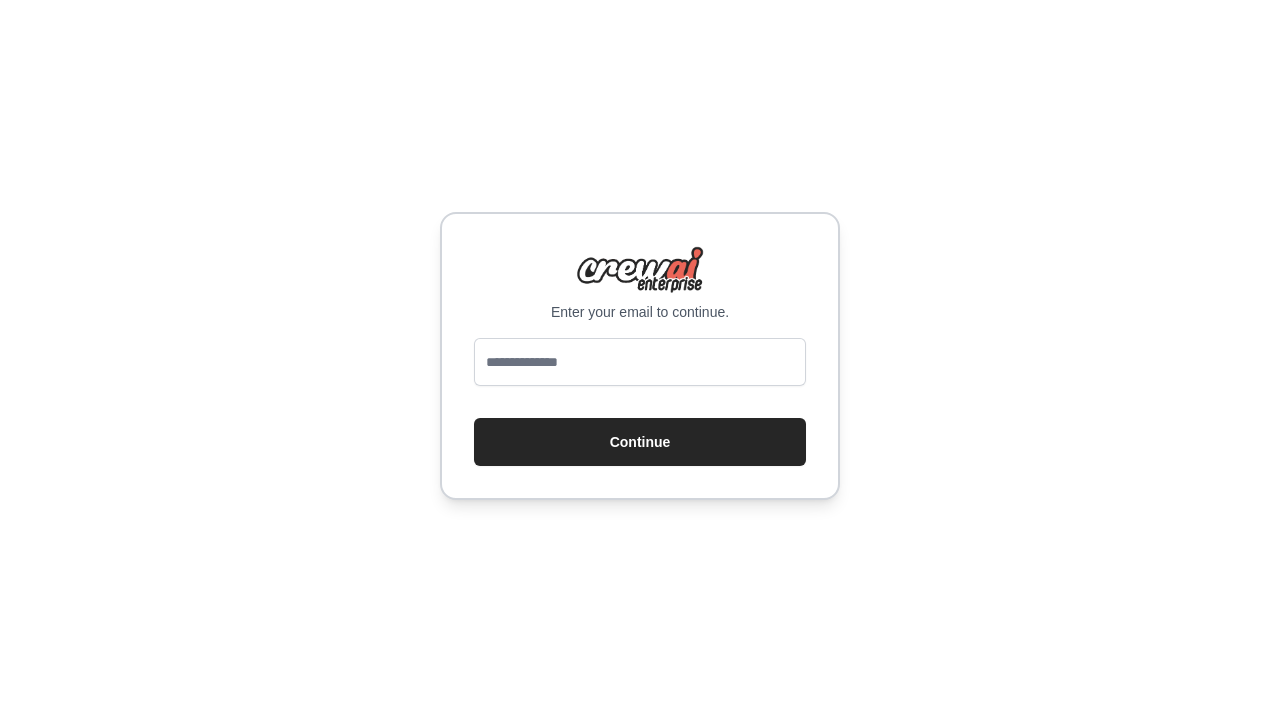scroll, scrollTop: 0, scrollLeft: 0, axis: both 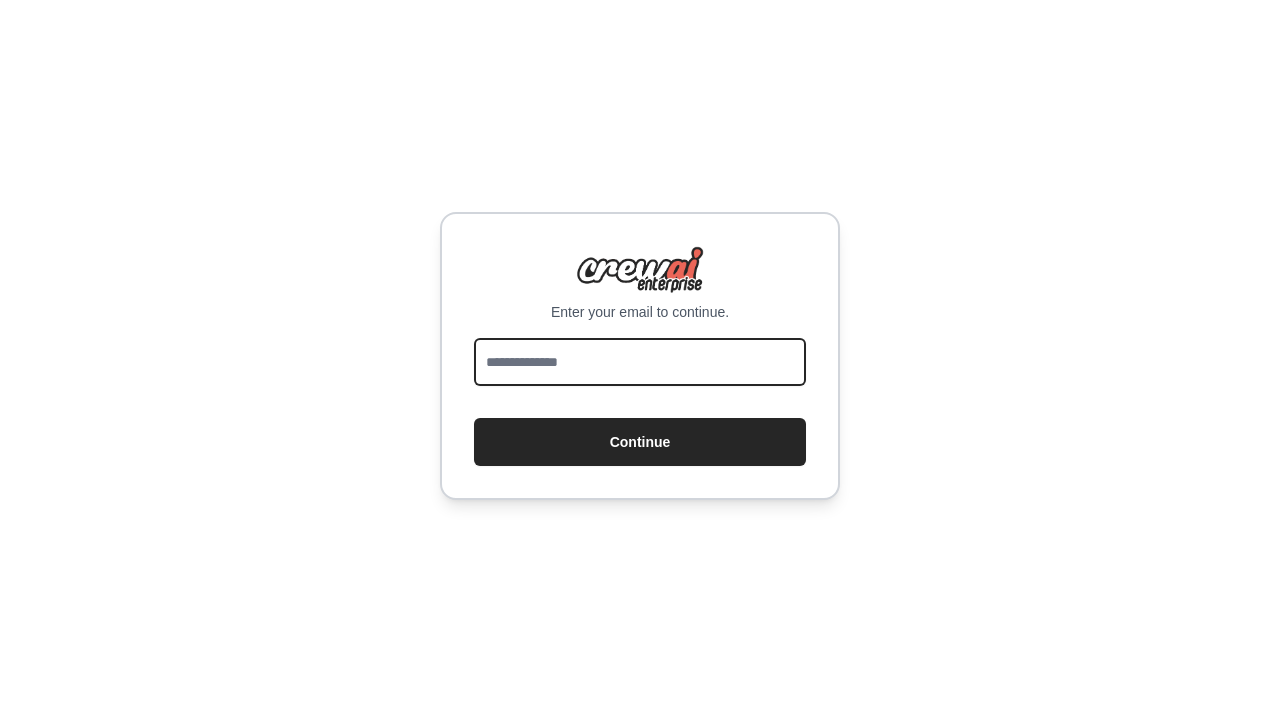 click at bounding box center [640, 362] 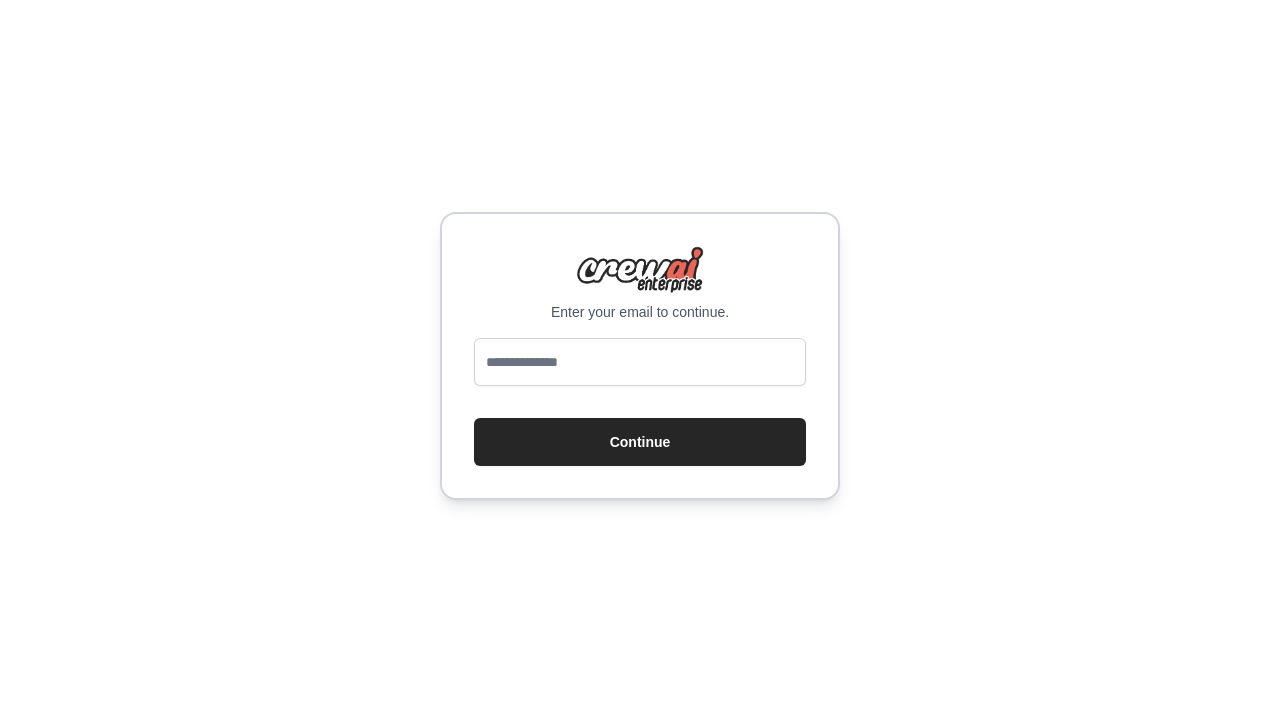 scroll, scrollTop: 0, scrollLeft: 0, axis: both 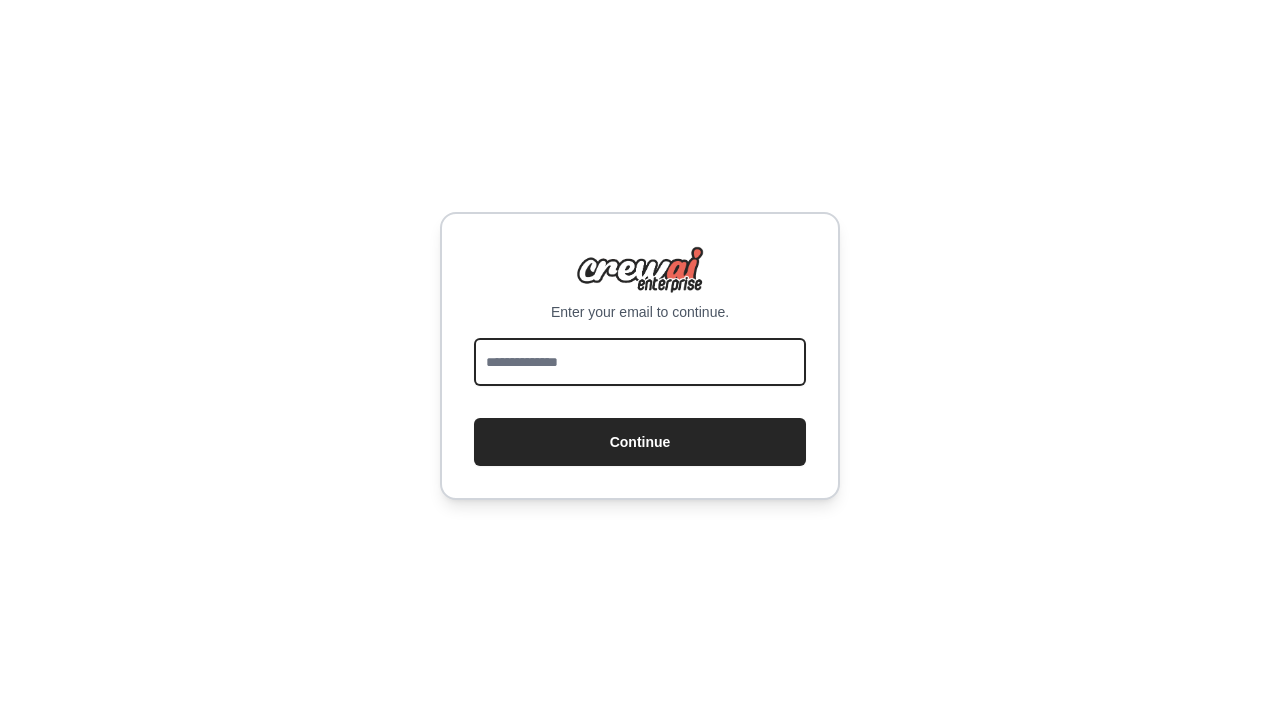 click at bounding box center [640, 362] 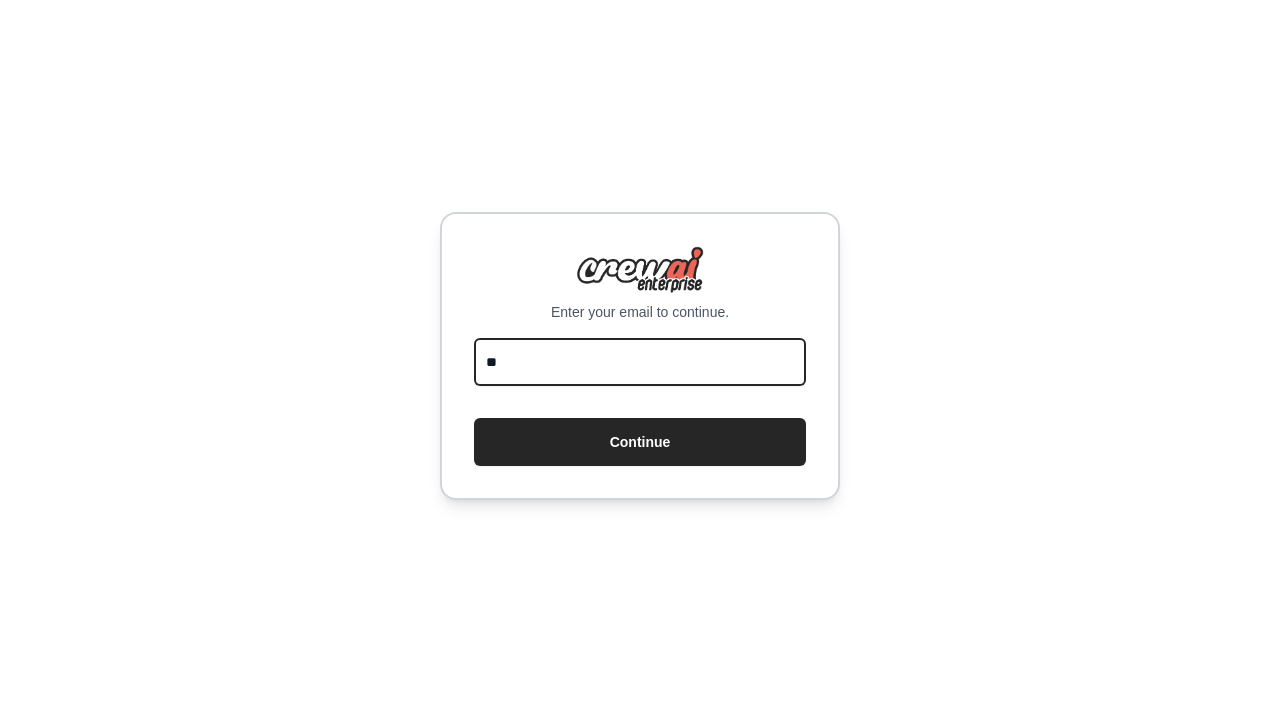 type on "**********" 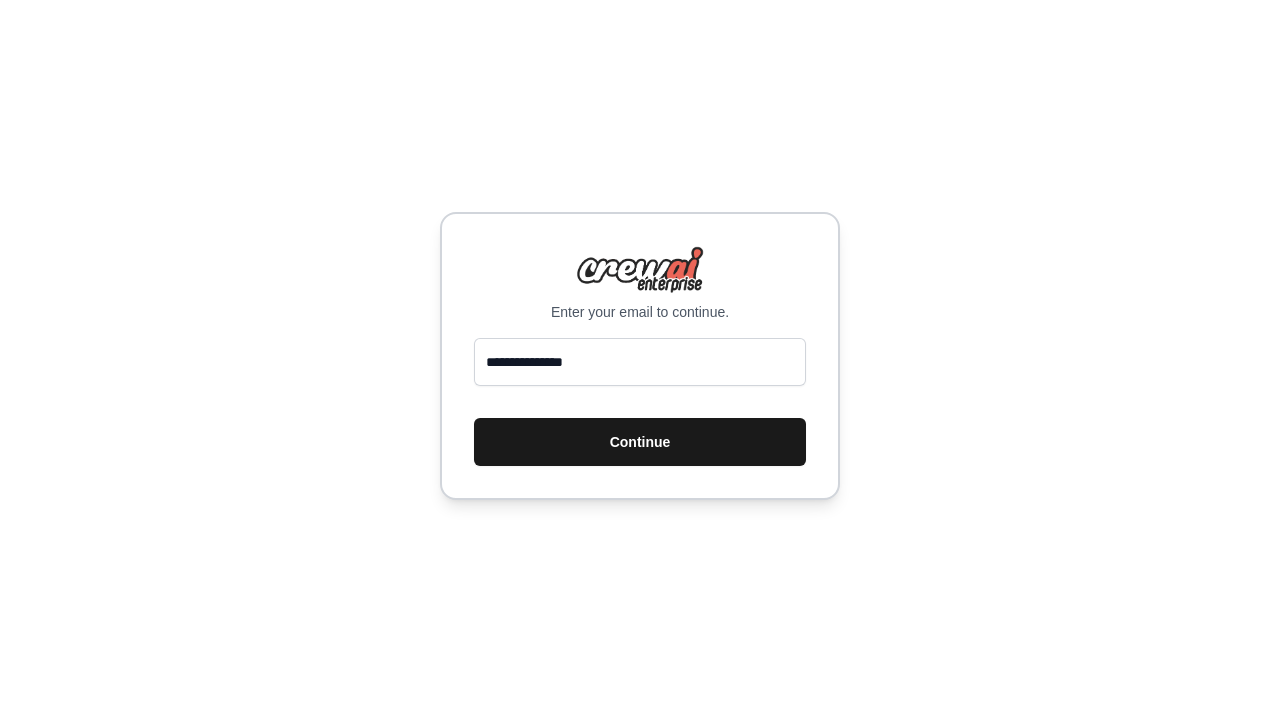 click on "Continue" at bounding box center [640, 442] 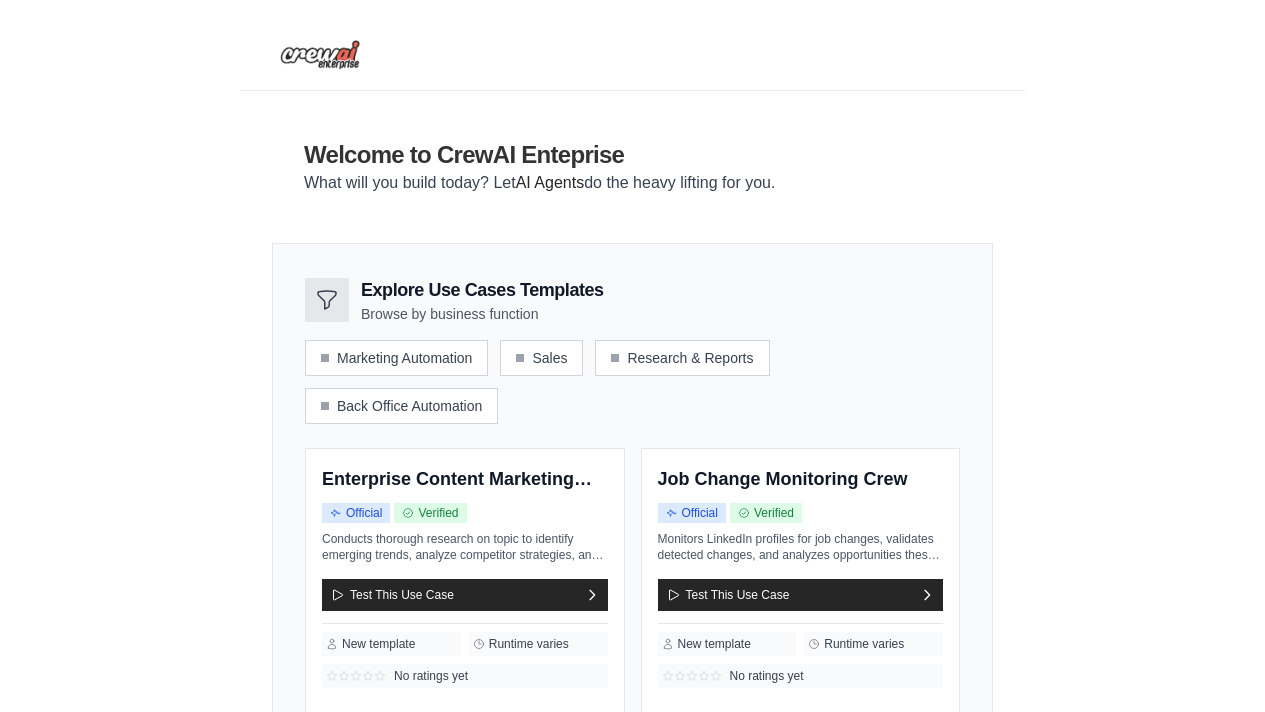 scroll, scrollTop: 0, scrollLeft: 0, axis: both 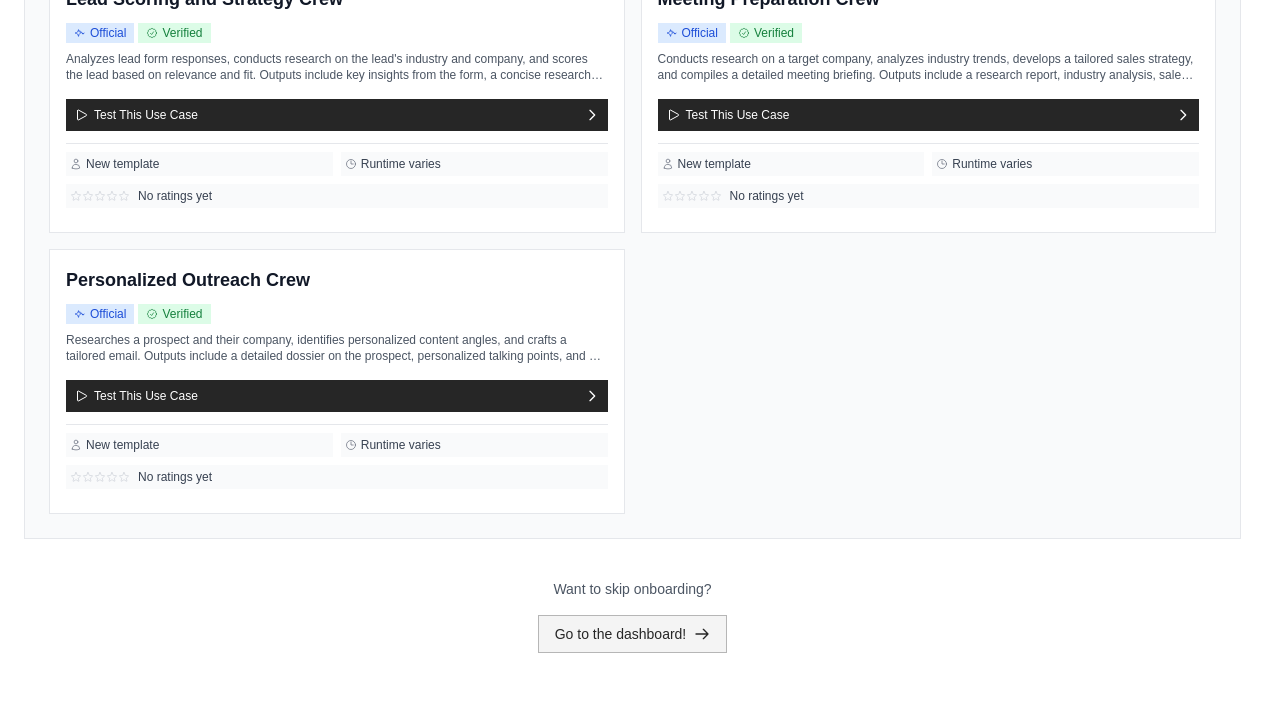 click on "Go to the dashboard!" at bounding box center [633, 634] 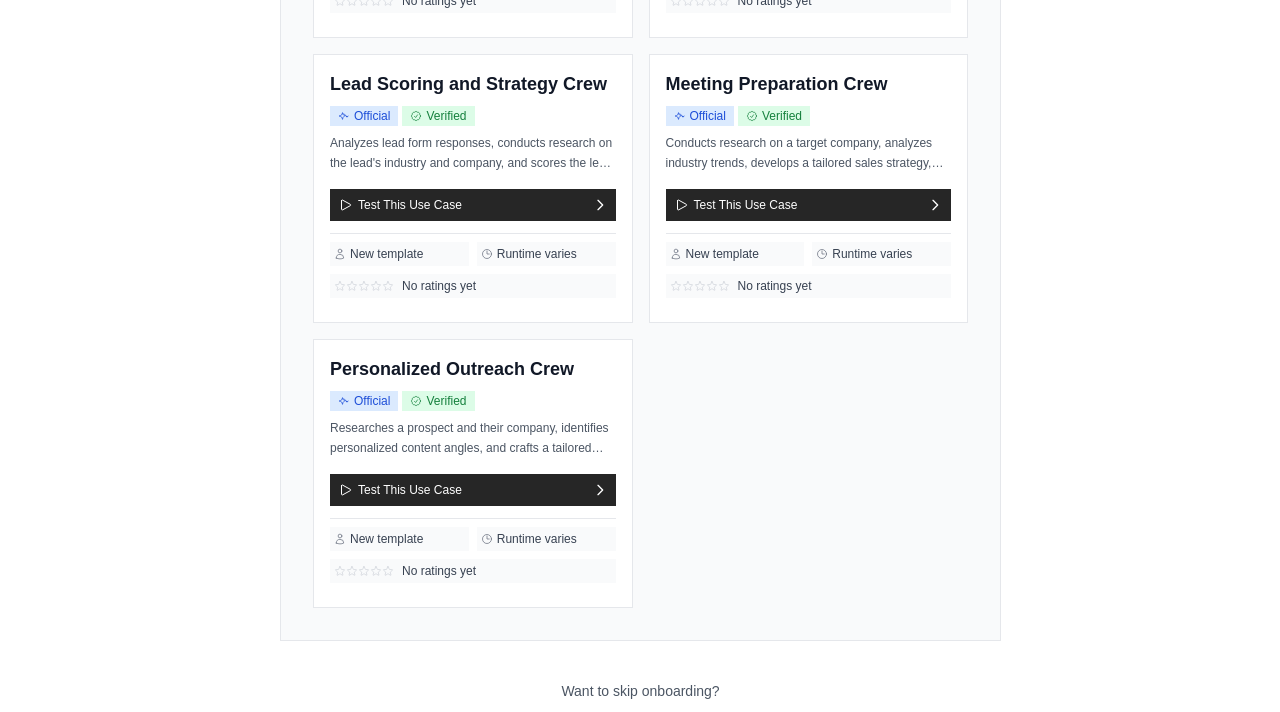 scroll, scrollTop: 0, scrollLeft: 0, axis: both 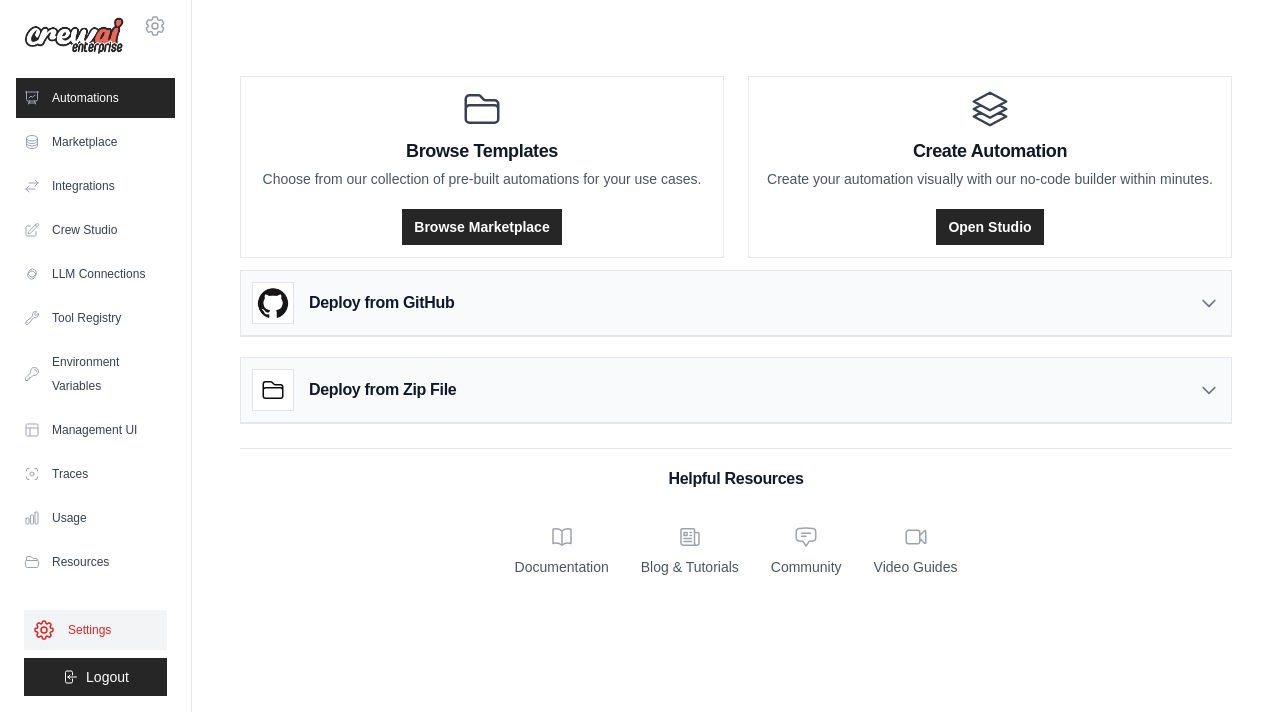 click on "Settings" at bounding box center (95, 630) 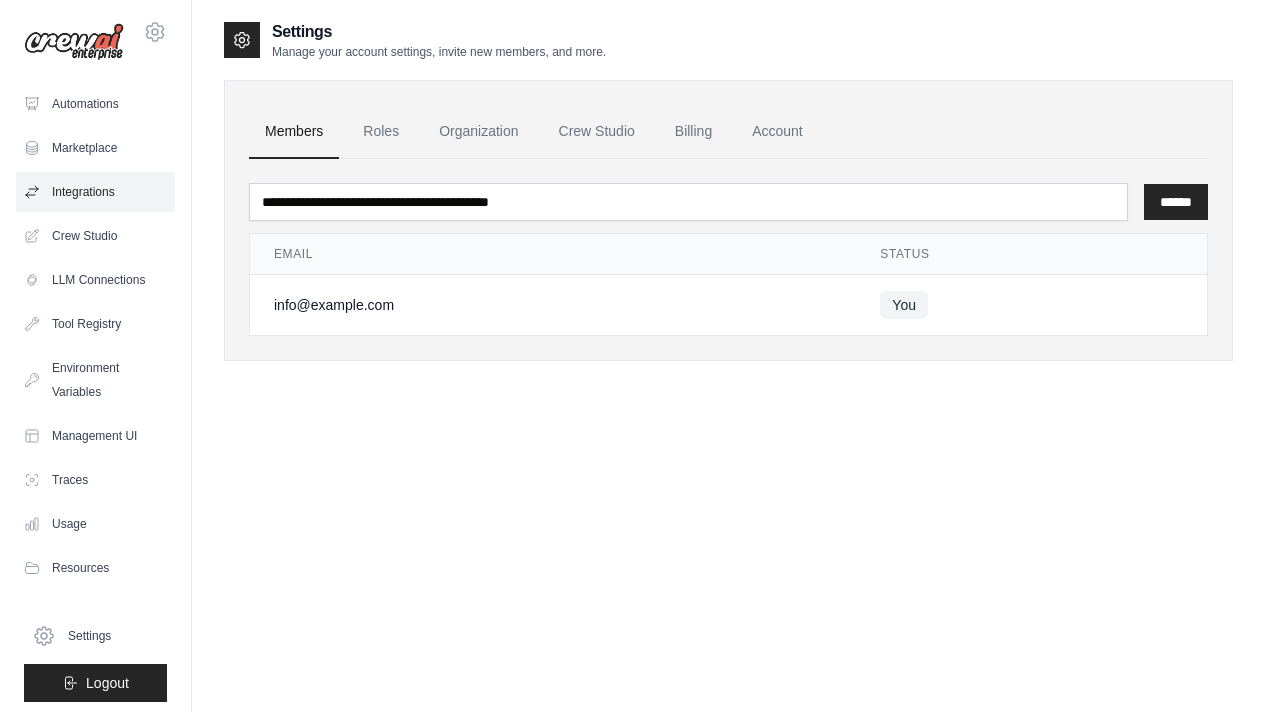 click on "Integrations" at bounding box center (95, 192) 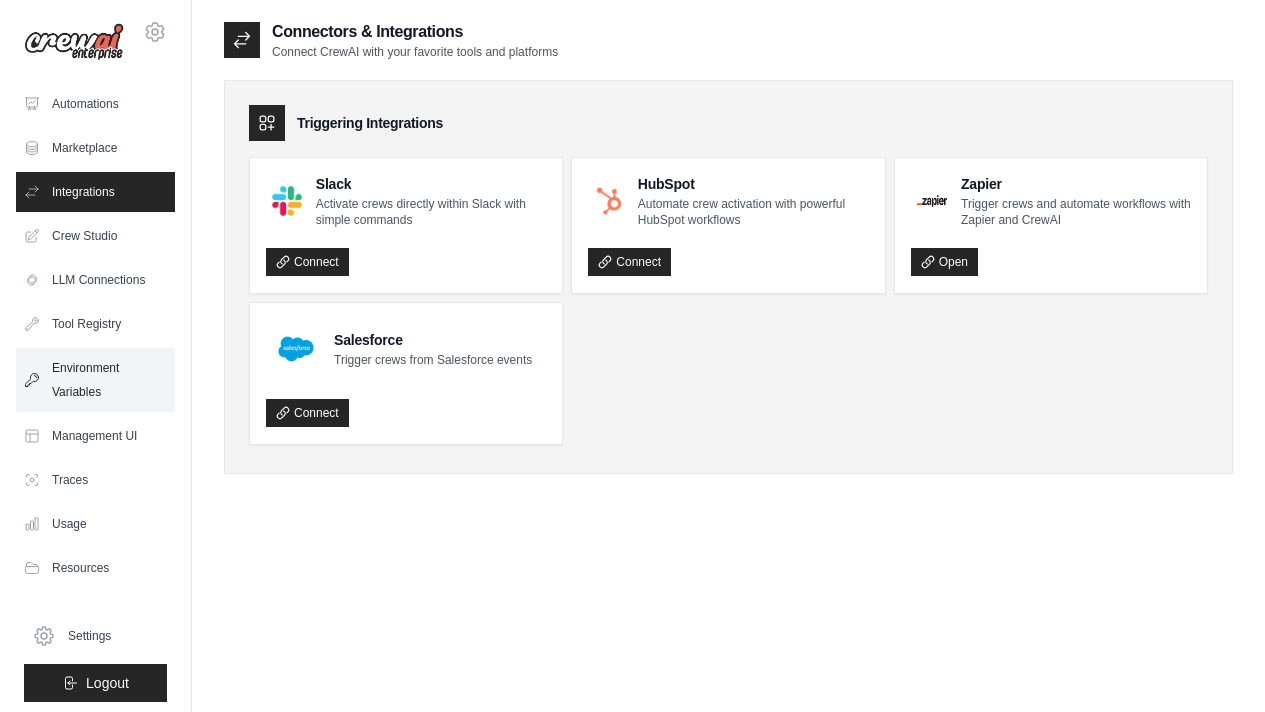 click on "Environment Variables" at bounding box center (95, 380) 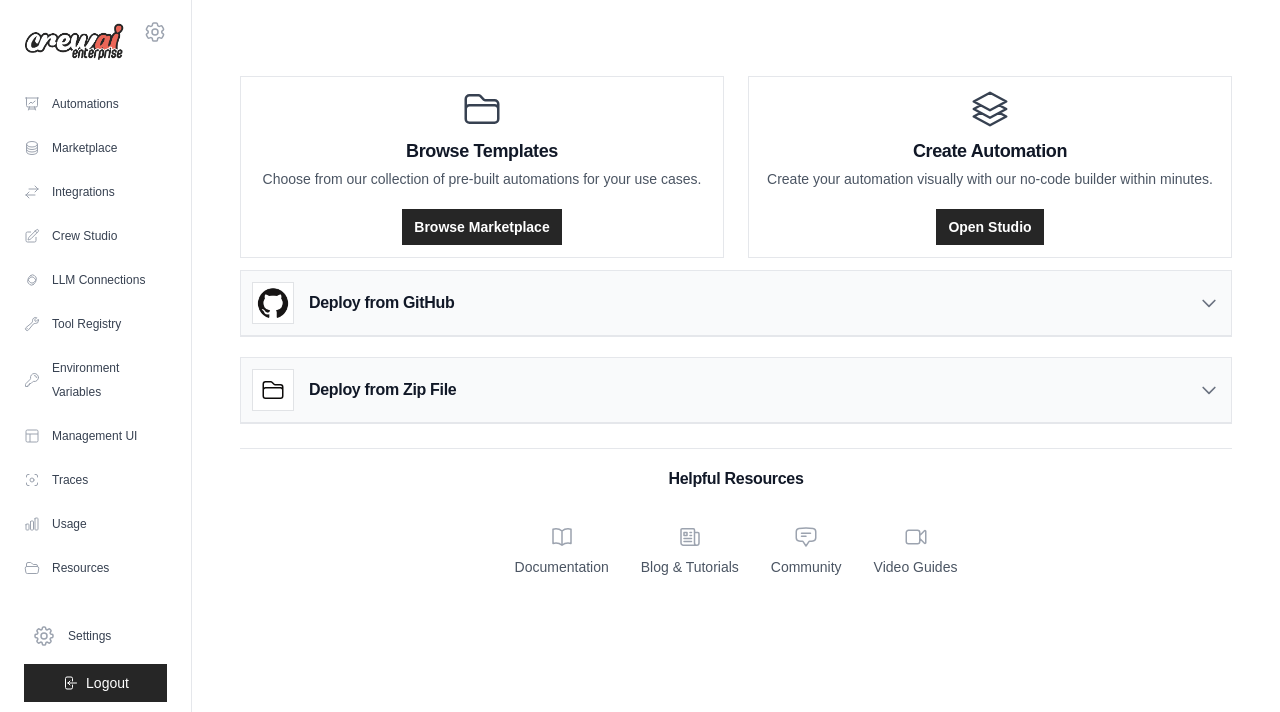 scroll, scrollTop: 0, scrollLeft: 0, axis: both 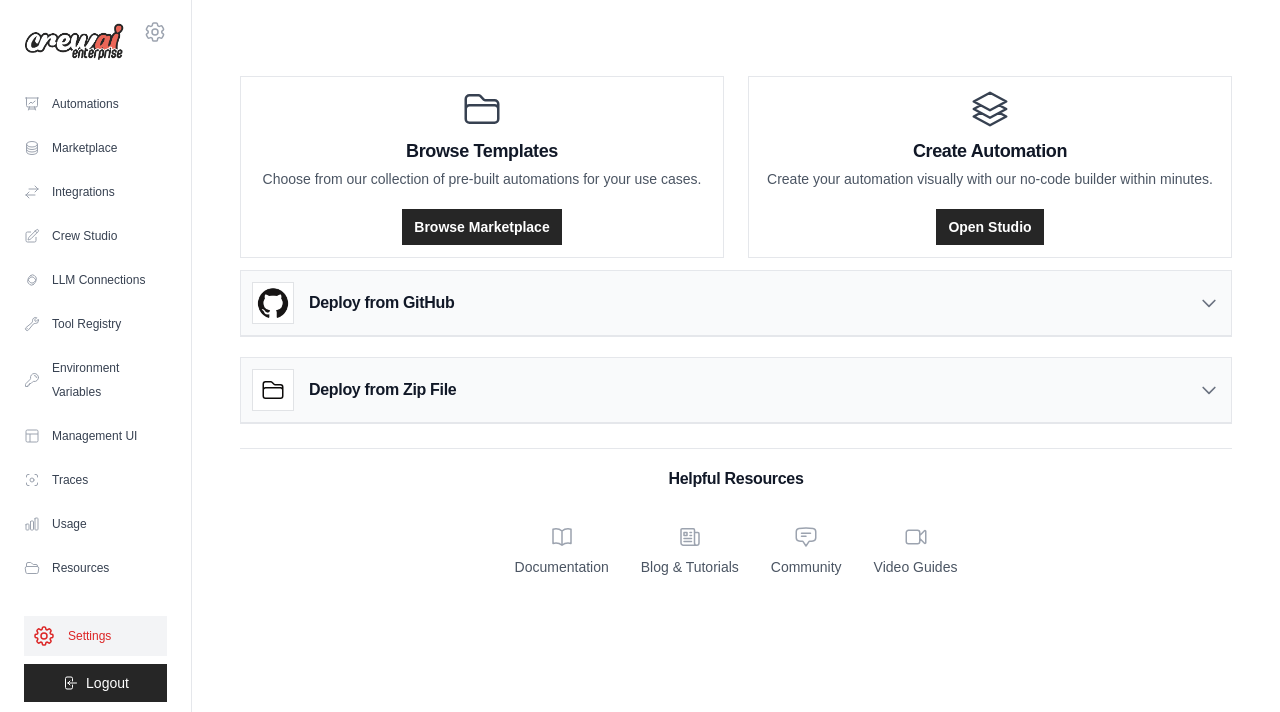 click on "Settings" at bounding box center (95, 636) 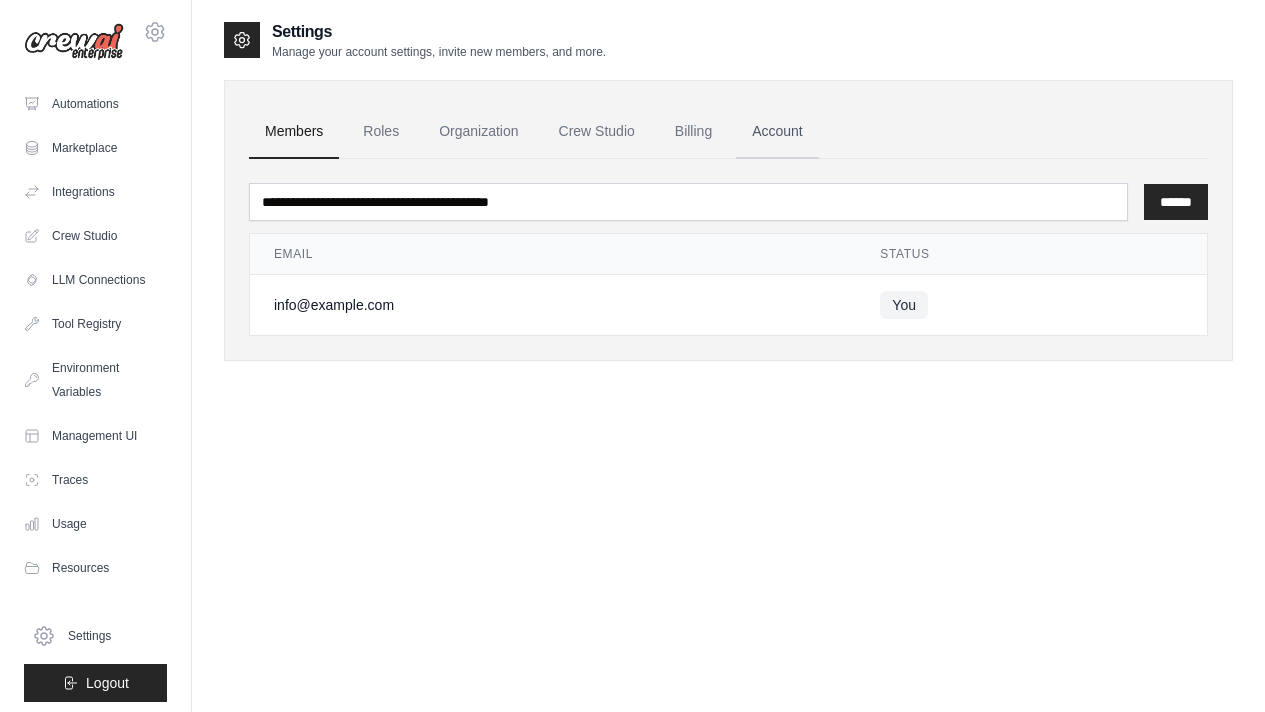 click on "Account" at bounding box center (777, 132) 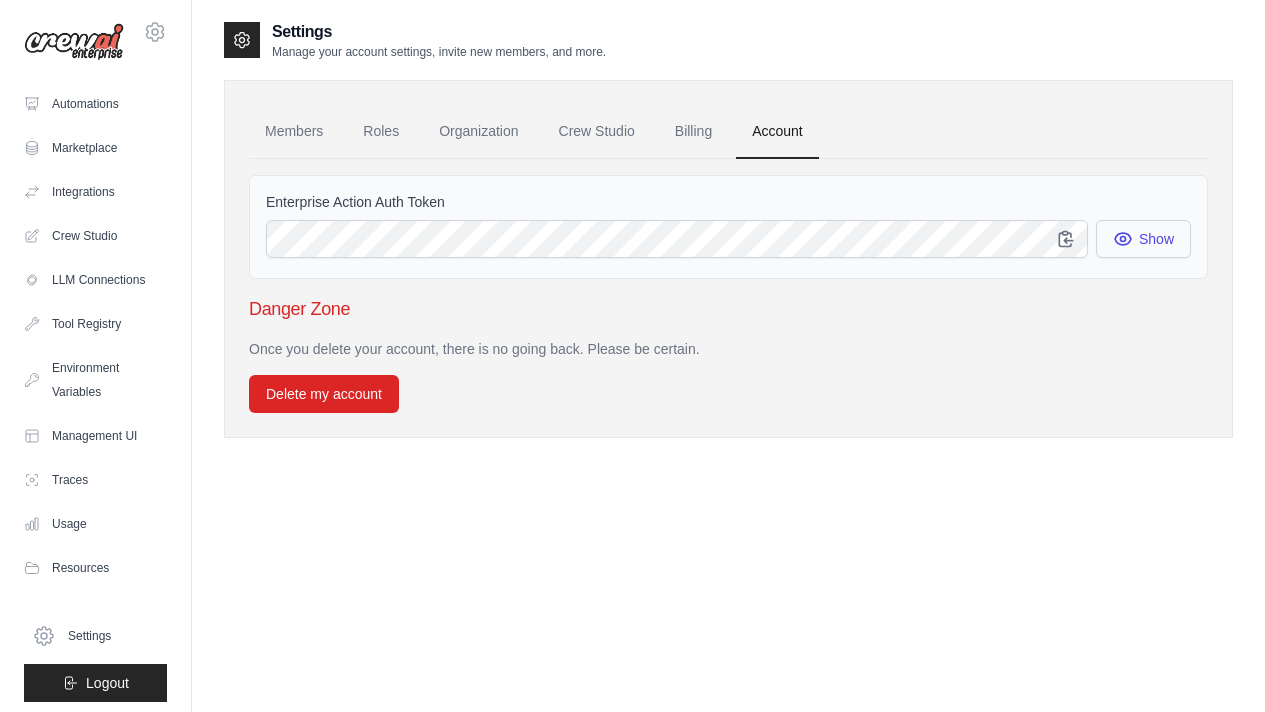 click 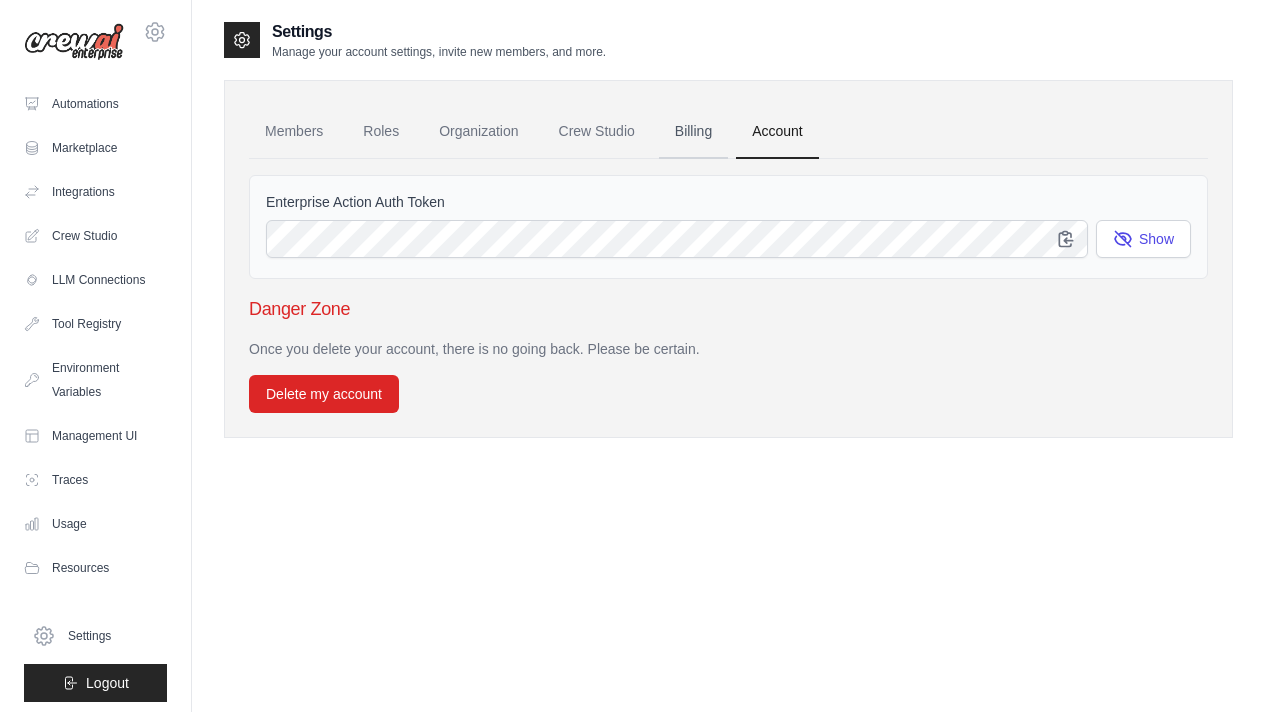 click on "Billing" at bounding box center [693, 132] 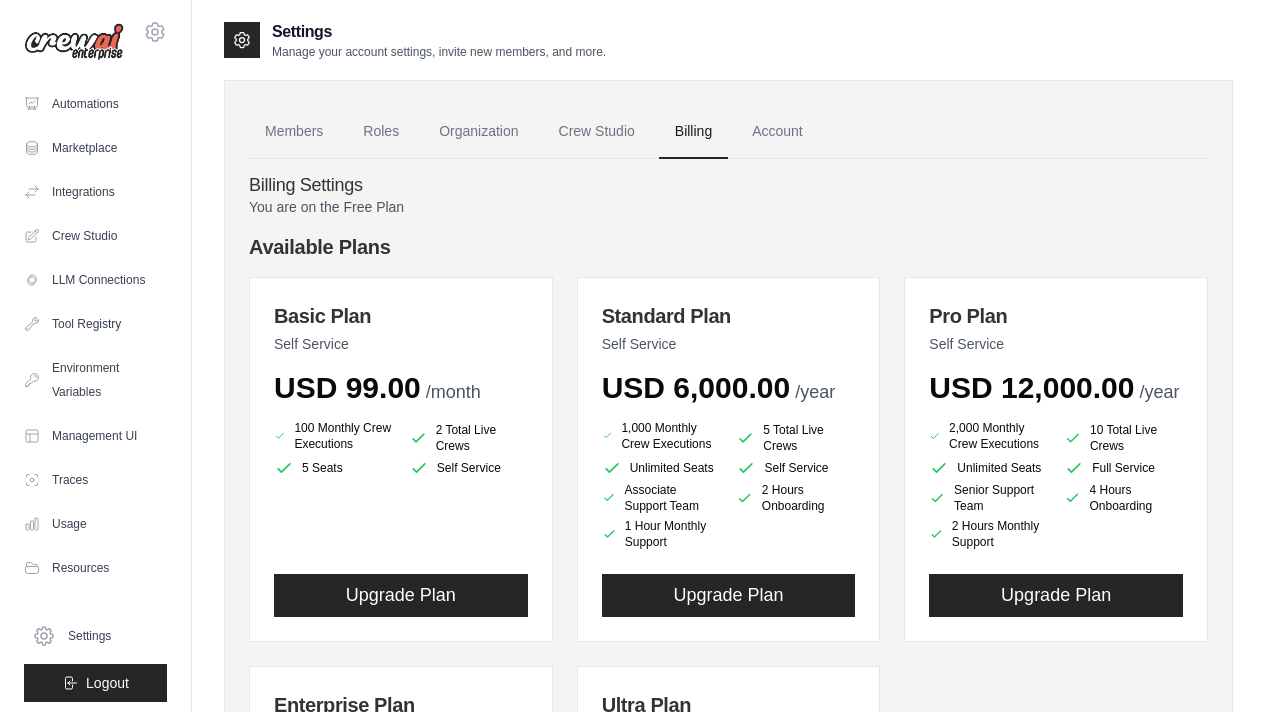 scroll, scrollTop: 0, scrollLeft: 0, axis: both 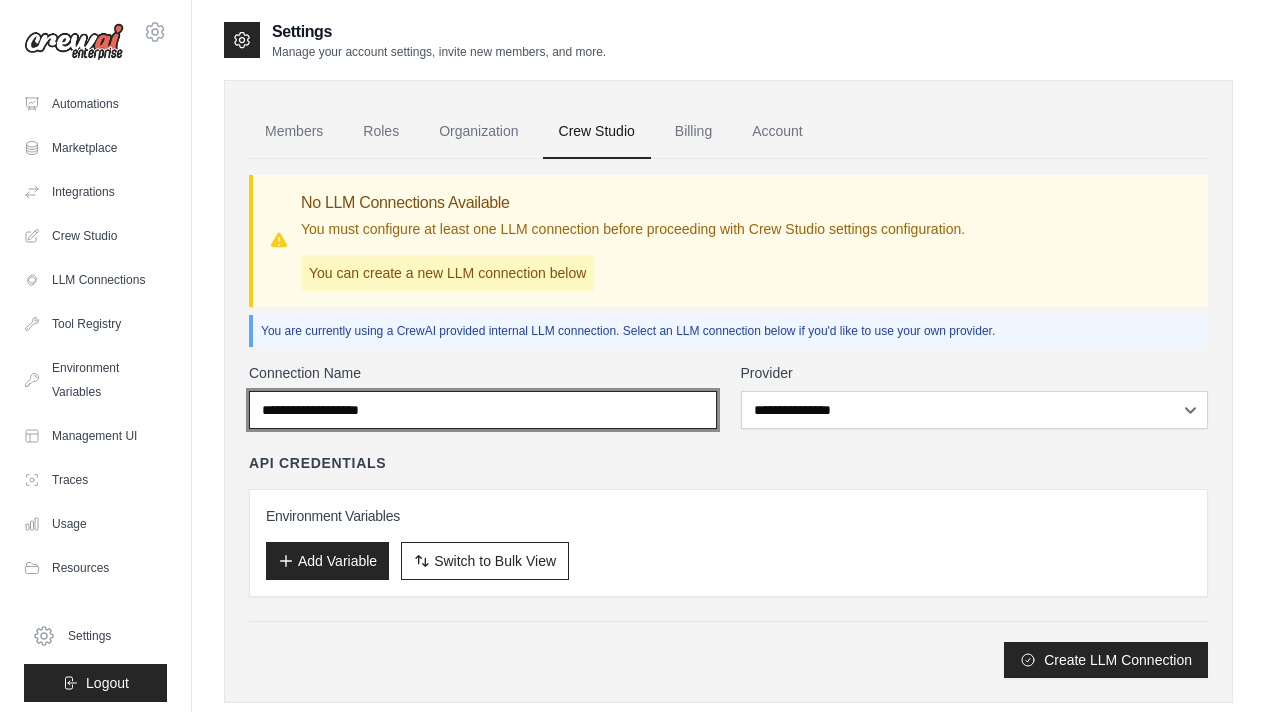 click on "Connection Name" at bounding box center [483, 410] 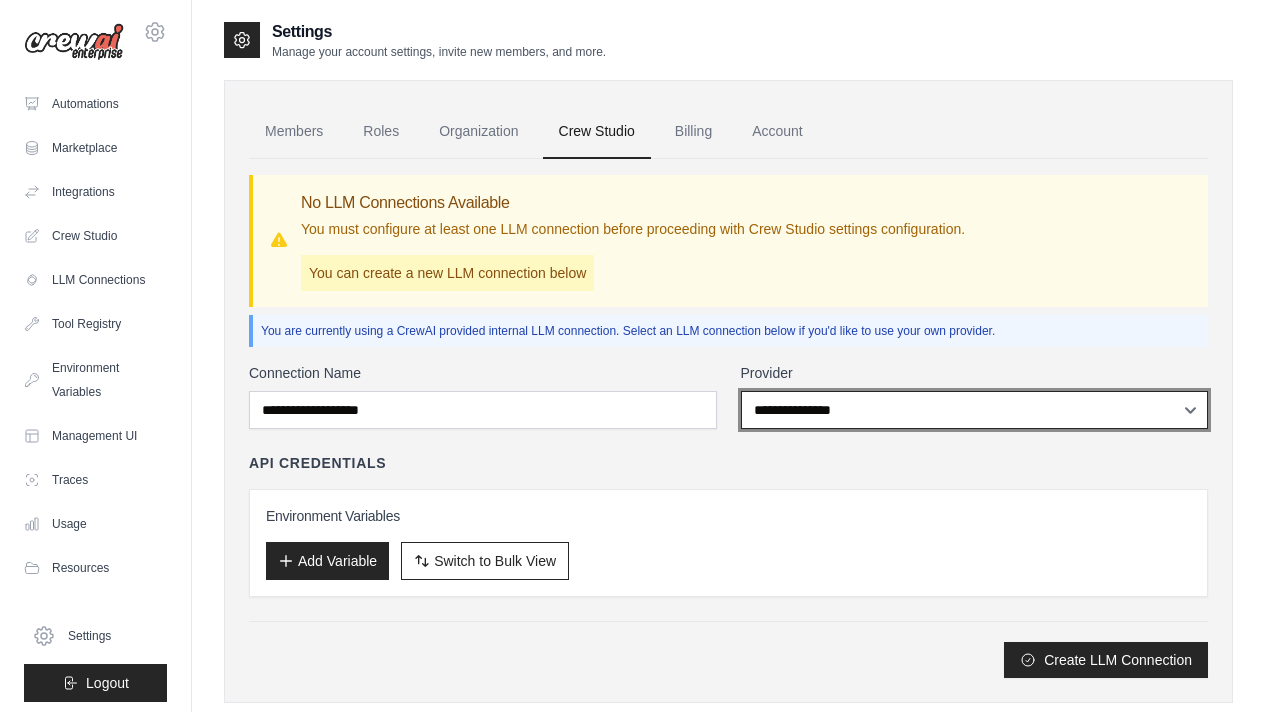 click on "**********" at bounding box center (975, 410) 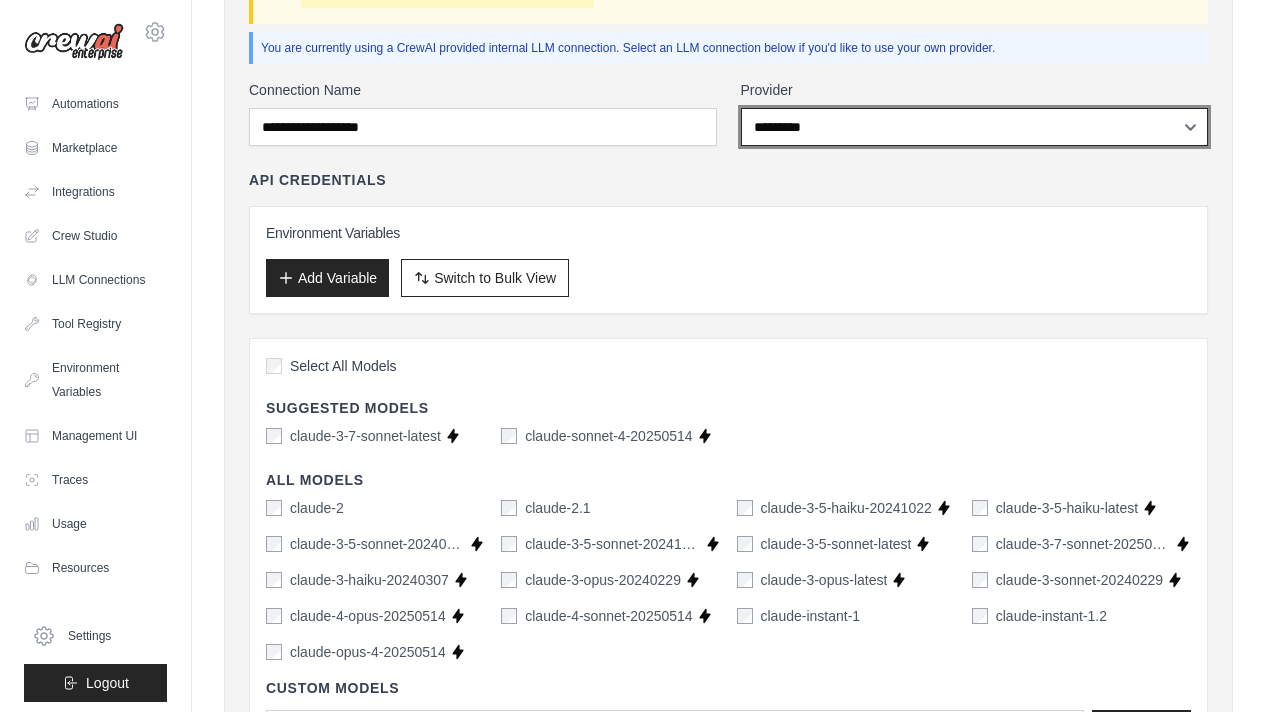 scroll, scrollTop: 0, scrollLeft: 0, axis: both 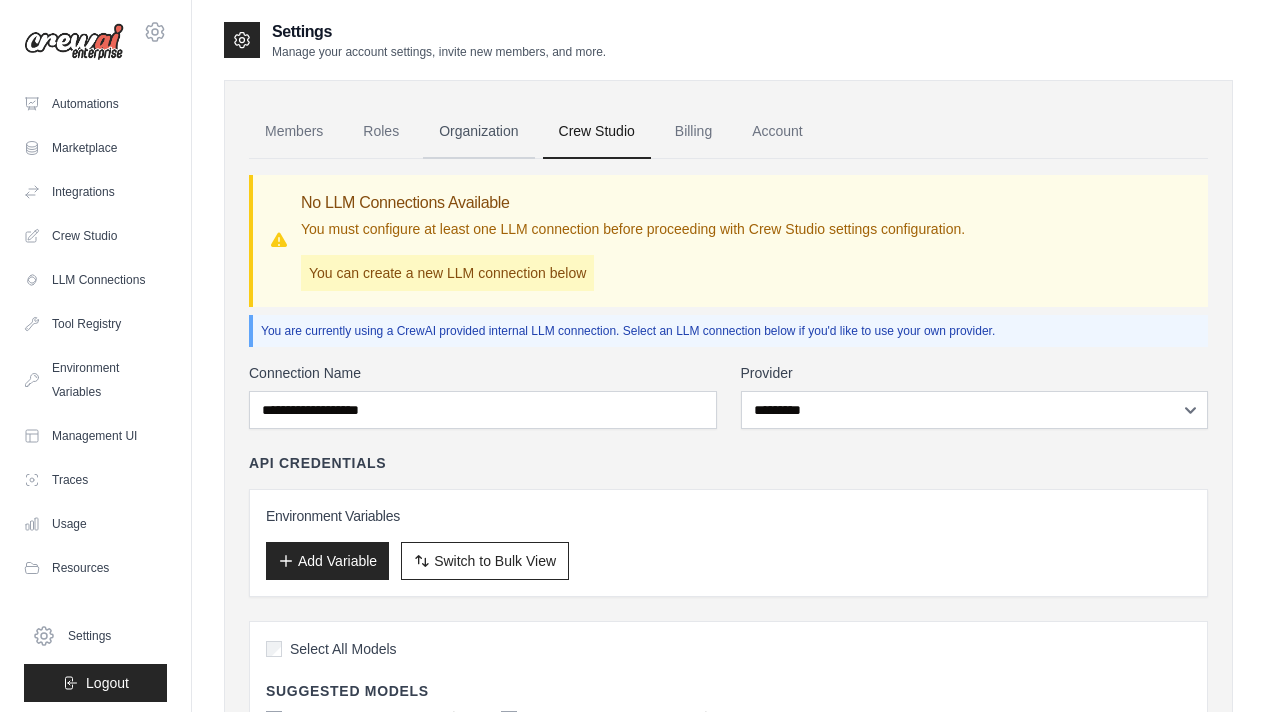 click on "Organization" at bounding box center (478, 132) 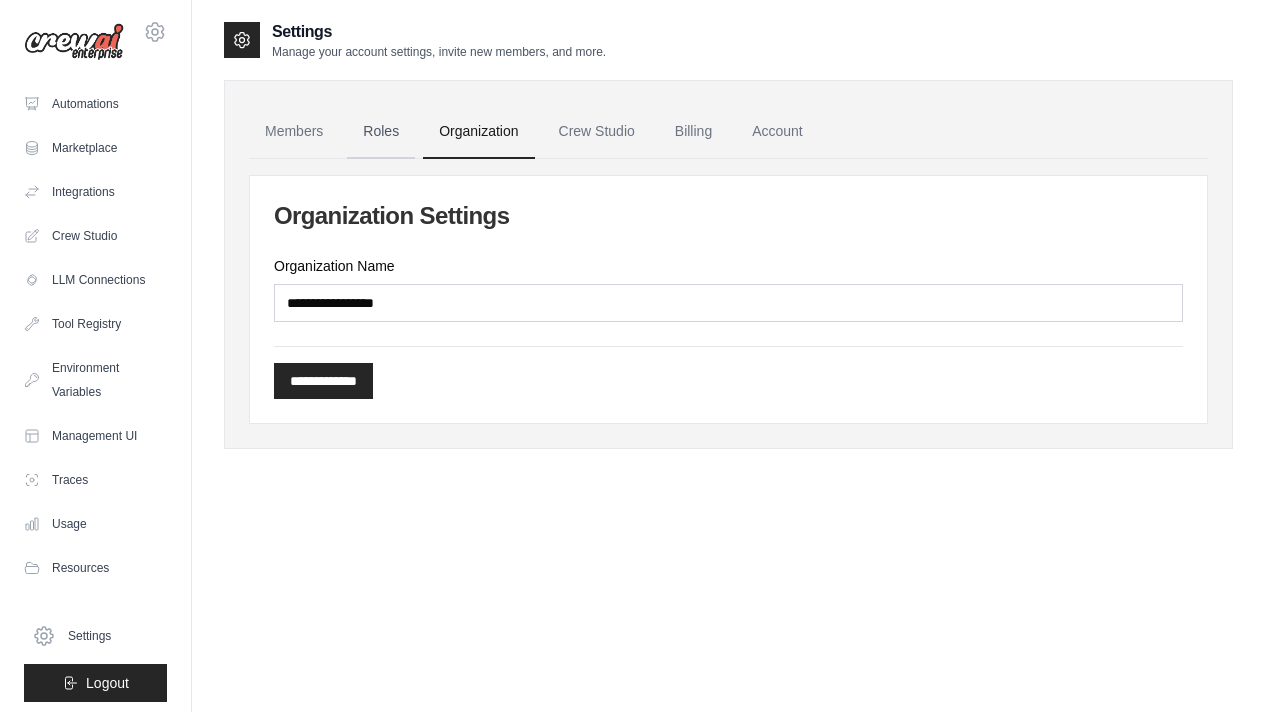 click on "Roles" at bounding box center (381, 132) 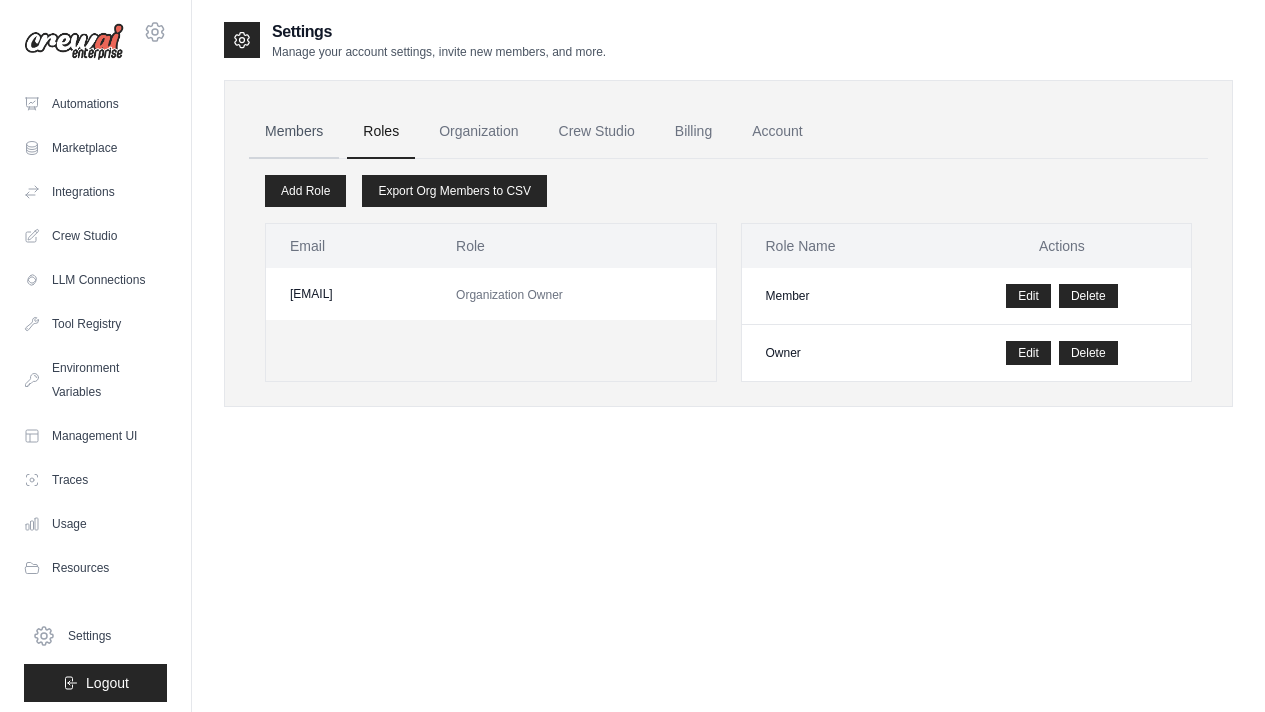 click on "Members" at bounding box center (294, 132) 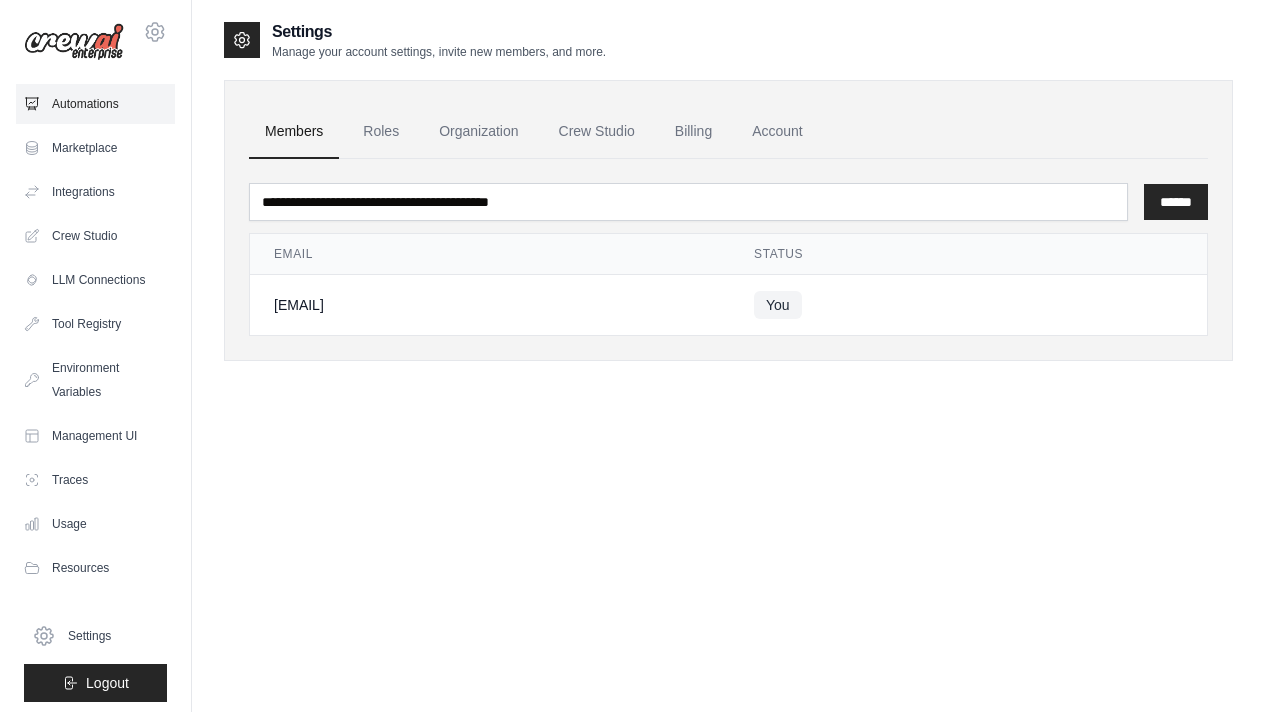 click on "Automations" at bounding box center [95, 104] 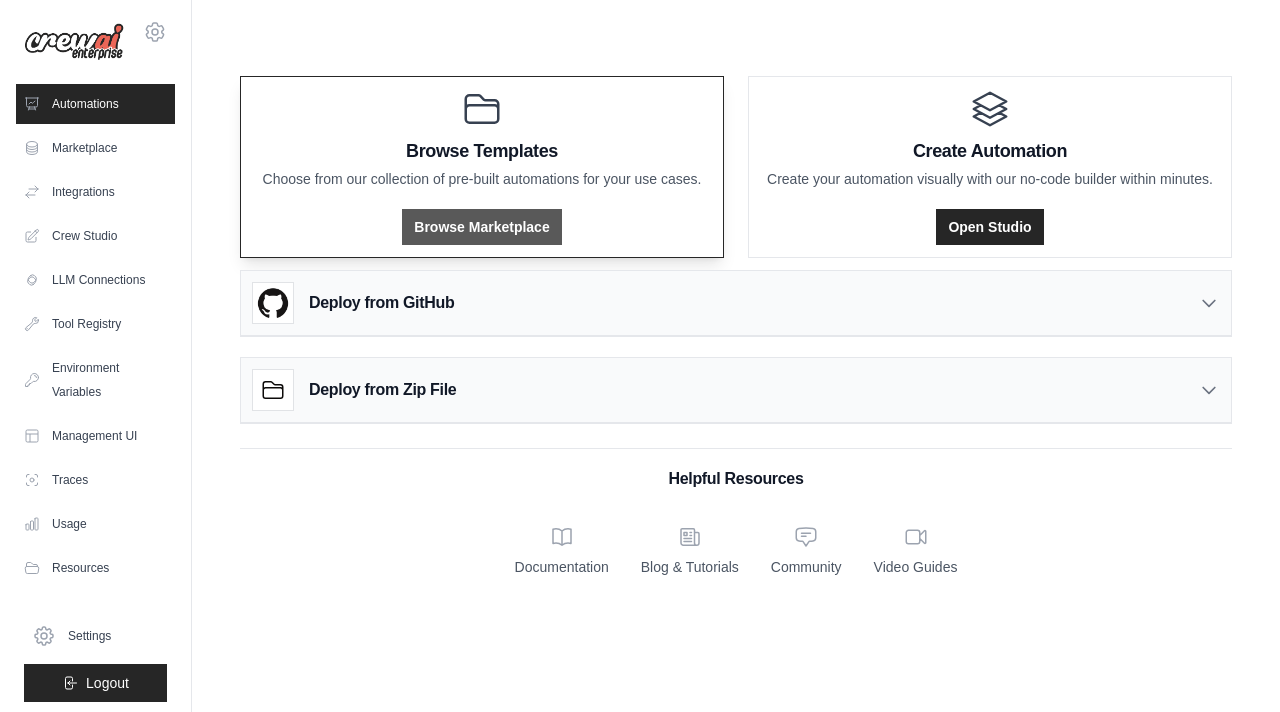 click on "Browse Marketplace" at bounding box center (481, 227) 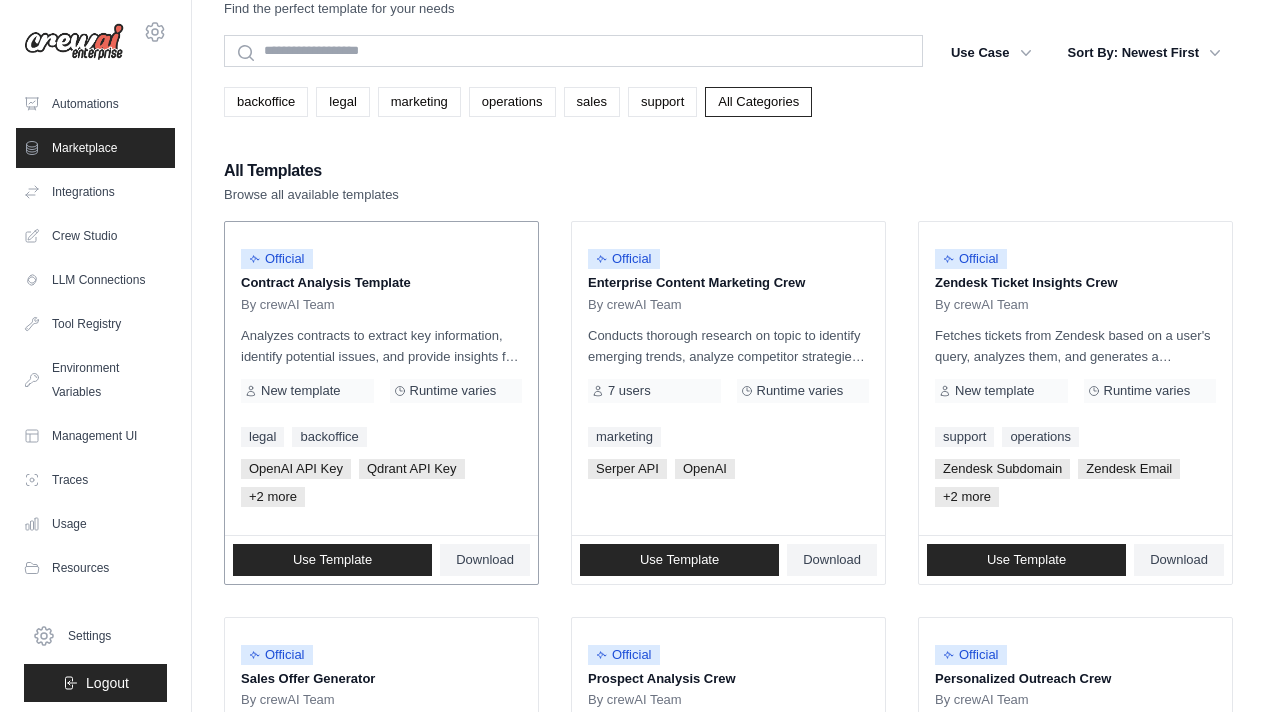 scroll, scrollTop: 0, scrollLeft: 0, axis: both 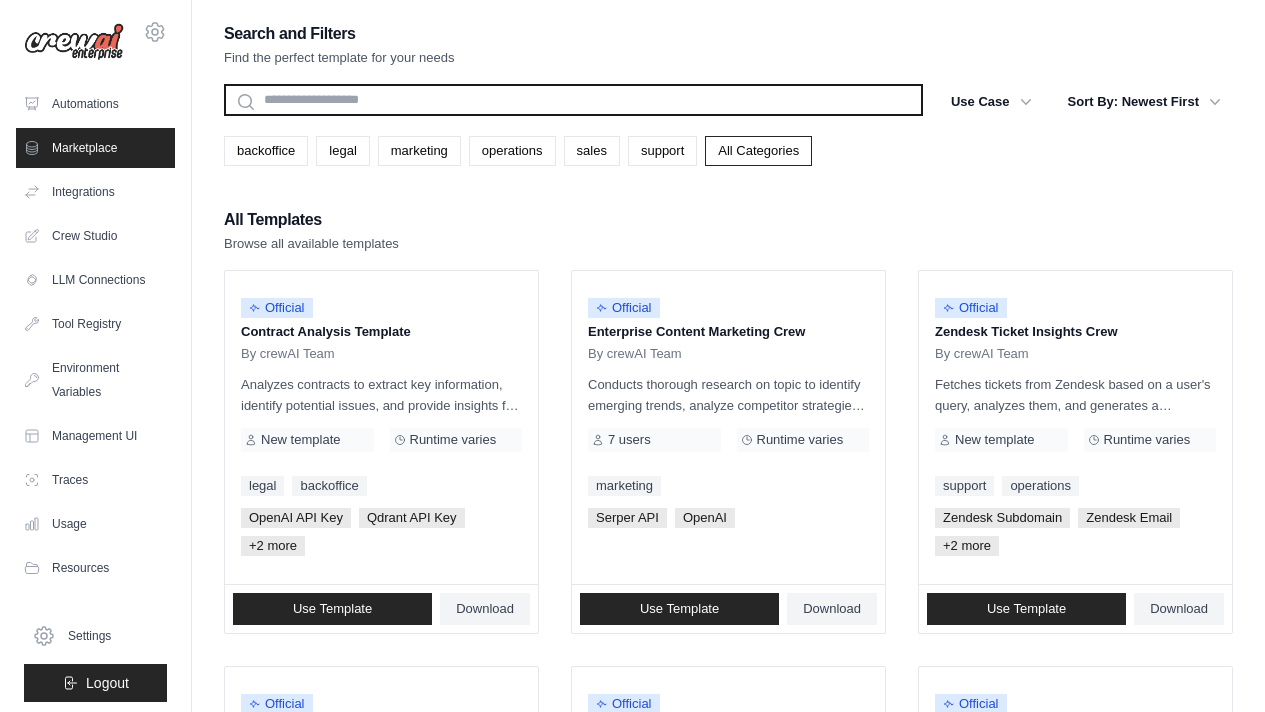 click at bounding box center [573, 100] 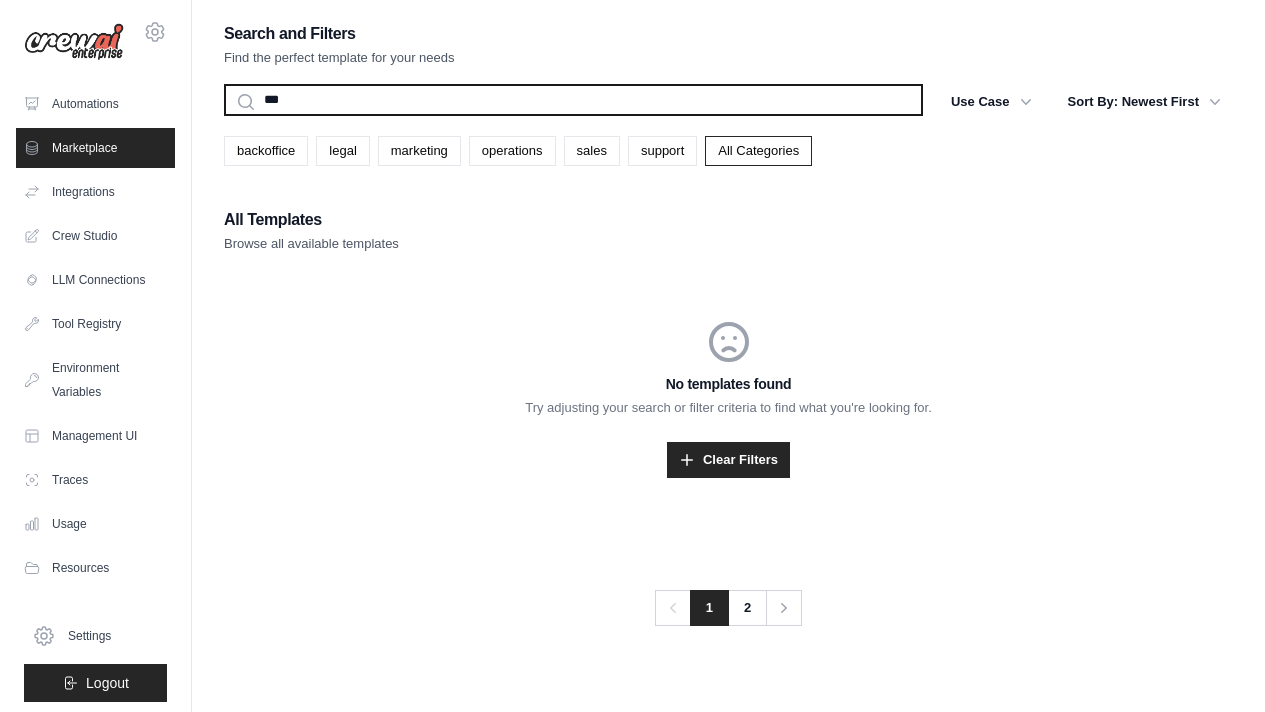 type on "****" 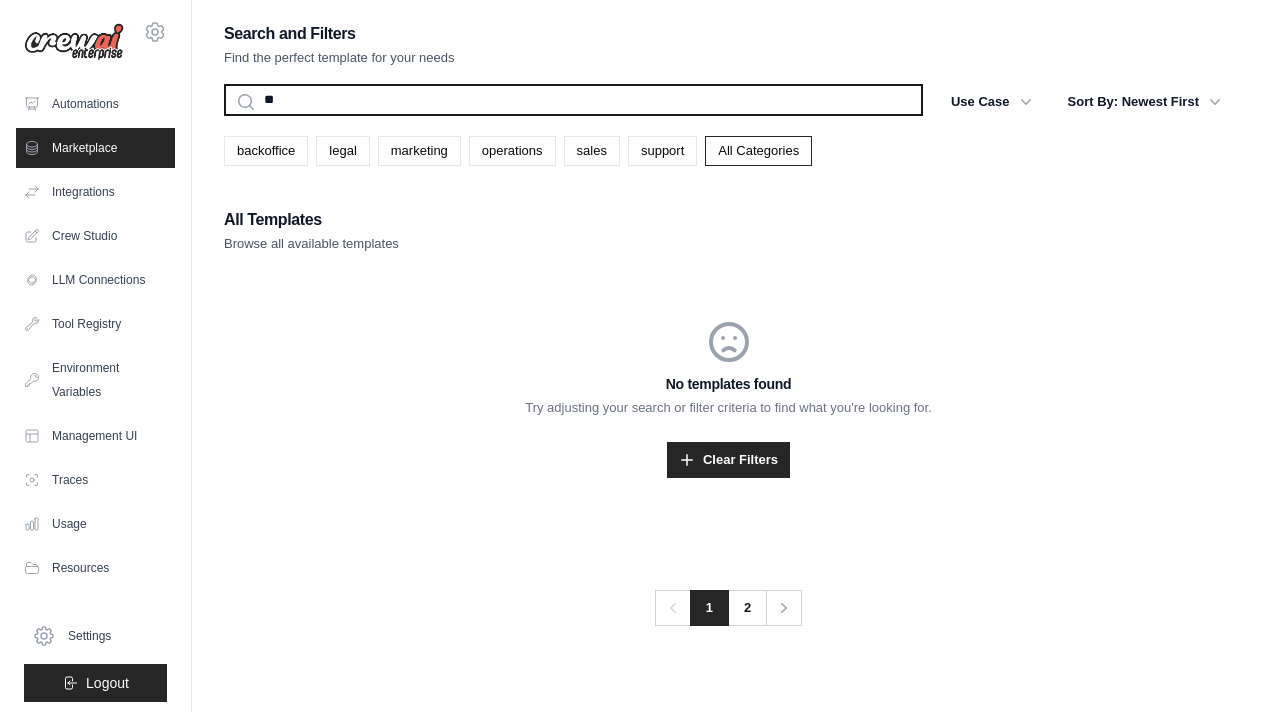 type on "***" 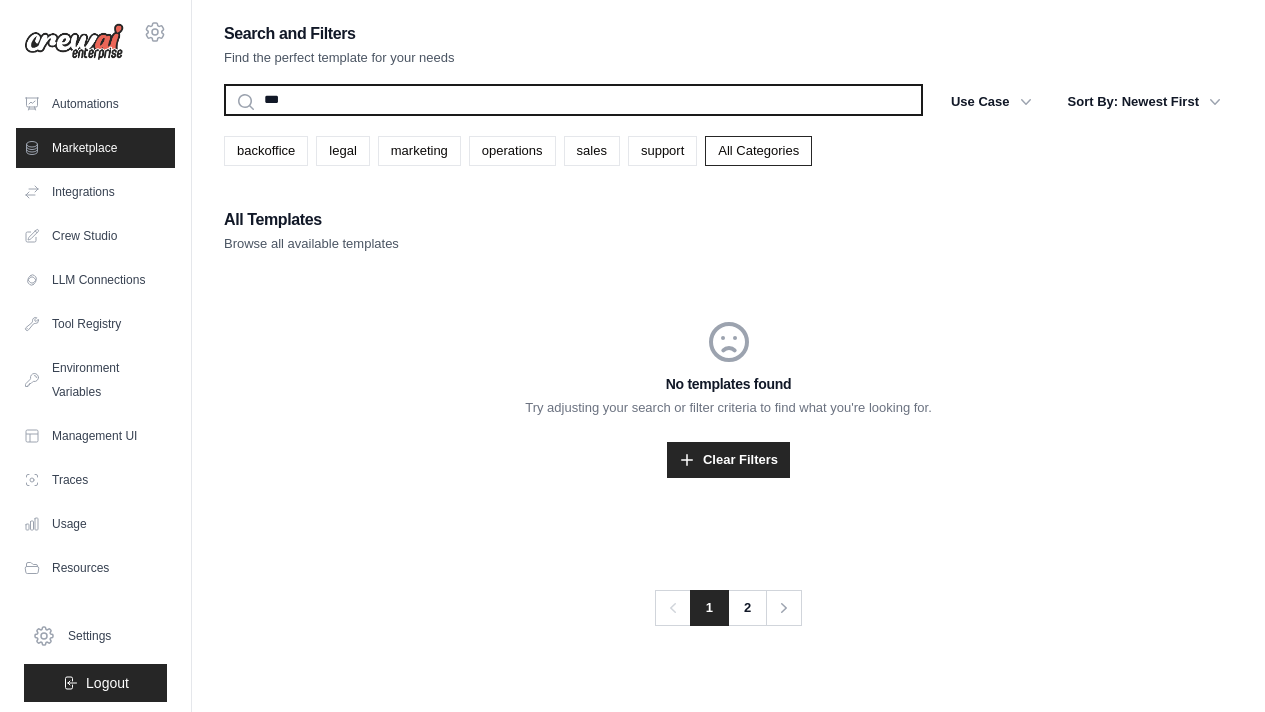 type 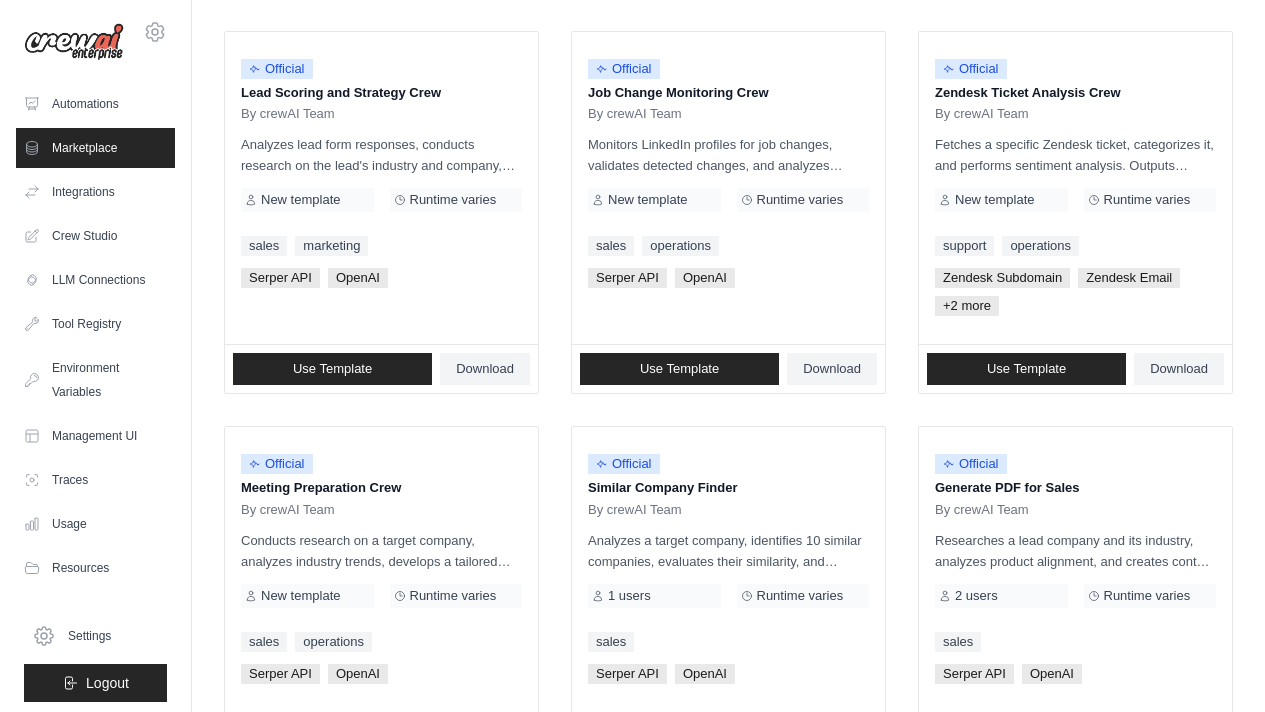 scroll, scrollTop: 1197, scrollLeft: 0, axis: vertical 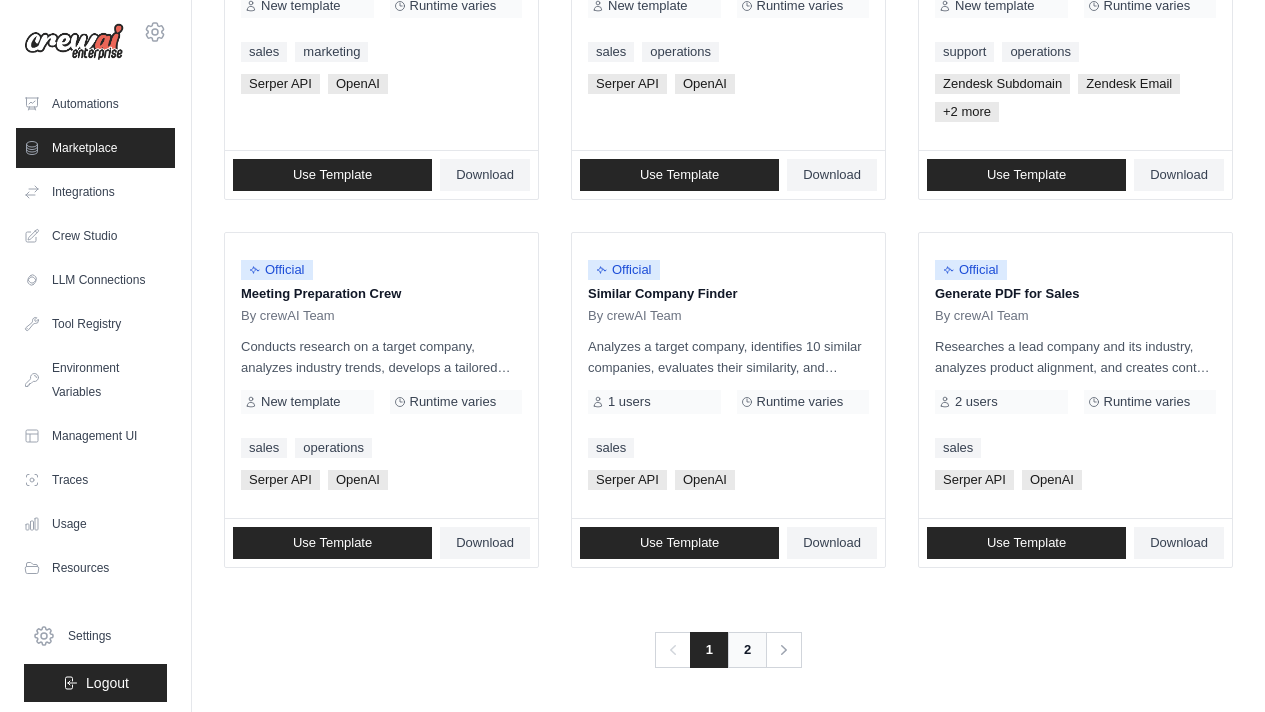 click on "2" at bounding box center [747, 650] 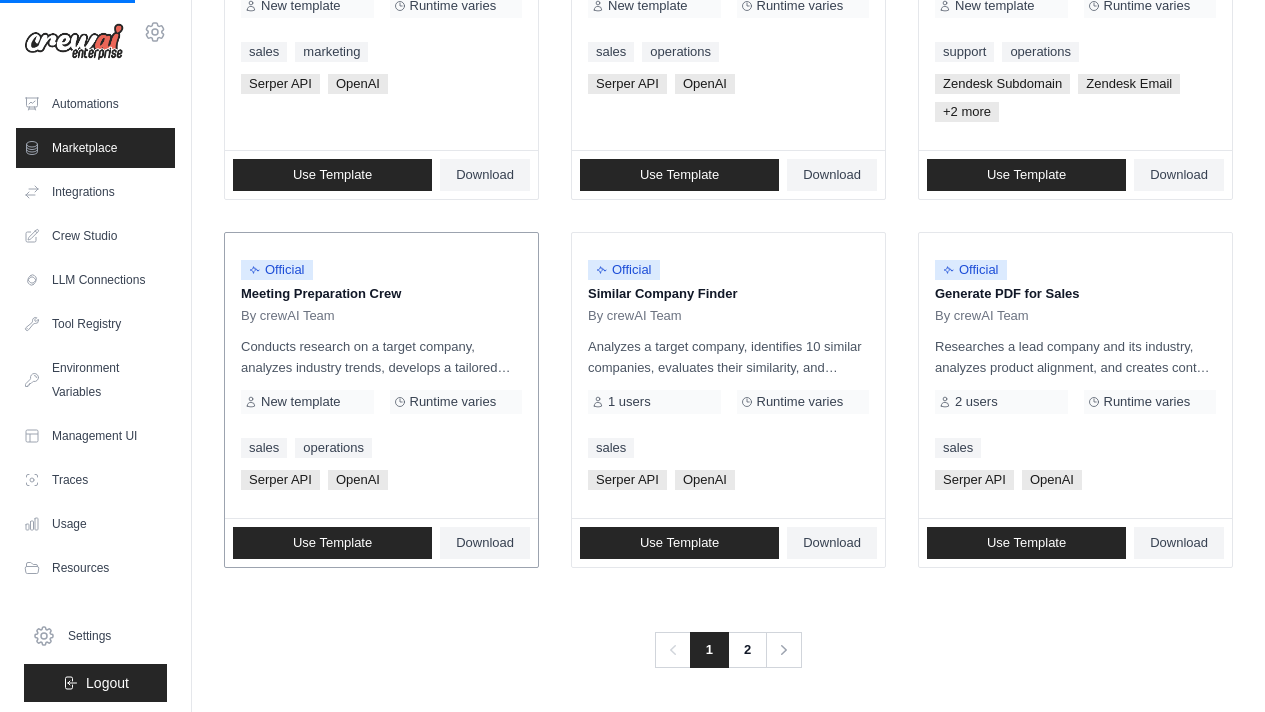 scroll, scrollTop: 0, scrollLeft: 0, axis: both 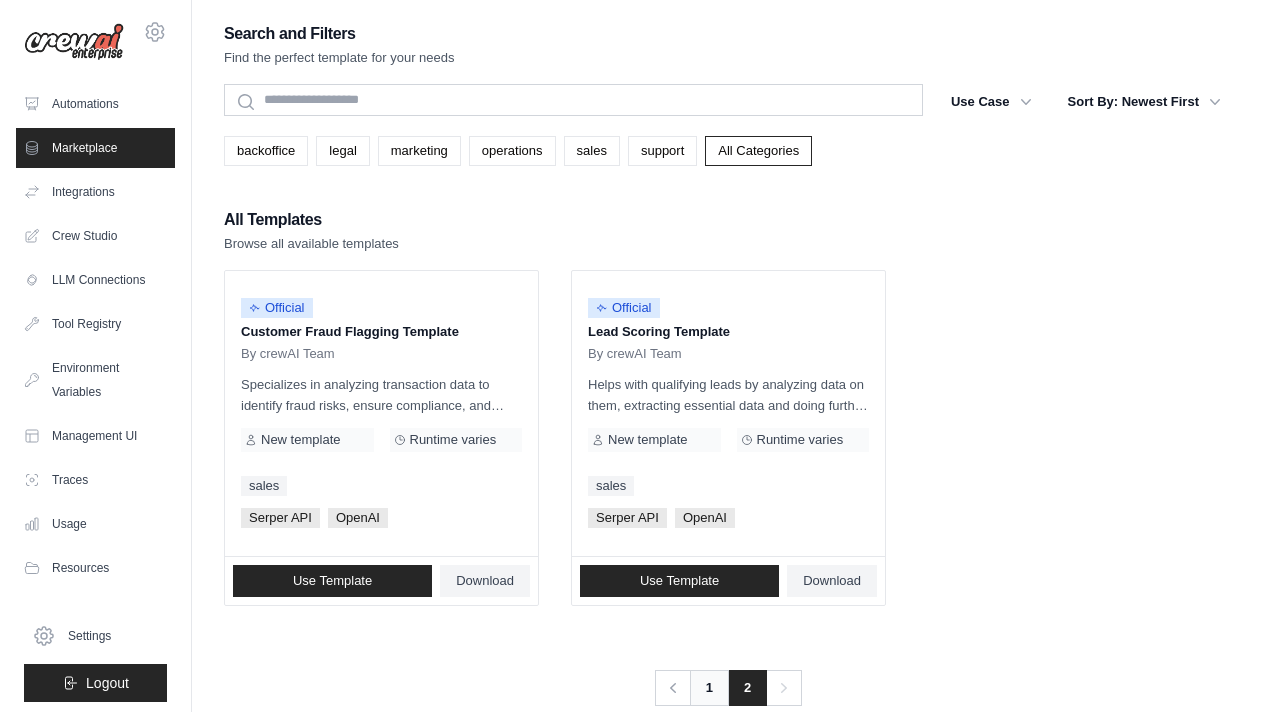 click on "1" at bounding box center (709, 688) 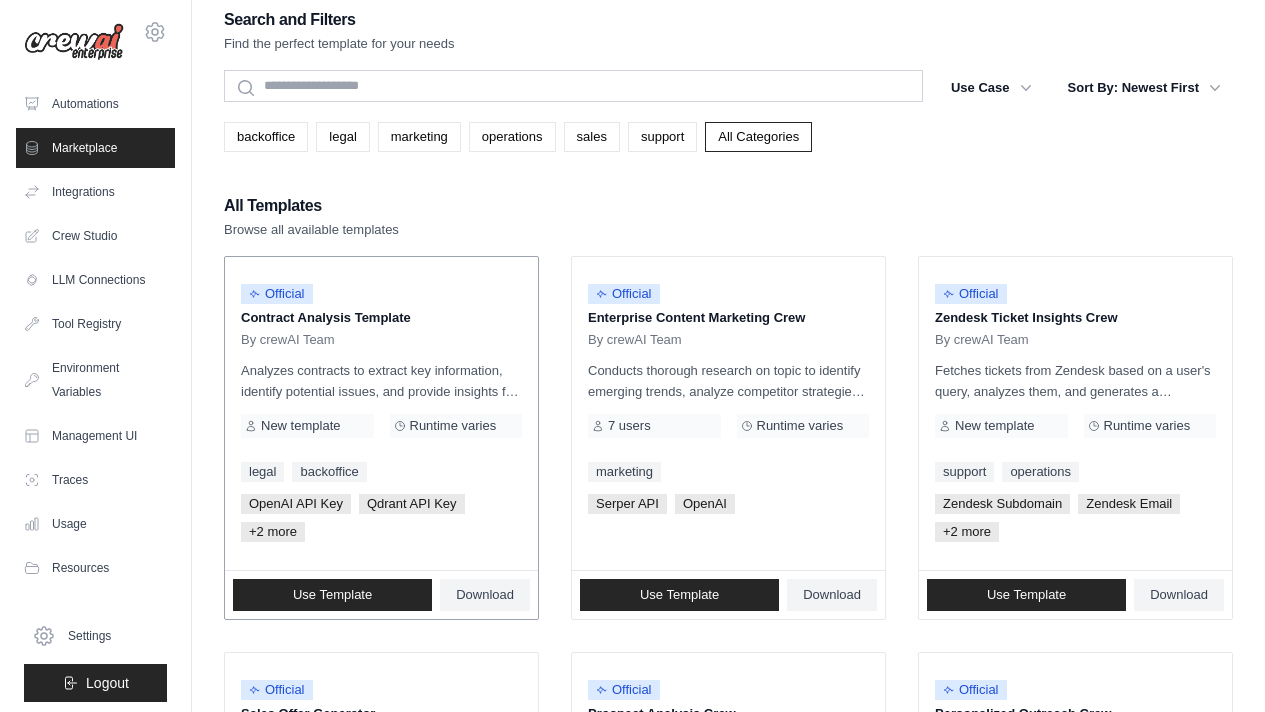 scroll, scrollTop: 16, scrollLeft: 0, axis: vertical 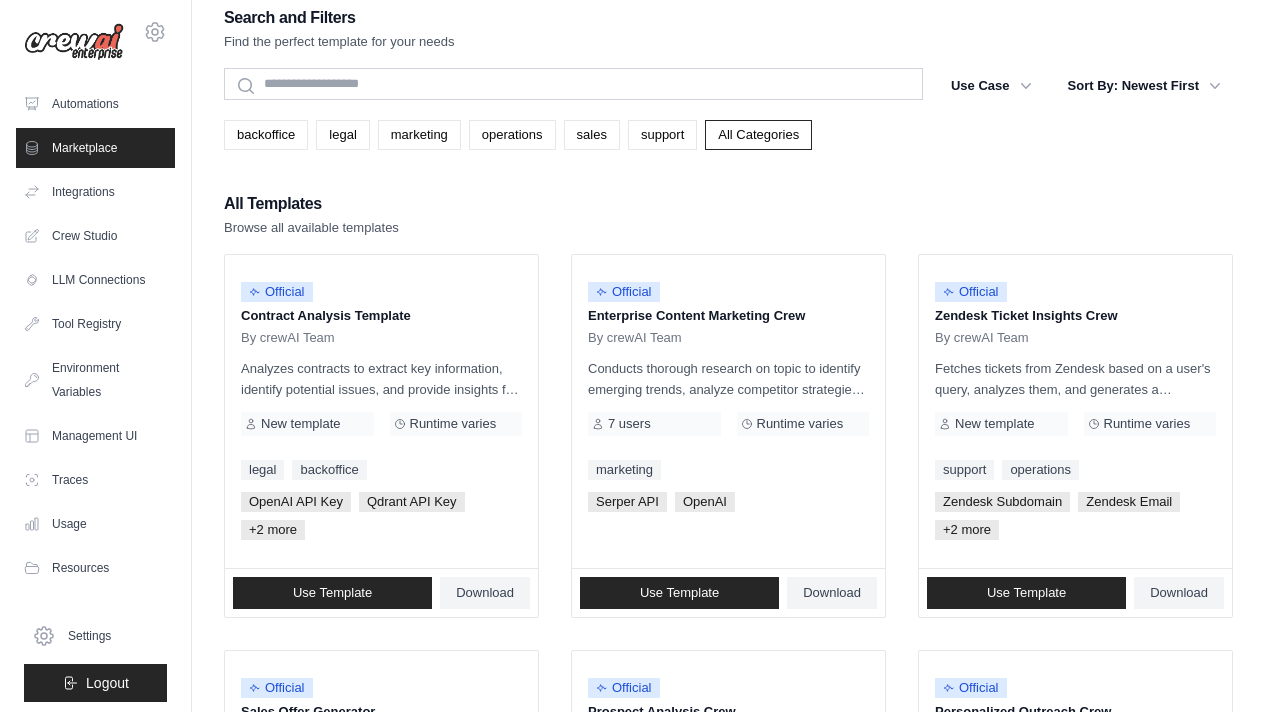click on "Marketplace" at bounding box center (95, 148) 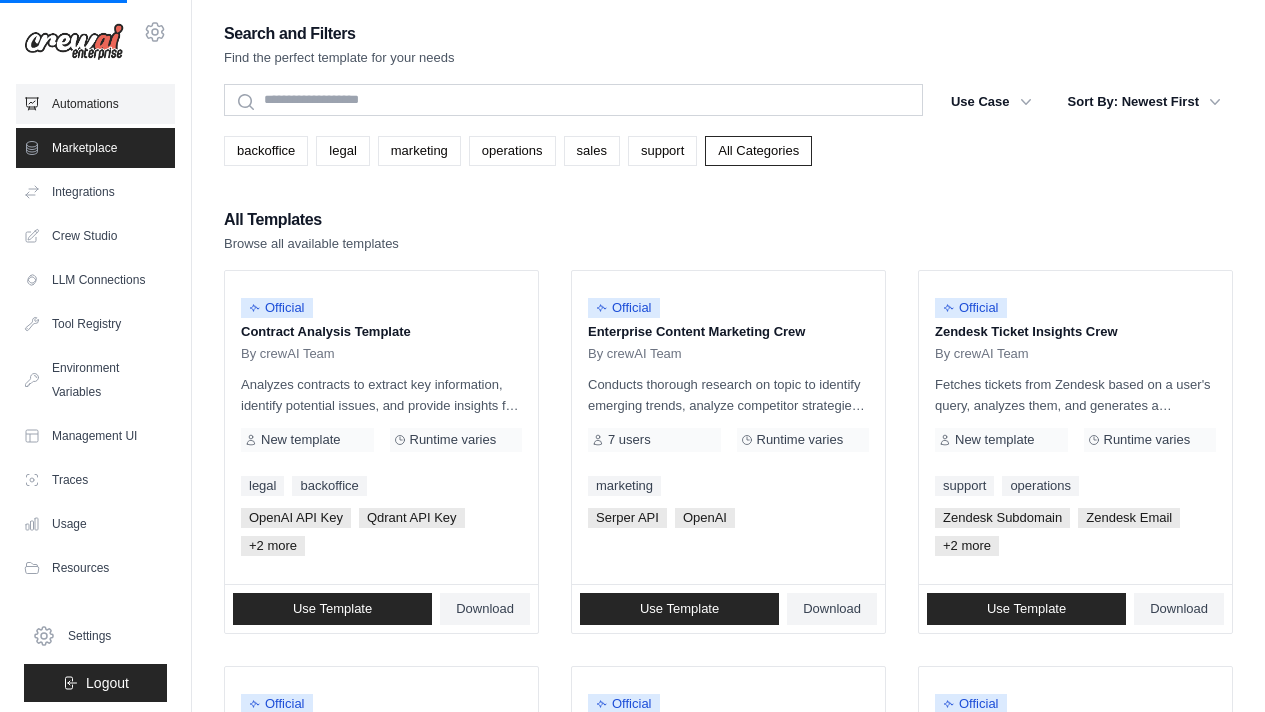 click on "Automations" at bounding box center (95, 104) 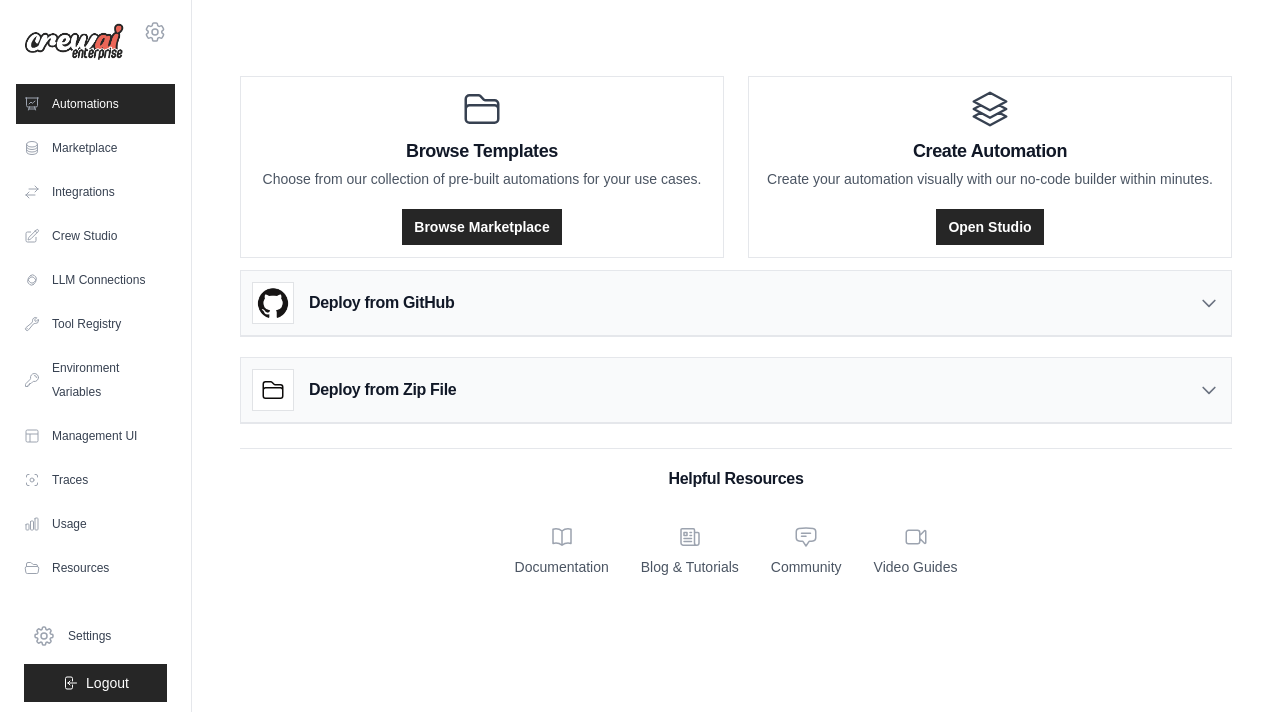 click on "Automations
Marketplace
Integrations
Crew Studio
LLM Connections" at bounding box center (95, 336) 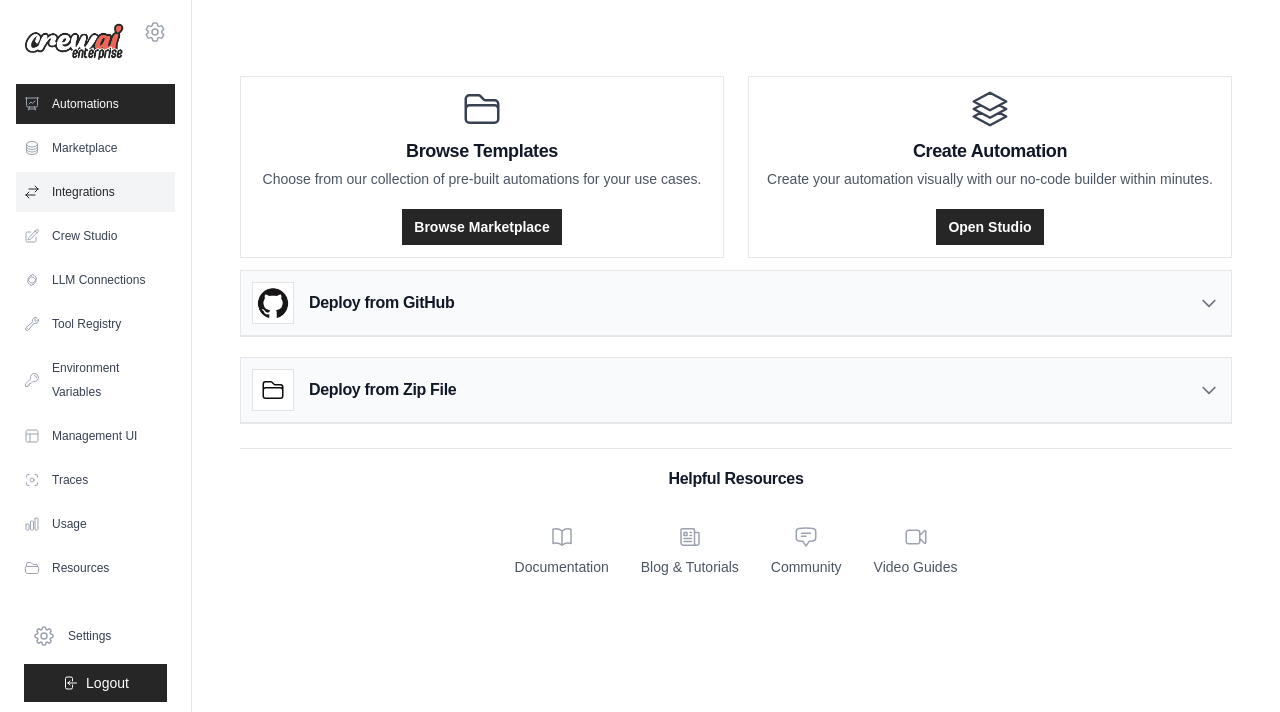 click on "Integrations" at bounding box center (95, 192) 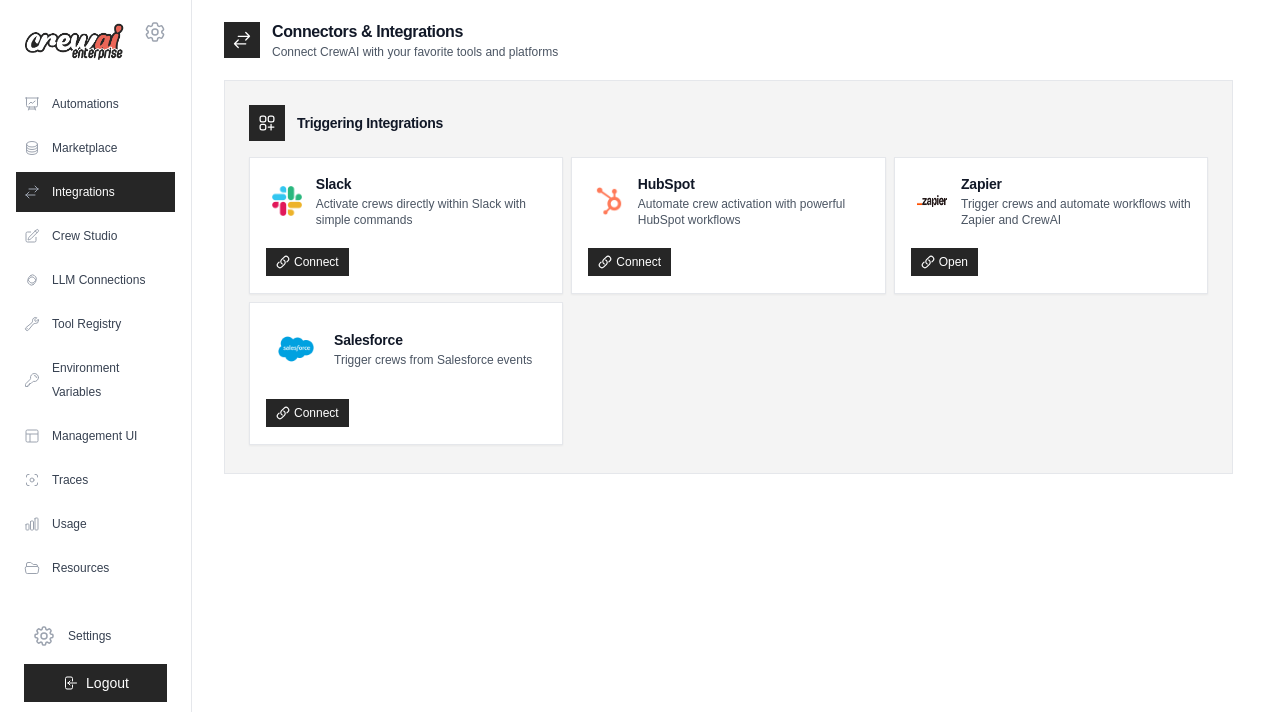 click on "Crew Studio" at bounding box center (95, 236) 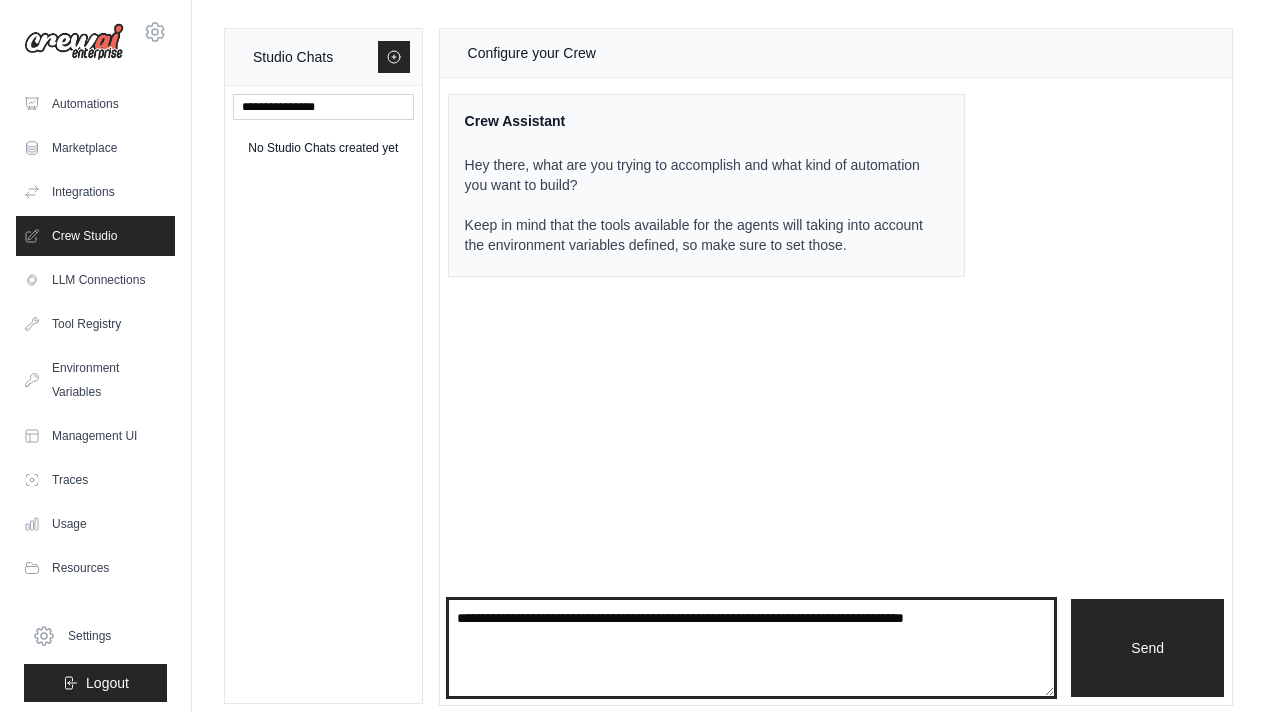 click at bounding box center (752, 648) 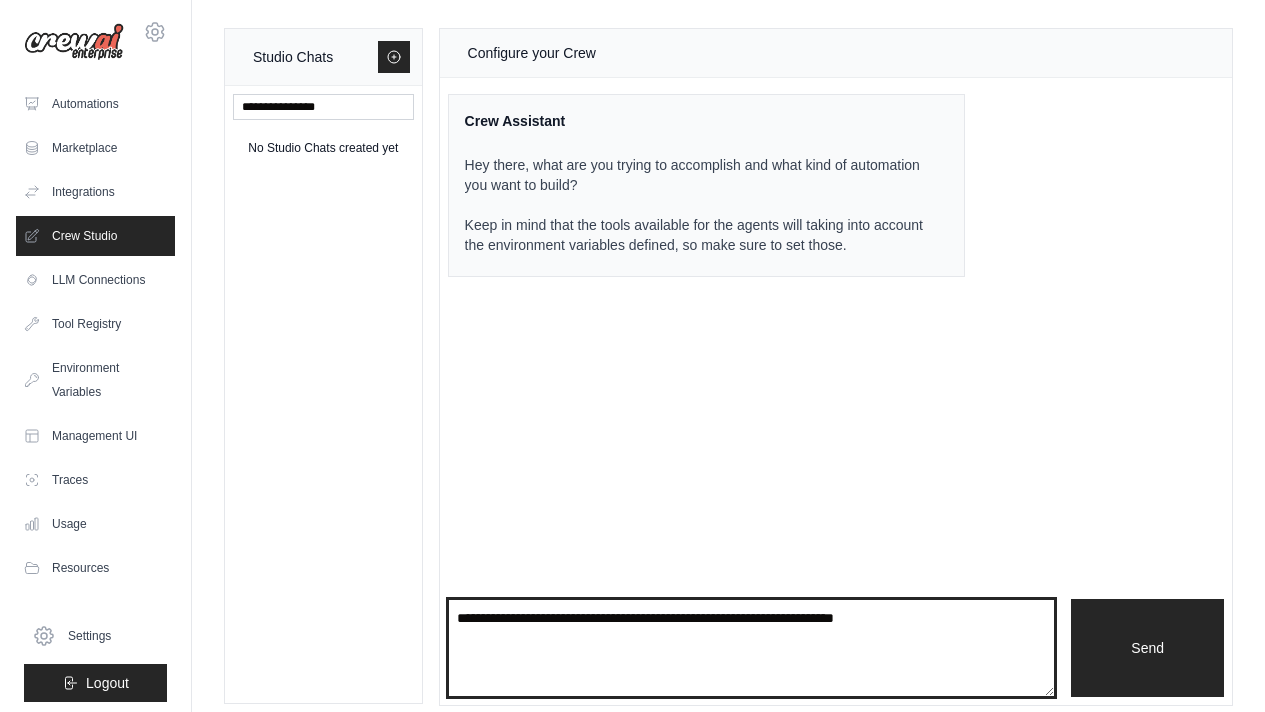 type on "**********" 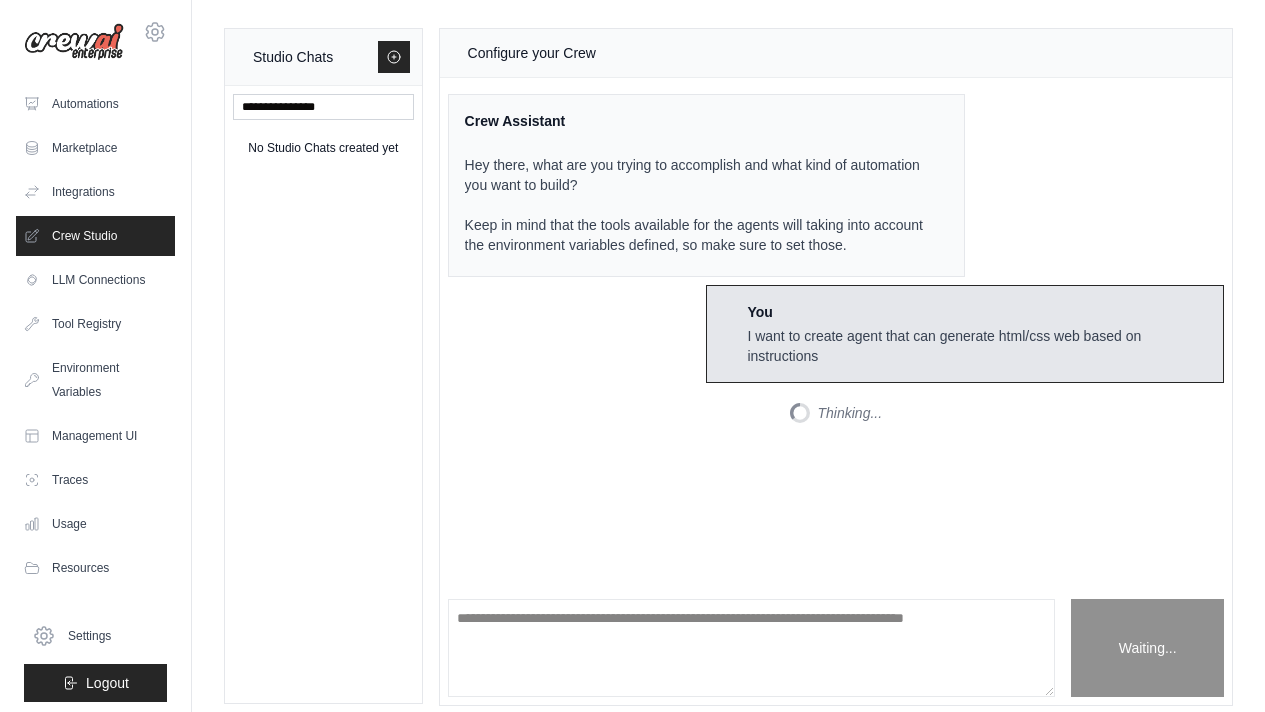 scroll, scrollTop: 175, scrollLeft: 0, axis: vertical 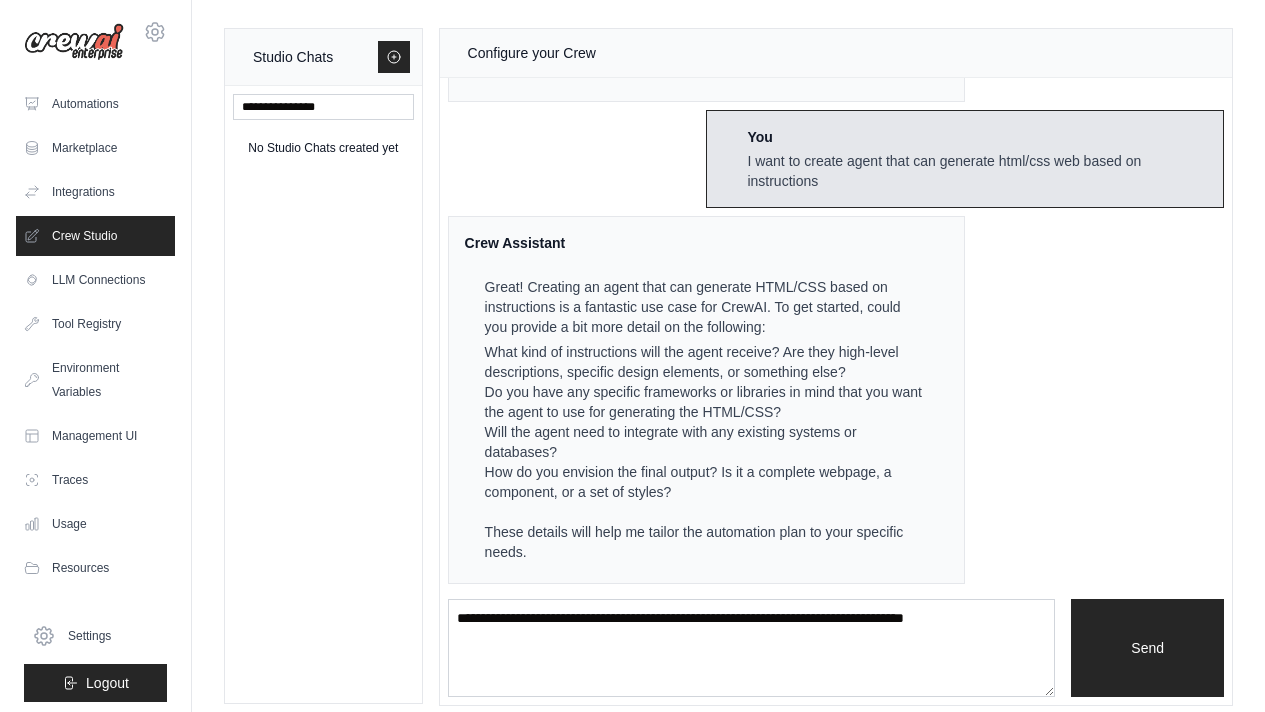 click on "What kind of instructions will the agent receive? Are they high-level descriptions, specific design elements, or something else?" at bounding box center (705, 362) 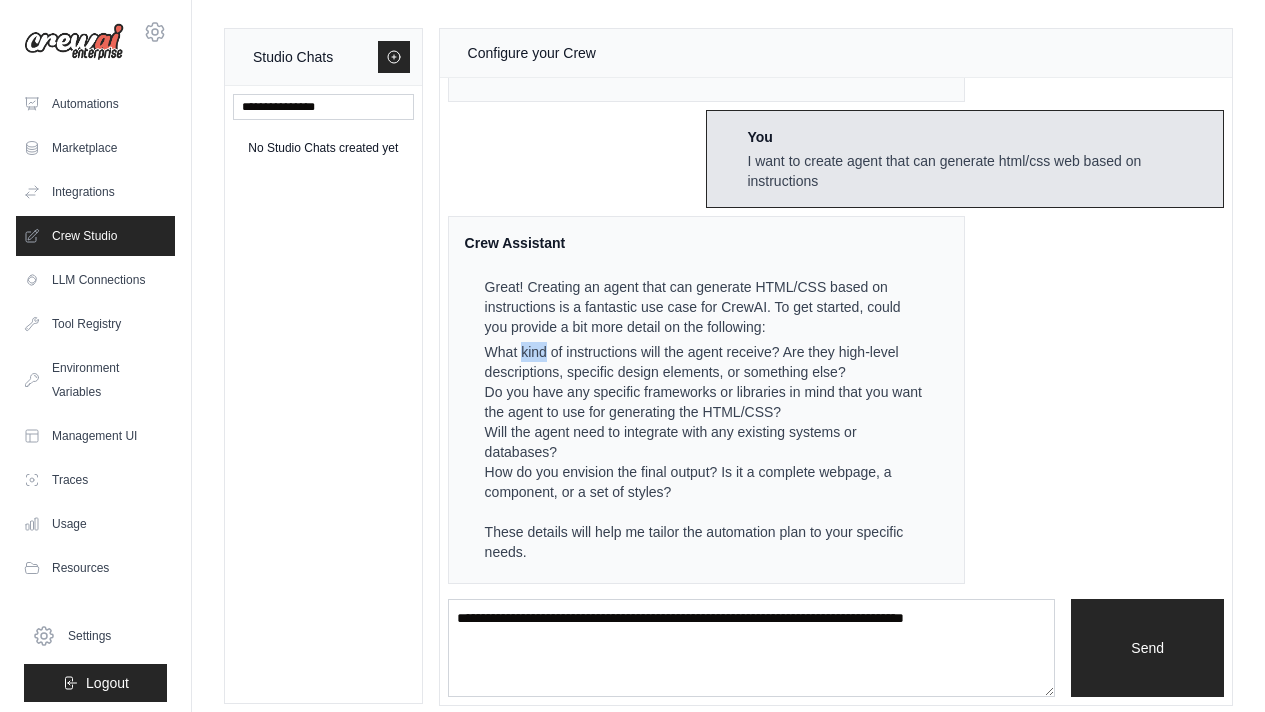 click on "What kind of instructions will the agent receive? Are they high-level descriptions, specific design elements, or something else?" at bounding box center [705, 362] 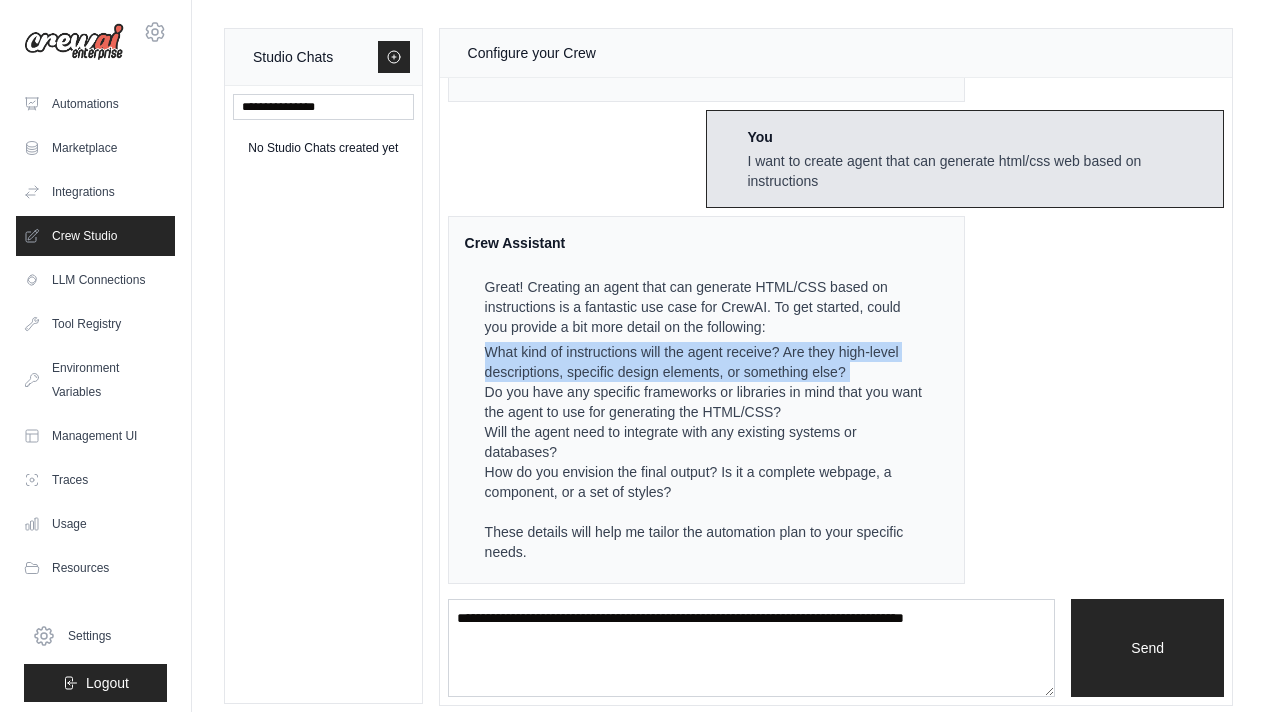 click on "What kind of instructions will the agent receive? Are they high-level descriptions, specific design elements, or something else?" at bounding box center (705, 362) 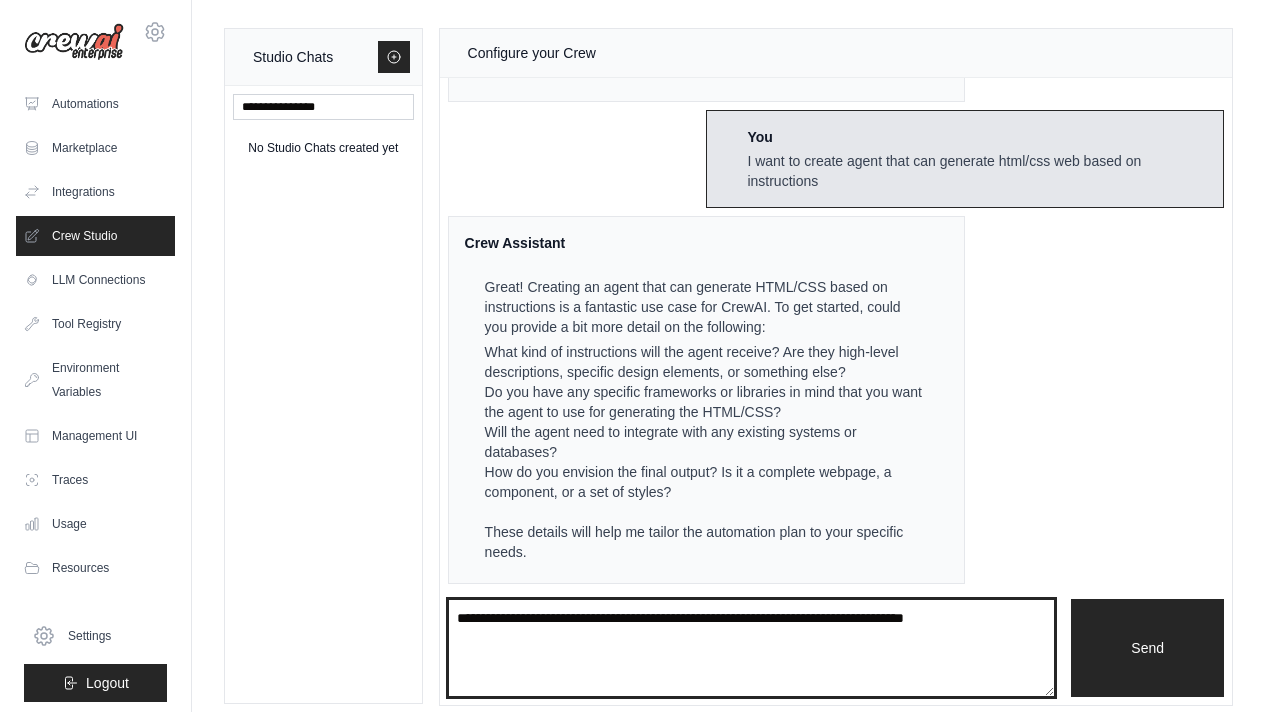 click at bounding box center [752, 648] 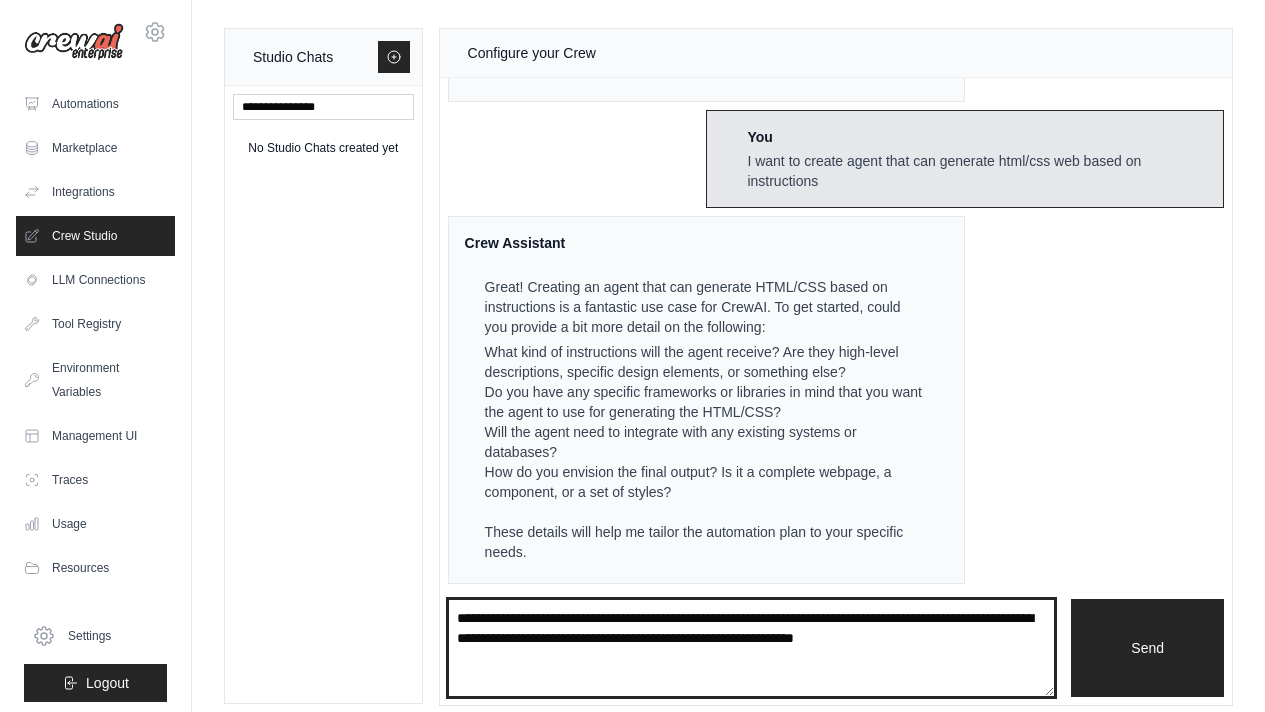 type on "**********" 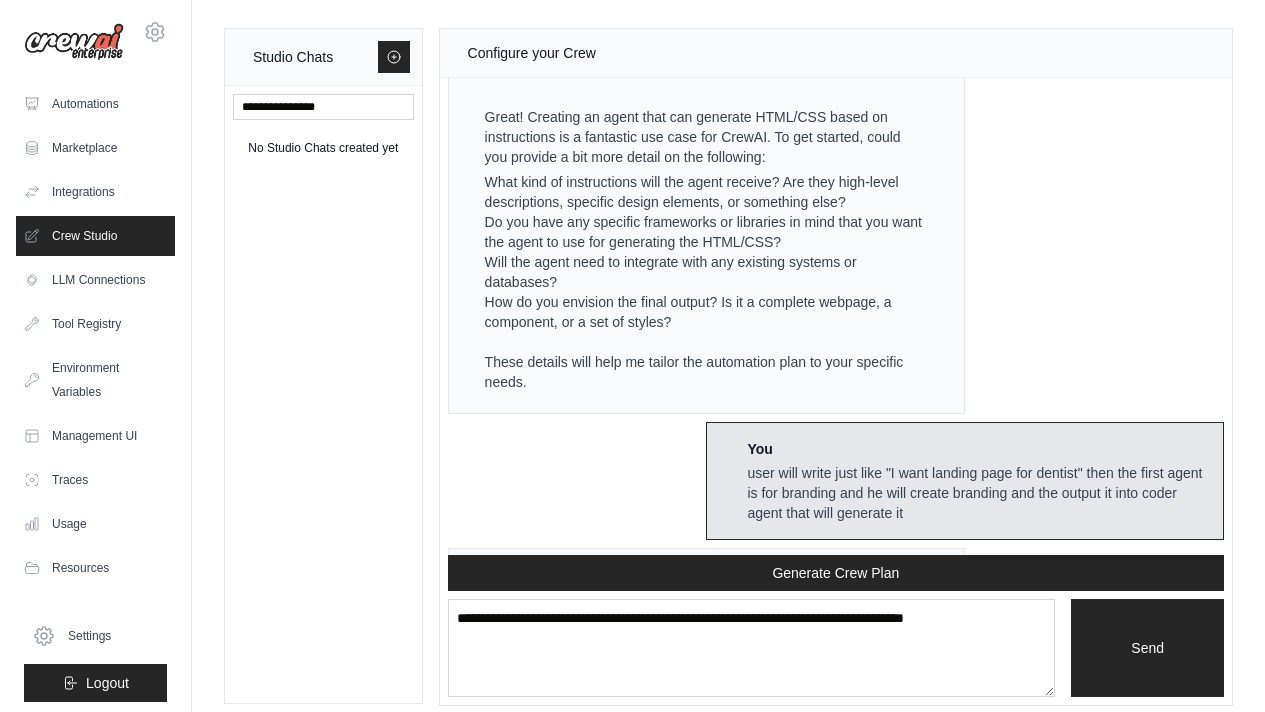 scroll, scrollTop: 1416, scrollLeft: 0, axis: vertical 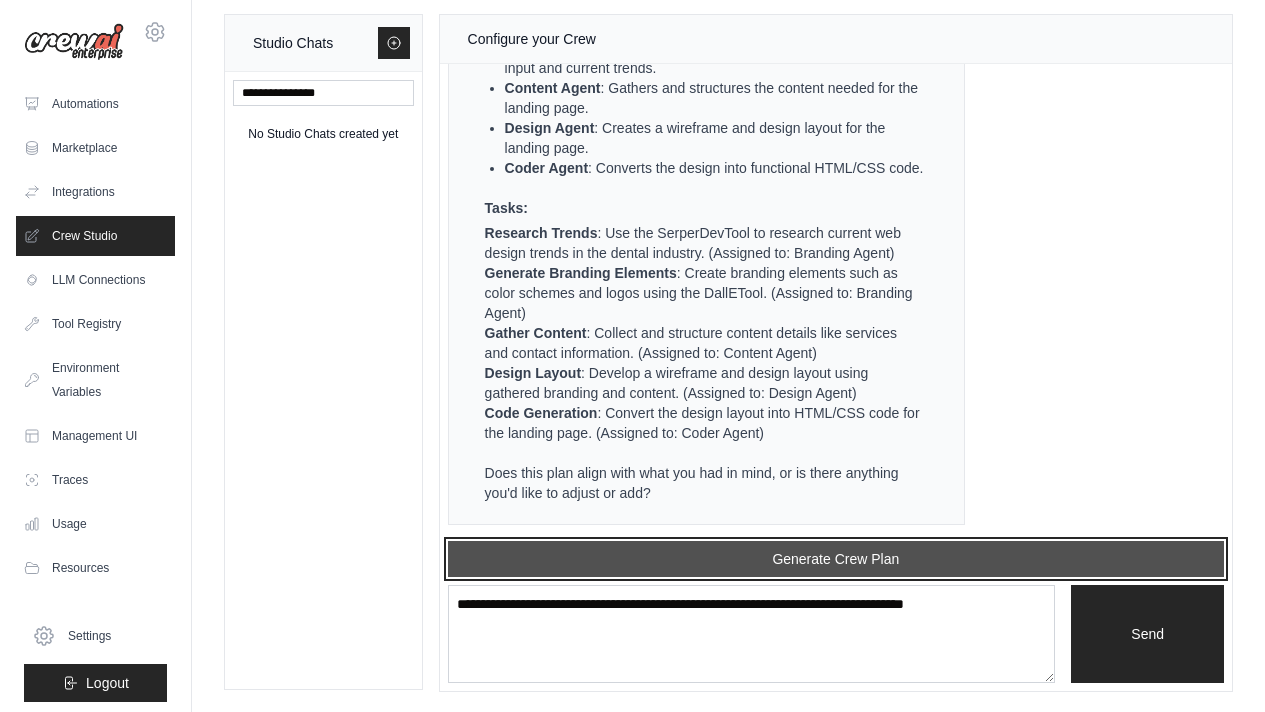 click on "Generate Crew Plan" at bounding box center [836, 559] 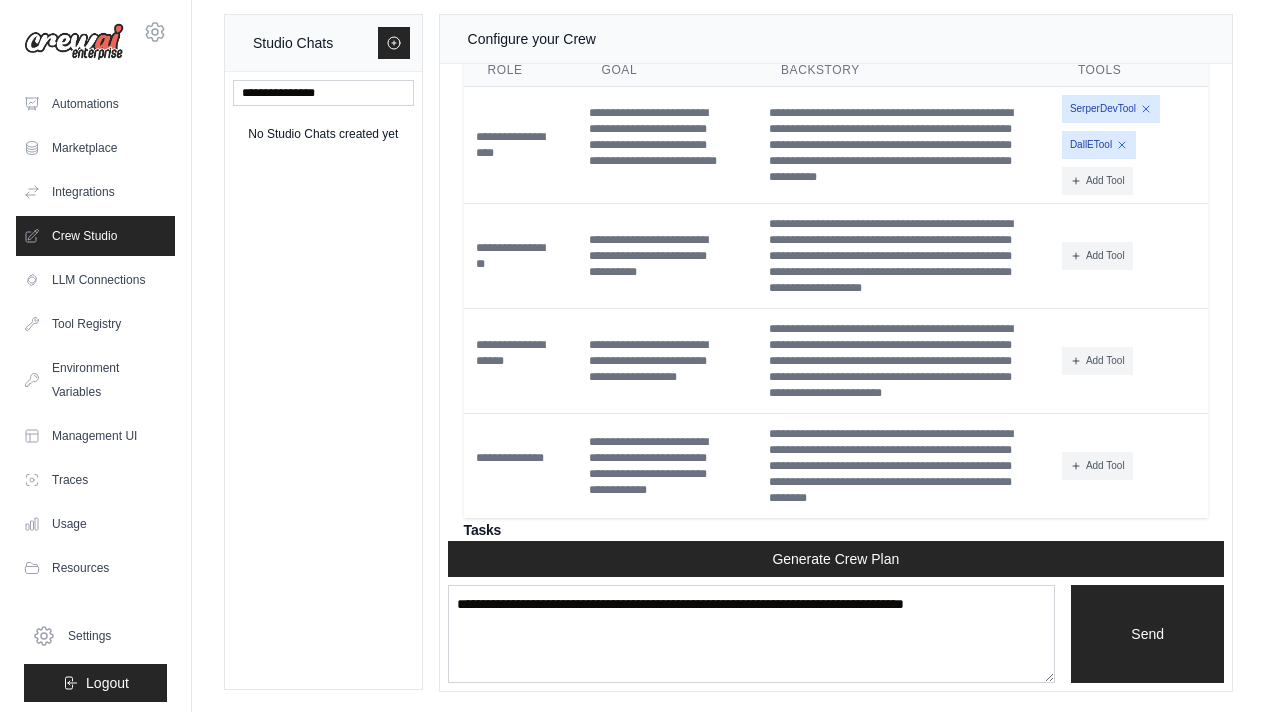 scroll, scrollTop: 2053, scrollLeft: 0, axis: vertical 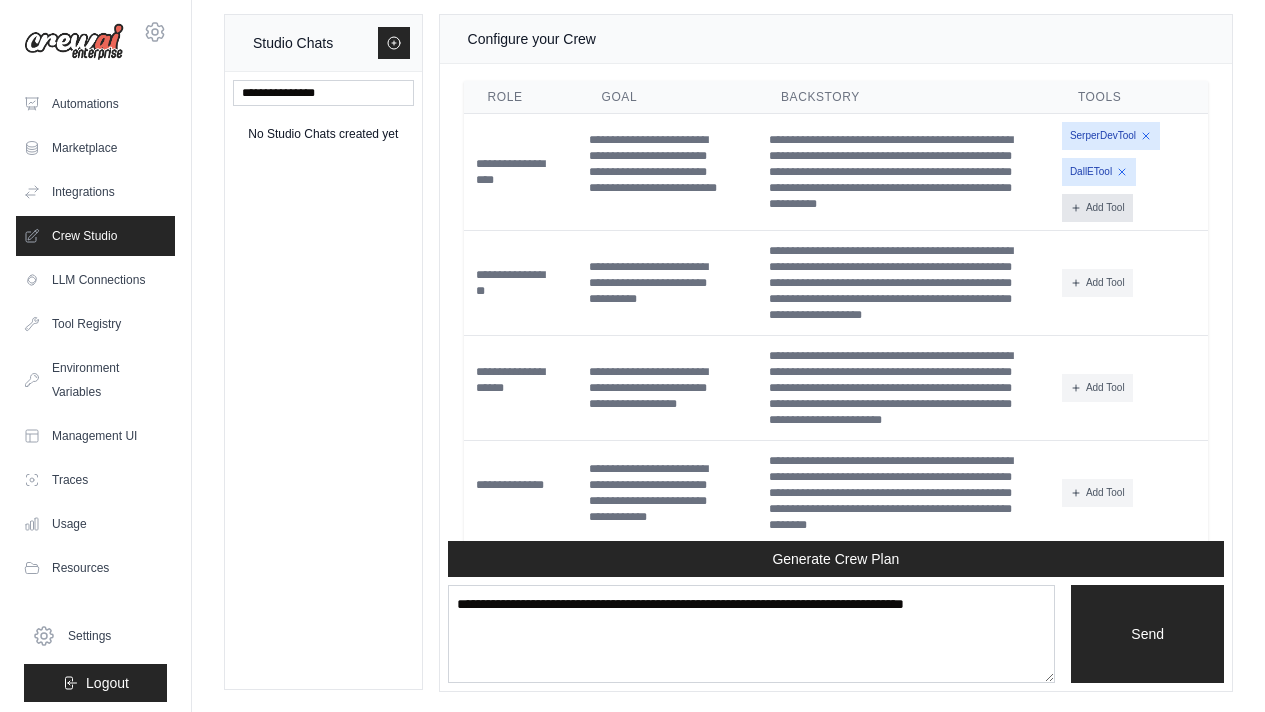 click on "Add Tool" at bounding box center (1097, 208) 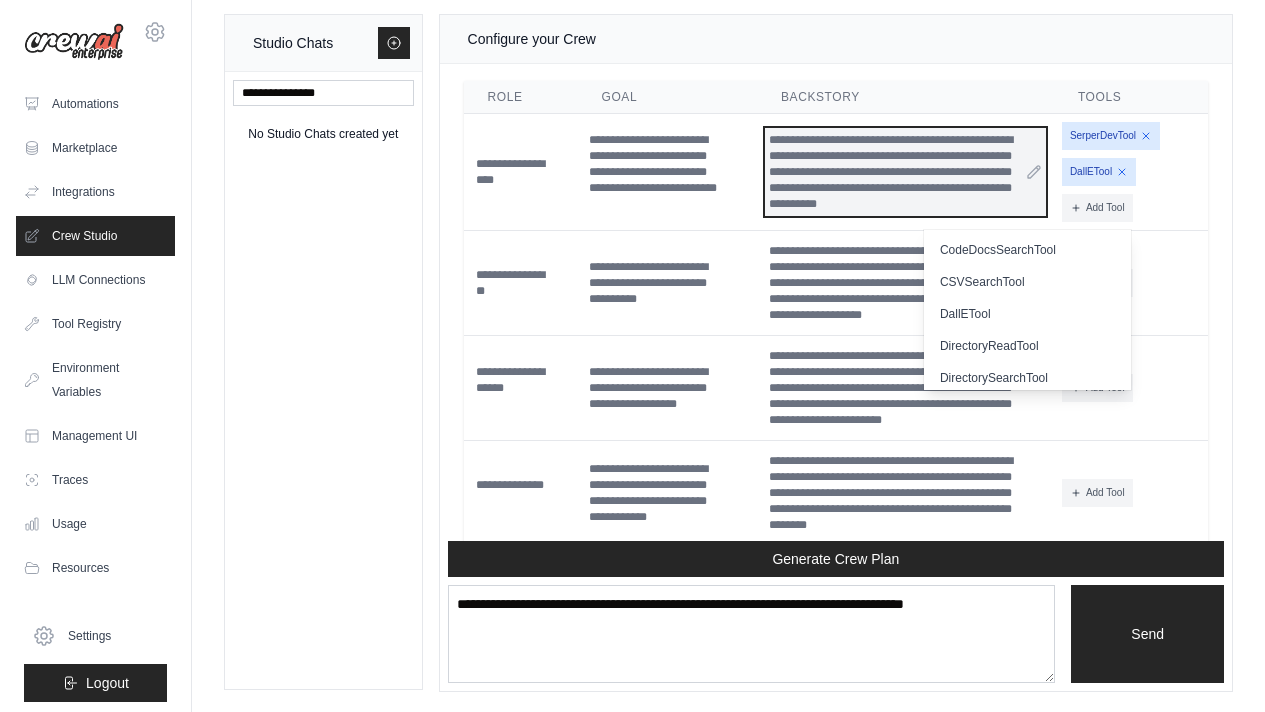 click on "**********" at bounding box center (905, 172) 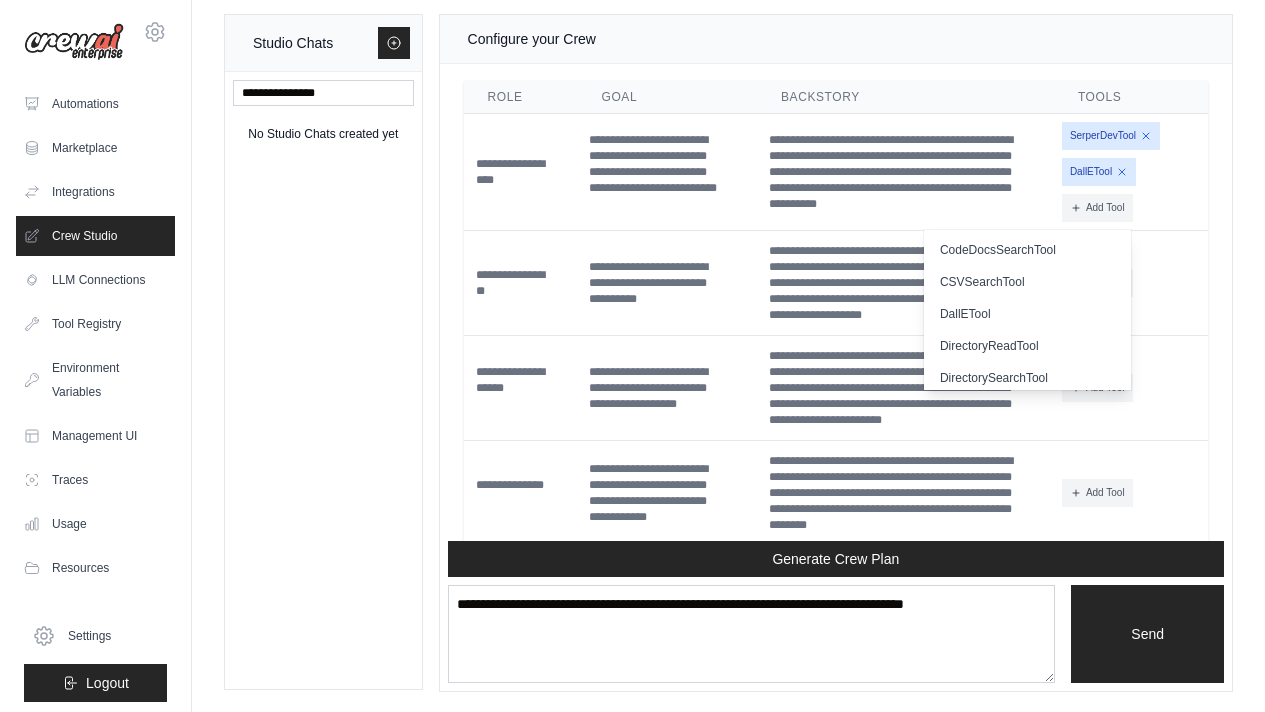 click on "**********" at bounding box center (905, 283) 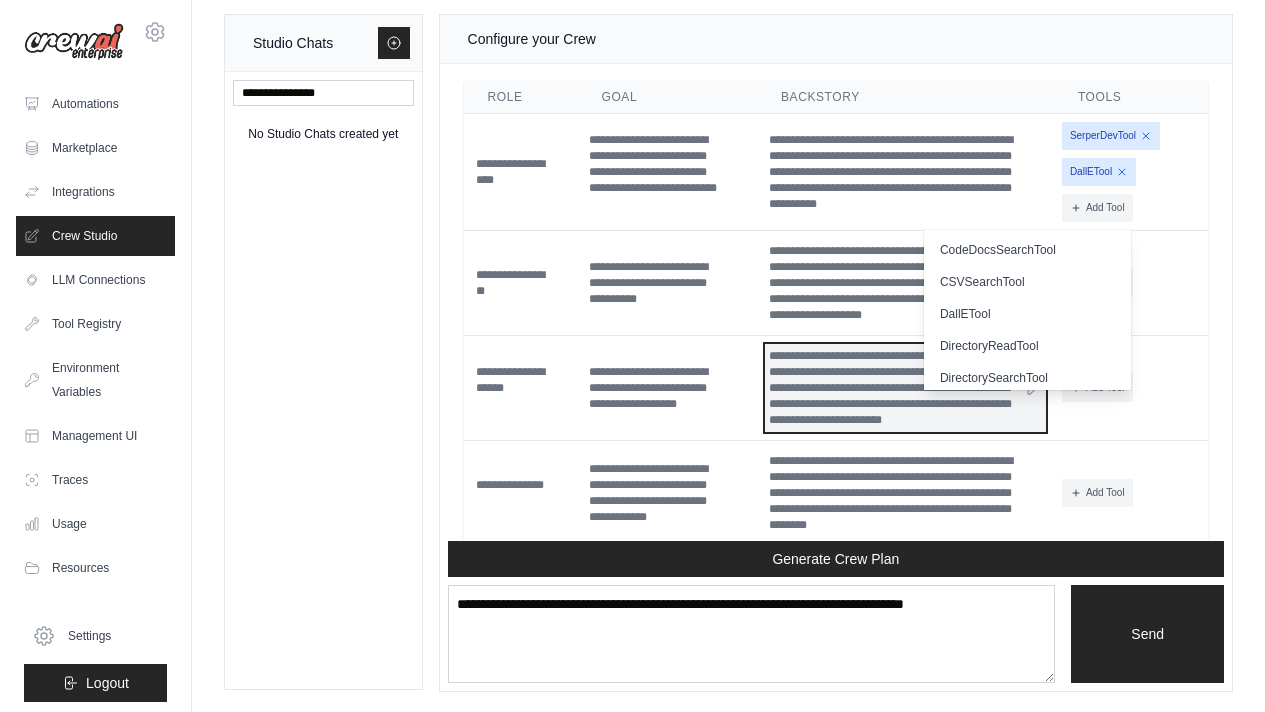 click on "**********" at bounding box center [905, 388] 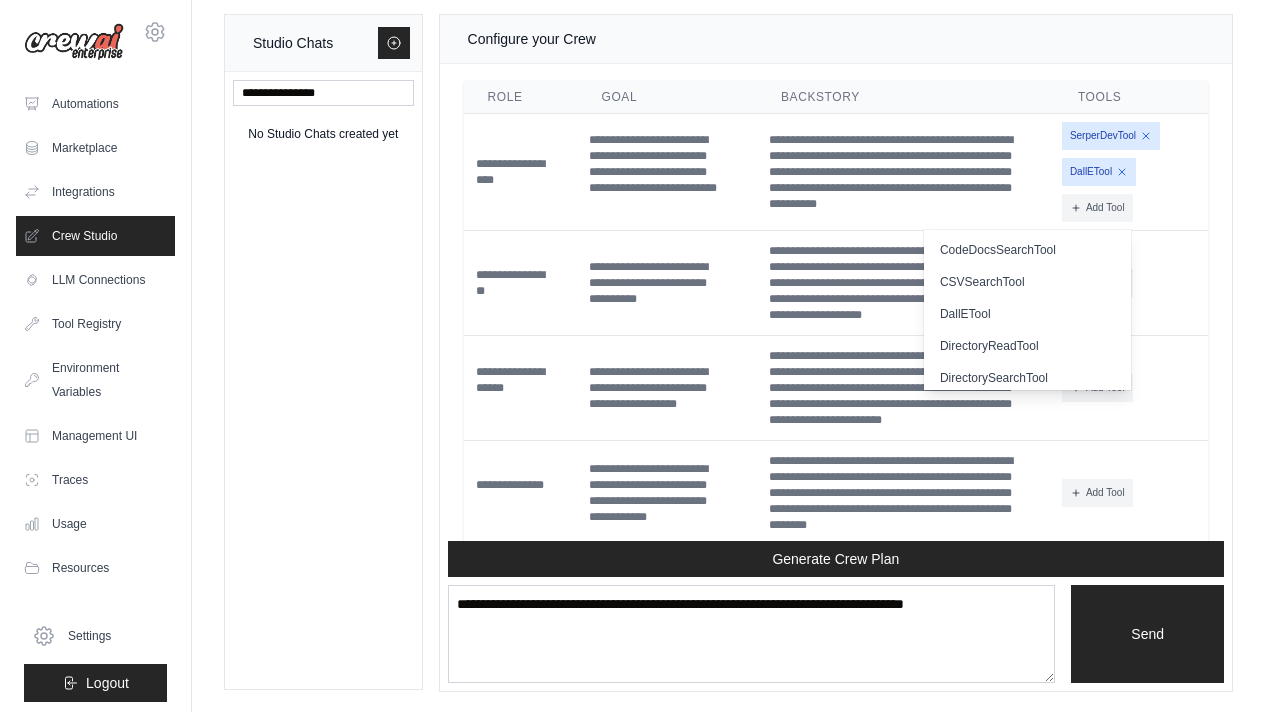 click on "**********" at bounding box center (905, 388) 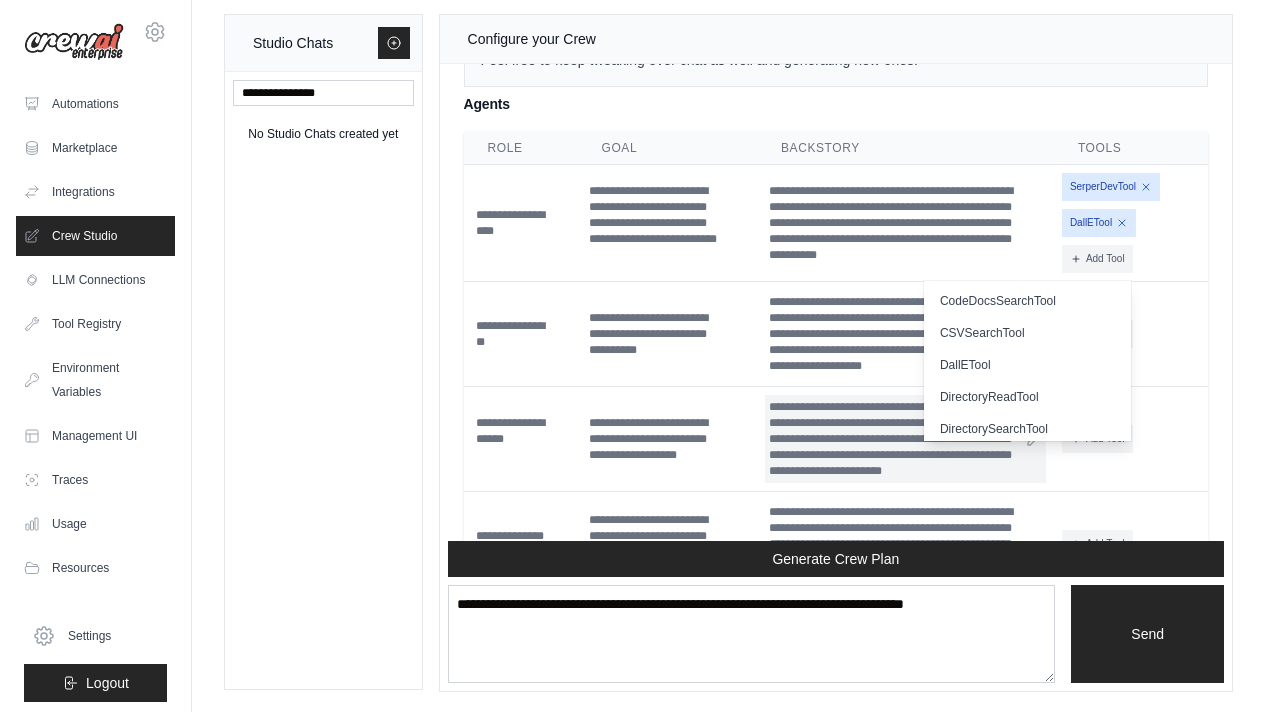 scroll, scrollTop: 2001, scrollLeft: 0, axis: vertical 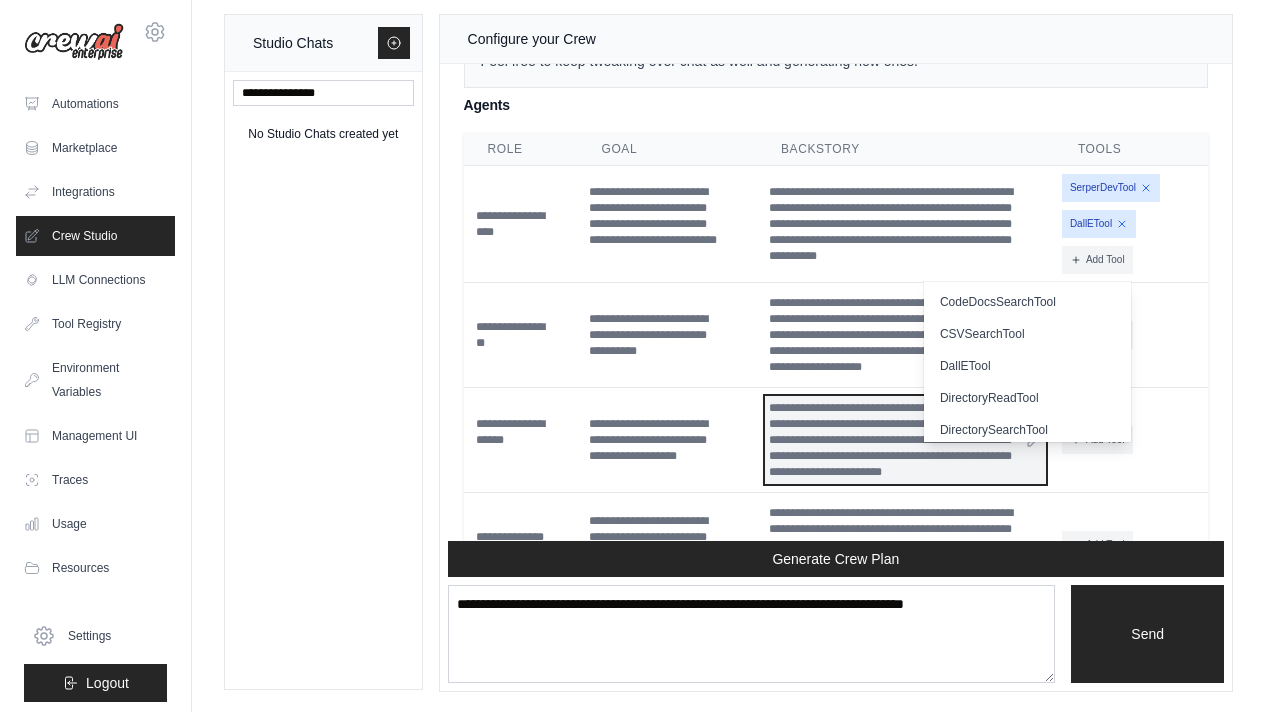 click on "**********" at bounding box center [905, 440] 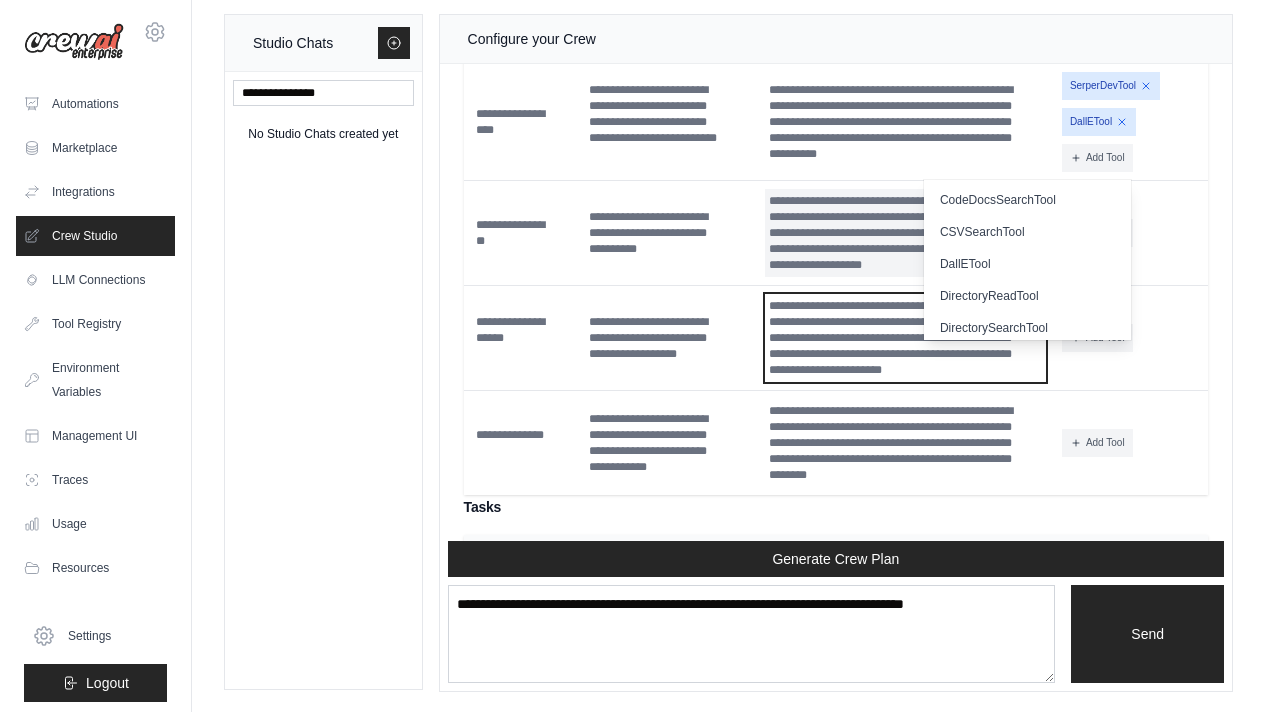 scroll, scrollTop: 2104, scrollLeft: 0, axis: vertical 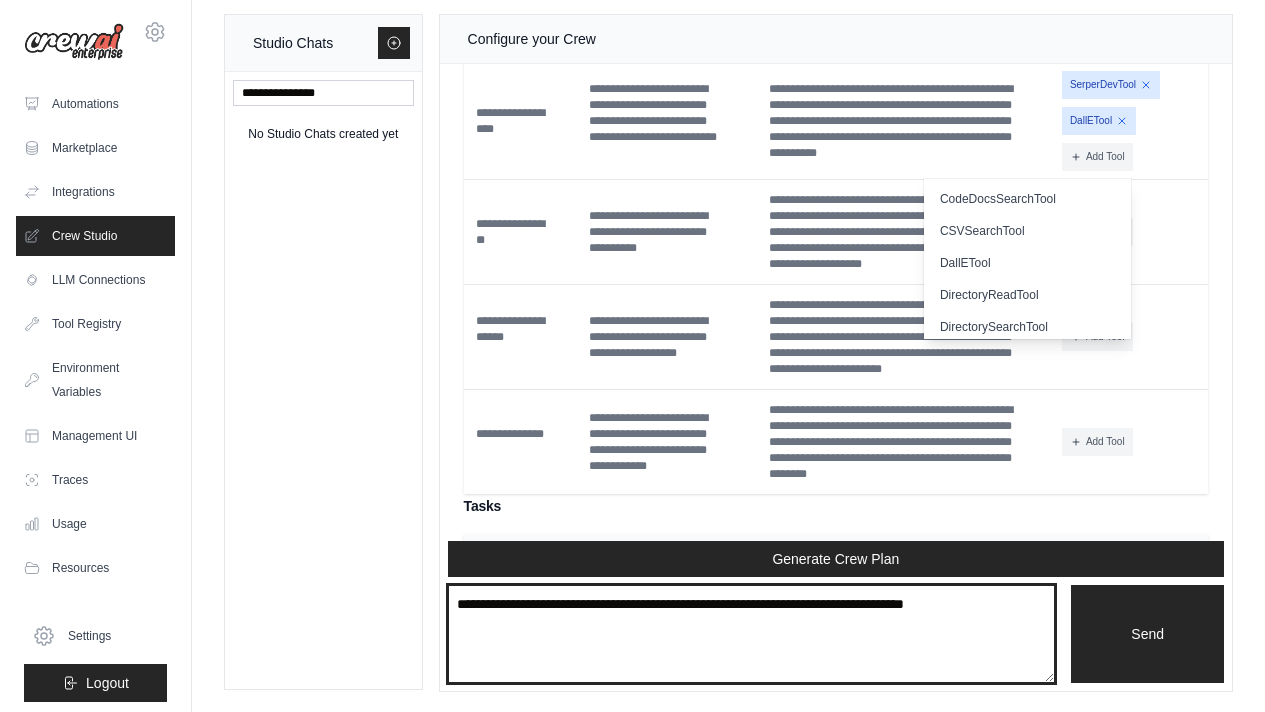 click at bounding box center [752, 634] 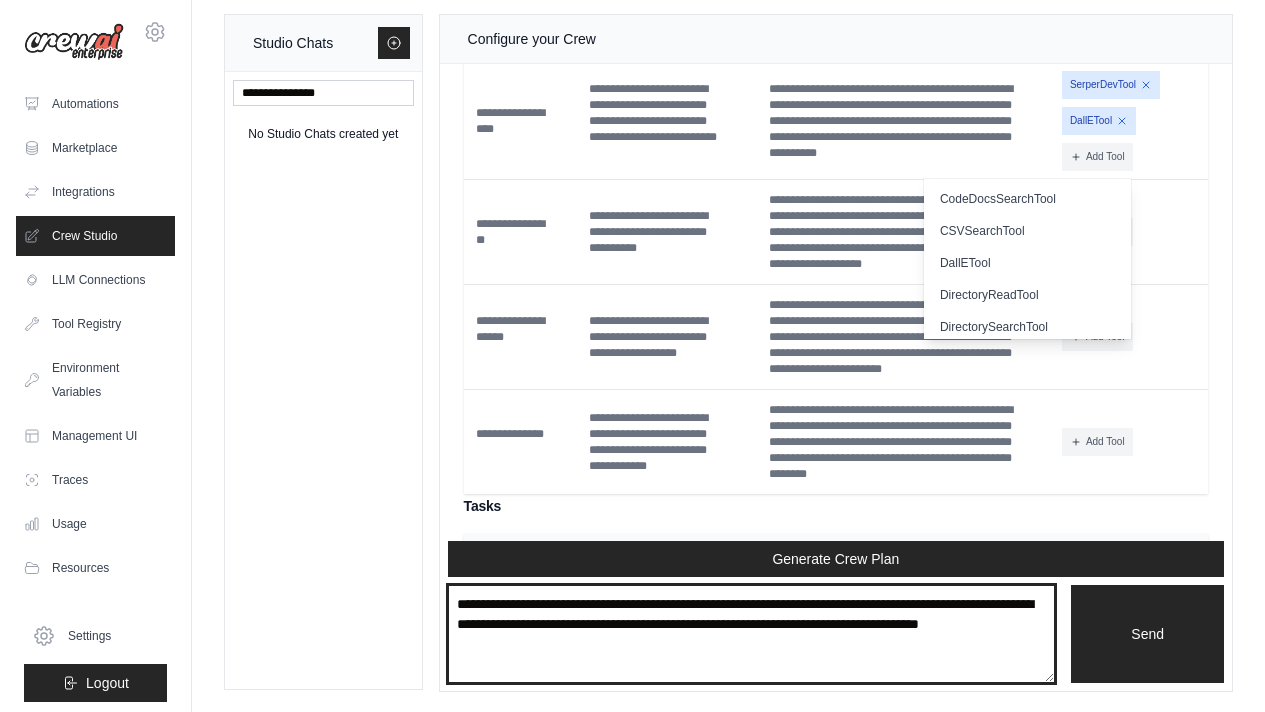 type on "**********" 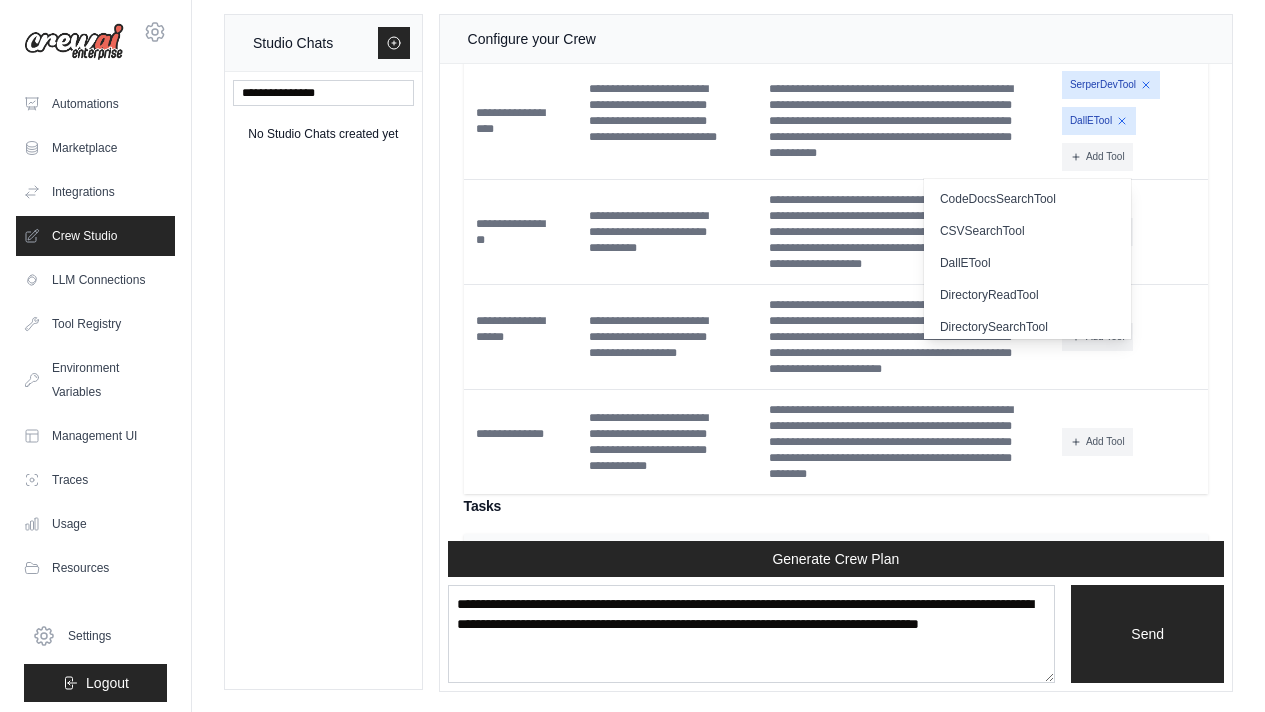 type 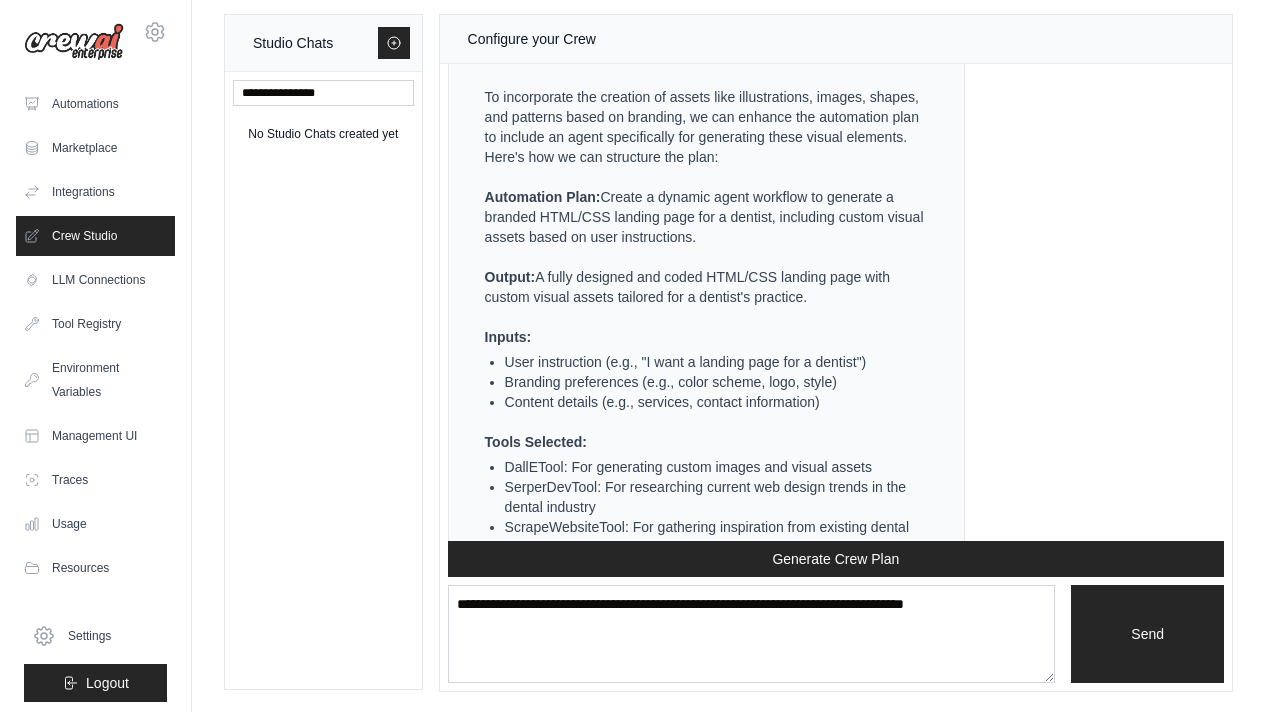 scroll, scrollTop: 3239, scrollLeft: 0, axis: vertical 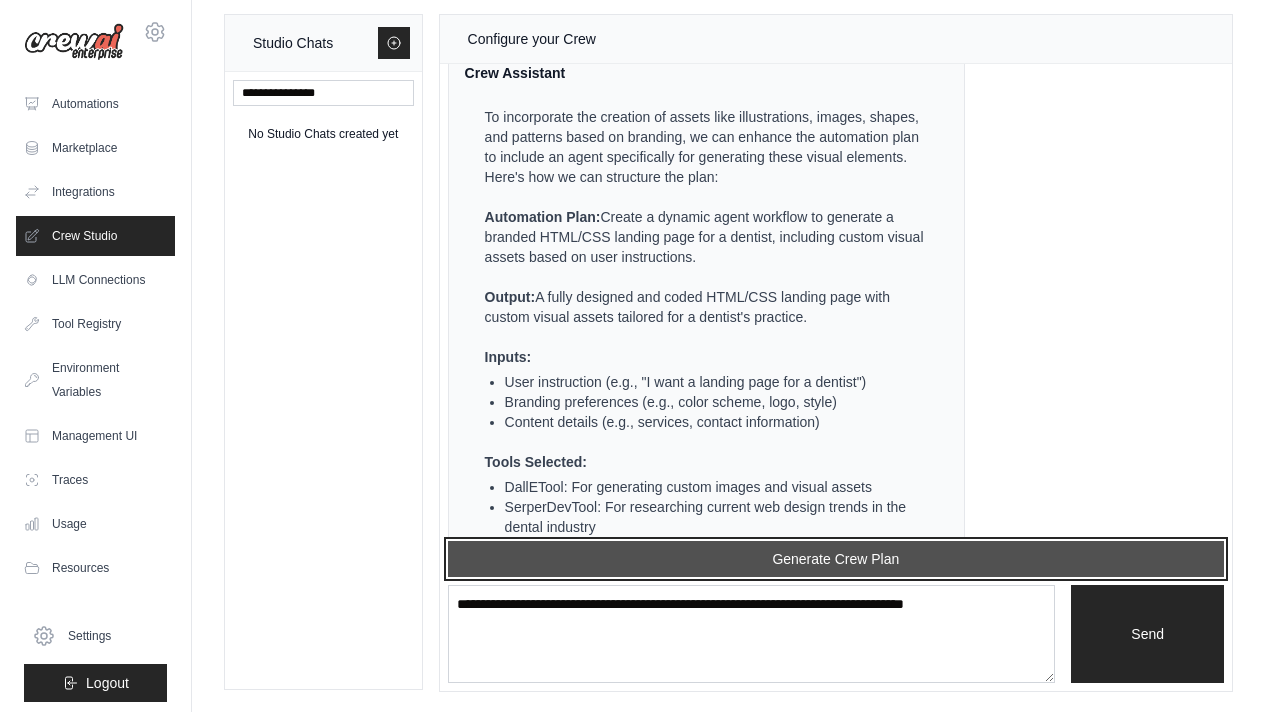 click on "Generate Crew Plan" at bounding box center (836, 559) 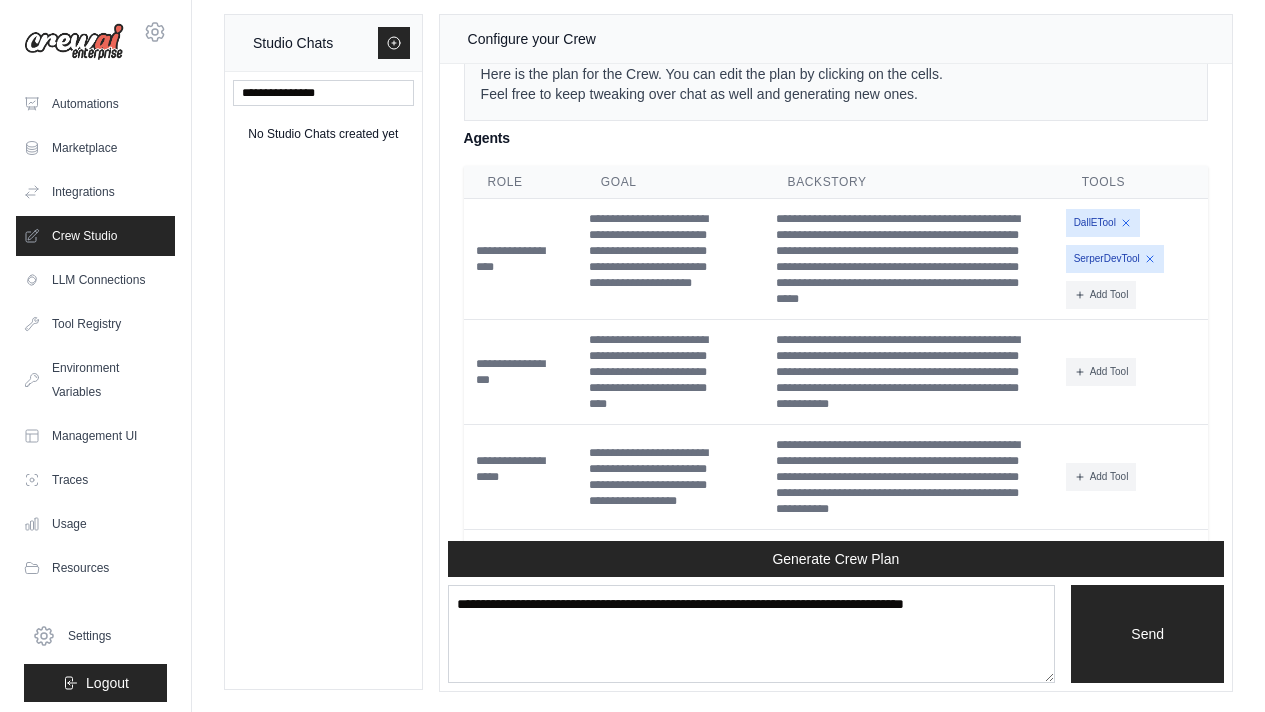 scroll, scrollTop: 4539, scrollLeft: 0, axis: vertical 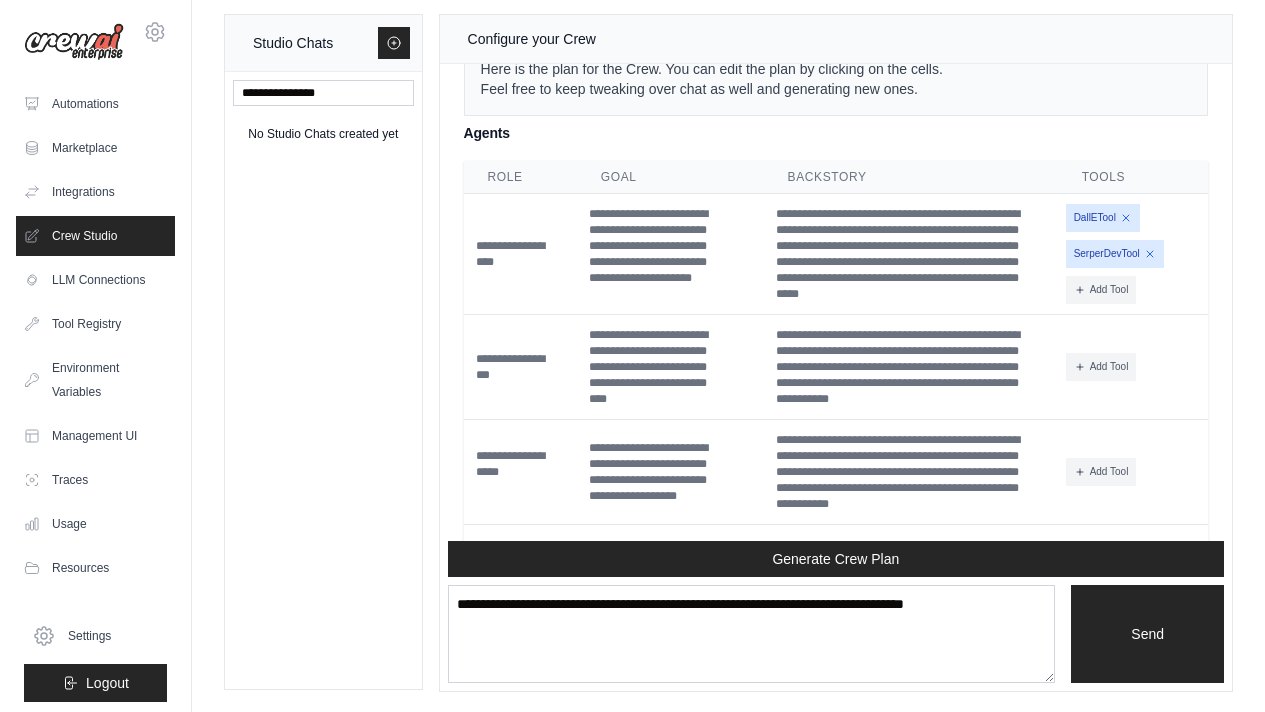 click on "SerperDevTool" at bounding box center [1115, 254] 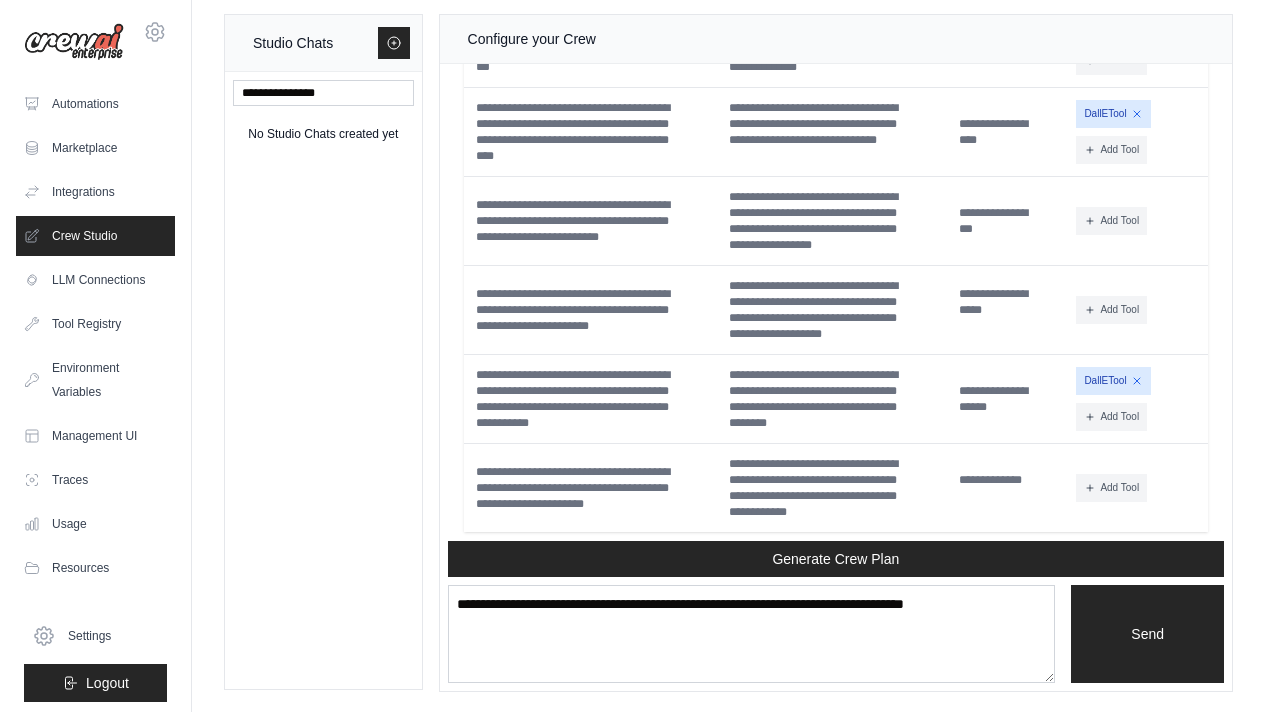 scroll, scrollTop: 5582, scrollLeft: 0, axis: vertical 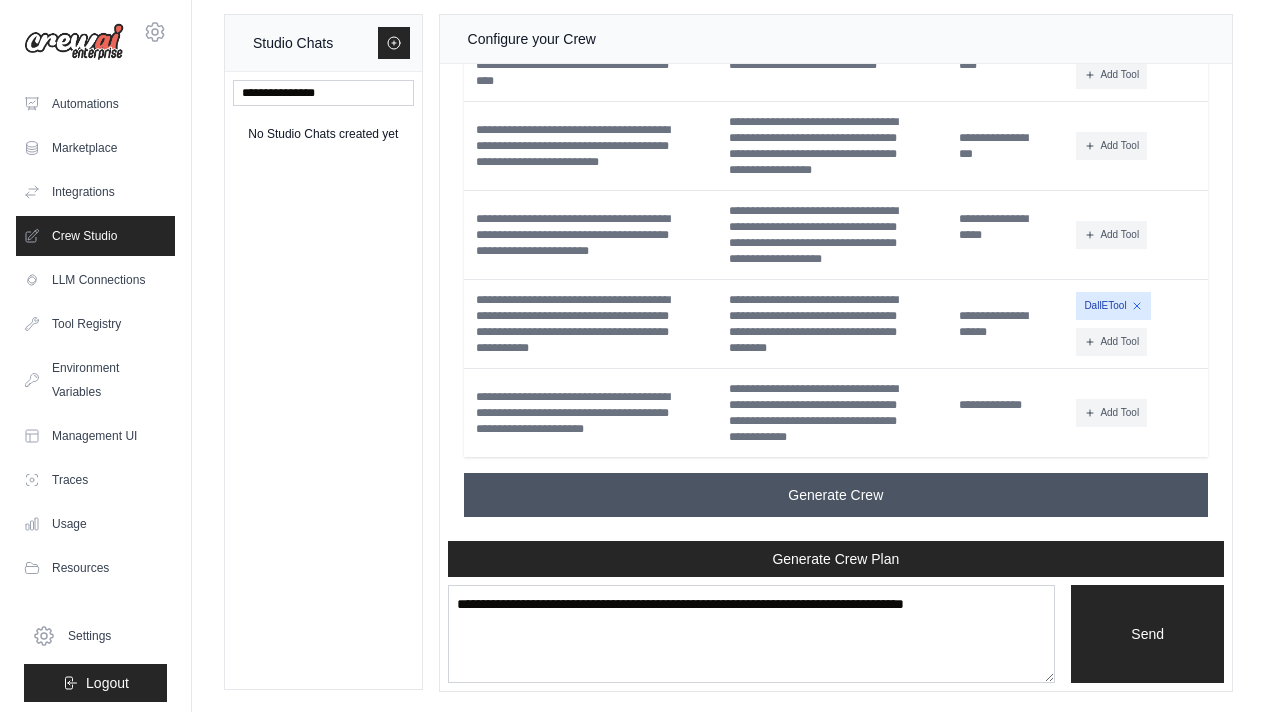 click on "Generate Crew" at bounding box center (835, 495) 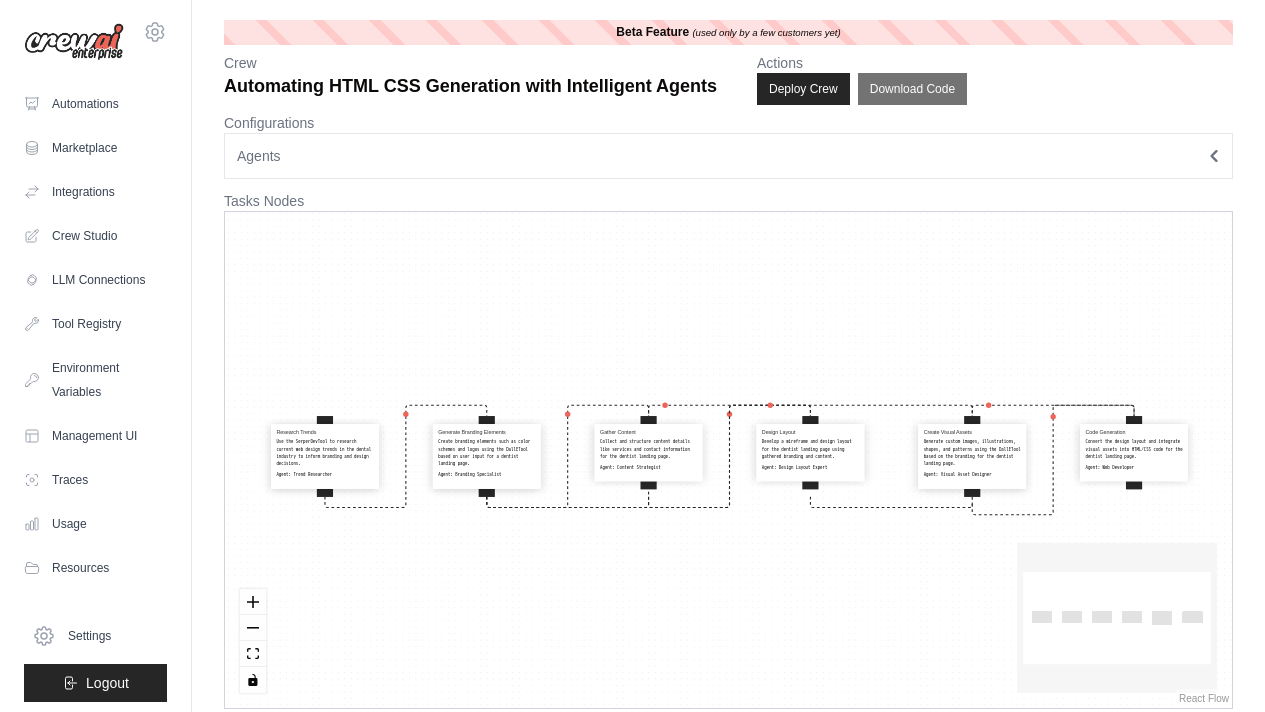 scroll, scrollTop: 0, scrollLeft: 0, axis: both 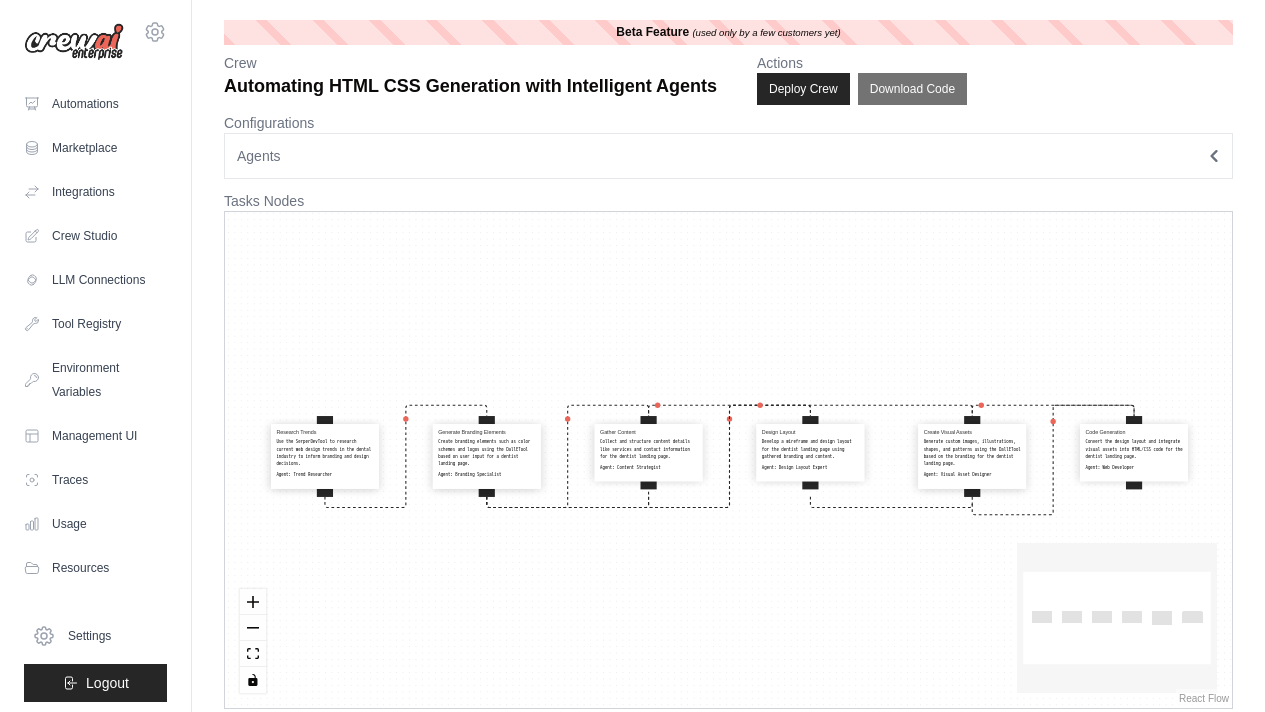 click on "Agents" at bounding box center [728, 156] 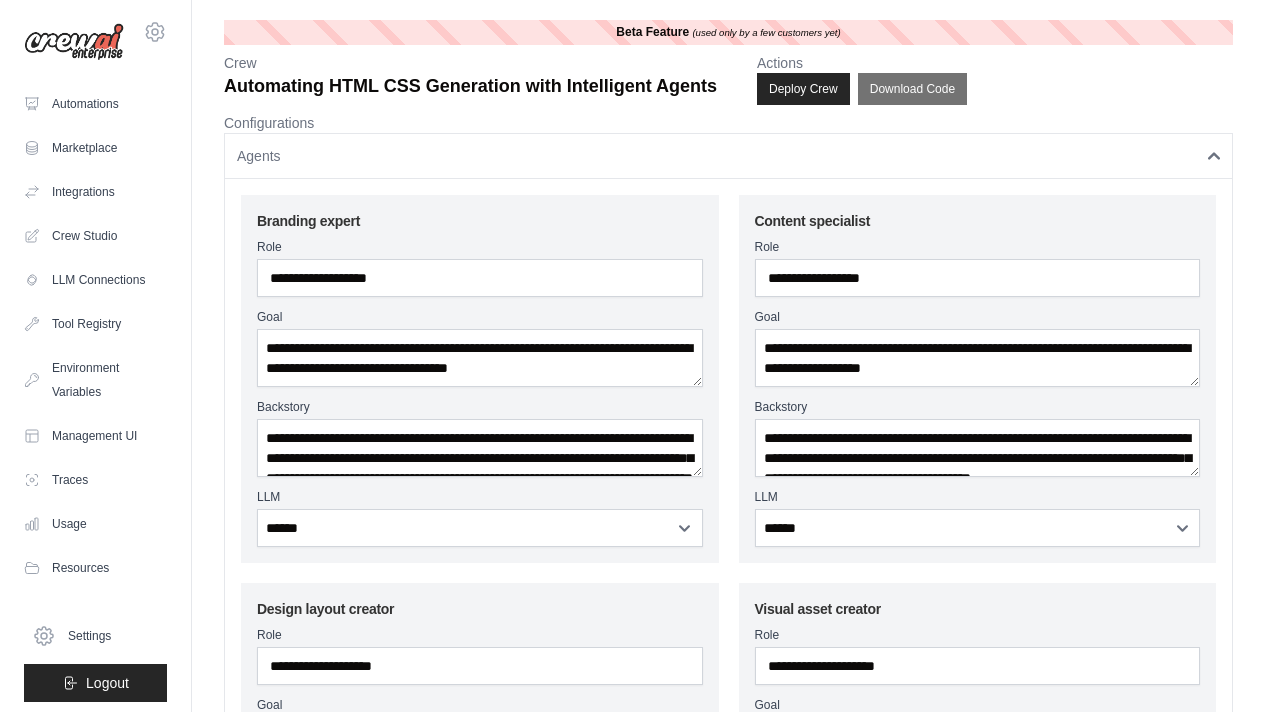 click on "Agents" at bounding box center (728, 156) 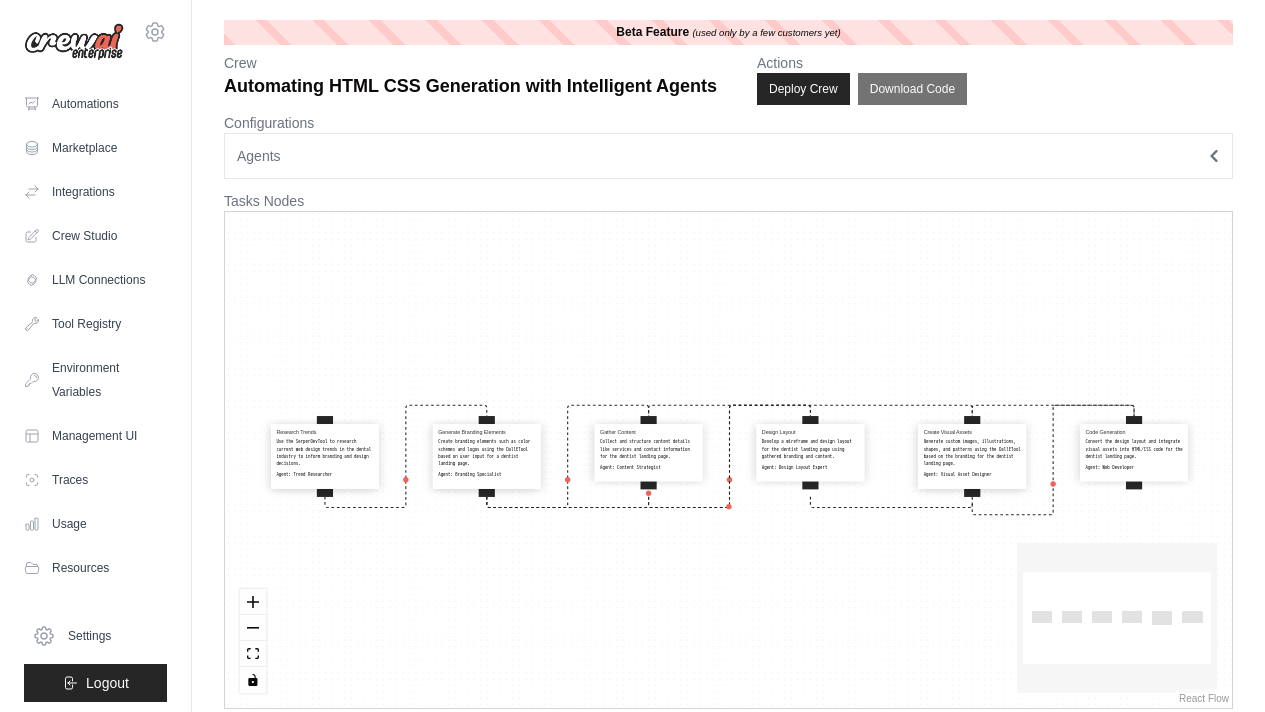 scroll, scrollTop: 17, scrollLeft: 0, axis: vertical 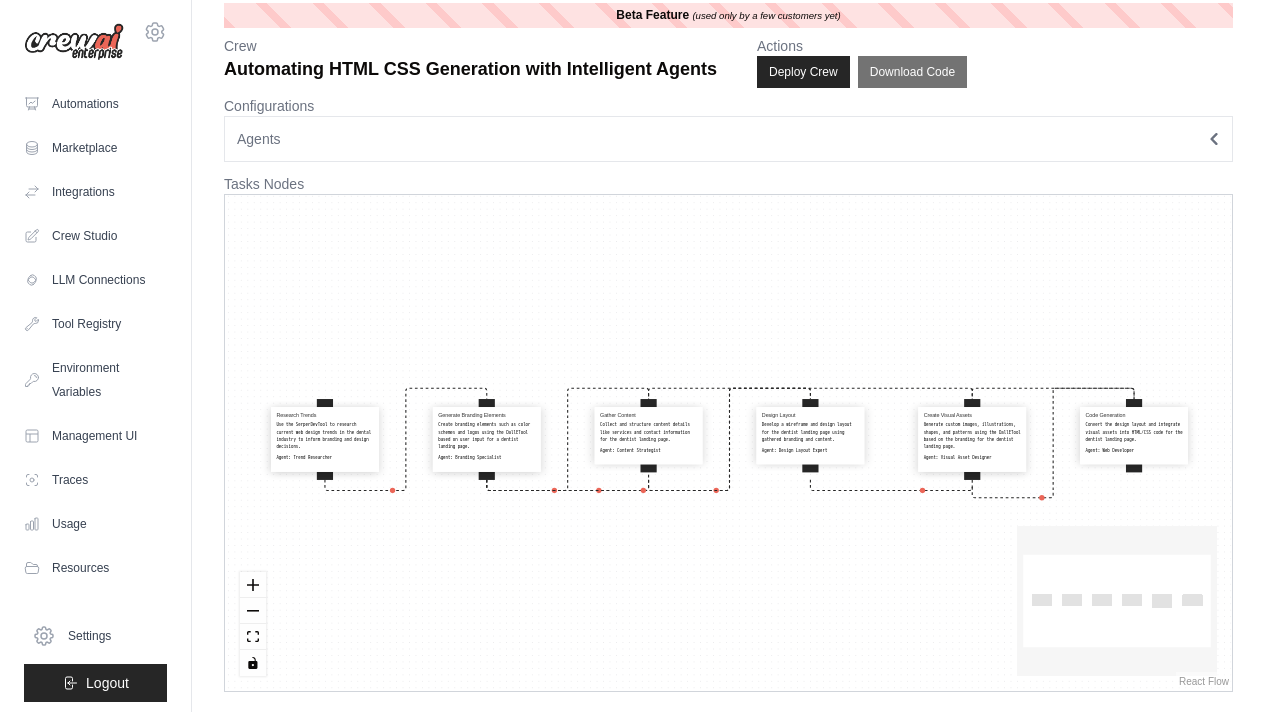 click on "Research Trends Use the SerperDevTool to research current web design trends in the dental industry to inform branding and design decisions. Agent:   Trend Researcher" at bounding box center [324, 437] 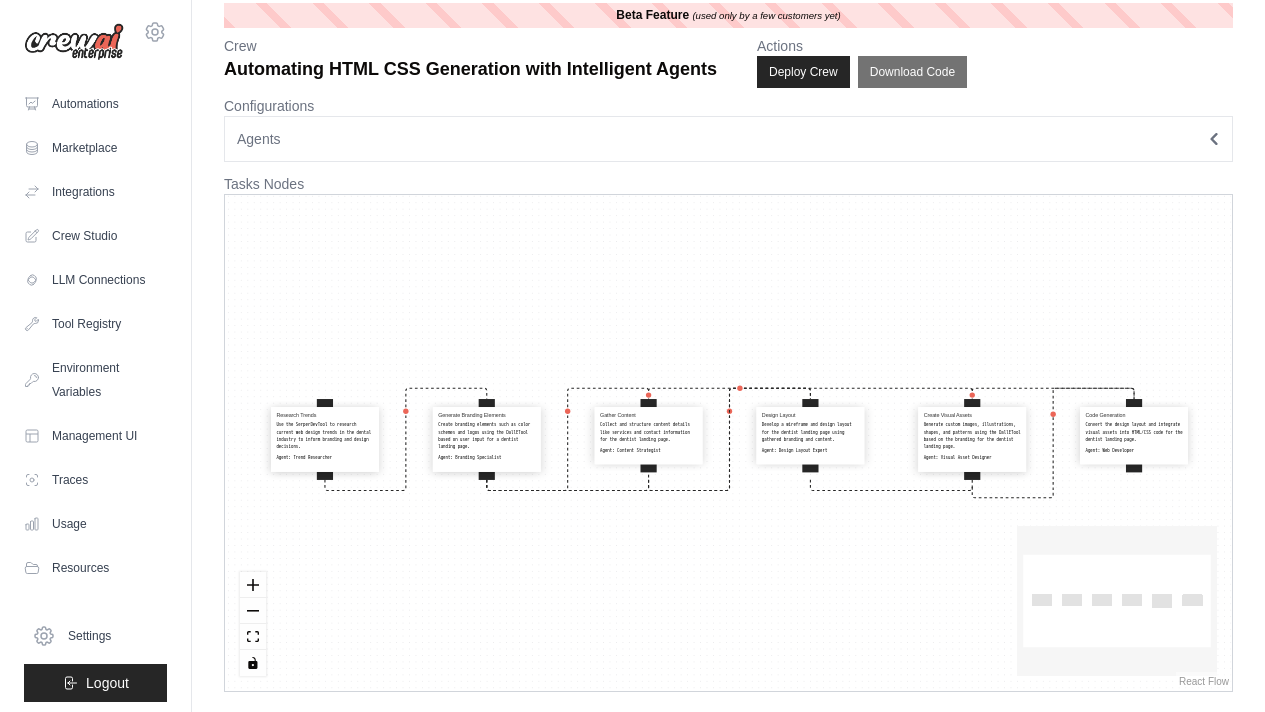 select on "**********" 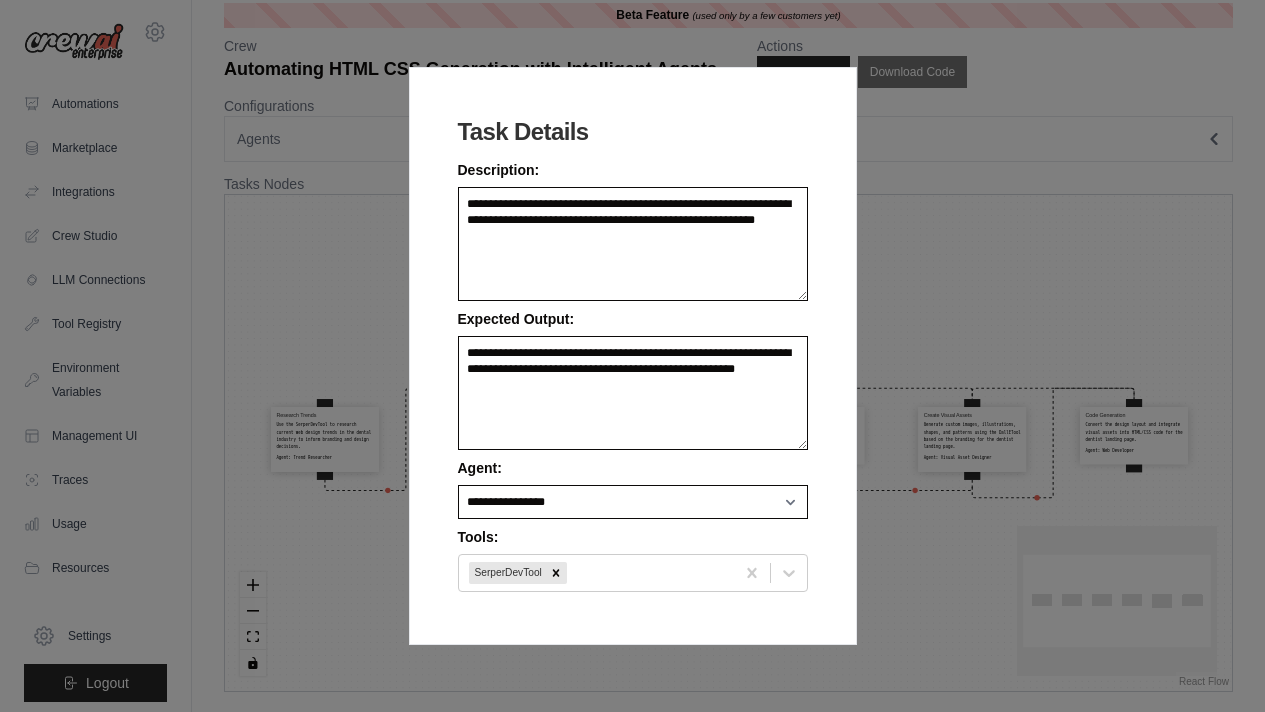 click on "Task Details Description: [DESCRIPTION] Expected Output: [OUTPUT] Agent: [AGENT] [AGENT] [AGENT] [AGENT] [AGENT] [AGENT] Tools: SerperDevTool" at bounding box center (632, 356) 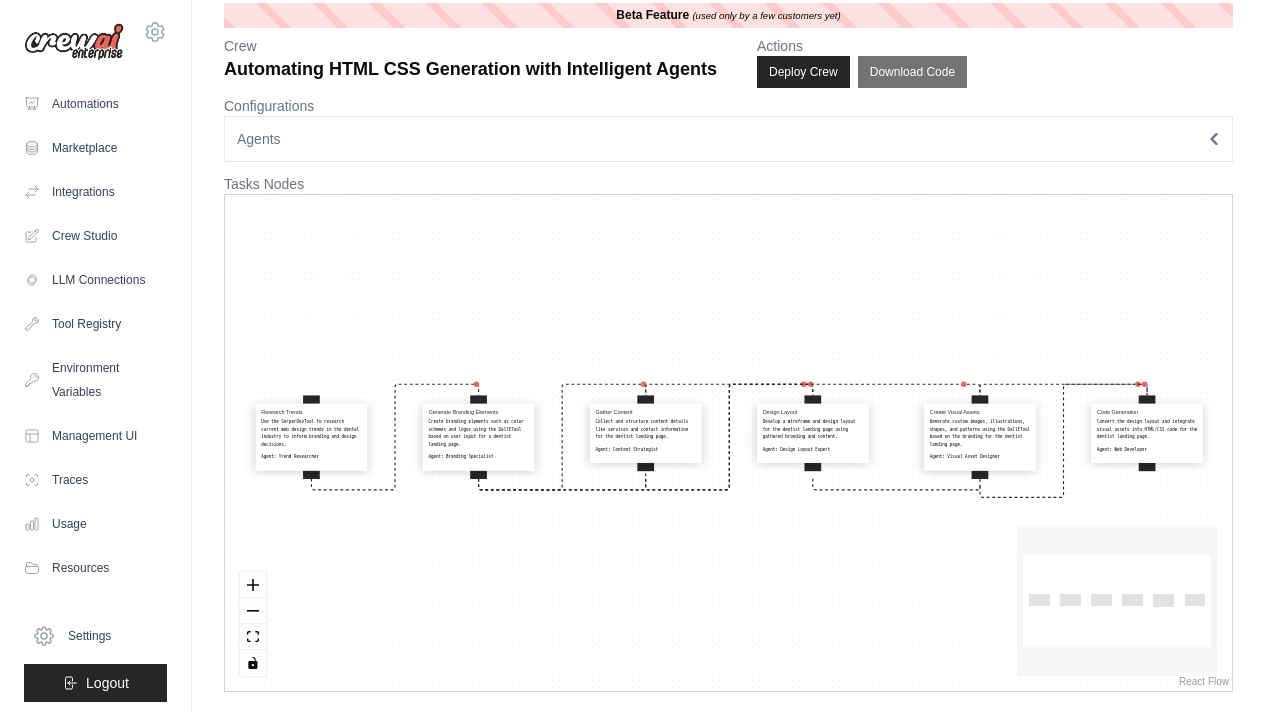 click on "Beta Feature
(used only by a few customers yet)
Crew
Automating HTML CSS Generation with Intelligent Agents
Actions
Deploy Crew
Download Code
Configurations
Agents
Branding expert
Role
[ROLE]
Goal
[GOAL]
Backstory
[BACKSTORY]
LLM
[LLM]
[LLM]" at bounding box center [728, 347] 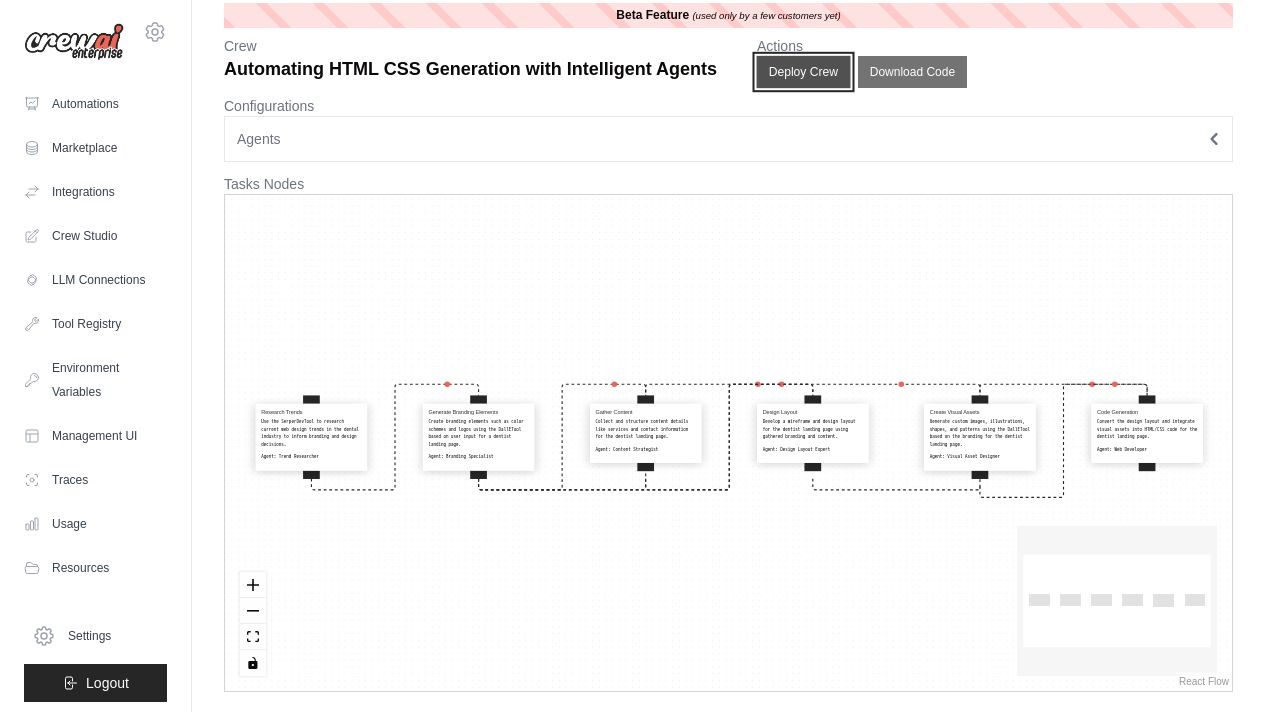 click on "Deploy Crew" at bounding box center [804, 72] 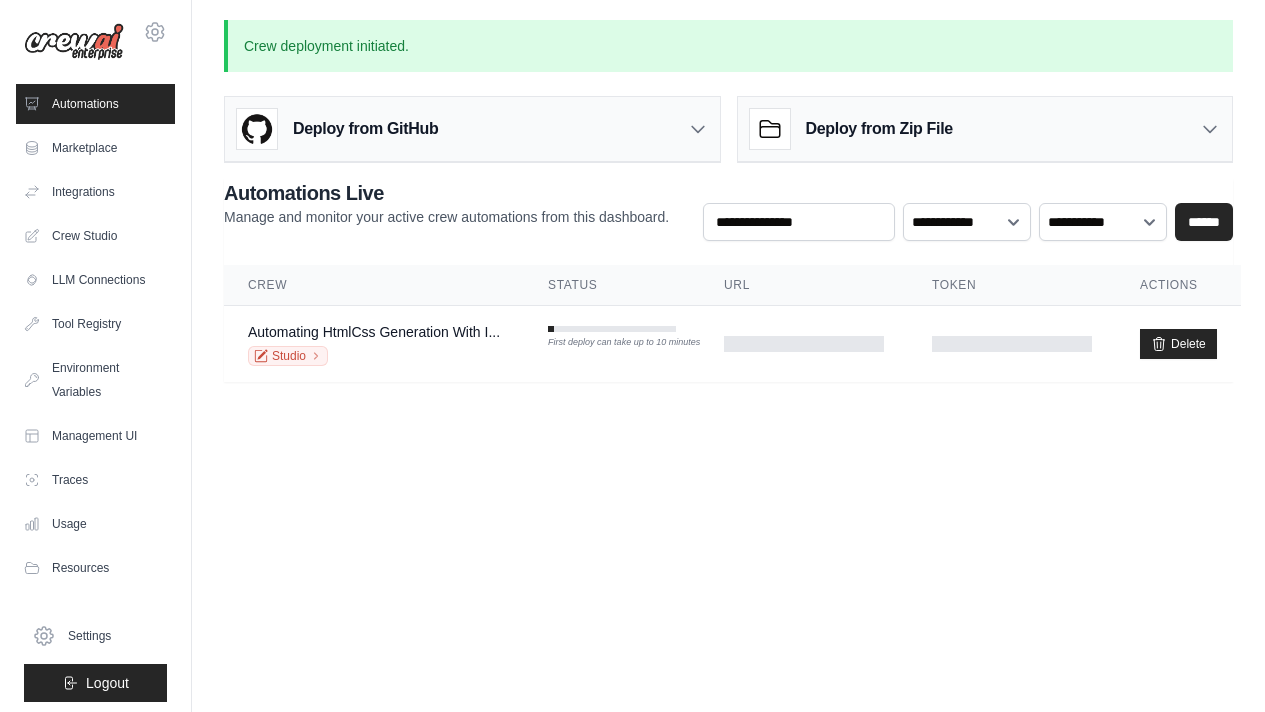 scroll, scrollTop: 0, scrollLeft: 0, axis: both 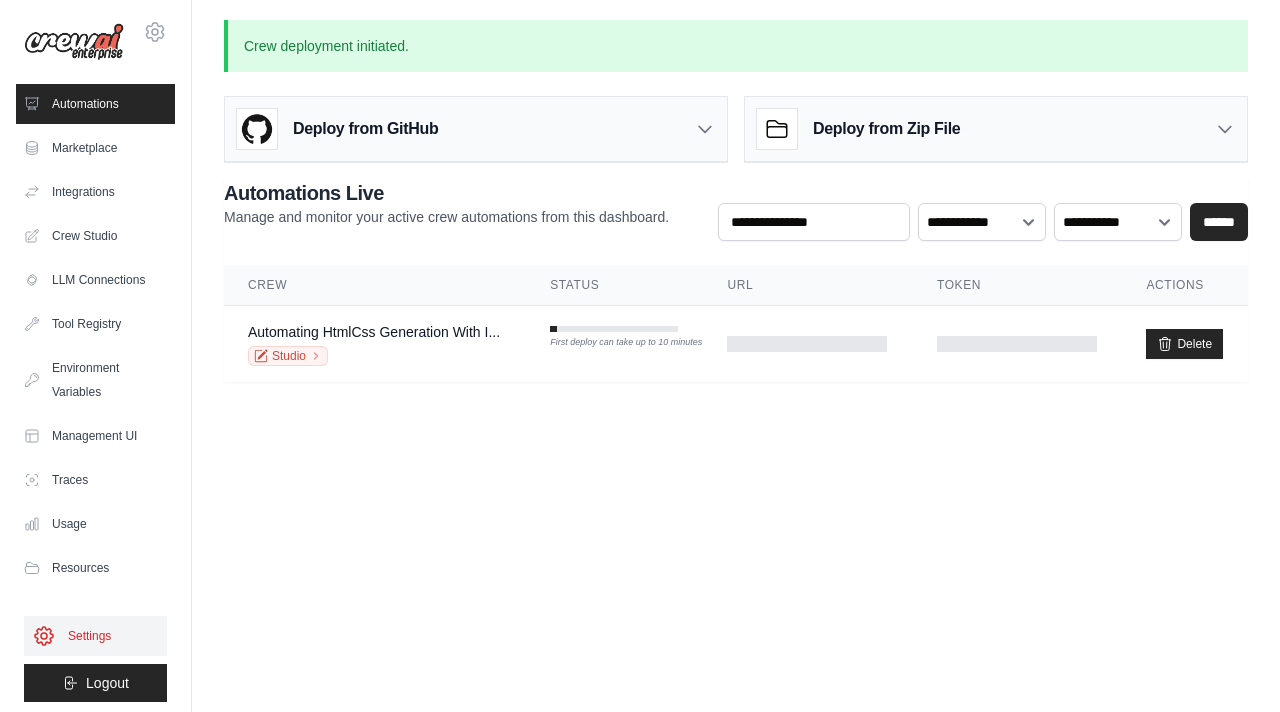 click on "Settings" at bounding box center [95, 636] 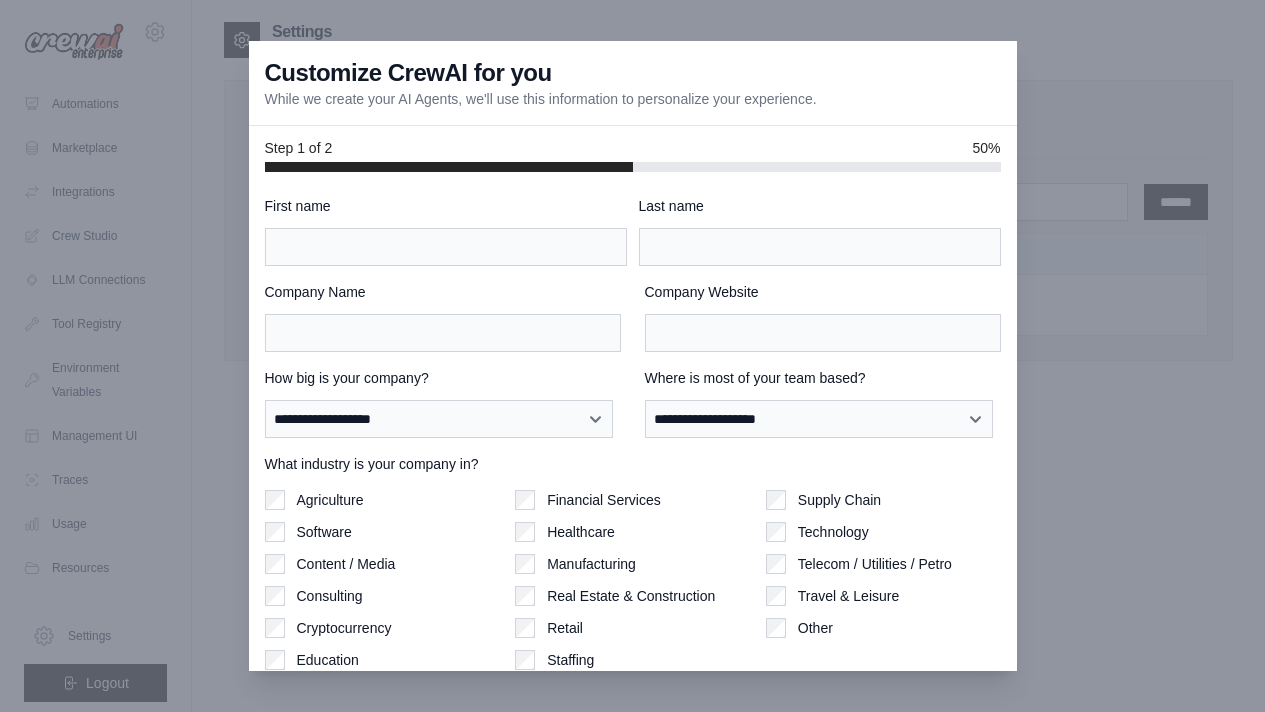 click at bounding box center (632, 356) 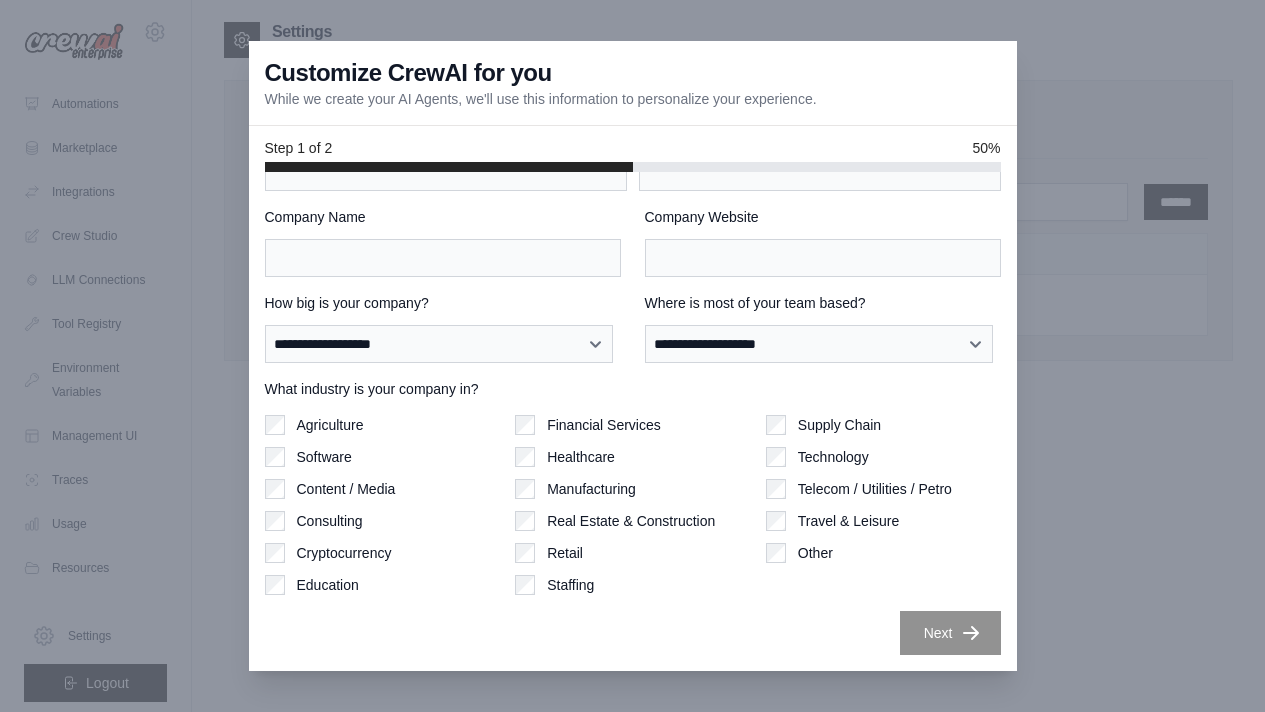 scroll, scrollTop: 0, scrollLeft: 0, axis: both 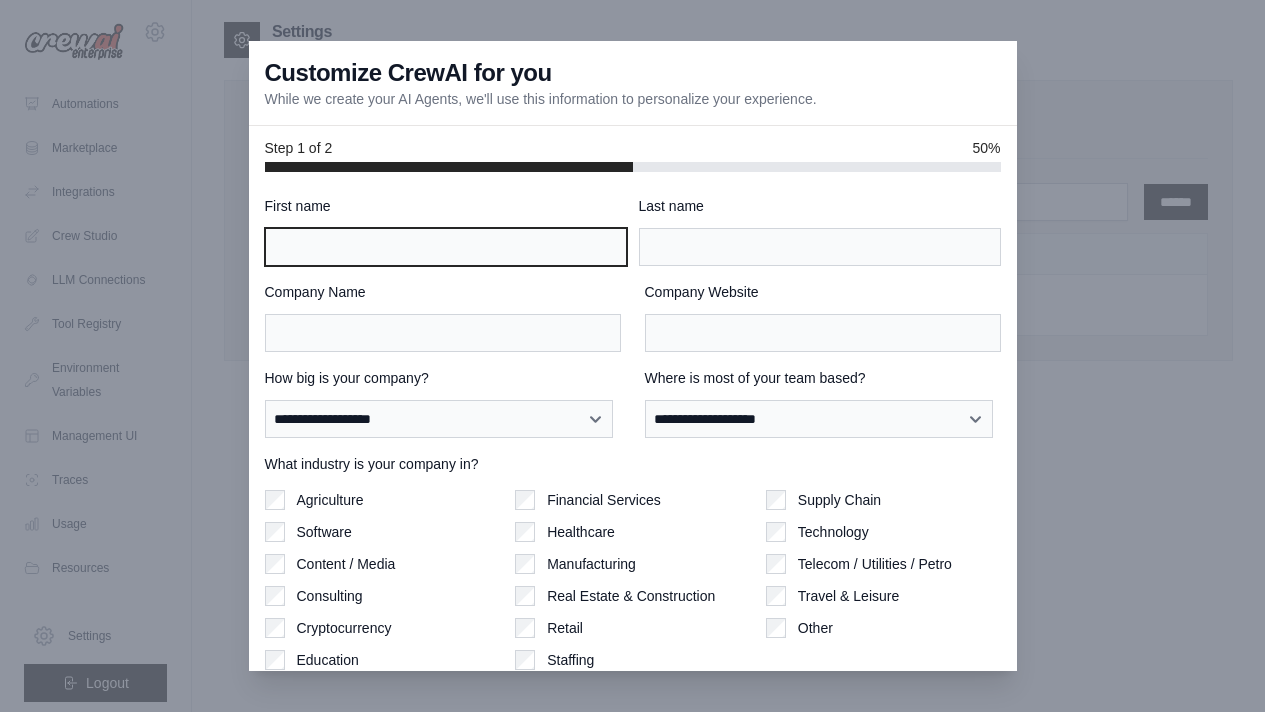 click on "First name" at bounding box center (446, 247) 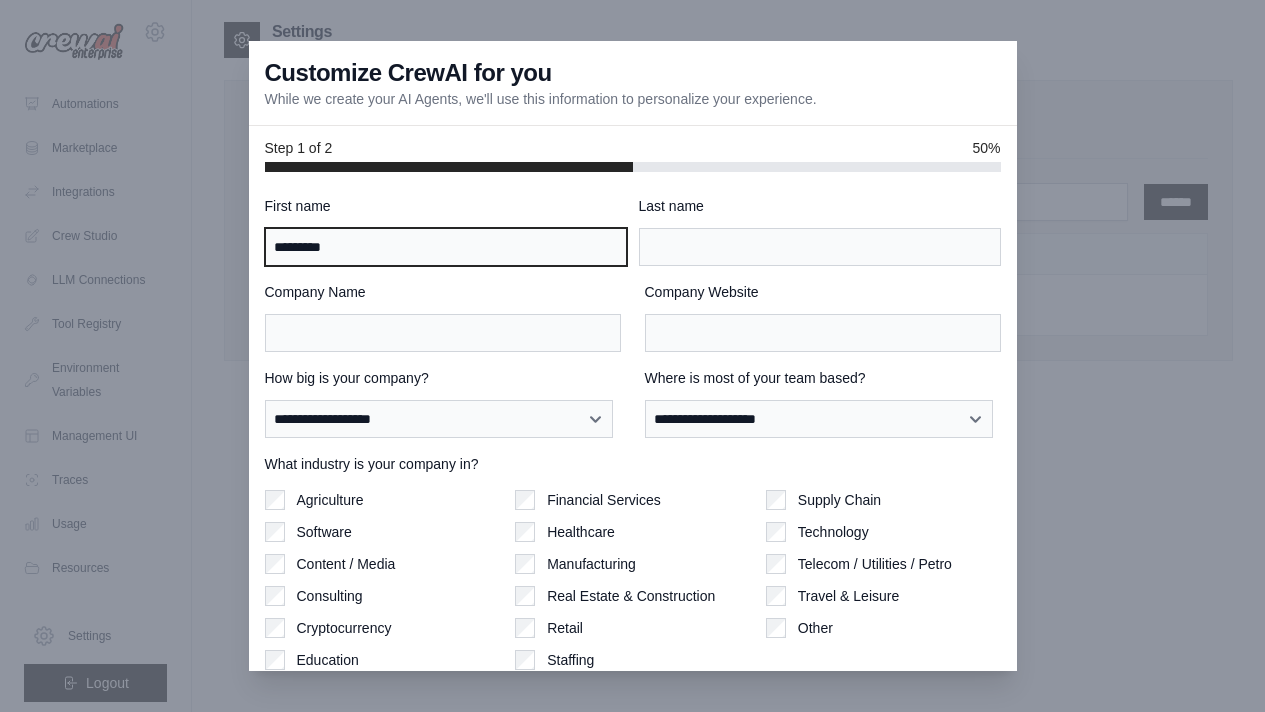 type on "******" 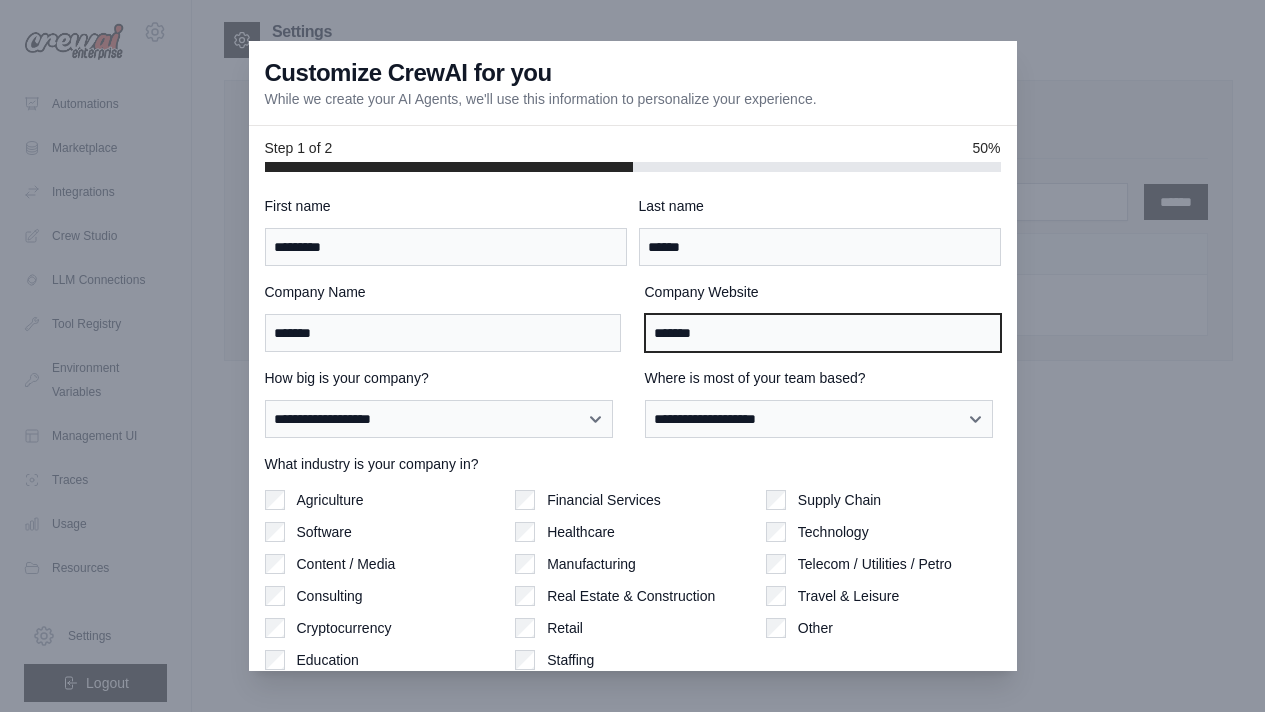 drag, startPoint x: 755, startPoint y: 340, endPoint x: 158, endPoint y: 324, distance: 597.21436 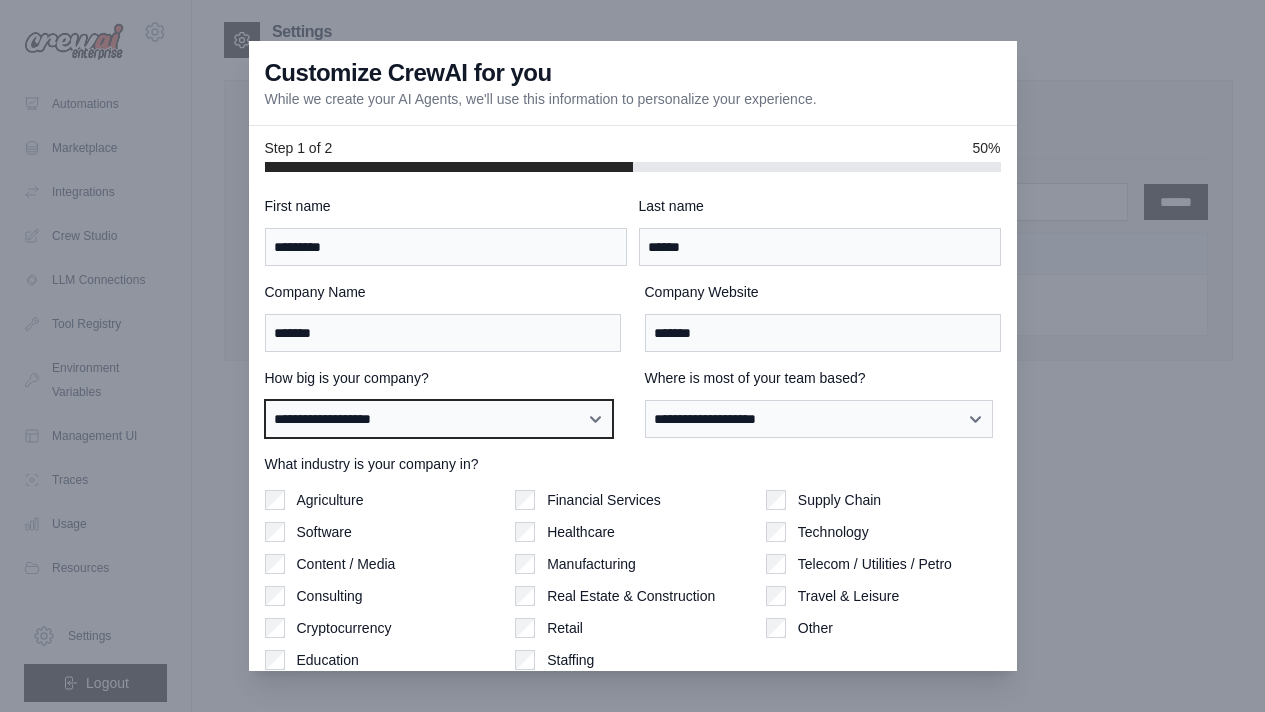 click on "**********" at bounding box center (439, 419) 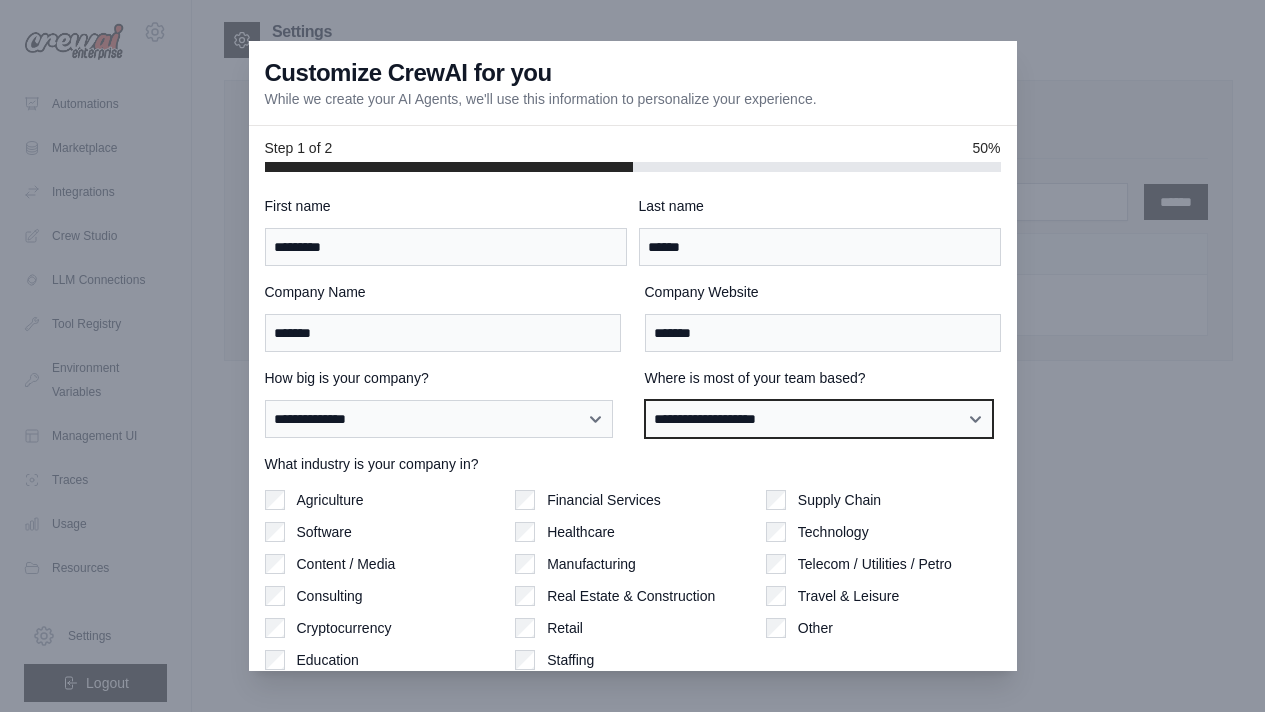 click on "**********" at bounding box center [819, 419] 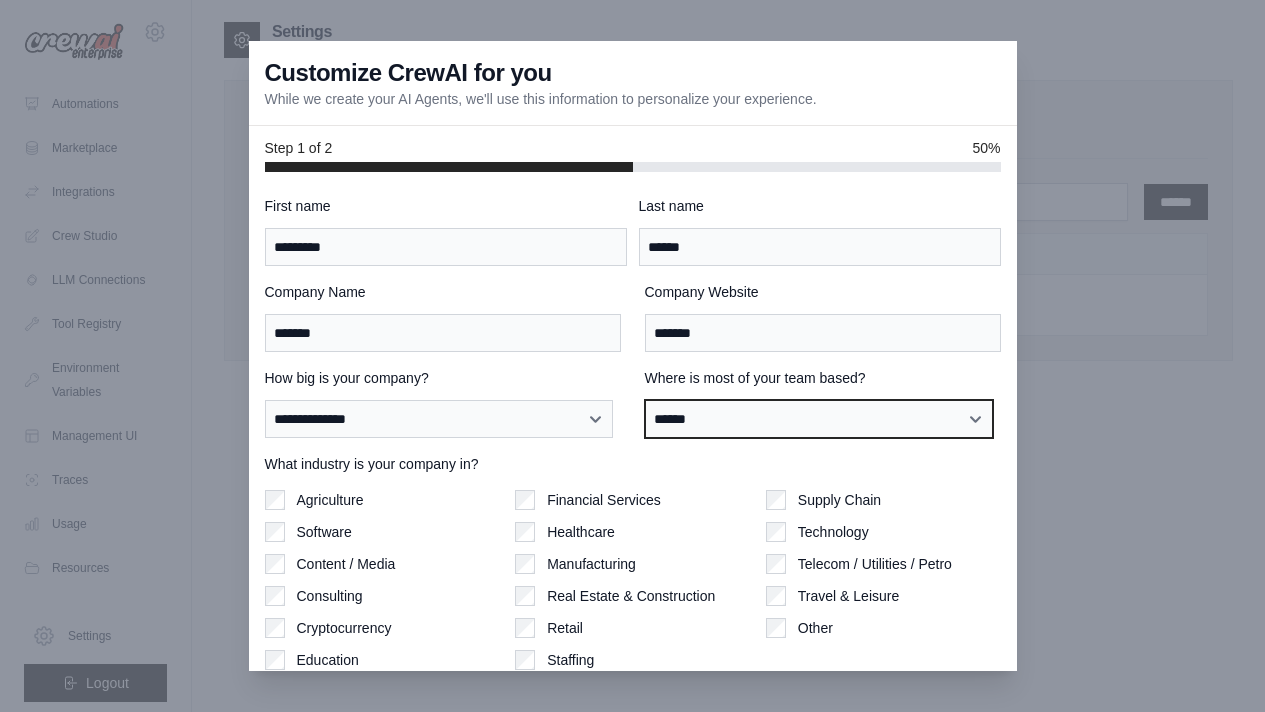 scroll, scrollTop: 75, scrollLeft: 0, axis: vertical 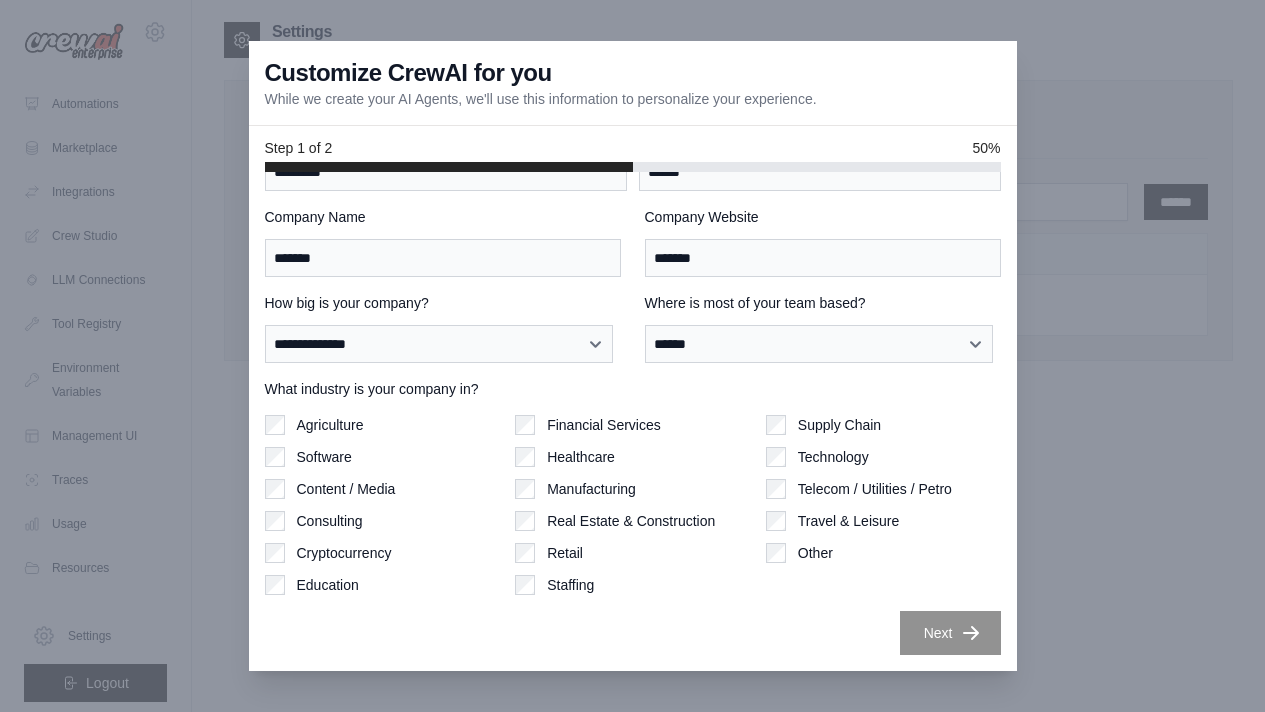 click on "Technology" at bounding box center (833, 457) 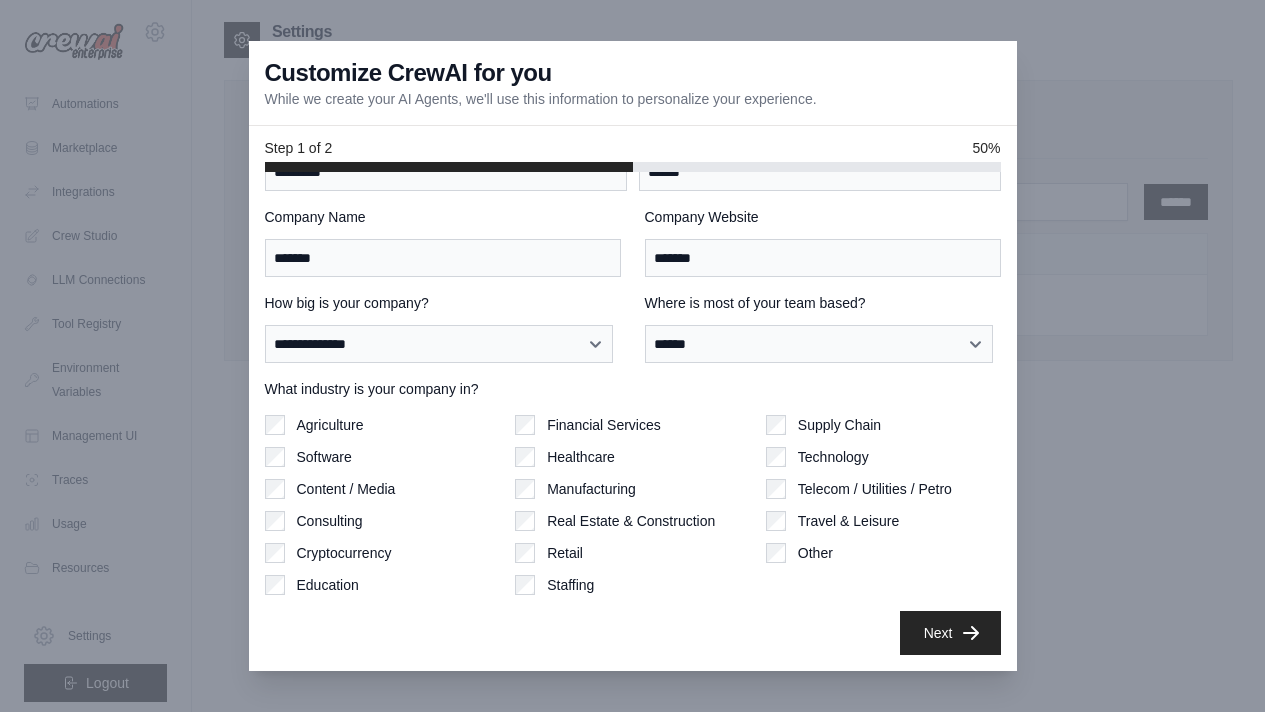 click on "Software" at bounding box center (382, 457) 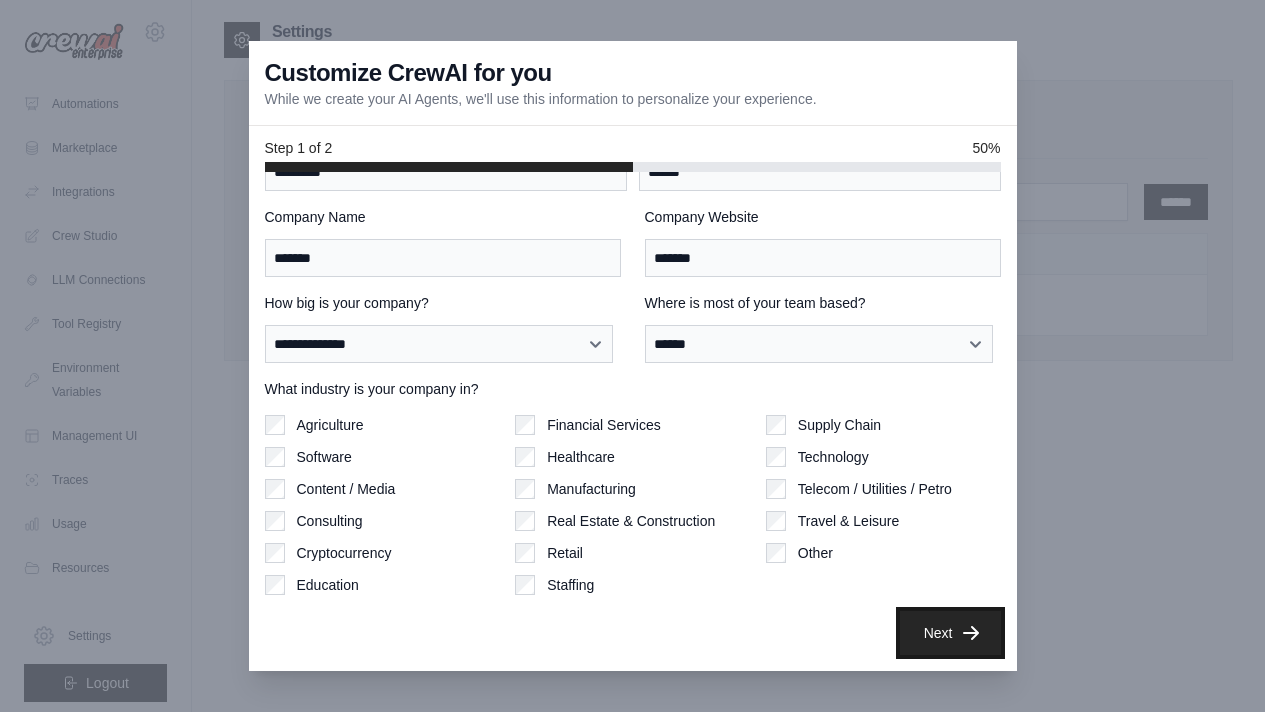click on "Next" at bounding box center [950, 633] 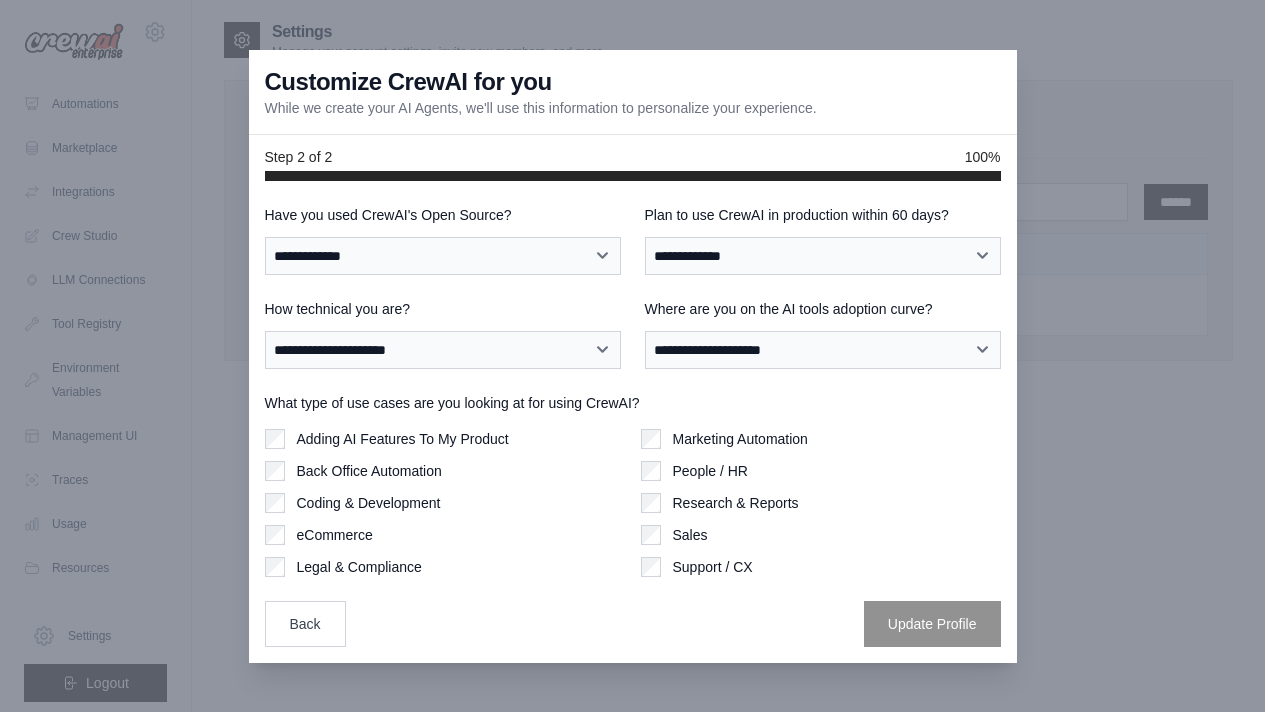 scroll, scrollTop: 0, scrollLeft: 0, axis: both 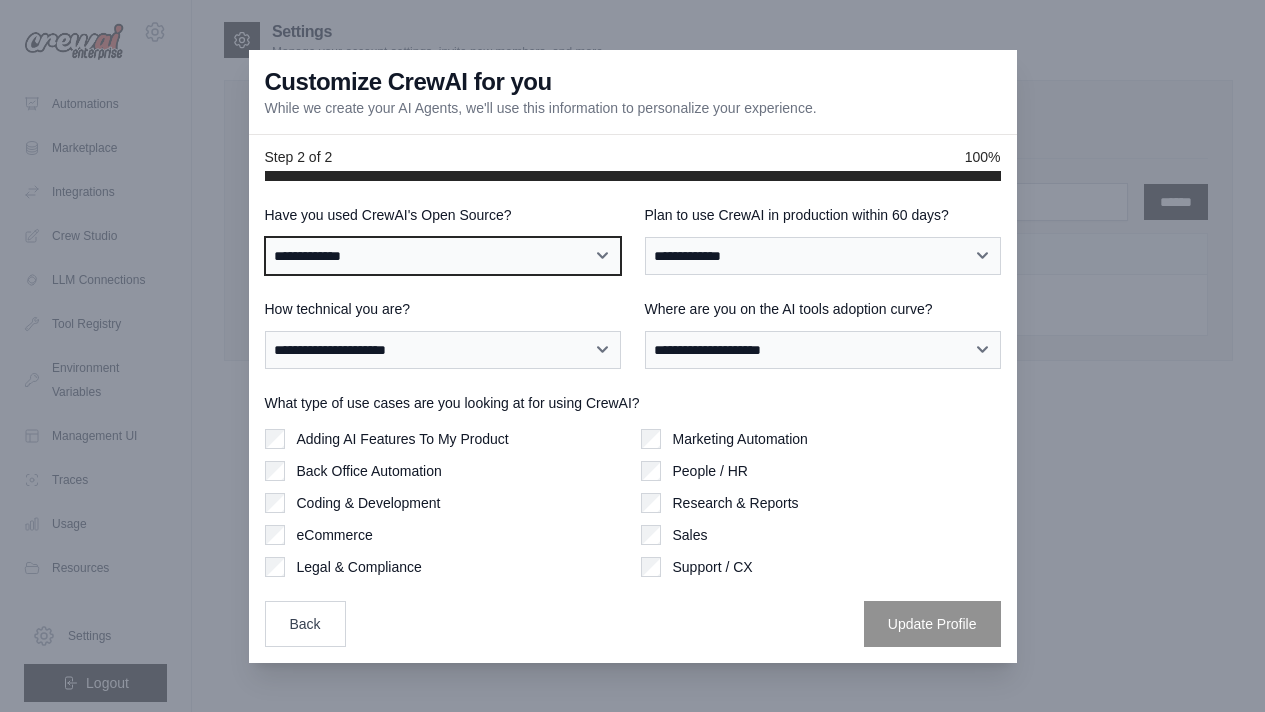 click on "**********" at bounding box center (443, 256) 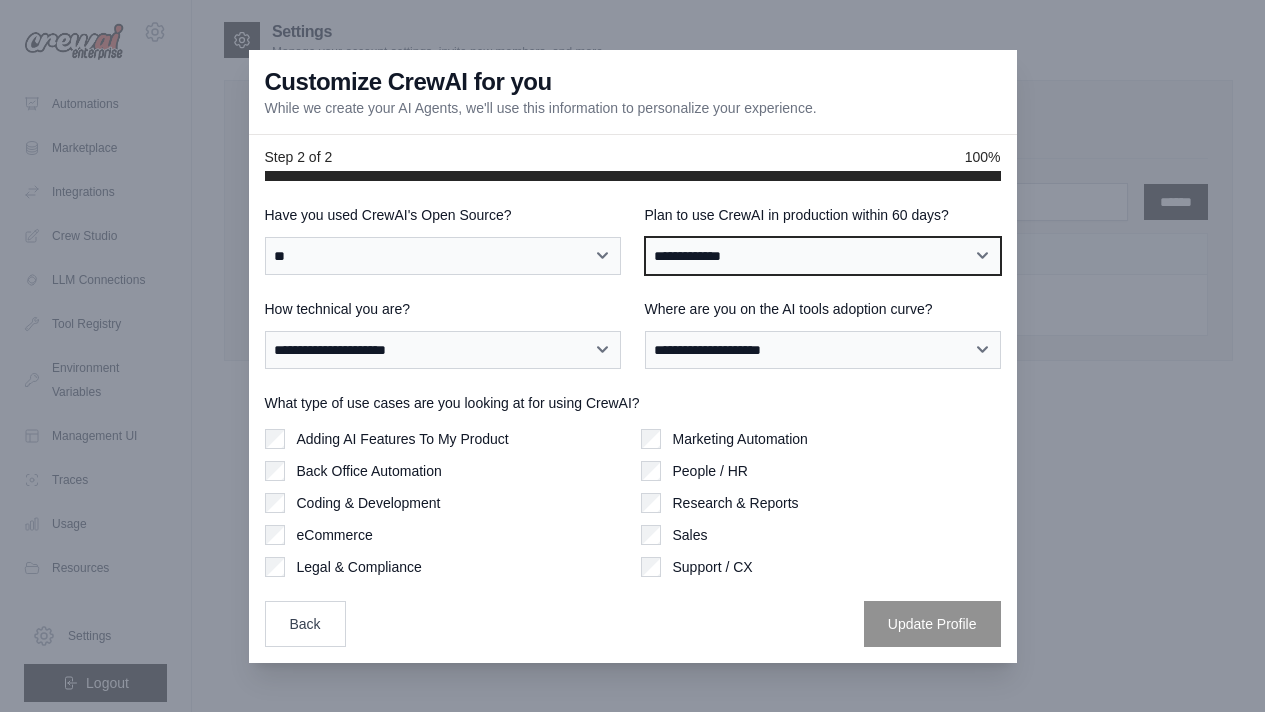 click on "**********" at bounding box center [823, 256] 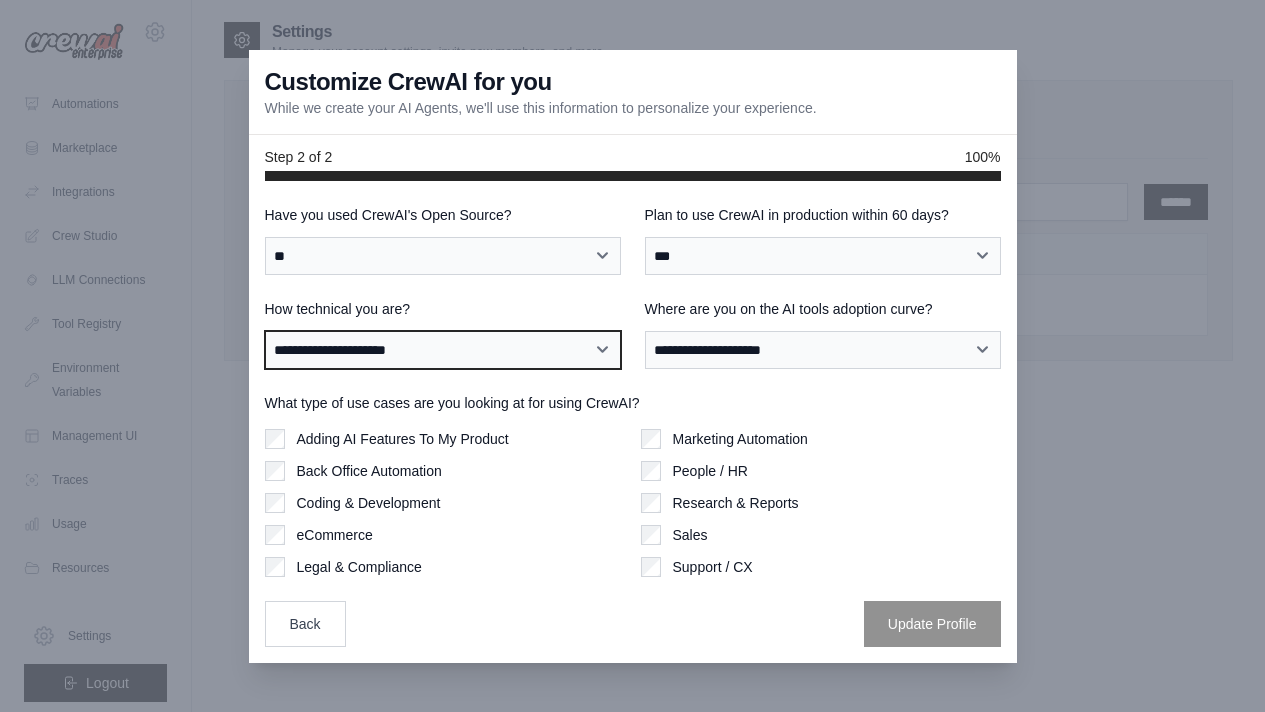click on "**********" at bounding box center [443, 350] 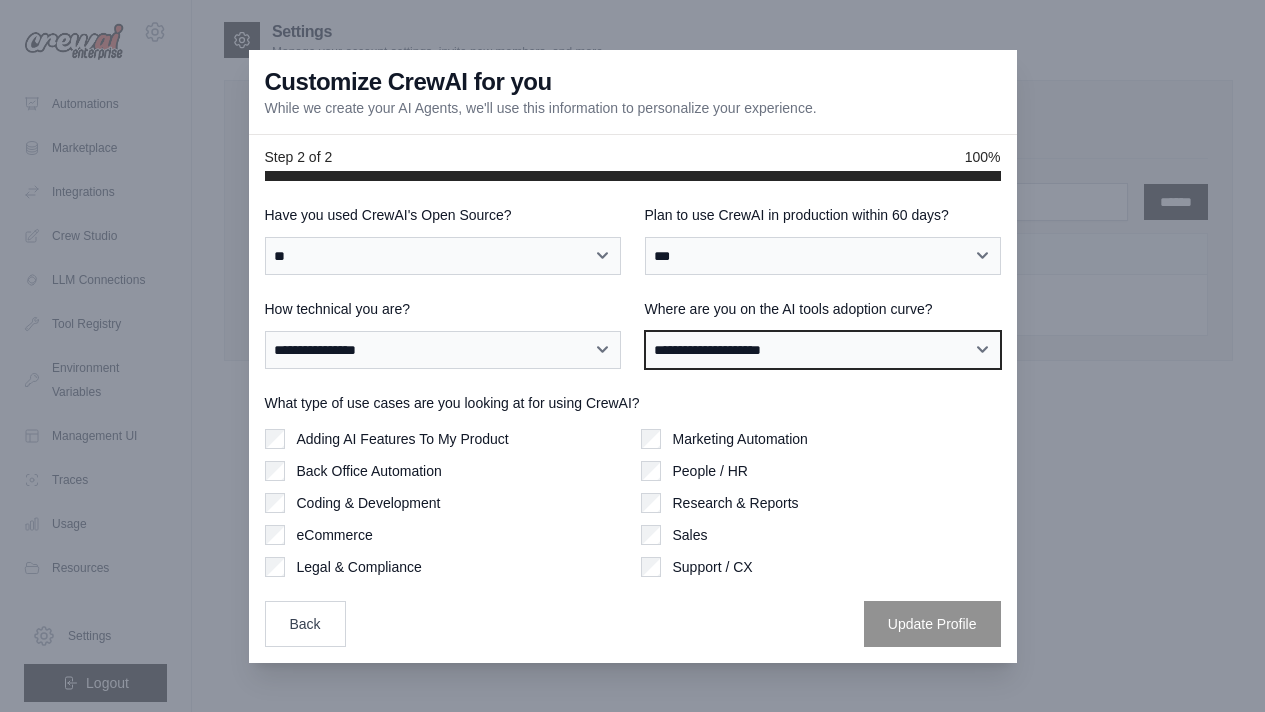 click on "**********" at bounding box center (823, 350) 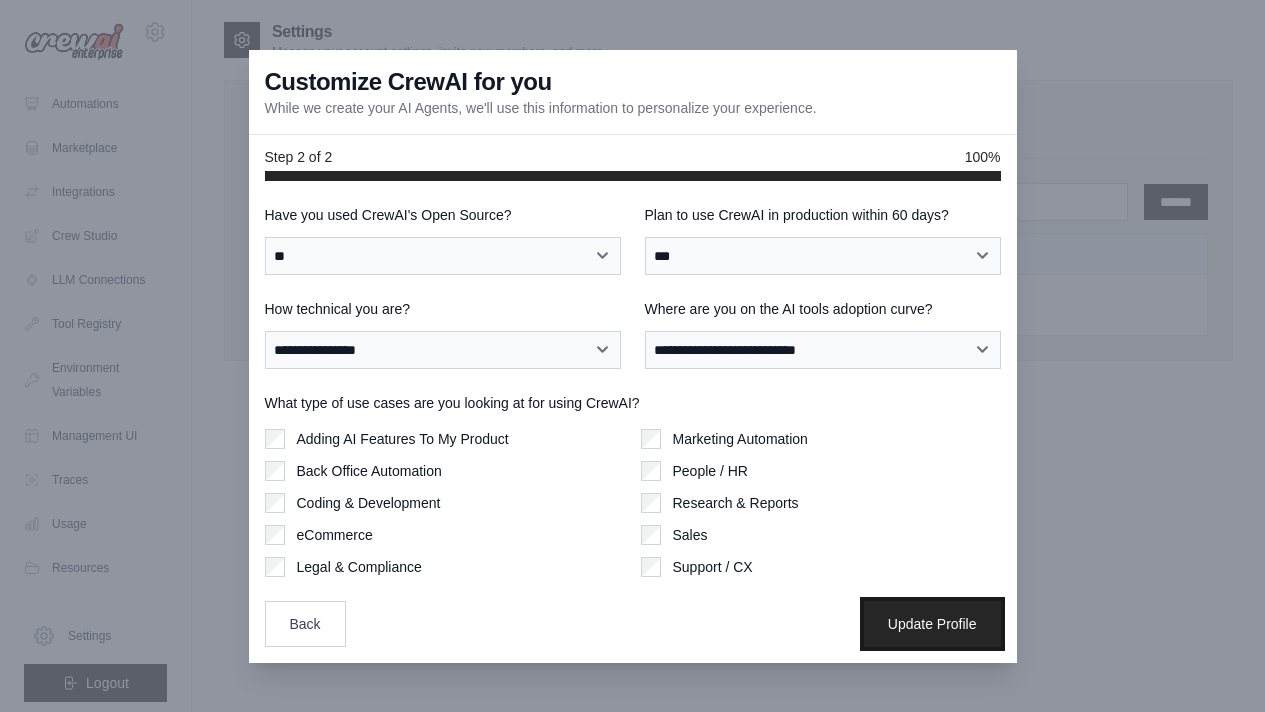 click on "Update Profile" at bounding box center [932, 624] 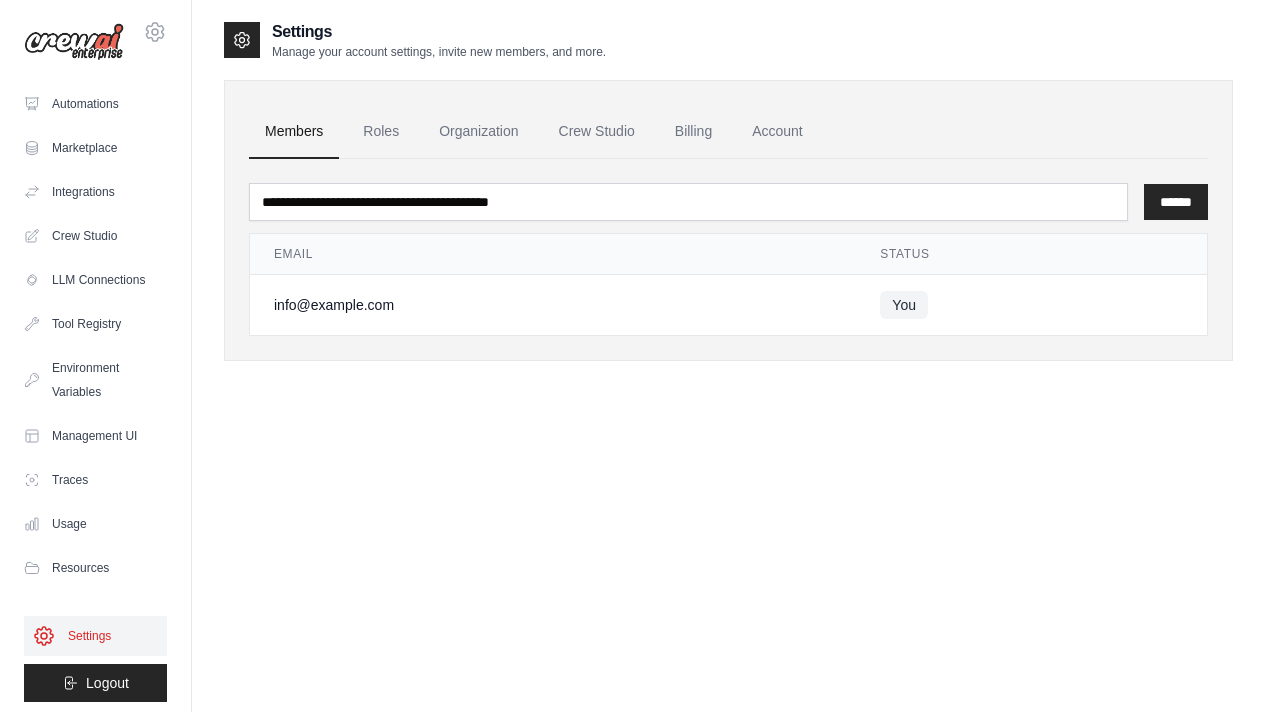 scroll, scrollTop: 0, scrollLeft: 0, axis: both 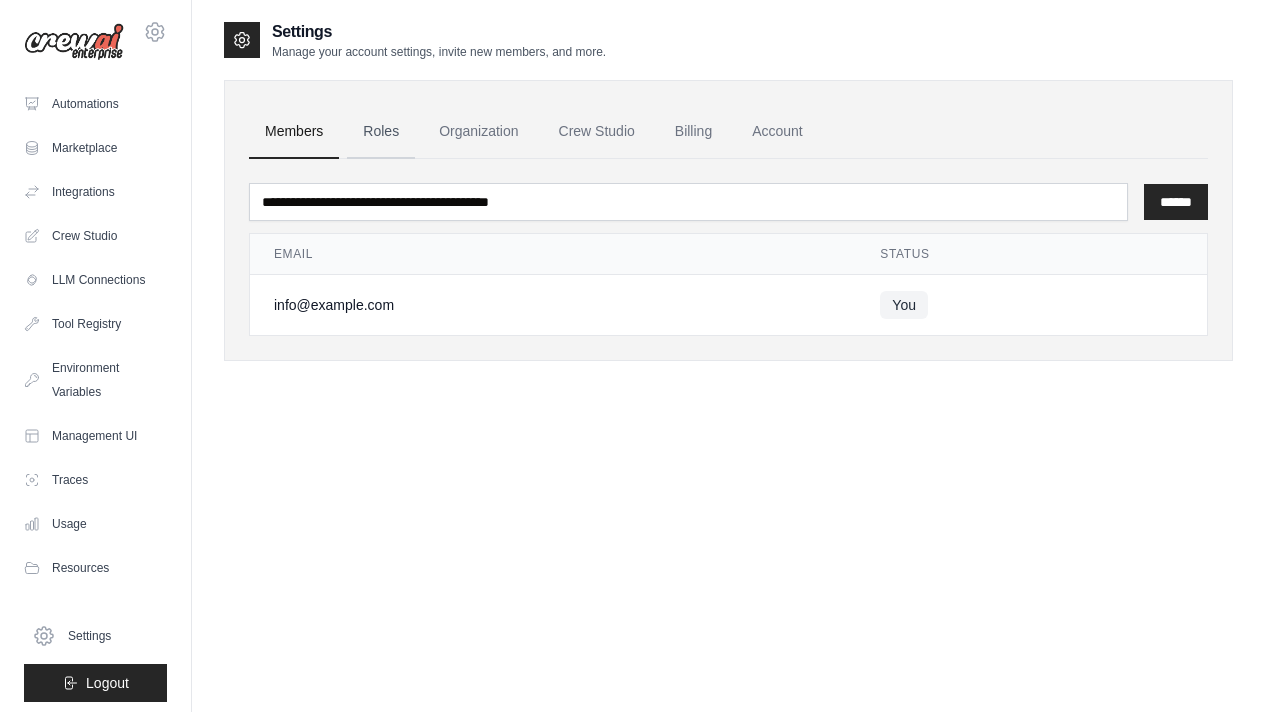 click on "Roles" at bounding box center (381, 132) 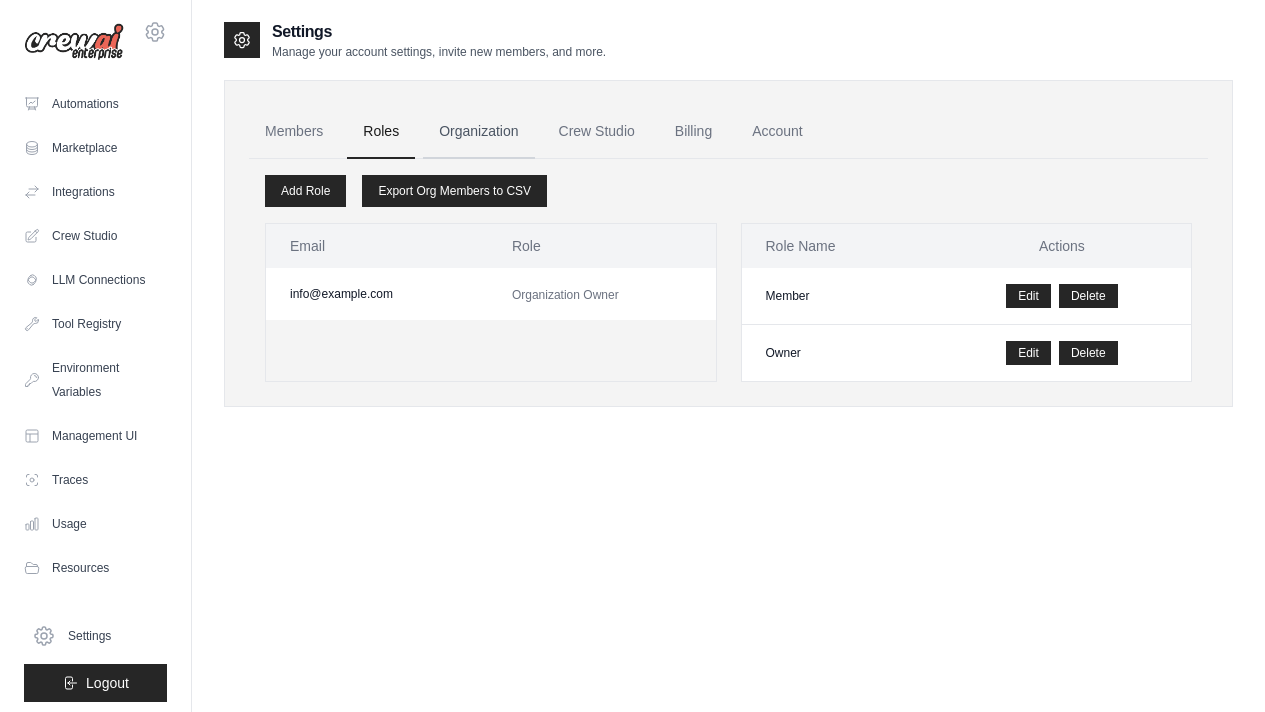 click on "Organization" at bounding box center [478, 132] 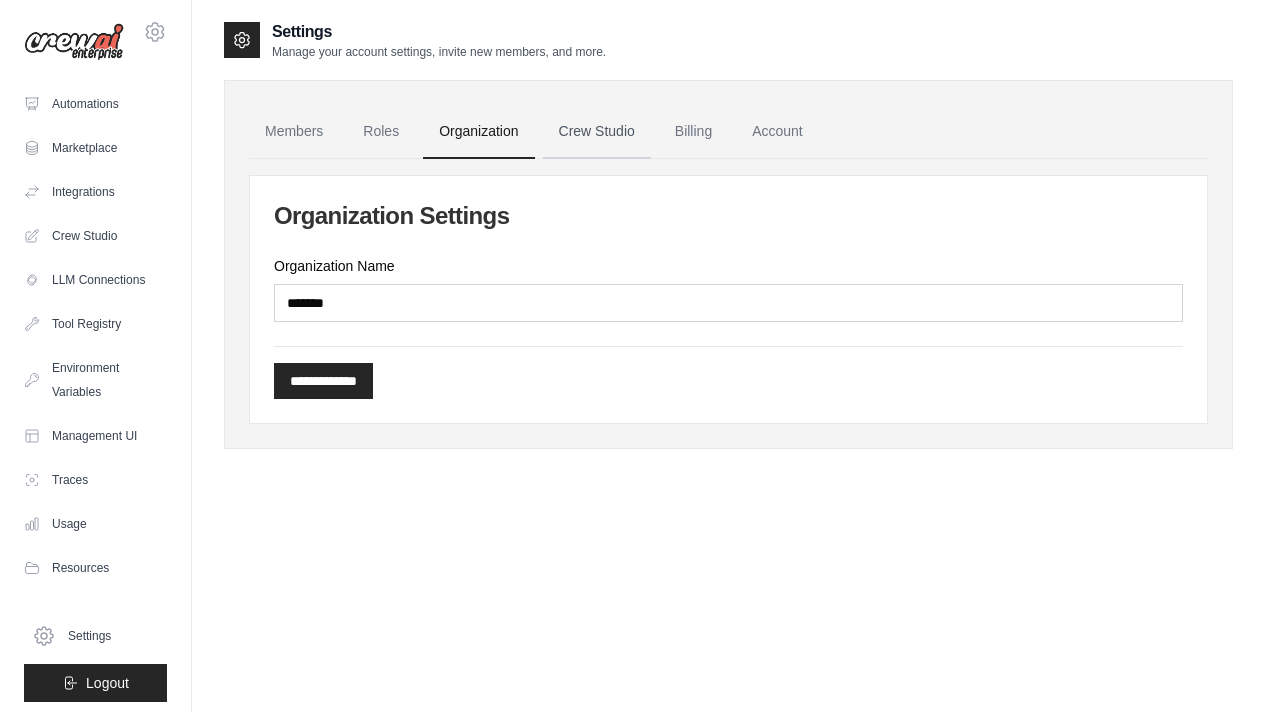click on "Crew Studio" at bounding box center [597, 132] 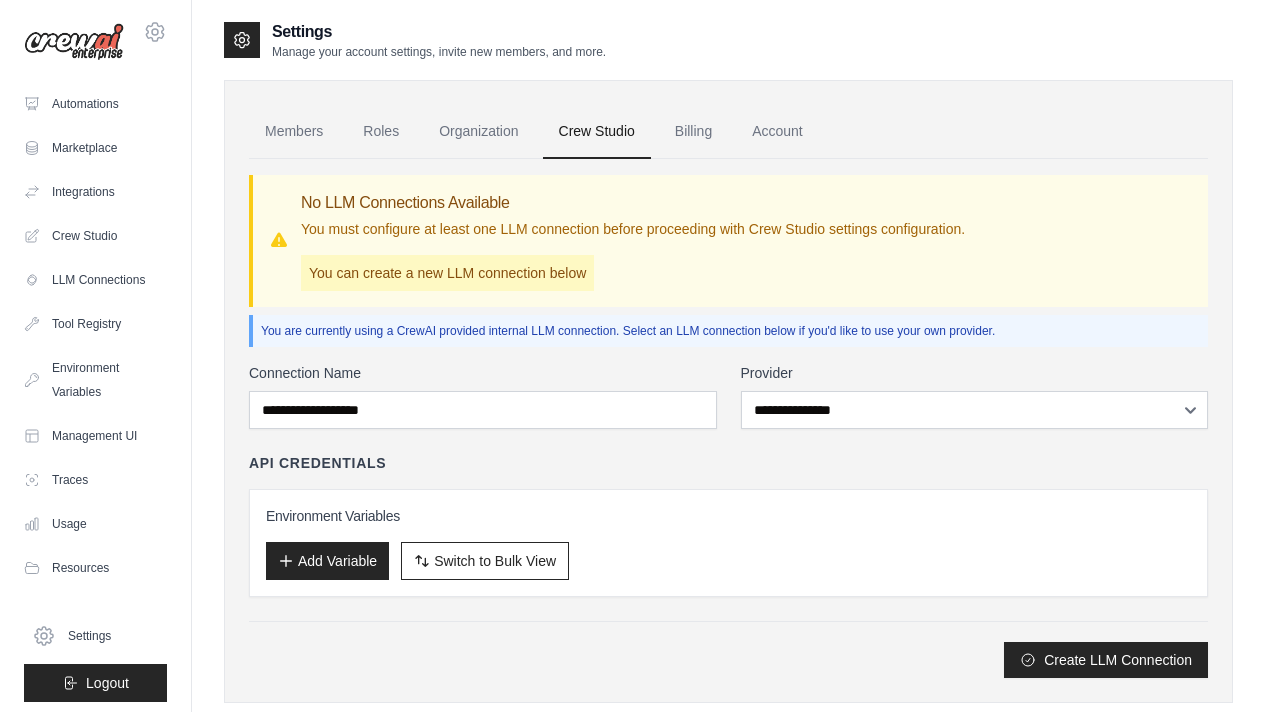 scroll, scrollTop: 0, scrollLeft: 0, axis: both 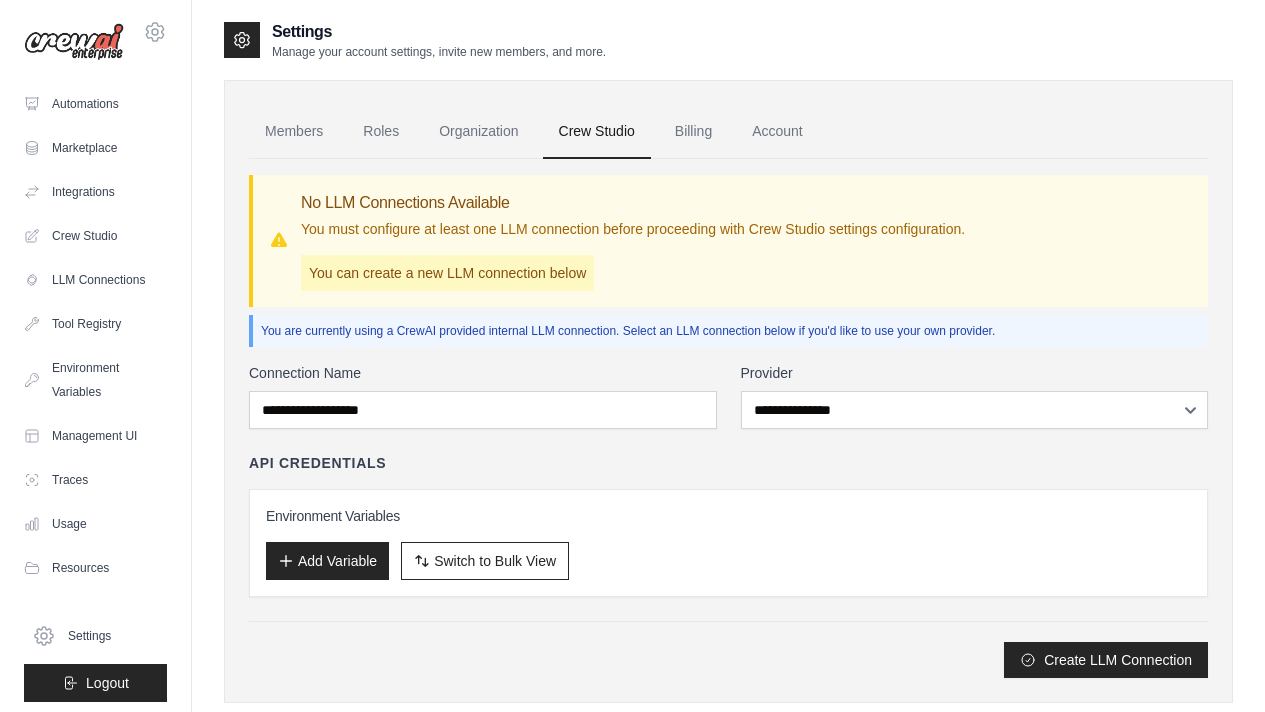 click on "You can create a new LLM connection below" at bounding box center (447, 273) 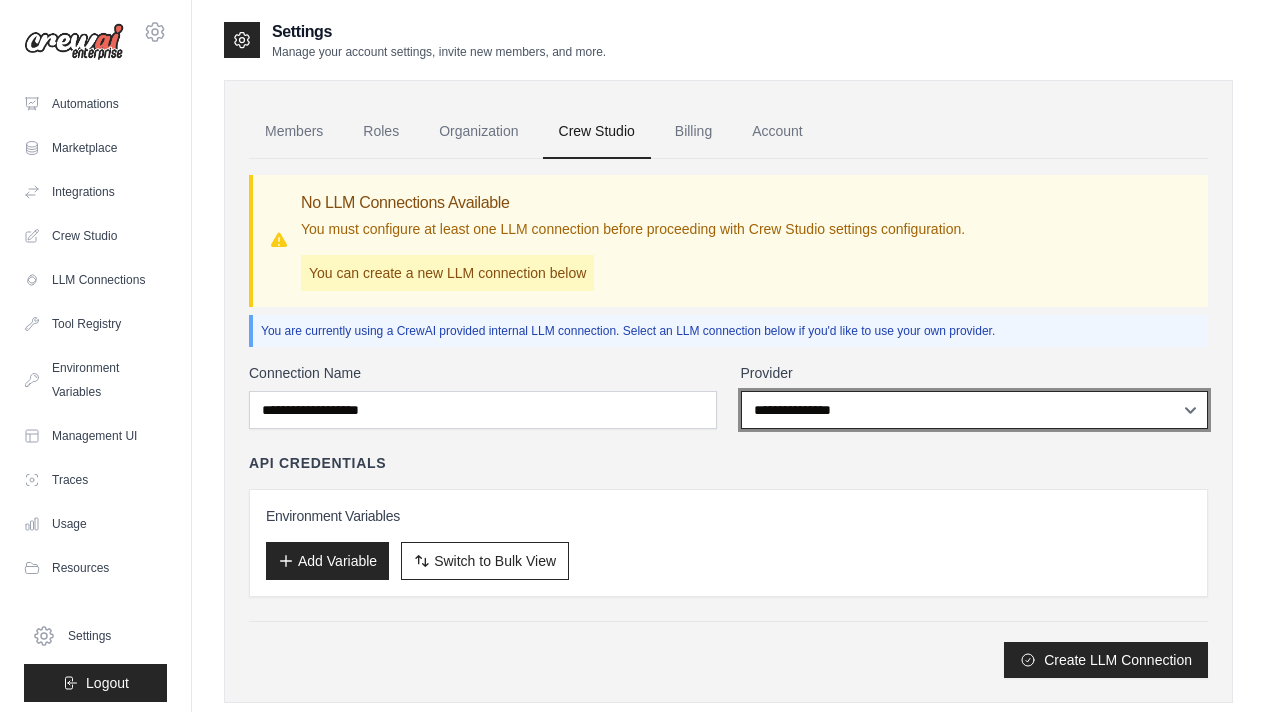 click on "**********" at bounding box center (975, 410) 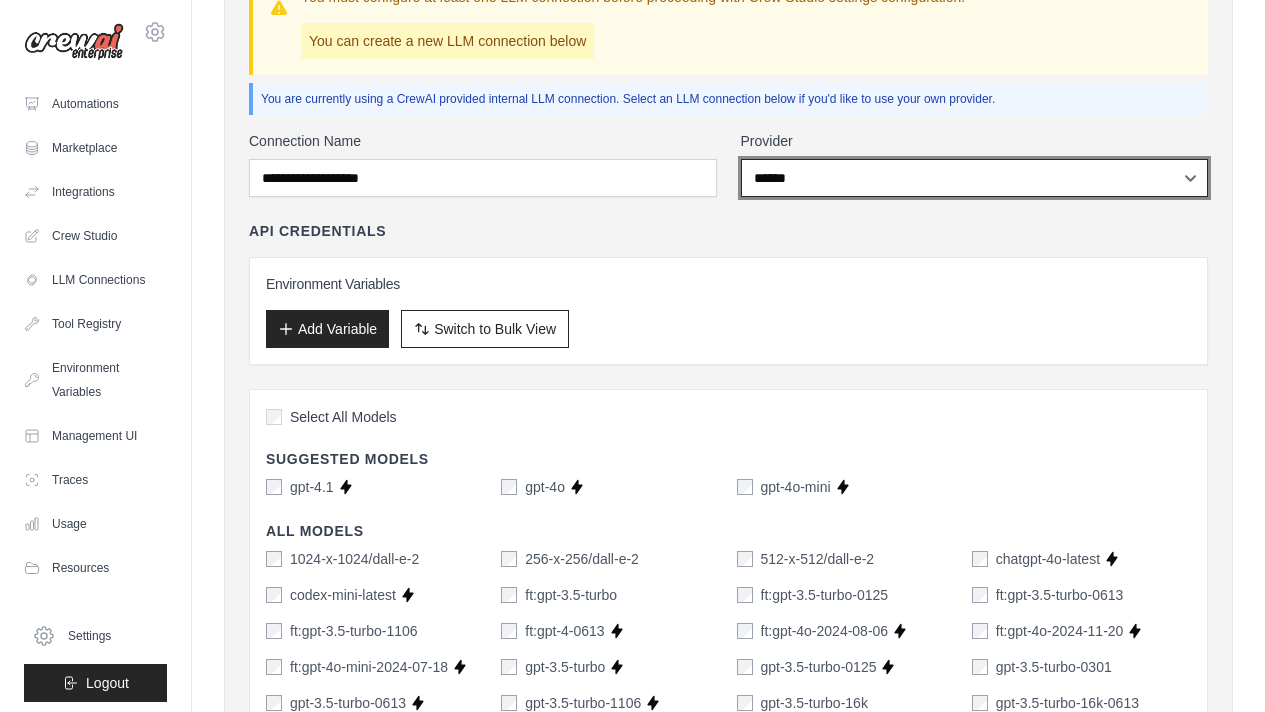 scroll, scrollTop: 451, scrollLeft: 0, axis: vertical 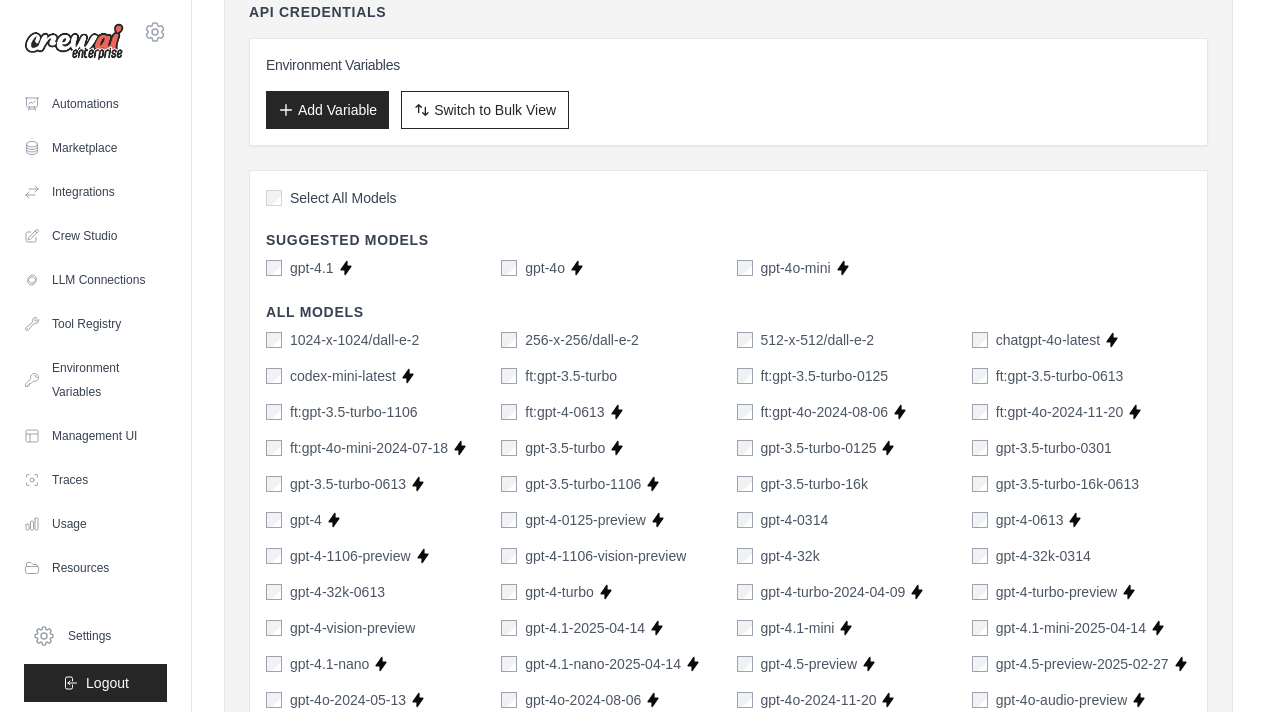 click on "Select All Models" at bounding box center (343, 198) 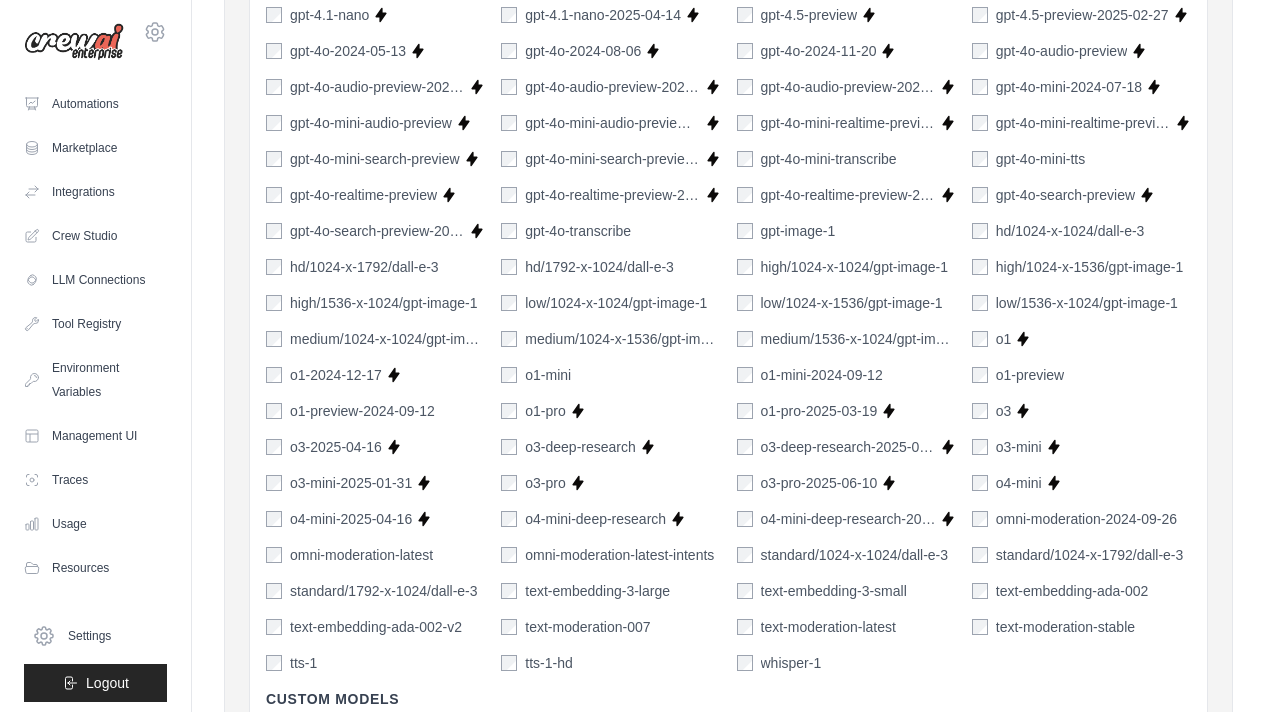 scroll, scrollTop: 1338, scrollLeft: 0, axis: vertical 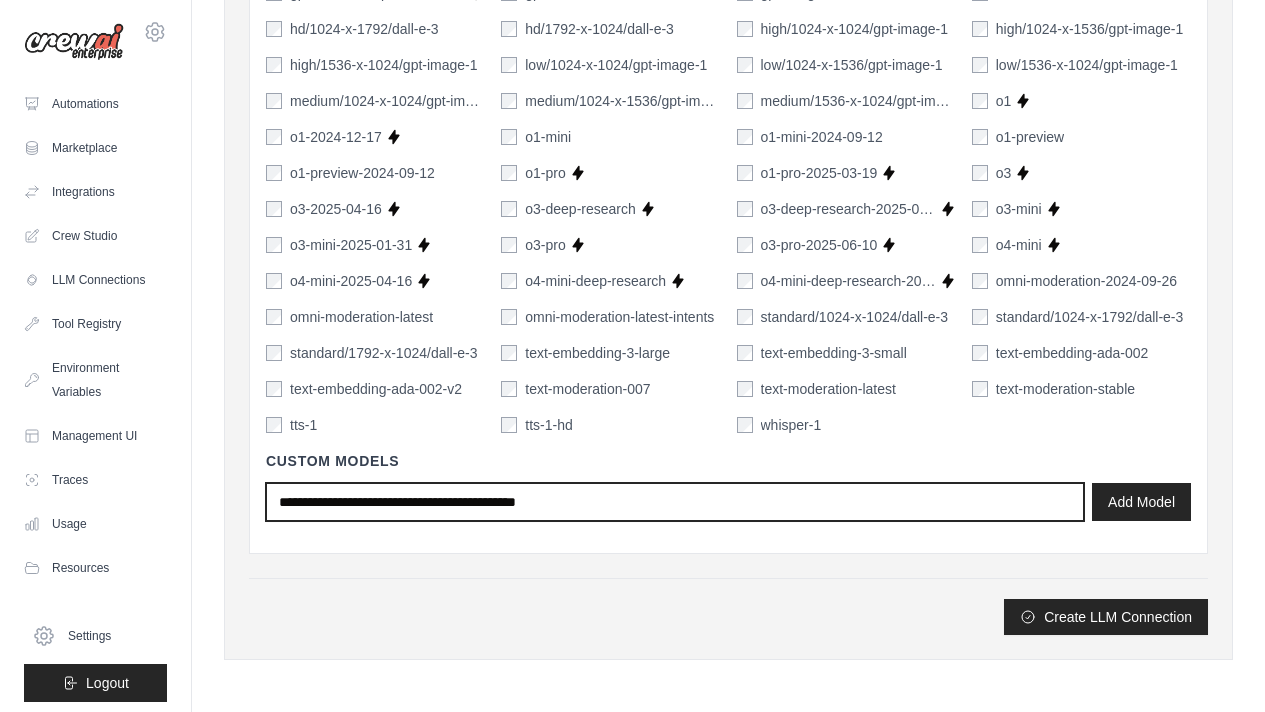 click at bounding box center (675, 502) 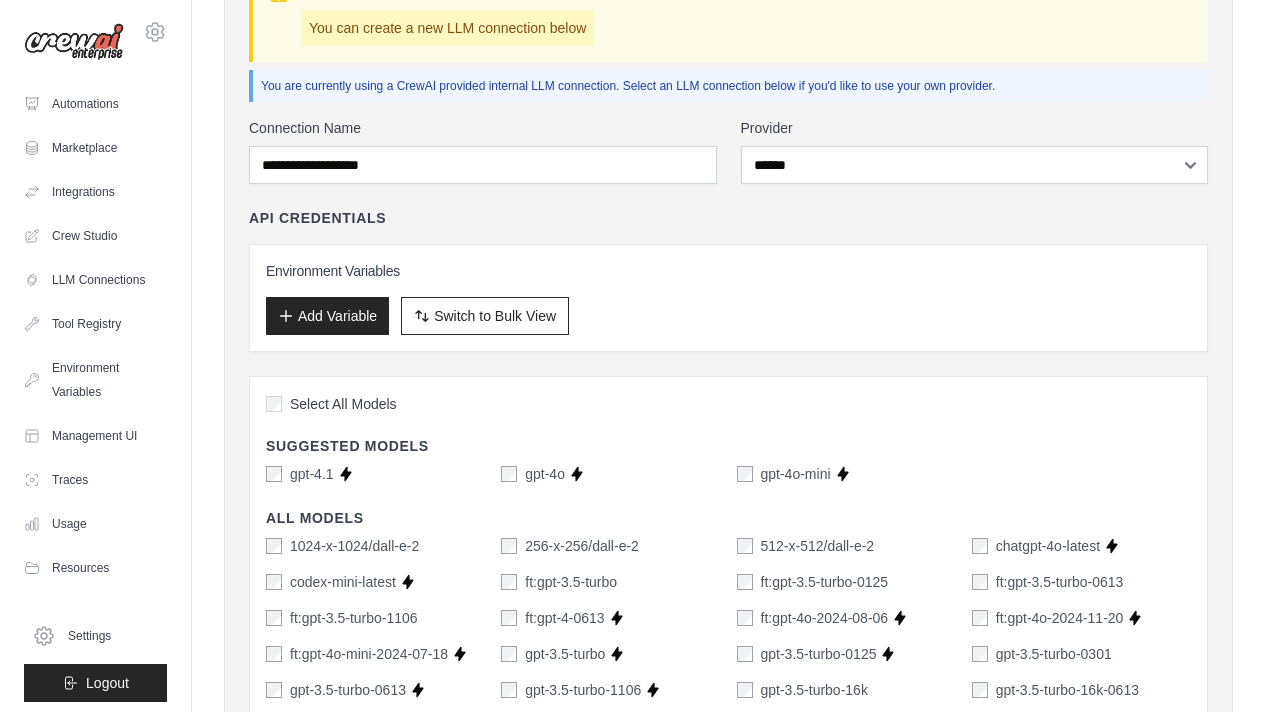 scroll, scrollTop: 283, scrollLeft: 0, axis: vertical 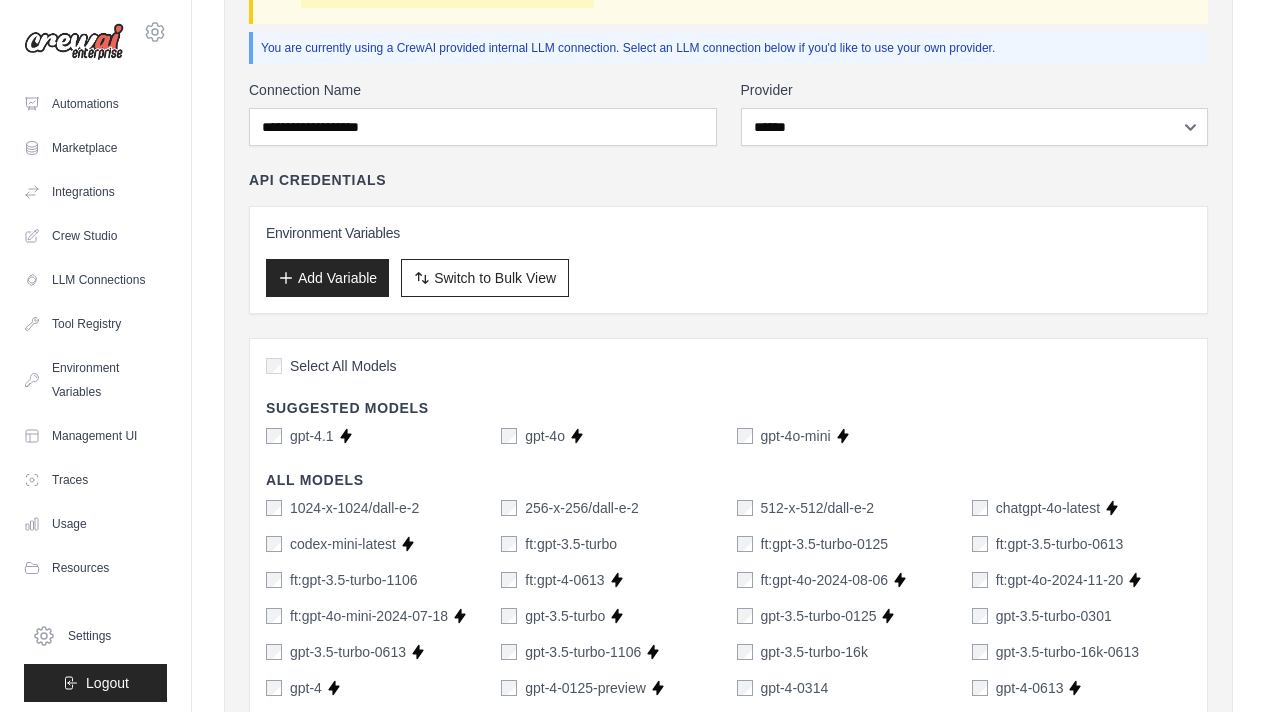 click on "Add Variable" at bounding box center (327, 278) 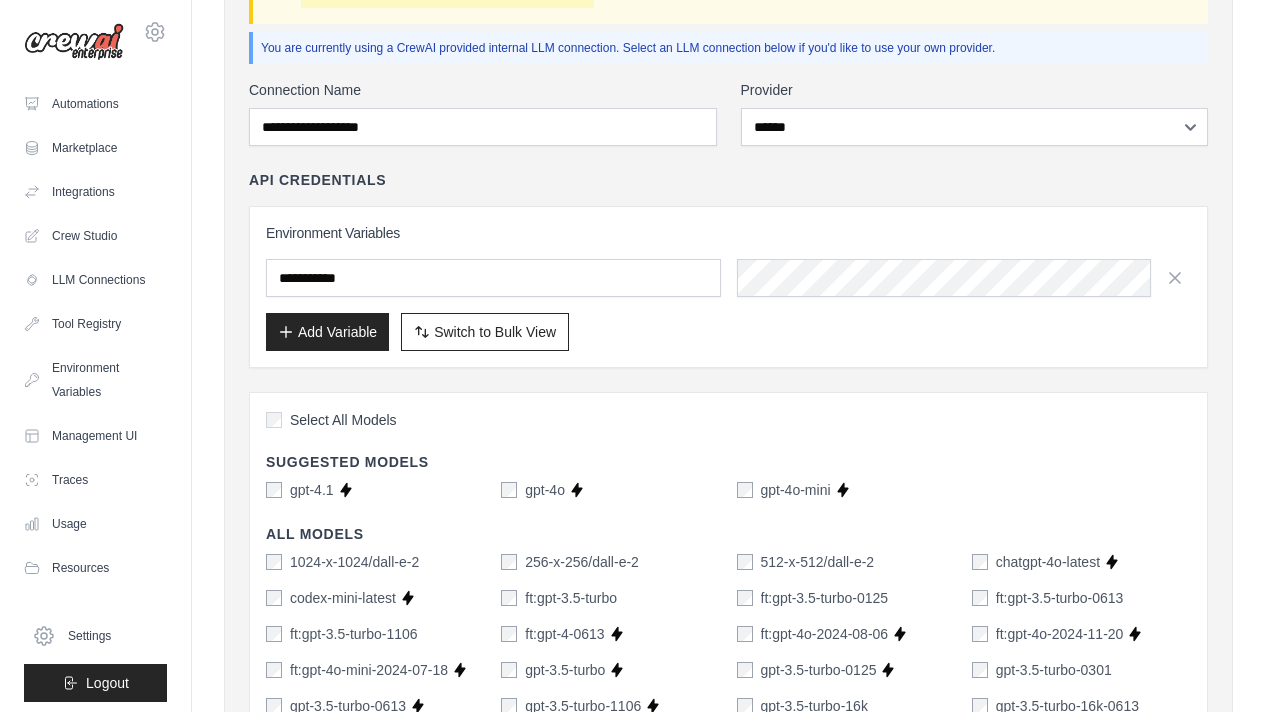 click at bounding box center (493, 278) 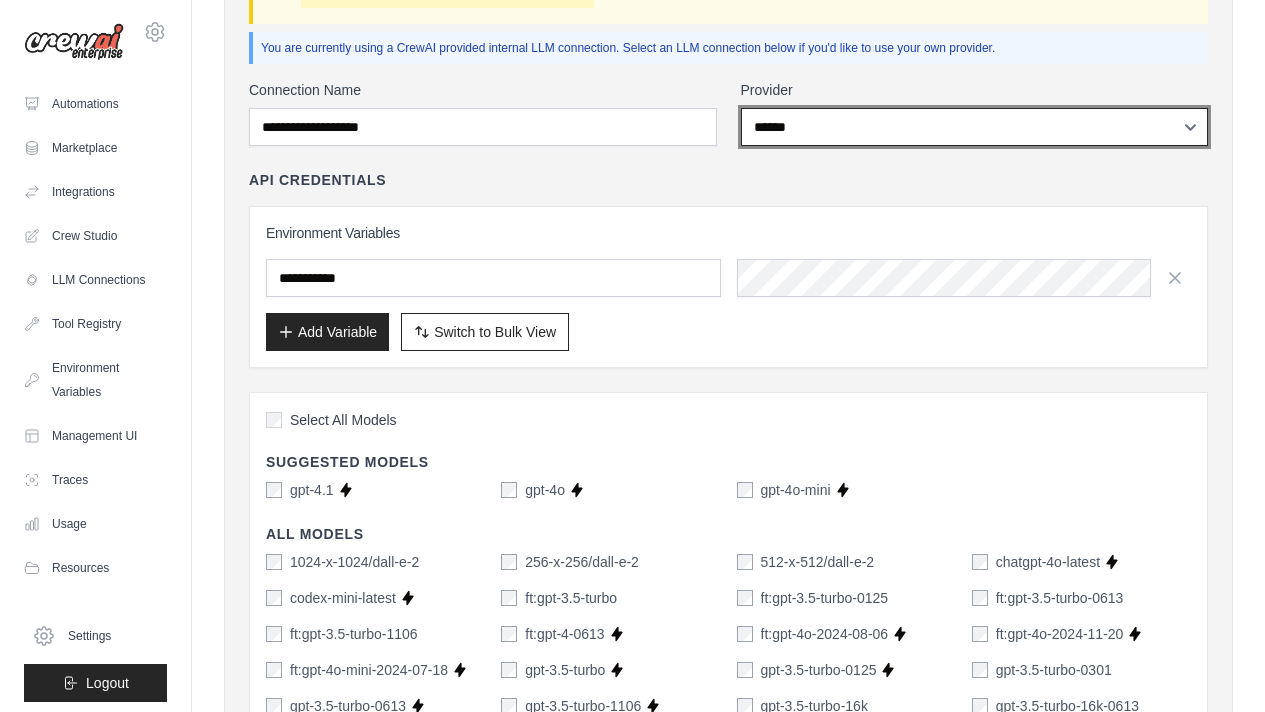 click on "**********" at bounding box center (975, 127) 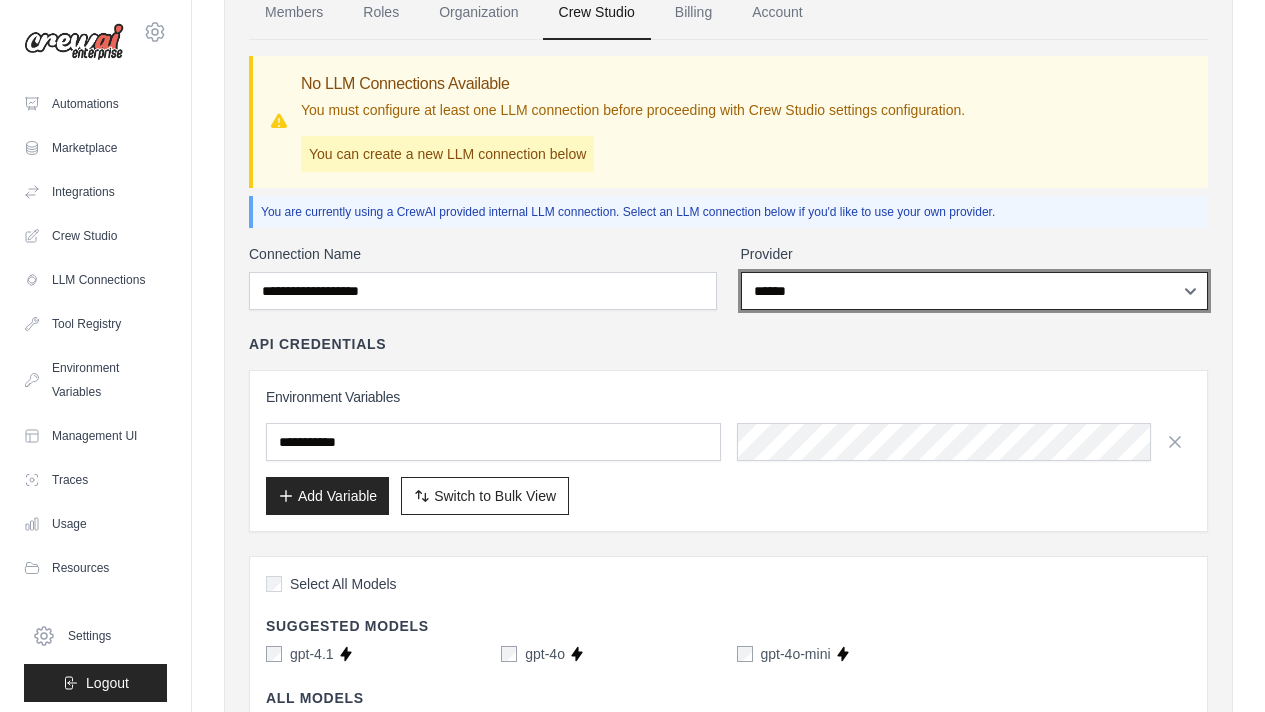 scroll, scrollTop: 100, scrollLeft: 0, axis: vertical 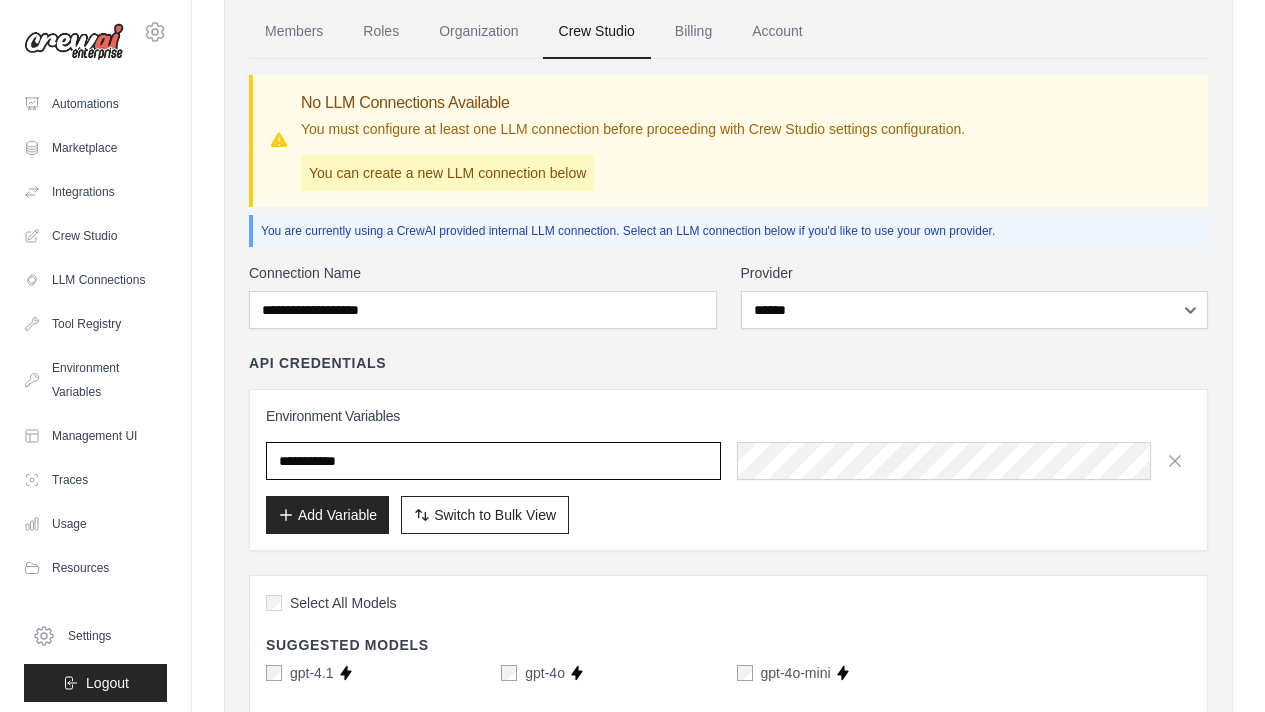 click at bounding box center [493, 461] 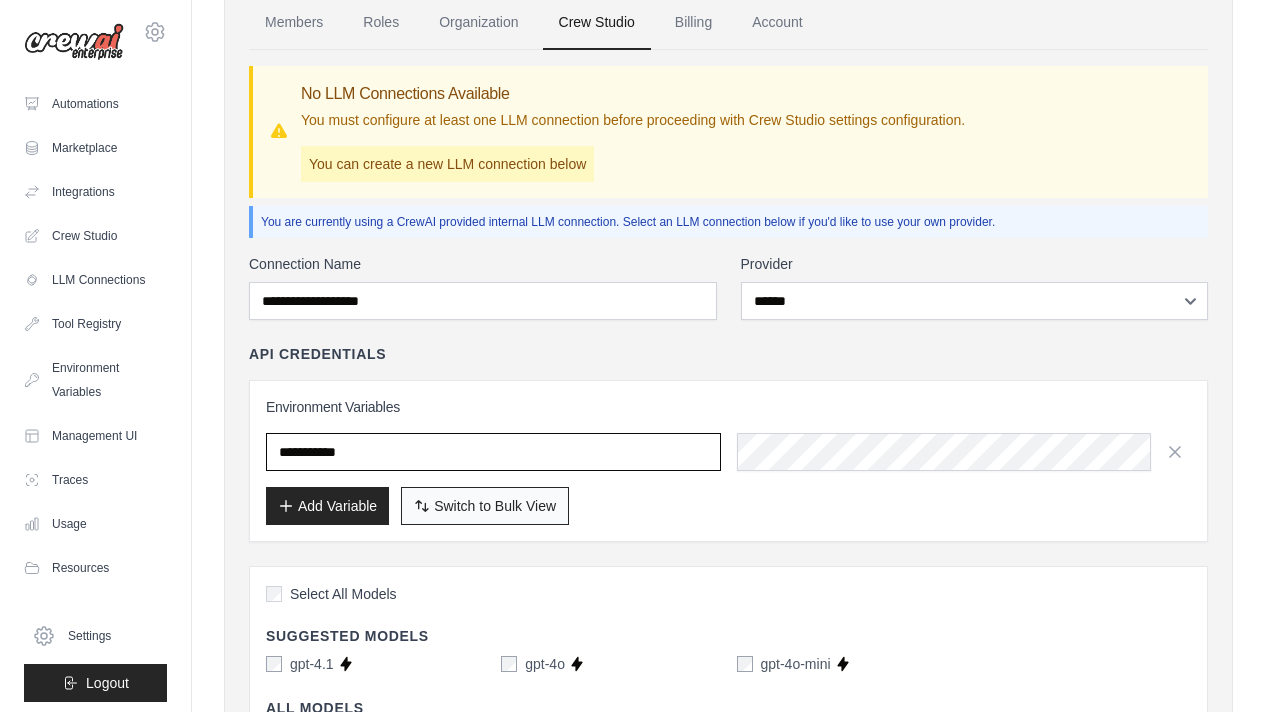 scroll, scrollTop: 110, scrollLeft: 0, axis: vertical 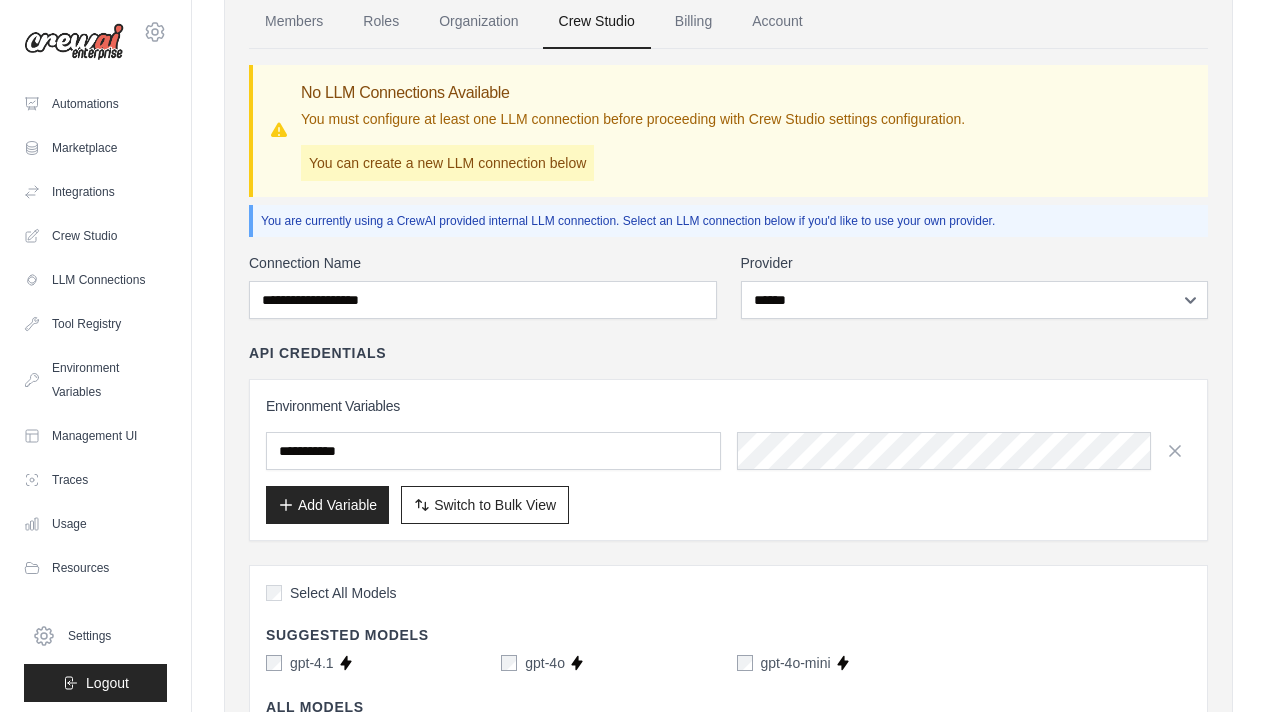 click on "Add Variable" at bounding box center [327, 505] 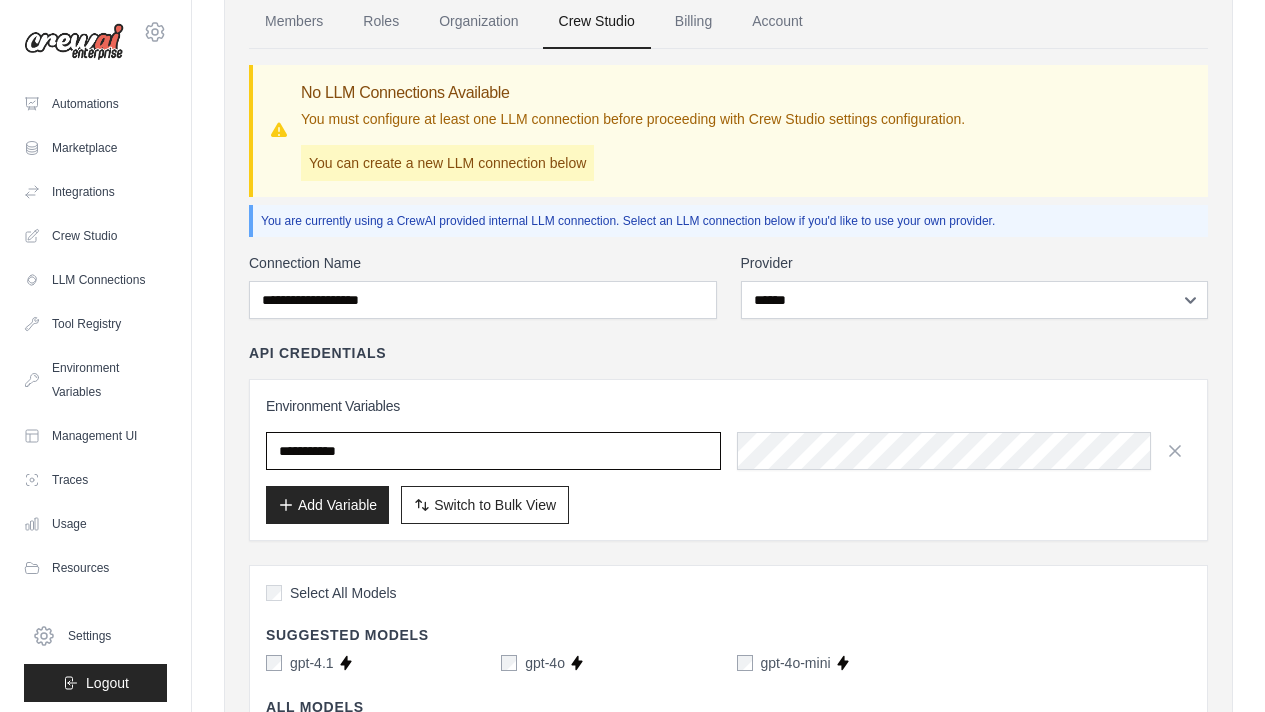 click at bounding box center (493, 451) 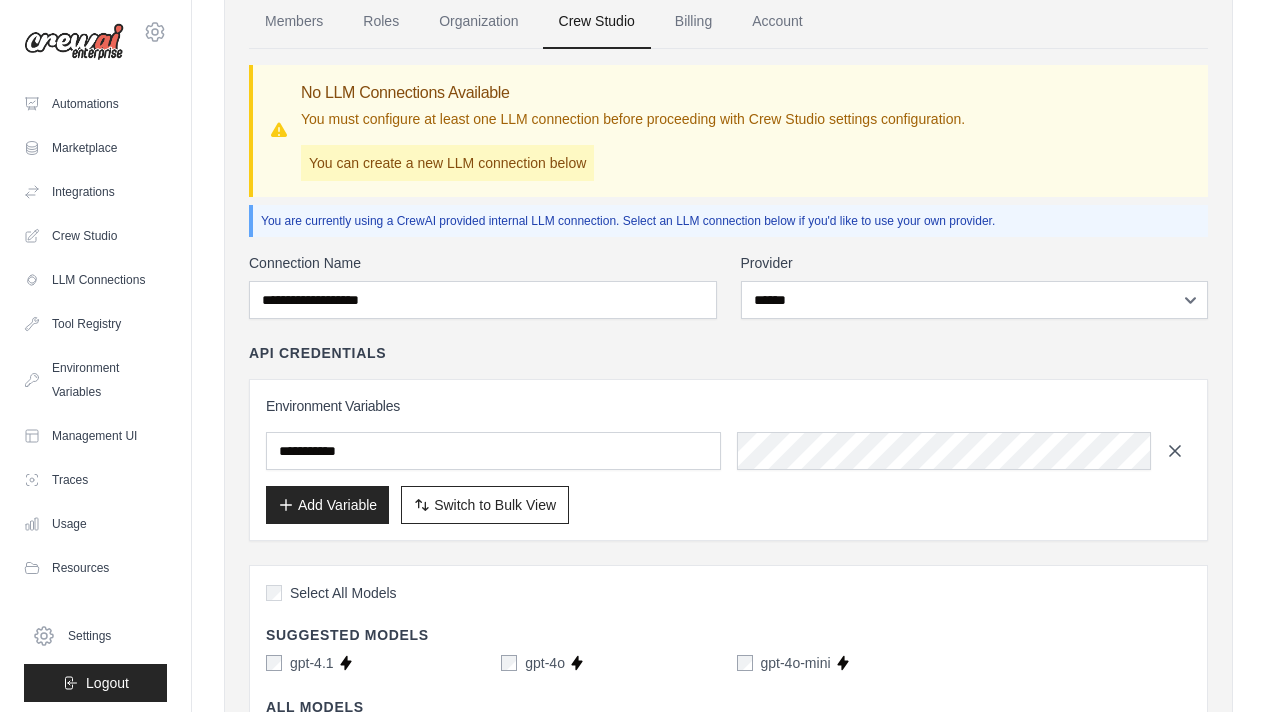click 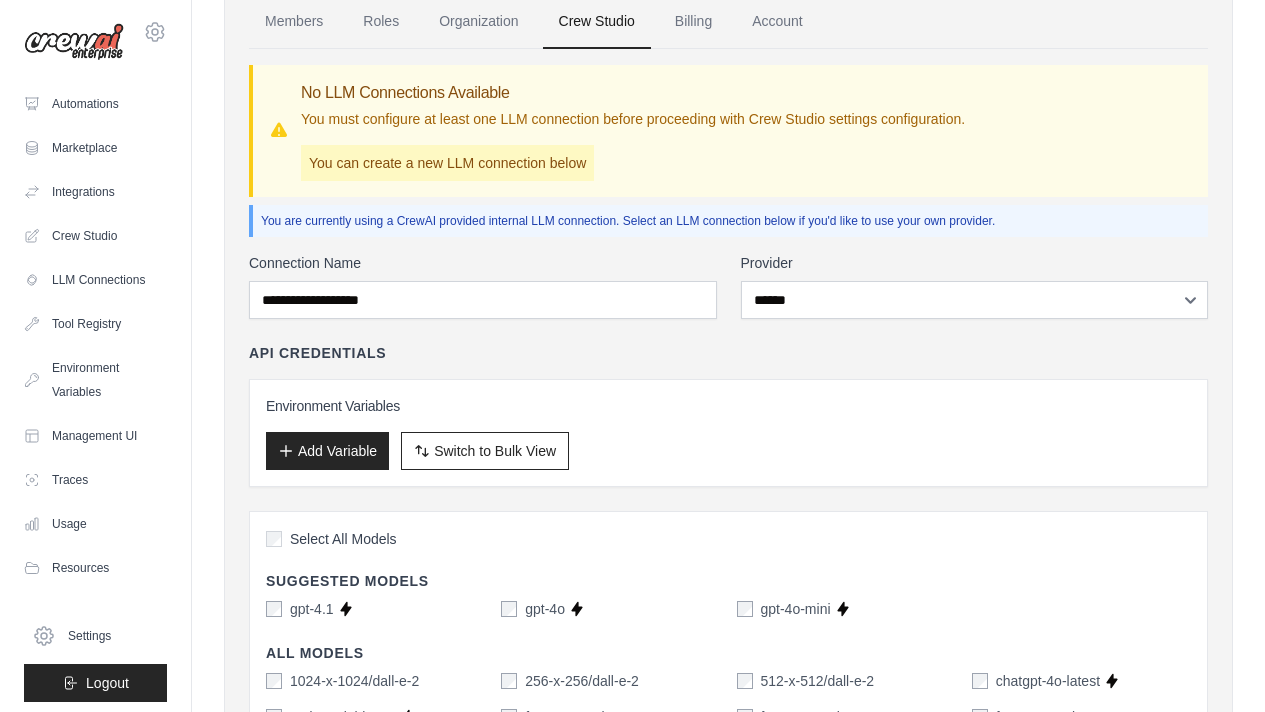 click on "Add Variable" at bounding box center (327, 451) 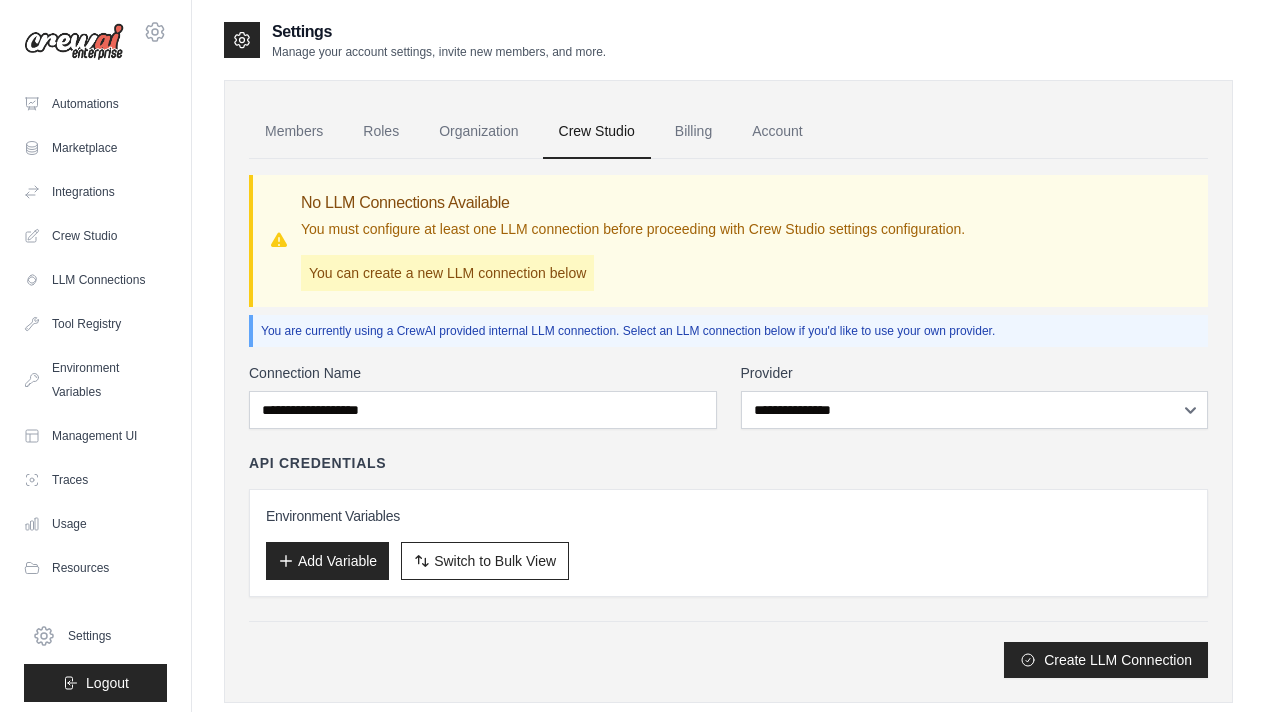 scroll, scrollTop: 43, scrollLeft: 0, axis: vertical 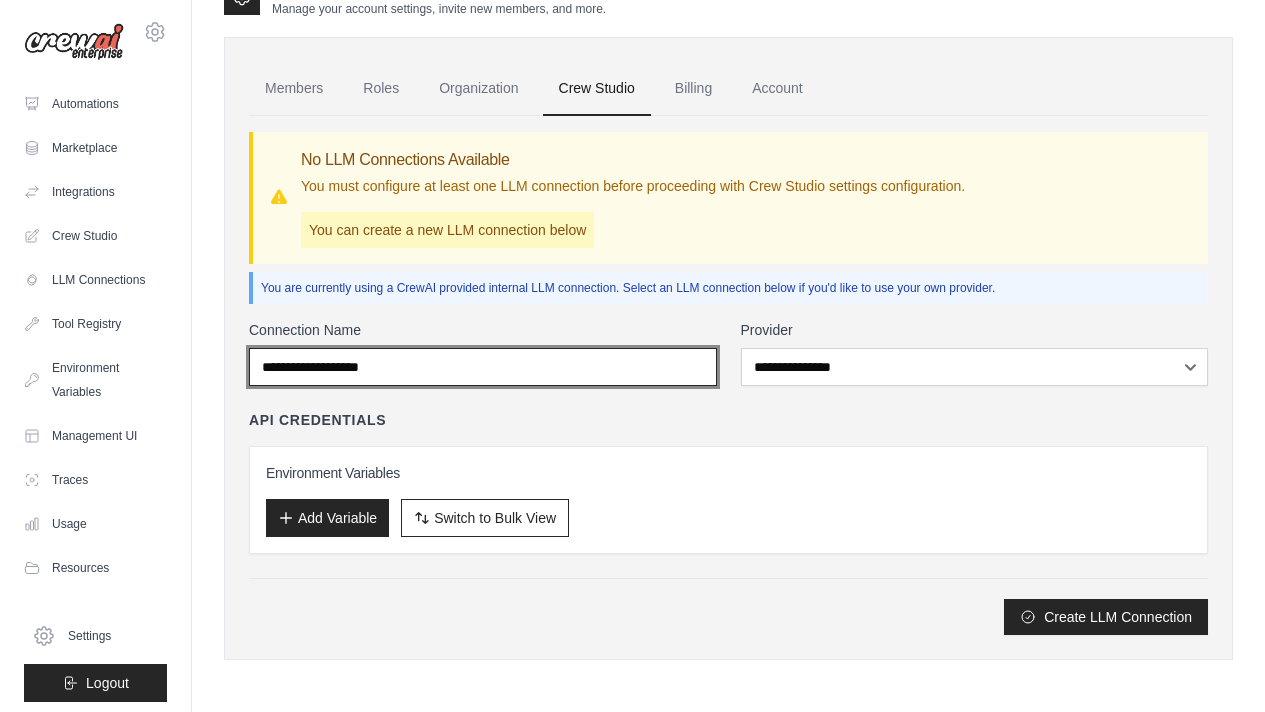 click on "Connection Name" at bounding box center [483, 367] 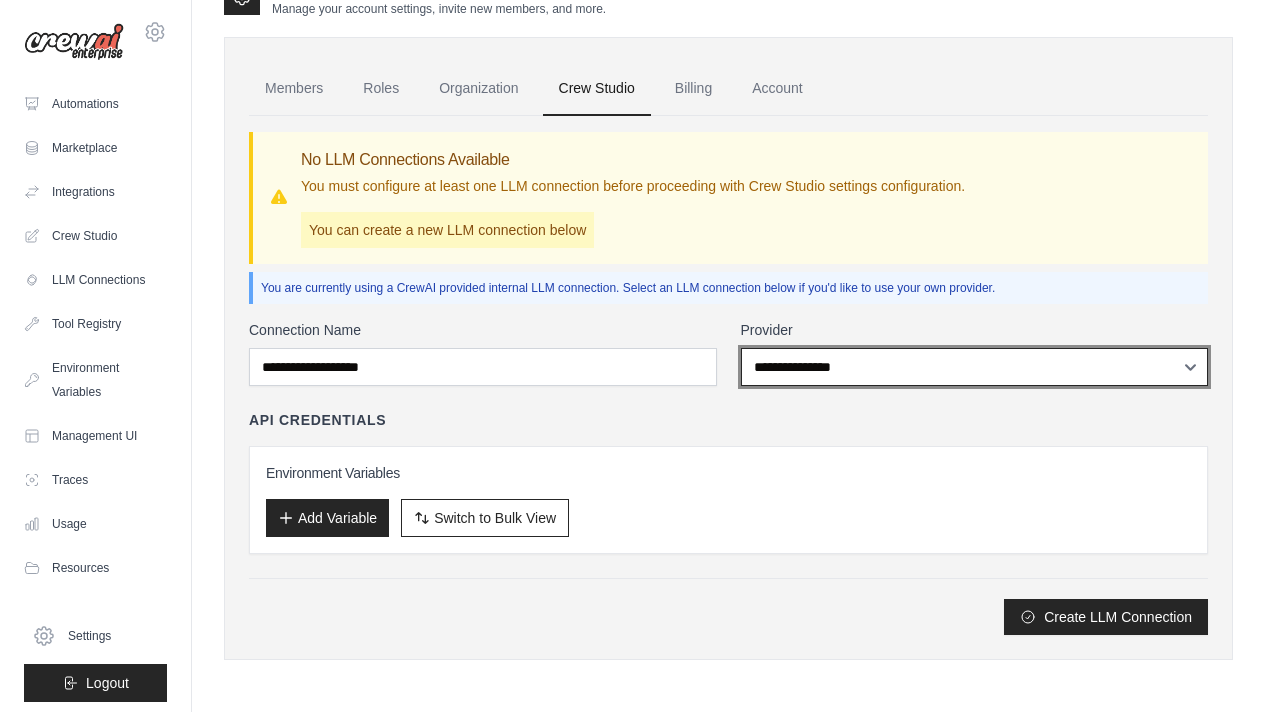 click on "**********" at bounding box center (975, 367) 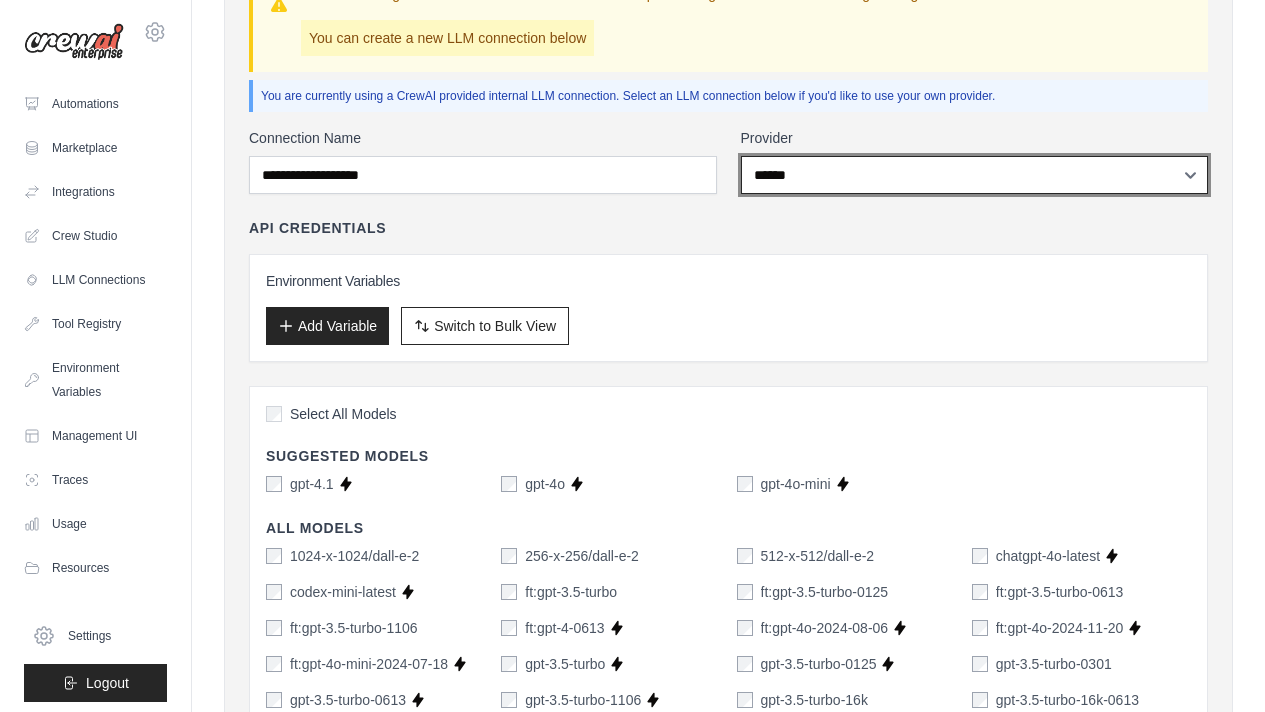 scroll, scrollTop: 425, scrollLeft: 0, axis: vertical 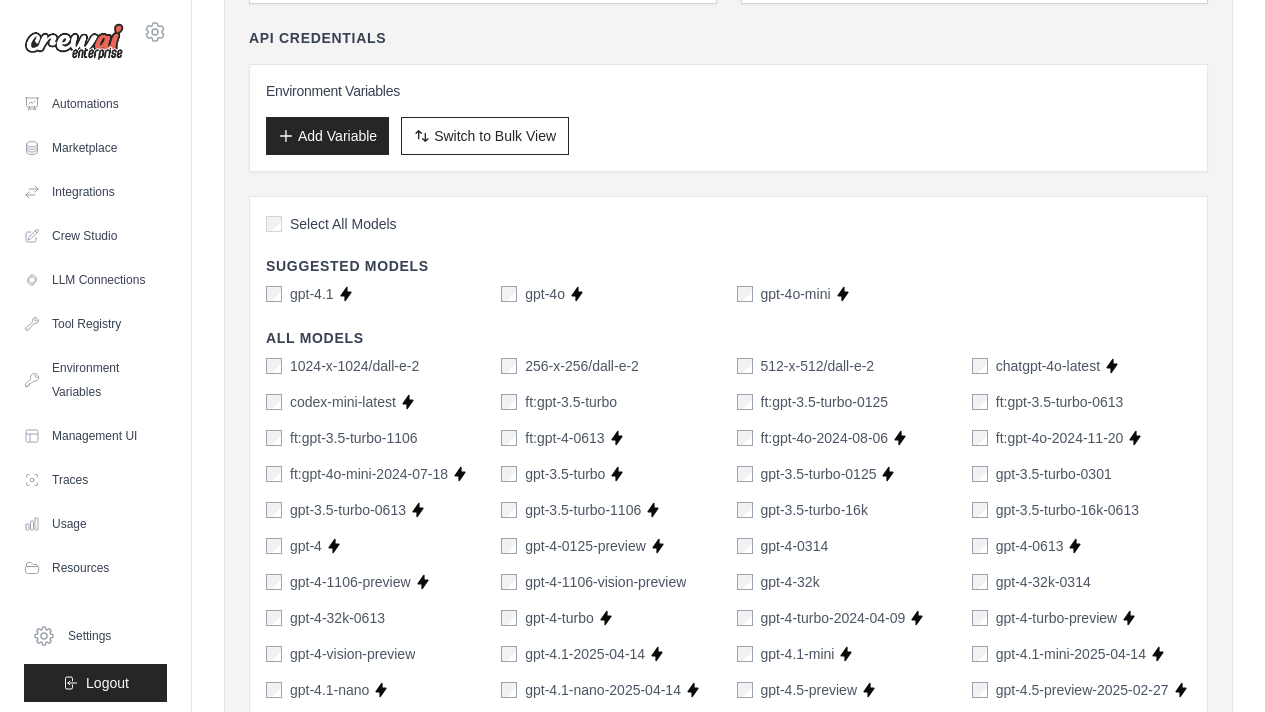 click on "Select All Models" at bounding box center (343, 224) 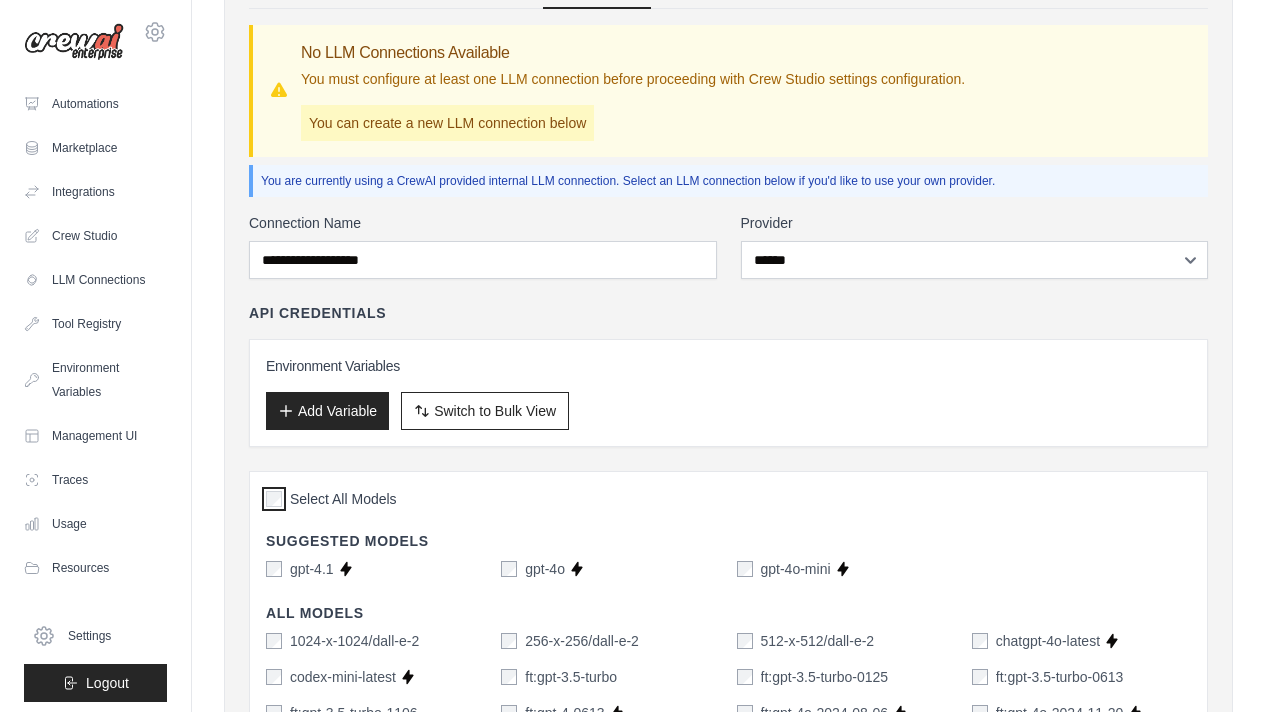 scroll, scrollTop: 0, scrollLeft: 0, axis: both 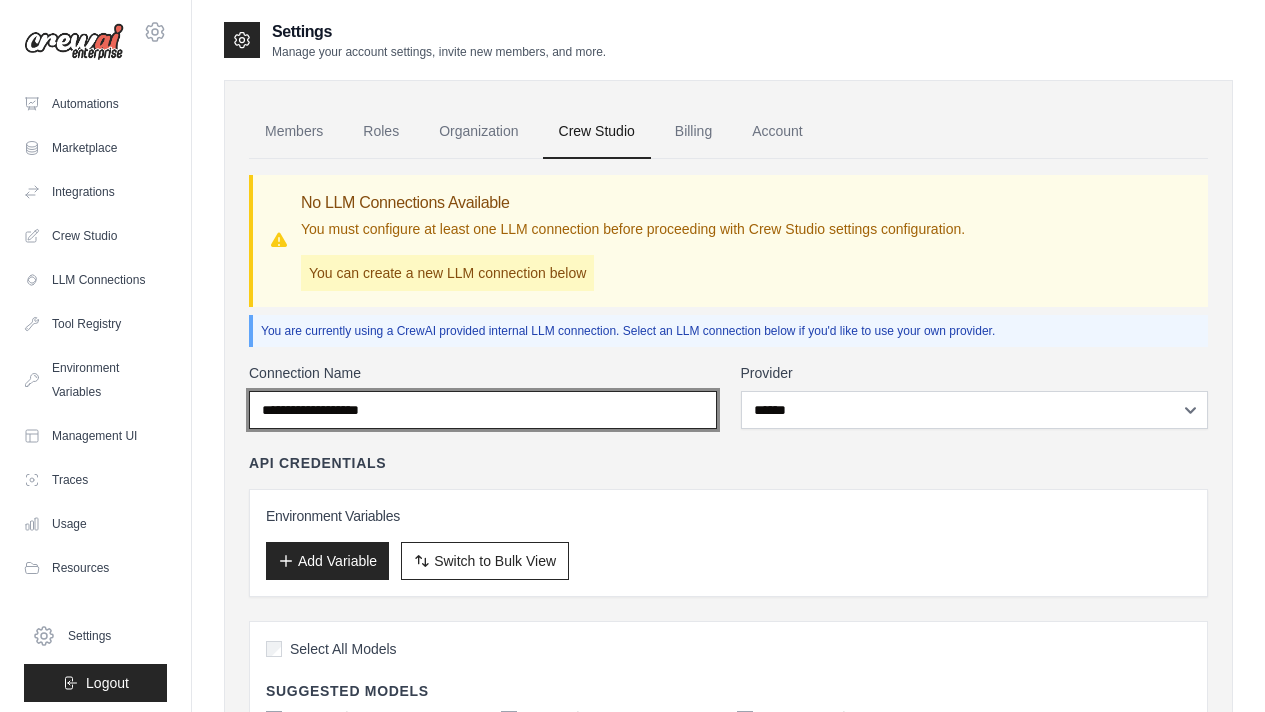 click on "Connection Name" at bounding box center (483, 410) 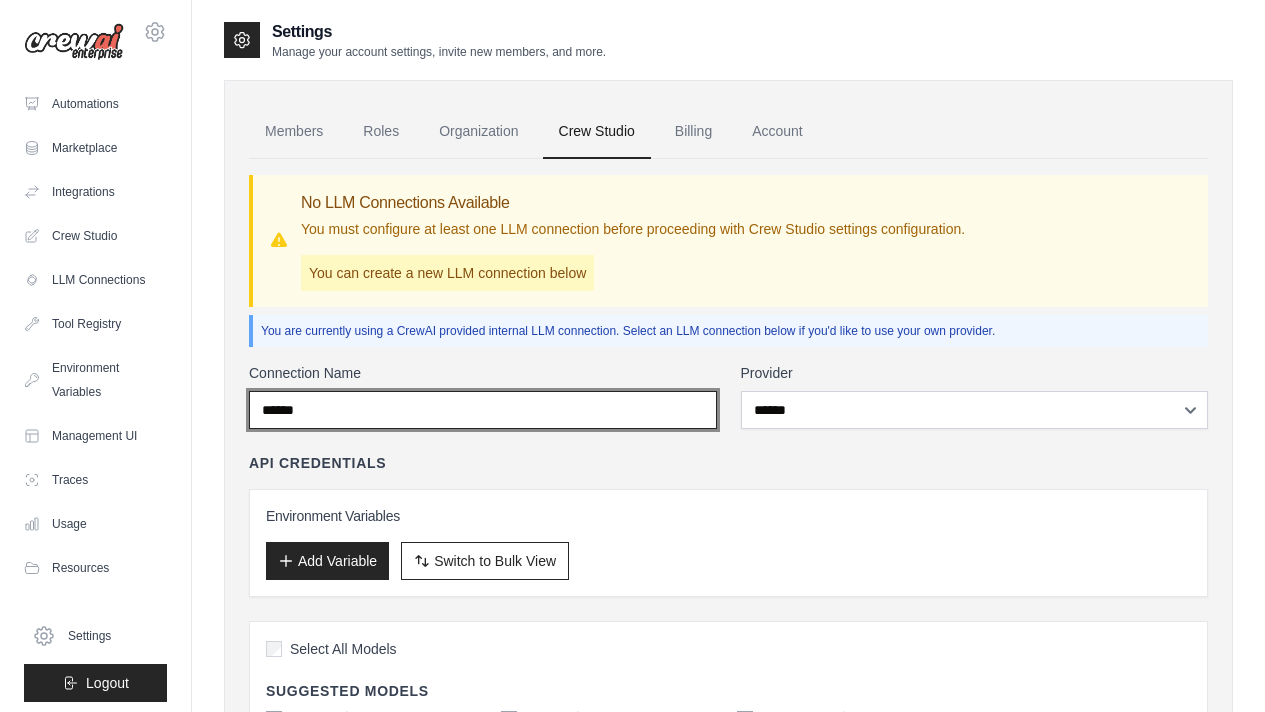 type on "******" 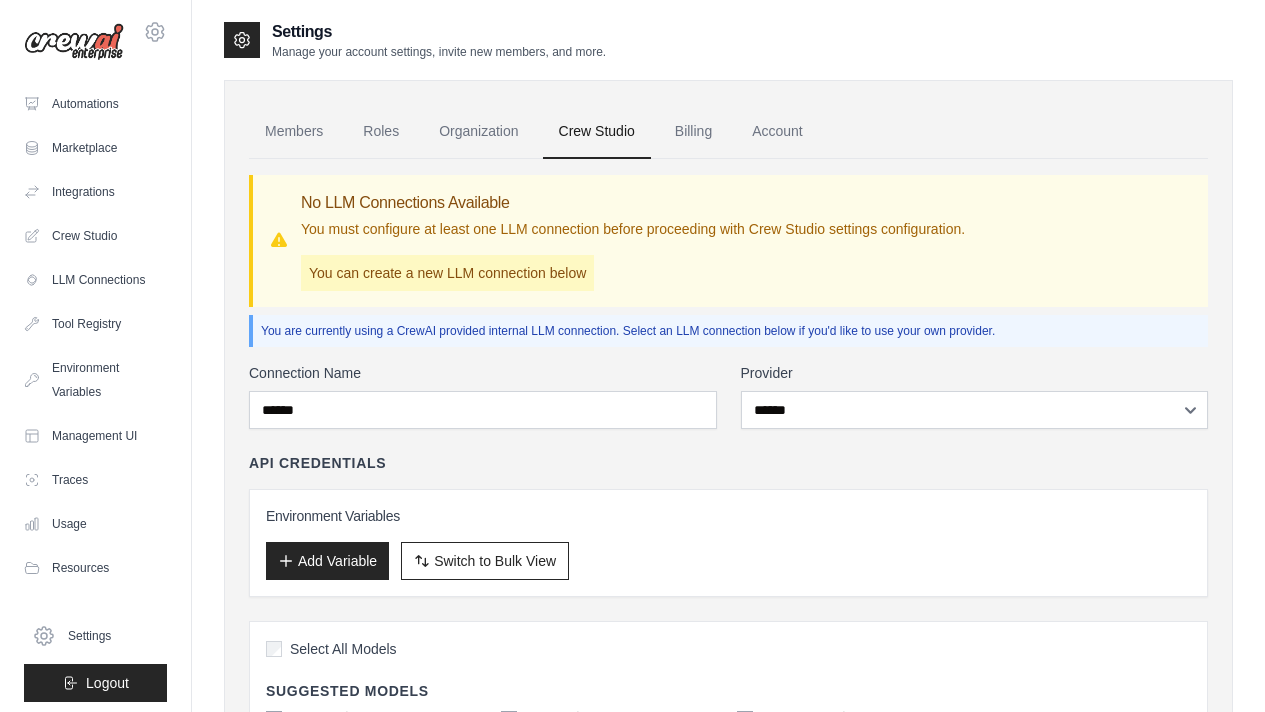 click on "Add Variable" at bounding box center (327, 561) 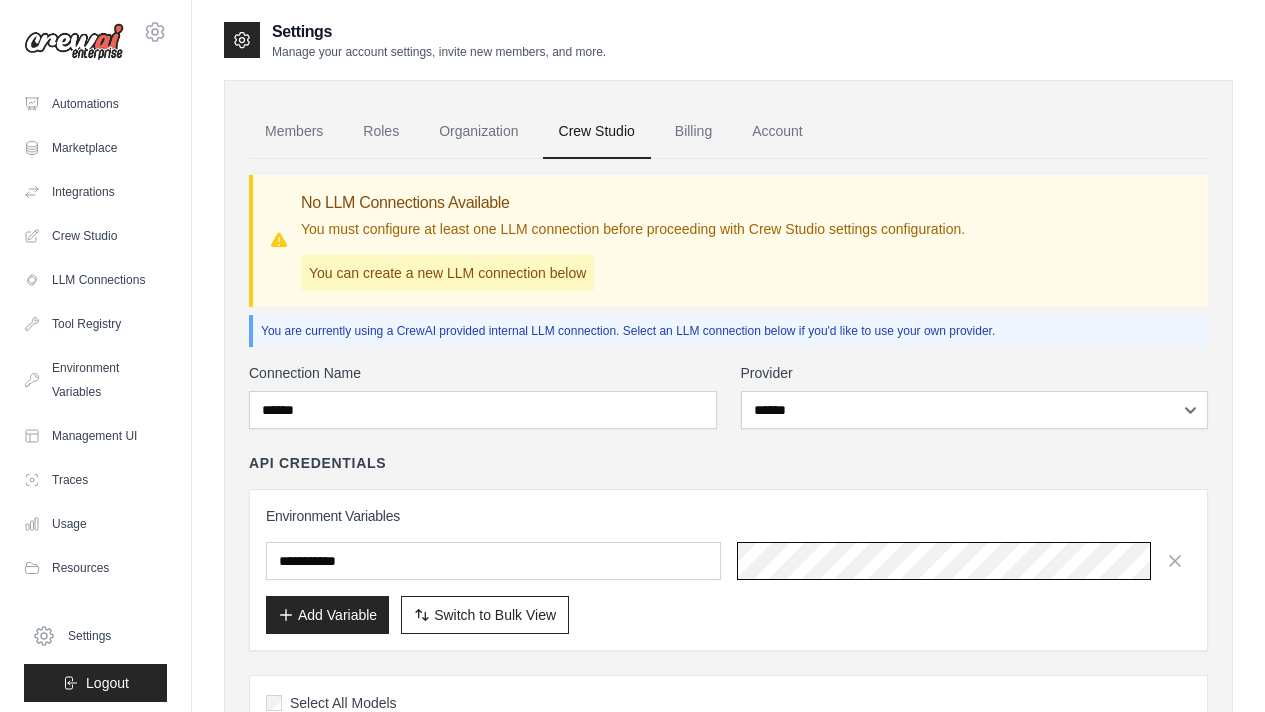 scroll, scrollTop: 0, scrollLeft: 993, axis: horizontal 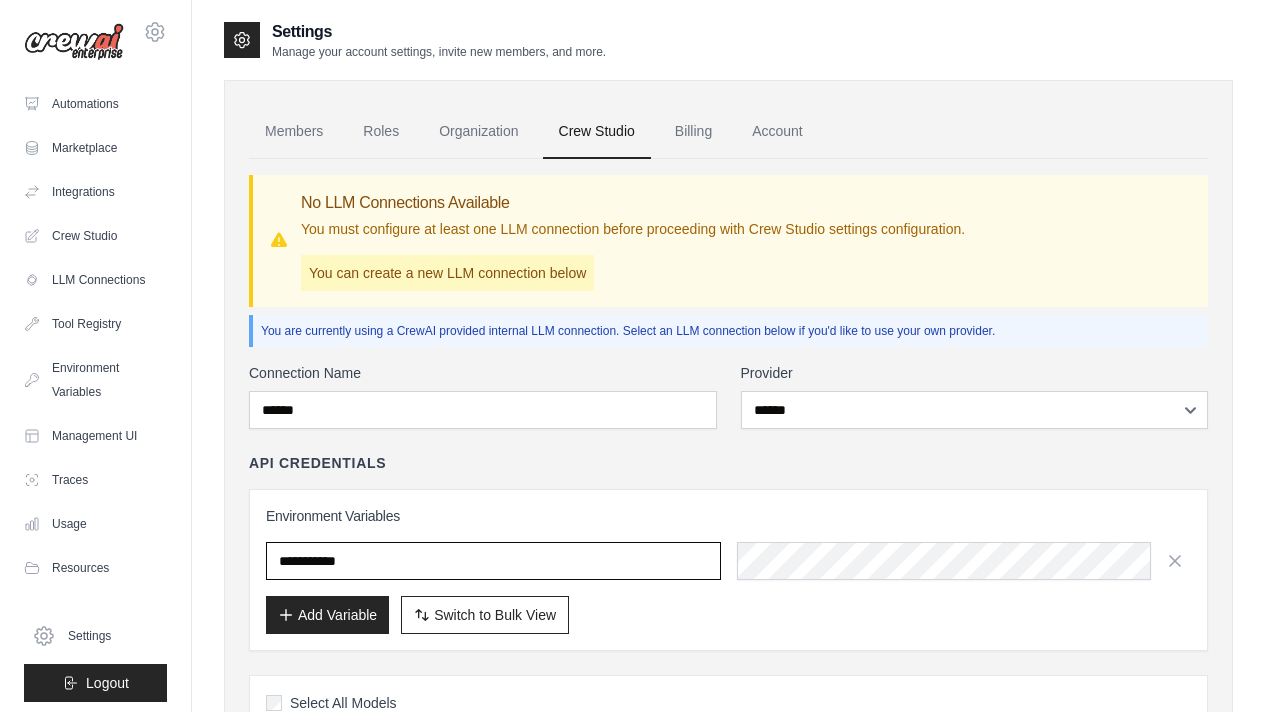 click at bounding box center (493, 561) 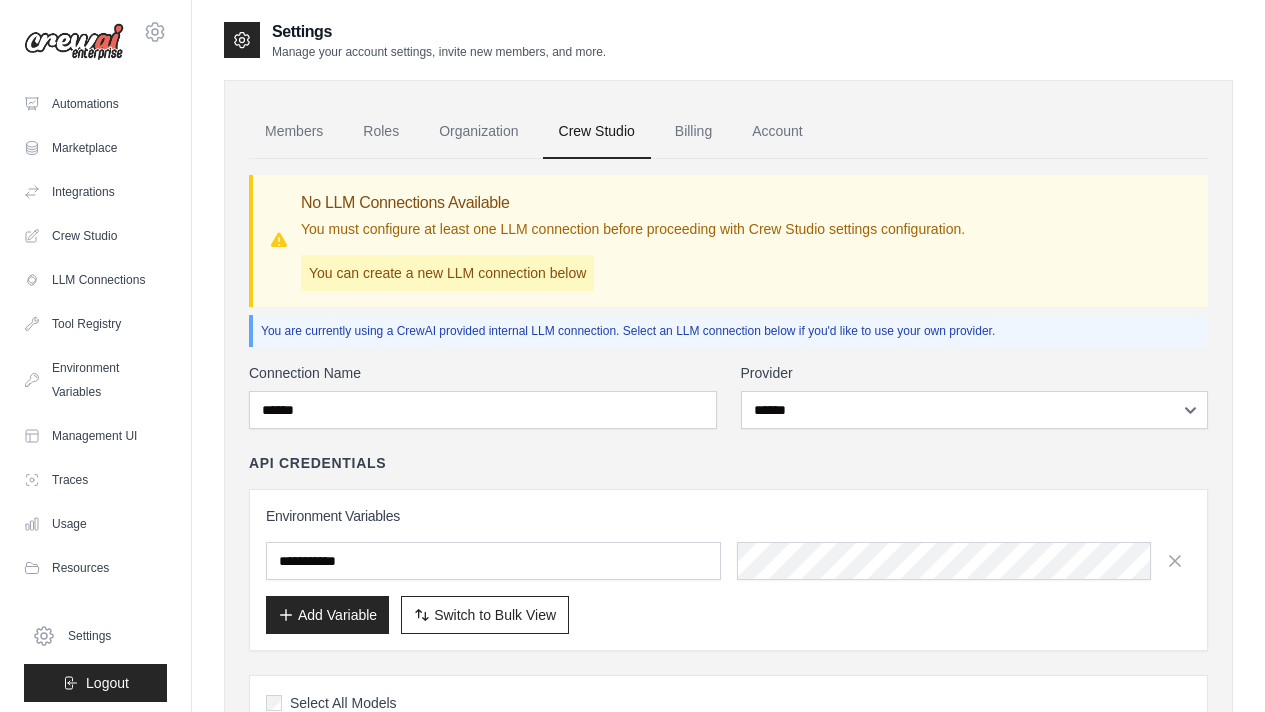 click on "Add Variable" at bounding box center [327, 615] 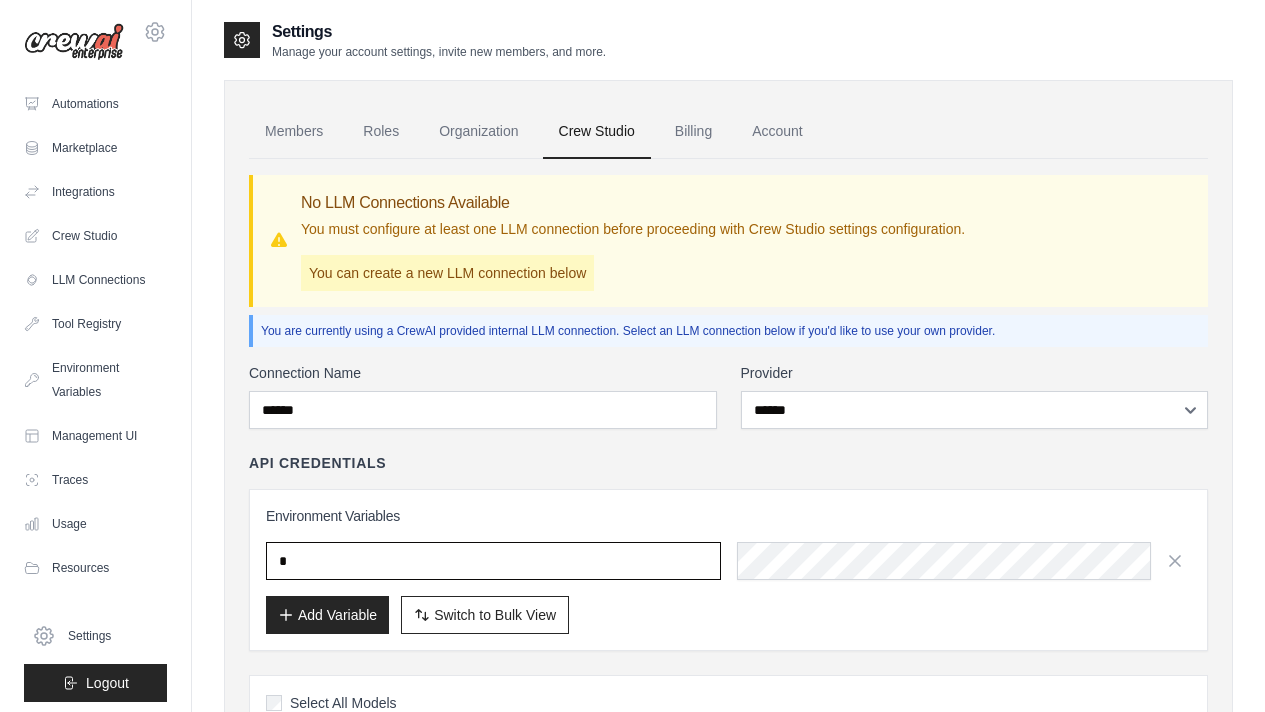 type on "**" 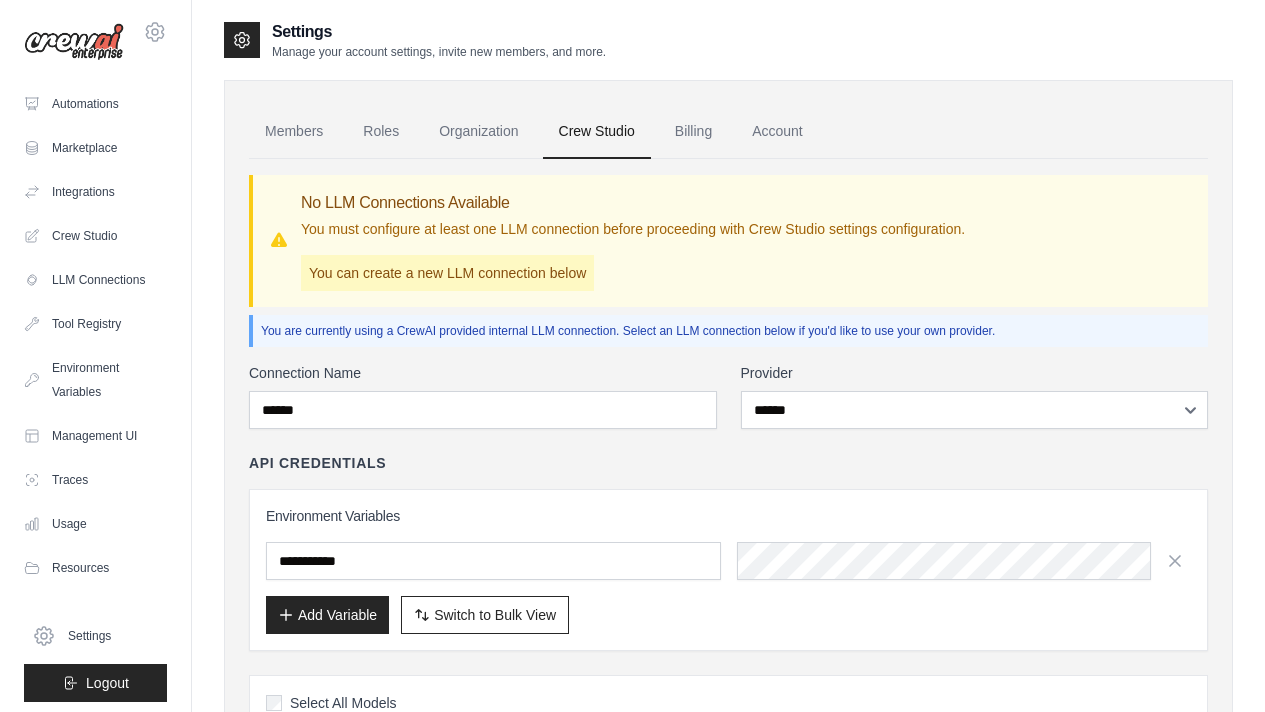 click on "**********" at bounding box center [728, 1195] 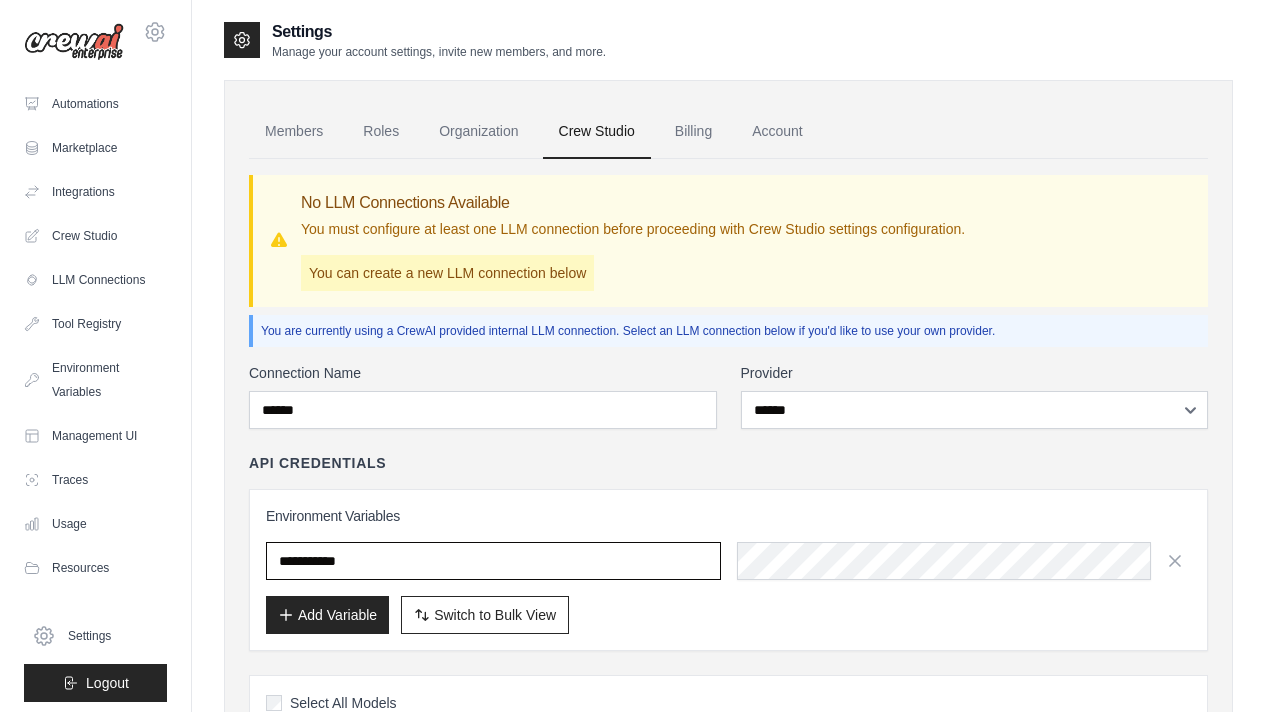click at bounding box center [493, 561] 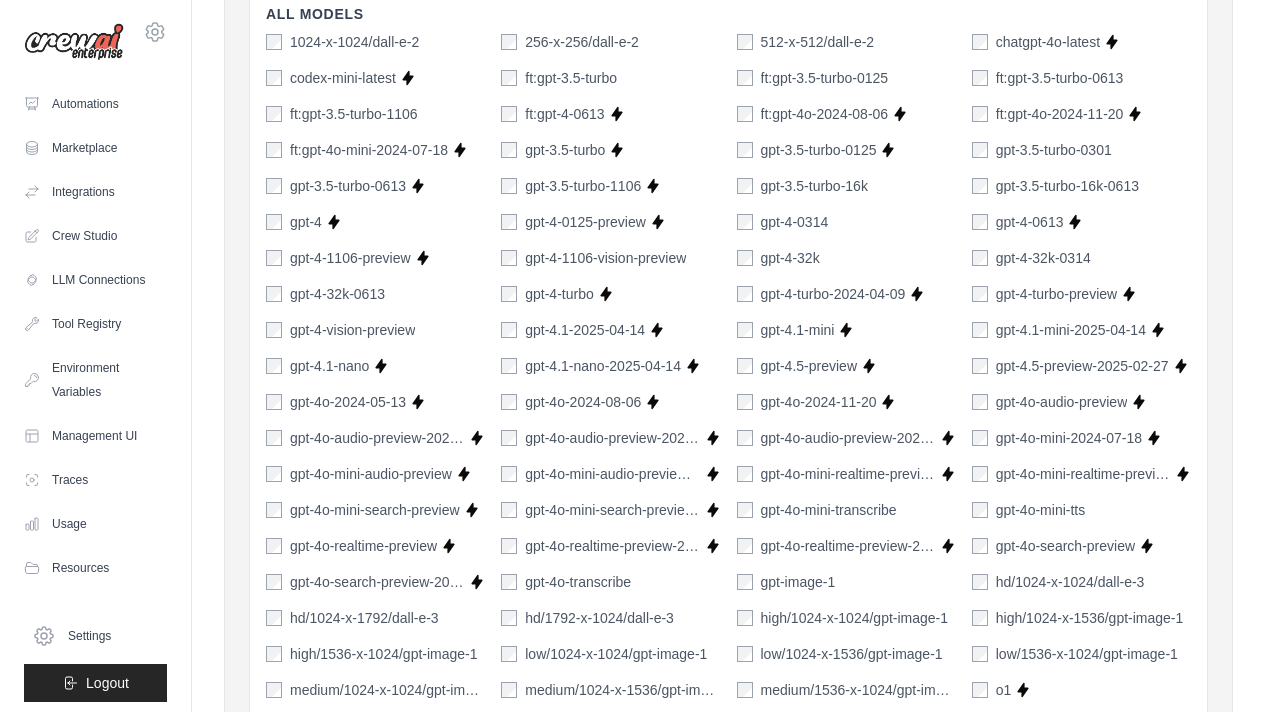 scroll, scrollTop: 1392, scrollLeft: 0, axis: vertical 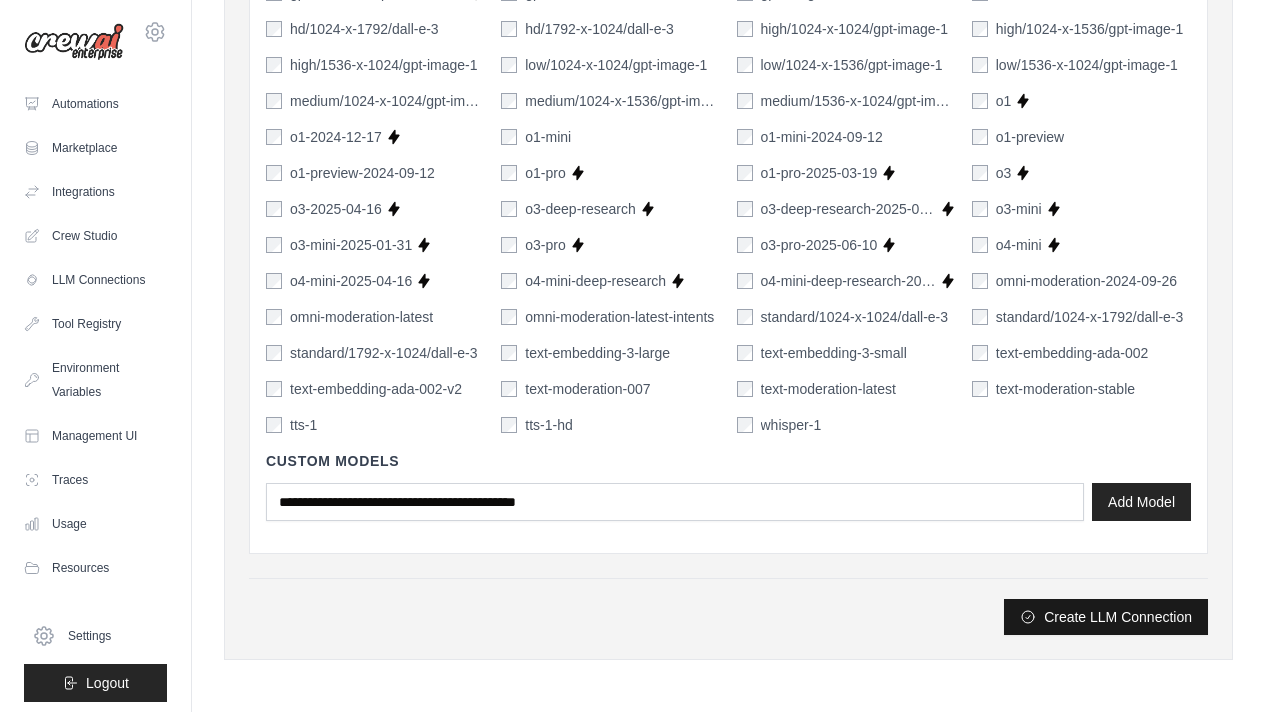 type on "**********" 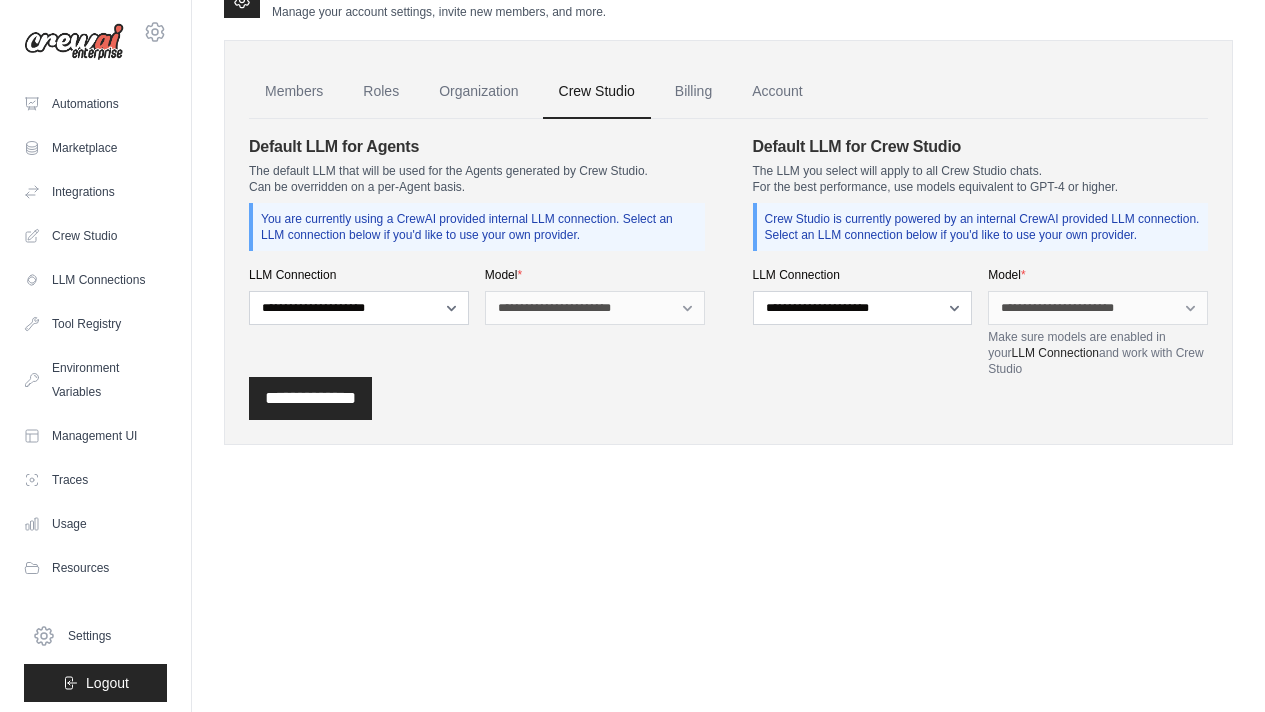 scroll, scrollTop: 0, scrollLeft: 0, axis: both 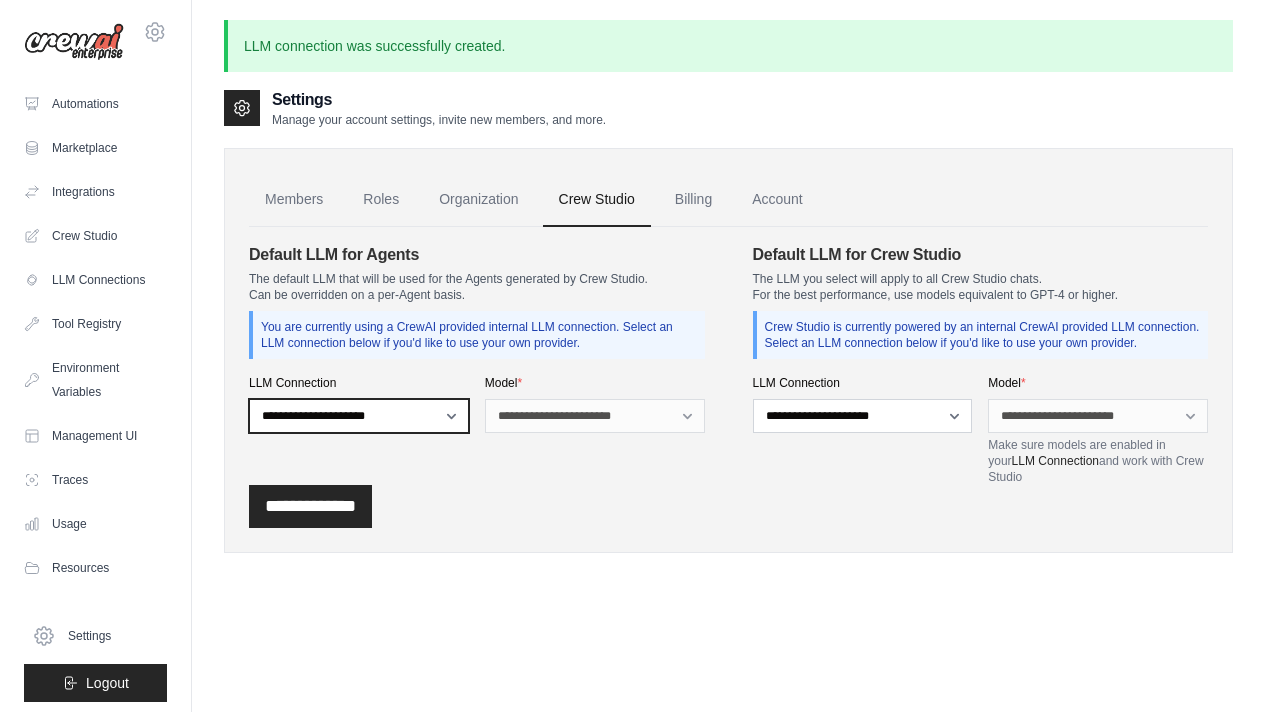 click on "**********" at bounding box center (359, 416) 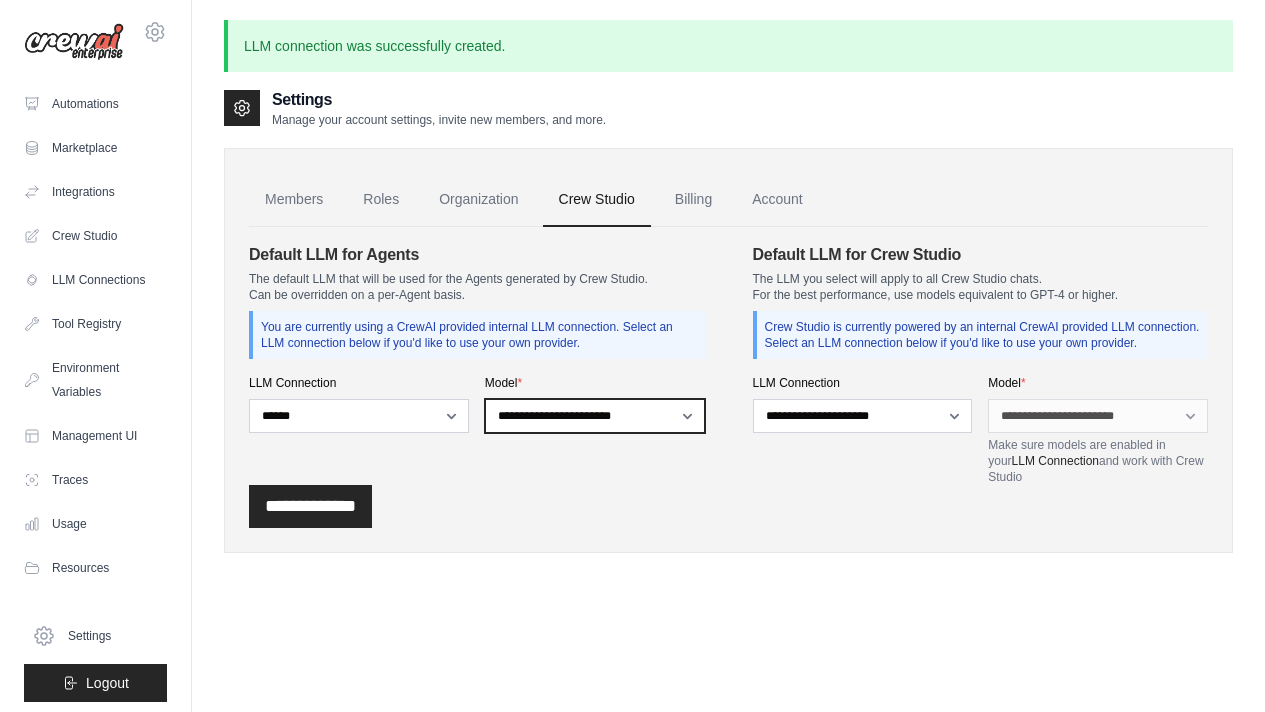 click on "**********" at bounding box center (595, 416) 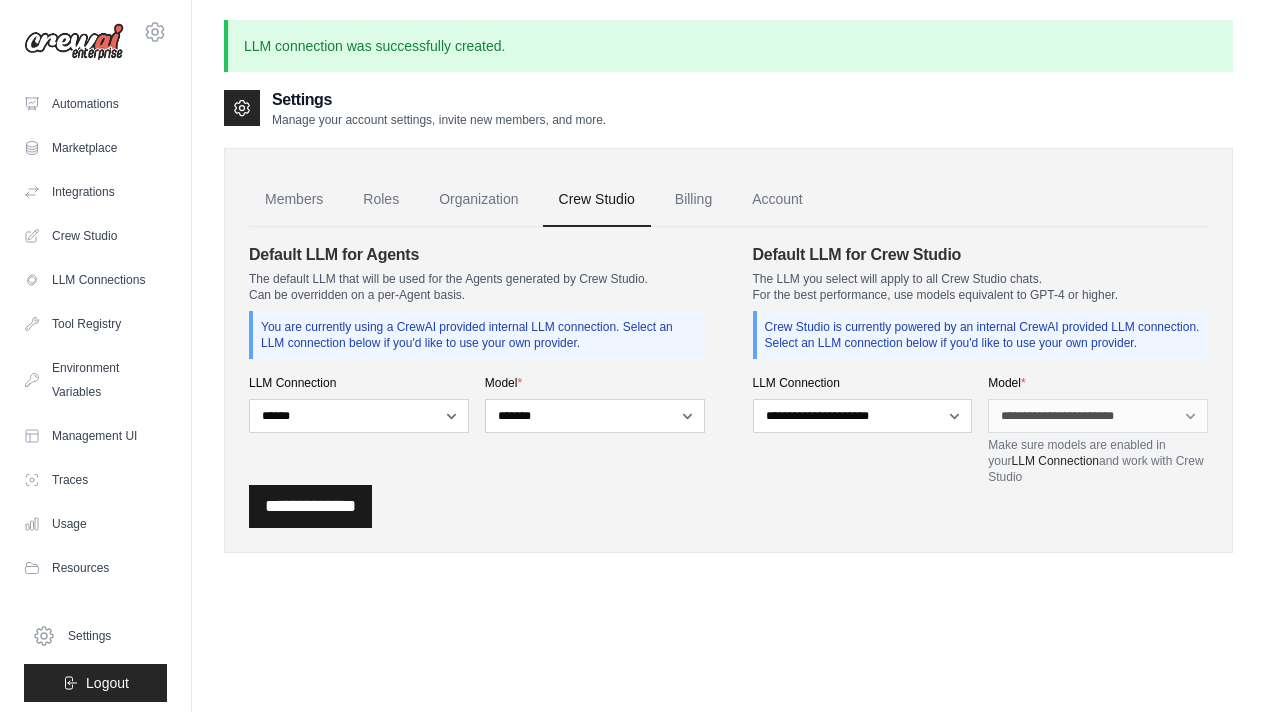 click on "**********" at bounding box center (310, 506) 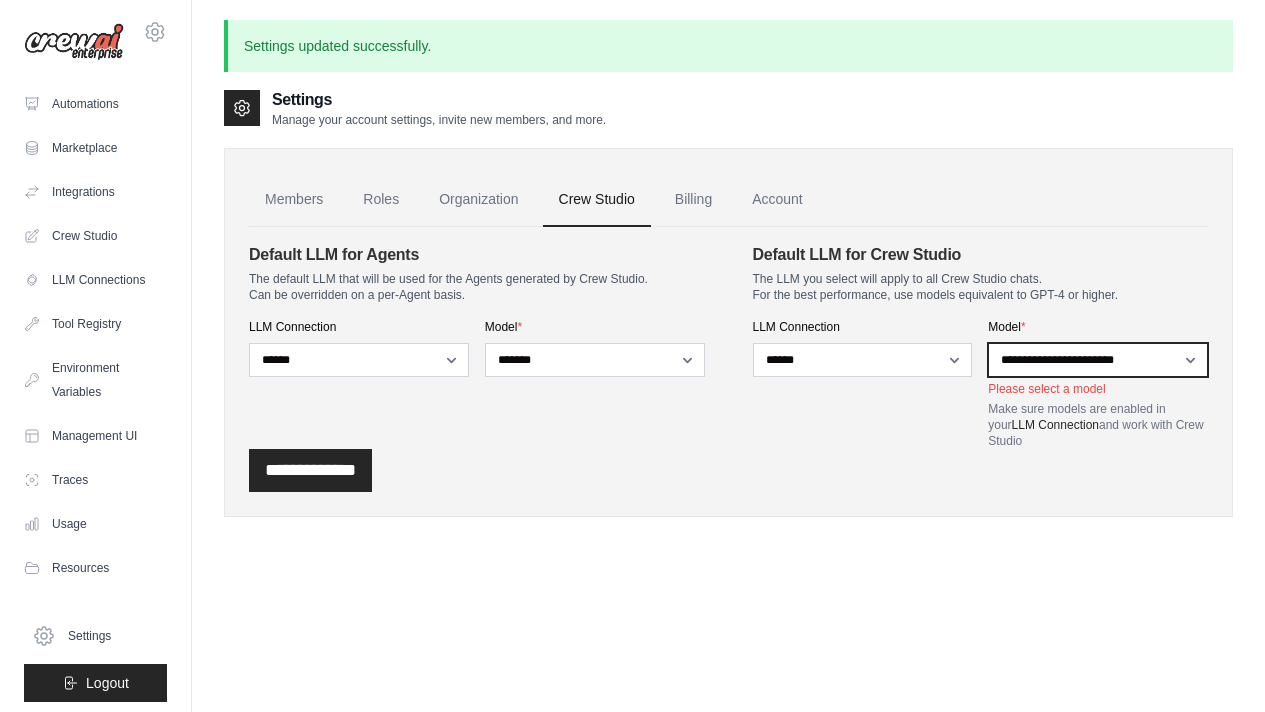 click on "**********" at bounding box center (1098, 360) 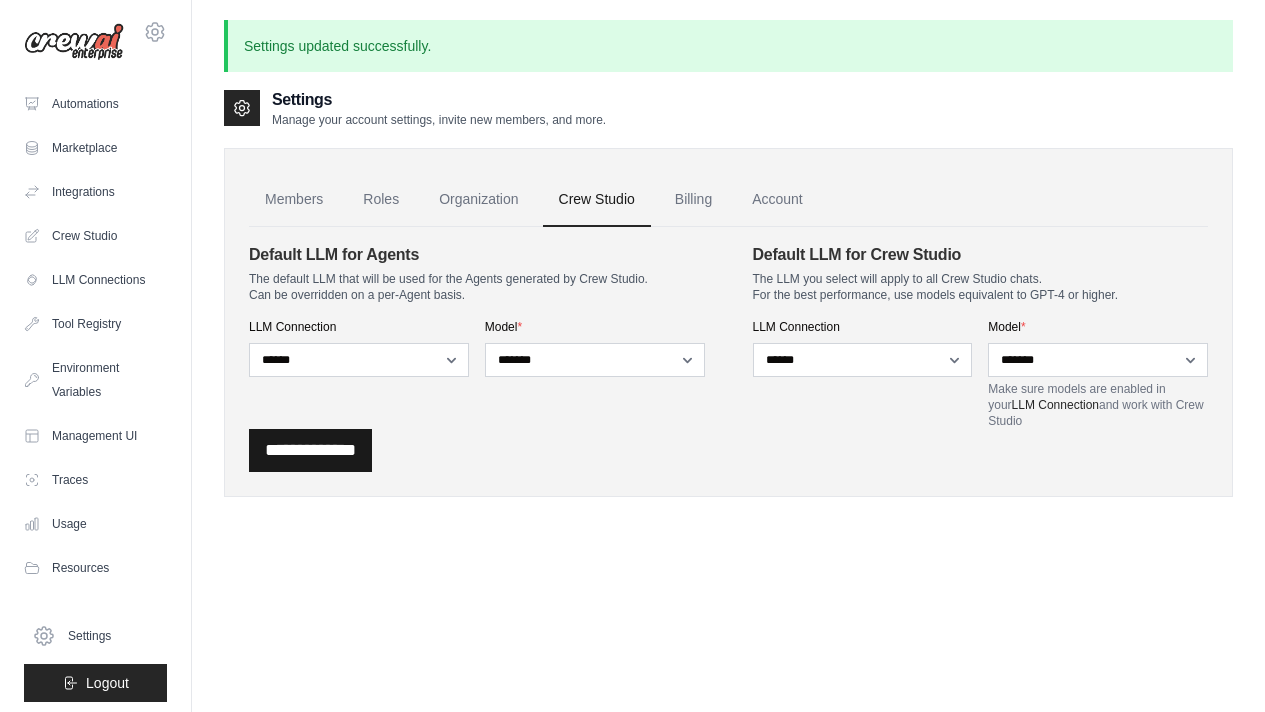 click on "**********" at bounding box center (310, 450) 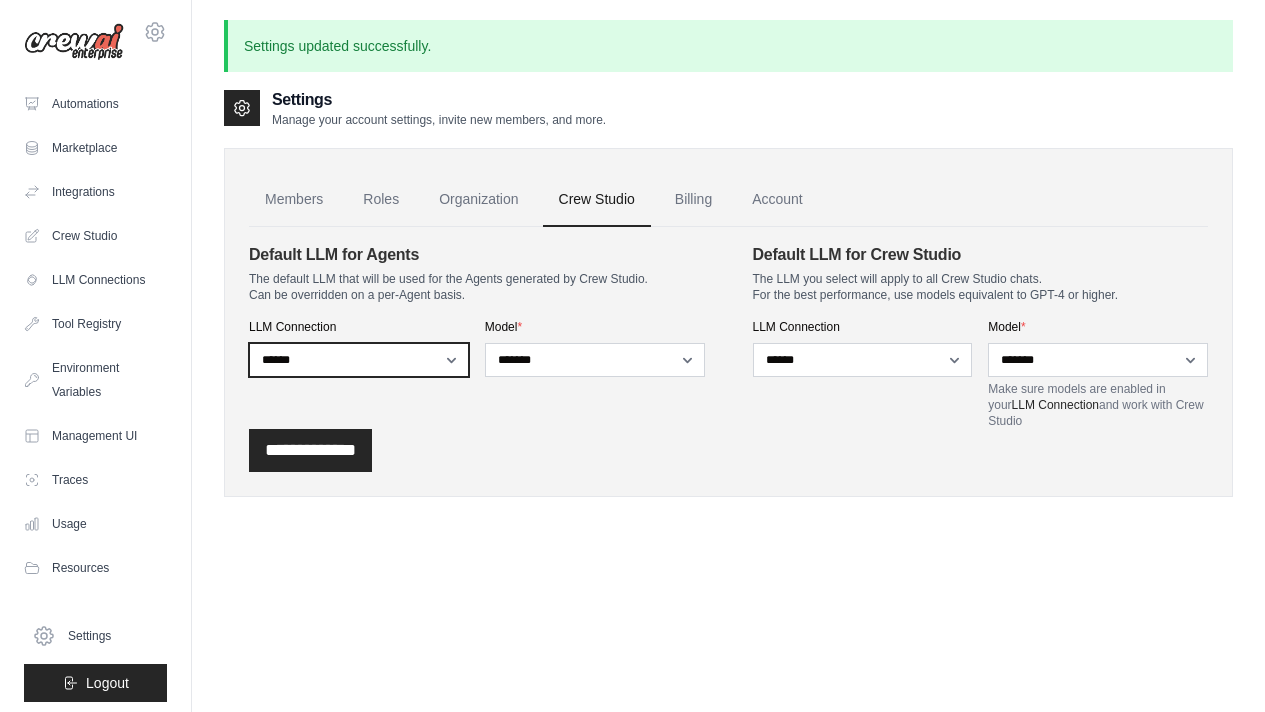 click on "**********" at bounding box center [359, 360] 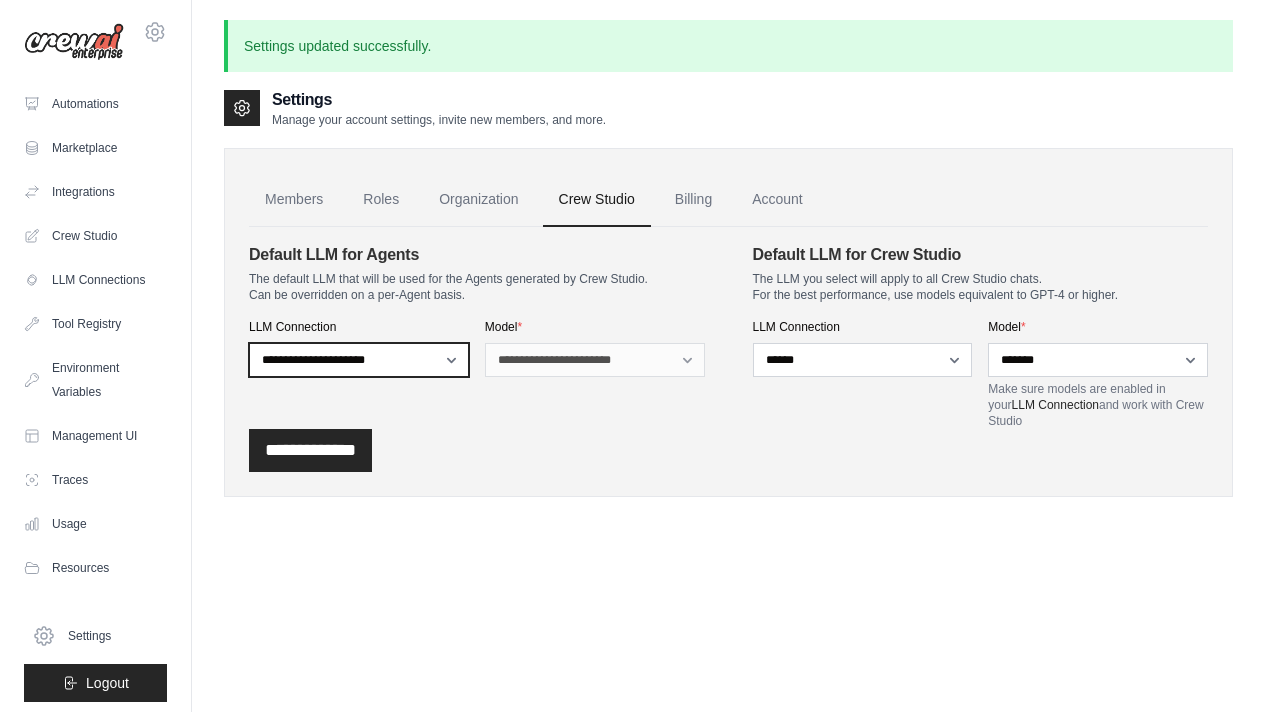 click on "**********" at bounding box center (359, 360) 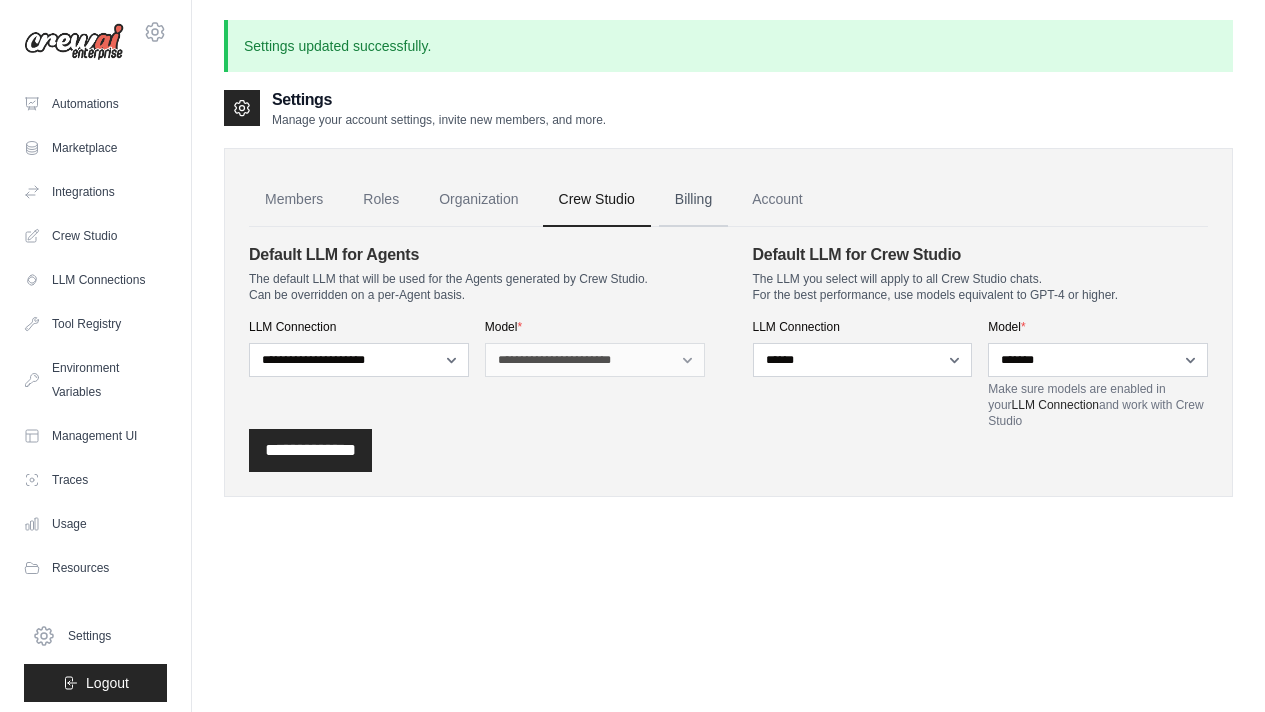 click on "Billing" at bounding box center [693, 200] 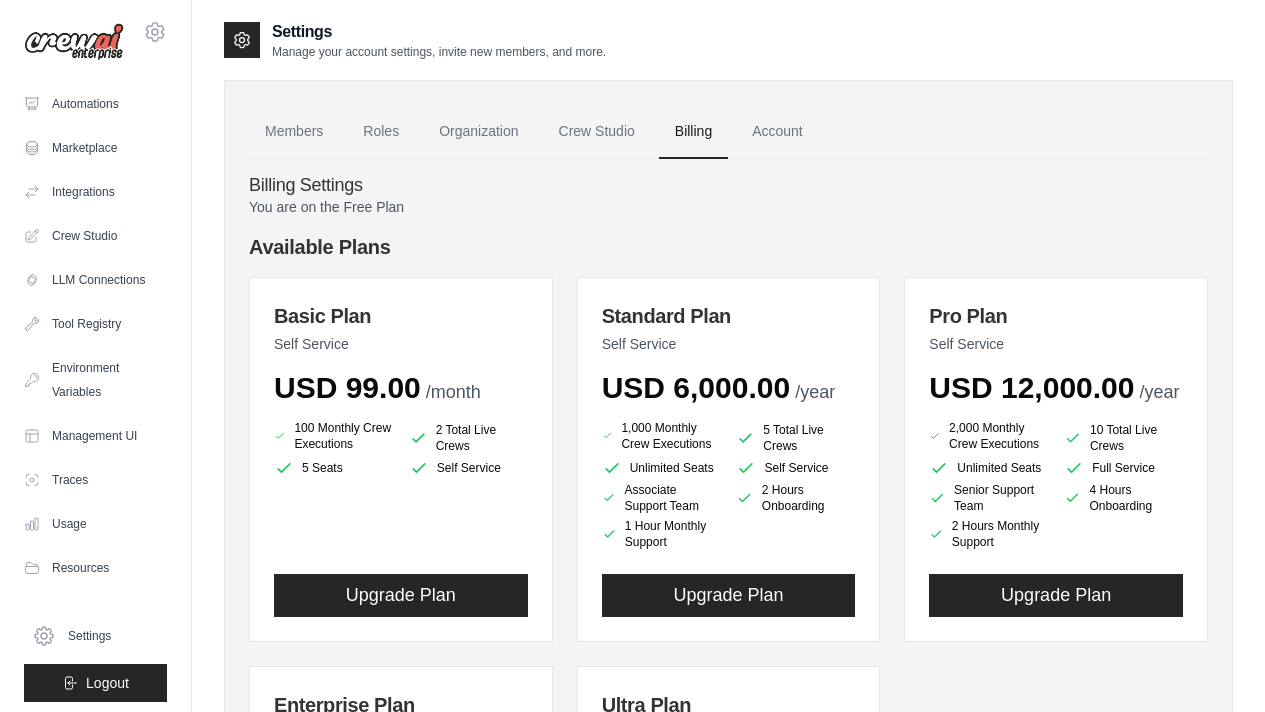 scroll, scrollTop: 0, scrollLeft: 0, axis: both 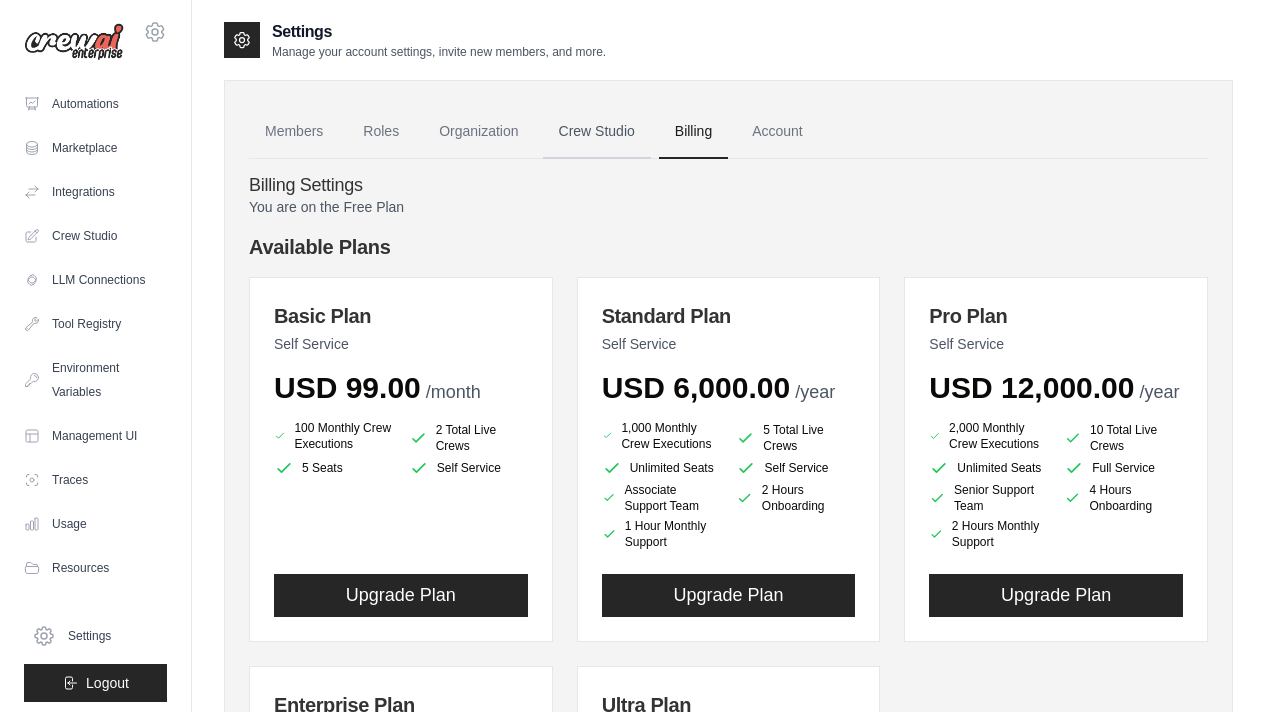 click on "Crew Studio" at bounding box center (597, 132) 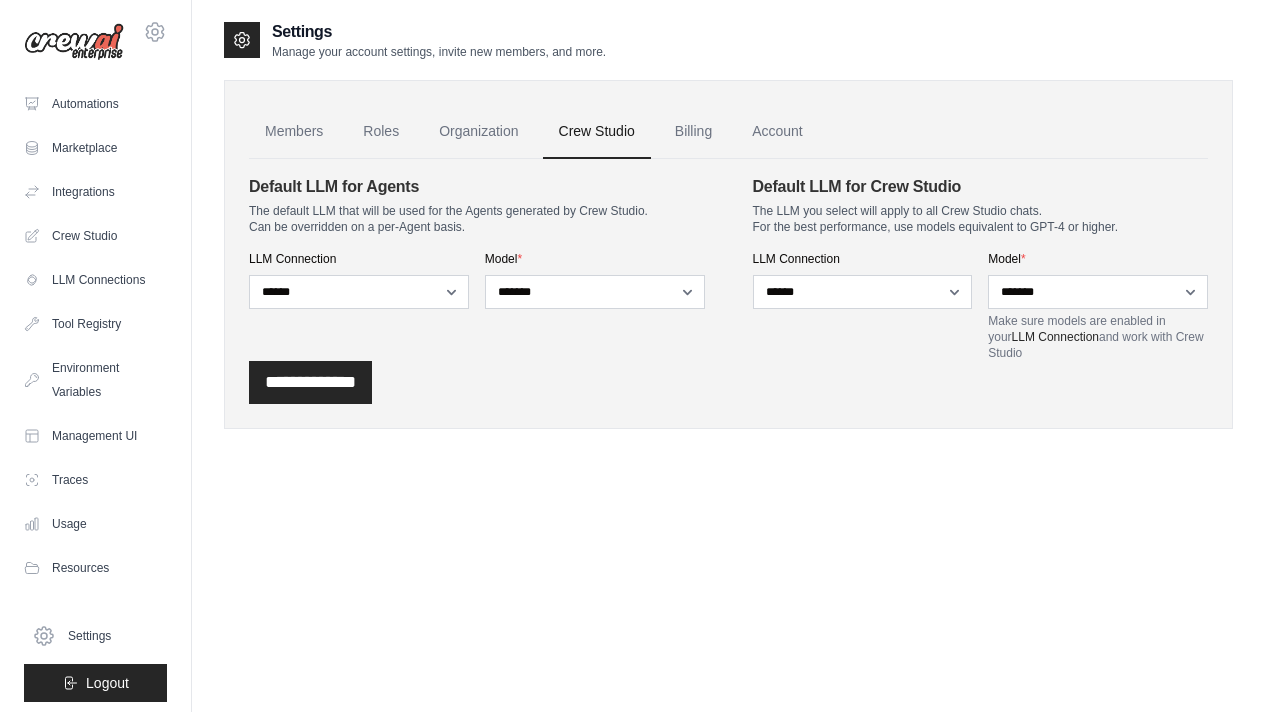 scroll, scrollTop: 0, scrollLeft: 0, axis: both 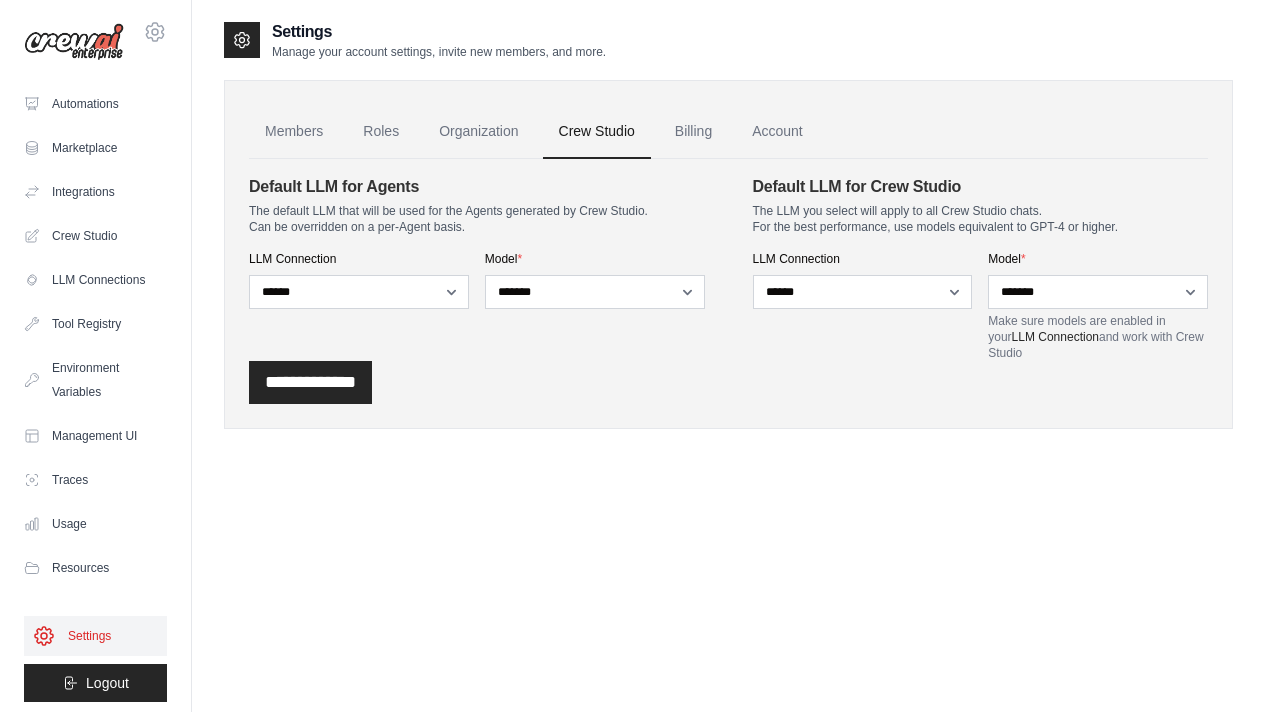 click on "Settings" at bounding box center (95, 636) 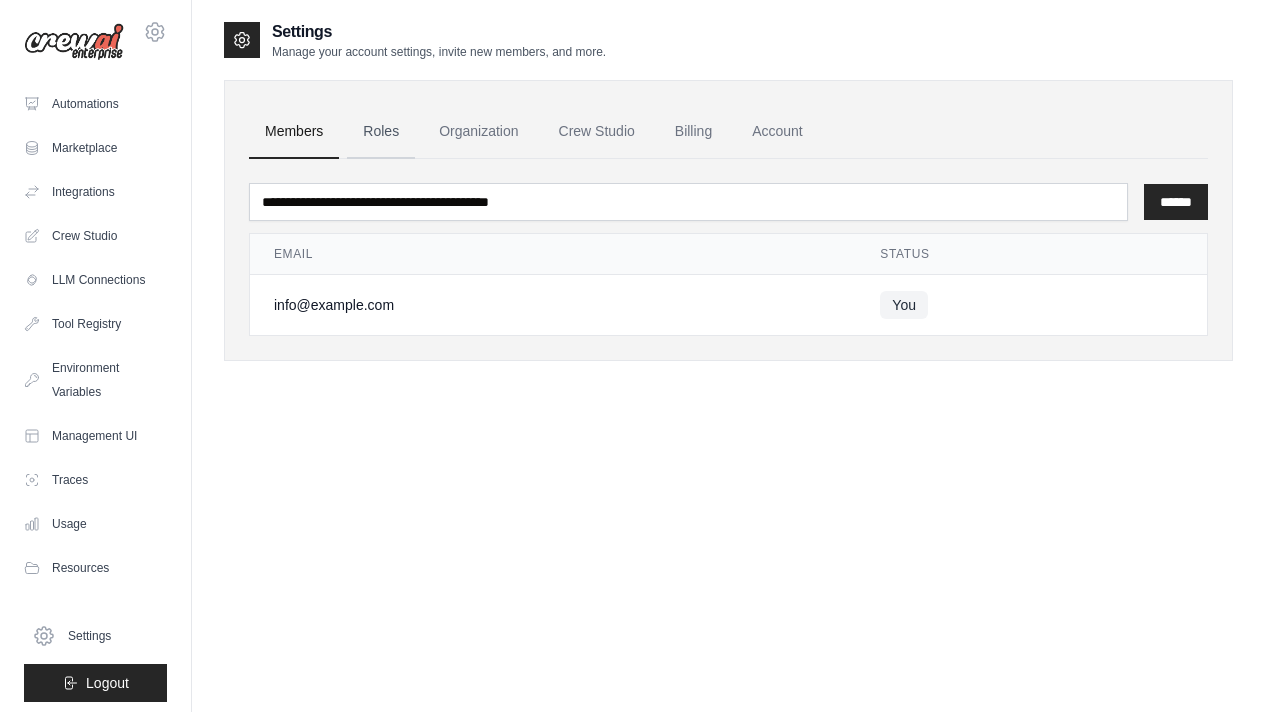 click on "Roles" at bounding box center [381, 132] 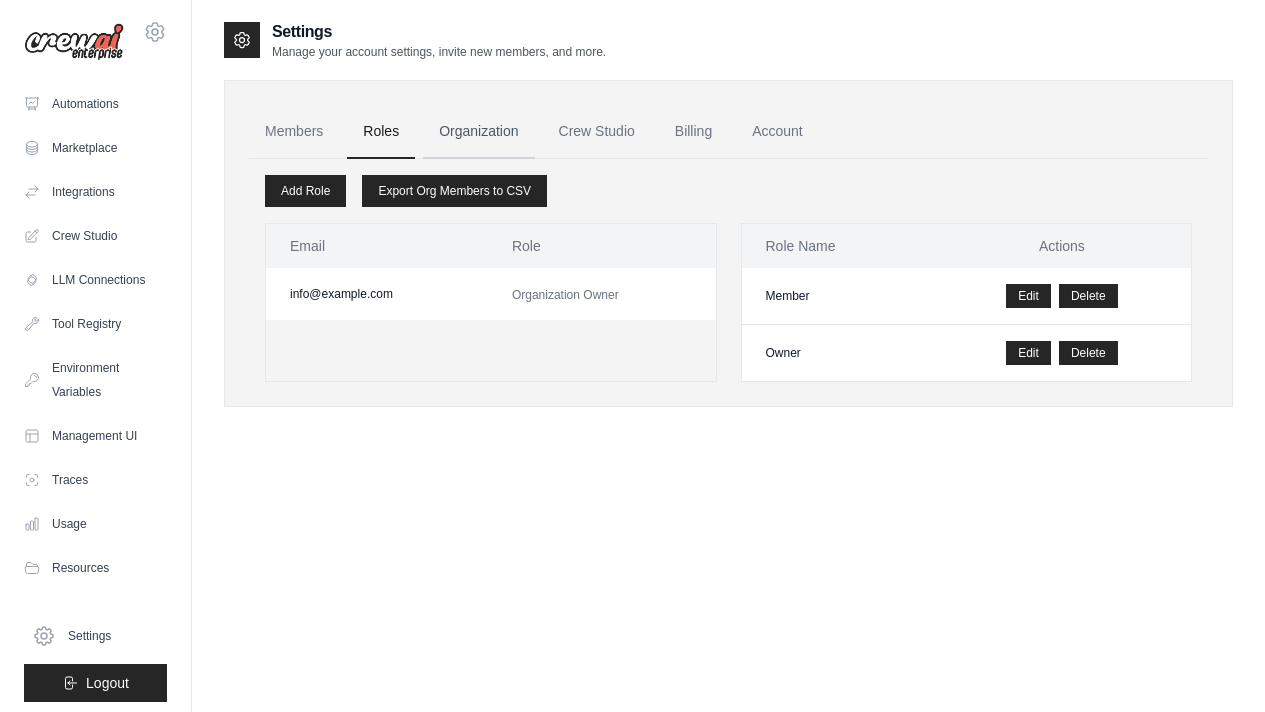 click on "Organization" at bounding box center [478, 132] 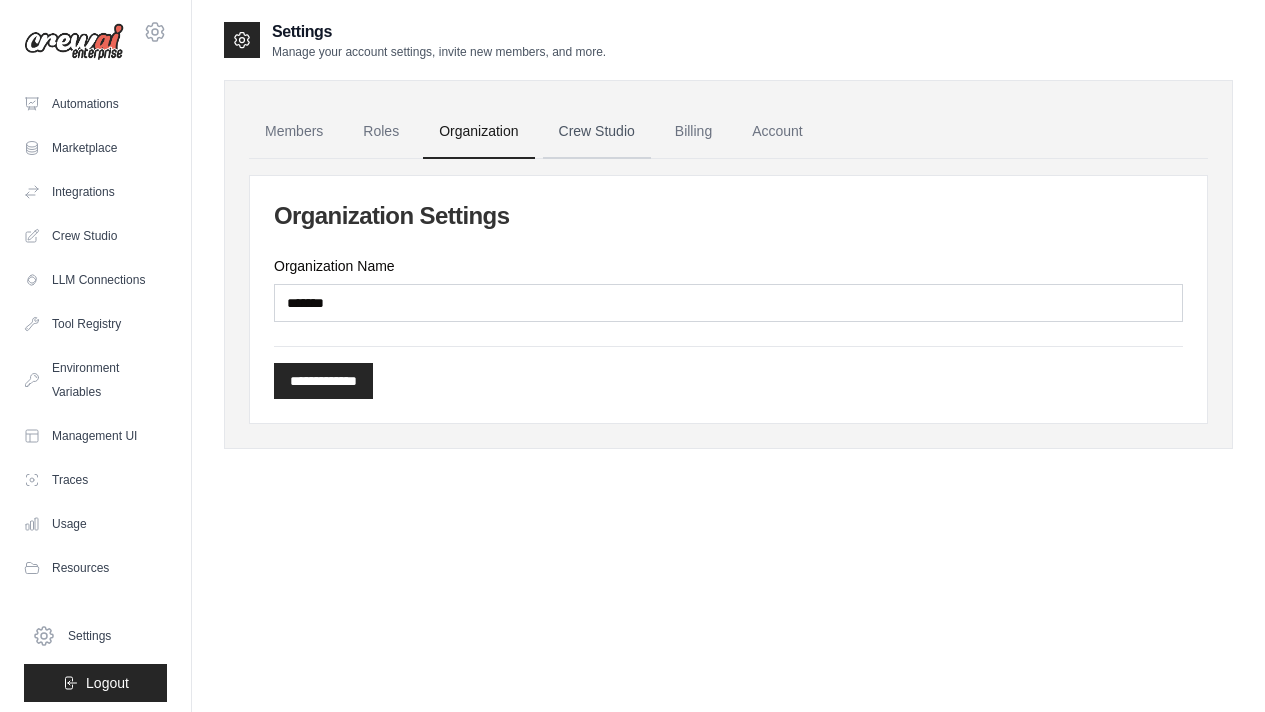 click on "Crew Studio" at bounding box center [597, 132] 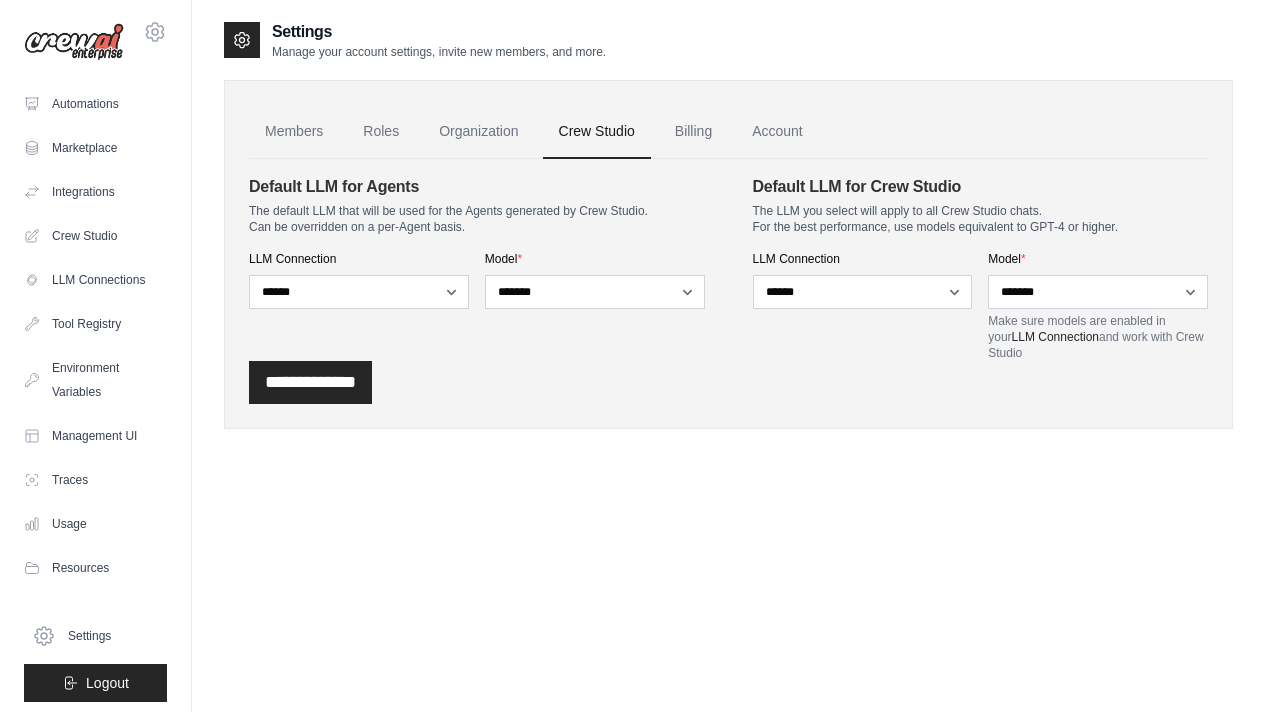 scroll, scrollTop: 0, scrollLeft: 0, axis: both 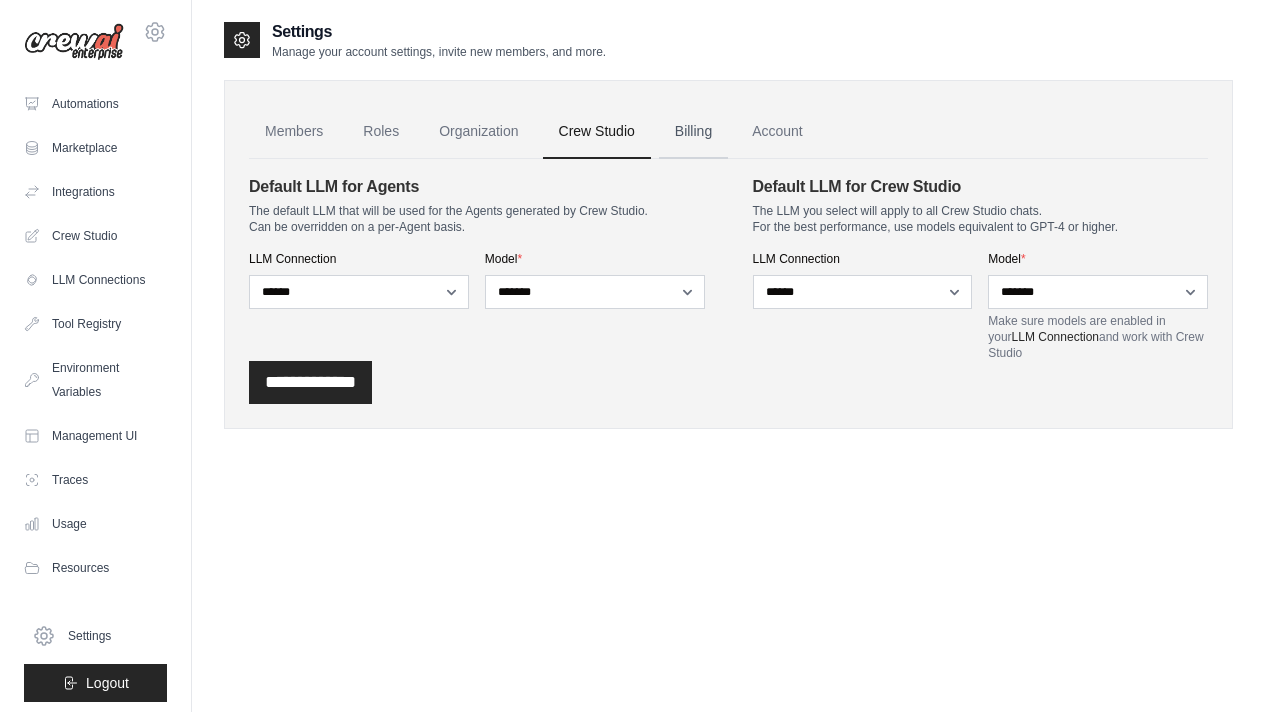 click on "Billing" at bounding box center [693, 132] 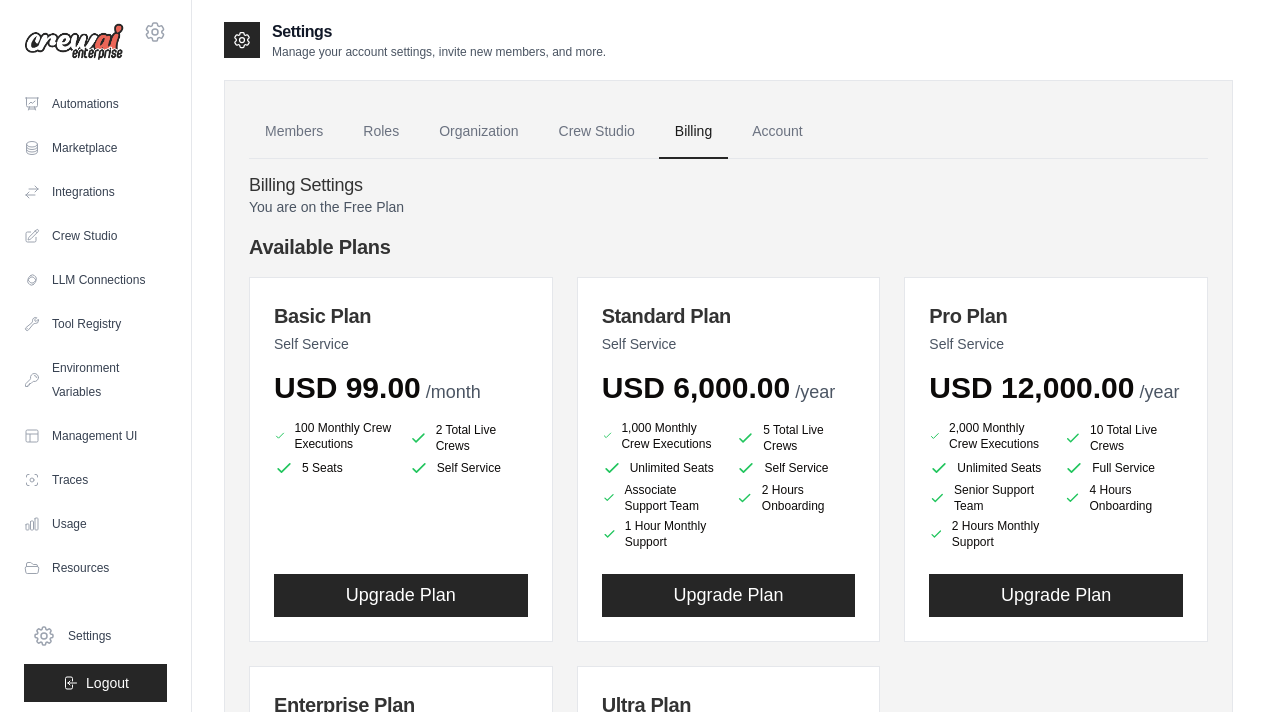 scroll, scrollTop: 0, scrollLeft: 0, axis: both 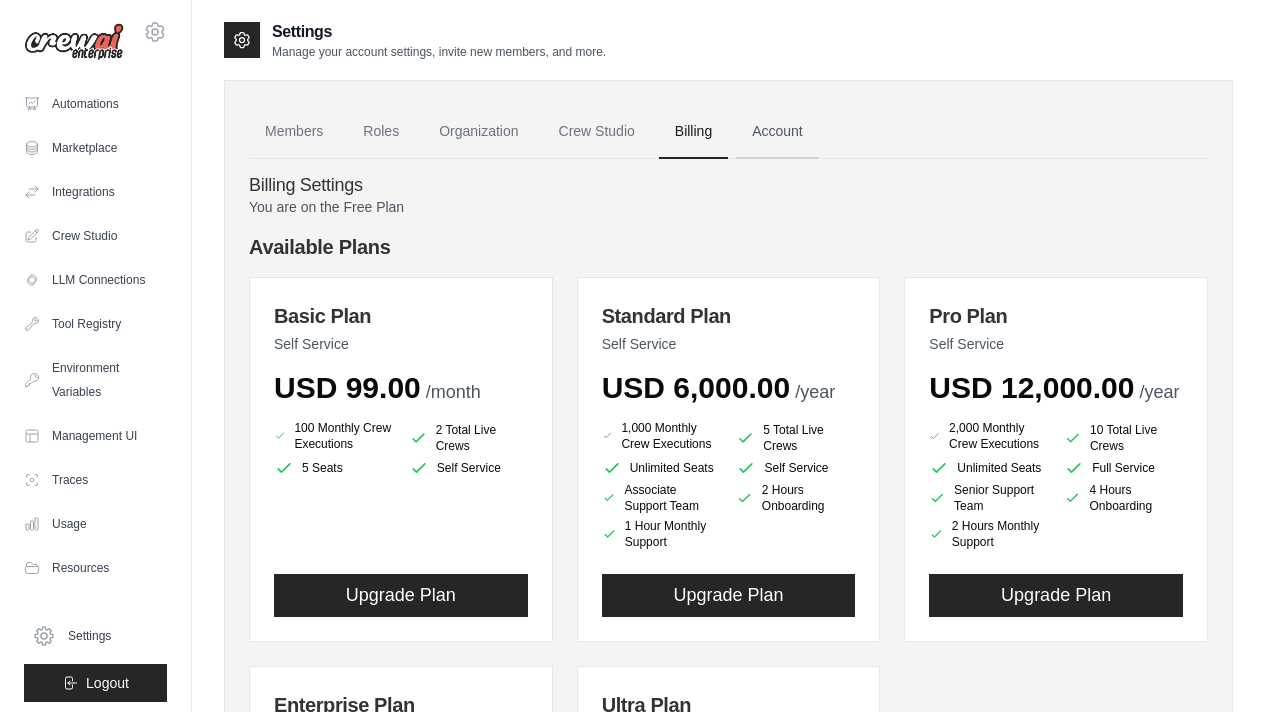 click on "Account" at bounding box center (777, 132) 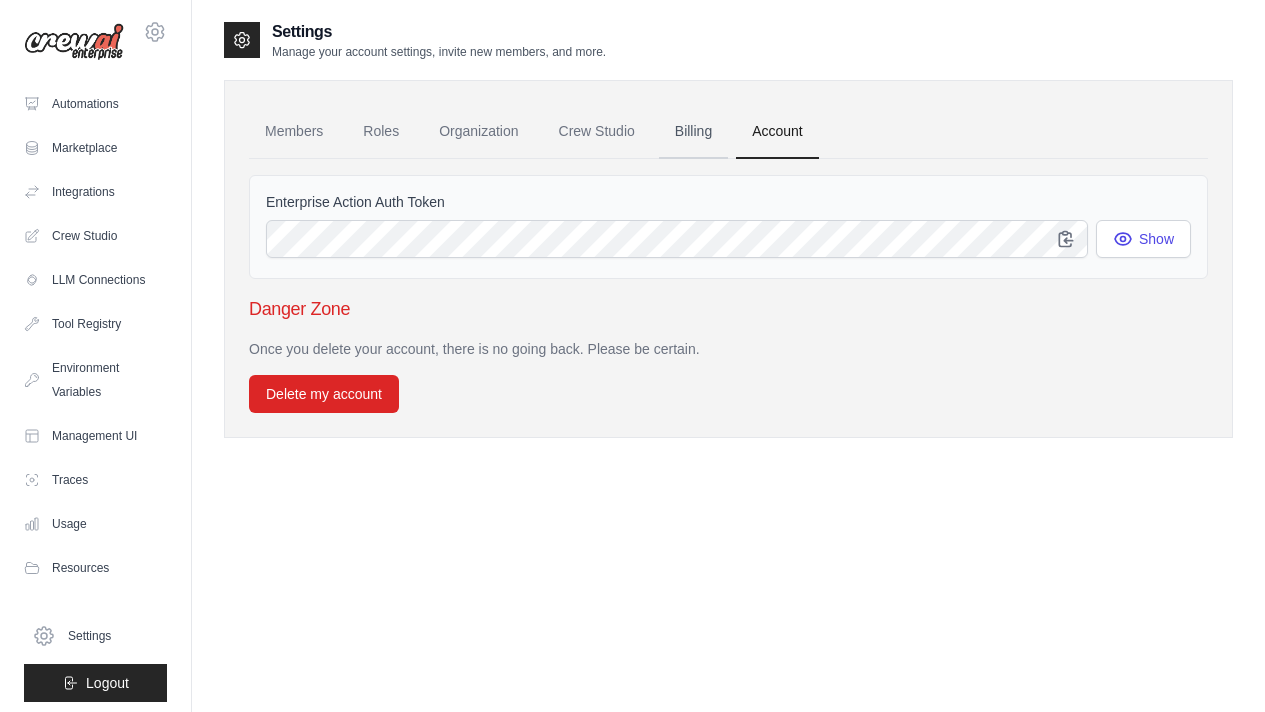 click on "Billing" at bounding box center (693, 132) 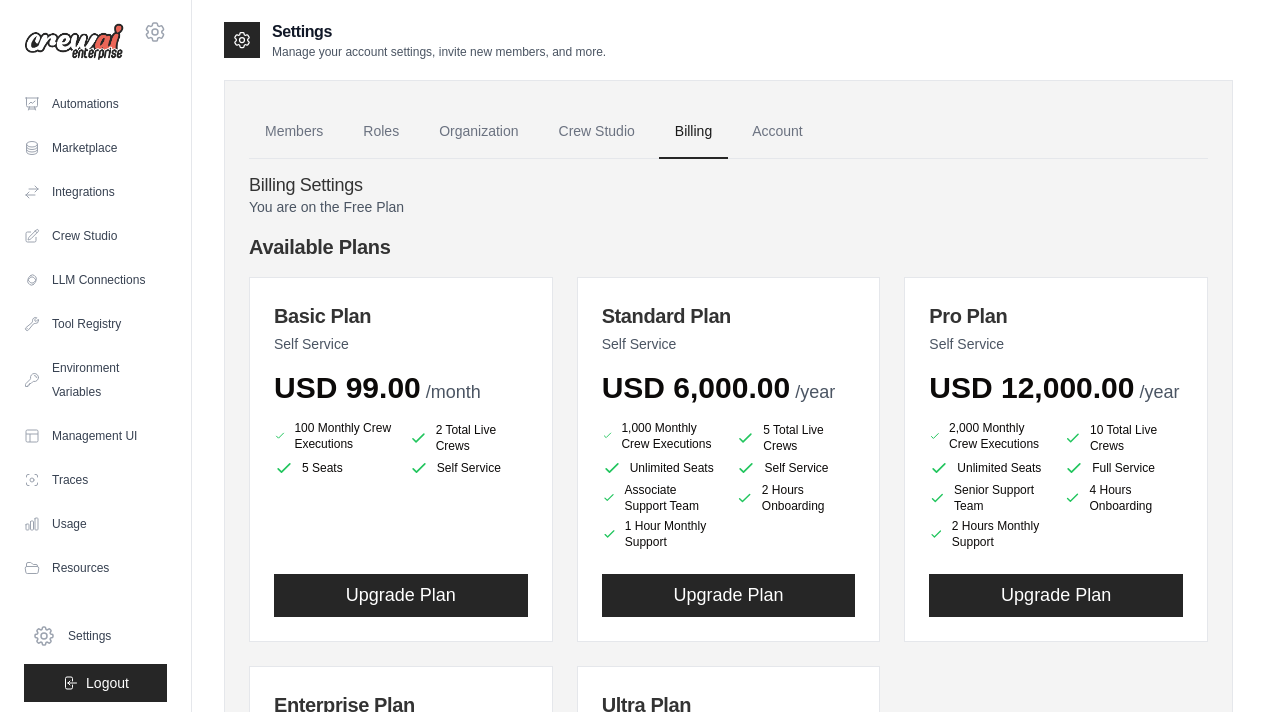 scroll, scrollTop: 0, scrollLeft: 0, axis: both 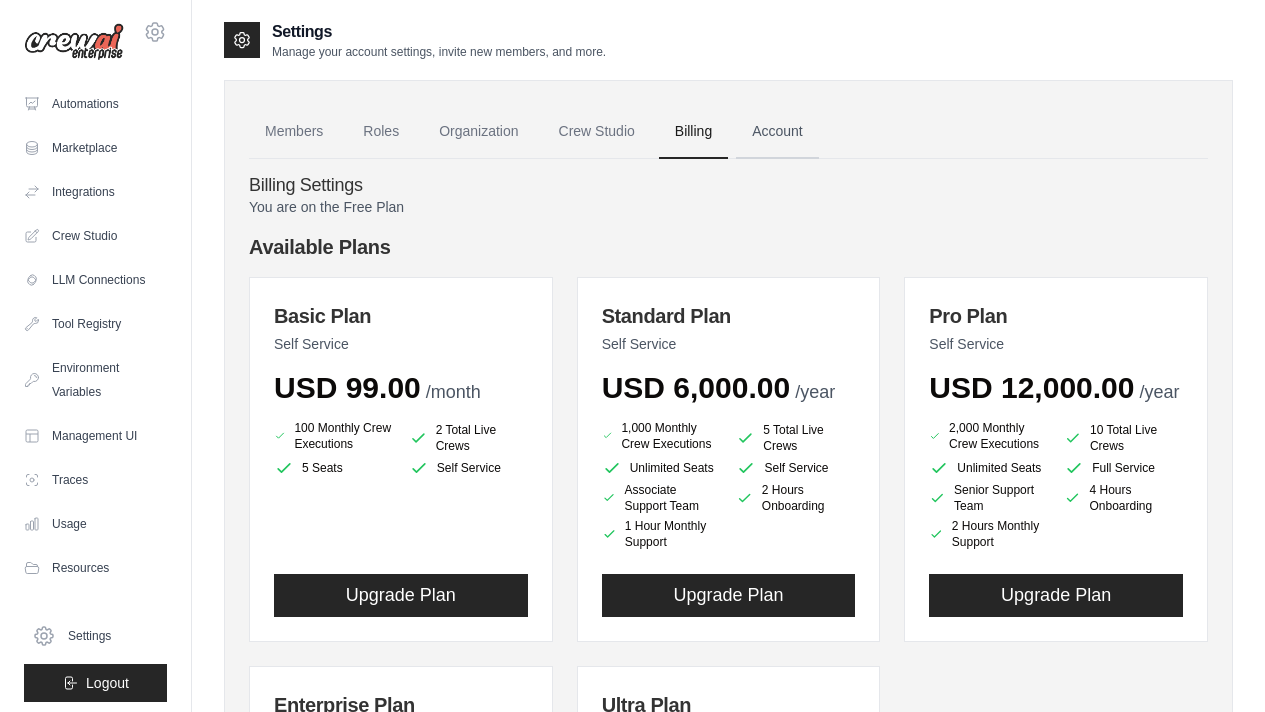 click on "Account" at bounding box center [777, 132] 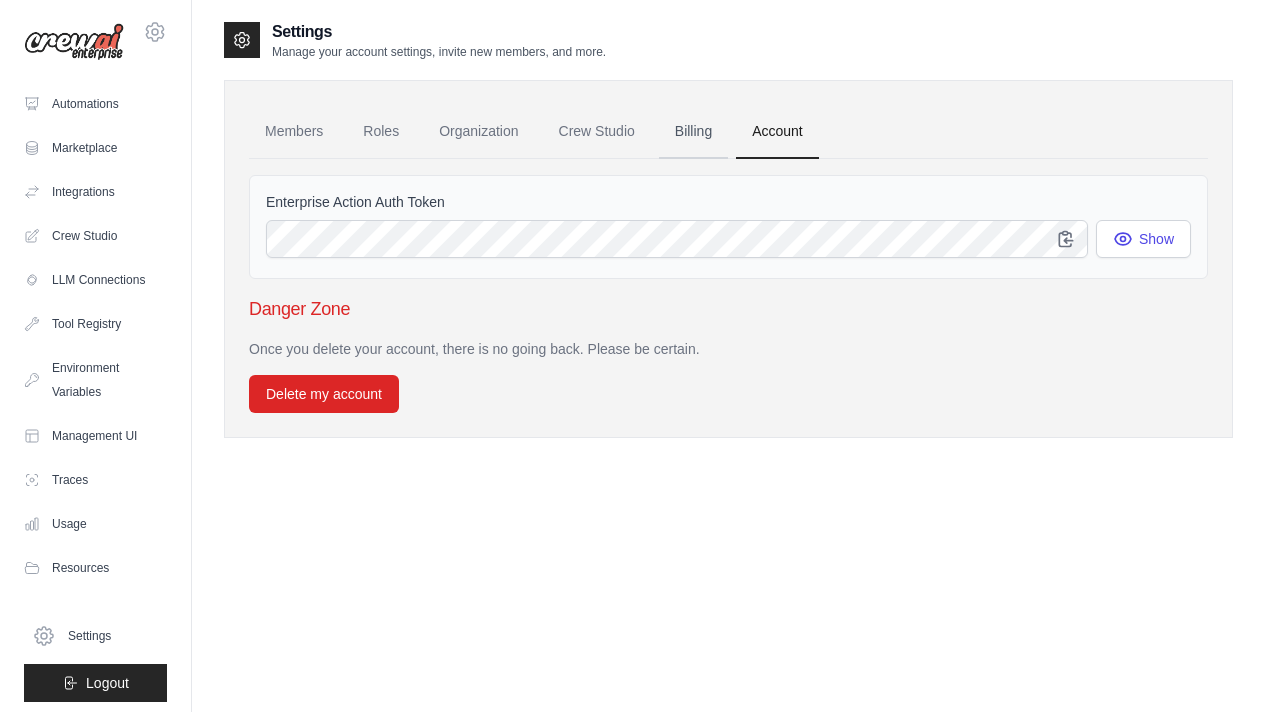 click on "Billing" at bounding box center [693, 132] 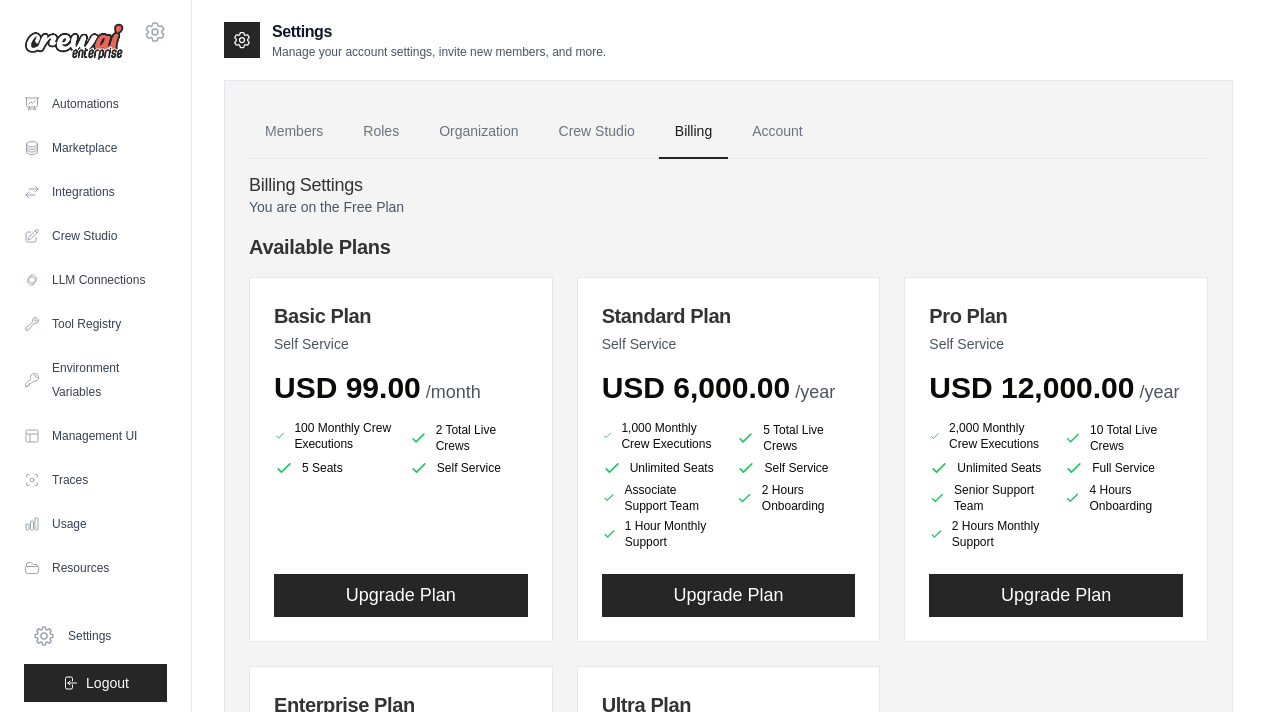 scroll, scrollTop: 0, scrollLeft: 0, axis: both 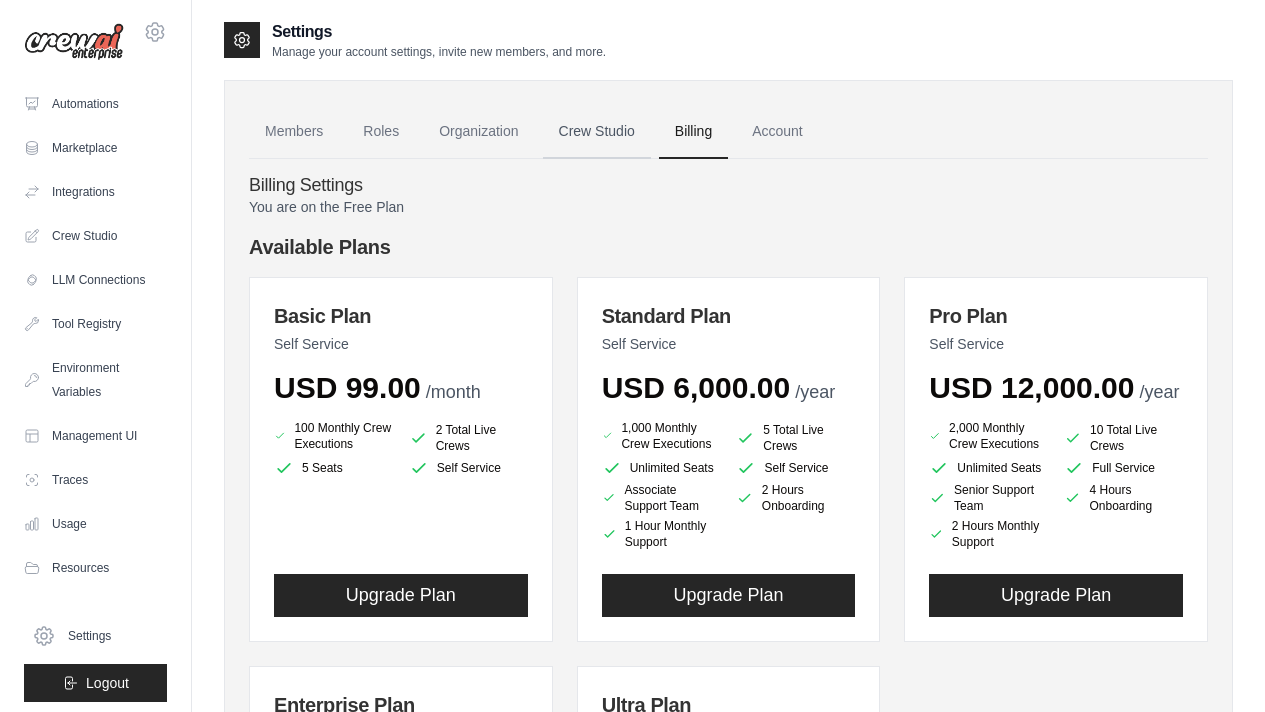 click on "Crew Studio" at bounding box center (597, 132) 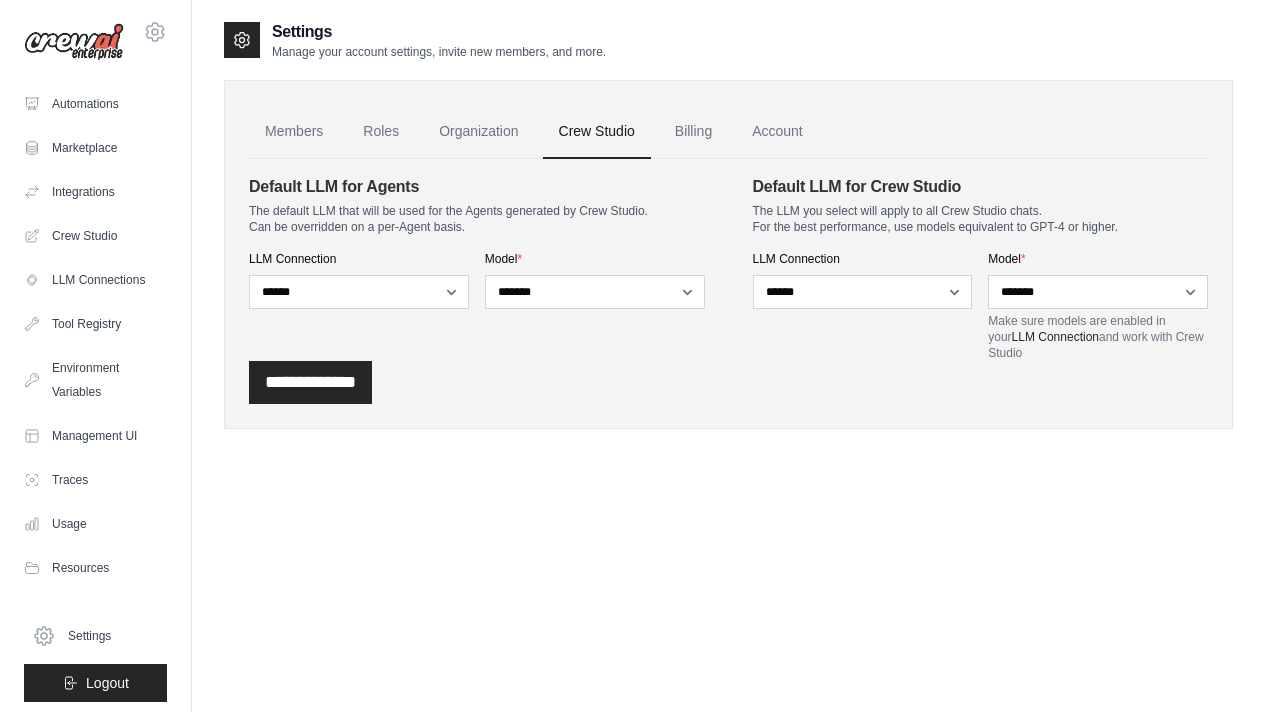 scroll, scrollTop: 0, scrollLeft: 0, axis: both 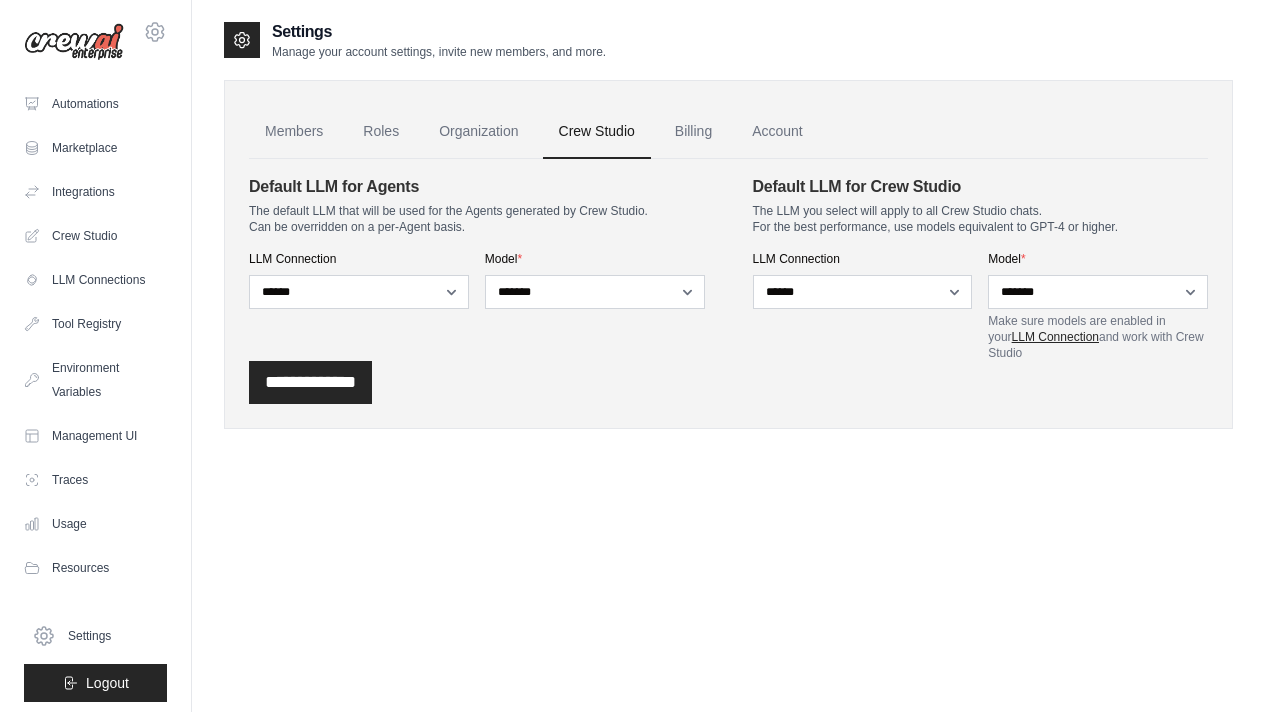 click on "LLM Connection" at bounding box center (1055, 337) 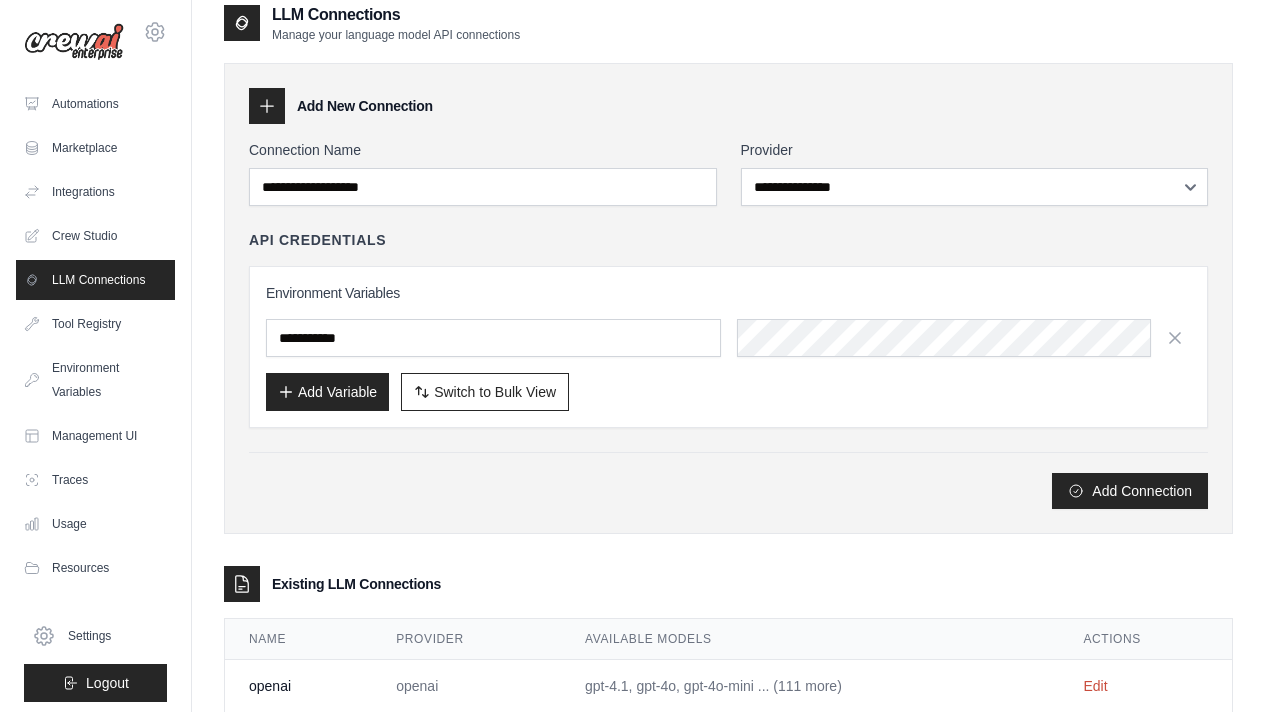 scroll, scrollTop: 7, scrollLeft: 0, axis: vertical 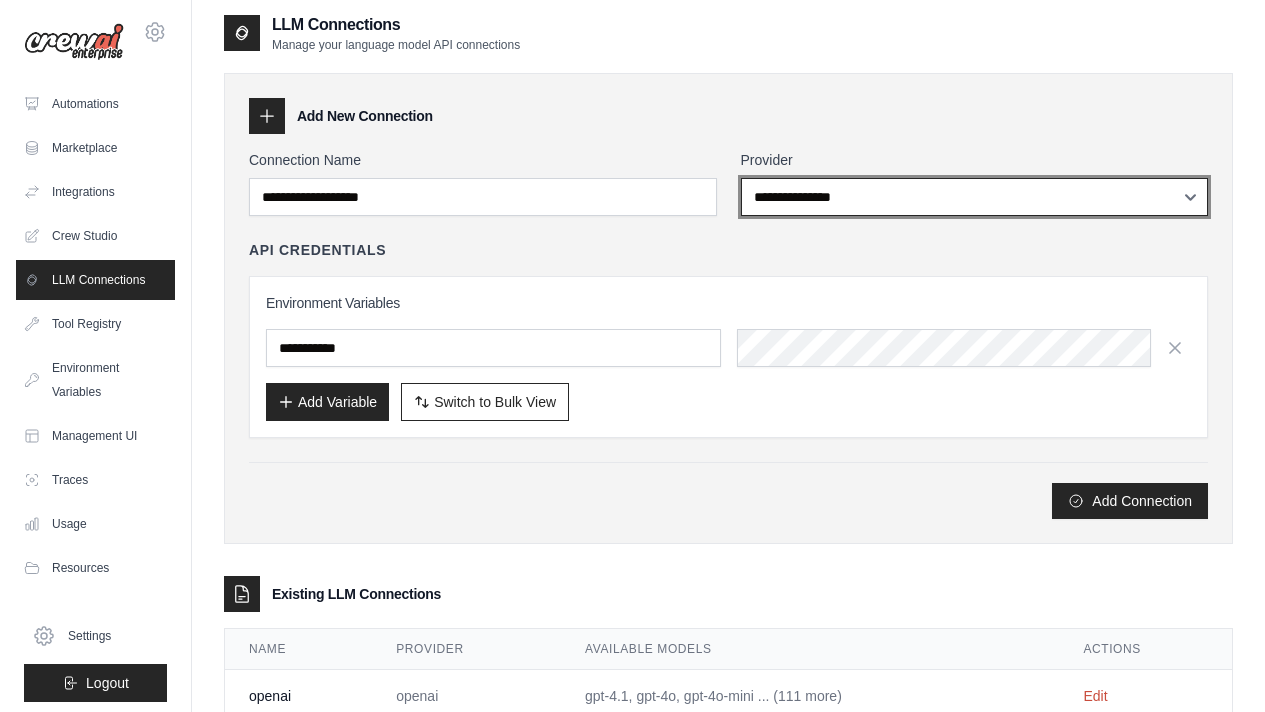 click on "**********" at bounding box center (975, 197) 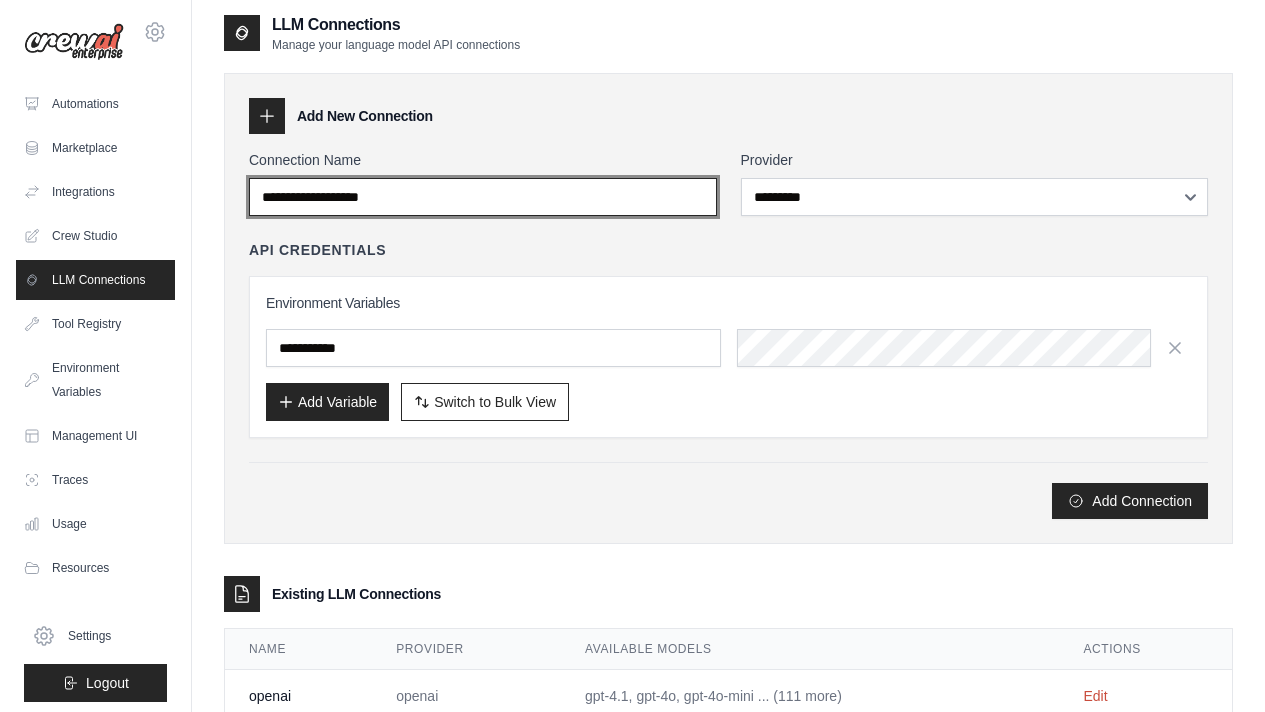 click on "Connection Name" at bounding box center (483, 197) 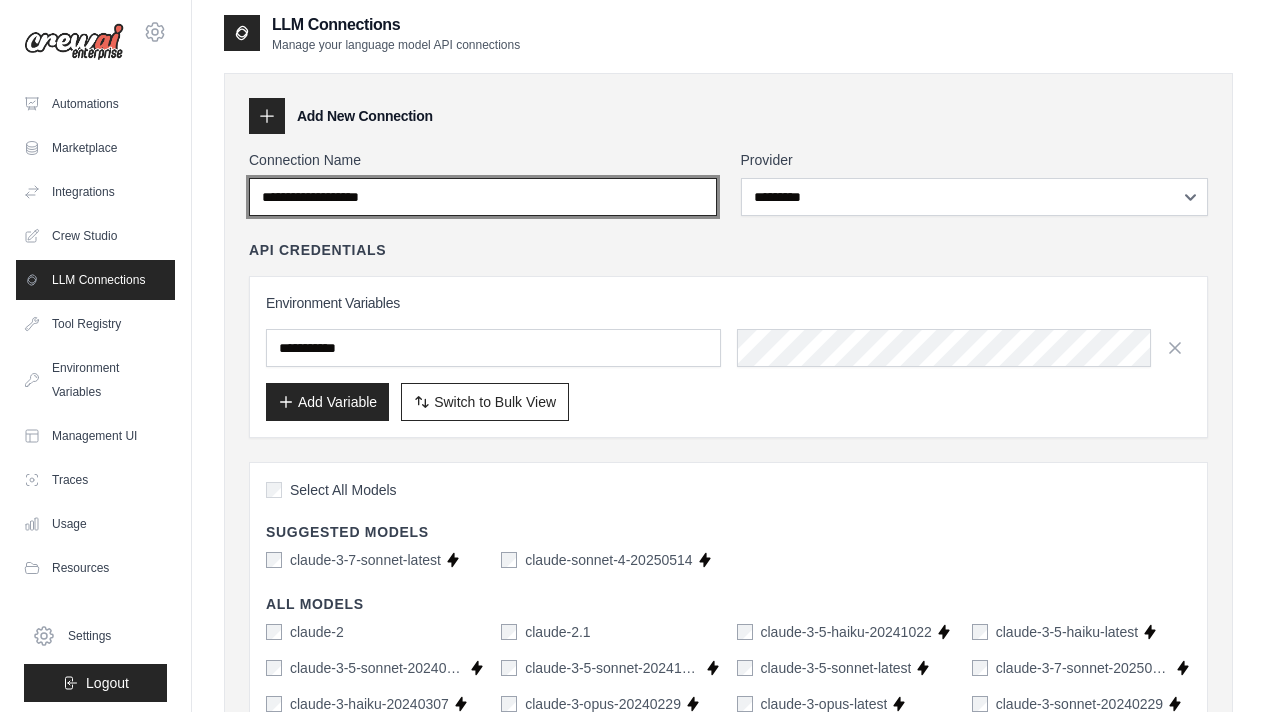 click on "Connection Name" at bounding box center (483, 197) 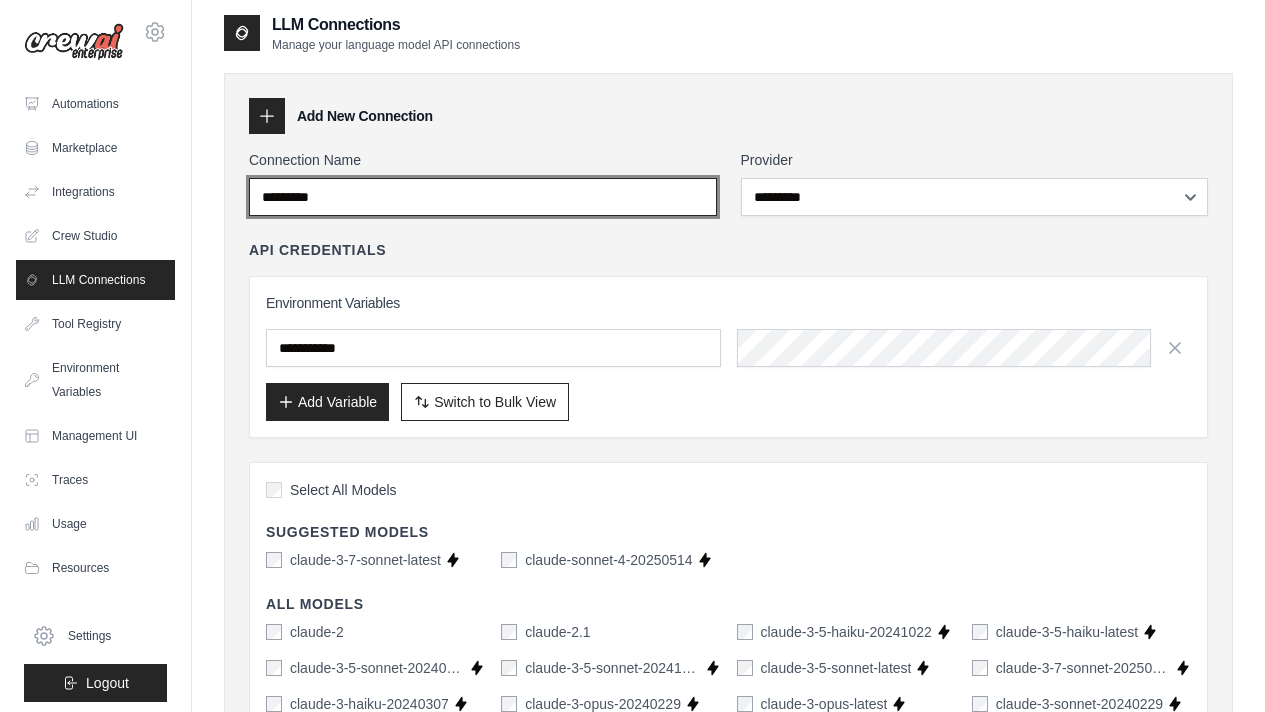type on "*********" 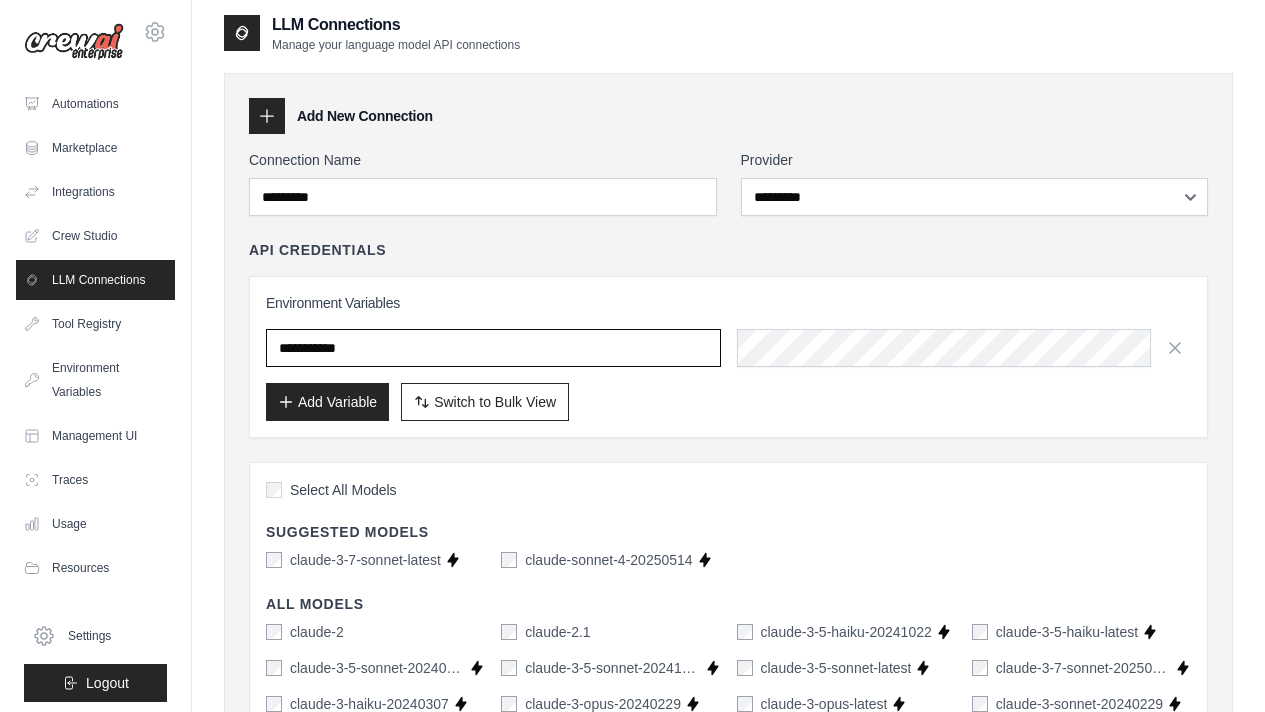 click at bounding box center (493, 348) 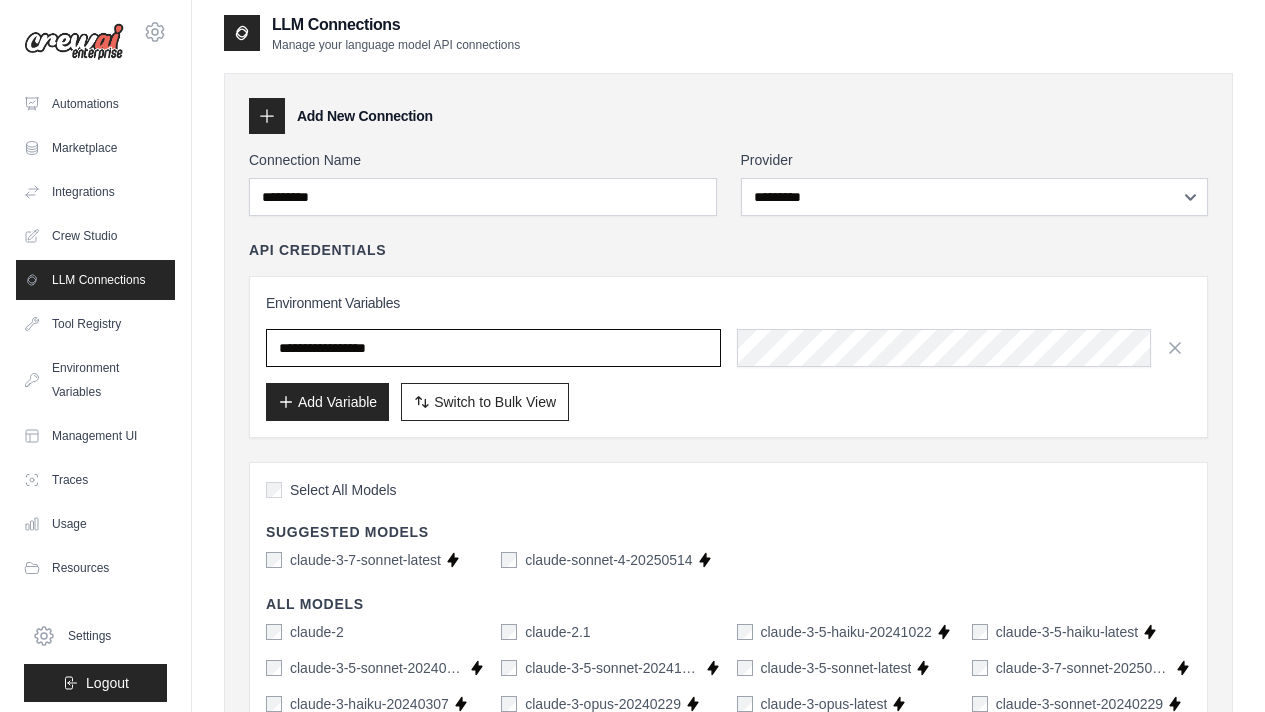 type on "**********" 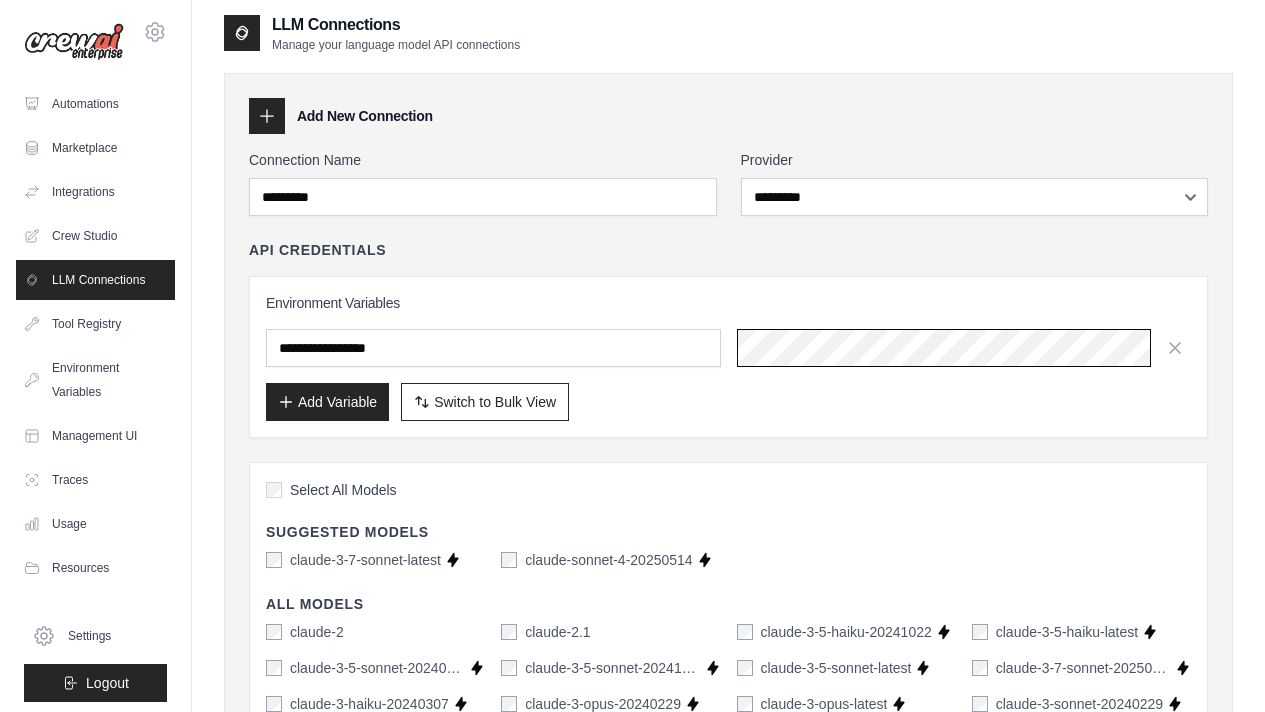 scroll, scrollTop: 0, scrollLeft: 521, axis: horizontal 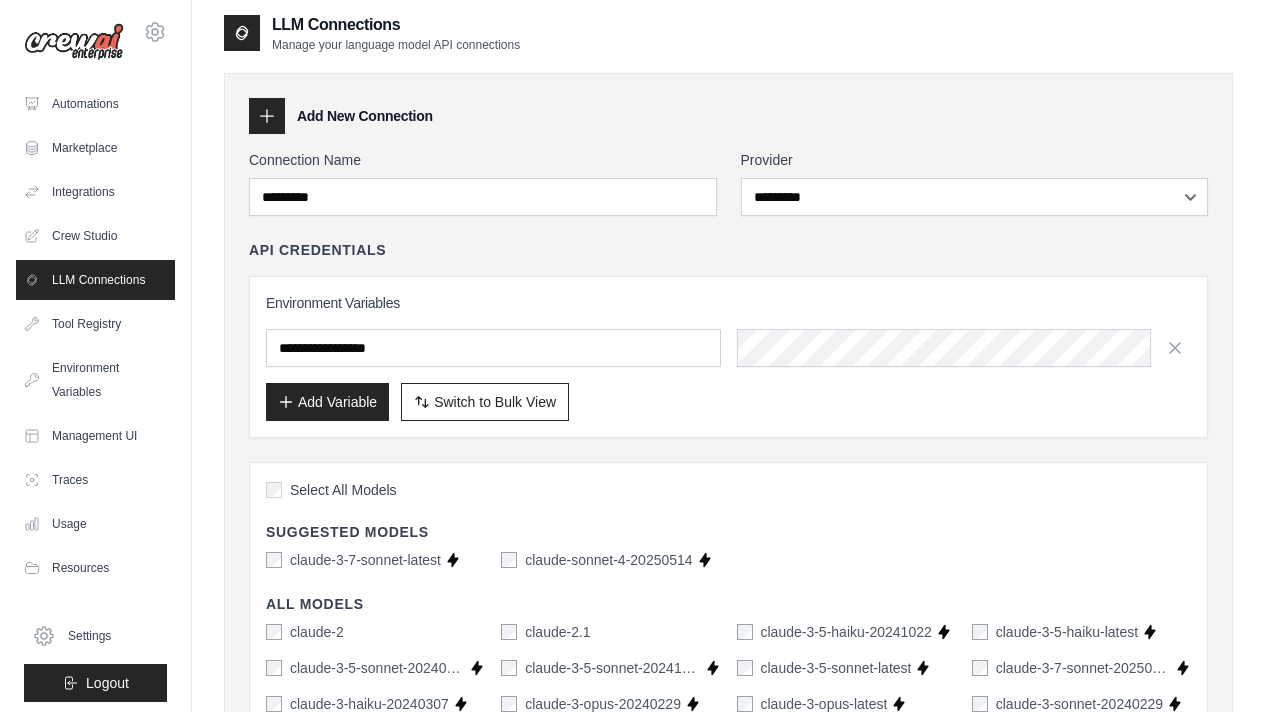 click on "Select All Models" at bounding box center [343, 490] 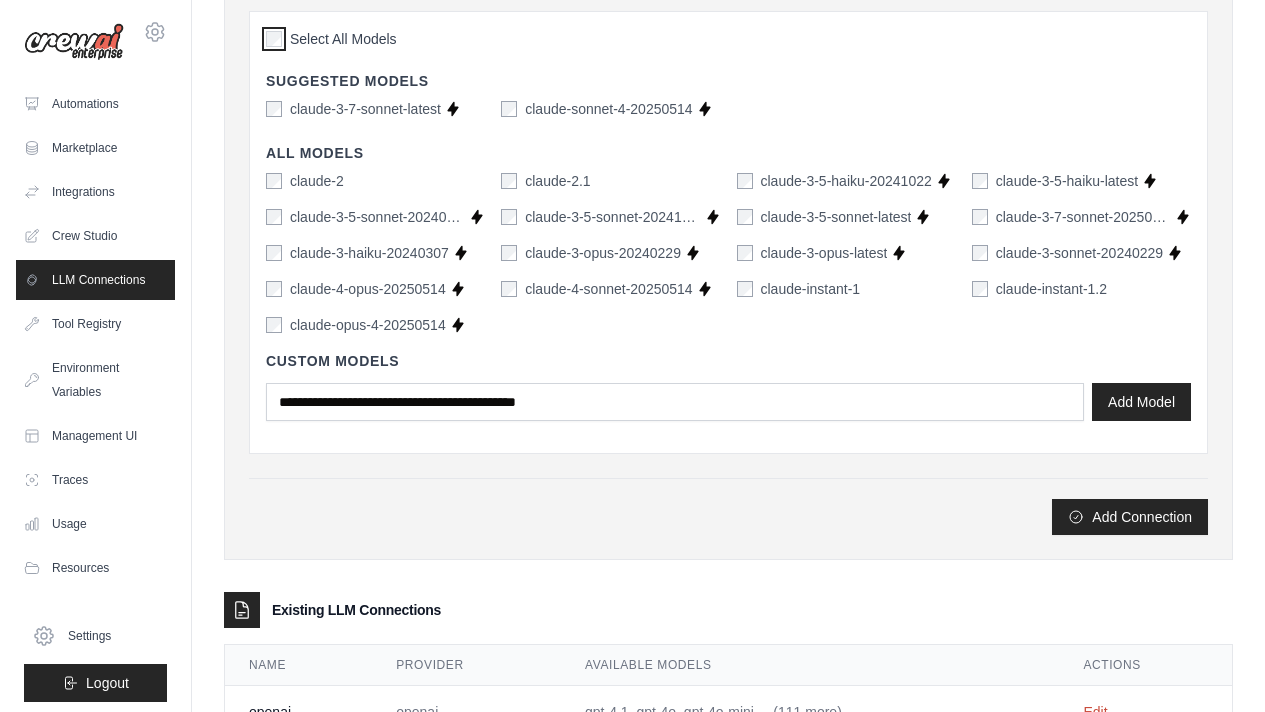 scroll, scrollTop: 537, scrollLeft: 0, axis: vertical 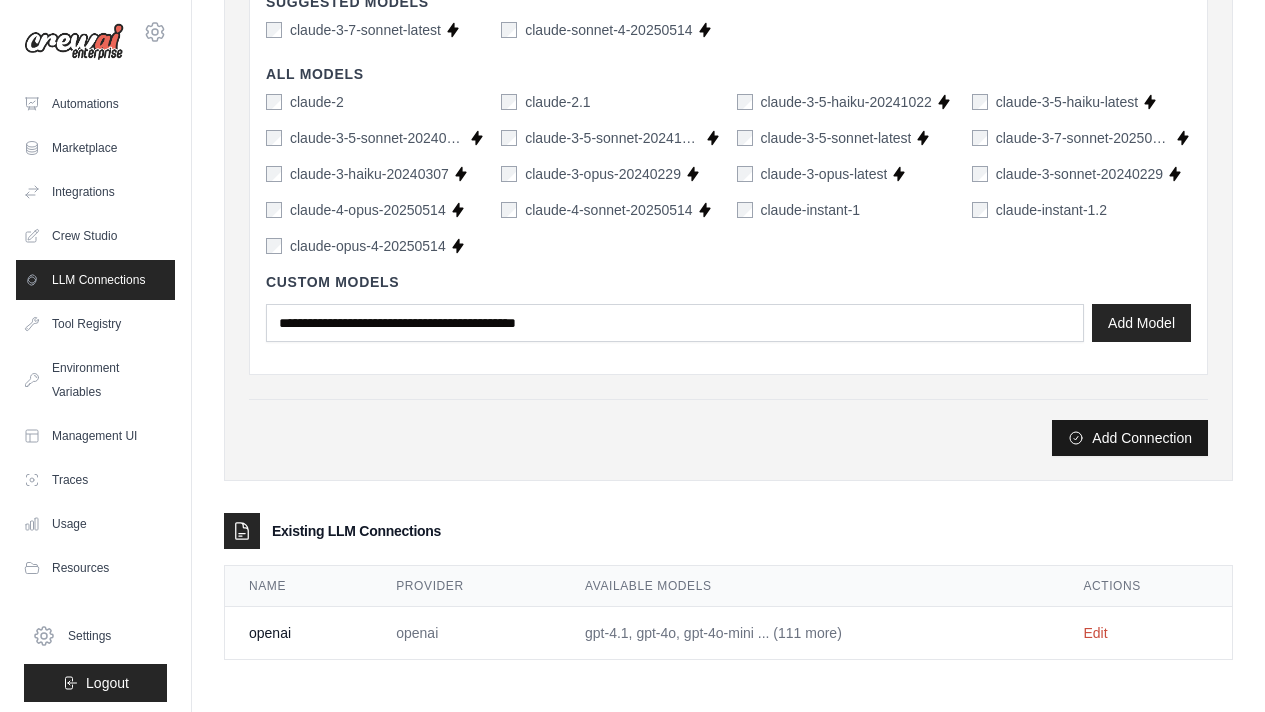 click on "Add Connection" at bounding box center [1130, 438] 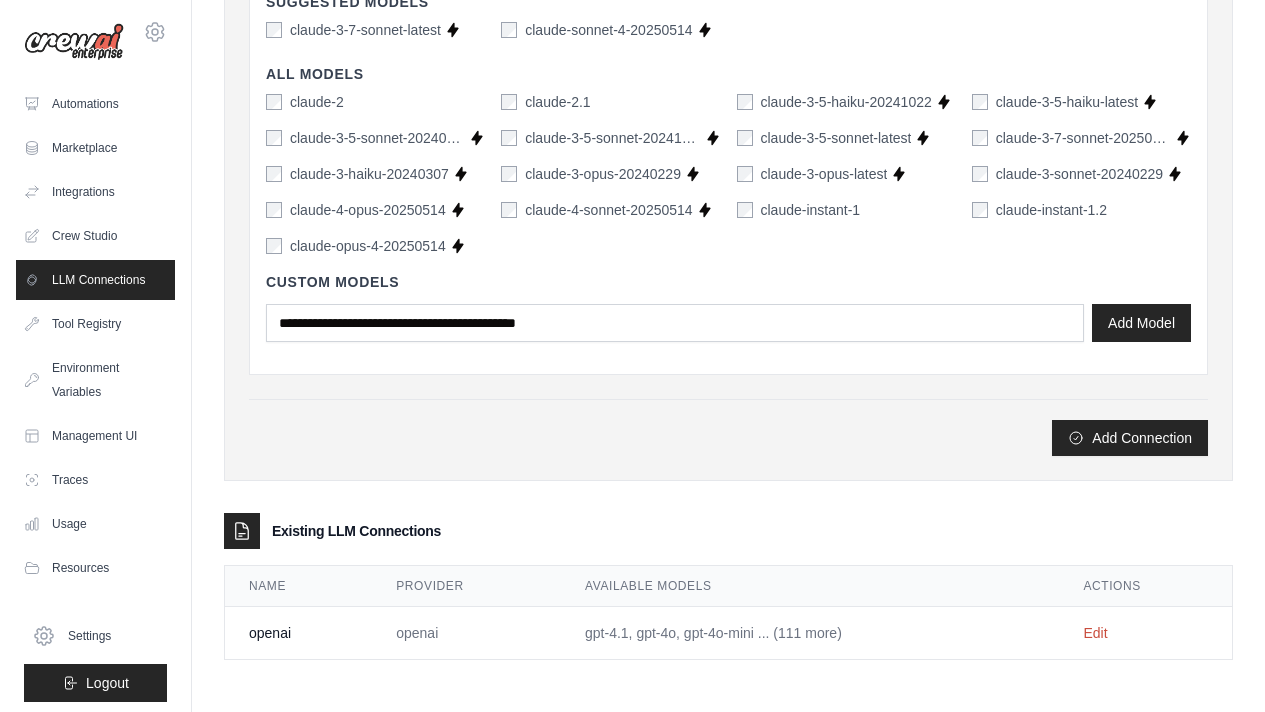 scroll, scrollTop: 0, scrollLeft: 0, axis: both 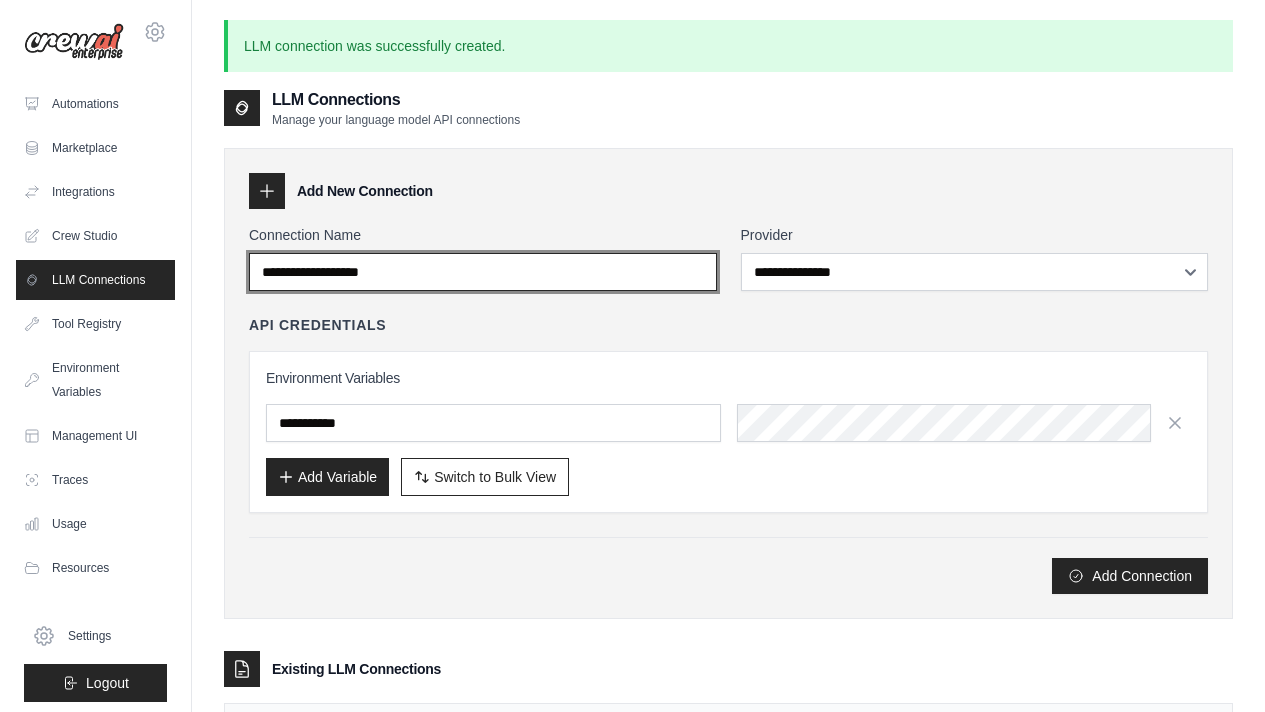 click on "Connection Name" at bounding box center [483, 272] 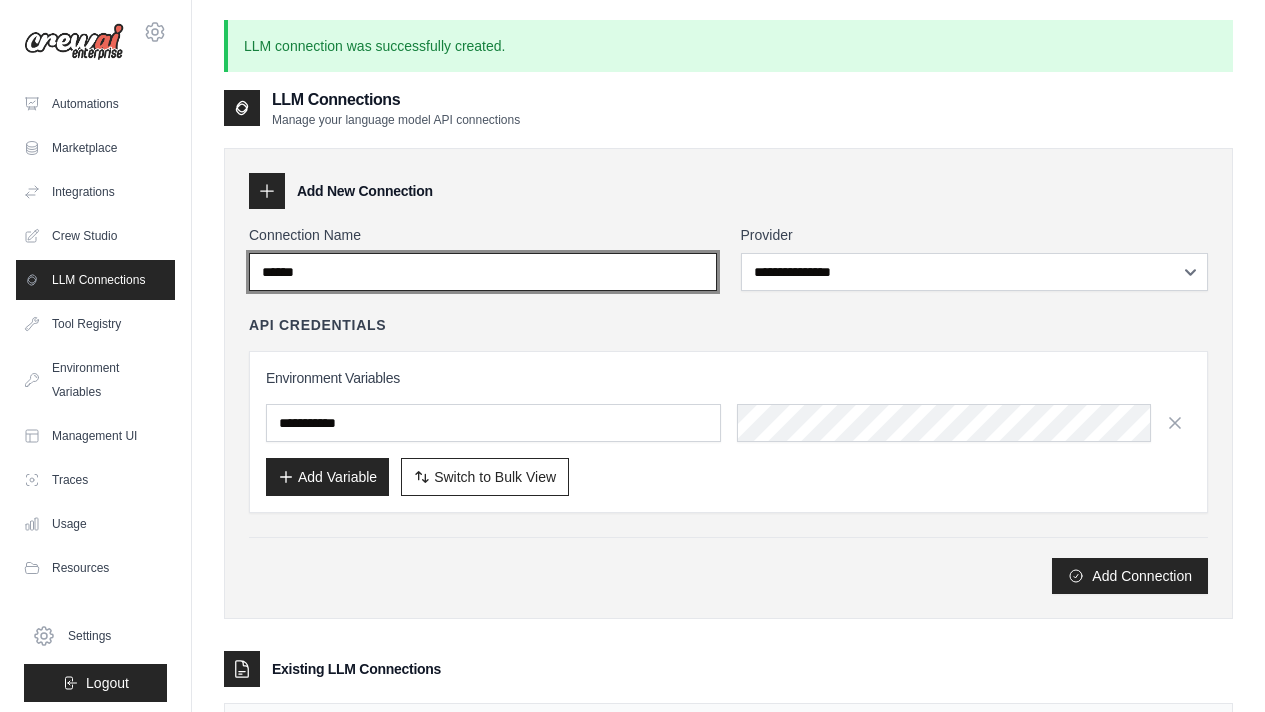 type on "******" 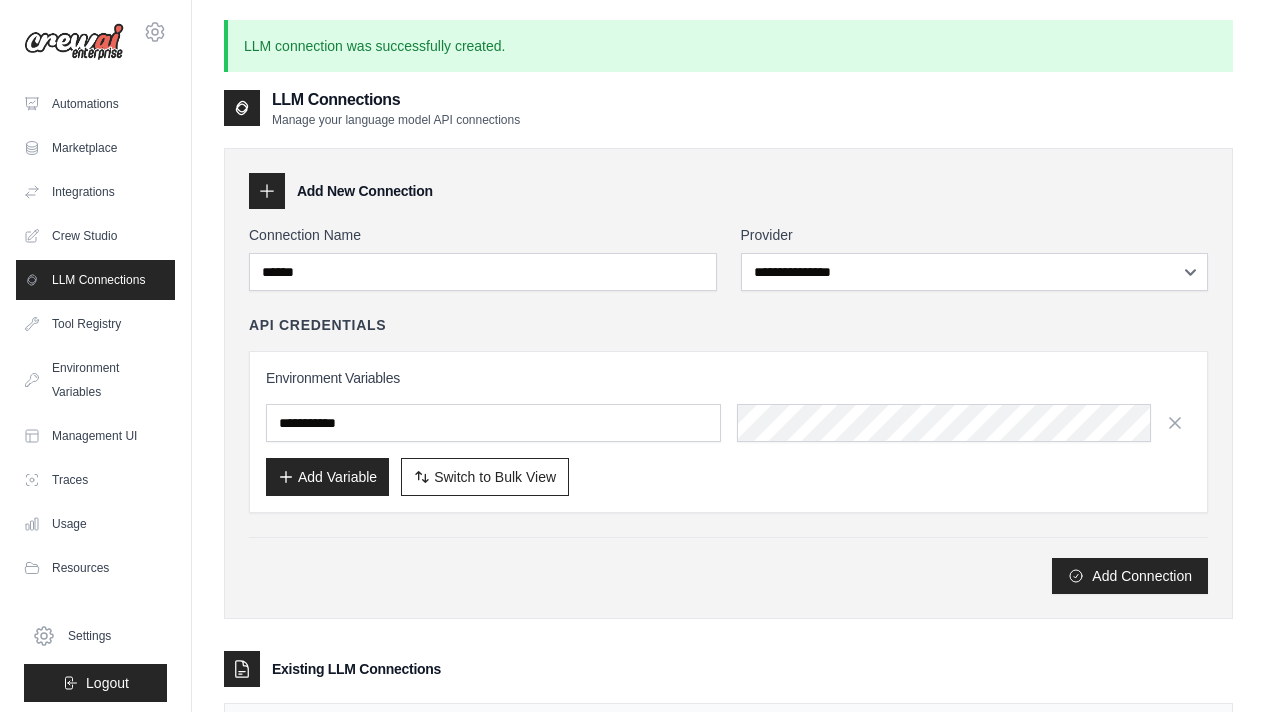 click on "Provider" at bounding box center (975, 235) 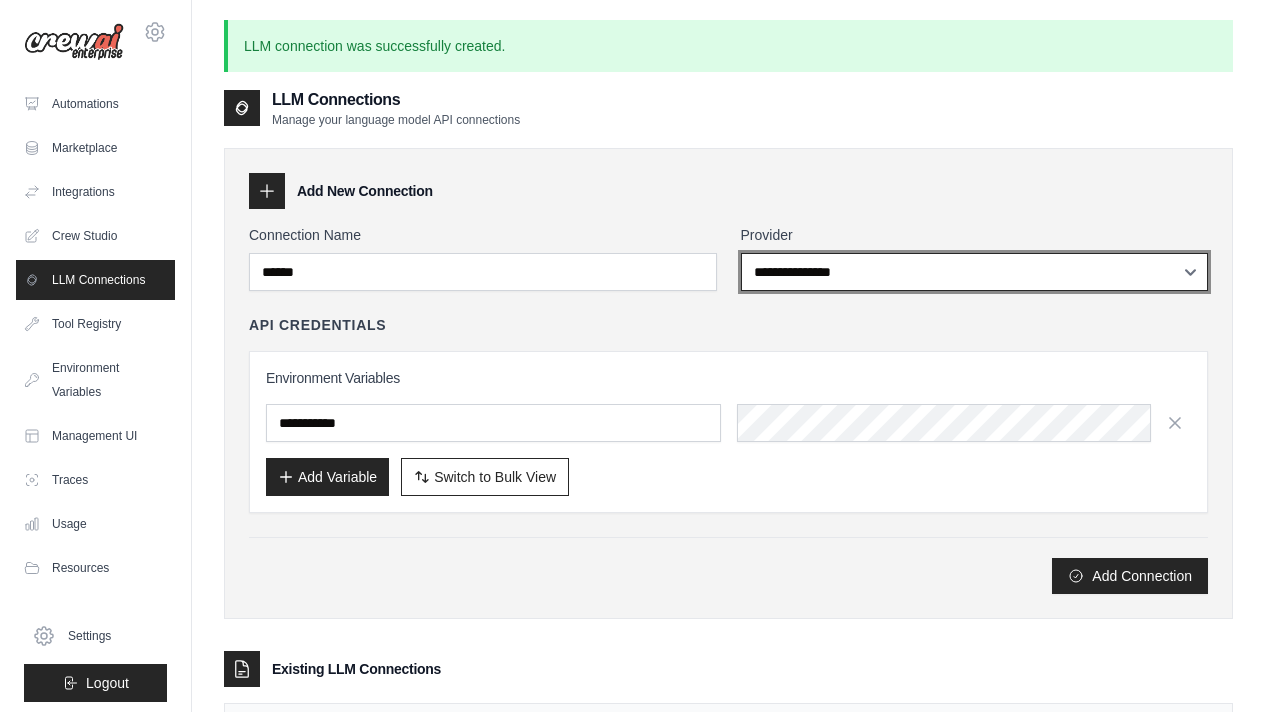 click on "**********" at bounding box center [975, 272] 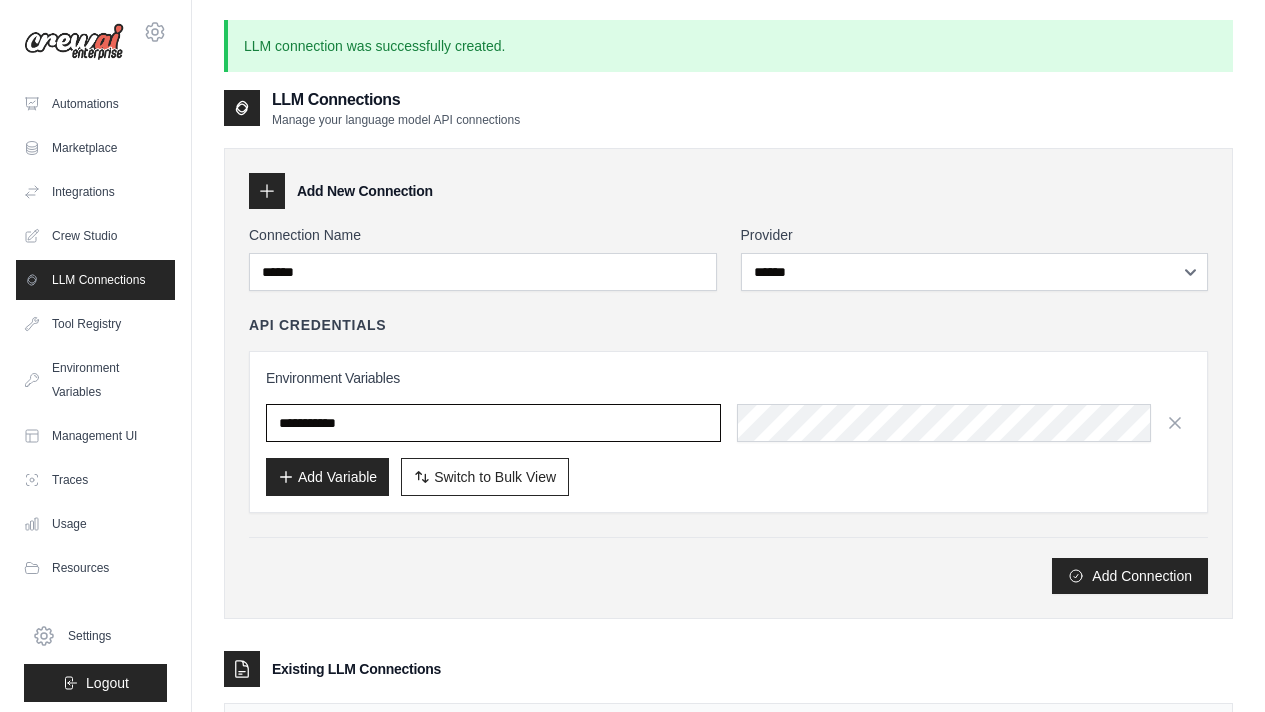click at bounding box center [493, 423] 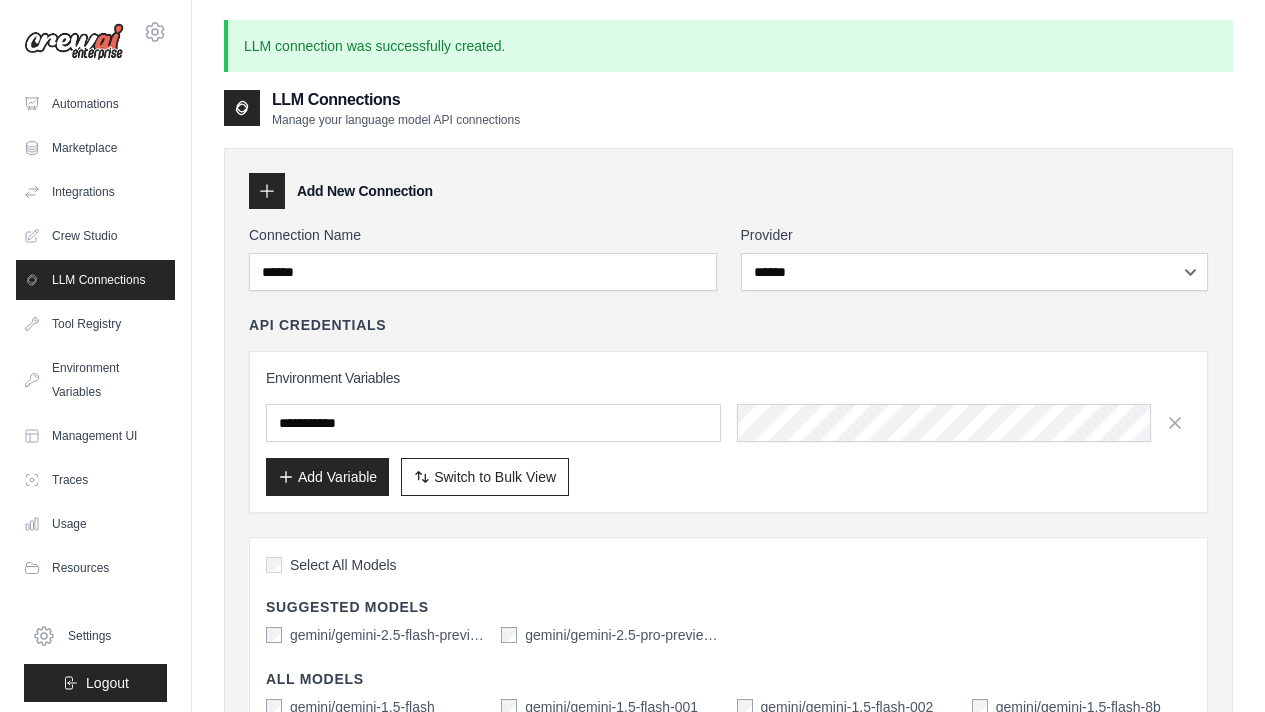 click on "Select All Models" at bounding box center (343, 565) 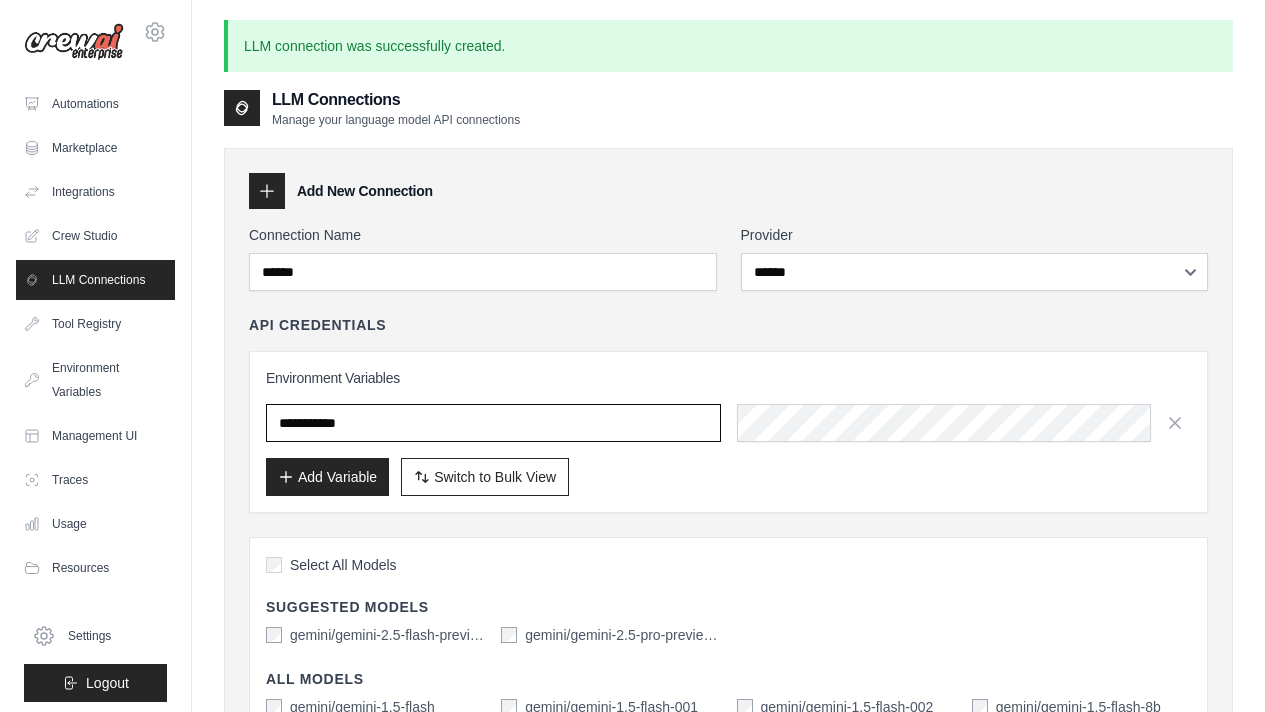 click at bounding box center (493, 423) 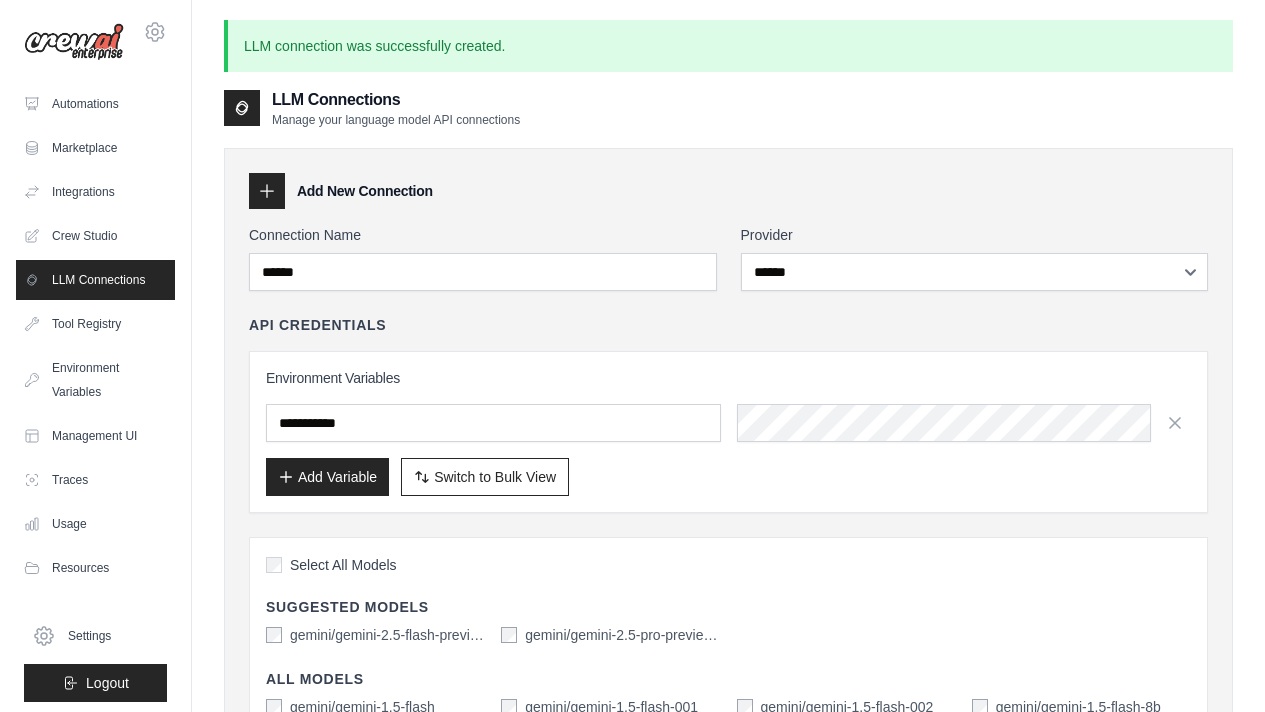 click on "Environment Variables
Add Variable
Switch to Bulk View
Switch to Table View" at bounding box center (728, 432) 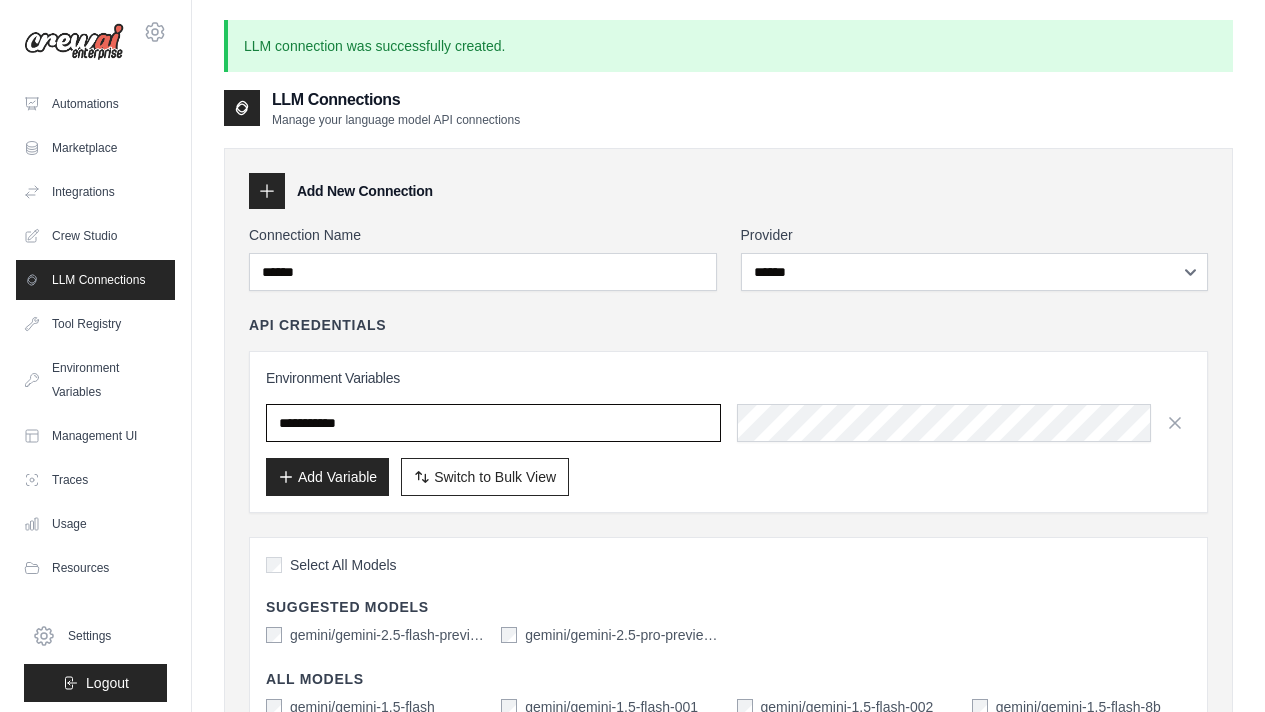 click at bounding box center (493, 423) 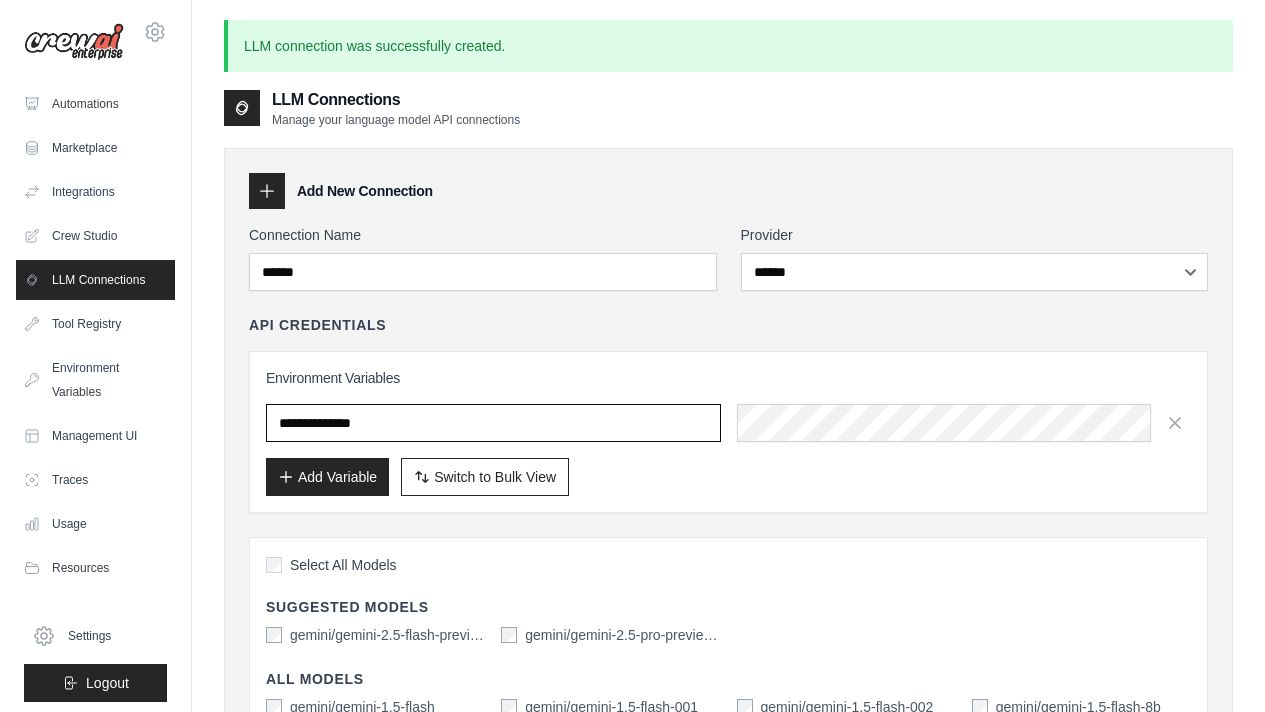 type on "**********" 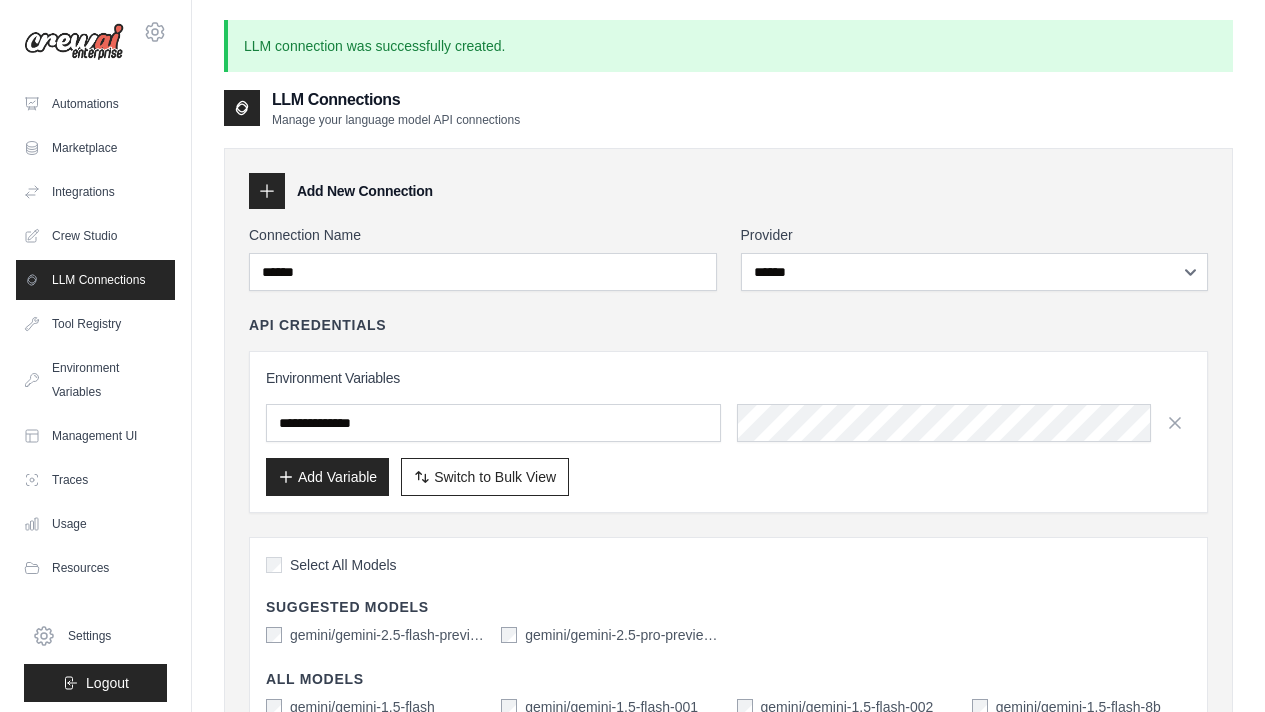 click on "Add Variable" at bounding box center (327, 477) 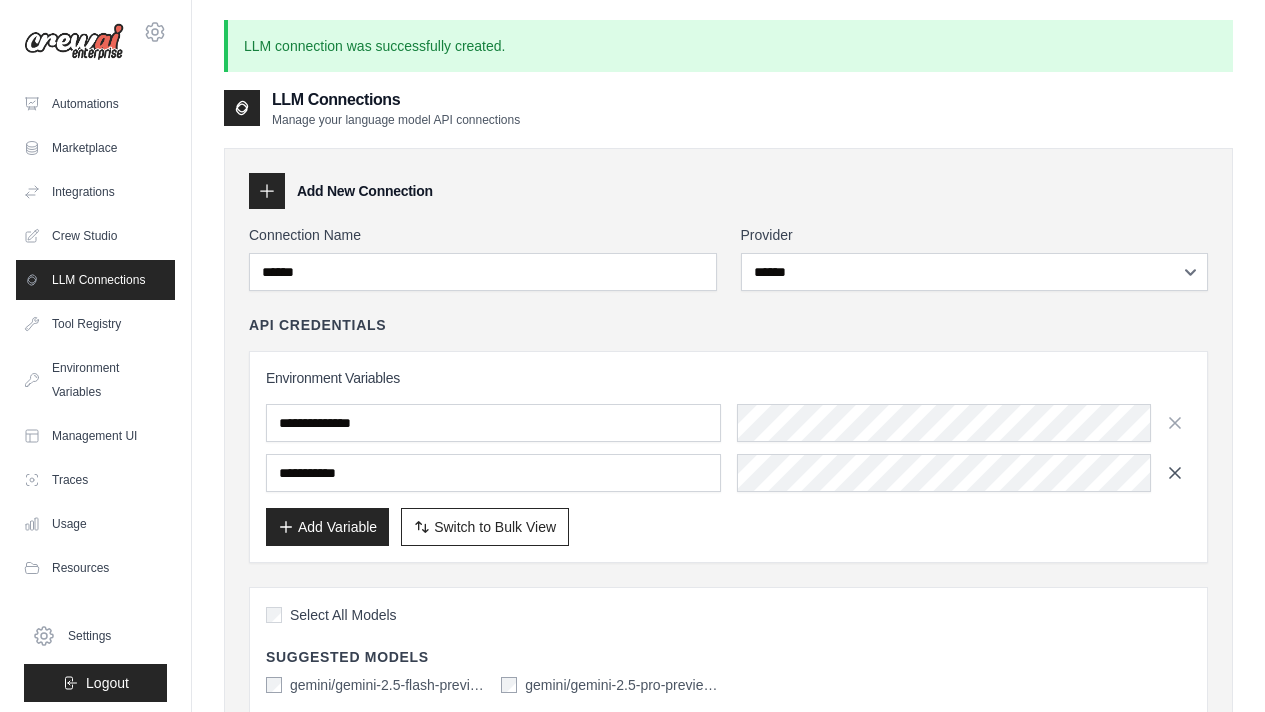 click 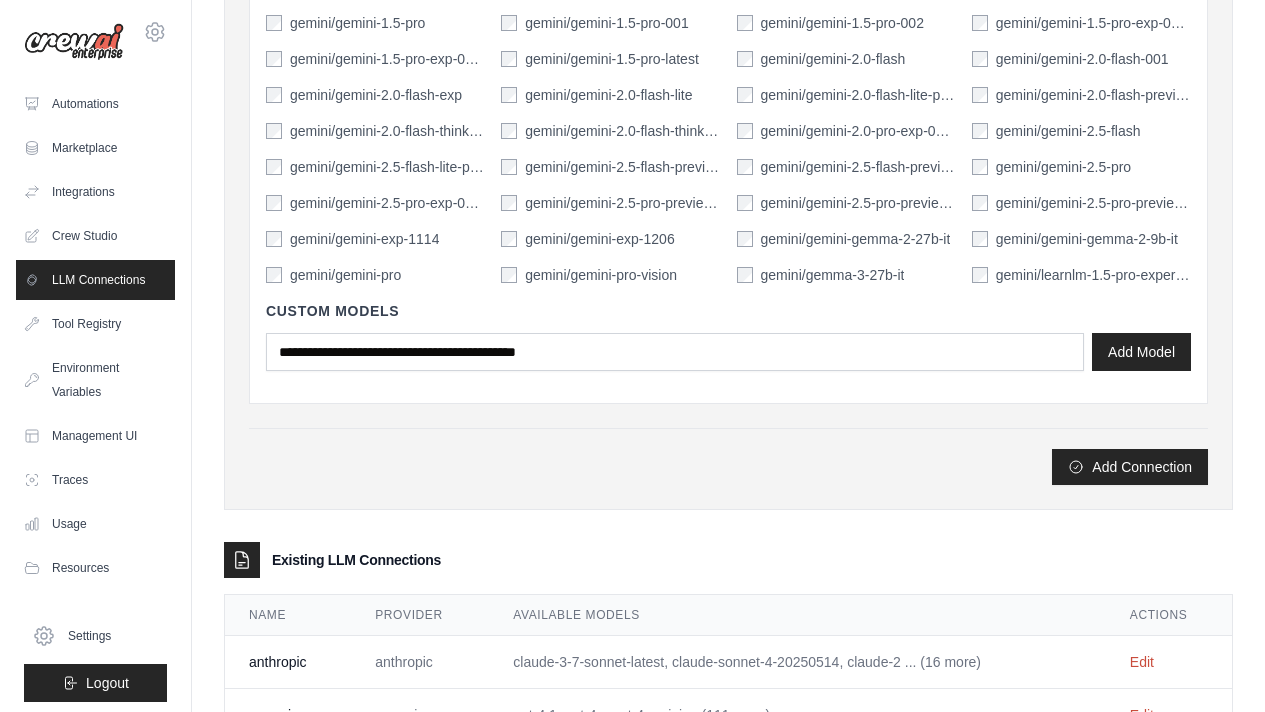 scroll, scrollTop: 838, scrollLeft: 0, axis: vertical 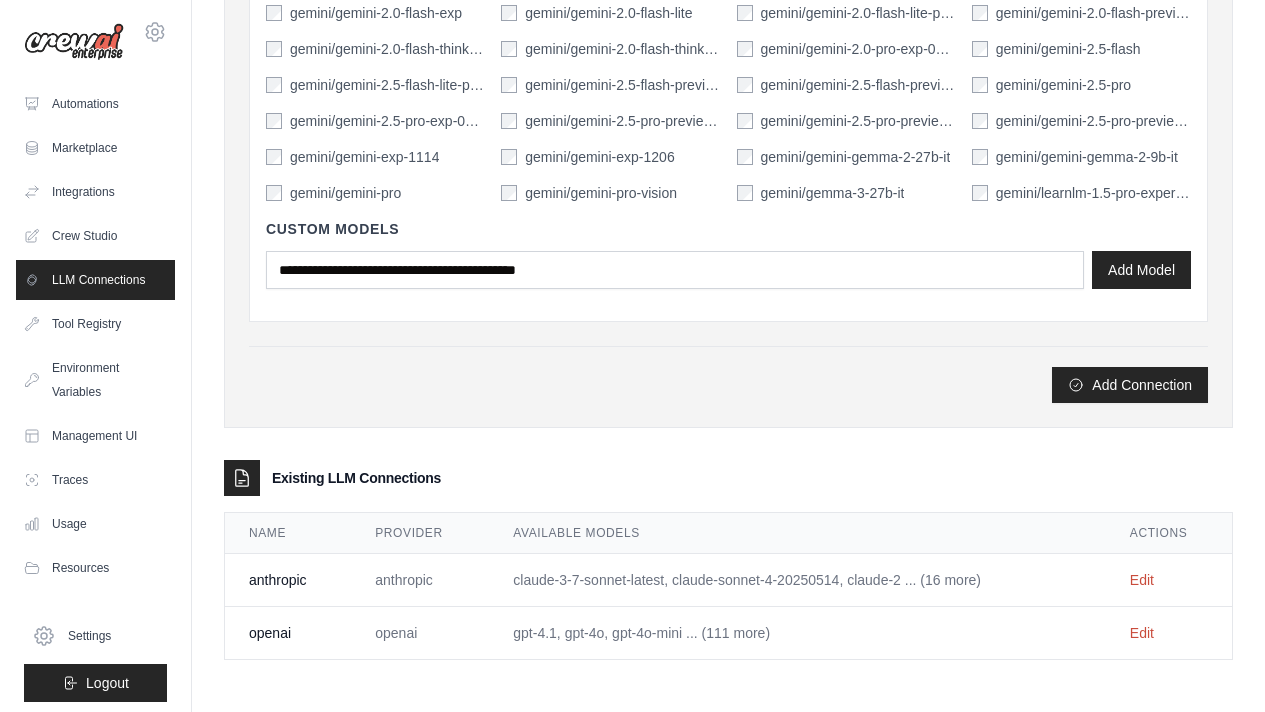 click on "**********" at bounding box center (728, -131) 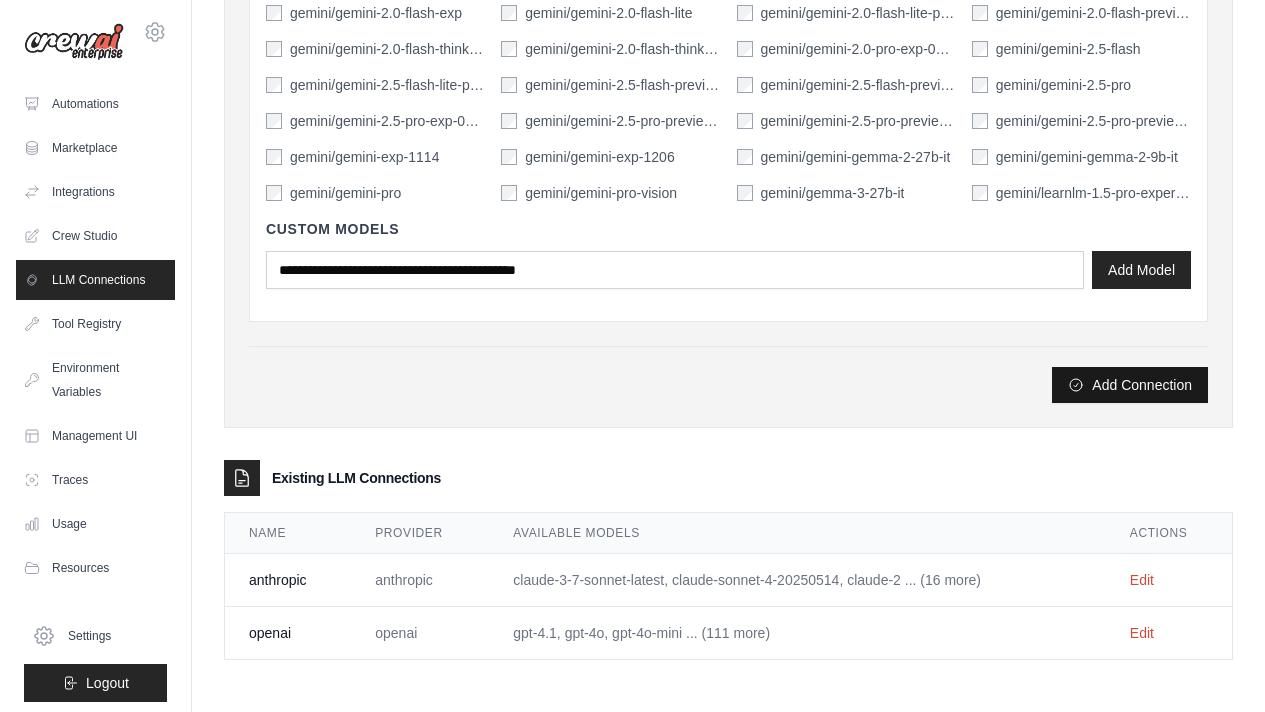 click on "Add Connection" at bounding box center (1130, 385) 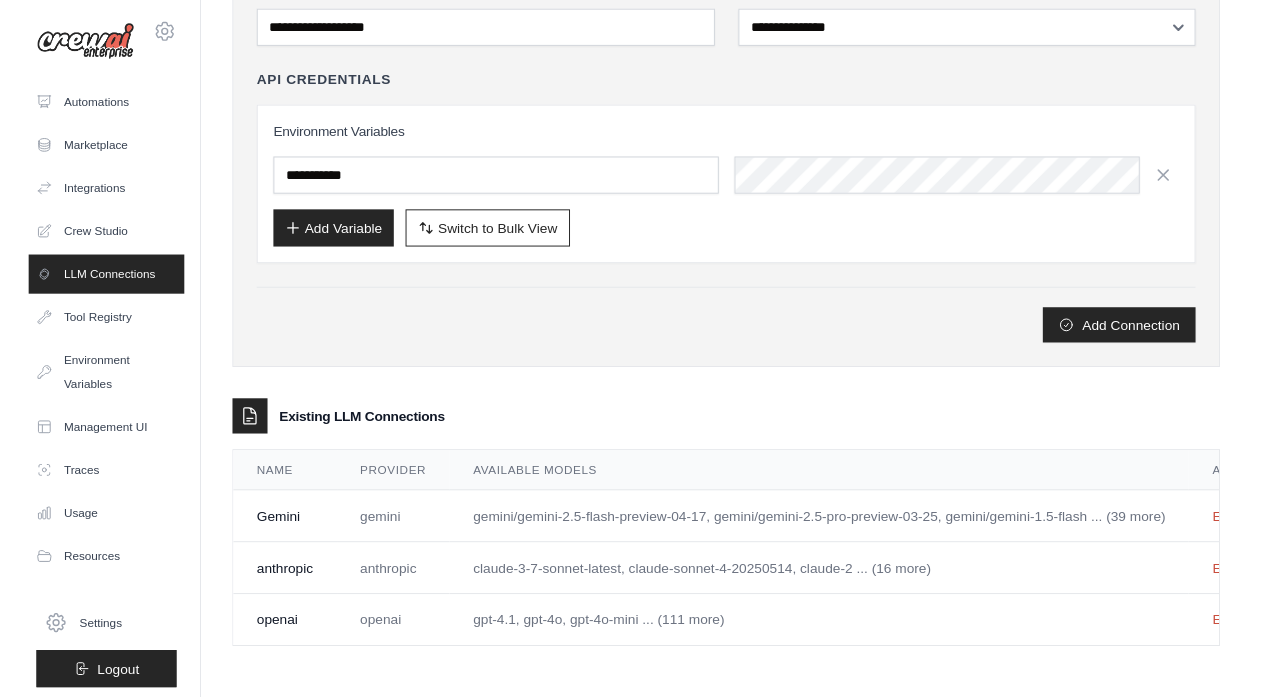 scroll, scrollTop: 0, scrollLeft: 0, axis: both 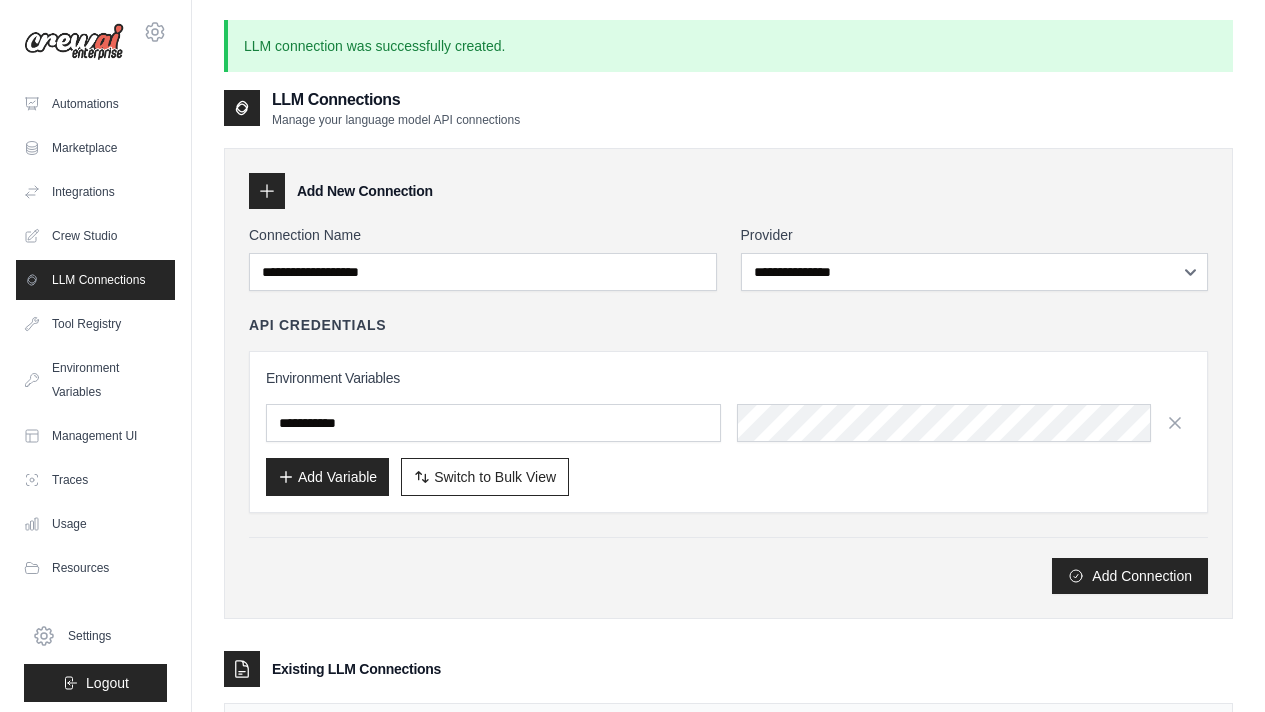 click at bounding box center [74, 42] 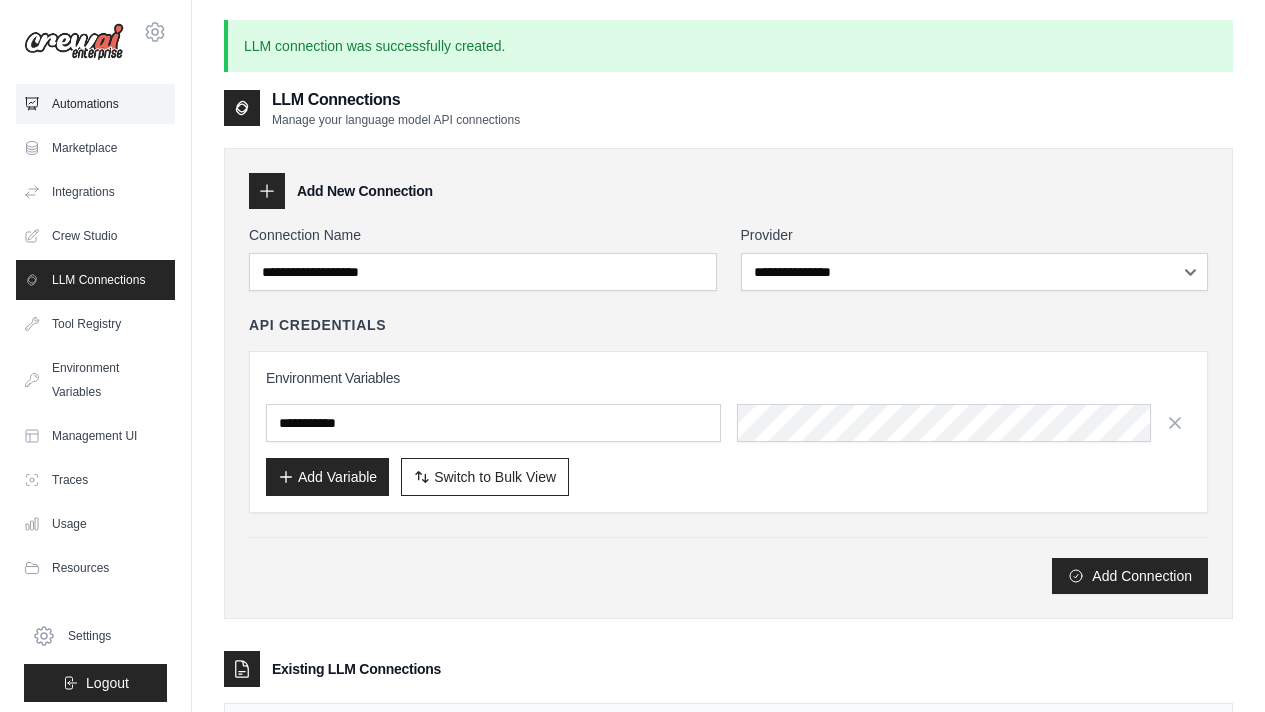 click on "Automations" at bounding box center (95, 104) 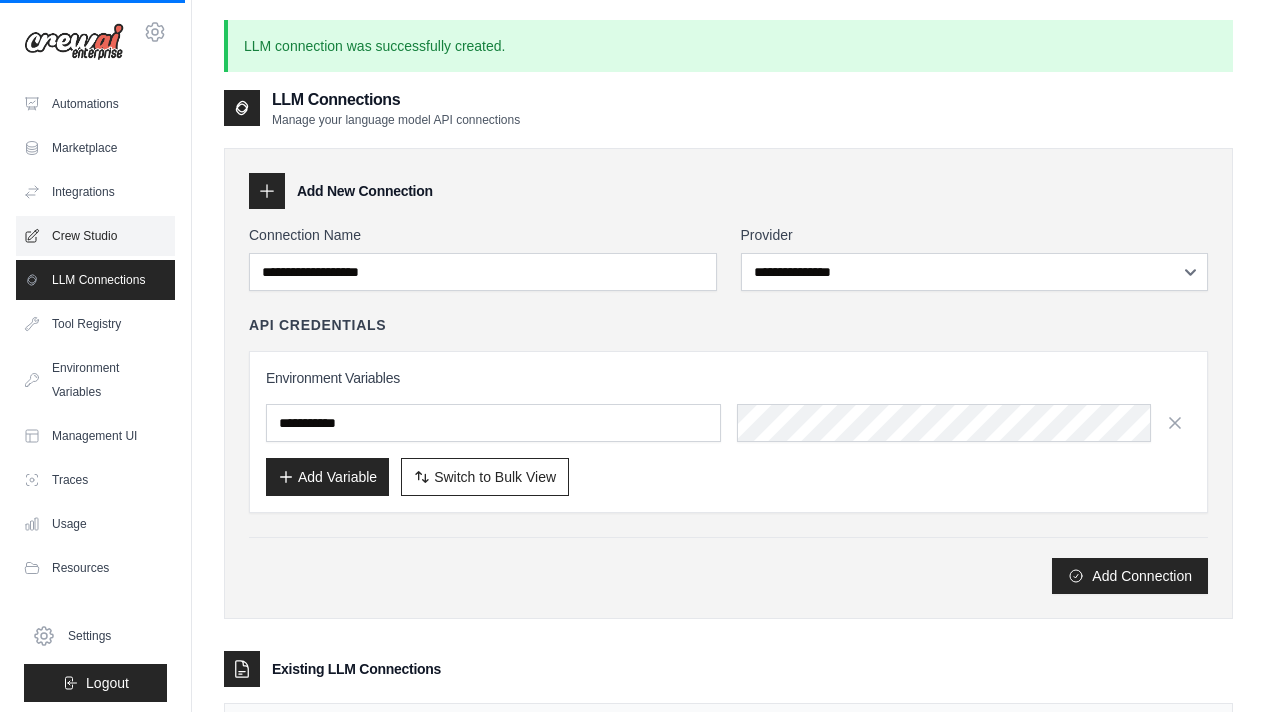 click on "Crew Studio" at bounding box center (95, 236) 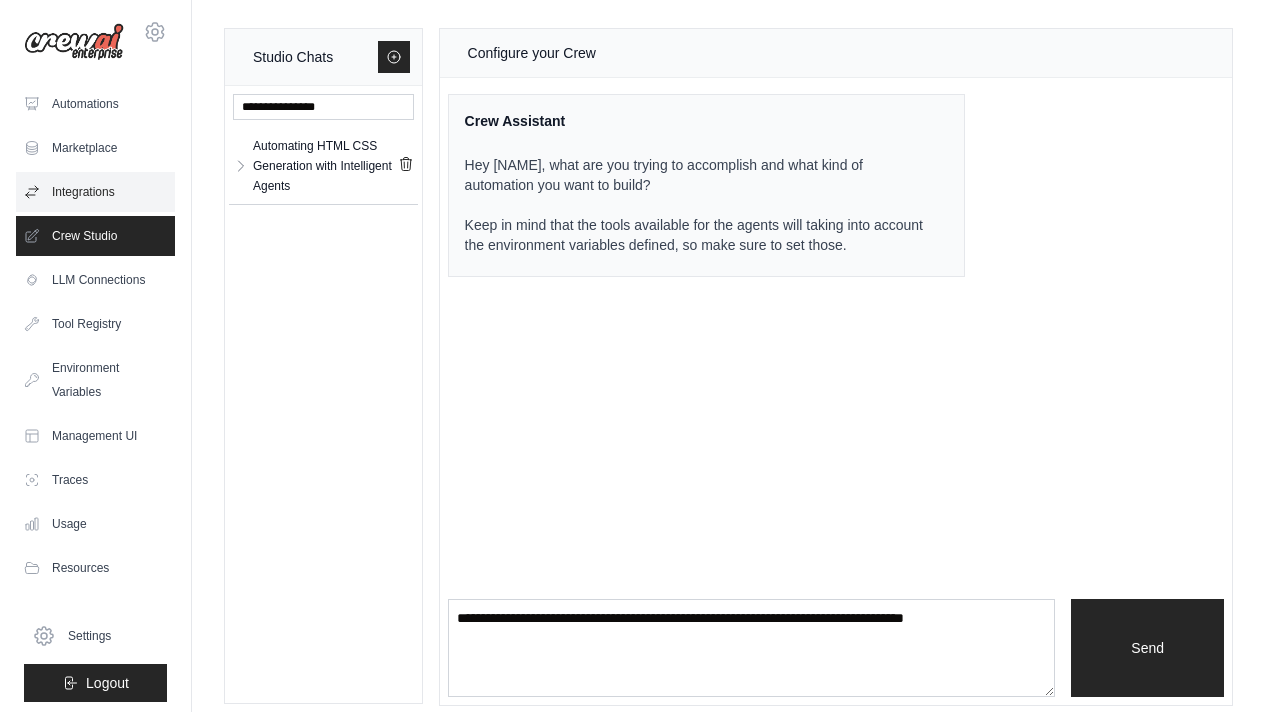 click on "Integrations" at bounding box center (95, 192) 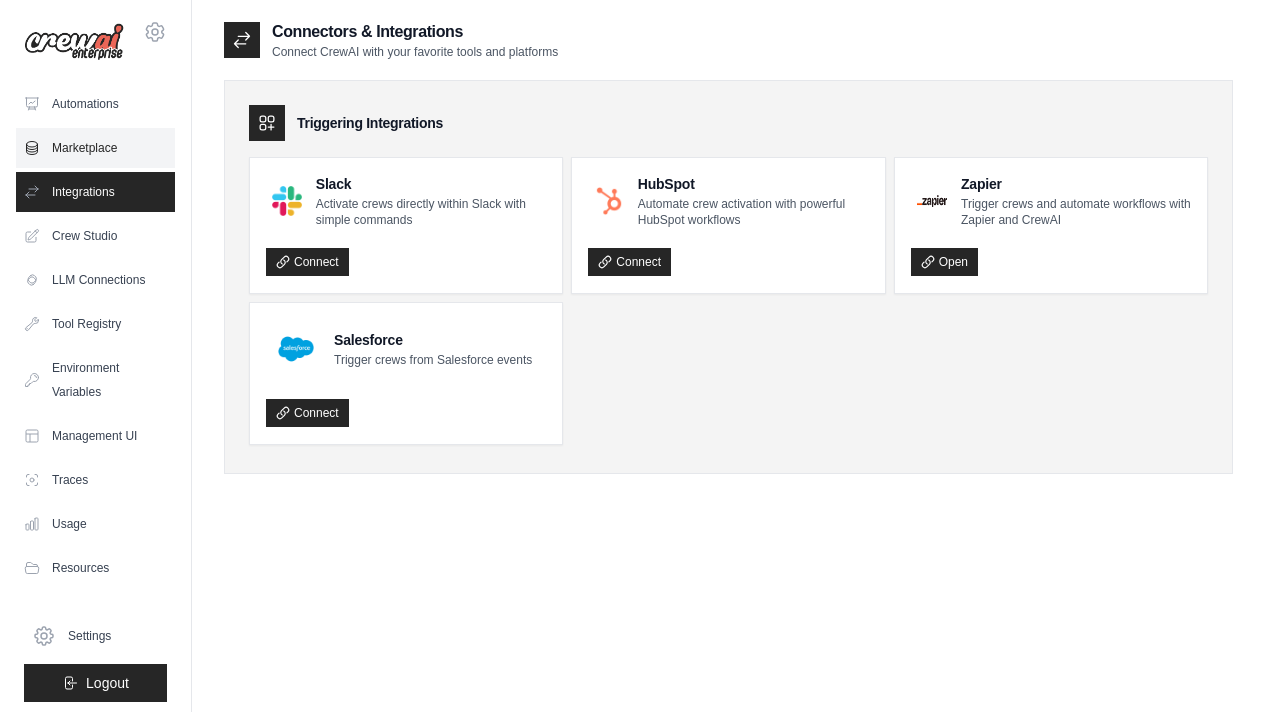 click on "Marketplace" at bounding box center [95, 148] 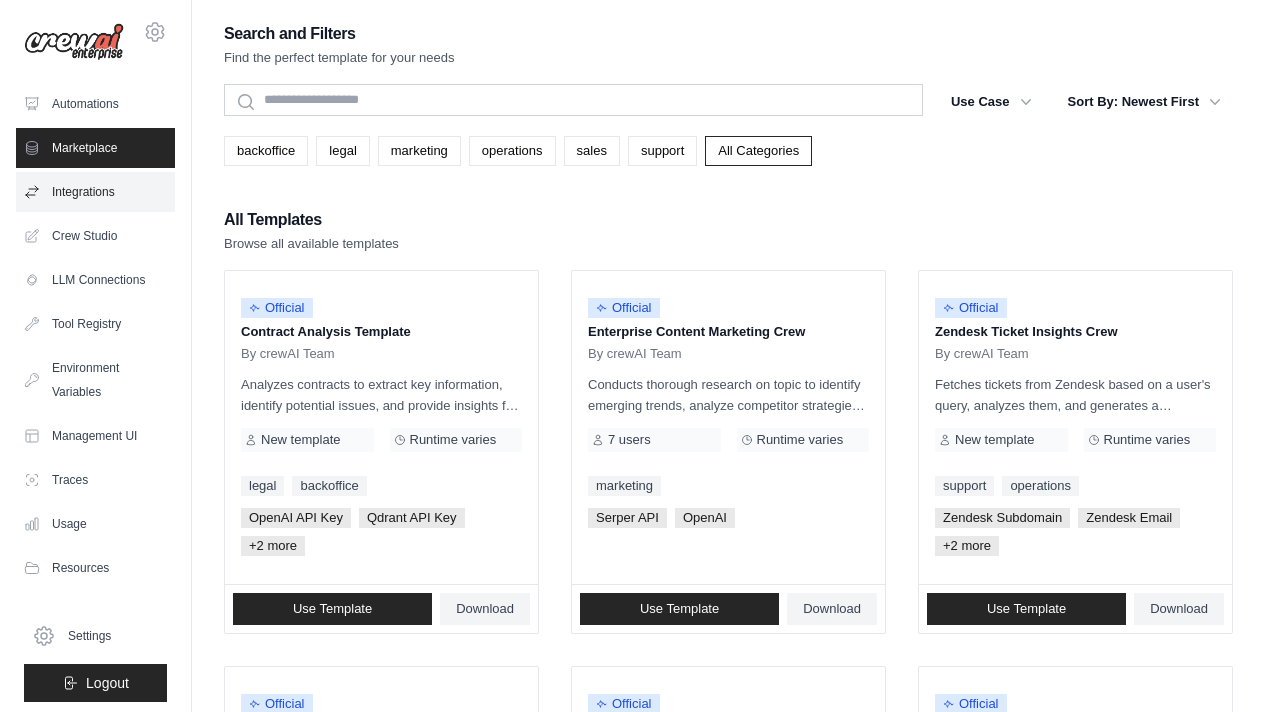 click on "Integrations" at bounding box center (95, 192) 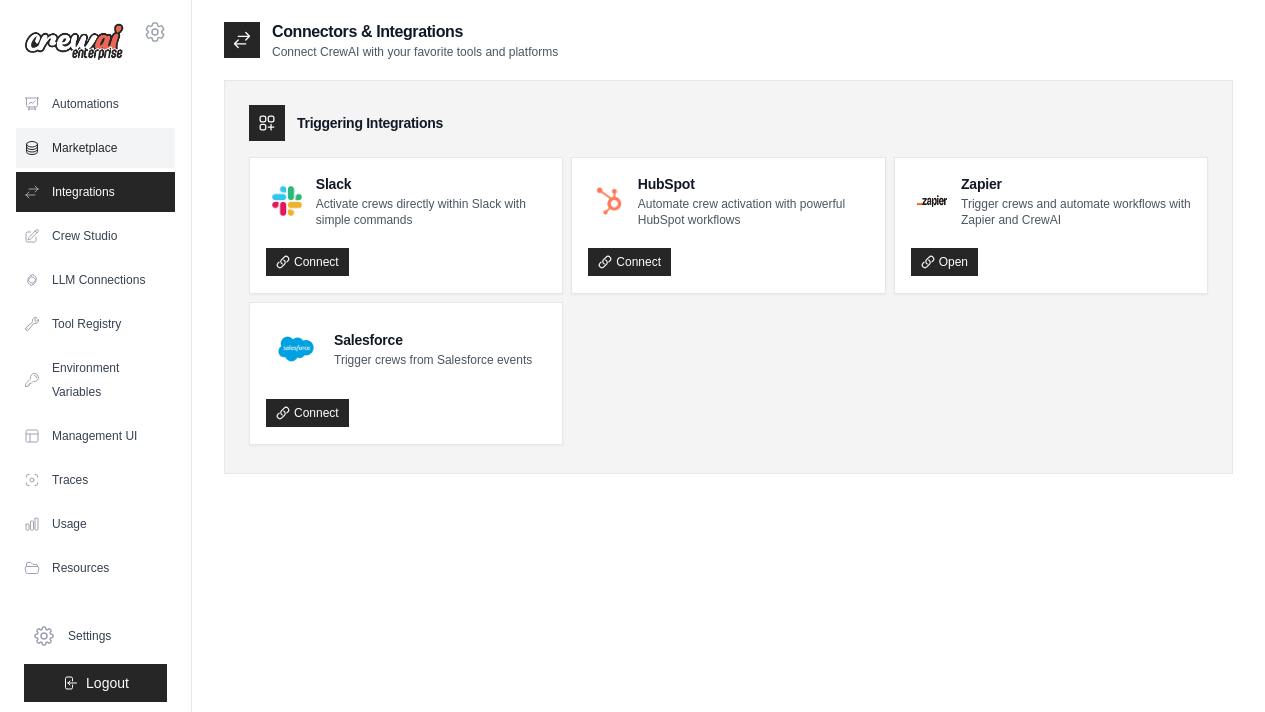 click on "Marketplace" at bounding box center (95, 148) 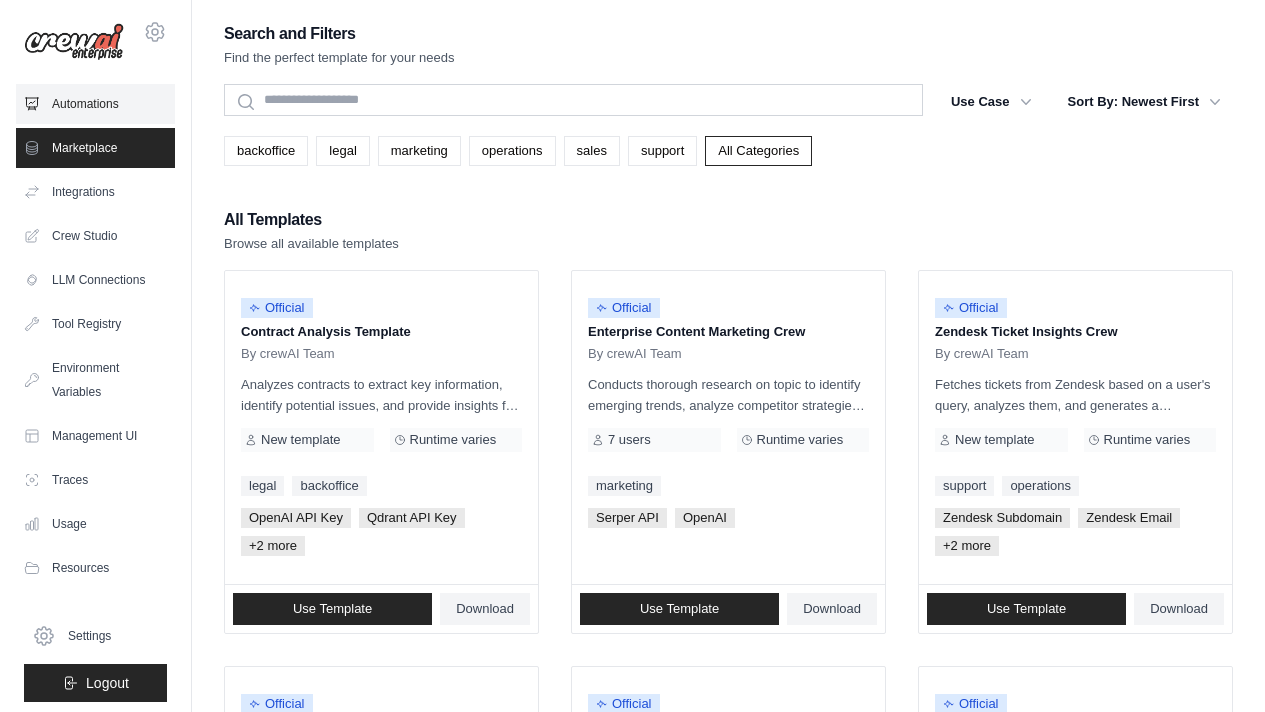 click on "Automations" at bounding box center [95, 104] 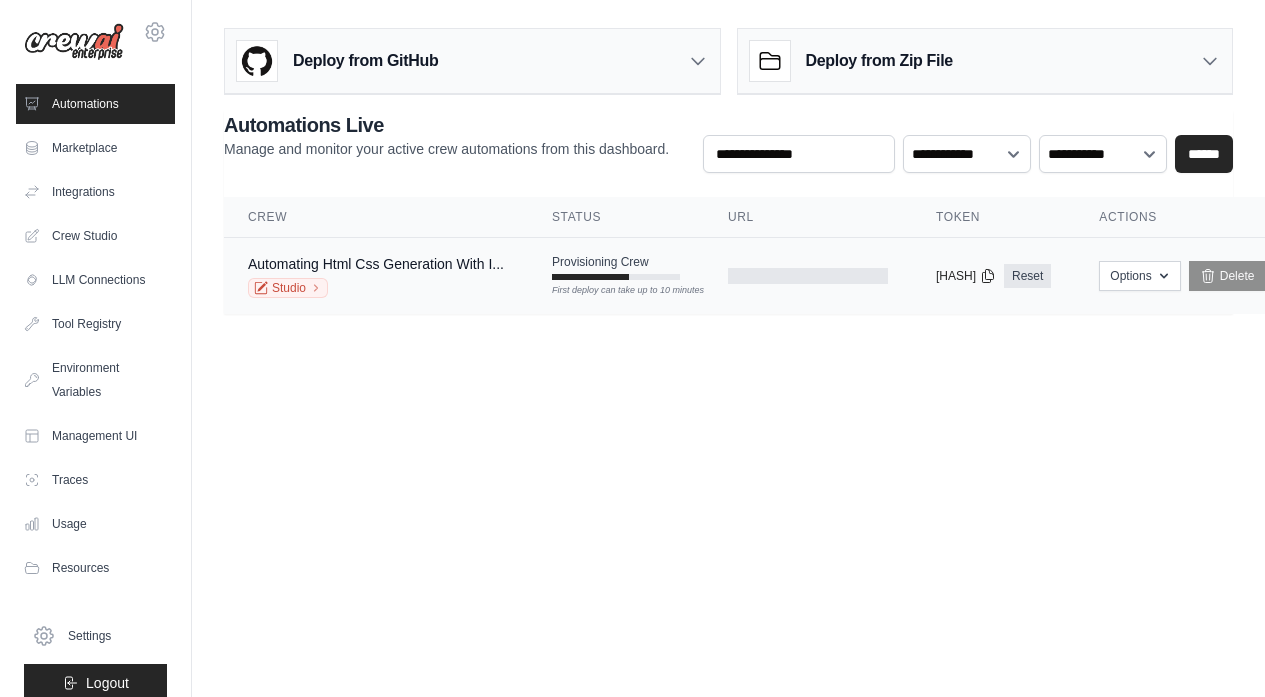 click on "Studio" at bounding box center [376, 288] 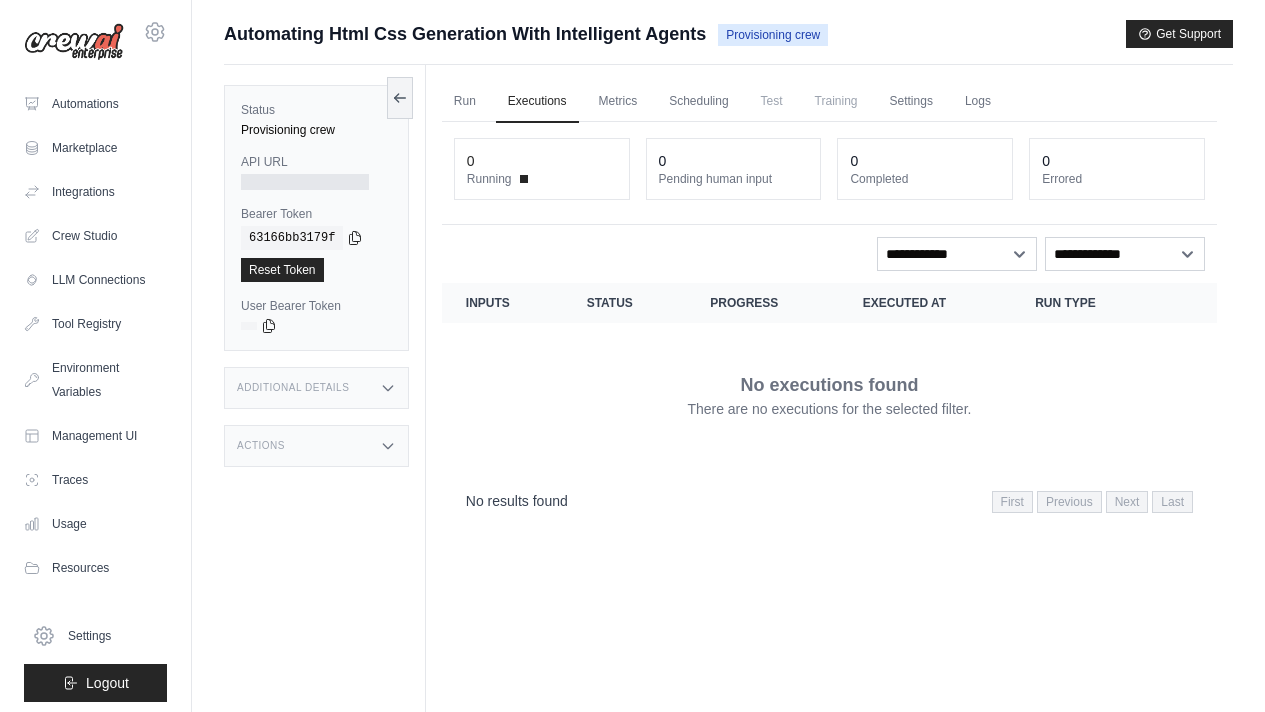 scroll, scrollTop: 0, scrollLeft: 0, axis: both 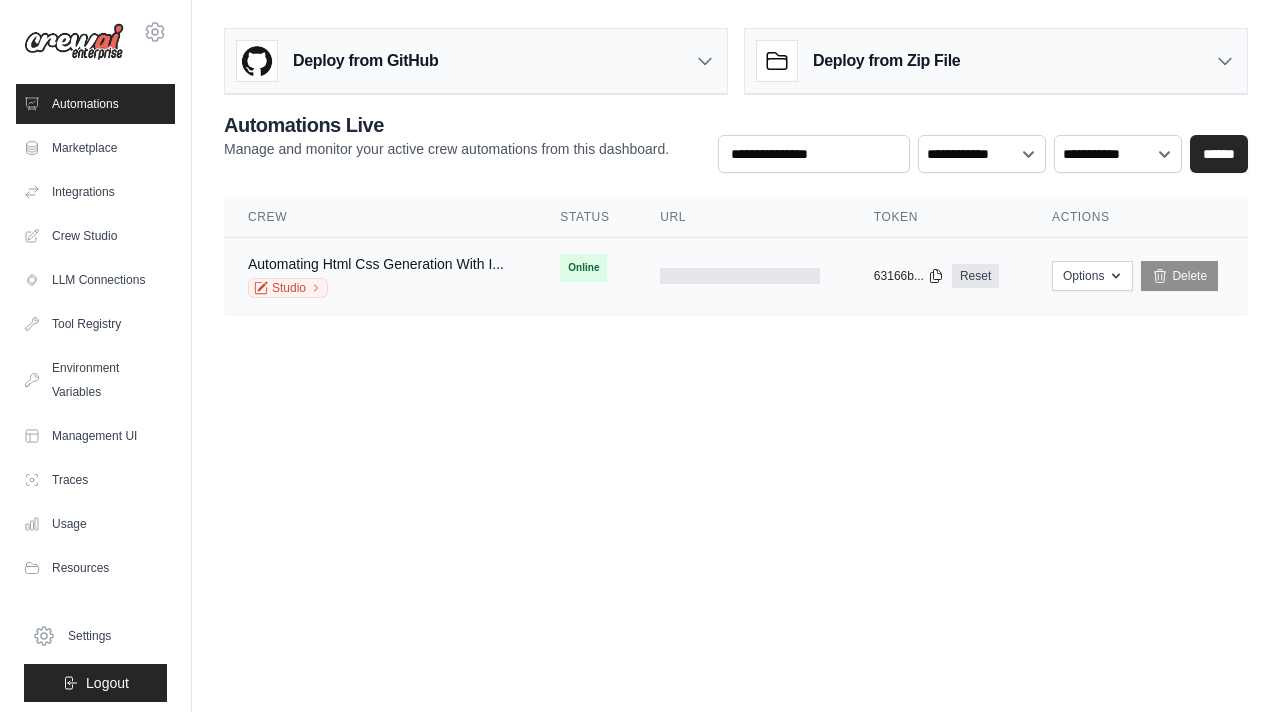 click on "Studio" at bounding box center (376, 288) 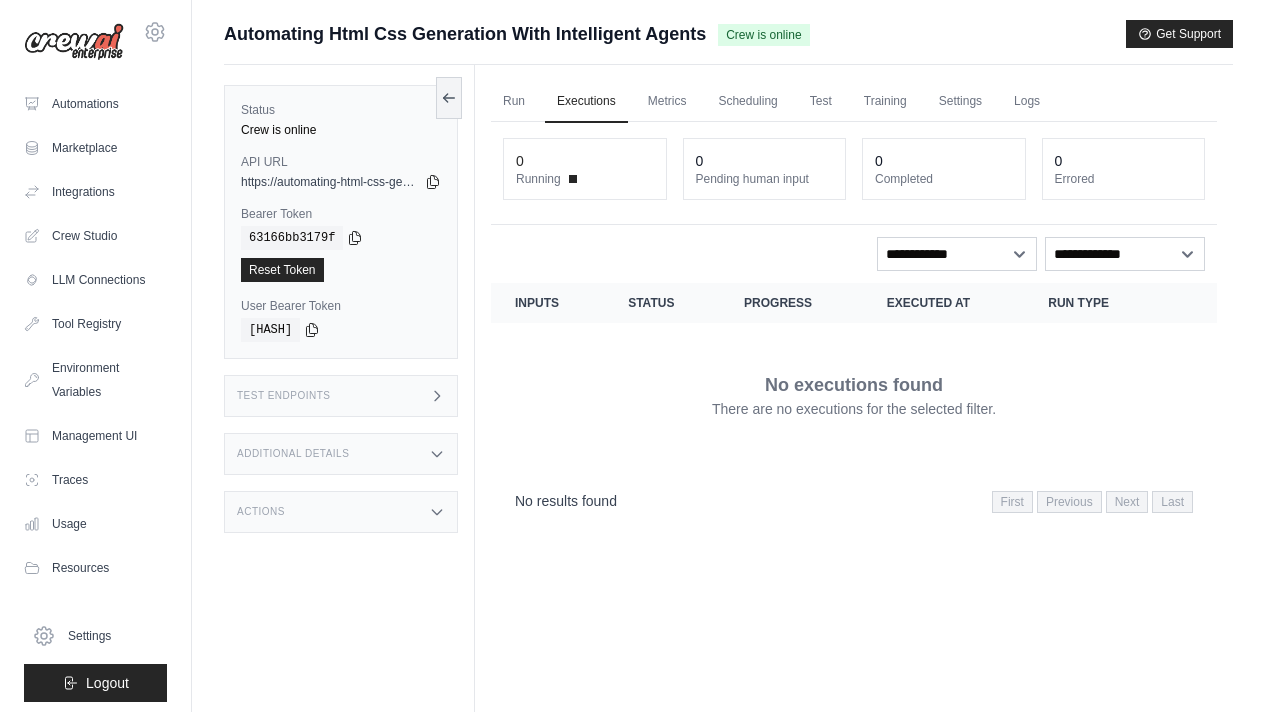 scroll, scrollTop: 0, scrollLeft: 0, axis: both 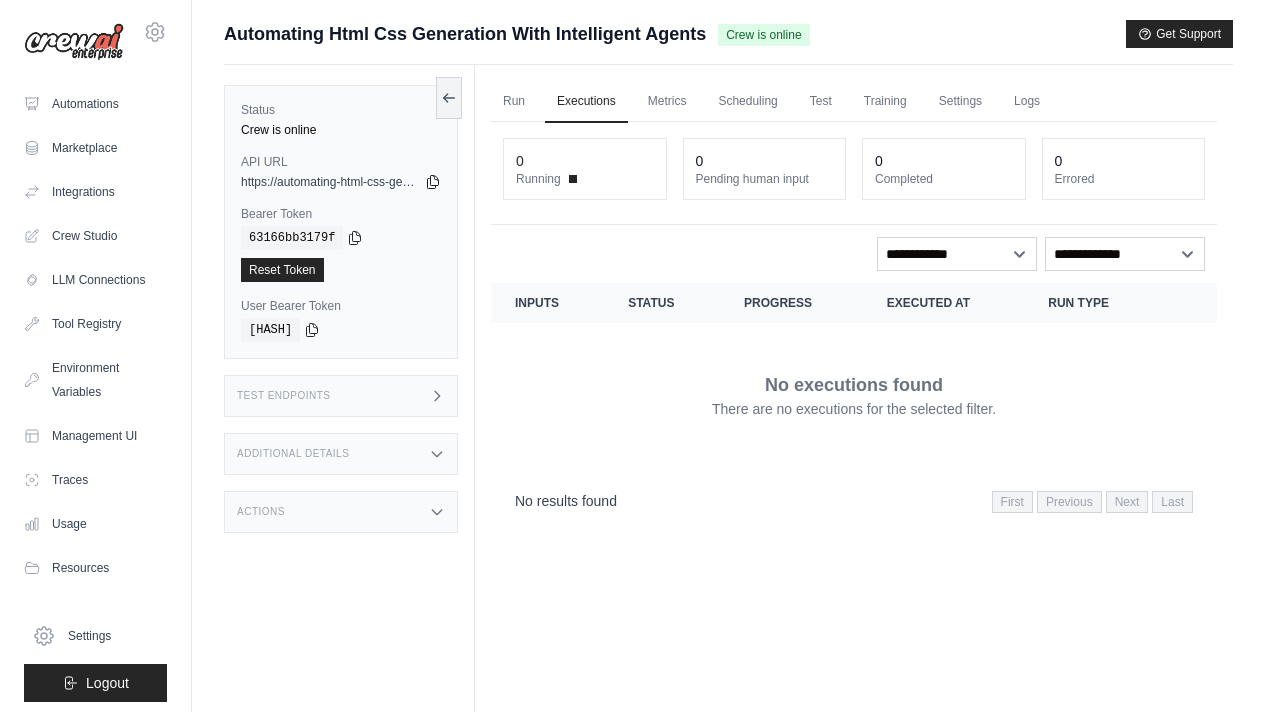 click 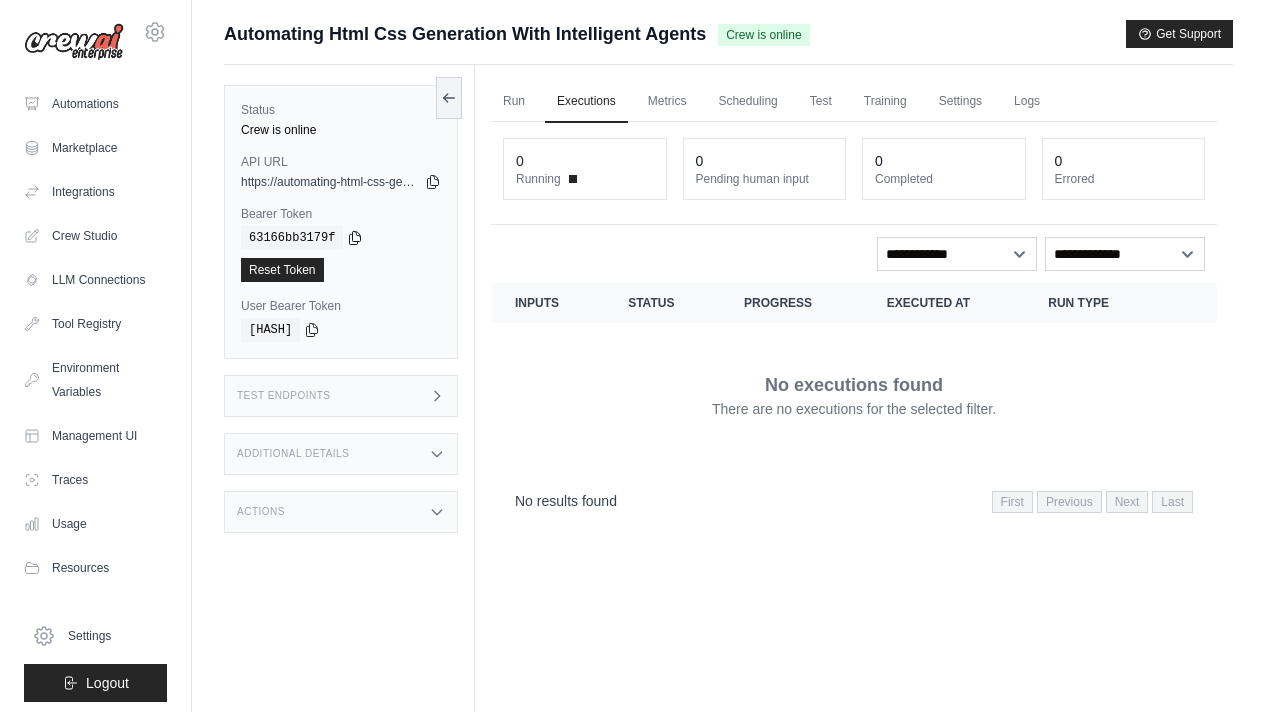 click 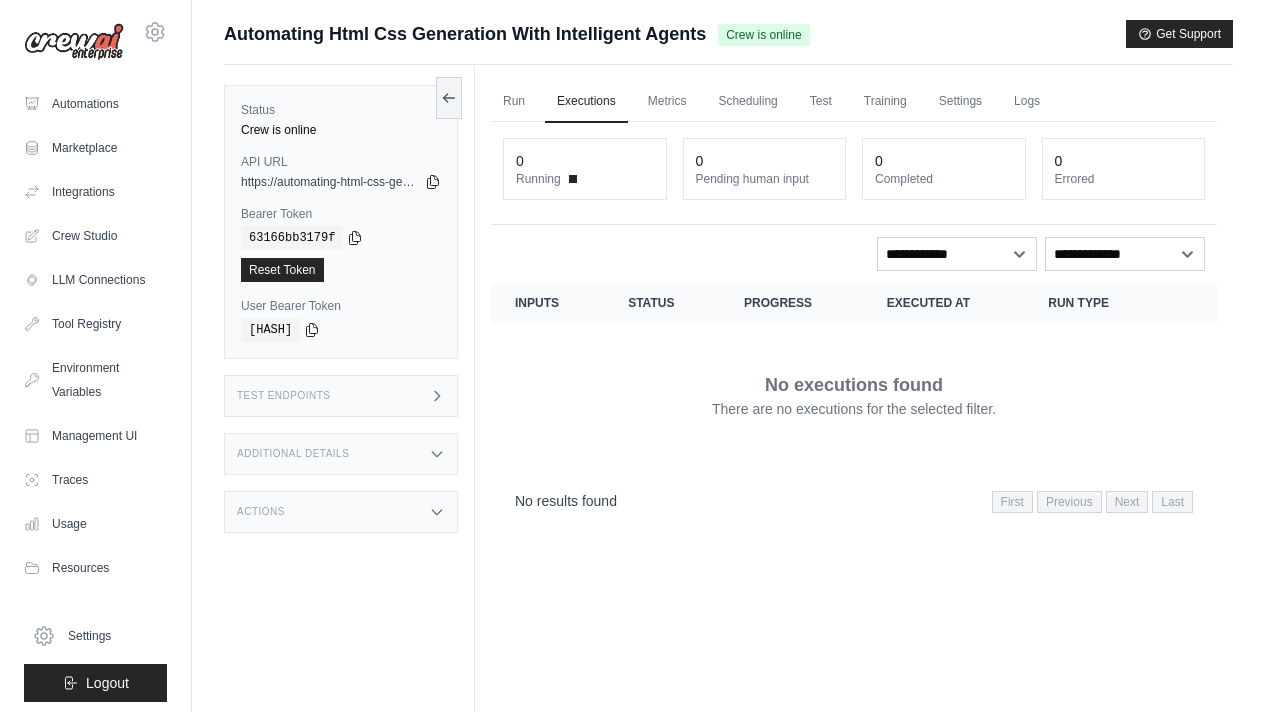 type 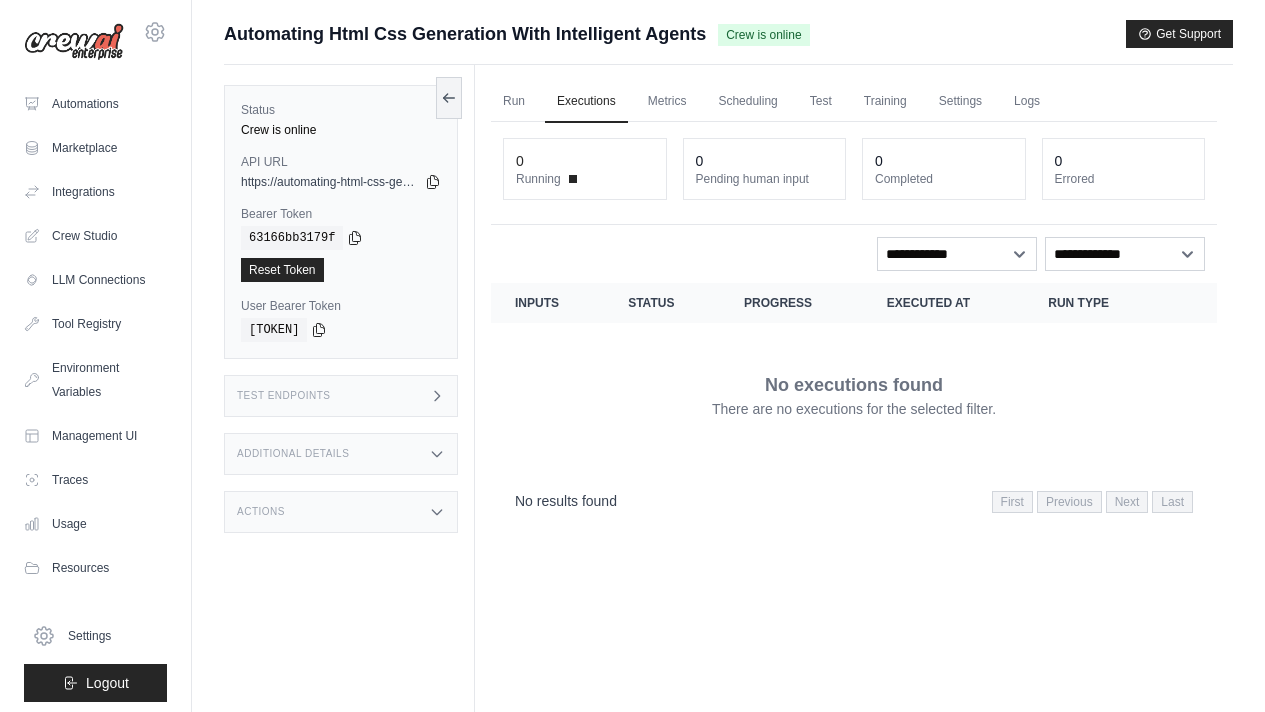 scroll, scrollTop: 0, scrollLeft: 0, axis: both 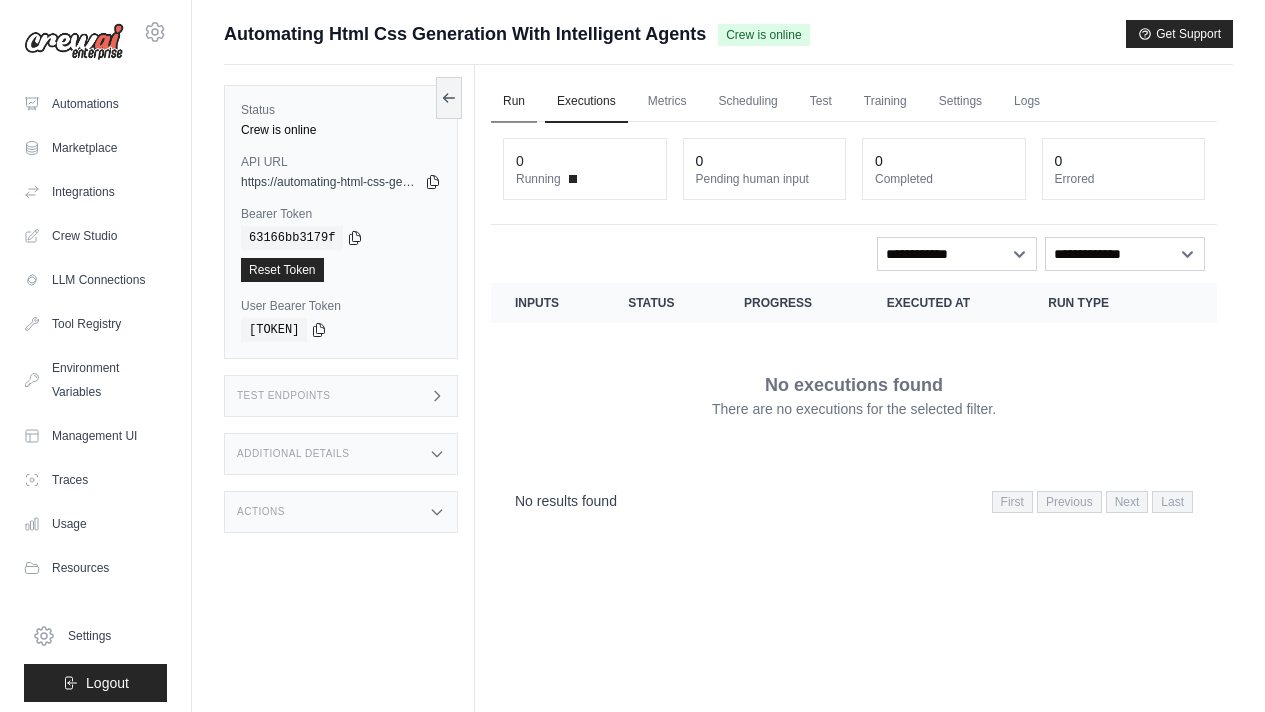 click on "Run" at bounding box center [514, 102] 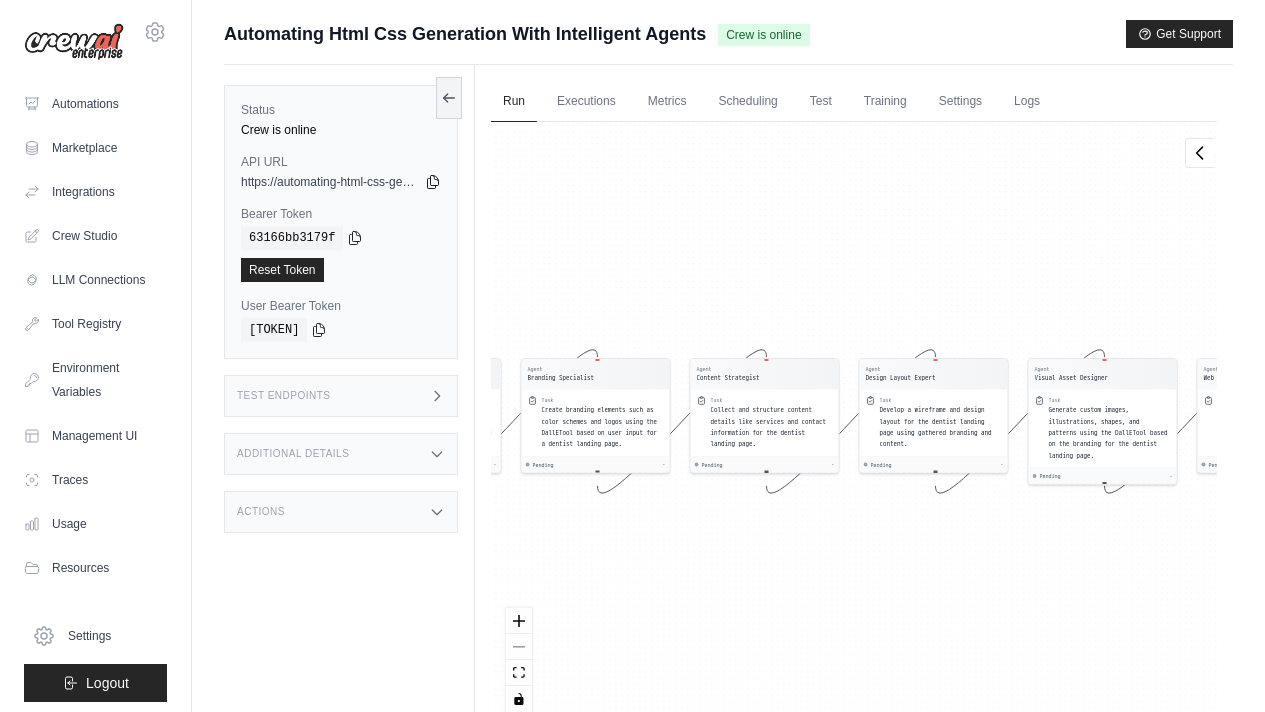 click 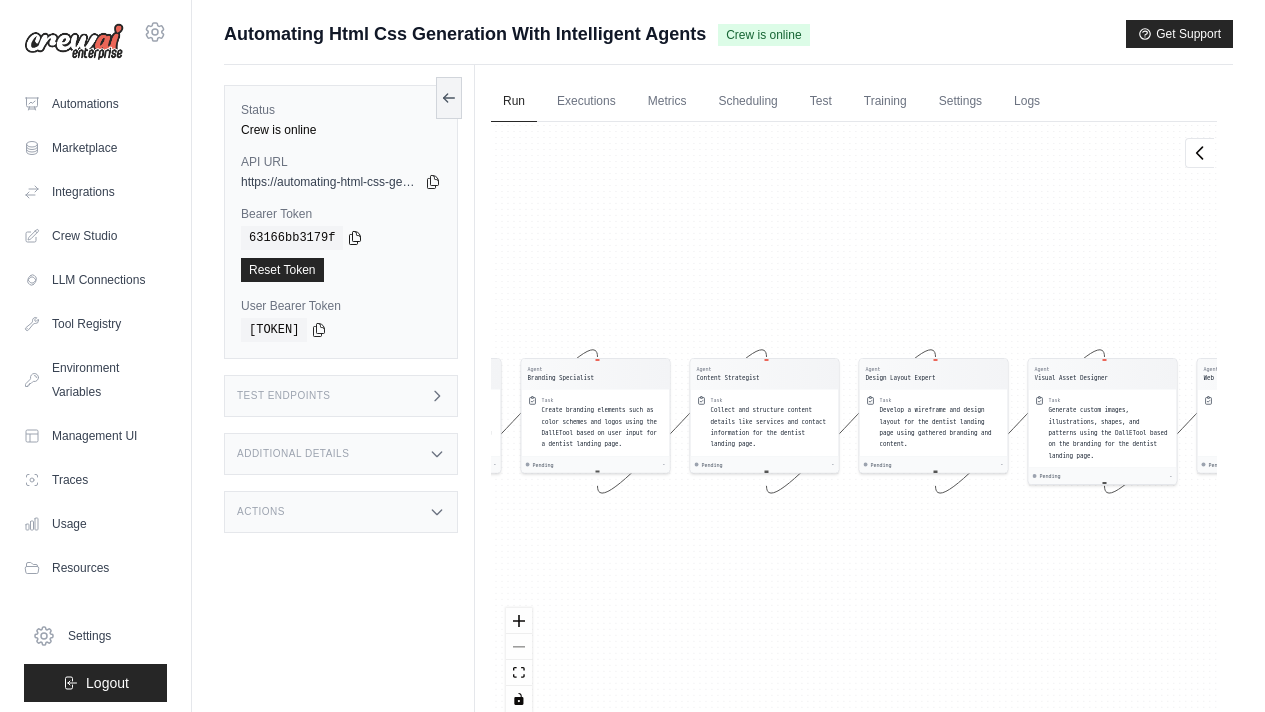 click 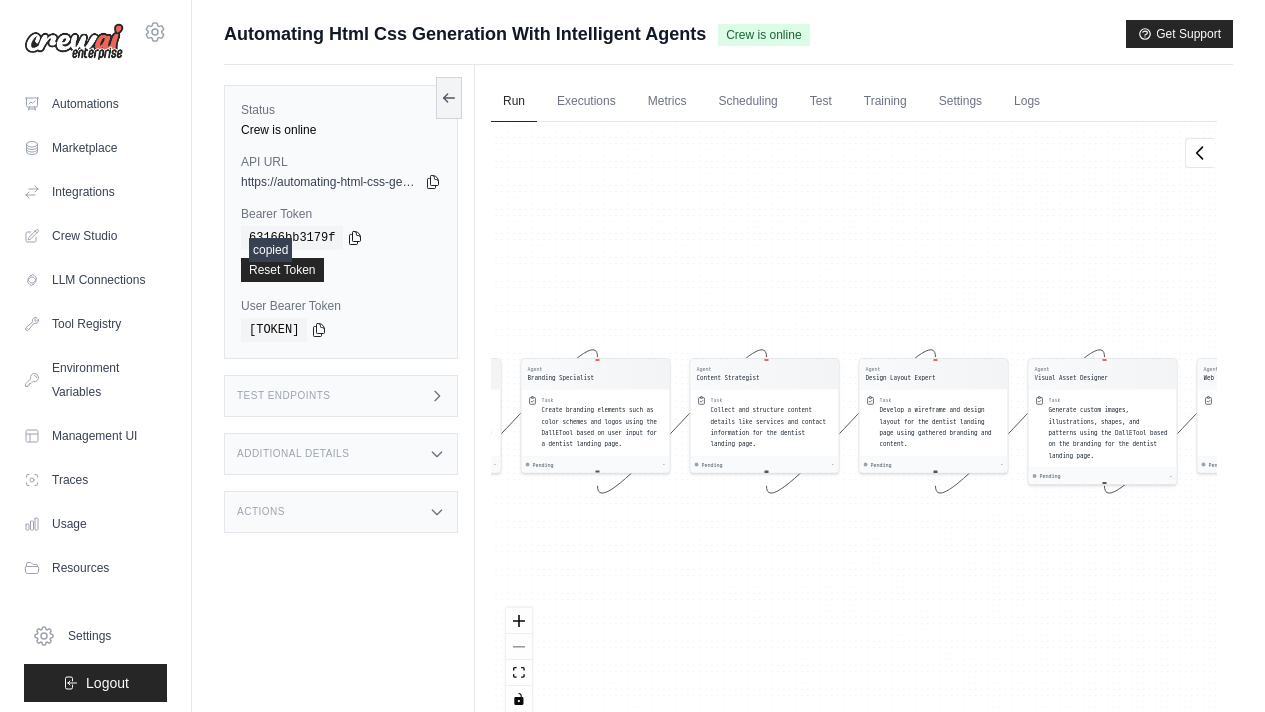 type 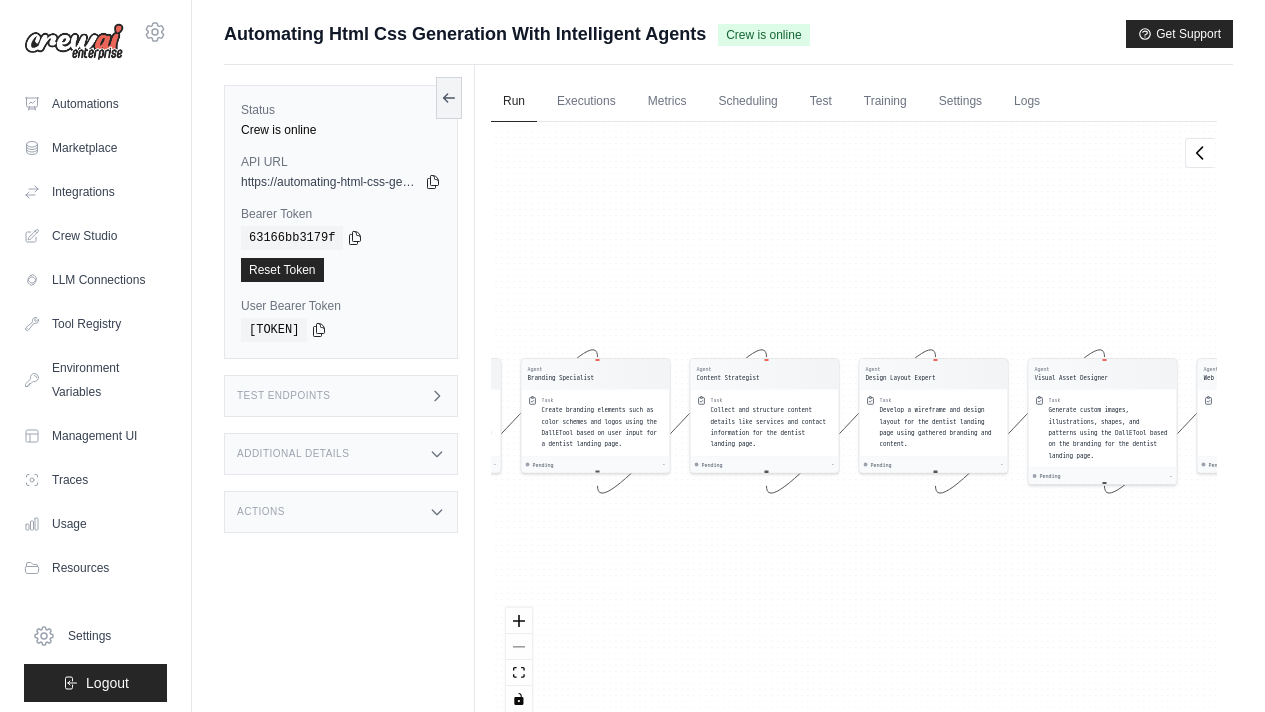 click on "https://automating-html-css-generation-with-intelli-5ae5f338.crewai.com" at bounding box center (331, 182) 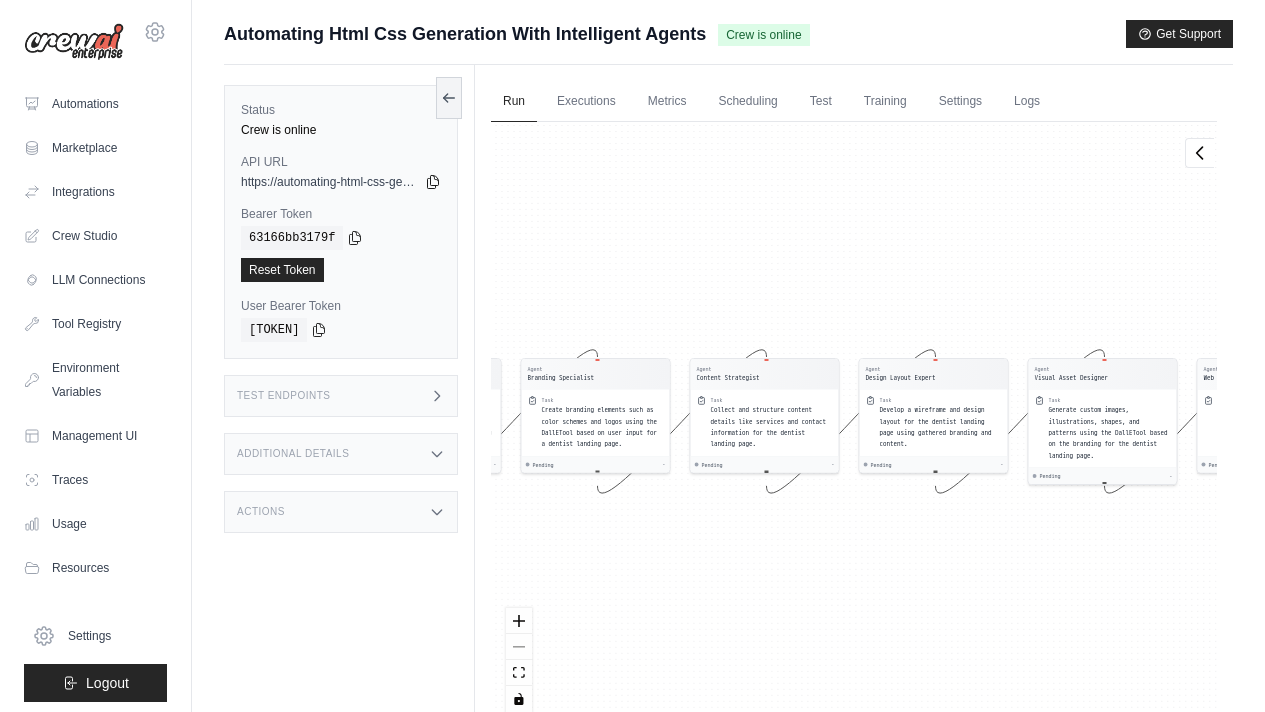 click 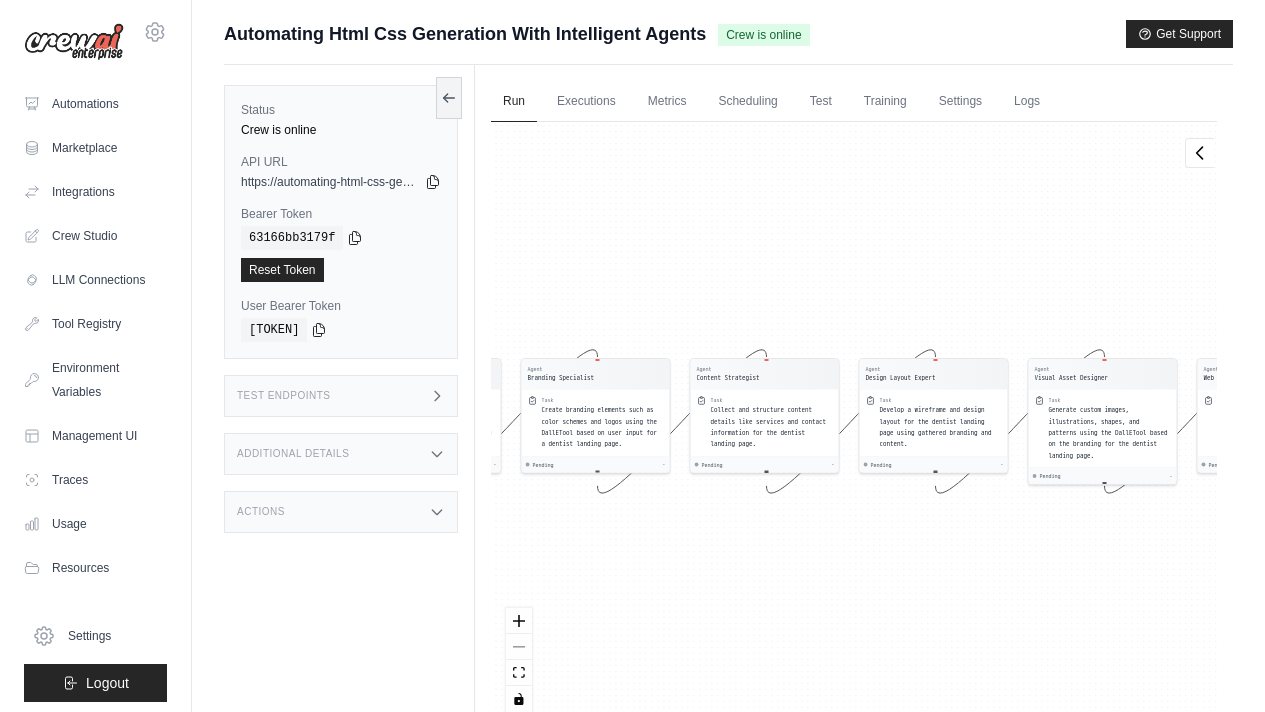 click on "63166bb3179f" at bounding box center (341, 238) 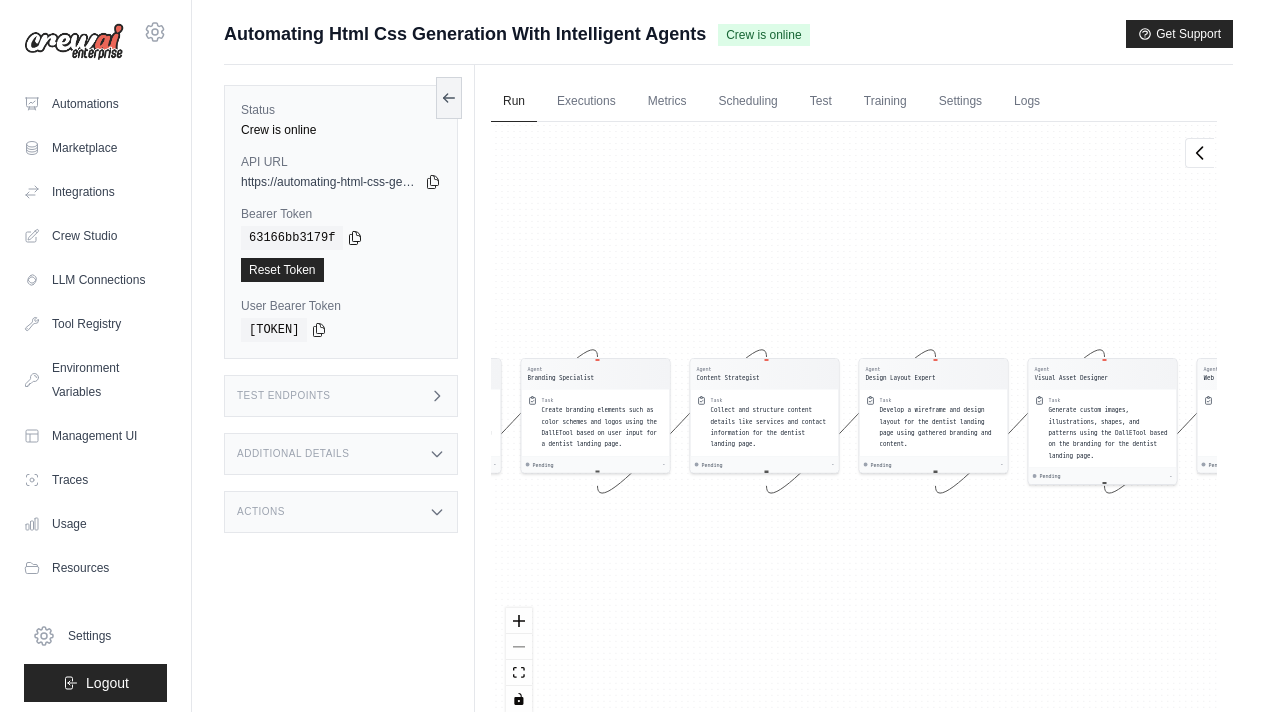 click 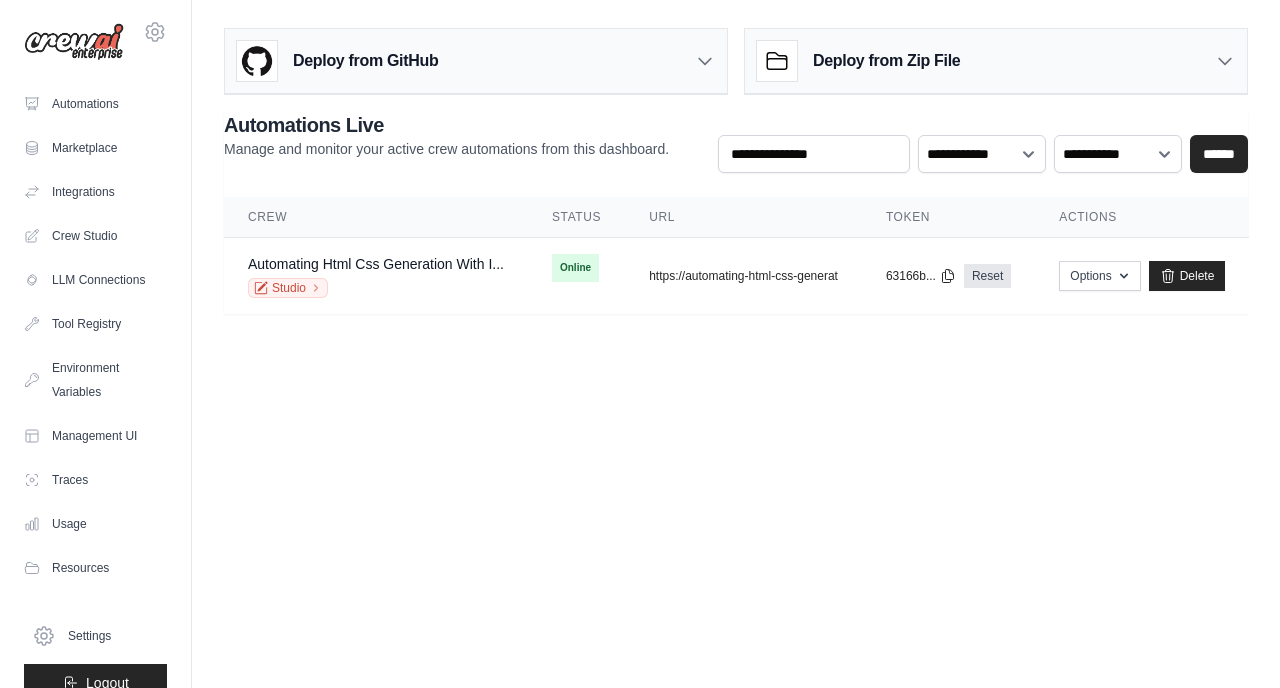 scroll, scrollTop: 0, scrollLeft: 0, axis: both 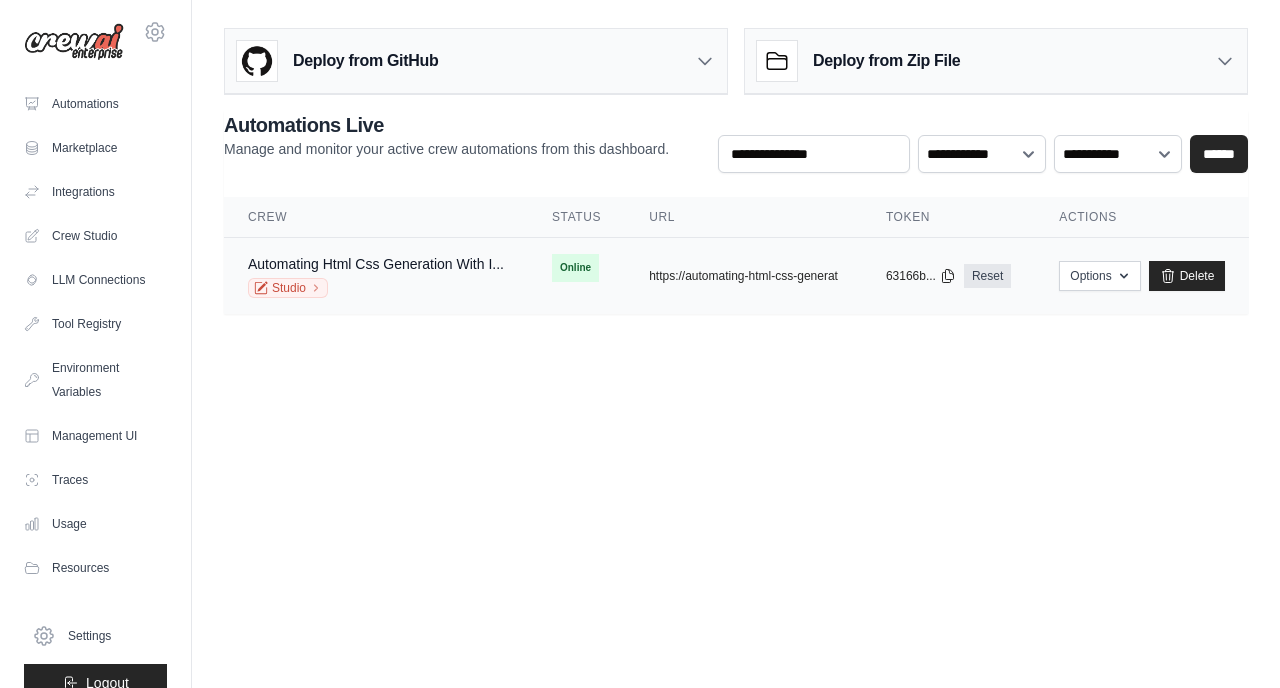 click on "Automating Html Css Generation With I...
Studio" at bounding box center [376, 276] 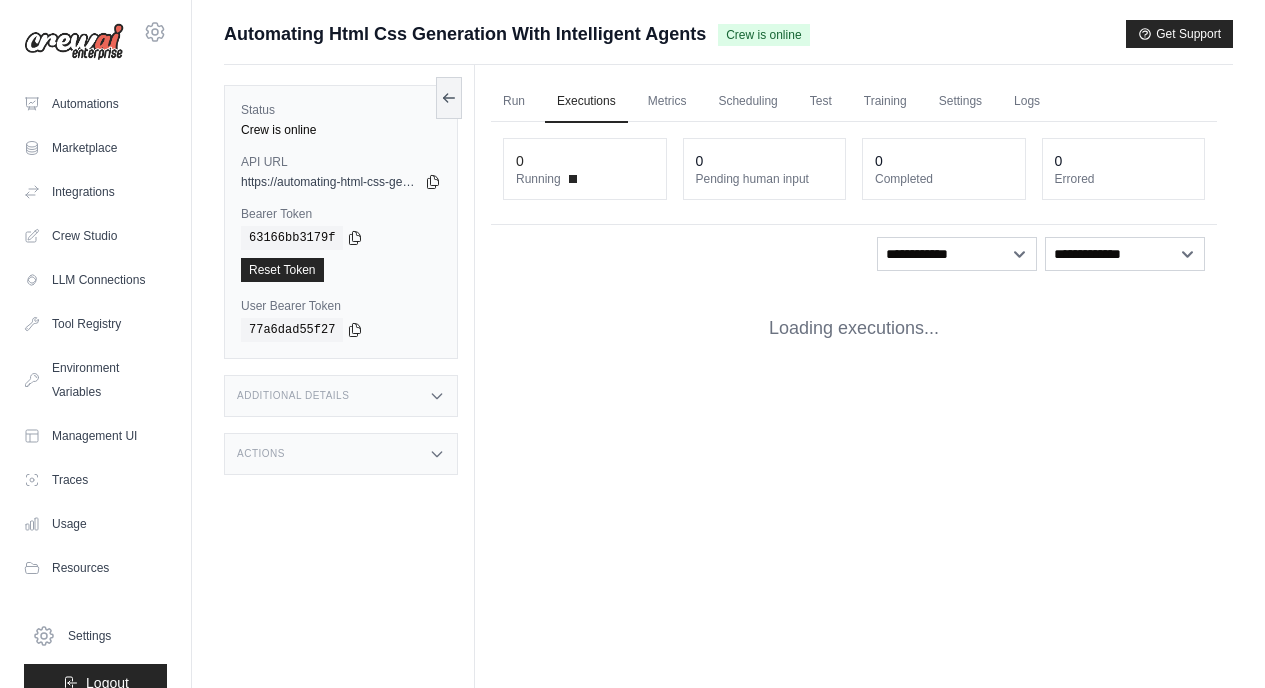 scroll, scrollTop: 0, scrollLeft: 0, axis: both 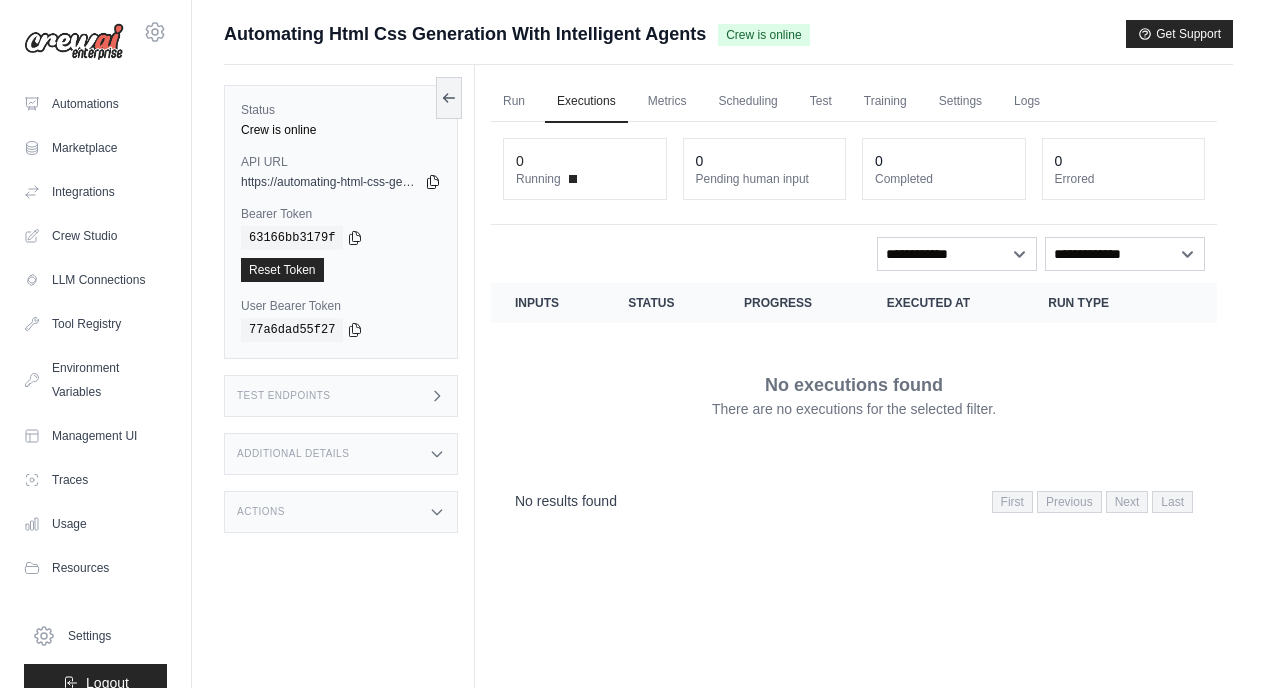click 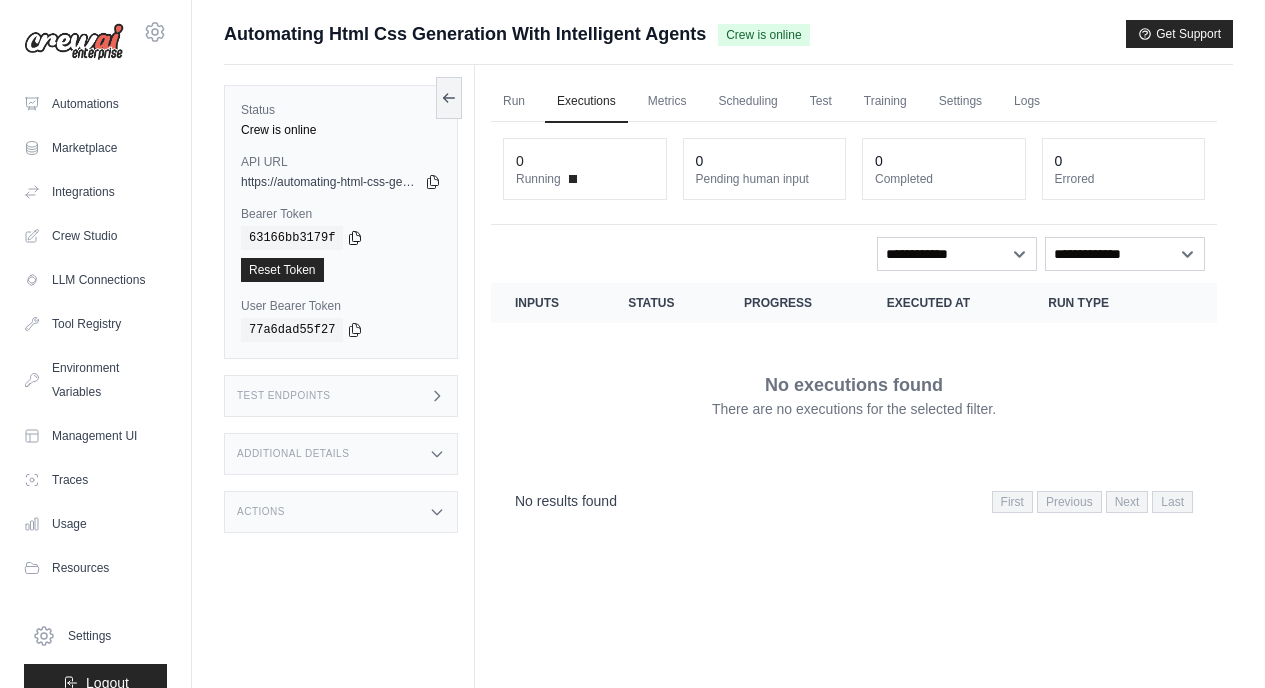 click 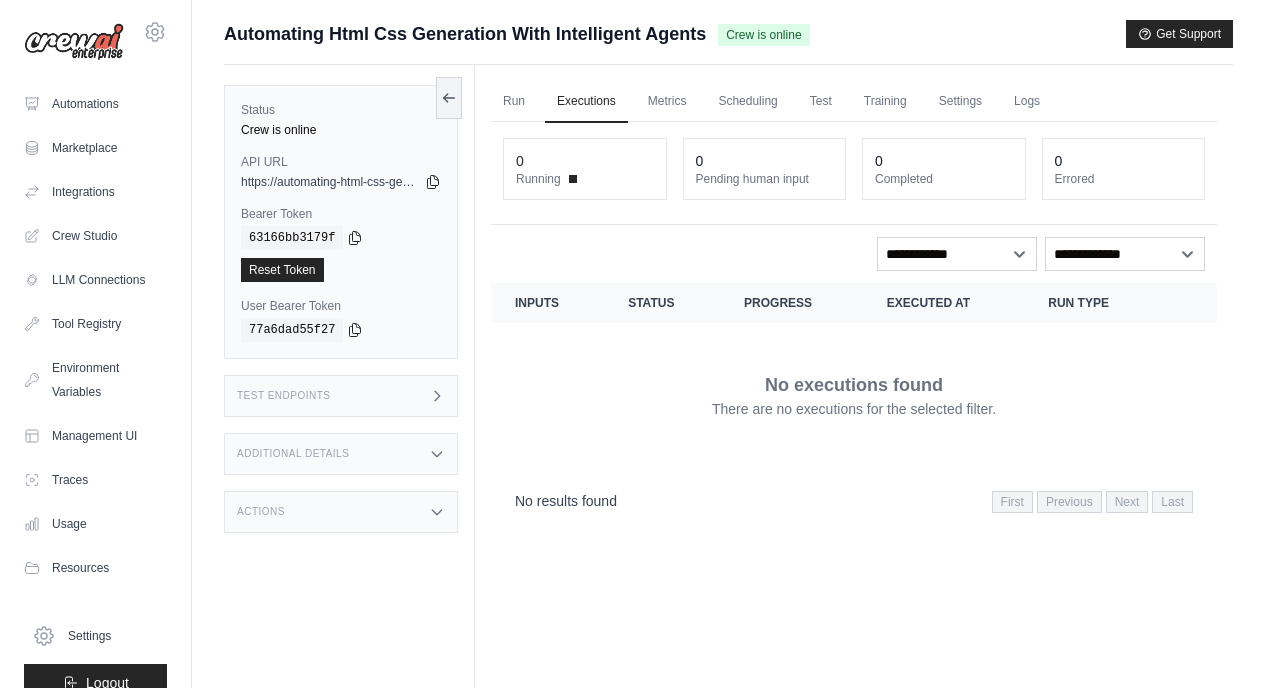 type 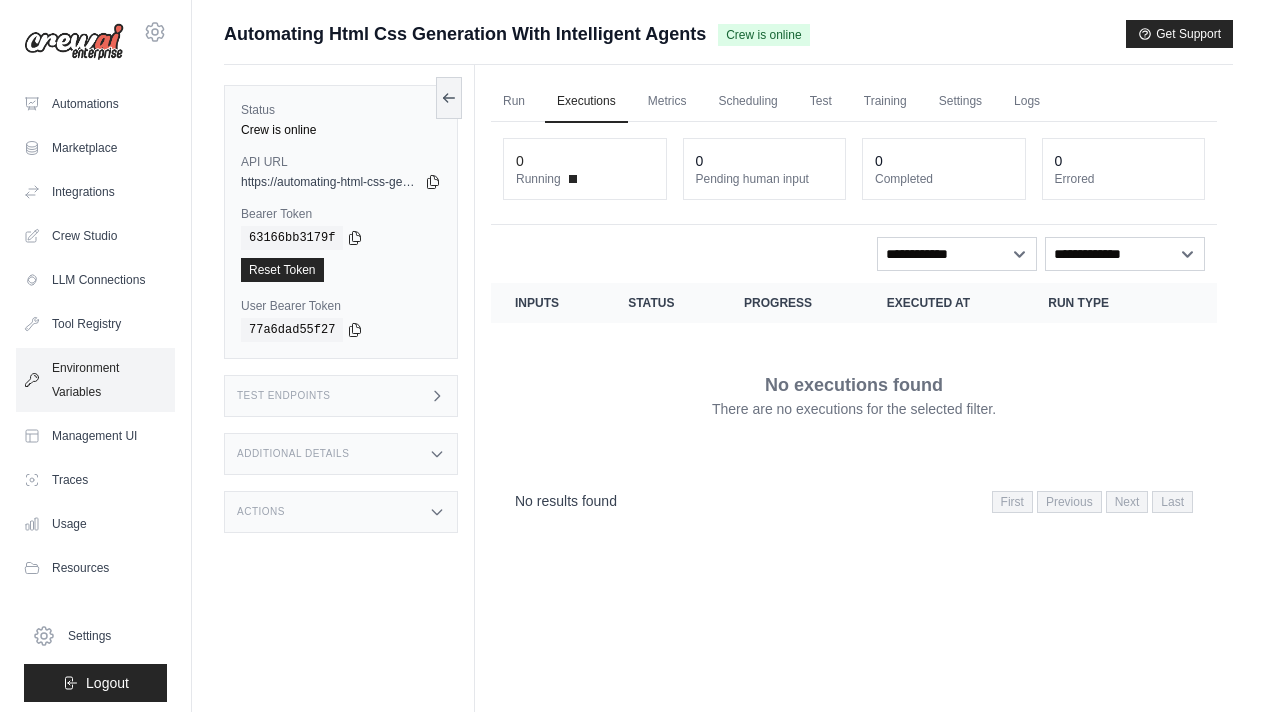 click on "Environment Variables" at bounding box center [95, 380] 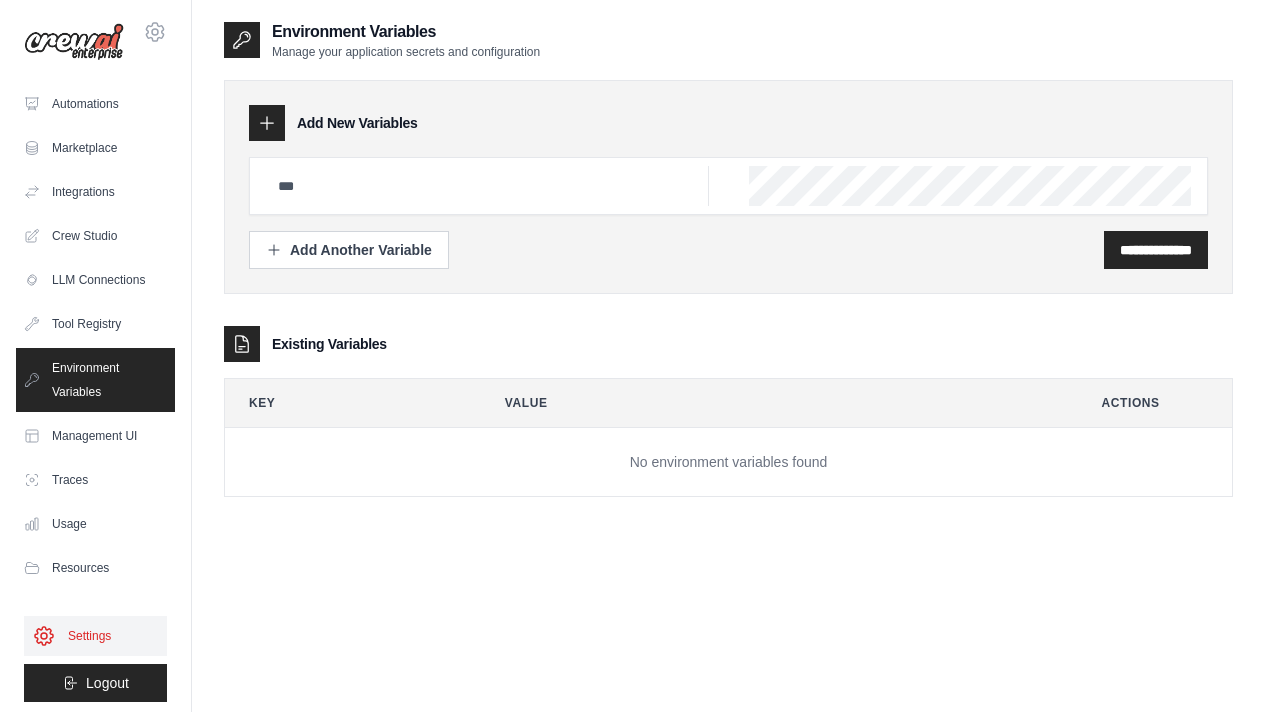 click on "Settings" at bounding box center [95, 636] 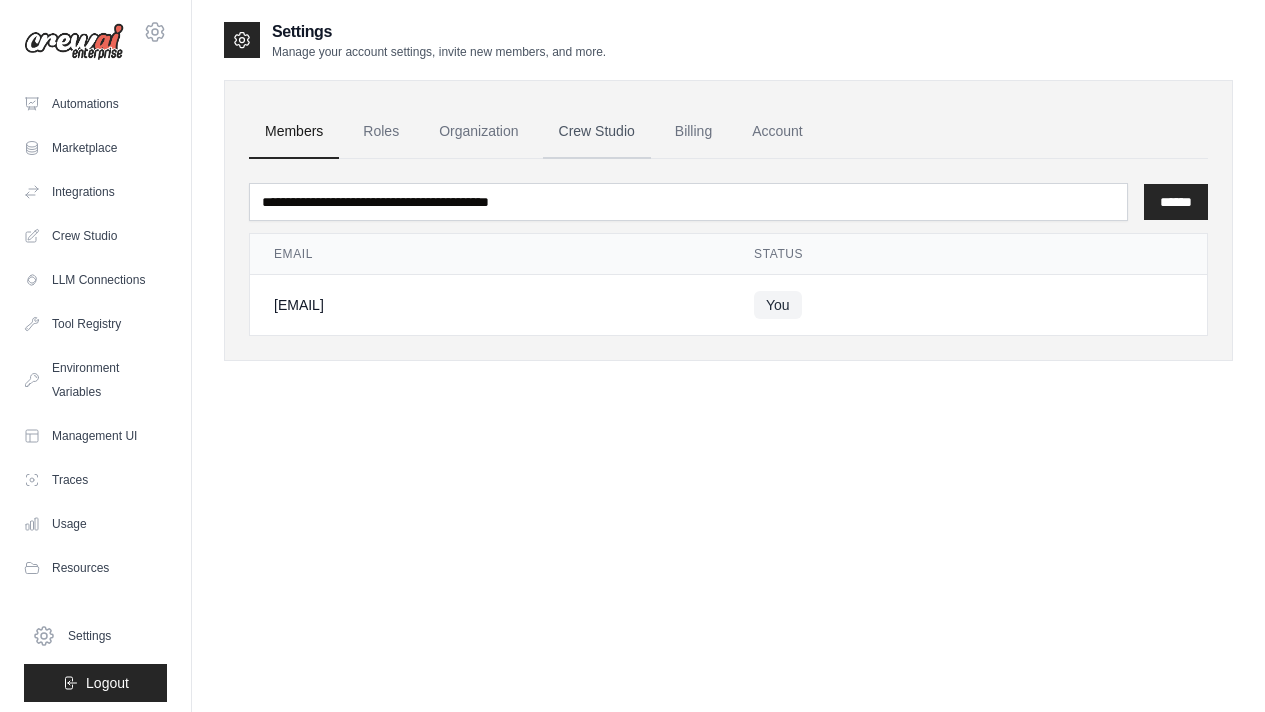 click on "Crew Studio" at bounding box center (597, 132) 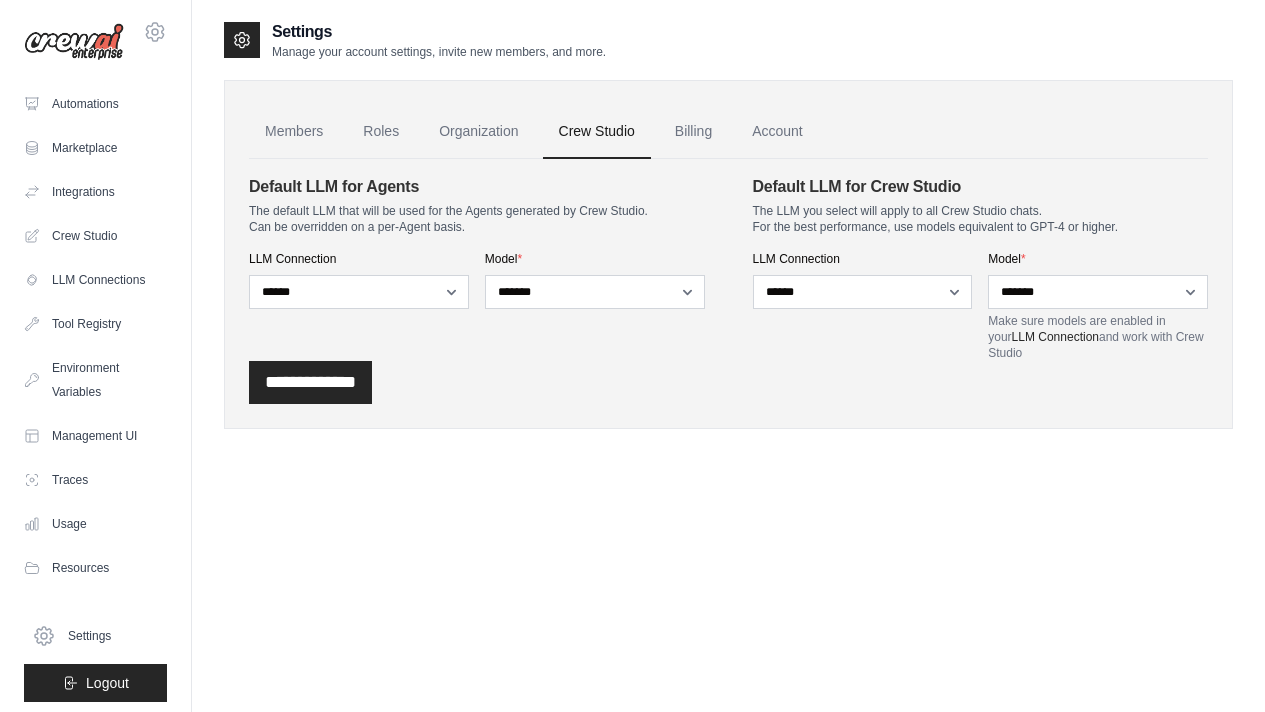scroll, scrollTop: 0, scrollLeft: 0, axis: both 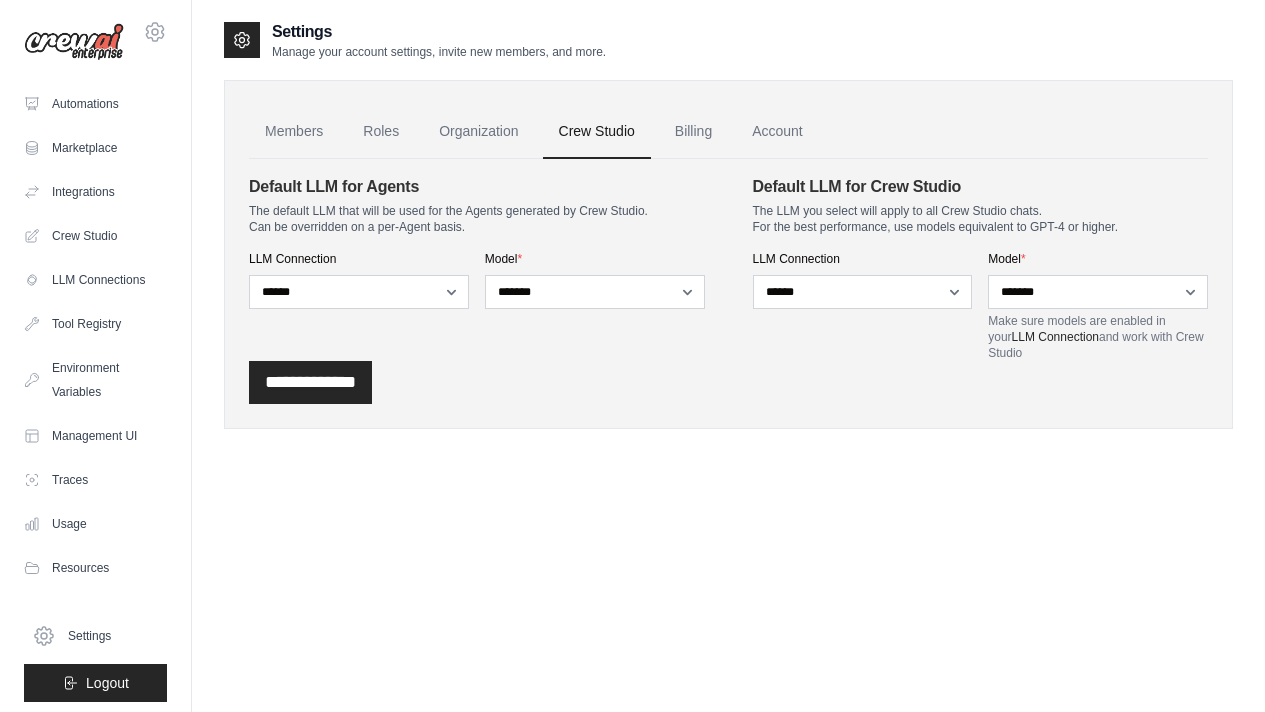 click on "Make sure models are enabled in your
LLM Connection
and work with Crew Studio" at bounding box center [1098, 337] 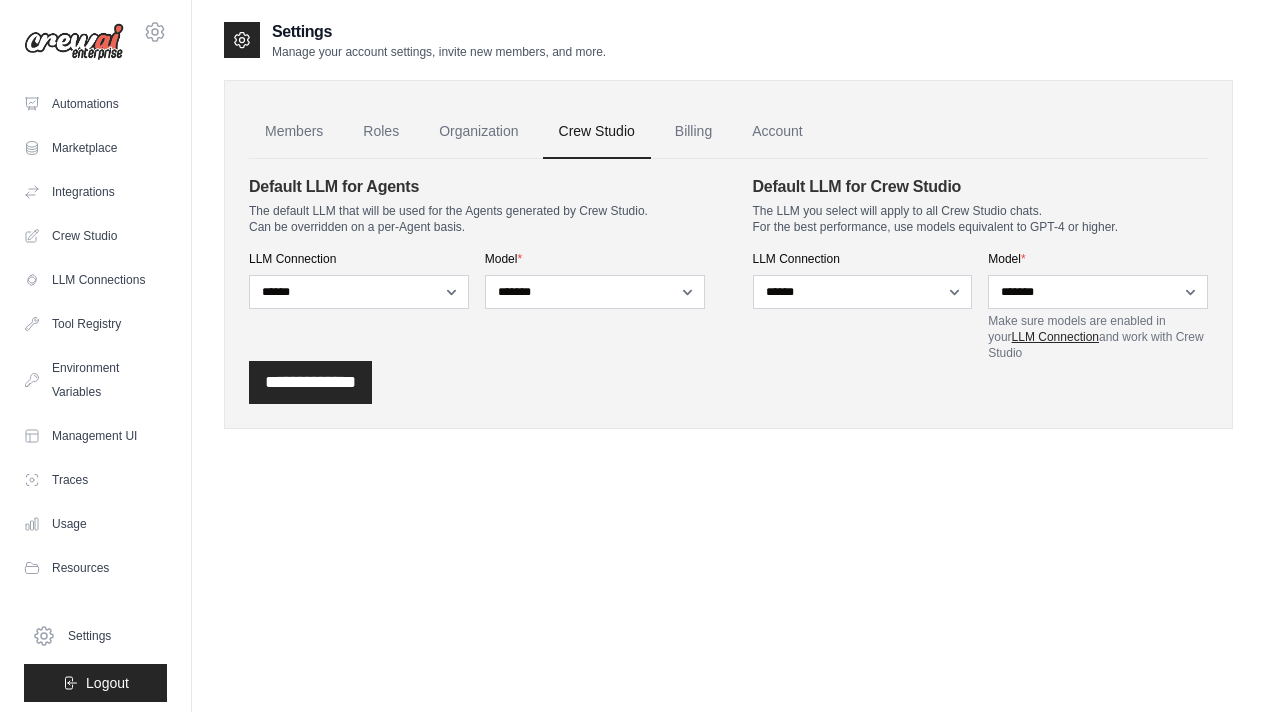click on "LLM Connection" at bounding box center [1055, 337] 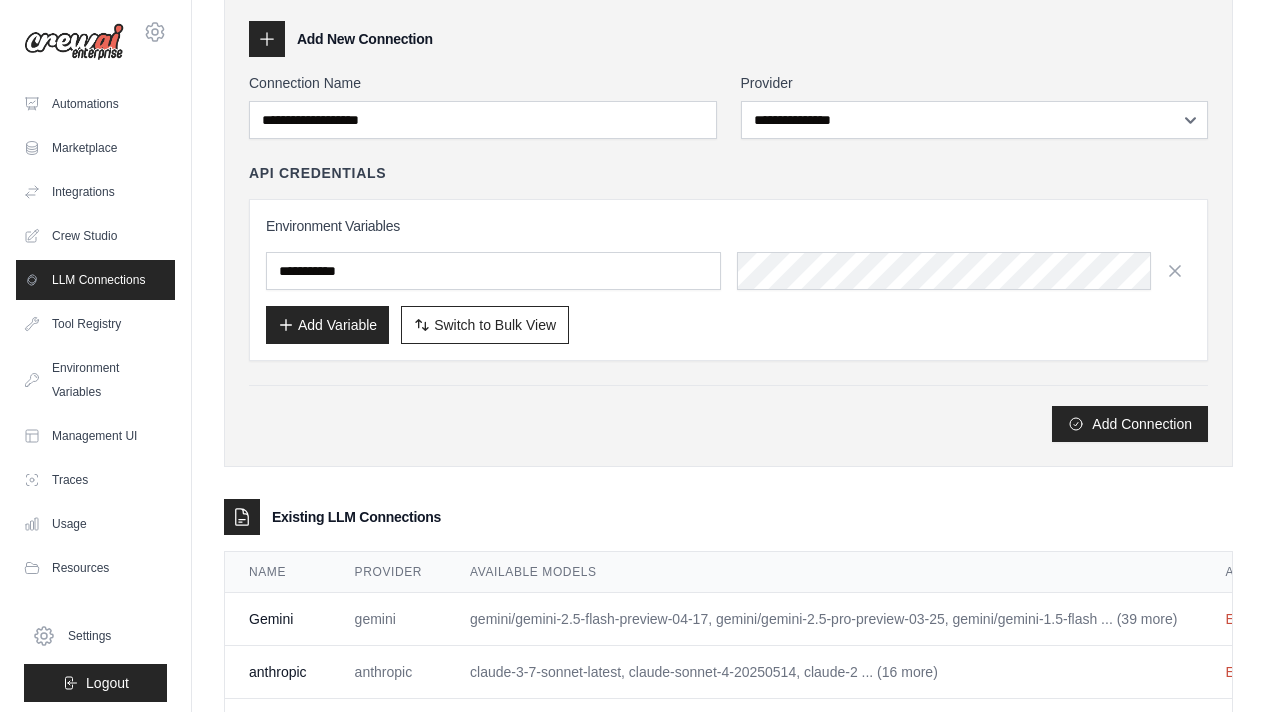 scroll, scrollTop: 191, scrollLeft: 0, axis: vertical 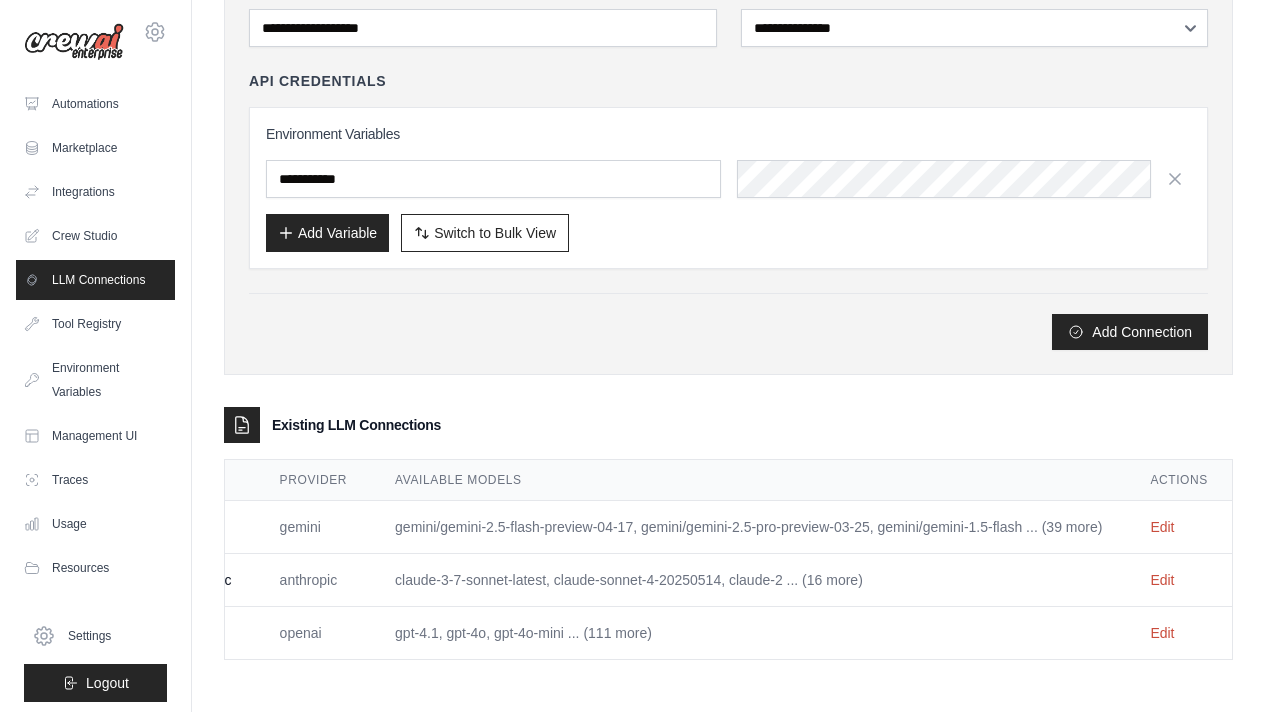 click on "Edit" at bounding box center [1179, 527] 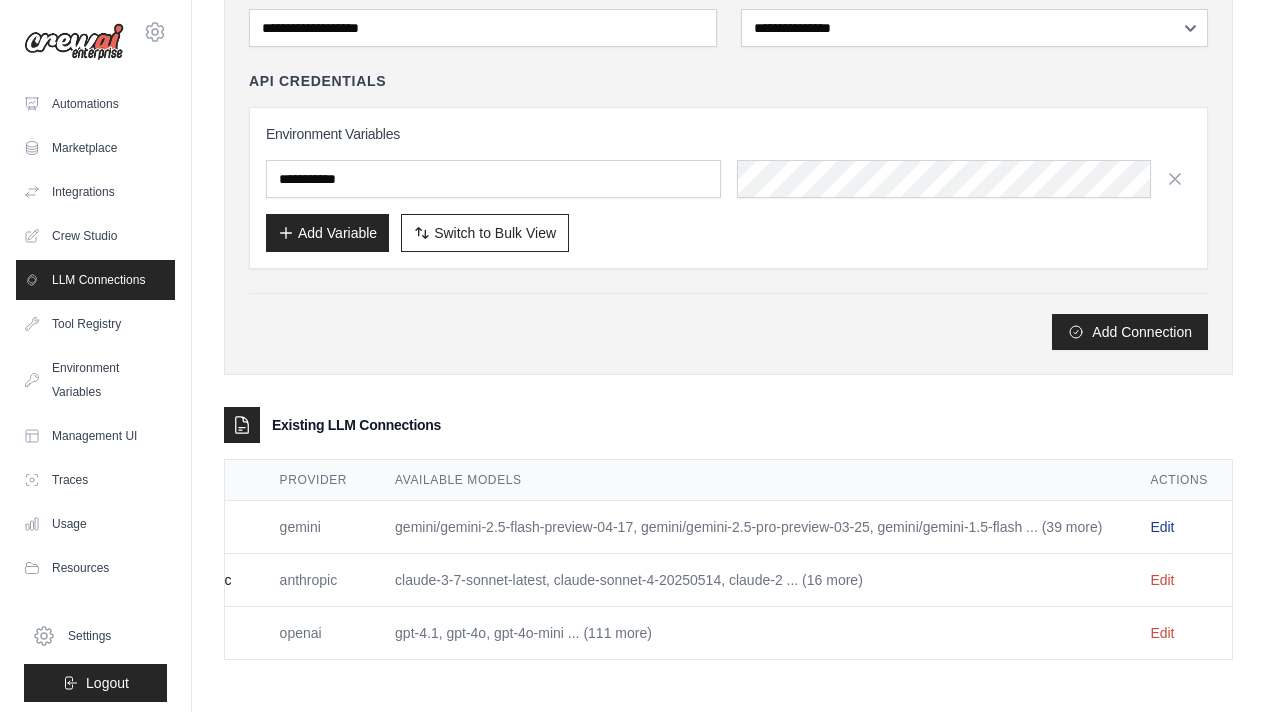 click on "Edit" at bounding box center (1162, 527) 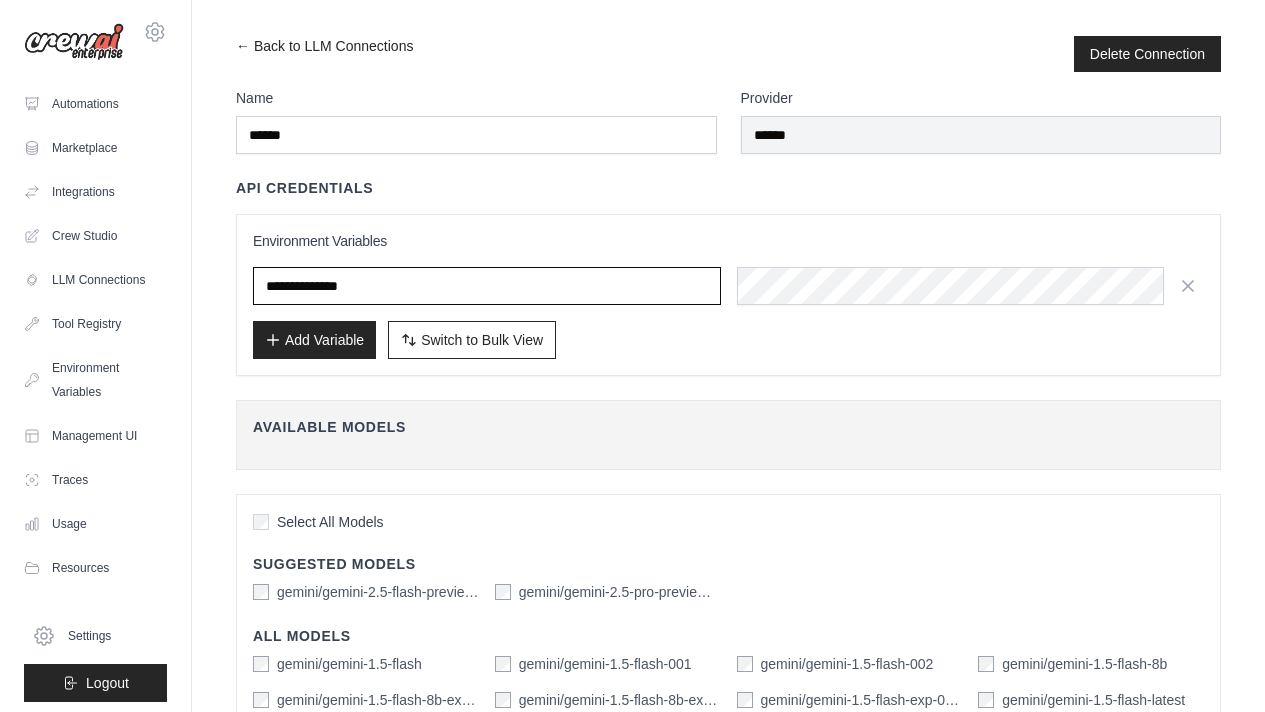 click on "**********" at bounding box center (487, 286) 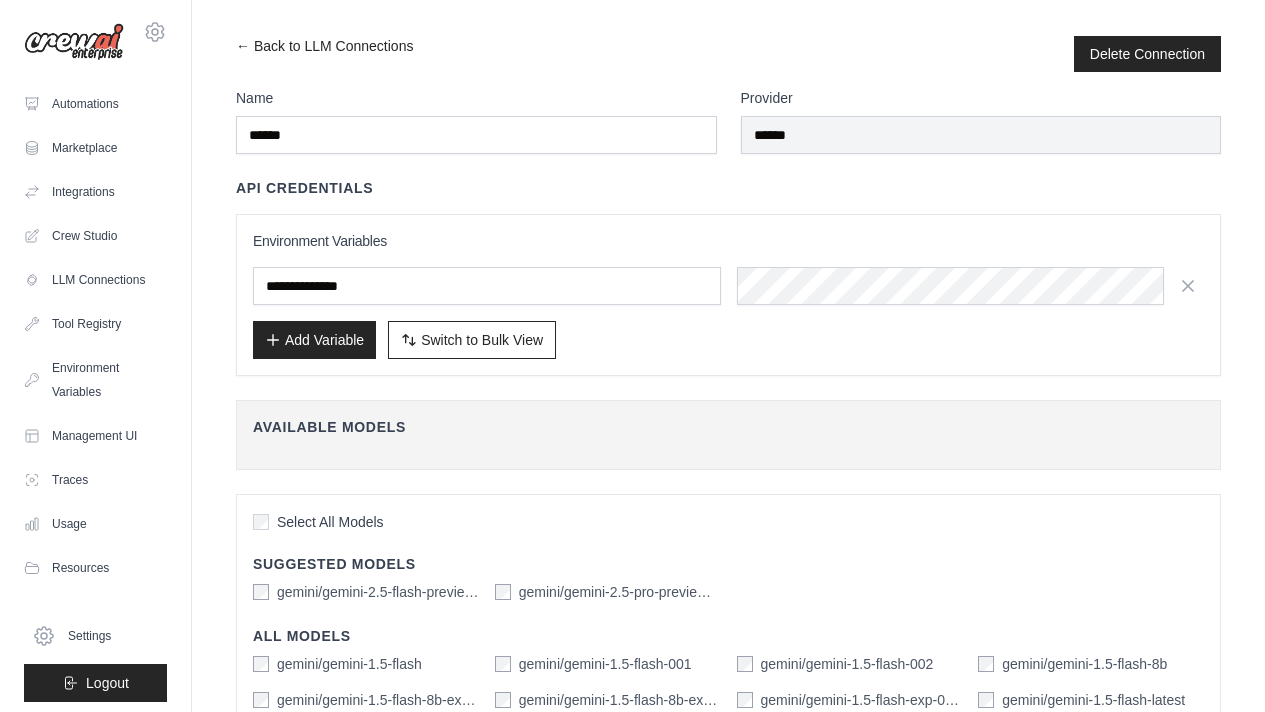 scroll, scrollTop: 191, scrollLeft: 0, axis: vertical 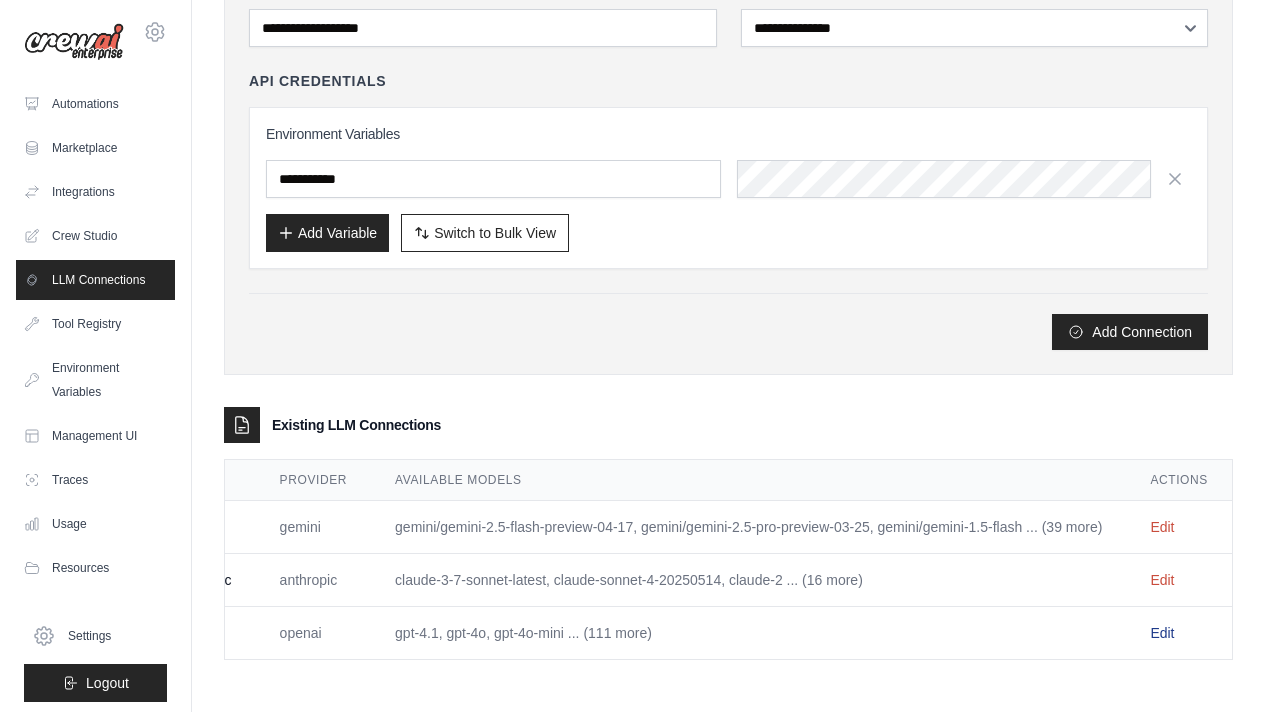 click on "Edit" at bounding box center [1162, 633] 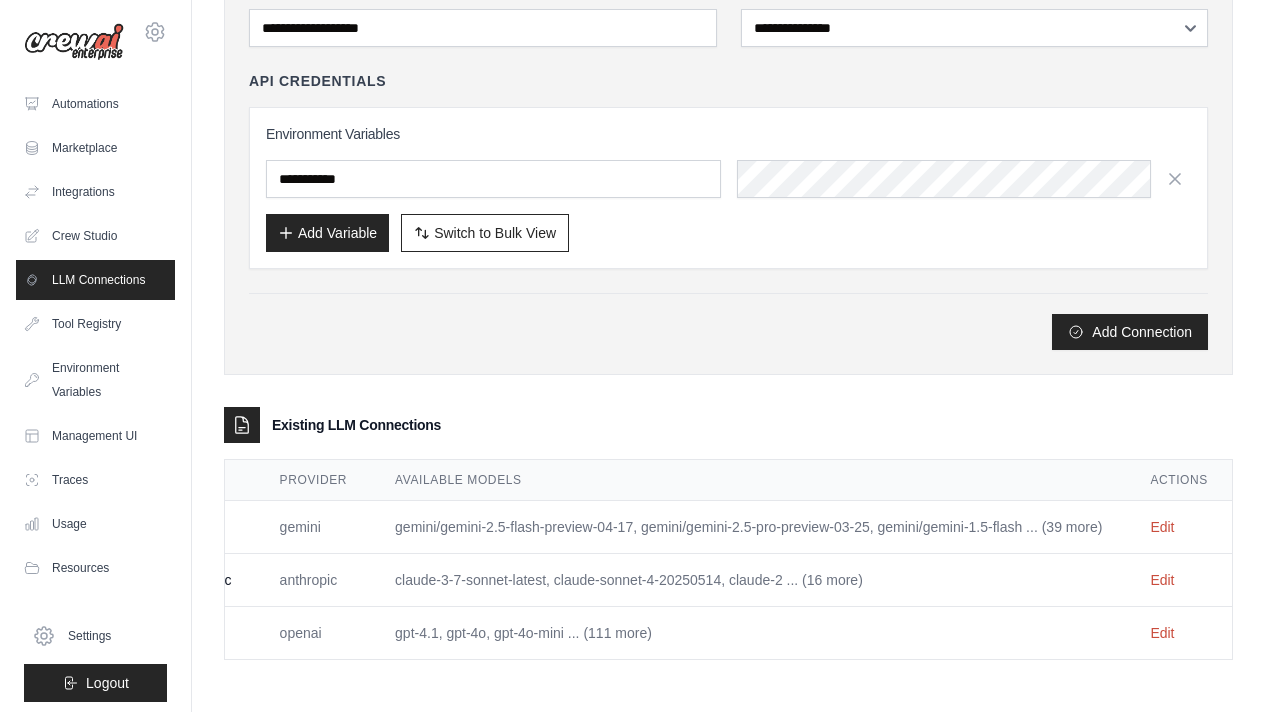 scroll, scrollTop: 0, scrollLeft: 0, axis: both 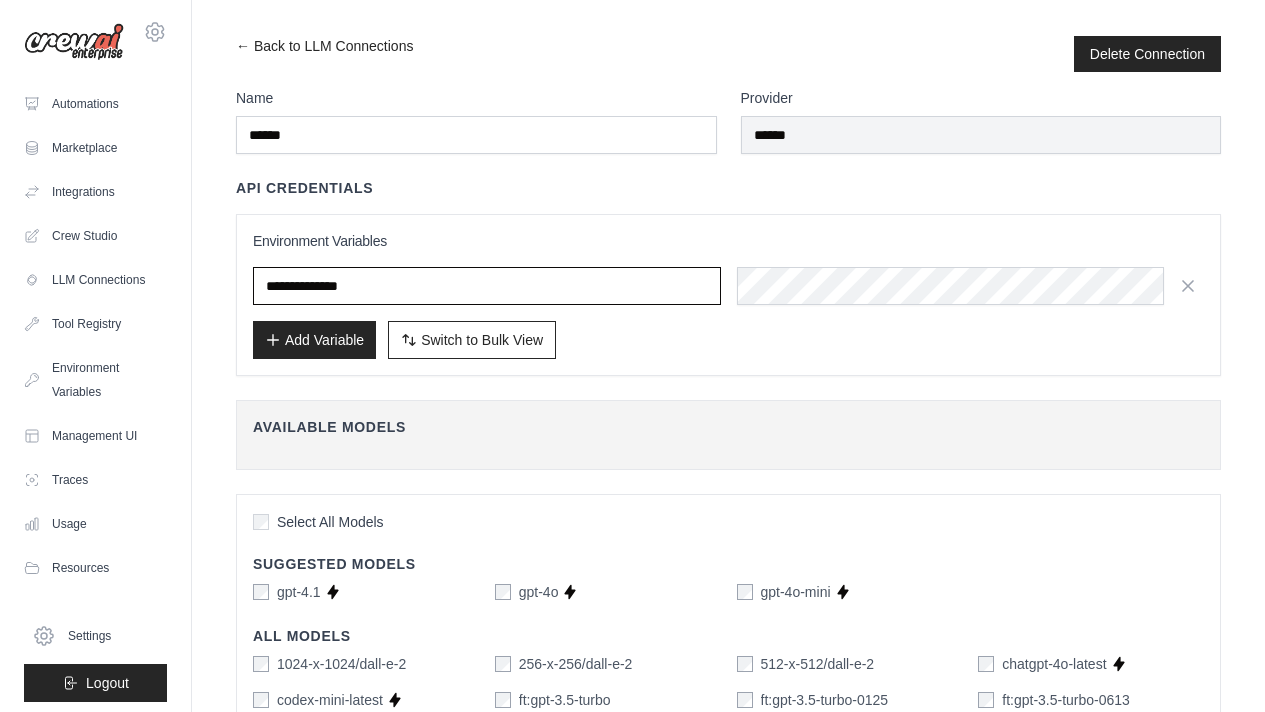 click on "**********" at bounding box center [487, 286] 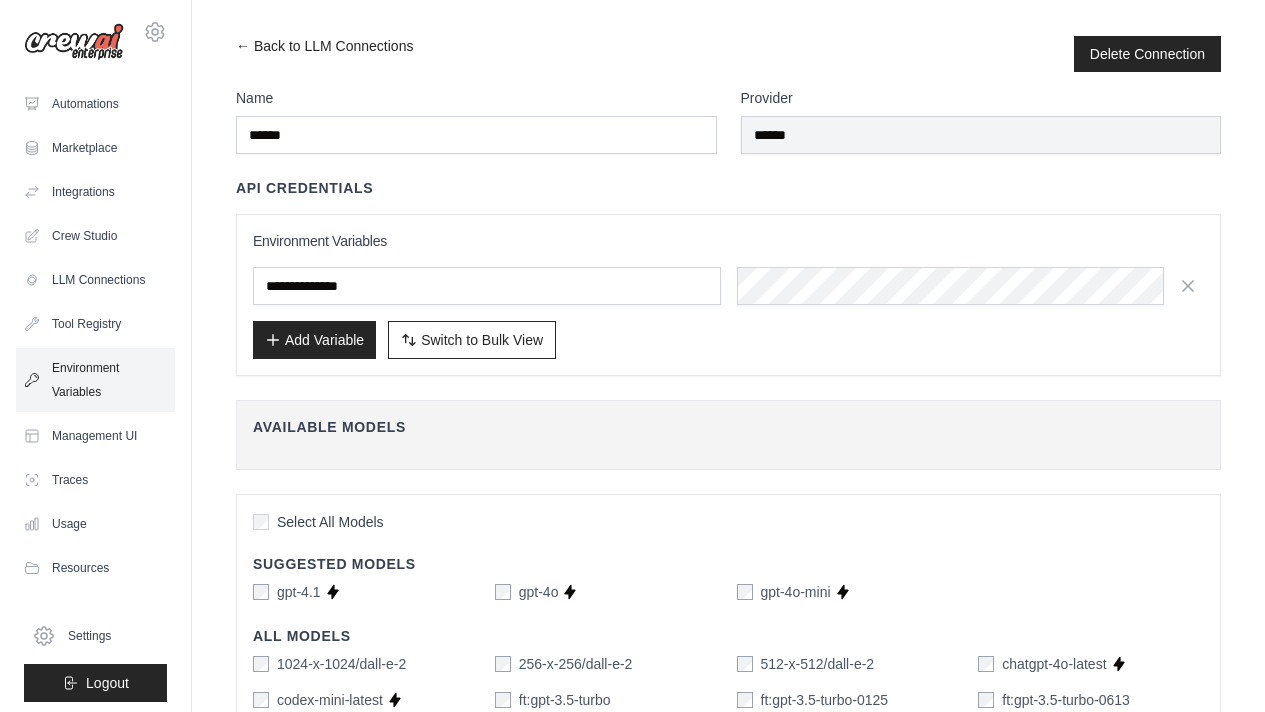 click on "Environment Variables" at bounding box center (95, 380) 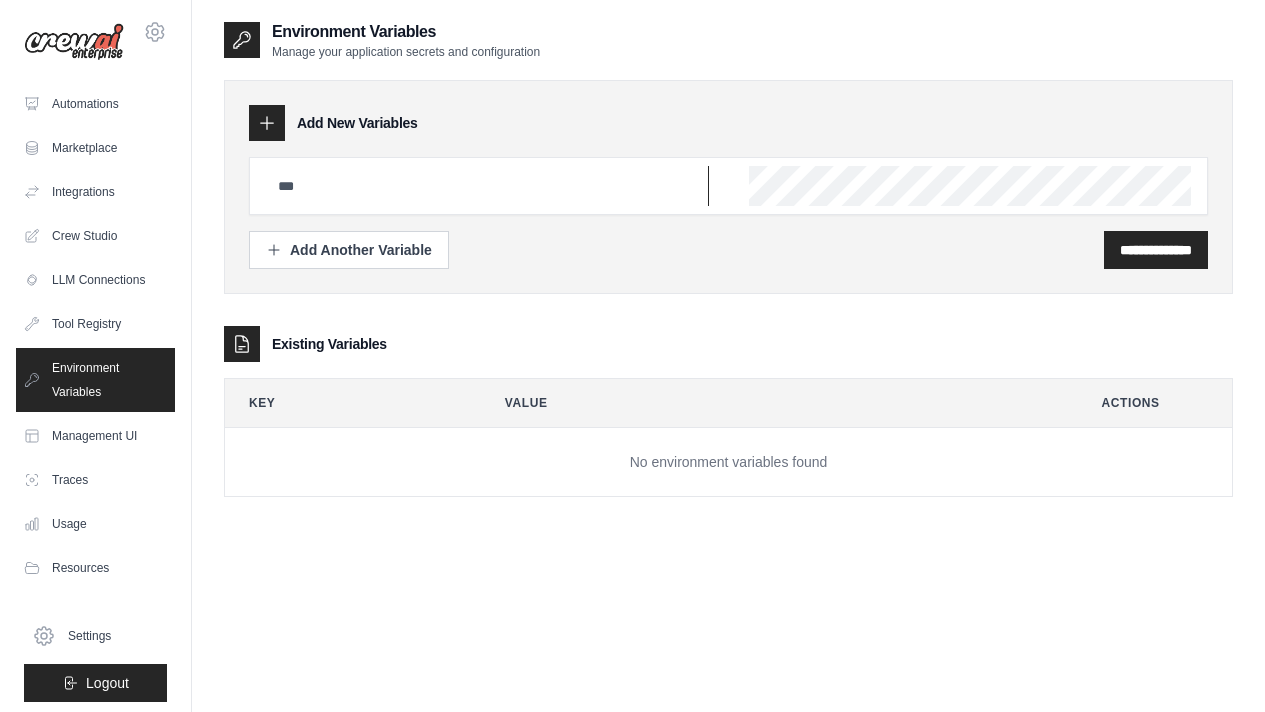 click at bounding box center [487, 186] 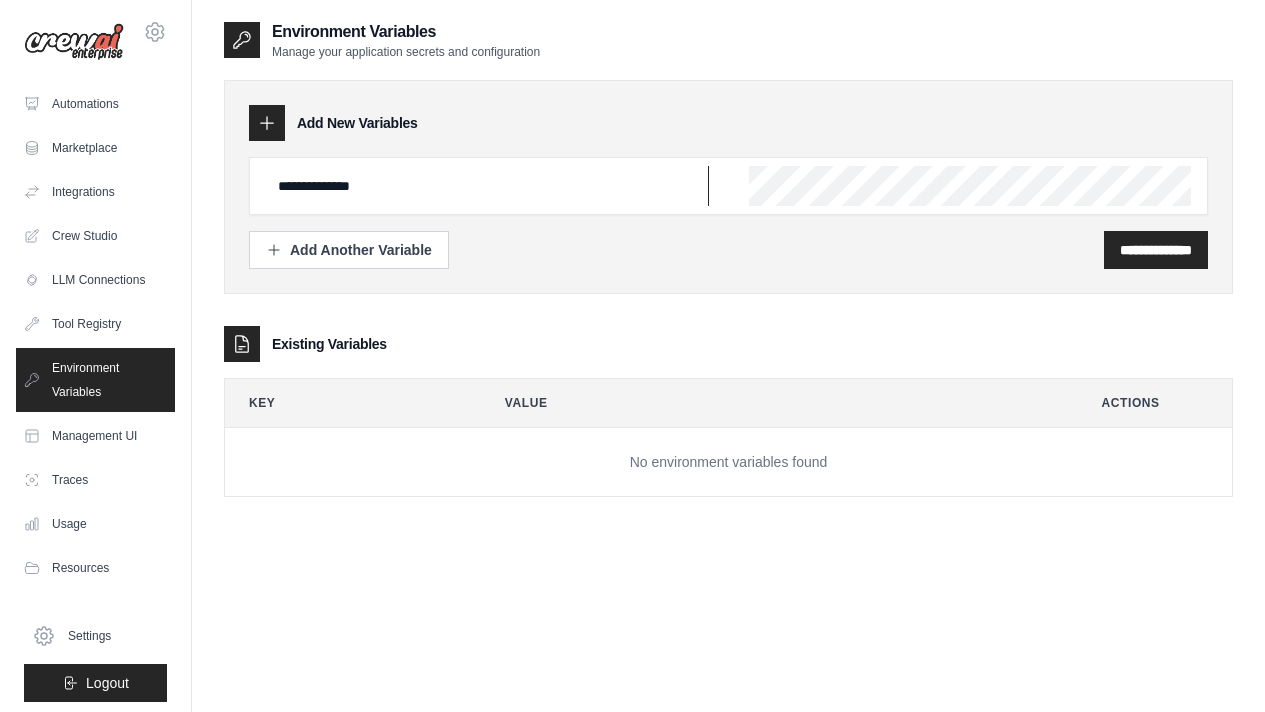 type on "**********" 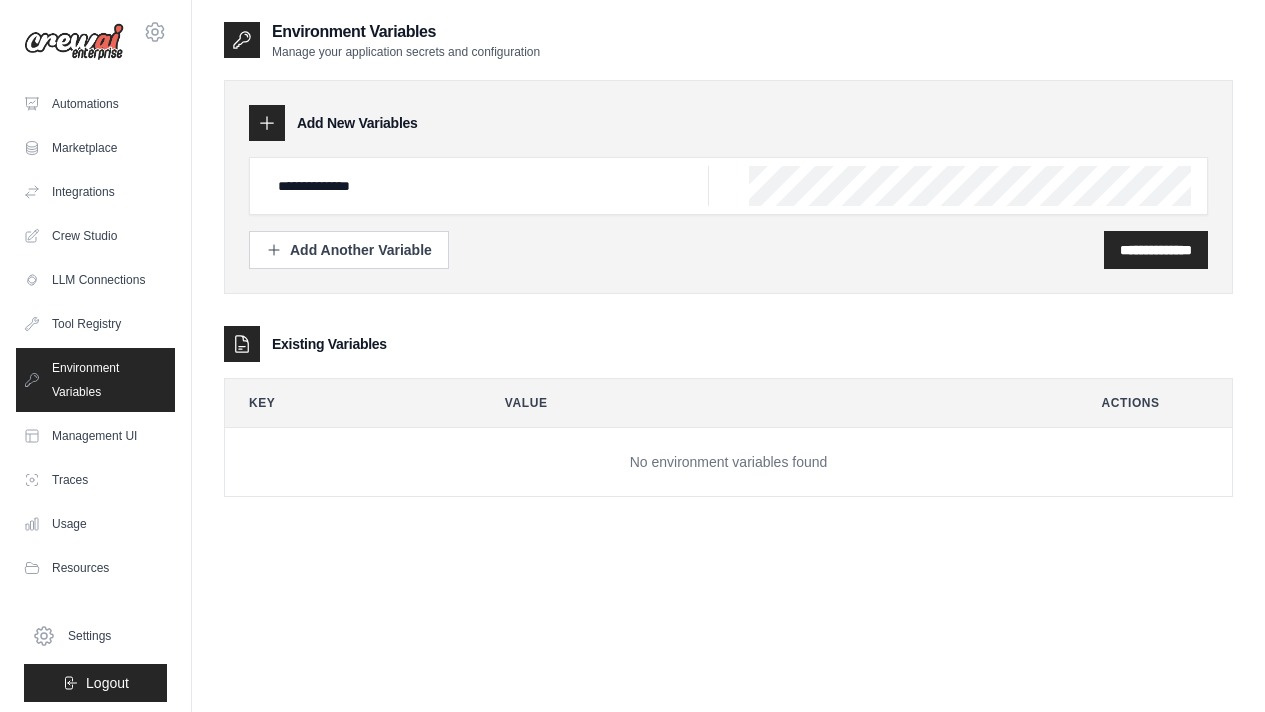 scroll, scrollTop: 0, scrollLeft: 909, axis: horizontal 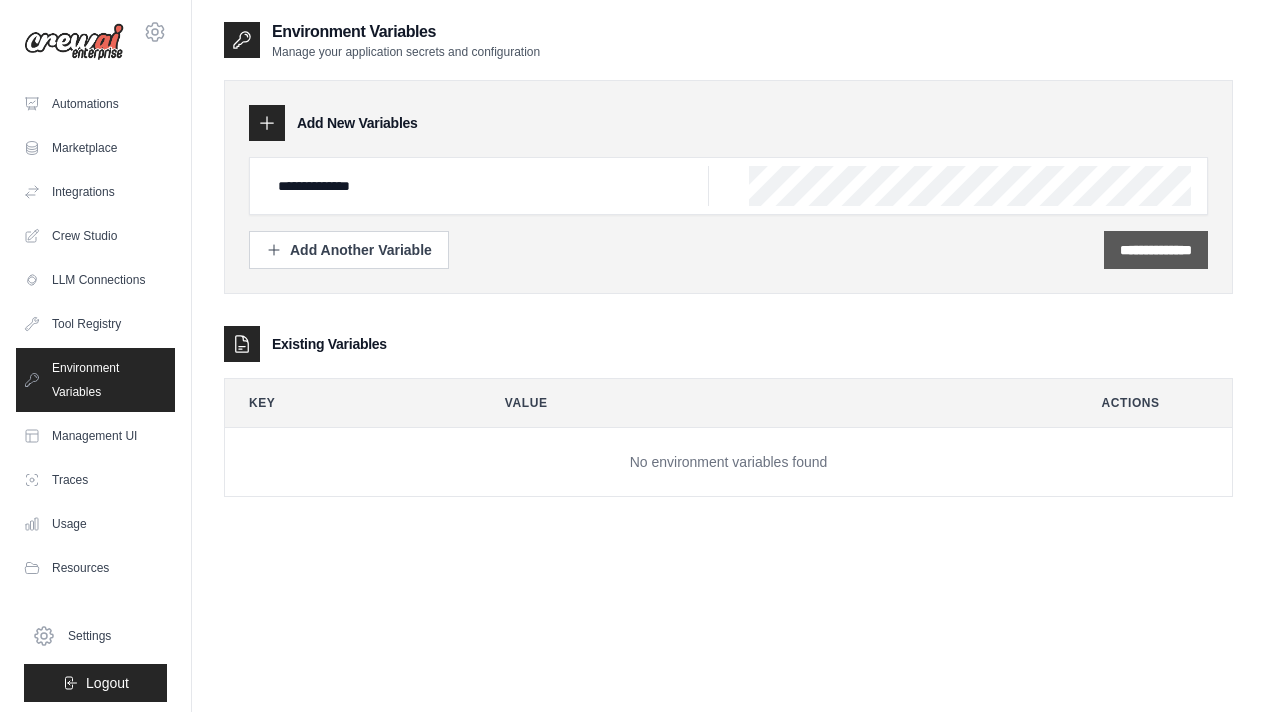 click on "**********" at bounding box center [1156, 250] 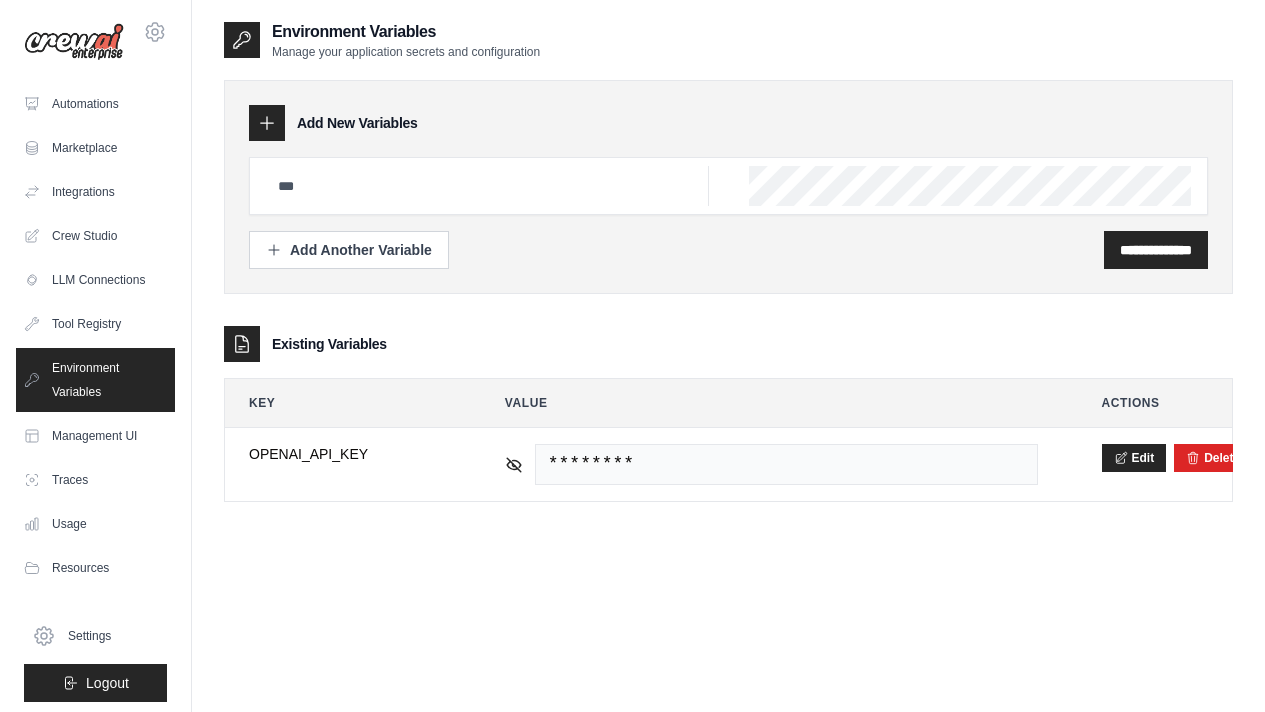 scroll, scrollTop: 0, scrollLeft: 0, axis: both 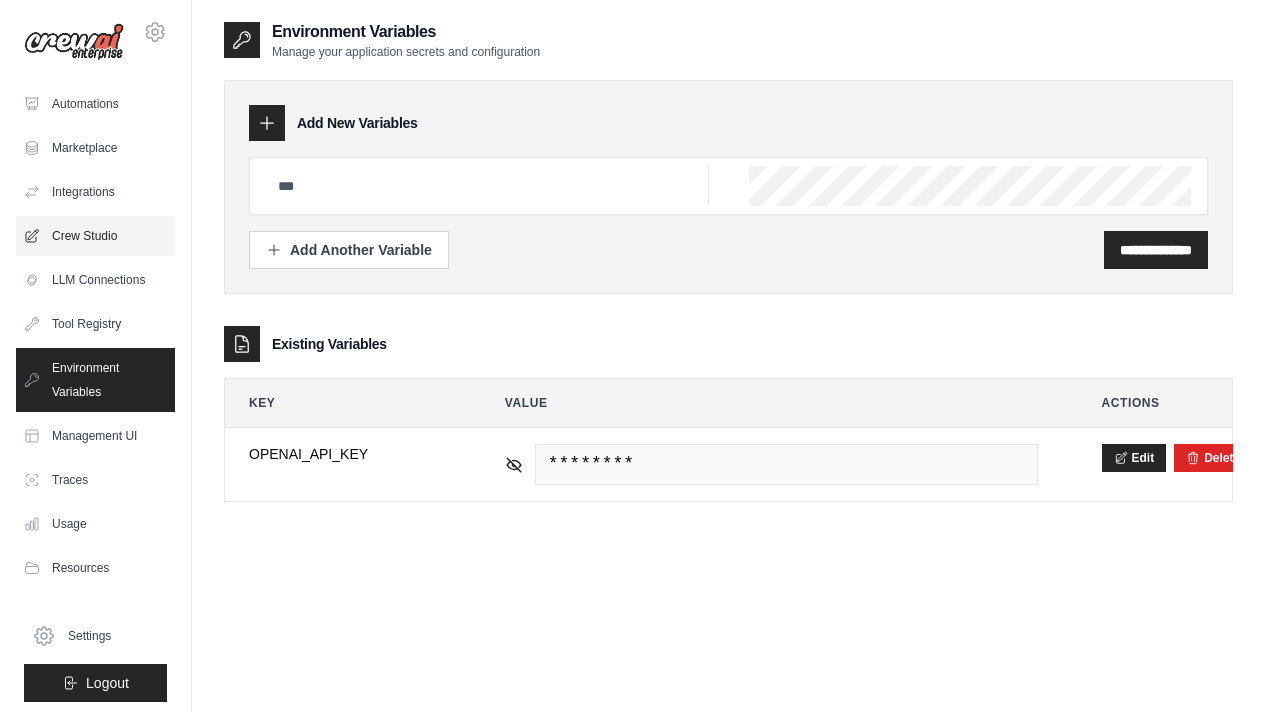 click on "Crew Studio" at bounding box center [95, 236] 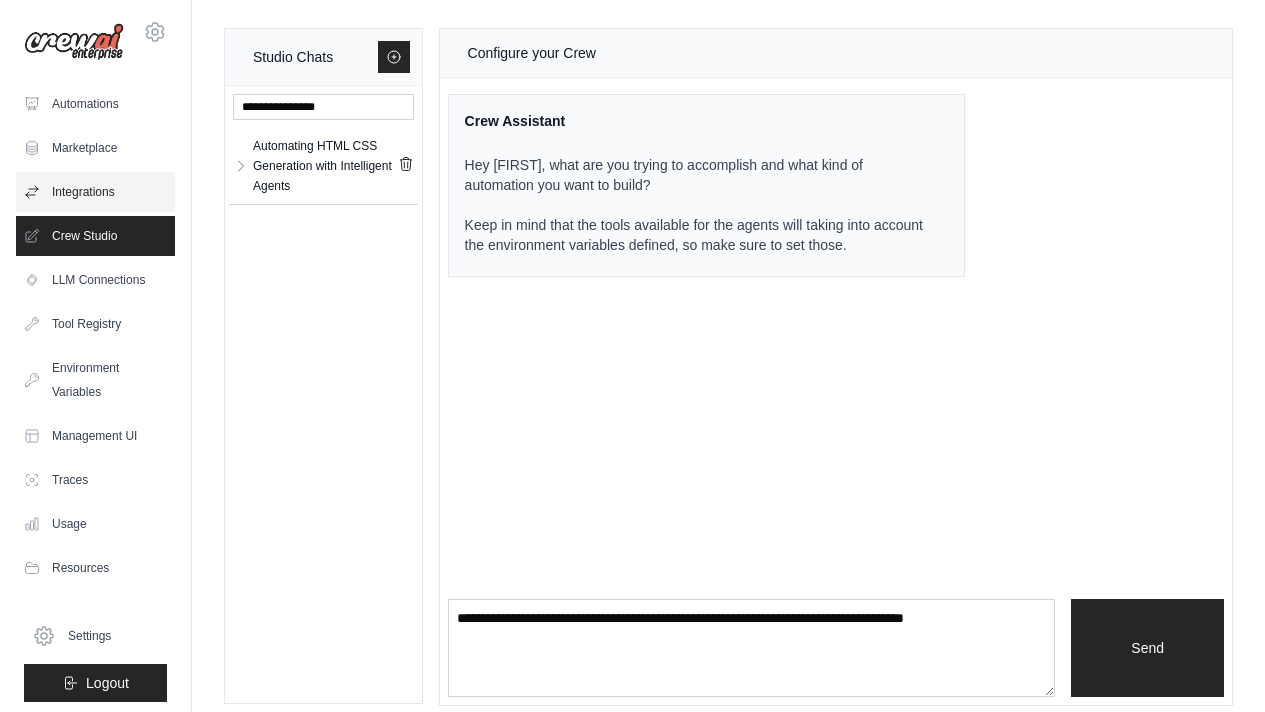 click on "Integrations" at bounding box center [95, 192] 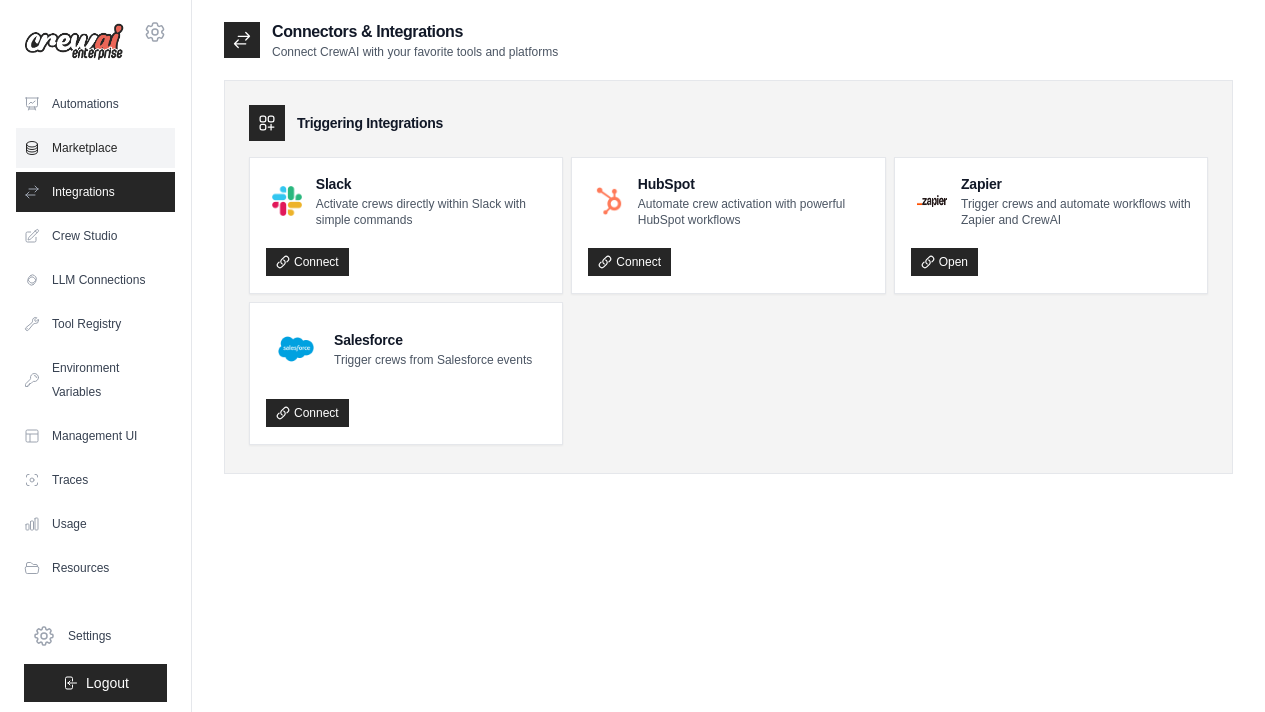 click on "Marketplace" at bounding box center [95, 148] 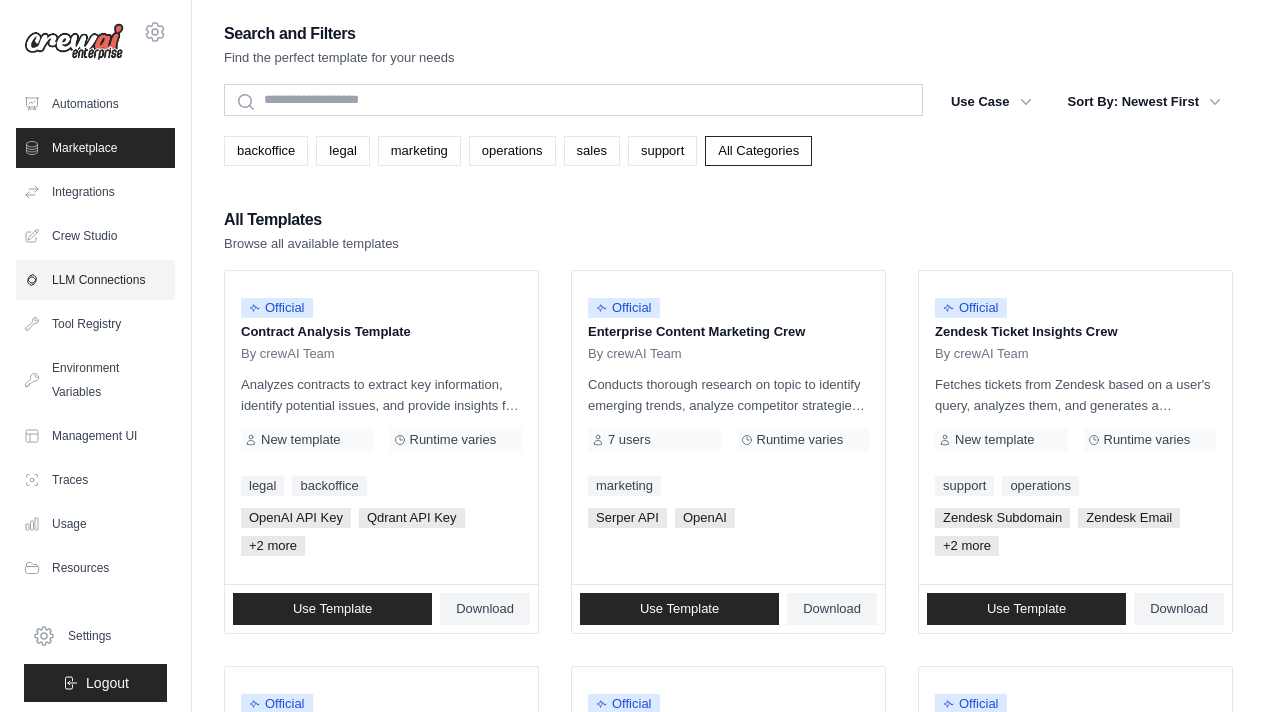 click on "LLM Connections" at bounding box center [95, 280] 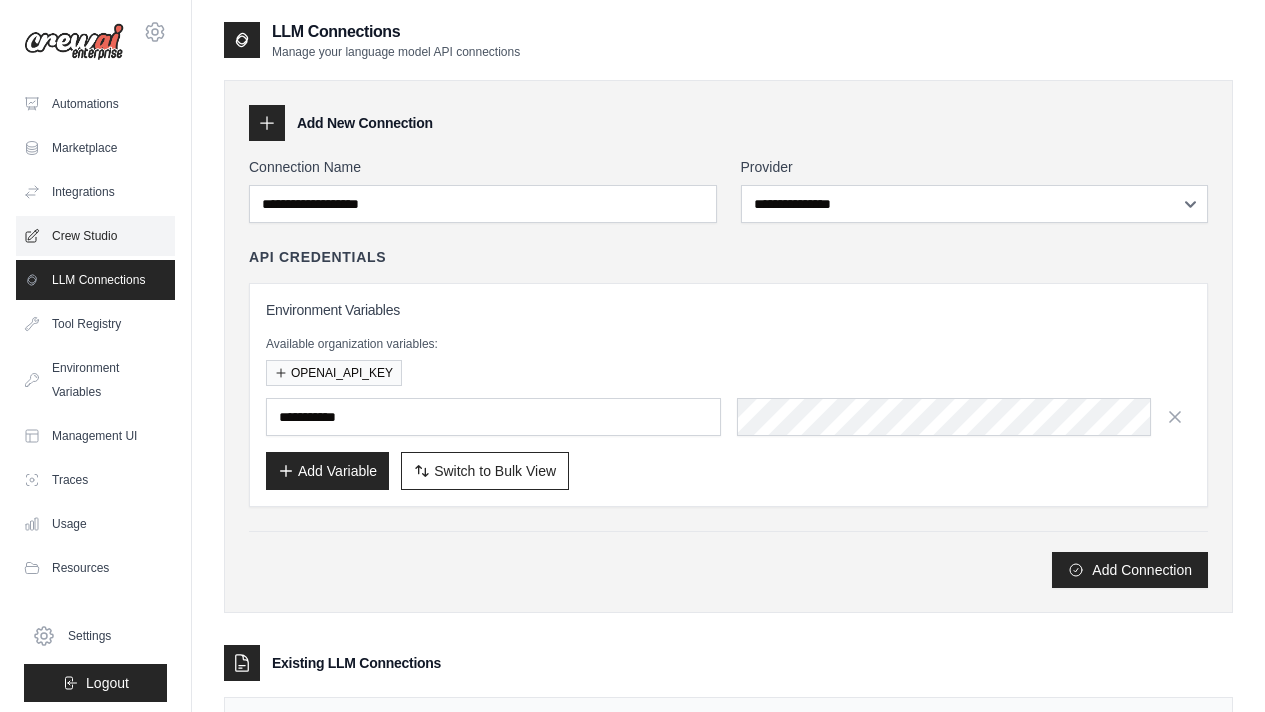 click on "Crew Studio" at bounding box center [95, 236] 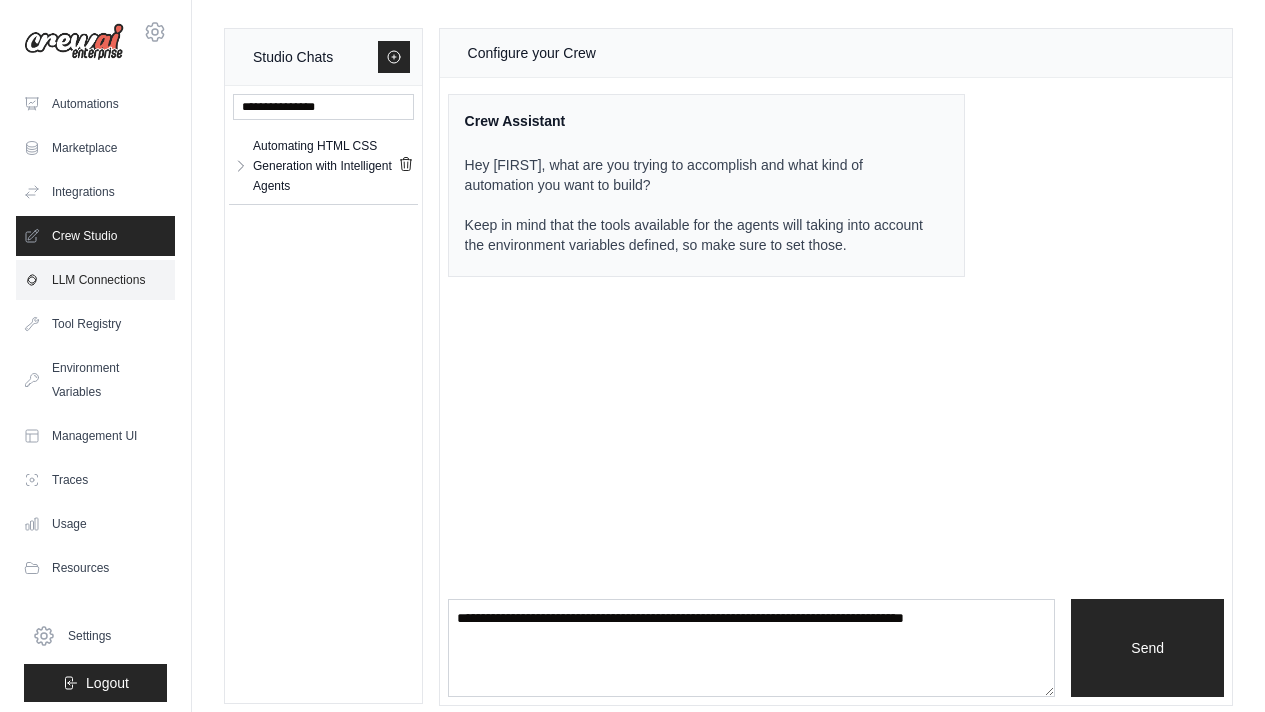 click on "LLM Connections" at bounding box center [95, 280] 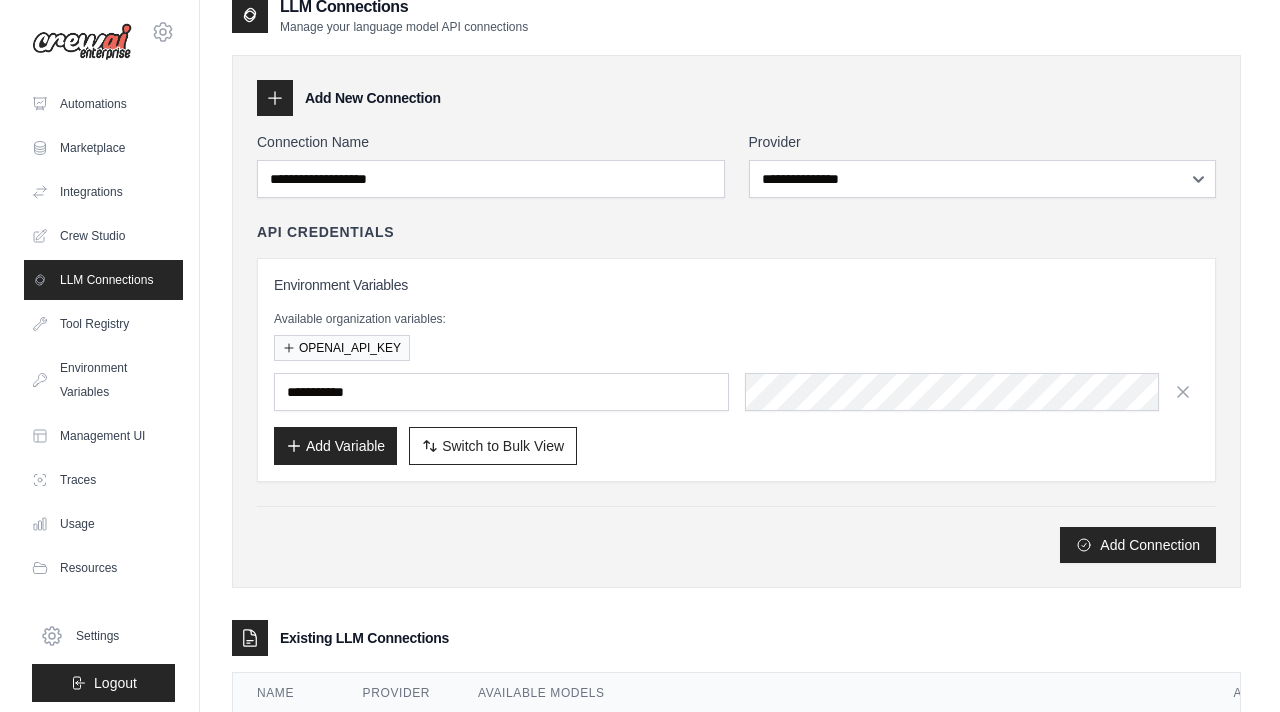 scroll, scrollTop: 0, scrollLeft: 0, axis: both 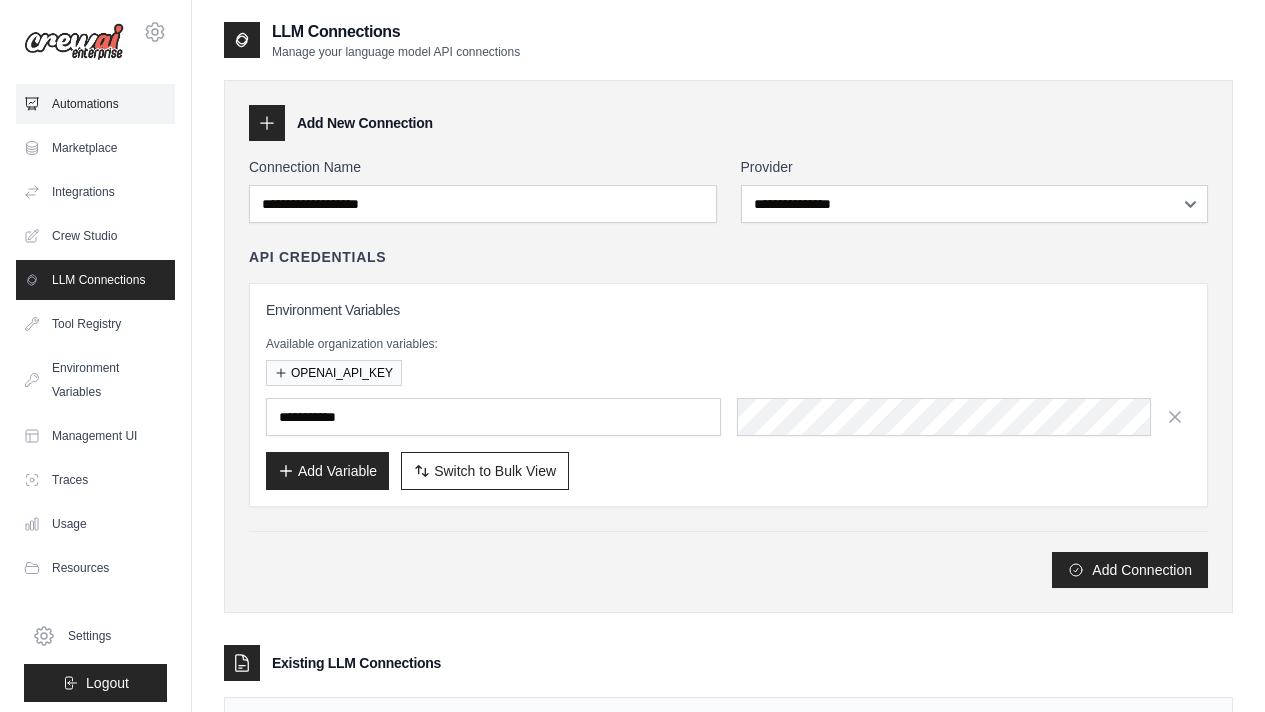 click on "Automations" at bounding box center (95, 104) 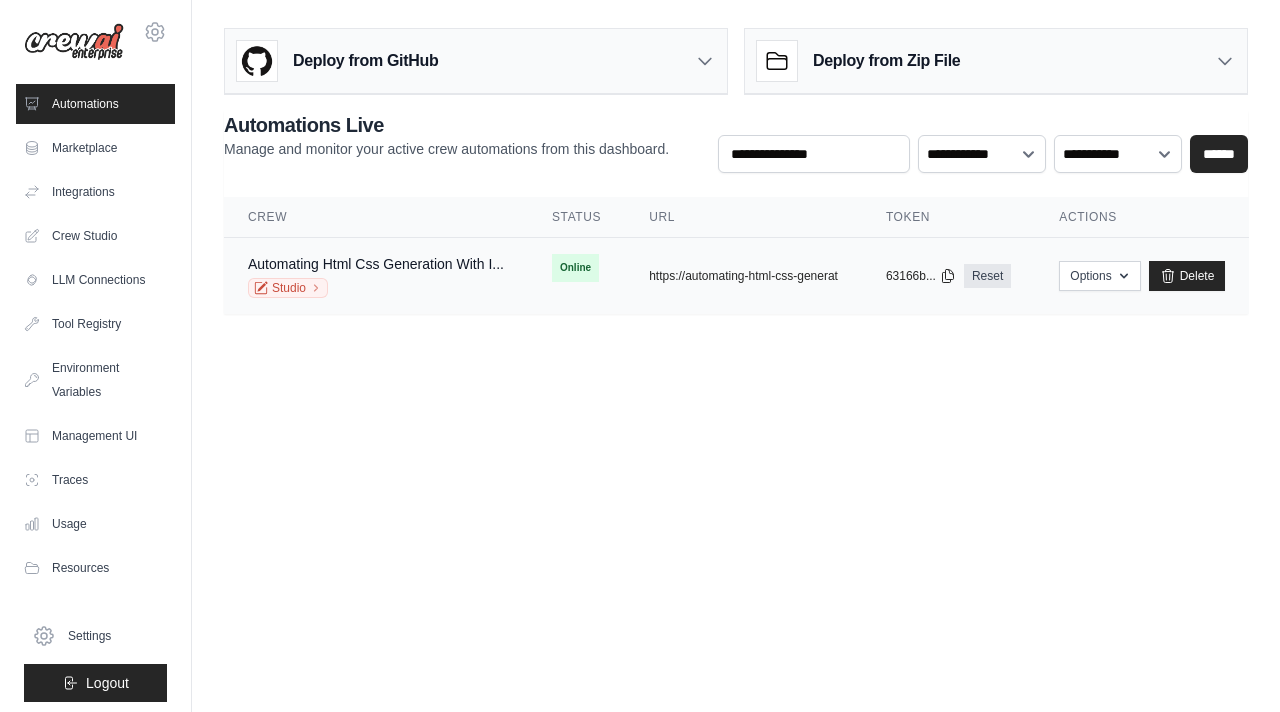 click on "Studio" at bounding box center (376, 288) 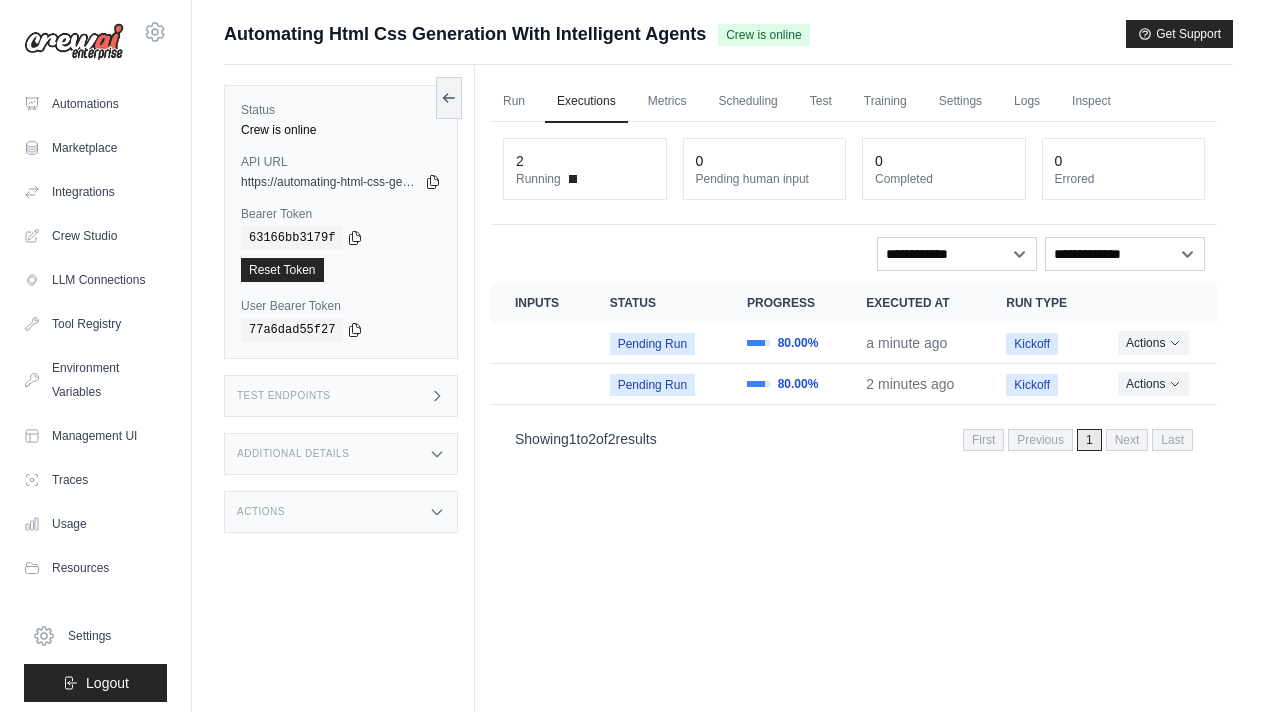 scroll, scrollTop: 0, scrollLeft: 0, axis: both 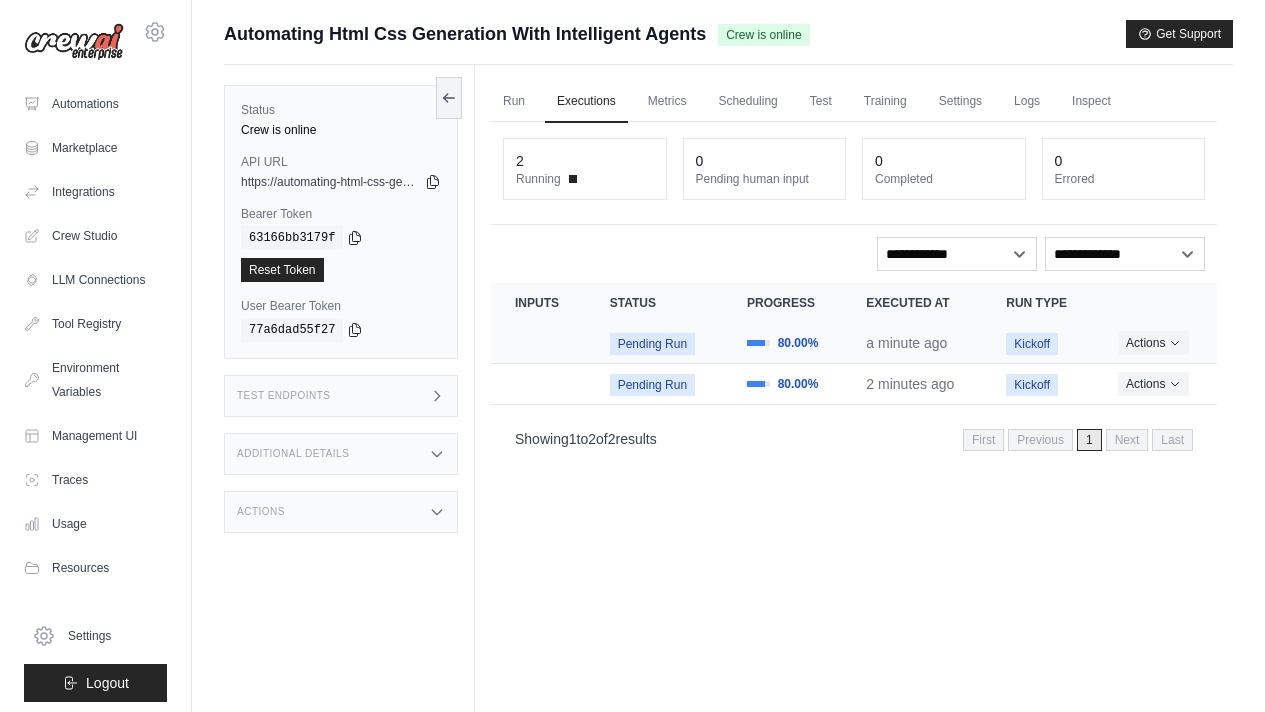 click on "80.00%" at bounding box center (782, 343) 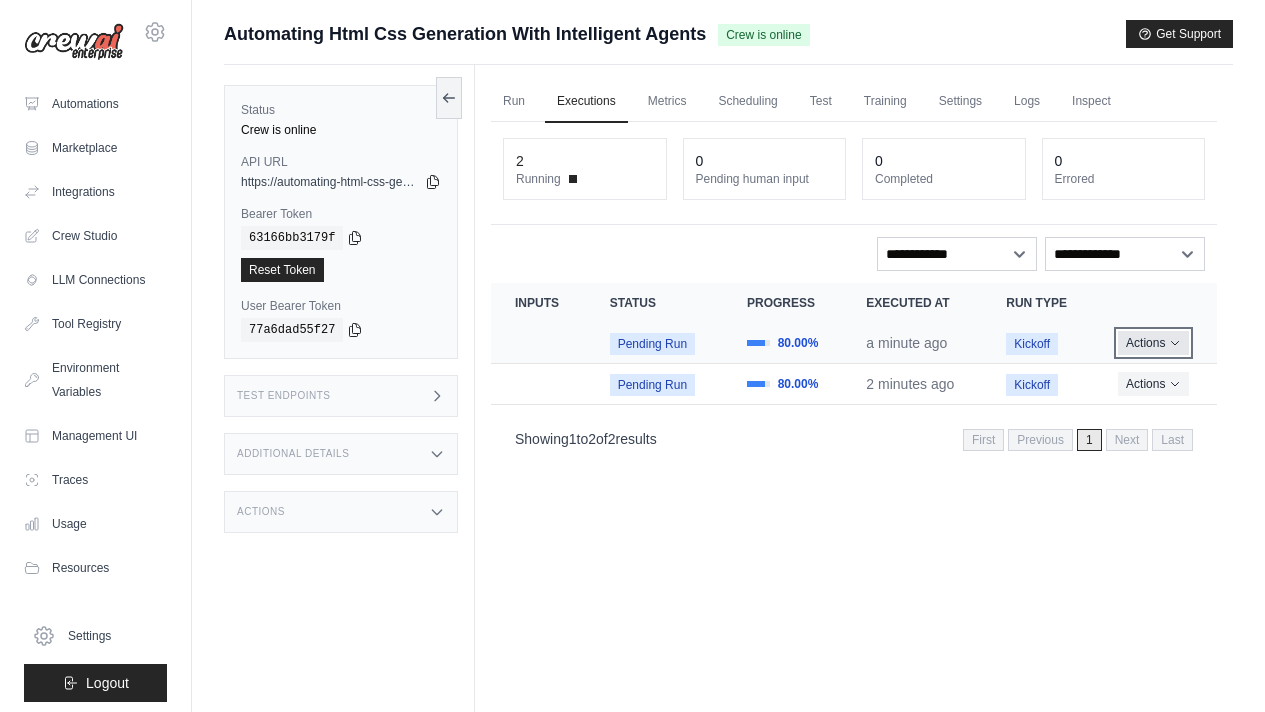 click on "Actions" at bounding box center [1153, 343] 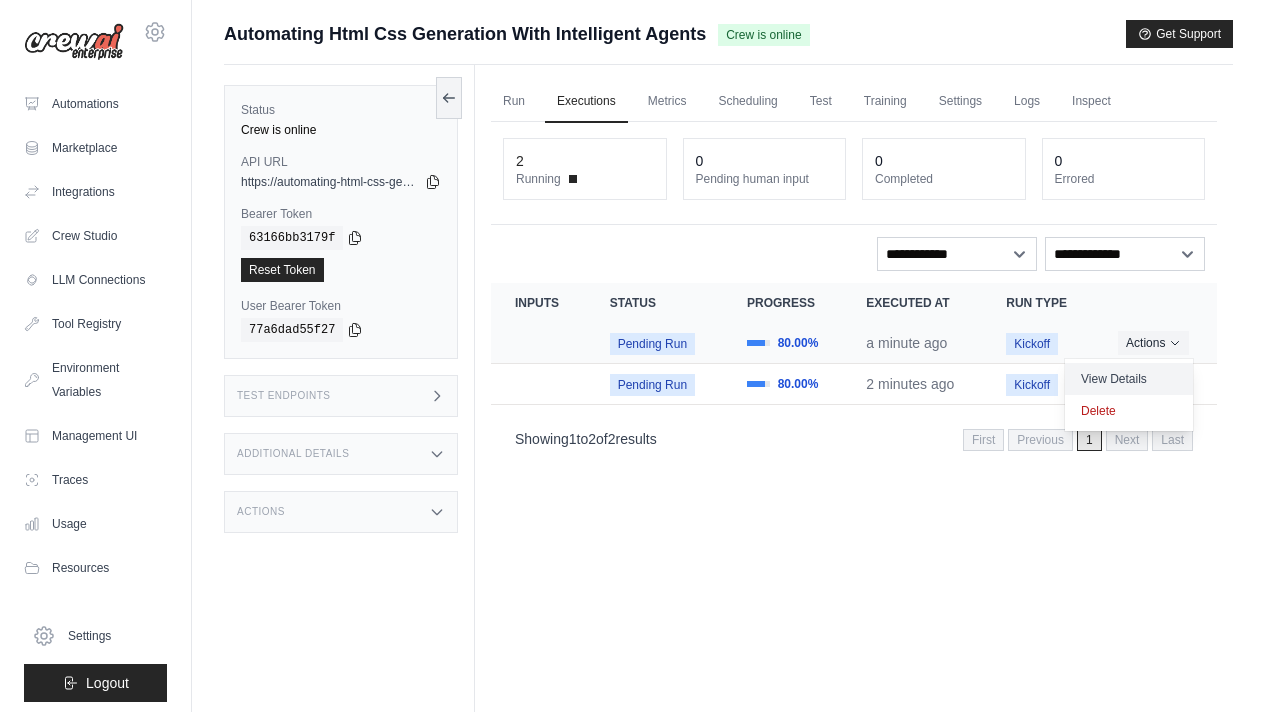 click on "View Details" at bounding box center [1129, 379] 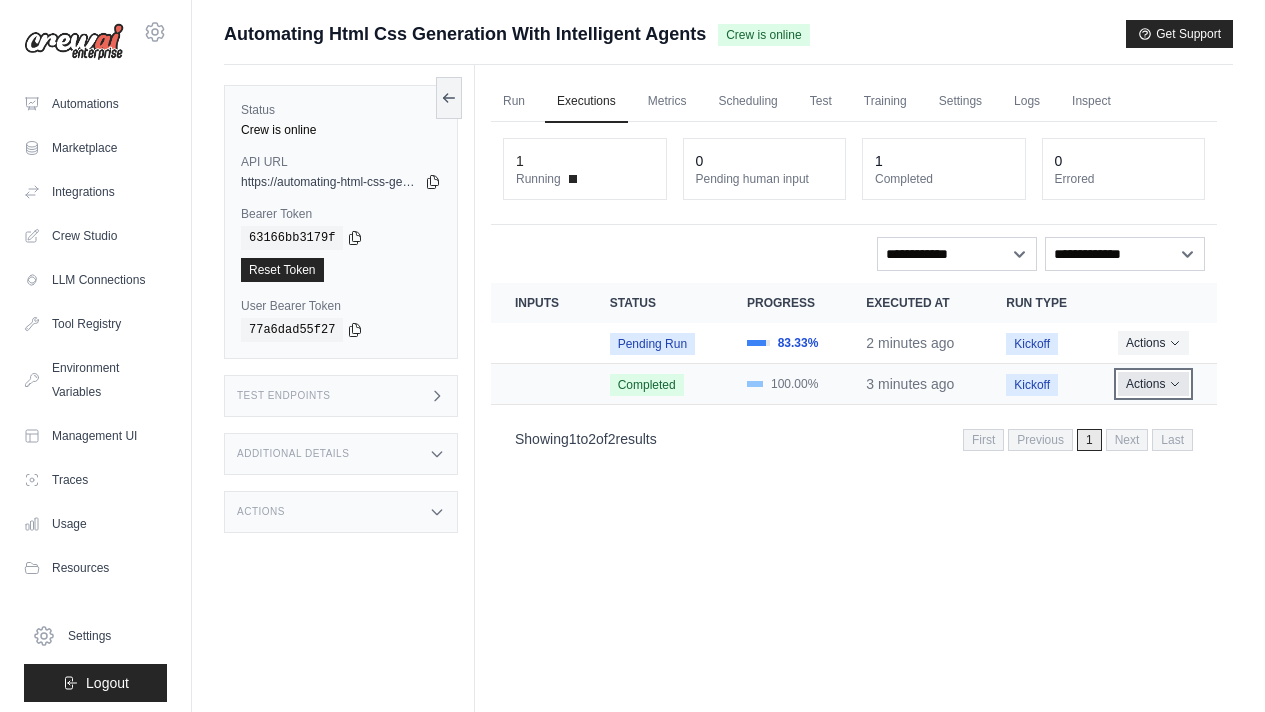 click on "Actions" at bounding box center (1153, 384) 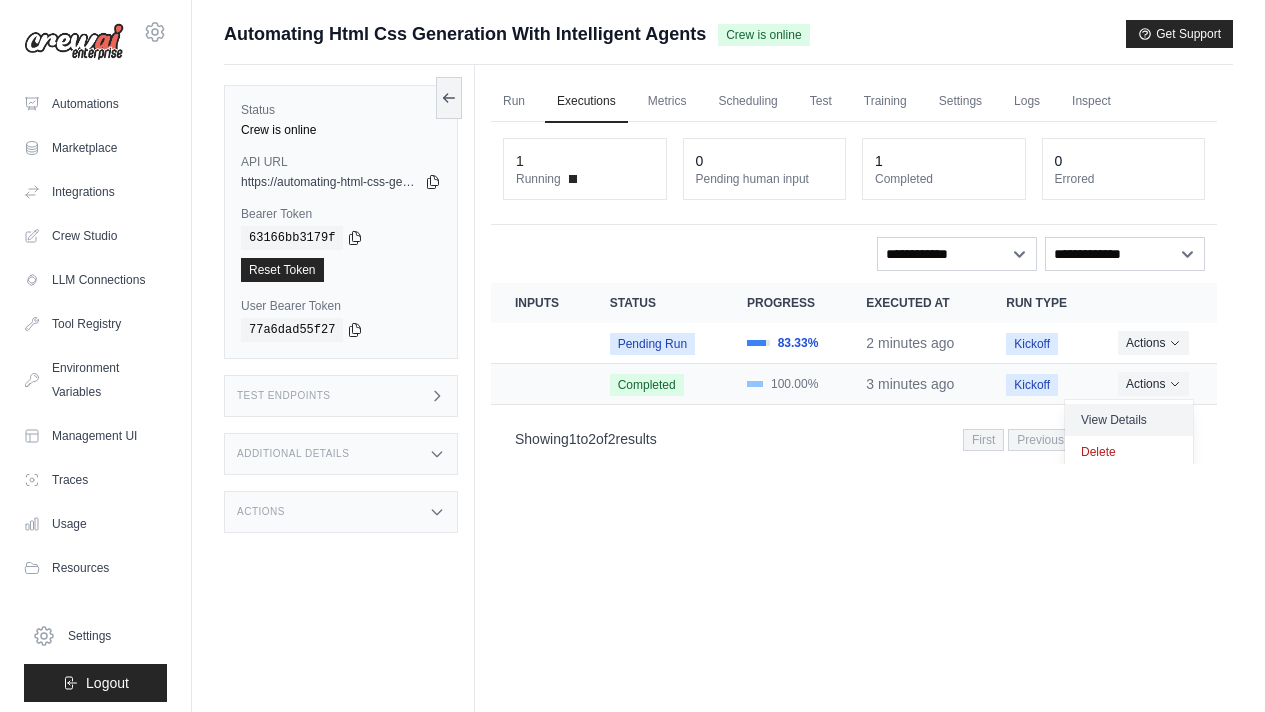 click on "View Details" at bounding box center (1129, 420) 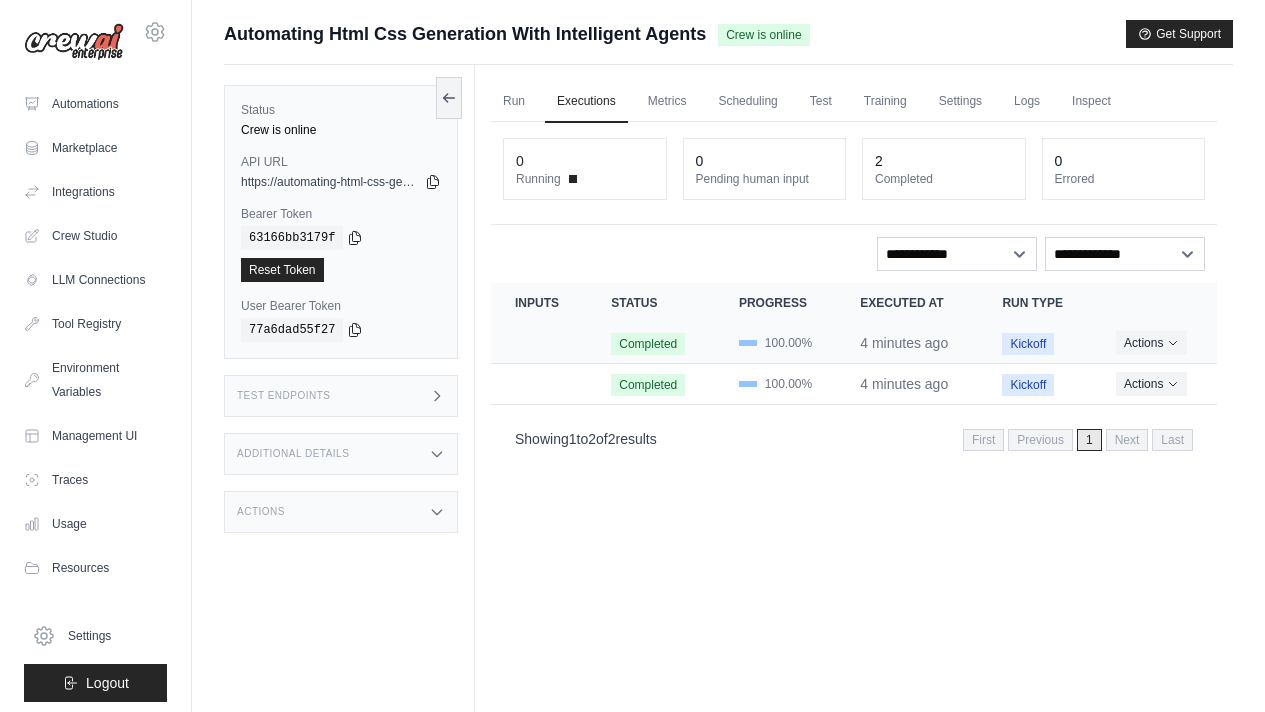 click on "Actions
View Details
Delete" at bounding box center (1154, 343) 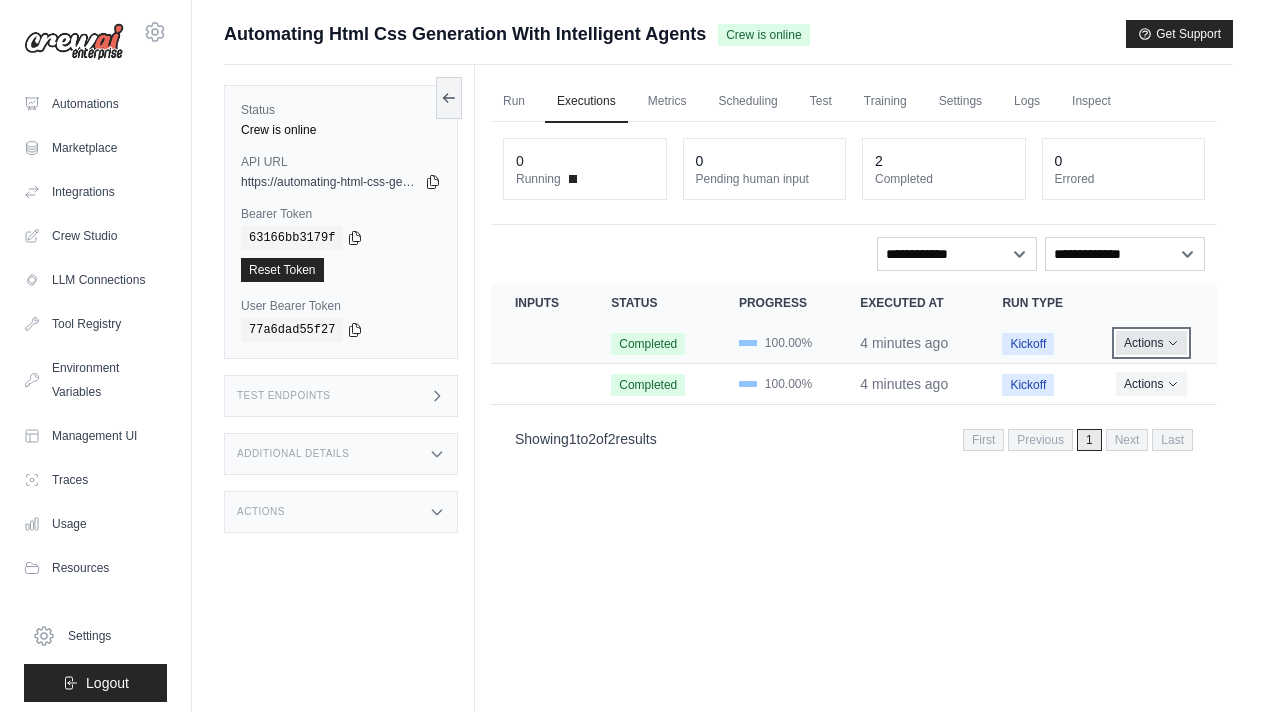 click on "Actions" at bounding box center [1151, 343] 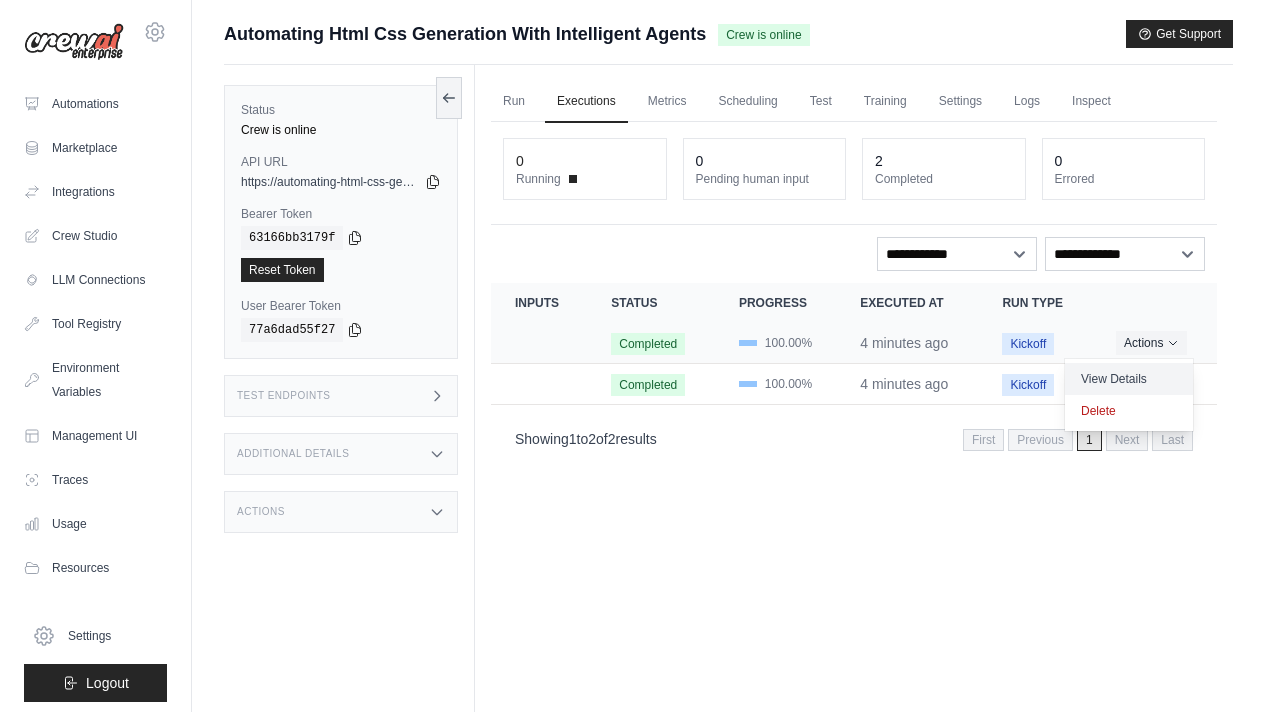 click on "View Details" at bounding box center (1129, 379) 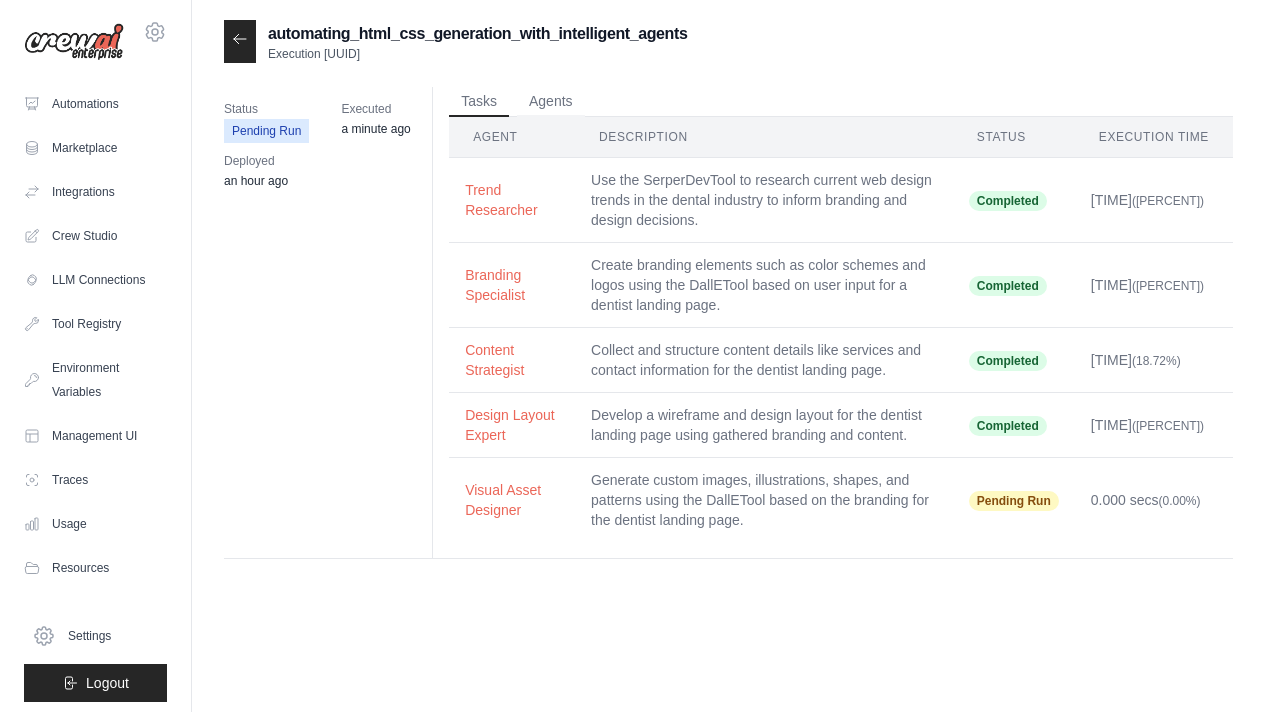 scroll, scrollTop: 0, scrollLeft: 0, axis: both 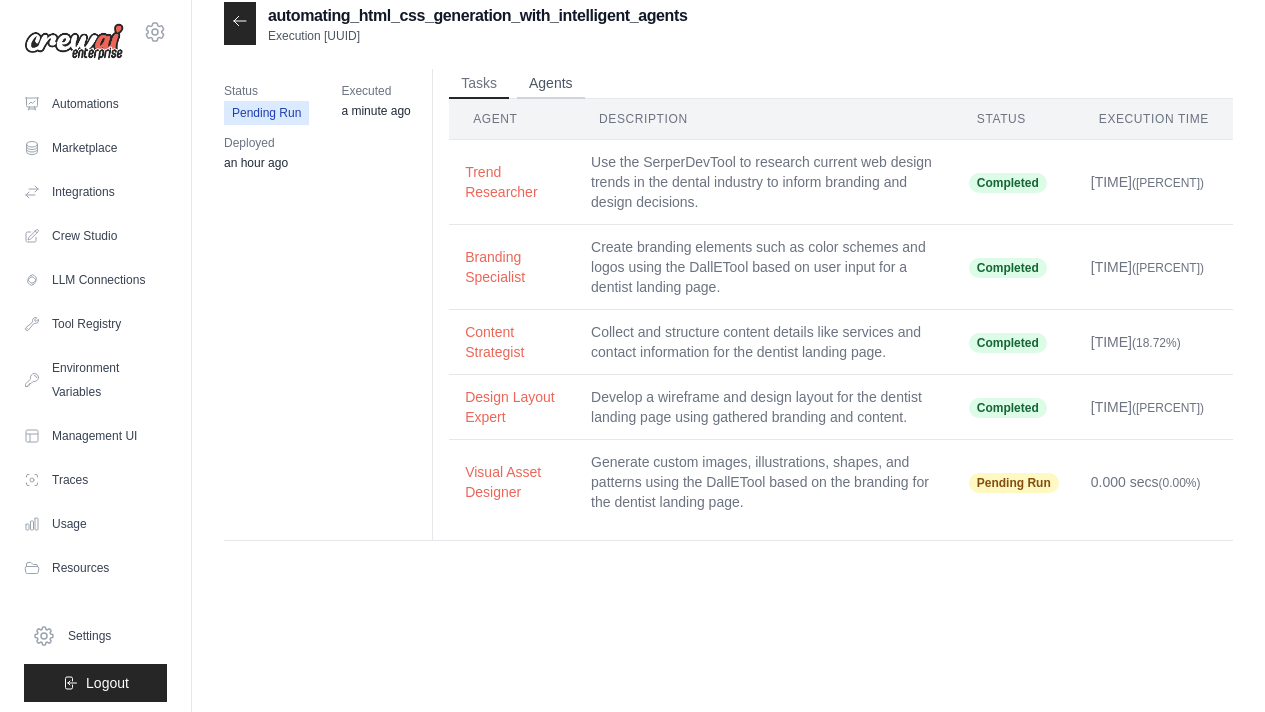 click on "Agents" at bounding box center (551, 84) 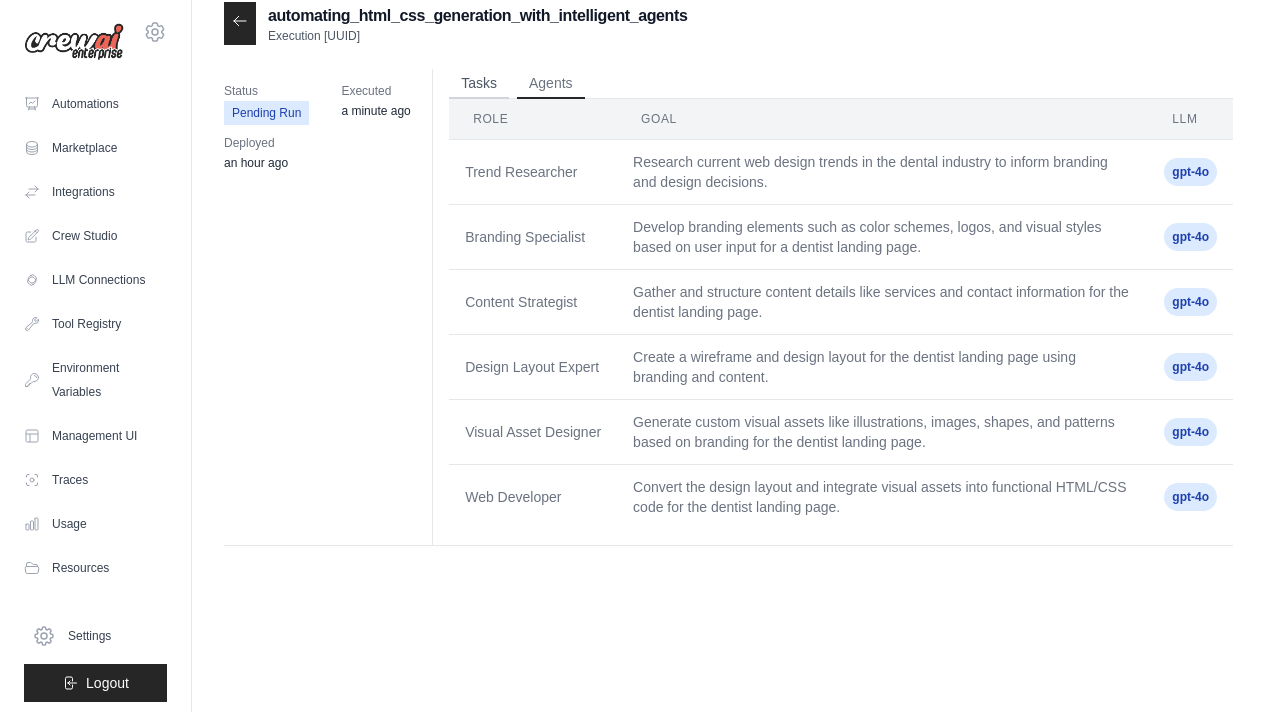 click on "Tasks" at bounding box center (479, 84) 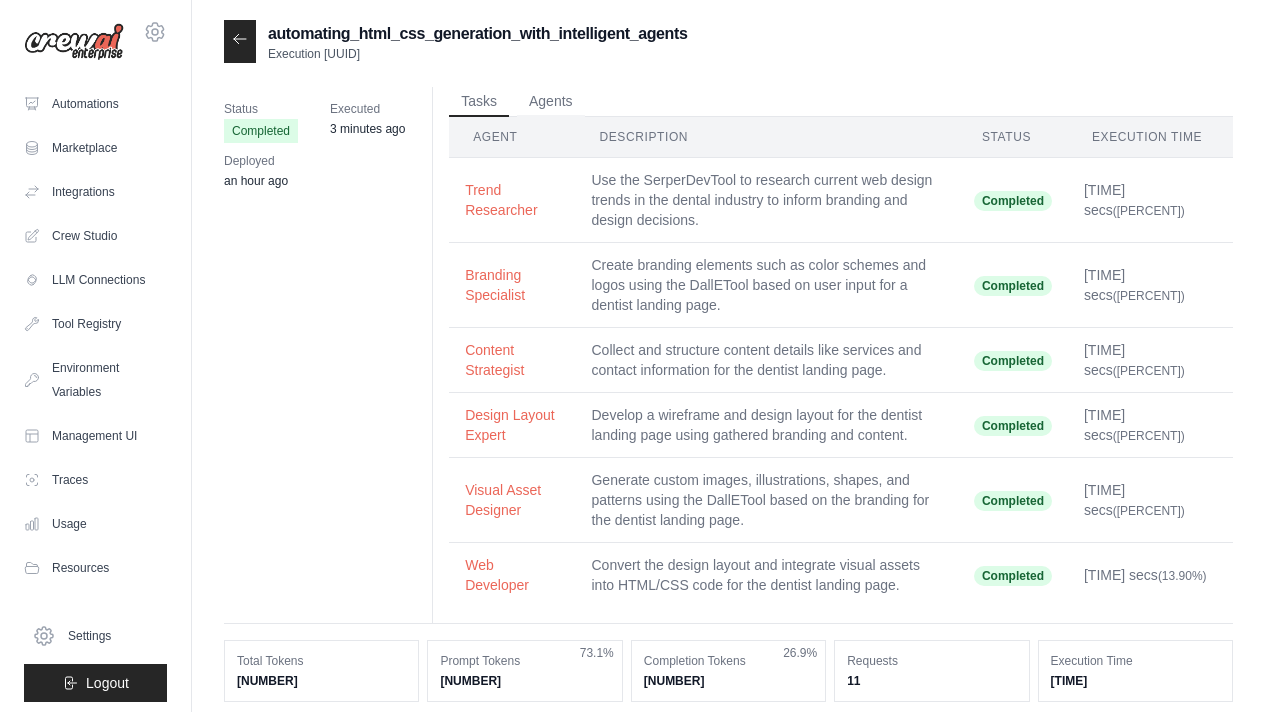 scroll, scrollTop: 0, scrollLeft: 0, axis: both 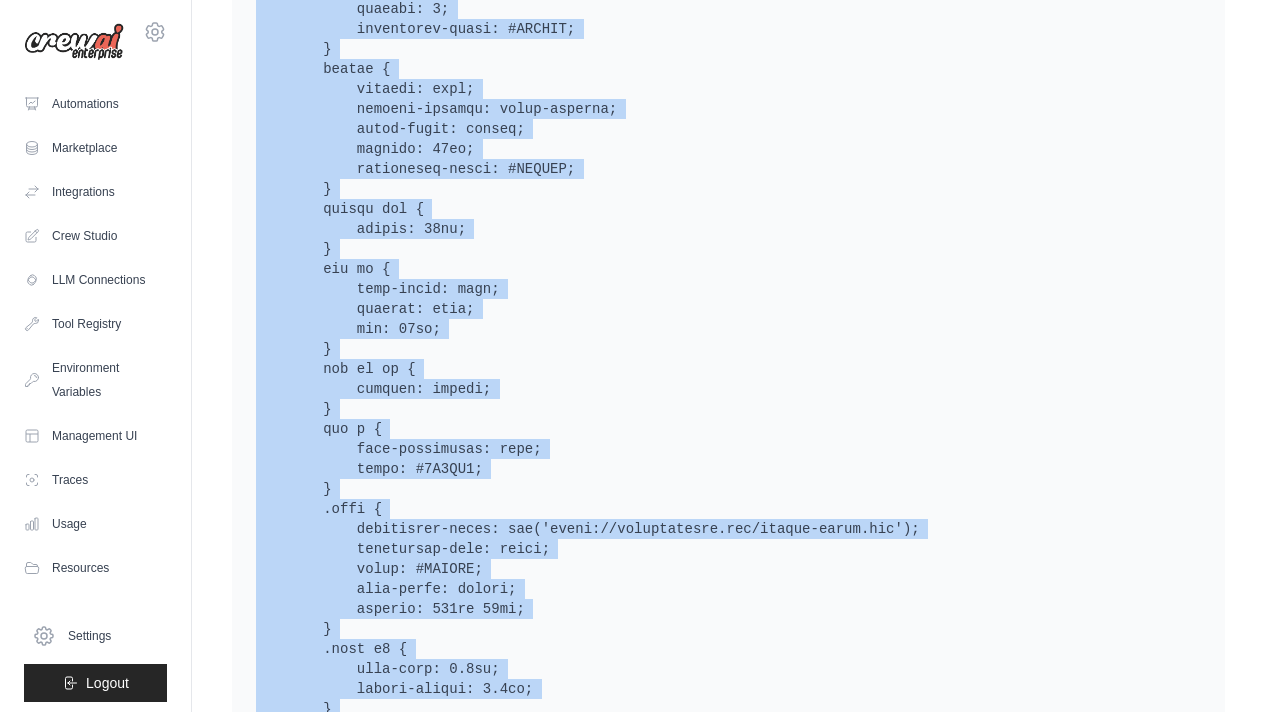 drag, startPoint x: 254, startPoint y: 254, endPoint x: 419, endPoint y: 696, distance: 471.7934 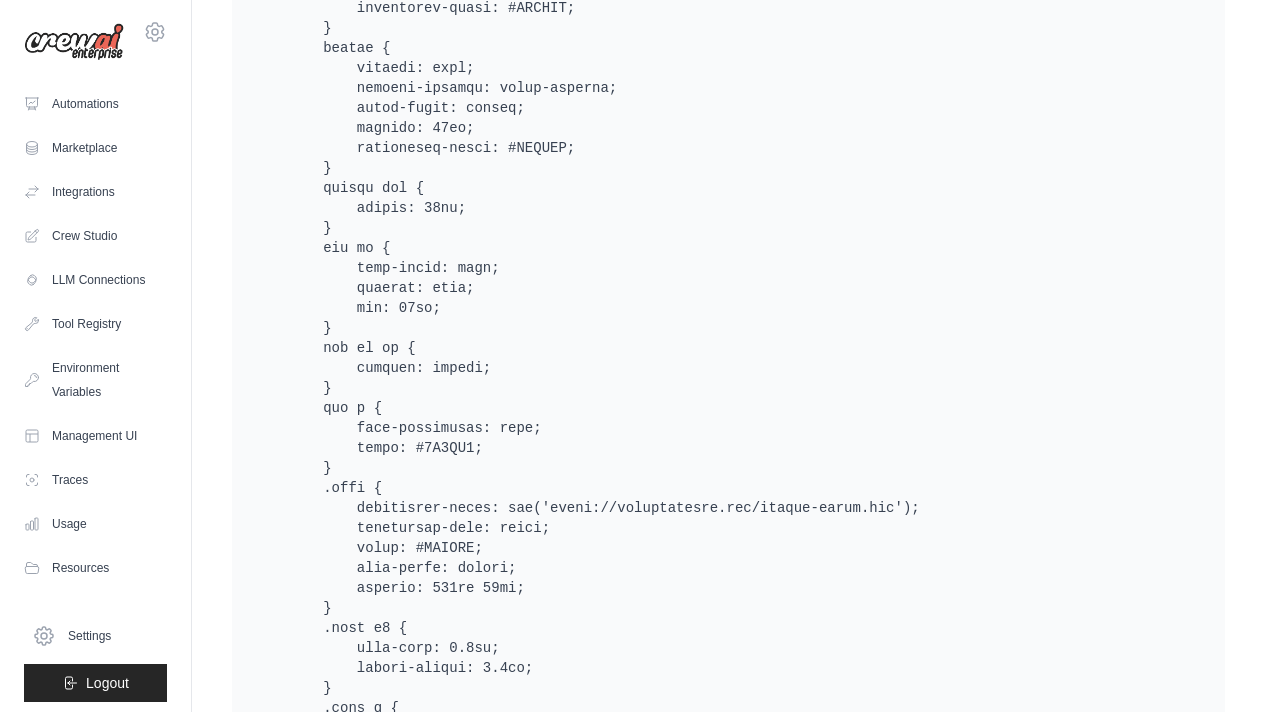 click at bounding box center (728, 1988) 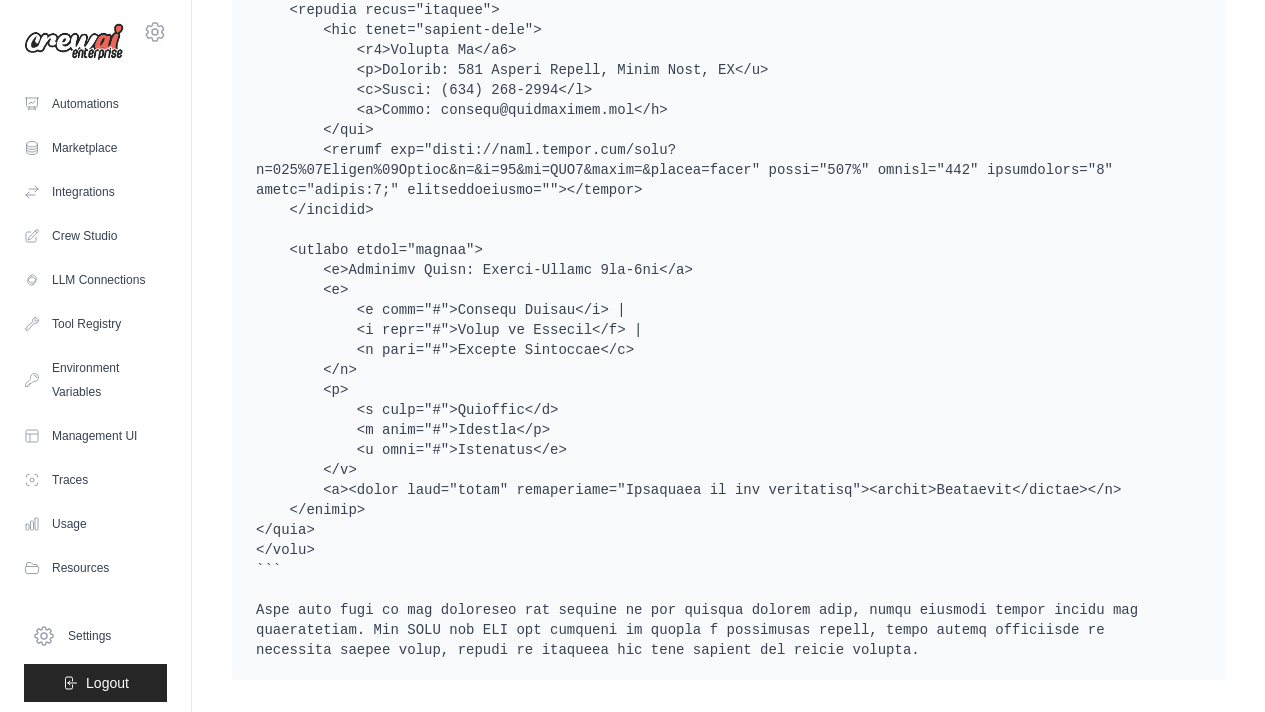 scroll, scrollTop: 4898, scrollLeft: 0, axis: vertical 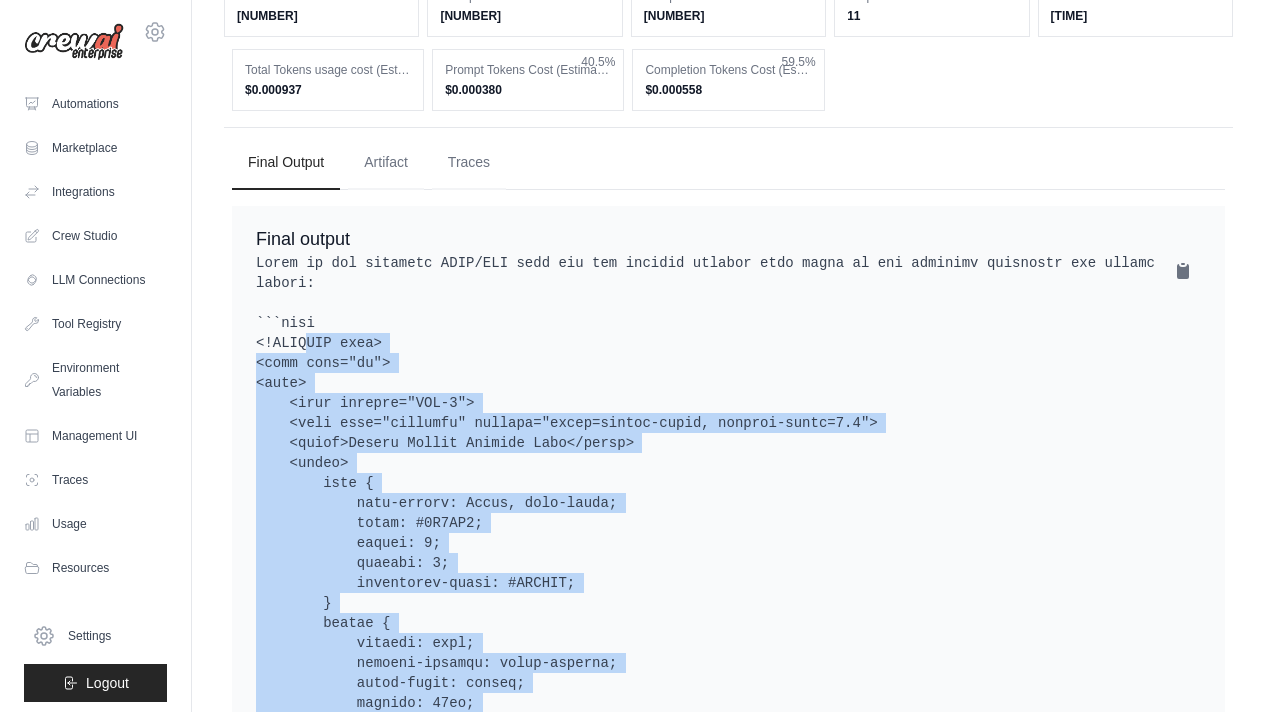 drag, startPoint x: 346, startPoint y: 530, endPoint x: 242, endPoint y: 334, distance: 221.88286 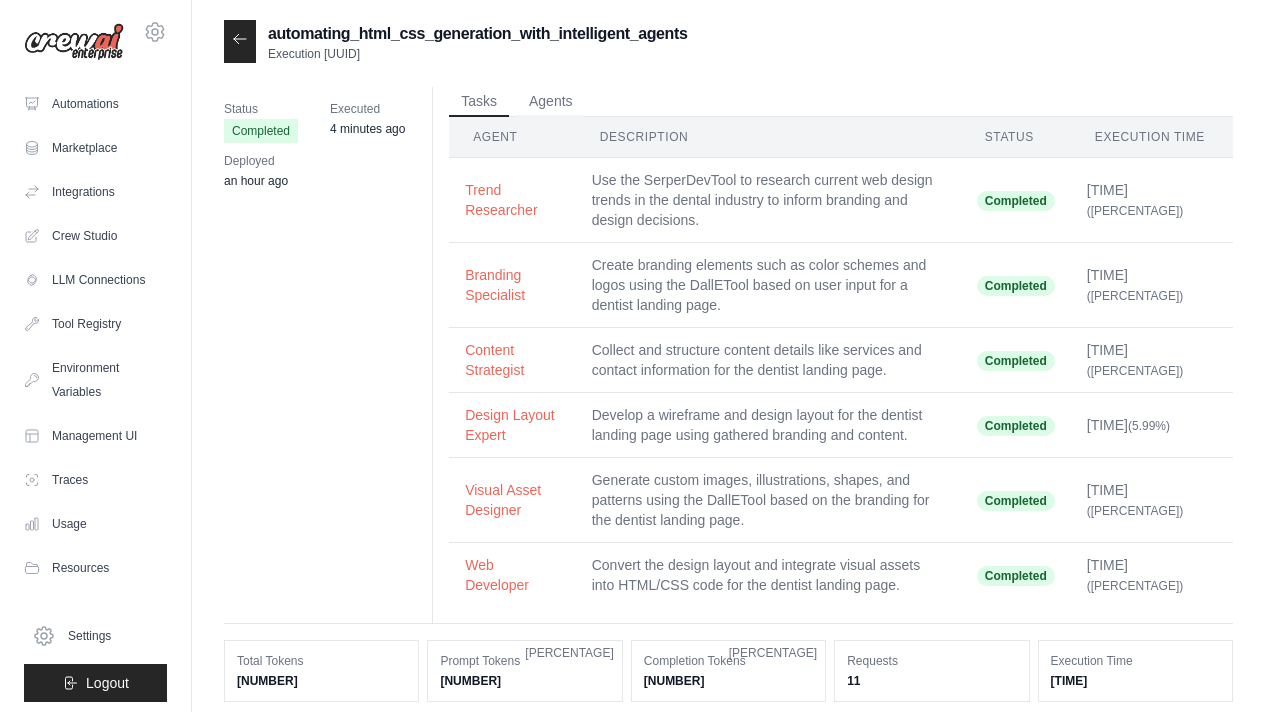 scroll, scrollTop: 0, scrollLeft: 0, axis: both 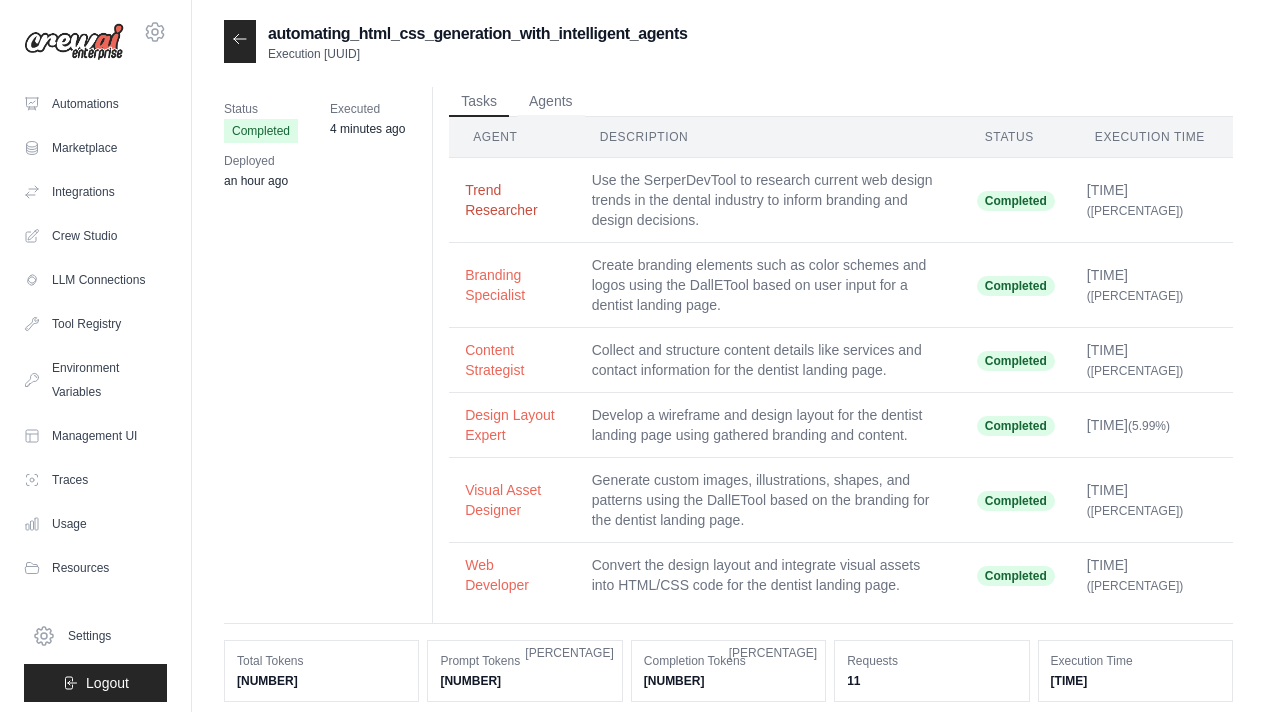 click on "Trend Researcher" at bounding box center (512, 200) 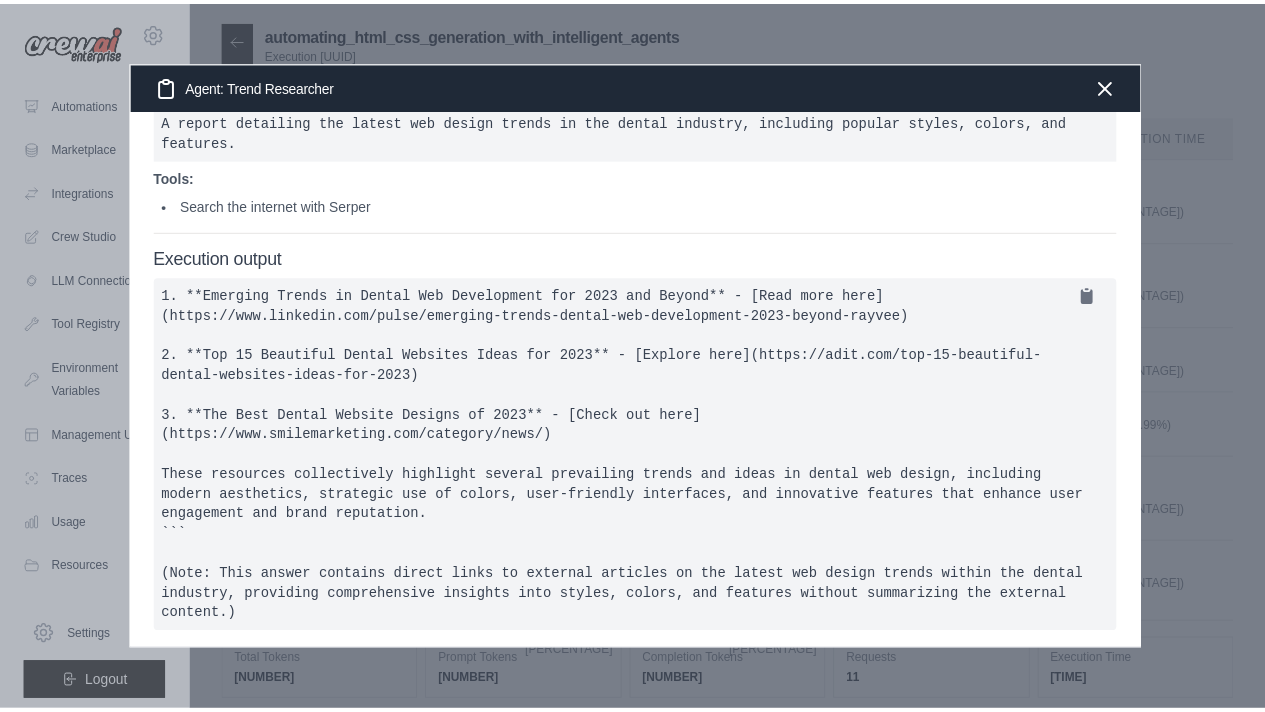 scroll, scrollTop: 0, scrollLeft: 0, axis: both 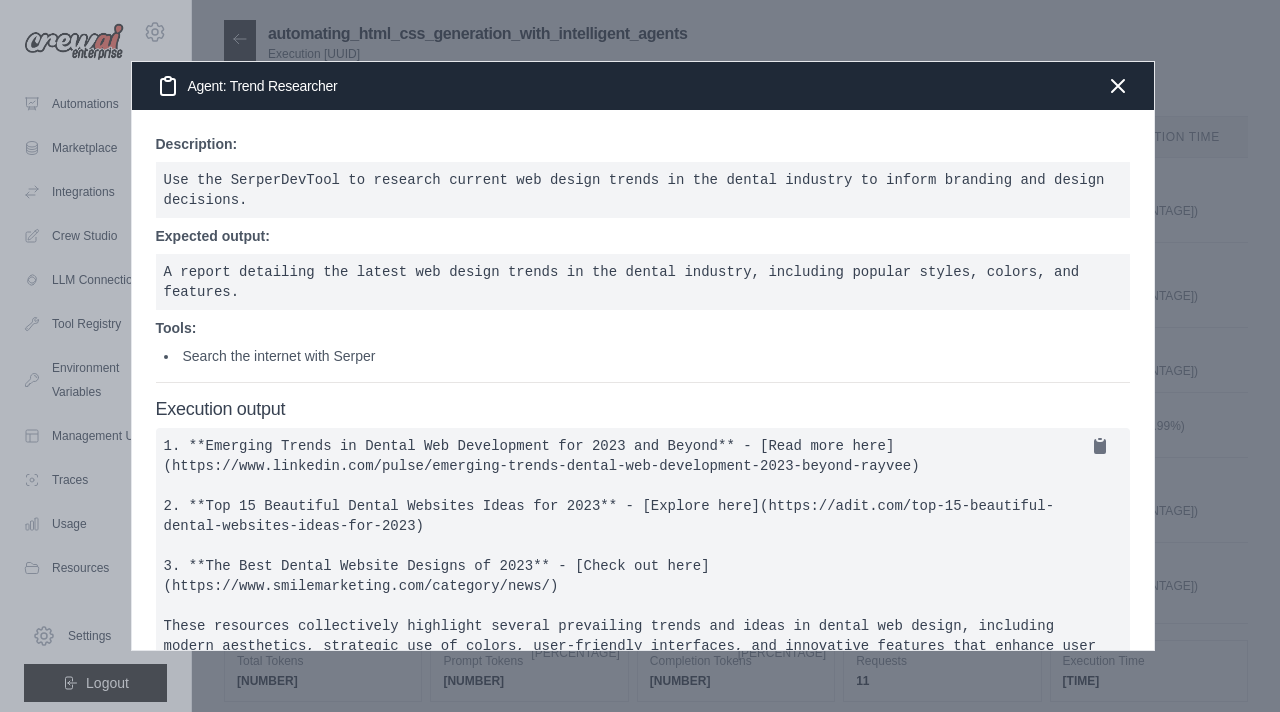 click on "Use the SerperDevTool to research current web design trends in the dental industry to inform branding and design decisions." at bounding box center (643, 190) 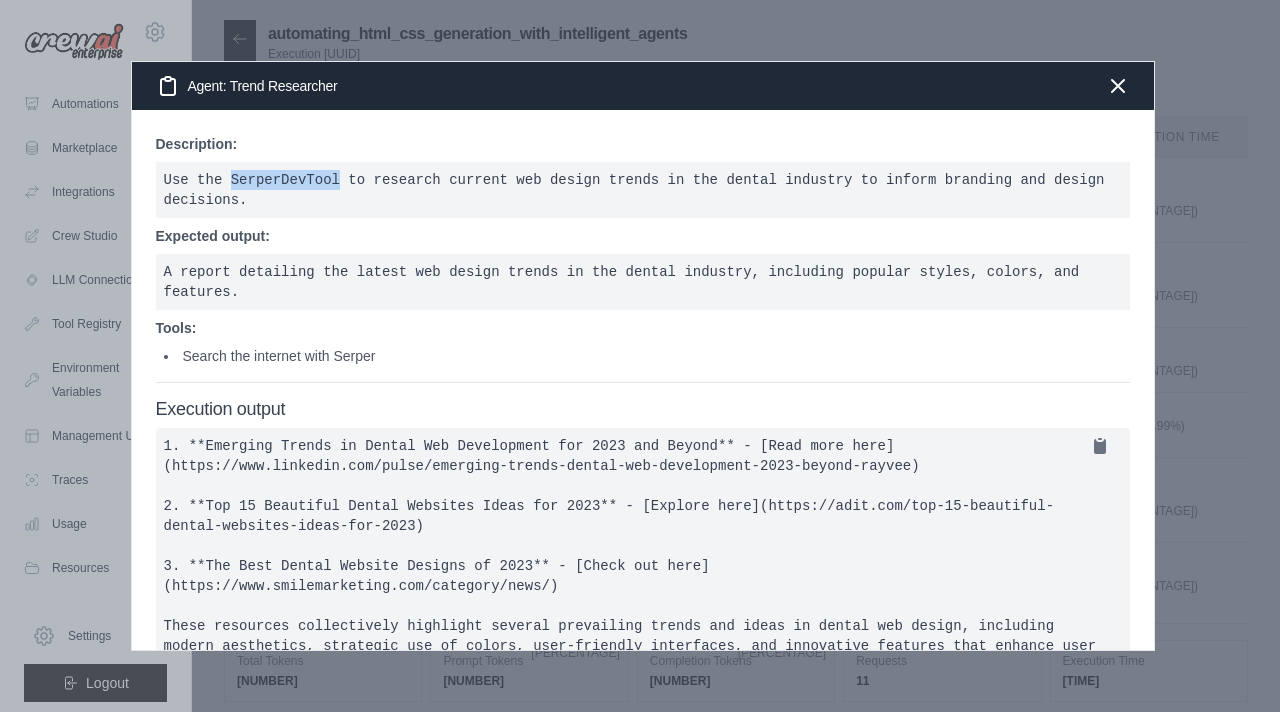 click on "Use the SerperDevTool to research current web design trends in the dental industry to inform branding and design decisions." at bounding box center [643, 190] 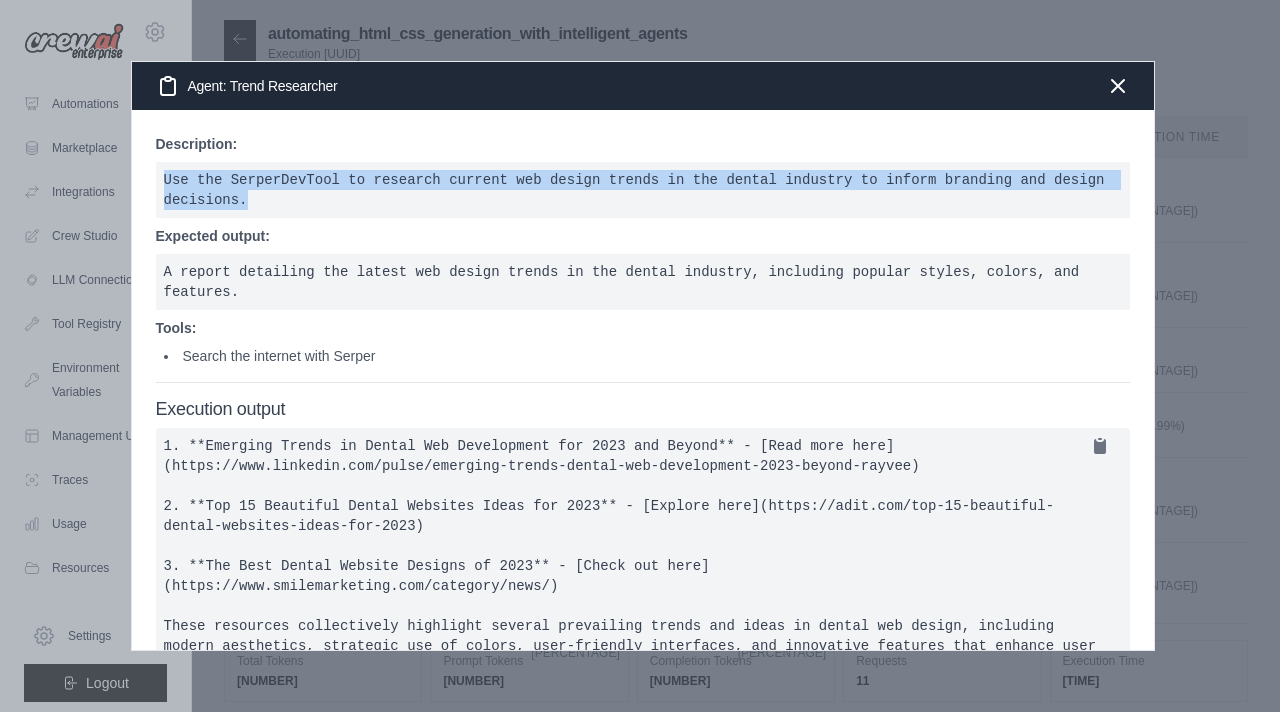 click on "Use the SerperDevTool to research current web design trends in the dental industry to inform branding and design decisions." at bounding box center (643, 190) 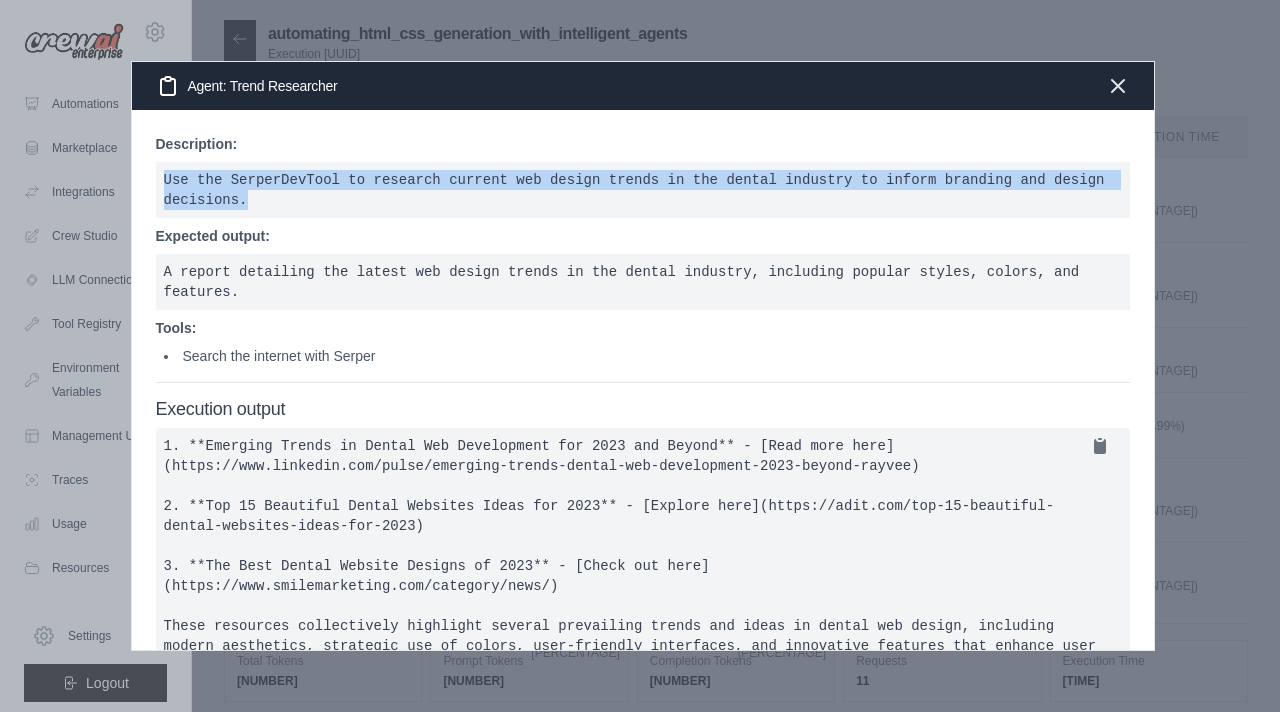 click 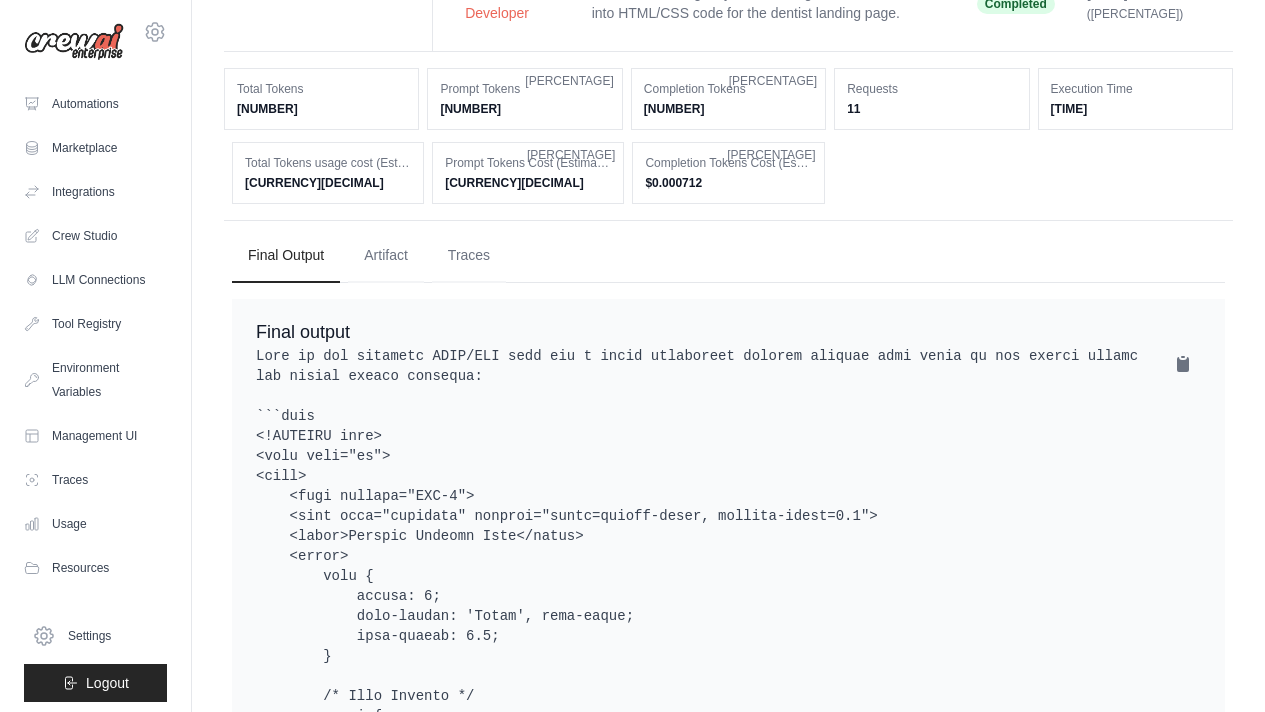 scroll, scrollTop: 574, scrollLeft: 0, axis: vertical 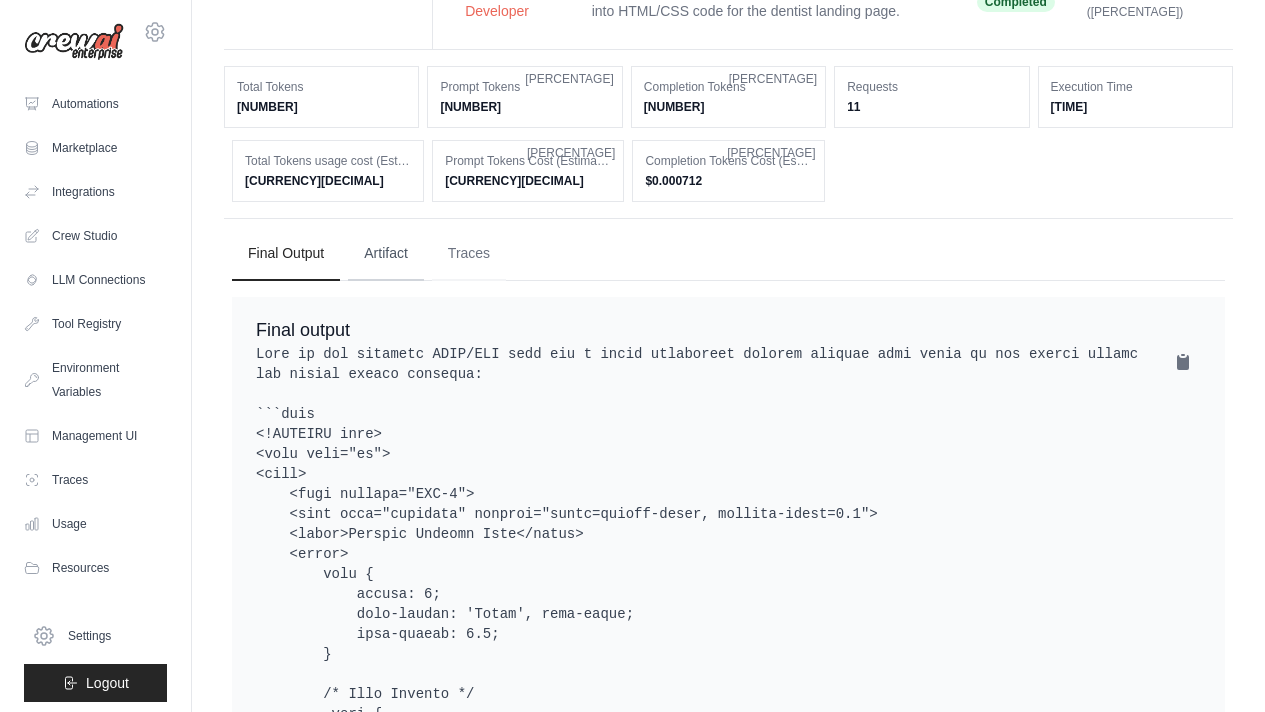 click on "Artifact" at bounding box center [386, 254] 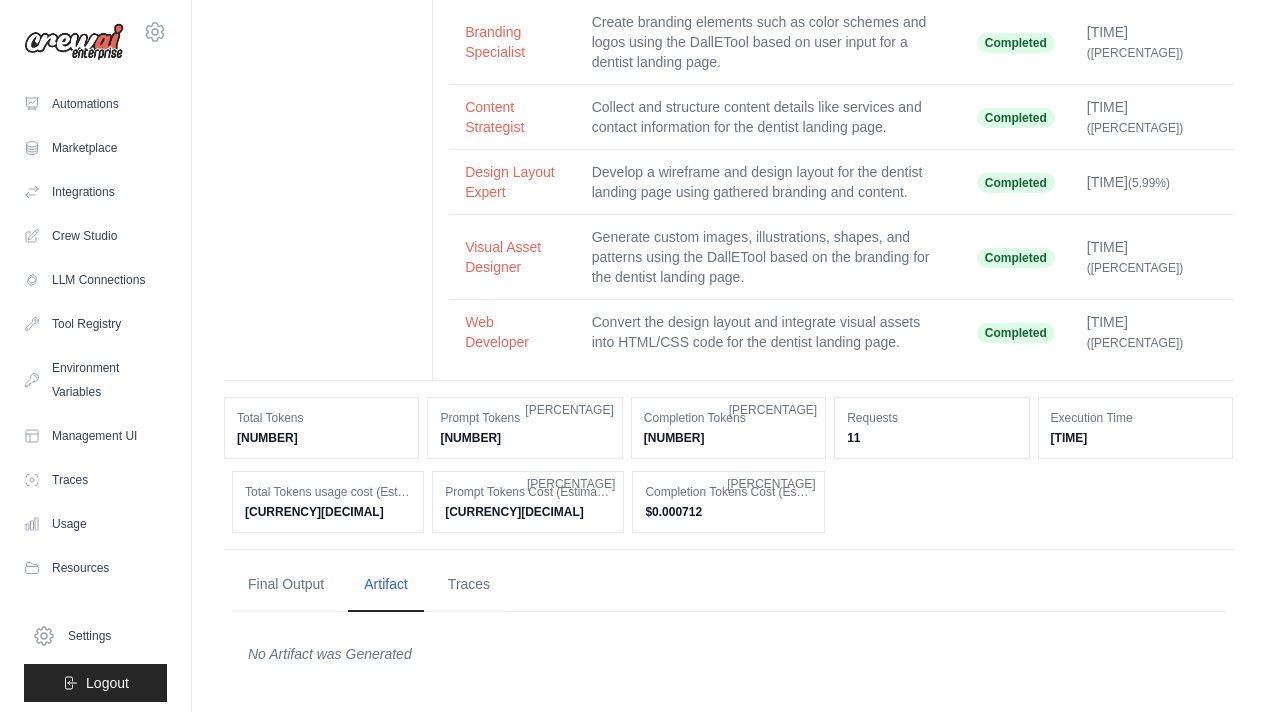 scroll, scrollTop: 243, scrollLeft: 0, axis: vertical 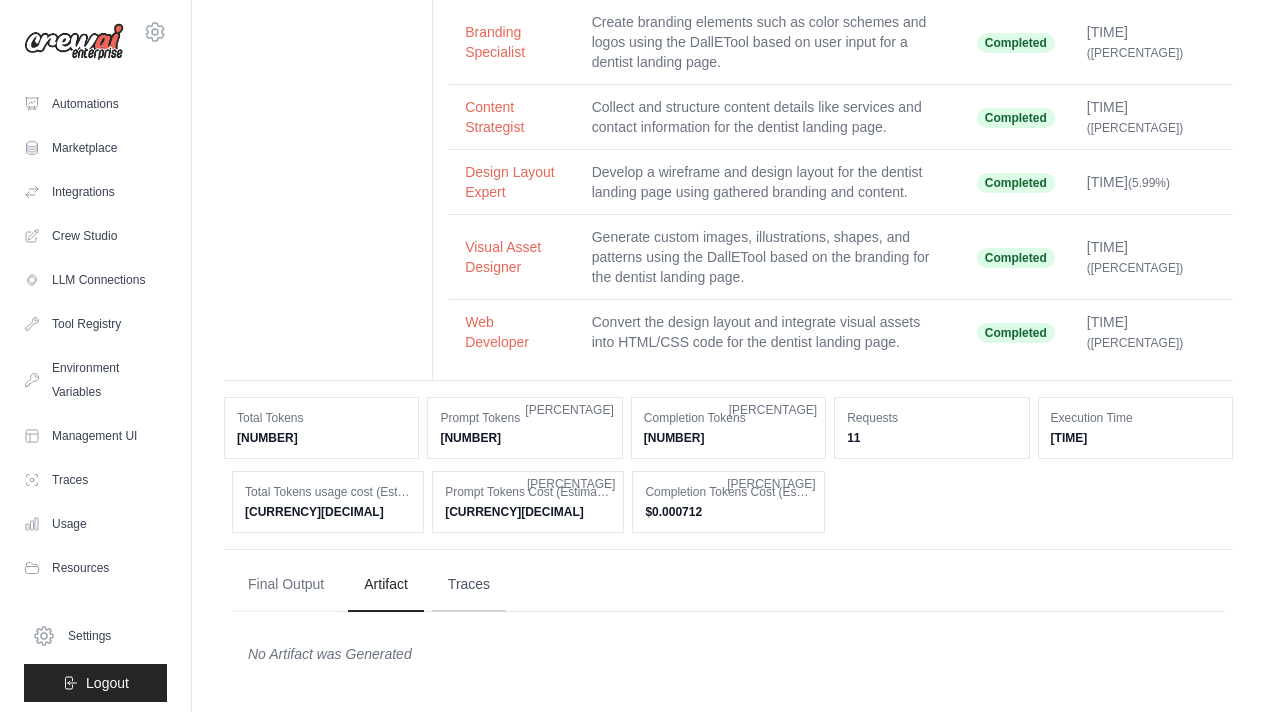 click on "Traces" at bounding box center [469, 585] 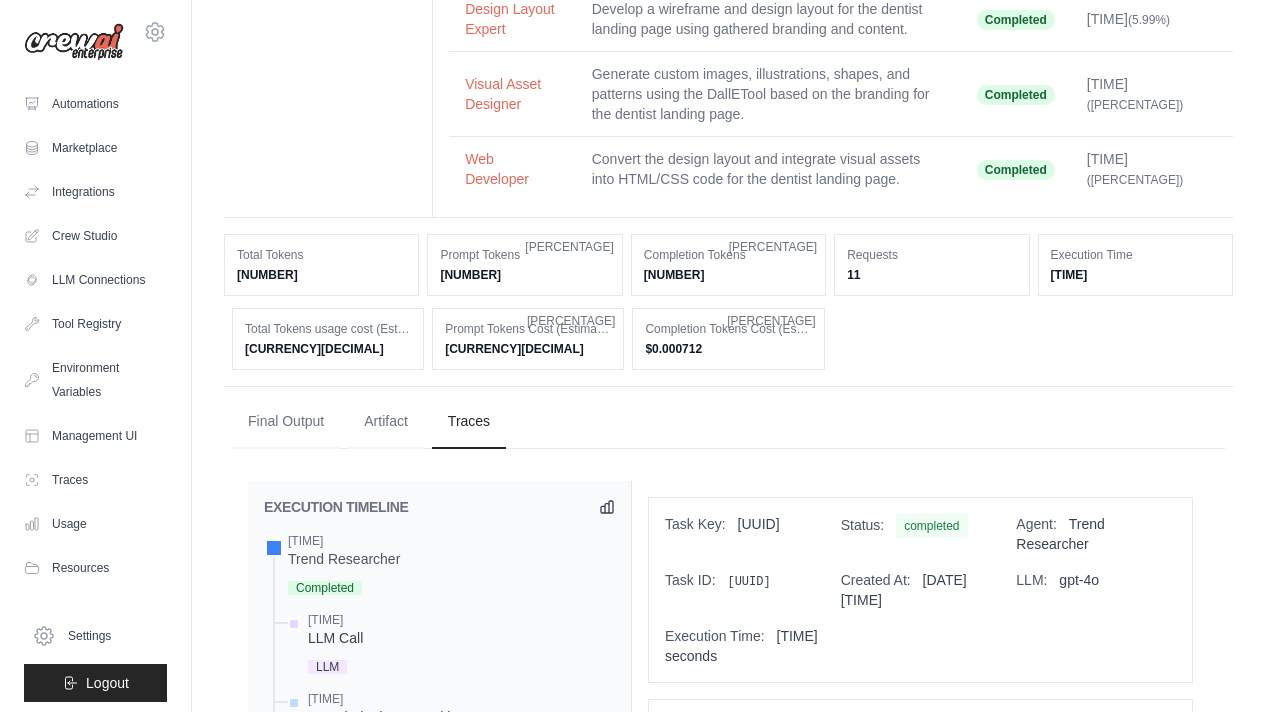 scroll, scrollTop: 402, scrollLeft: 0, axis: vertical 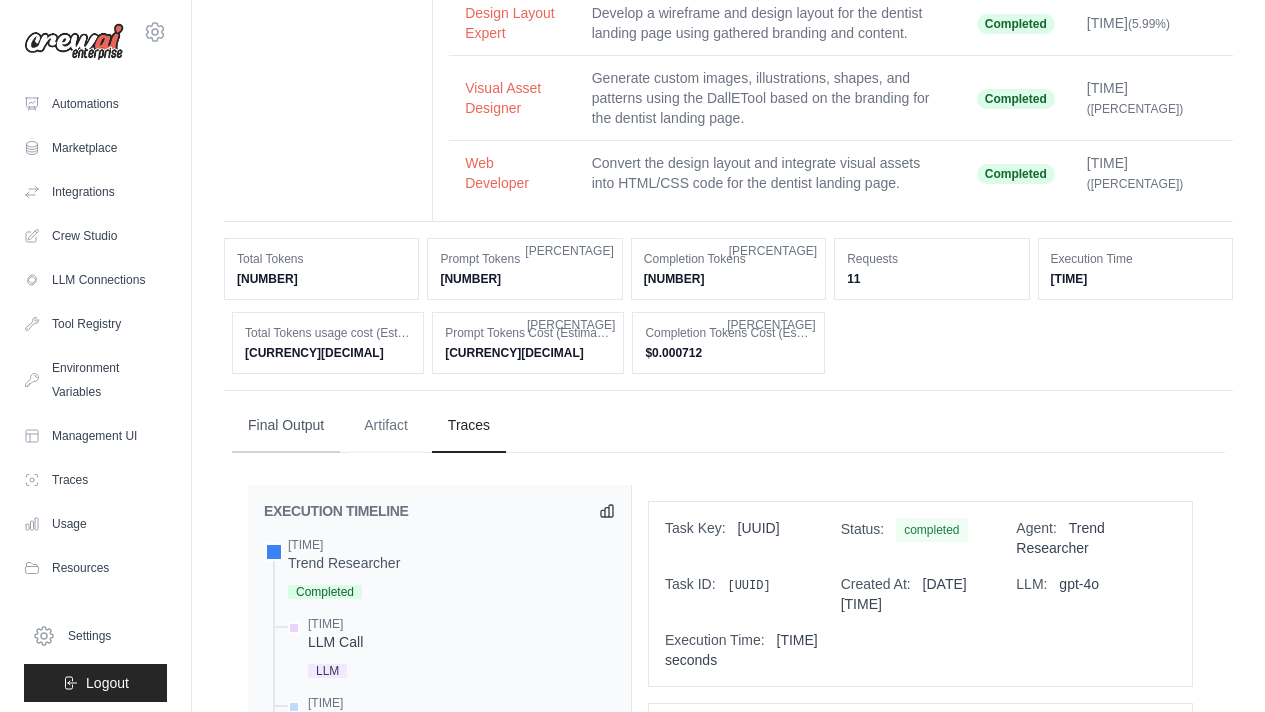 click on "Final Output" at bounding box center [286, 426] 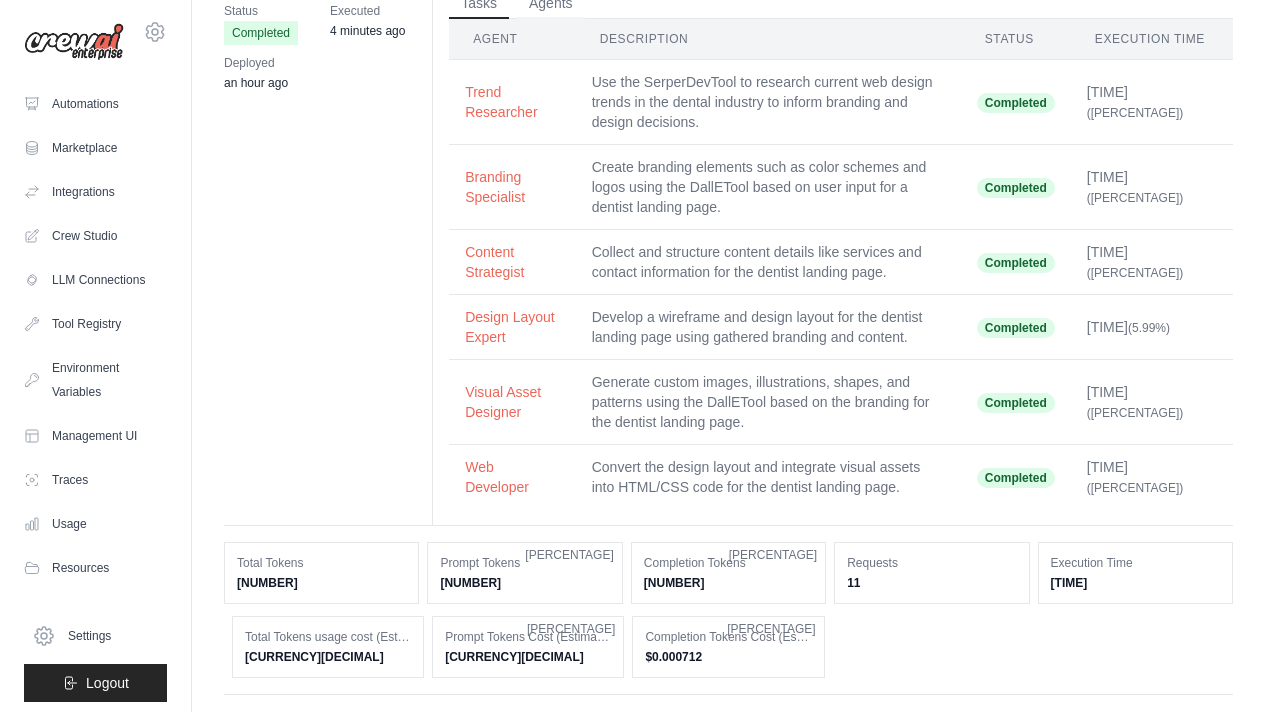 scroll, scrollTop: 0, scrollLeft: 0, axis: both 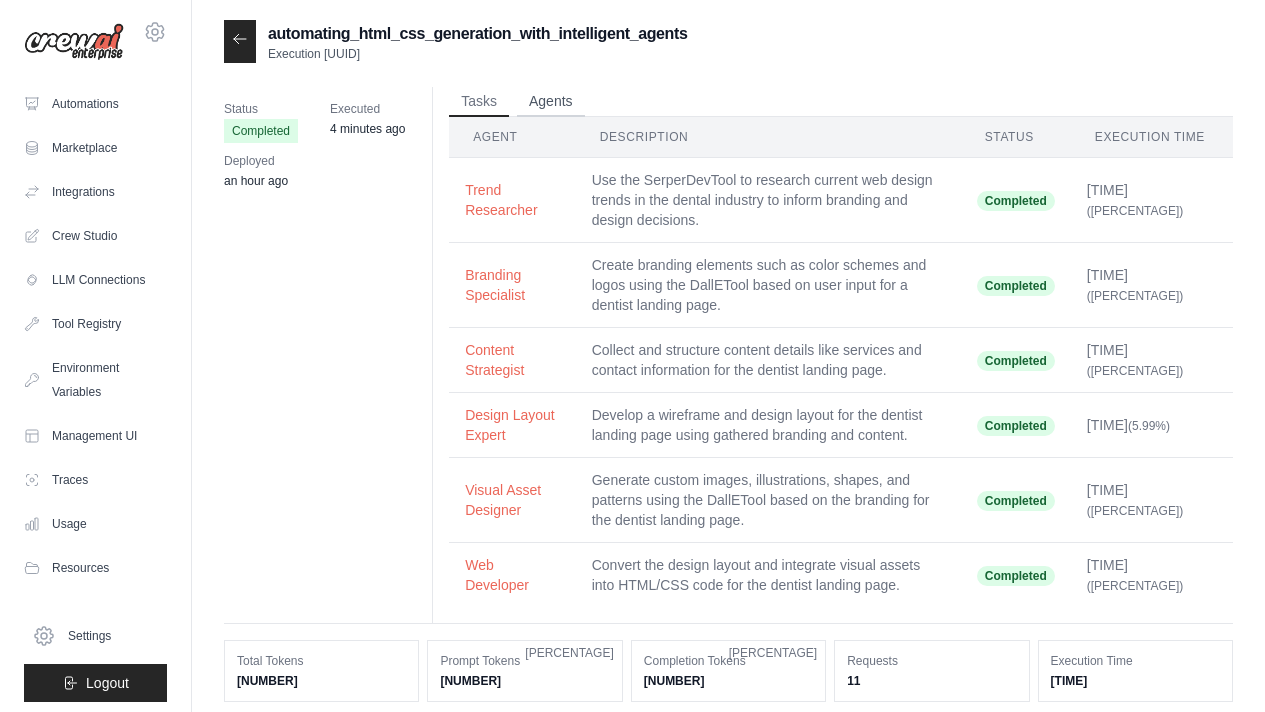 click on "Agents" at bounding box center [551, 102] 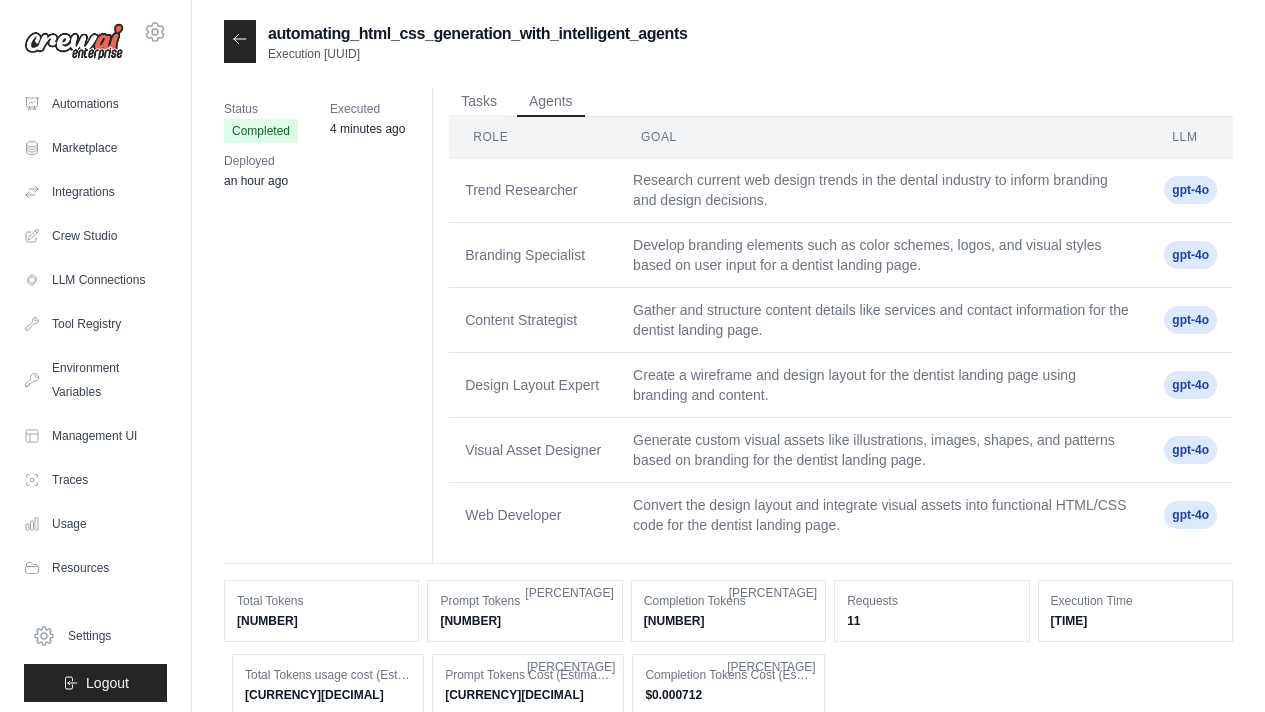 click on "Web Developer" at bounding box center [533, 515] 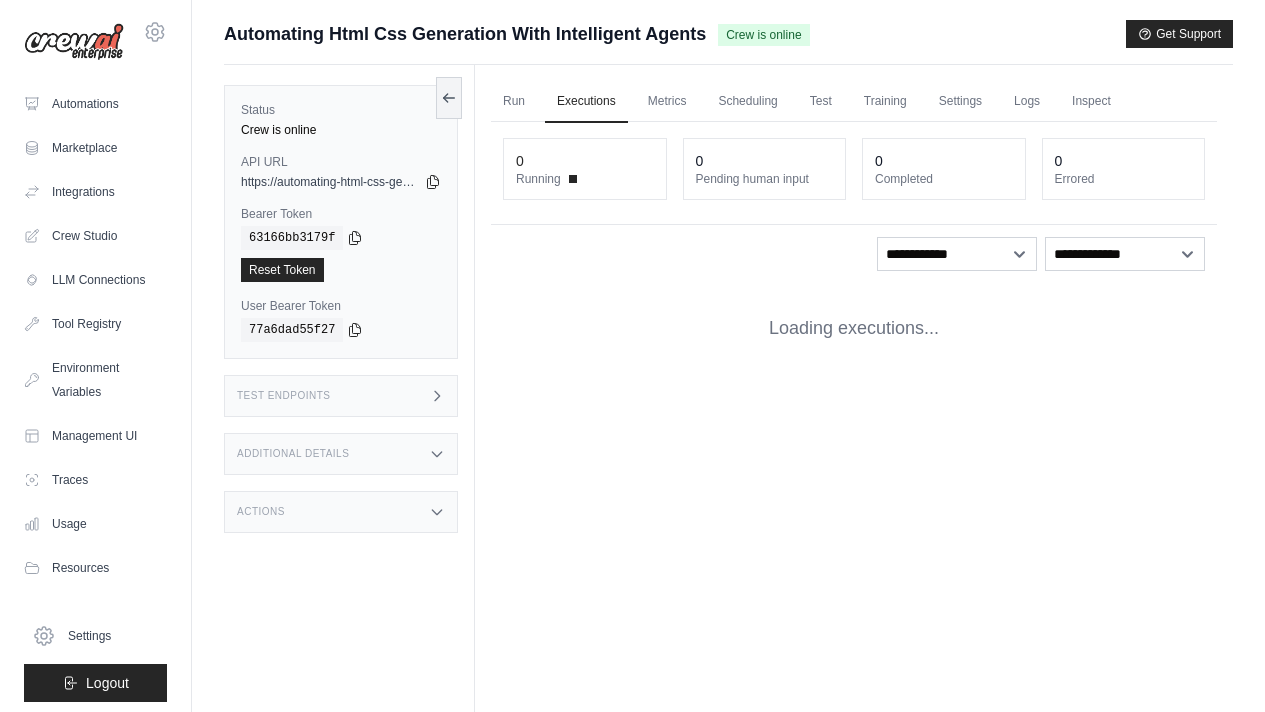 scroll, scrollTop: 0, scrollLeft: 0, axis: both 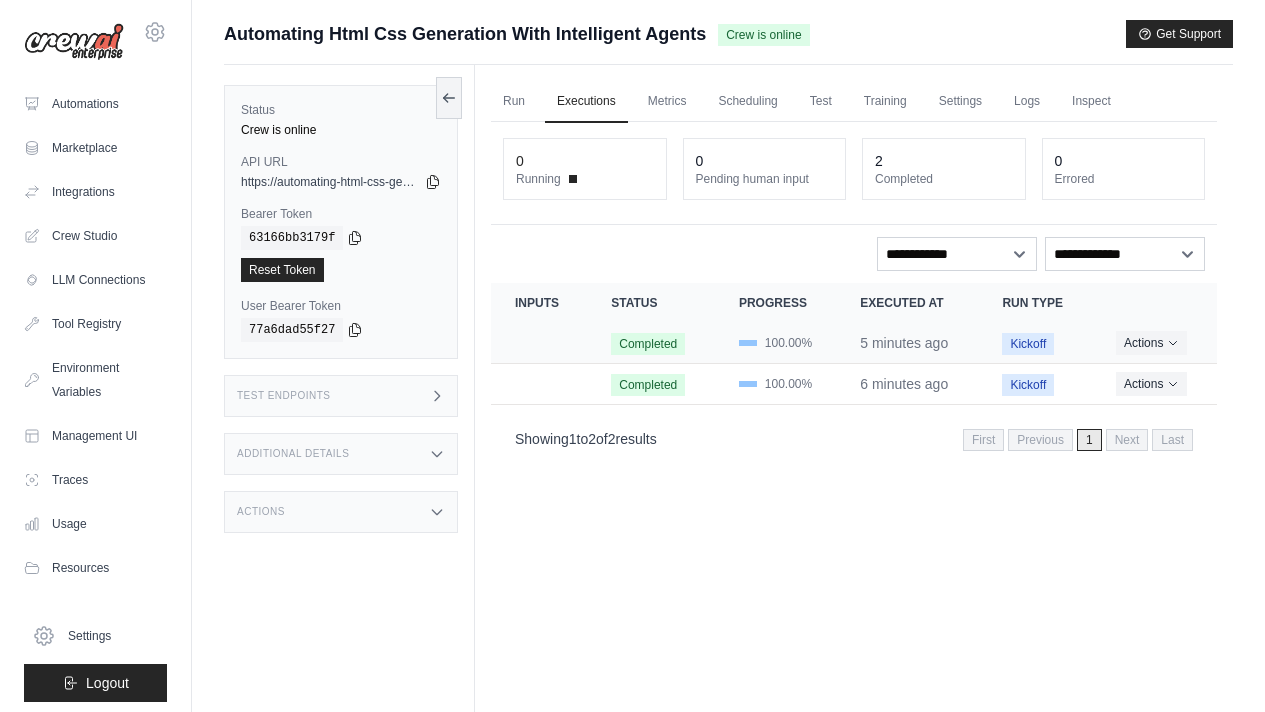 click on "Completed" at bounding box center [651, 343] 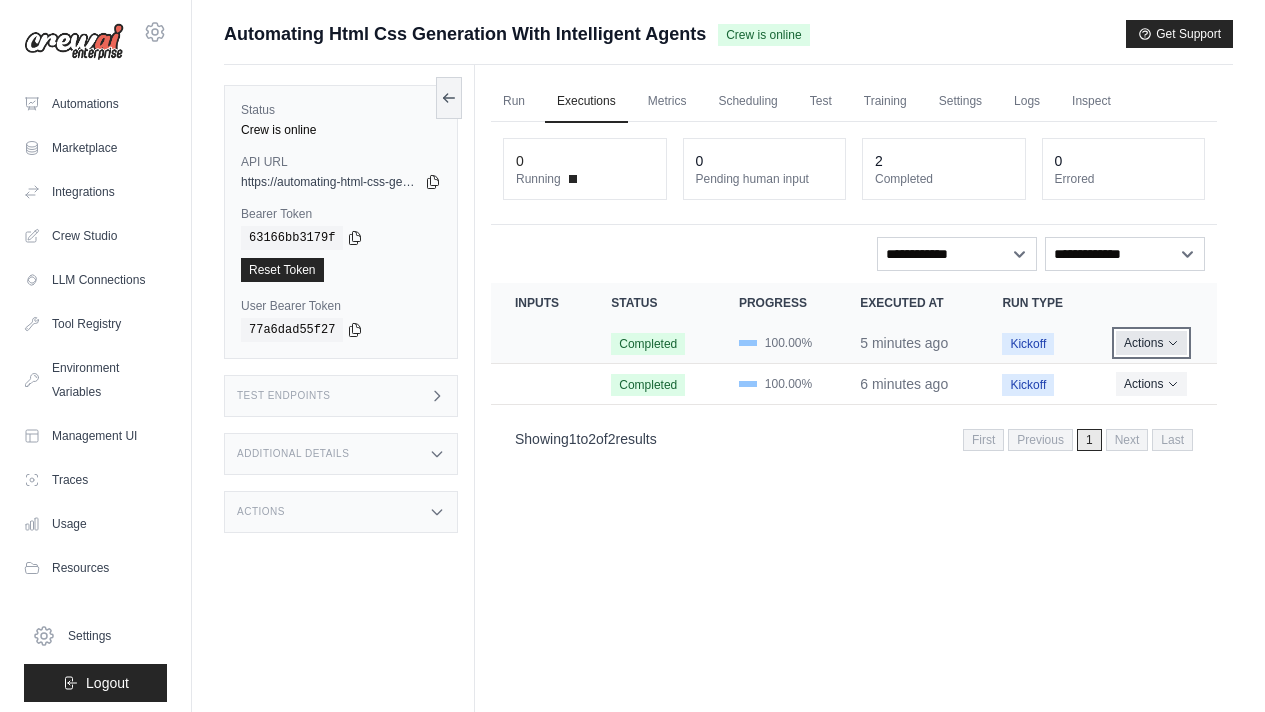 click on "Actions" at bounding box center [1151, 343] 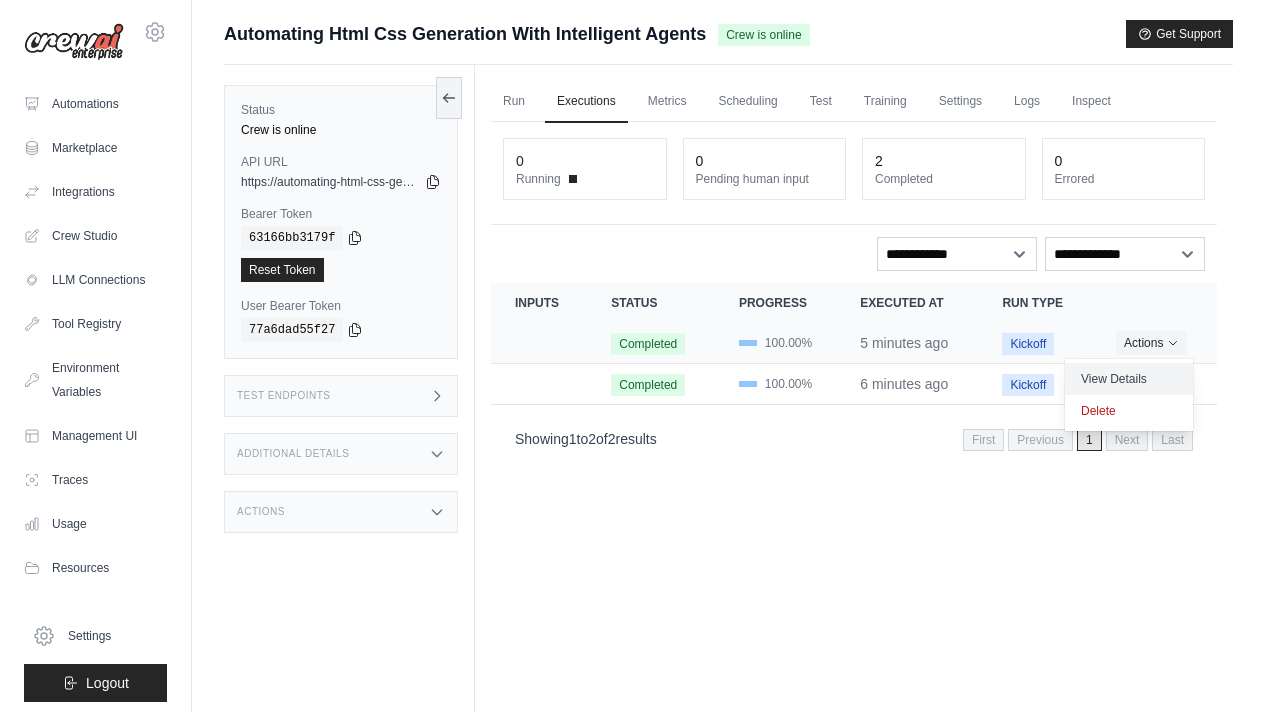 click on "View Details" at bounding box center (1129, 379) 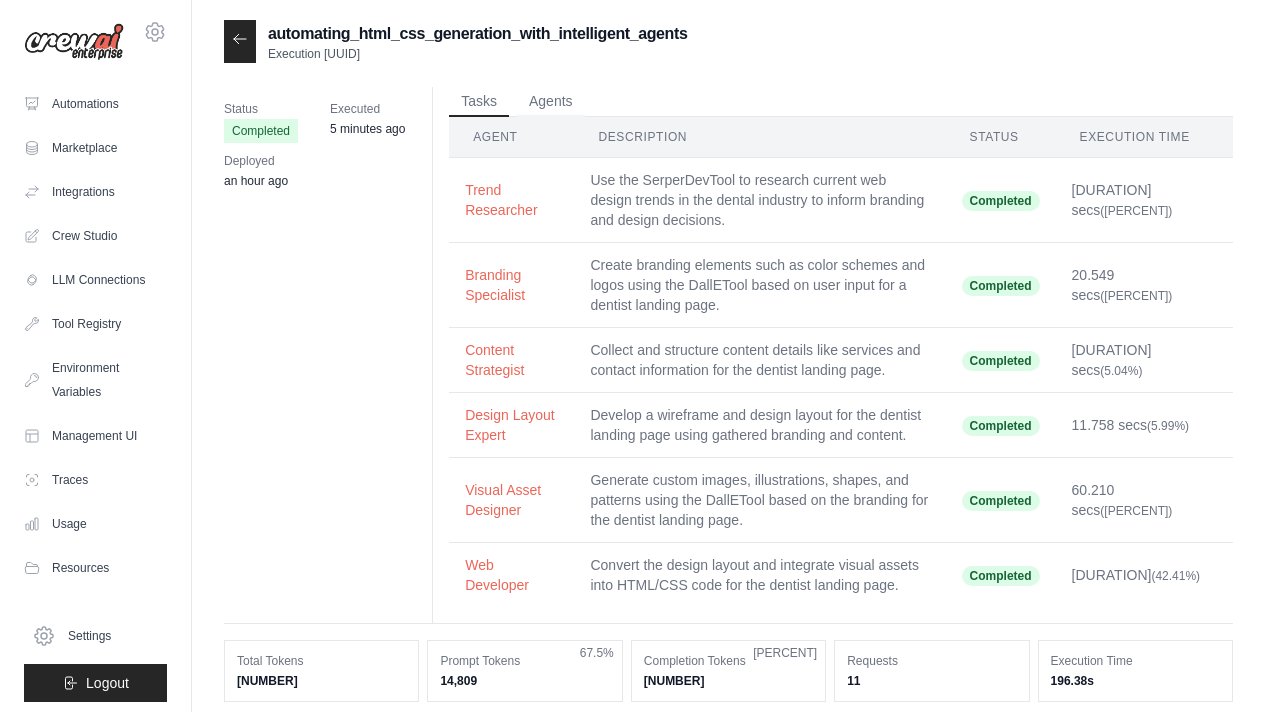 scroll, scrollTop: 0, scrollLeft: 0, axis: both 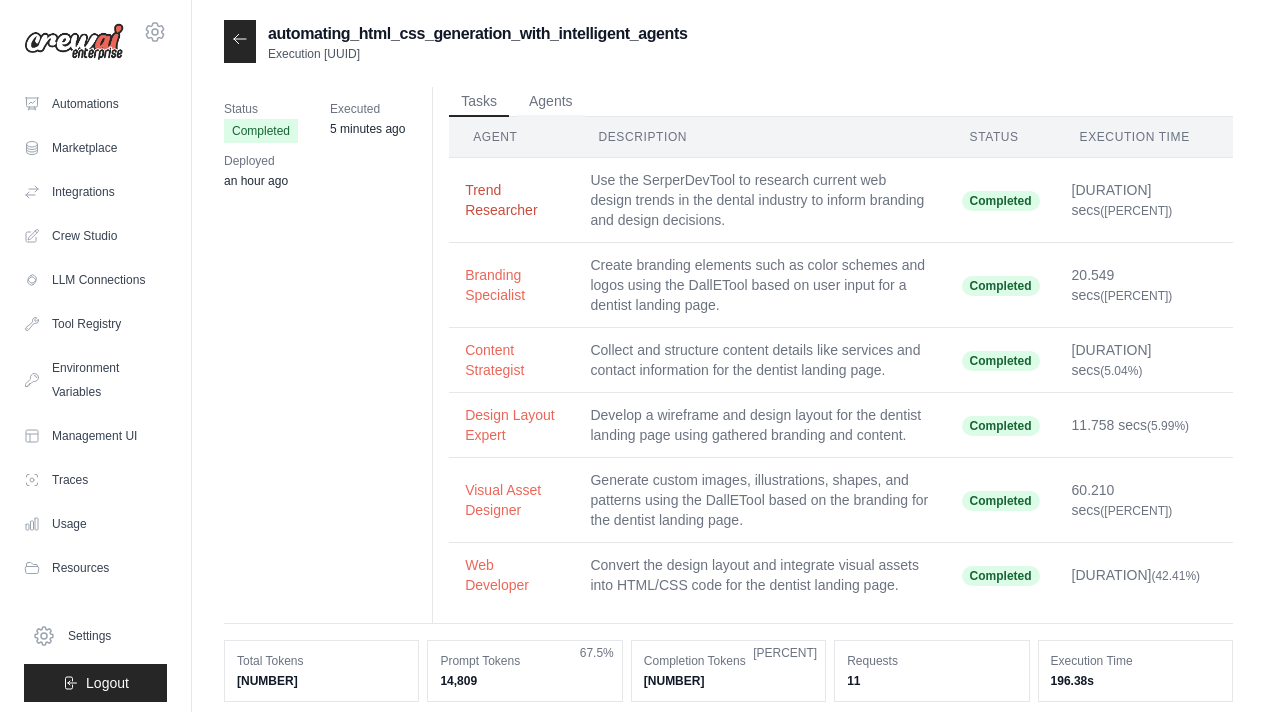 click on "Trend Researcher" at bounding box center [511, 200] 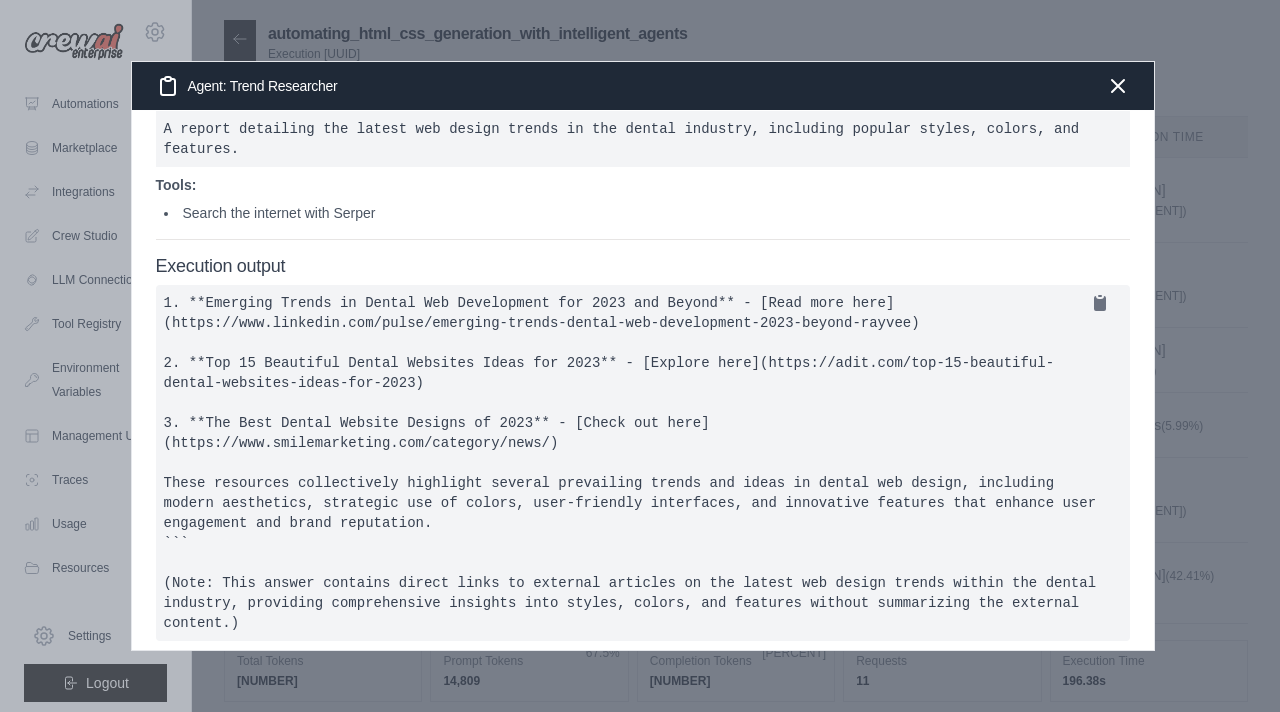 scroll, scrollTop: 169, scrollLeft: 0, axis: vertical 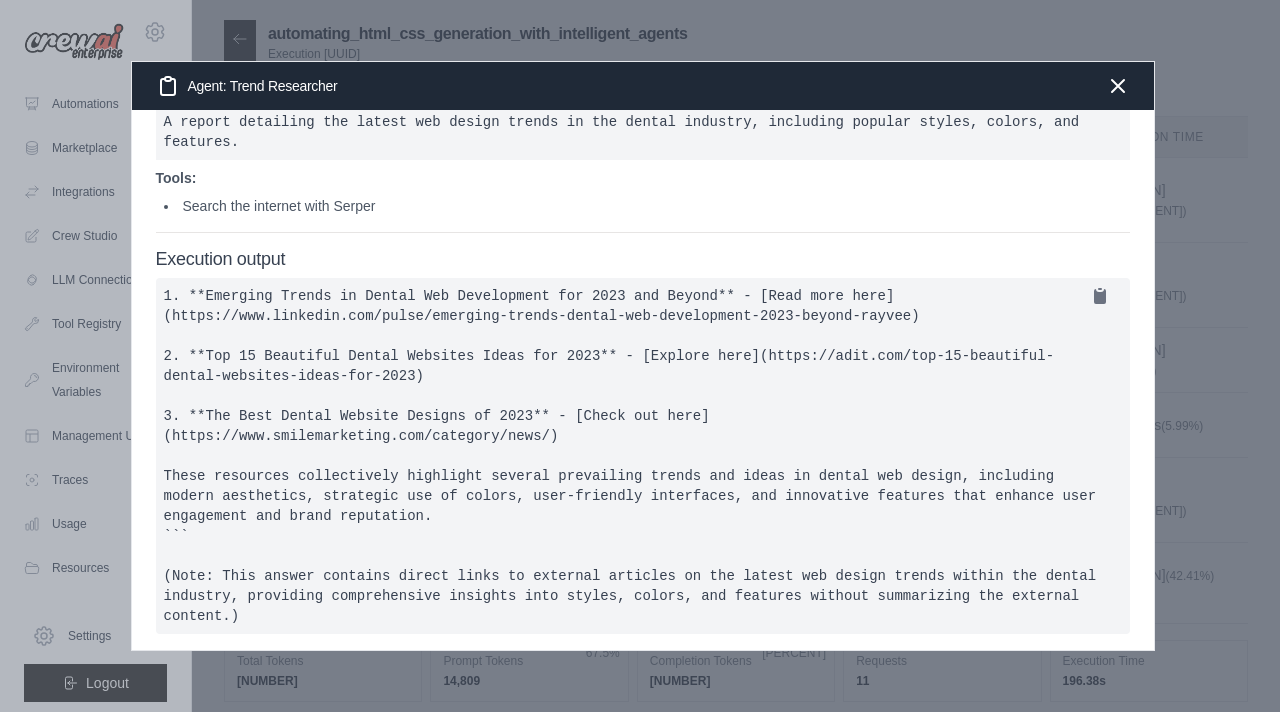 click on "1. **Emerging Trends in Dental Web Development for 2023 and Beyond** - [Read more here](https://www.linkedin.com/pulse/emerging-trends-dental-web-development-2023-beyond-rayvee)
2. **Top 15 Beautiful Dental Websites Ideas for 2023** - [Explore here](https://adit.com/top-15-beautiful-dental-websites-ideas-for-2023)
3. **The Best Dental Website Designs of 2023** - [Check out here](https://www.smilemarketing.com/category/news/)
These resources collectively highlight several prevailing trends and ideas in dental web design, including modern aesthetics, strategic use of colors, user-friendly interfaces, and innovative features that enhance user engagement and brand reputation.
```
(Note: This answer contains direct links to external articles on the latest web design trends within the dental industry, providing comprehensive insights into styles, colors, and features without summarizing the external content.)" at bounding box center [643, 456] 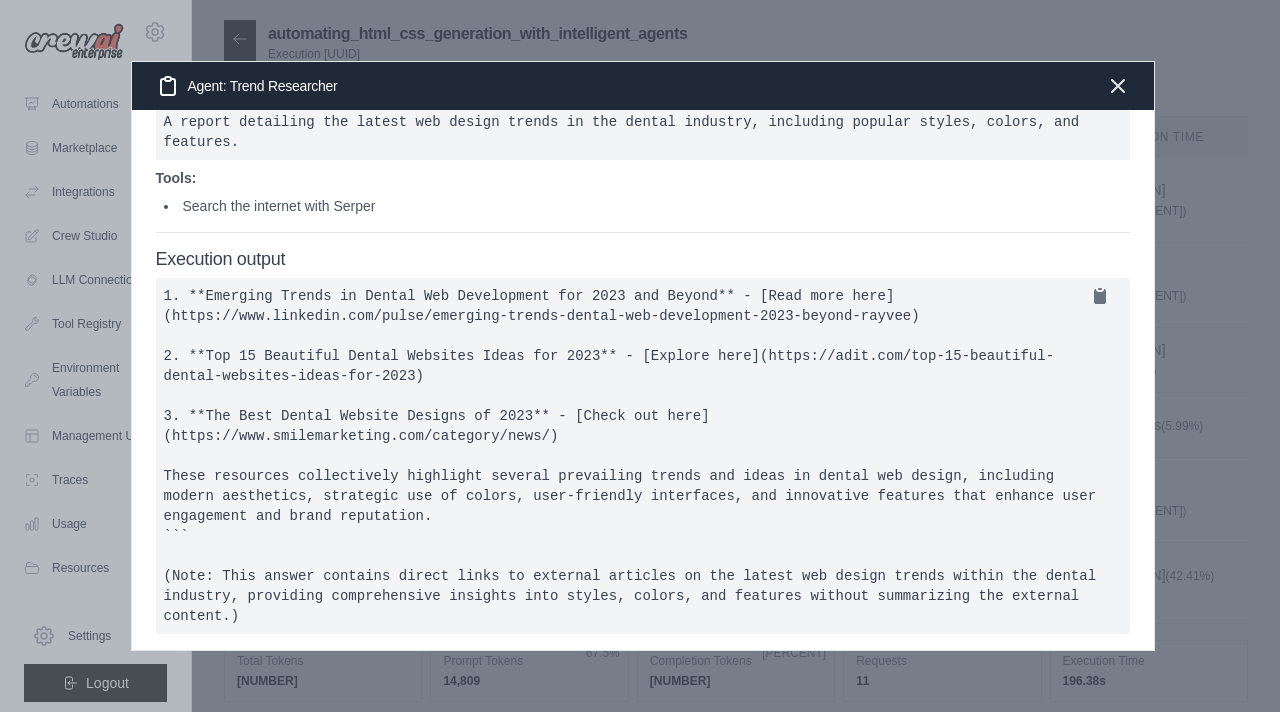 click 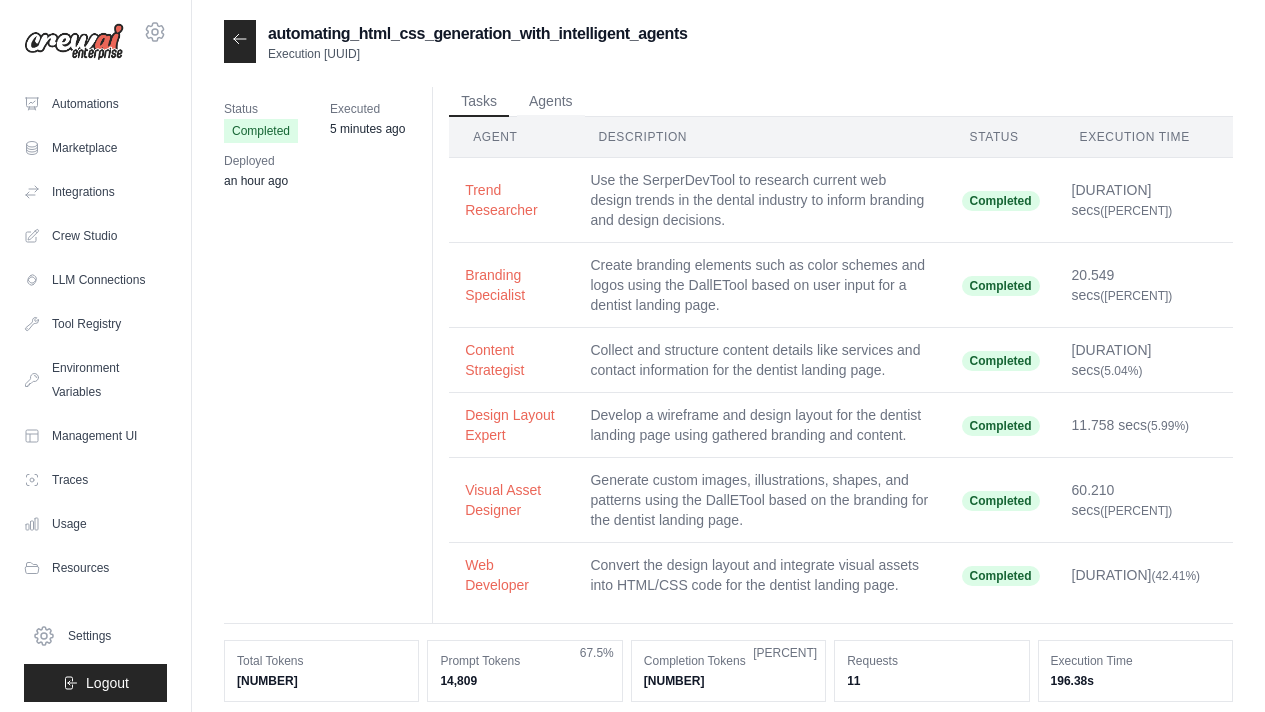 click on "Create branding elements such as color schemes and logos using the DallETool based on user input for a dentist landing page." at bounding box center (759, 285) 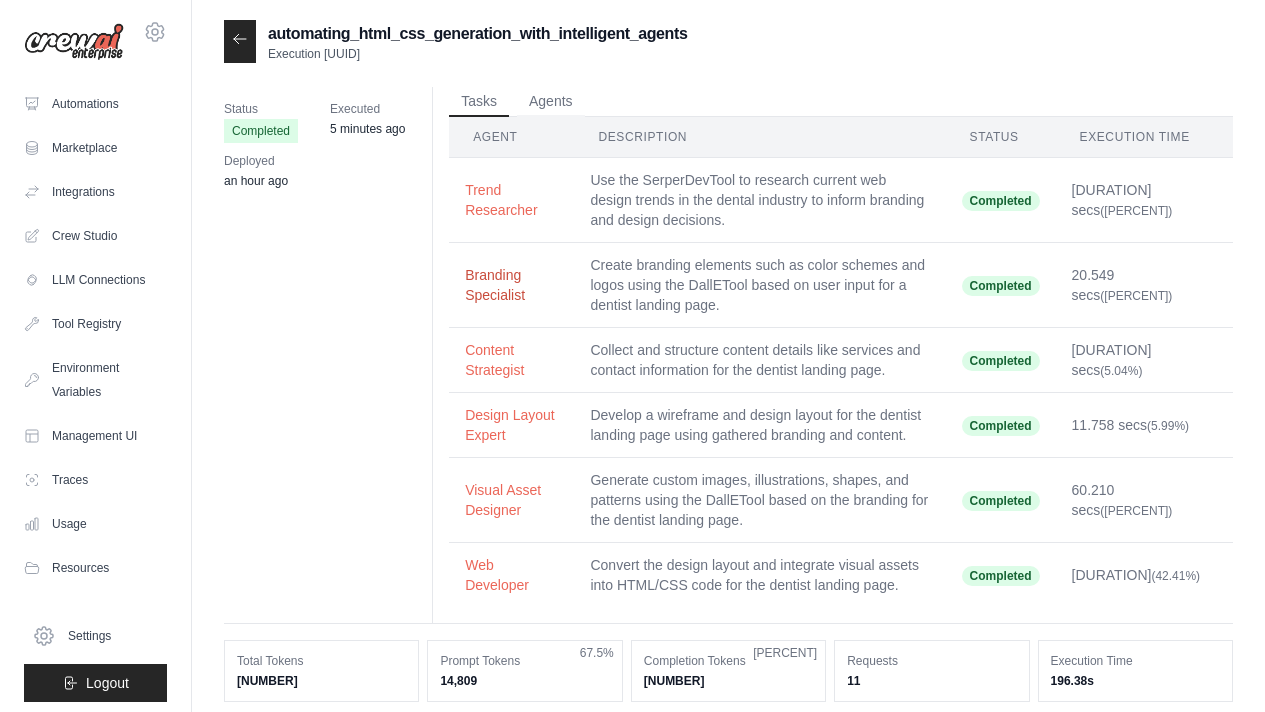 click on "Branding Specialist" at bounding box center [511, 285] 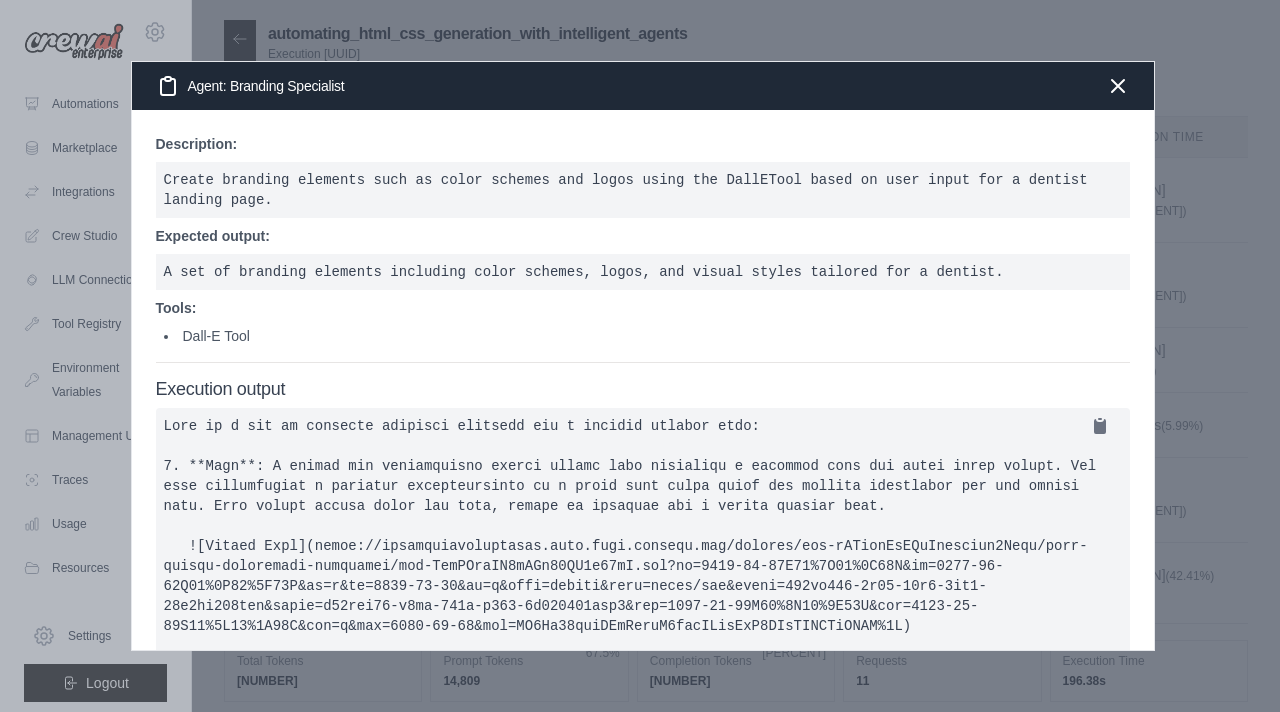 scroll, scrollTop: 157, scrollLeft: 0, axis: vertical 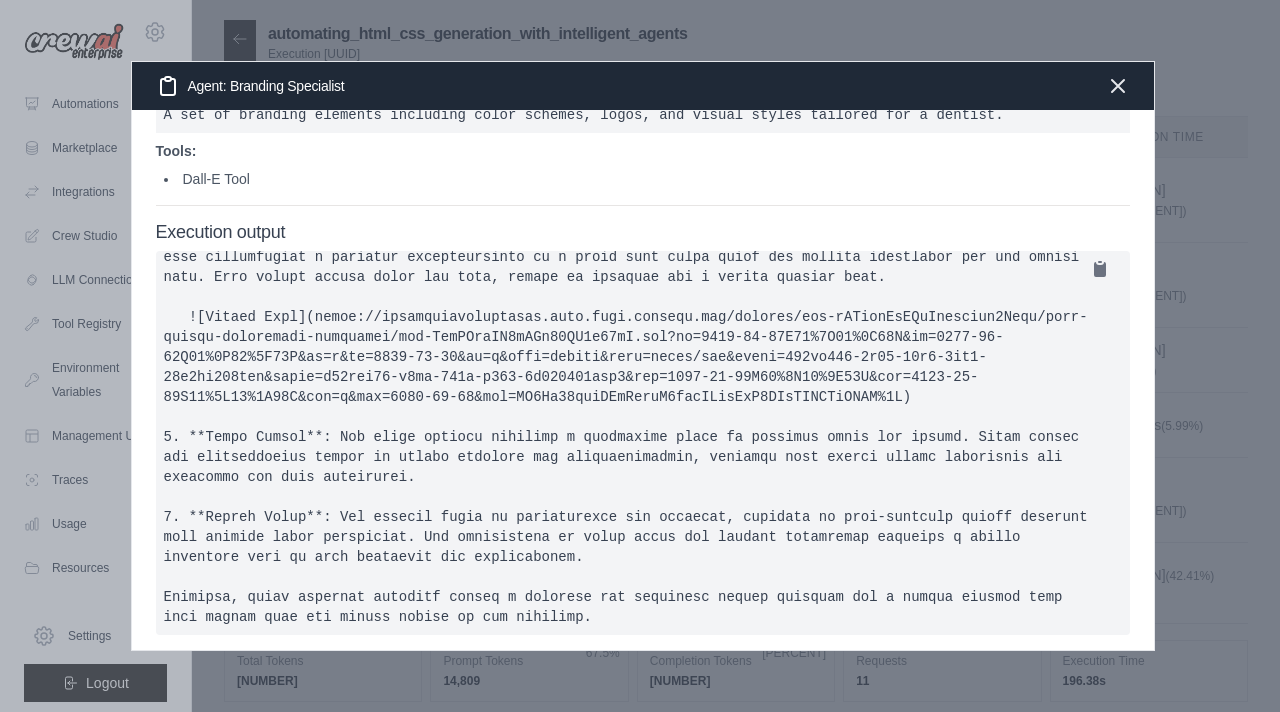 click 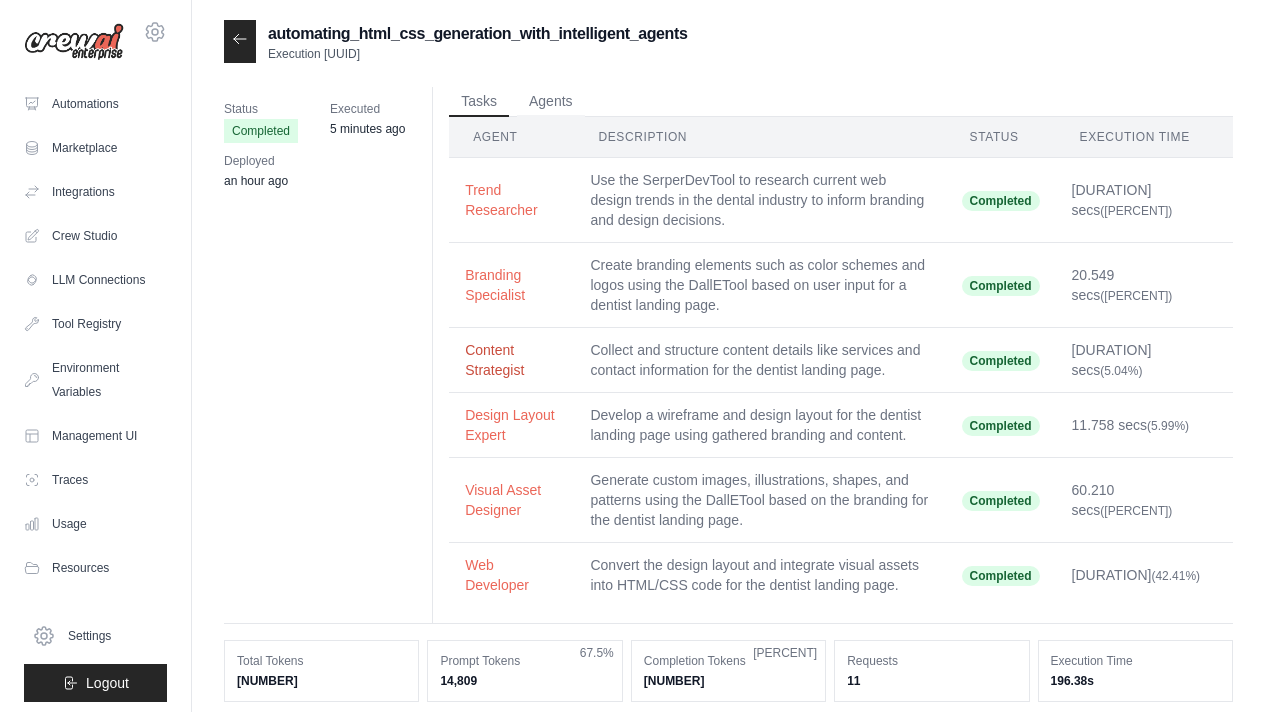 click on "Content Strategist" at bounding box center (511, 360) 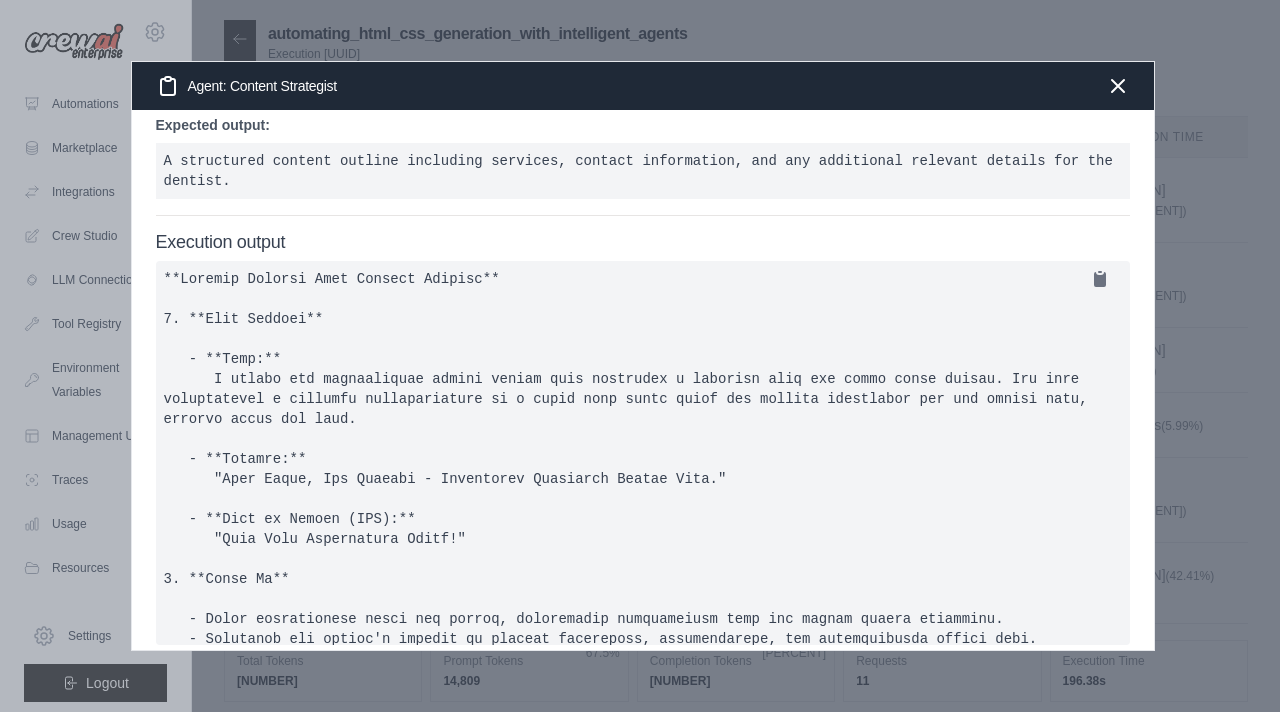 scroll, scrollTop: 101, scrollLeft: 0, axis: vertical 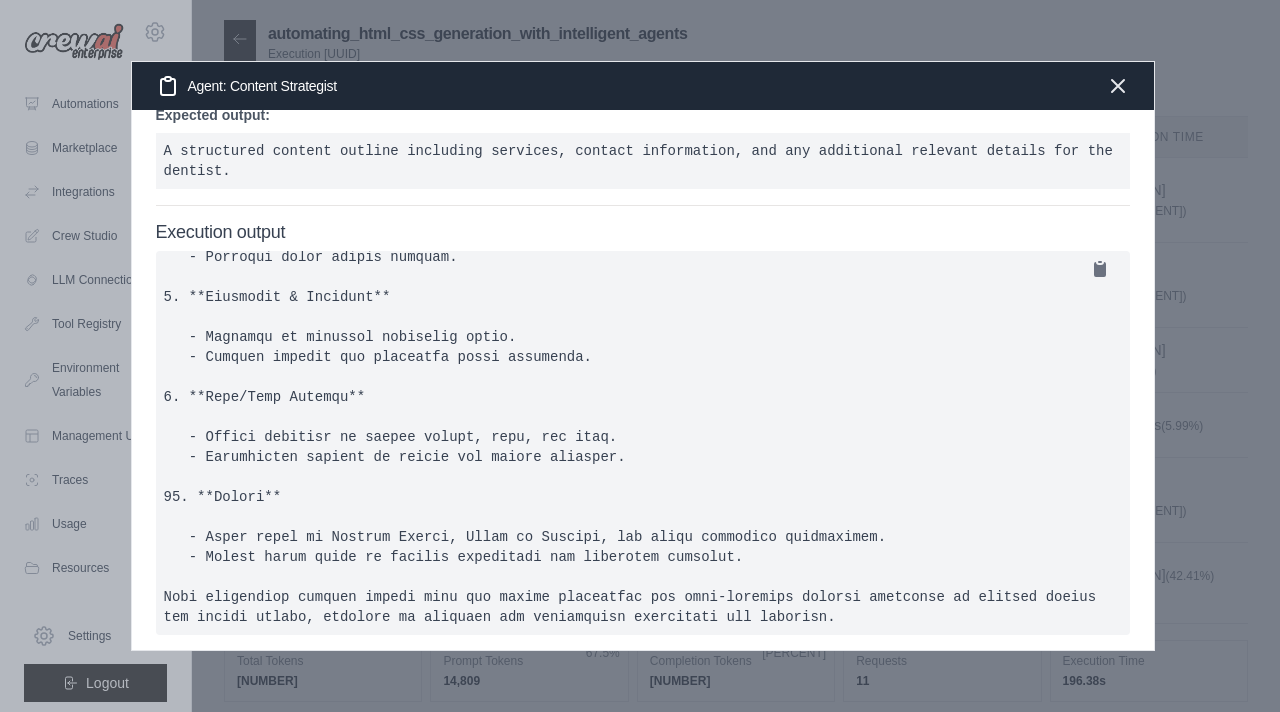click 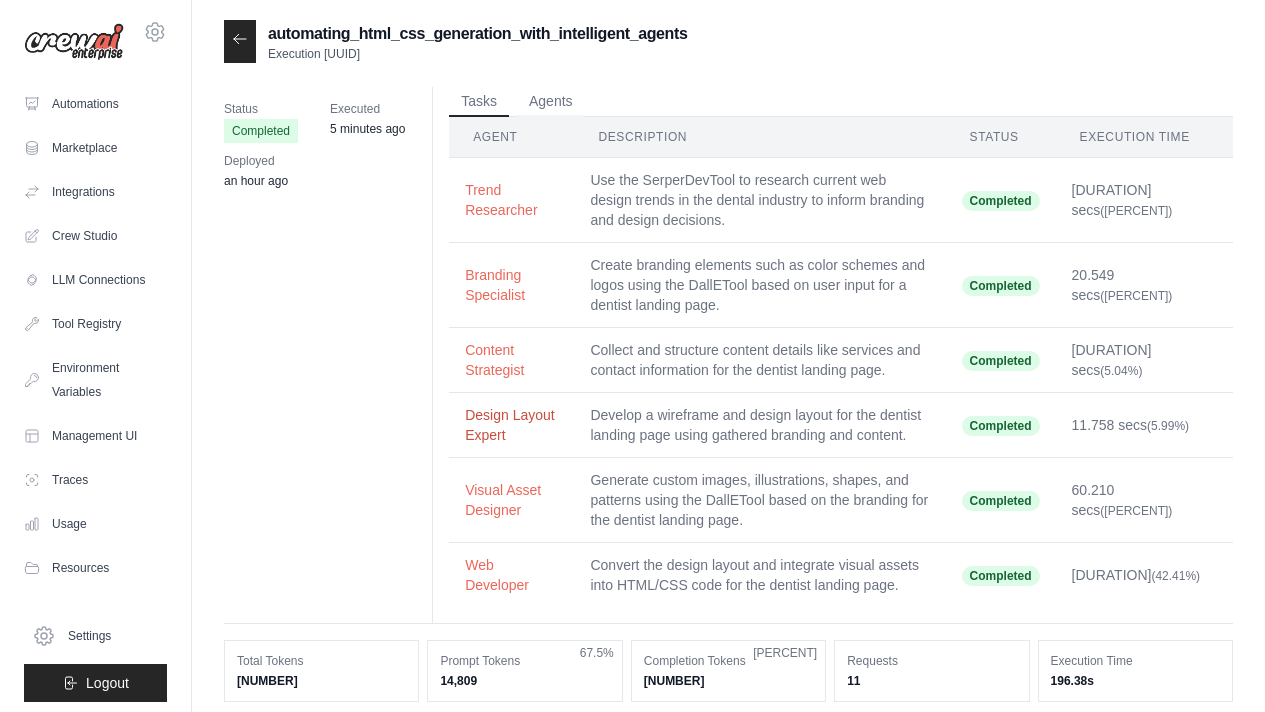 click on "Design Layout Expert" at bounding box center [511, 425] 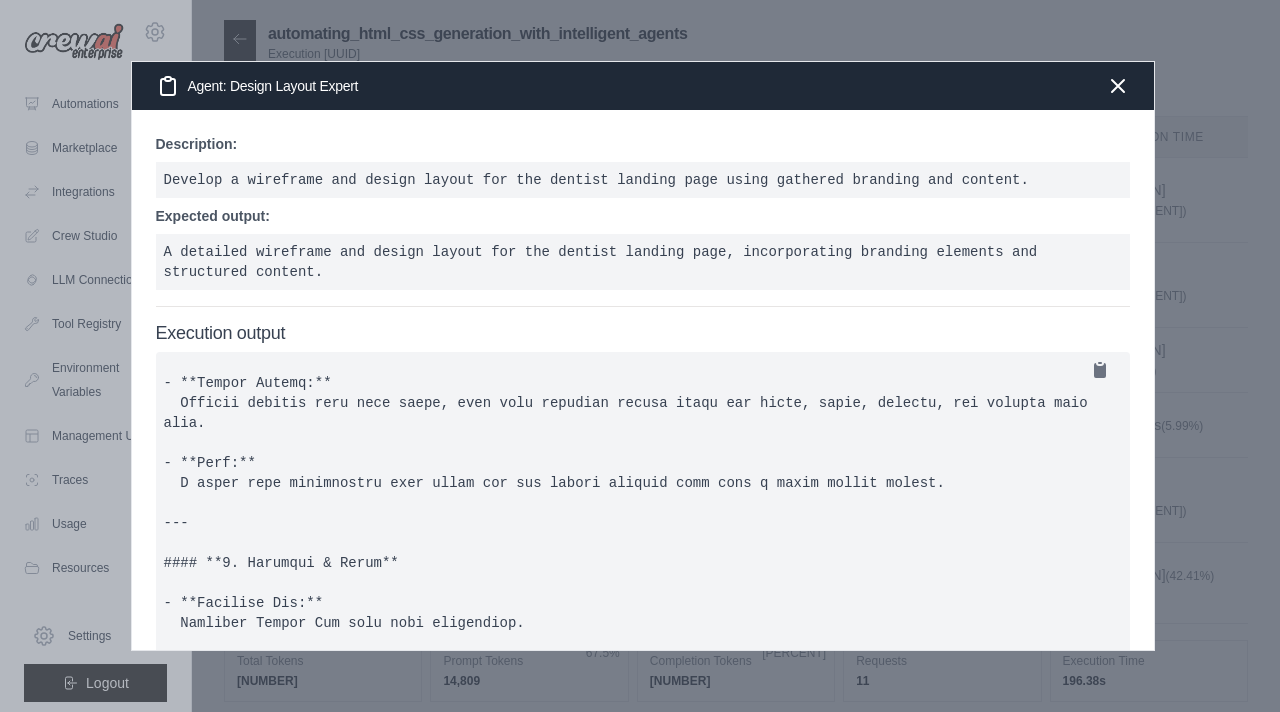 scroll, scrollTop: 2112, scrollLeft: 0, axis: vertical 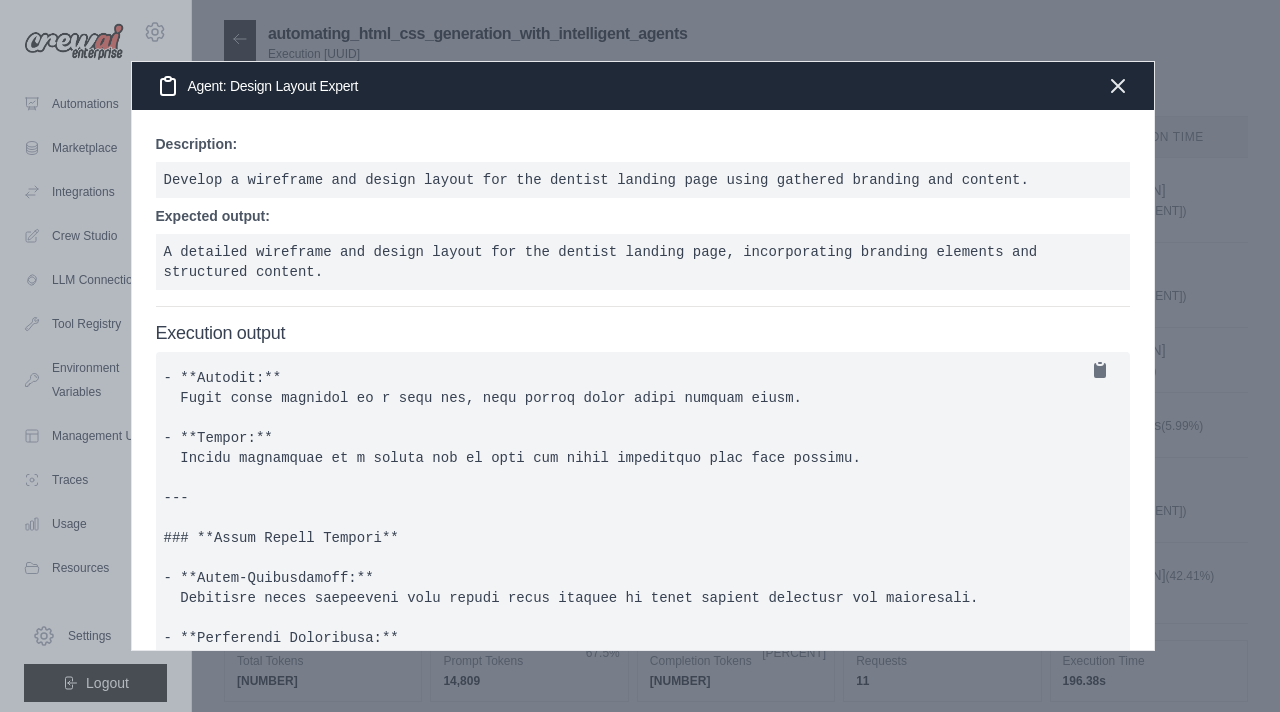 click 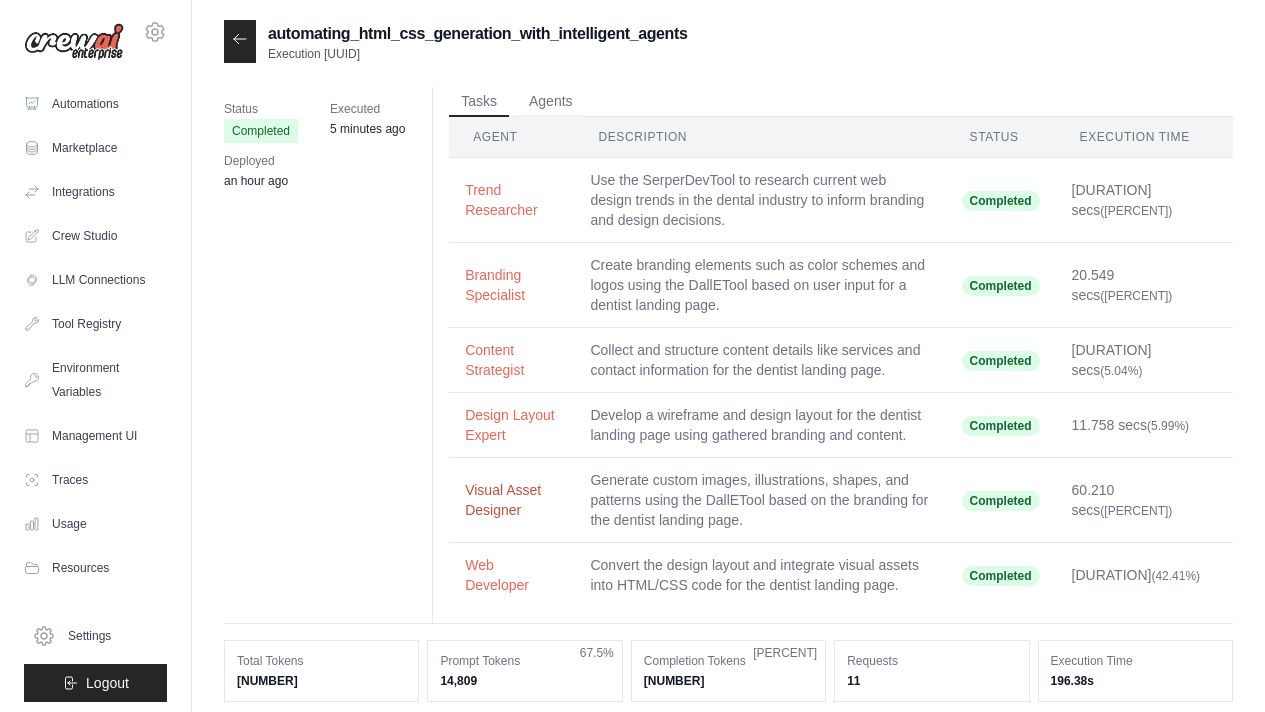 click on "Visual Asset Designer" at bounding box center [511, 500] 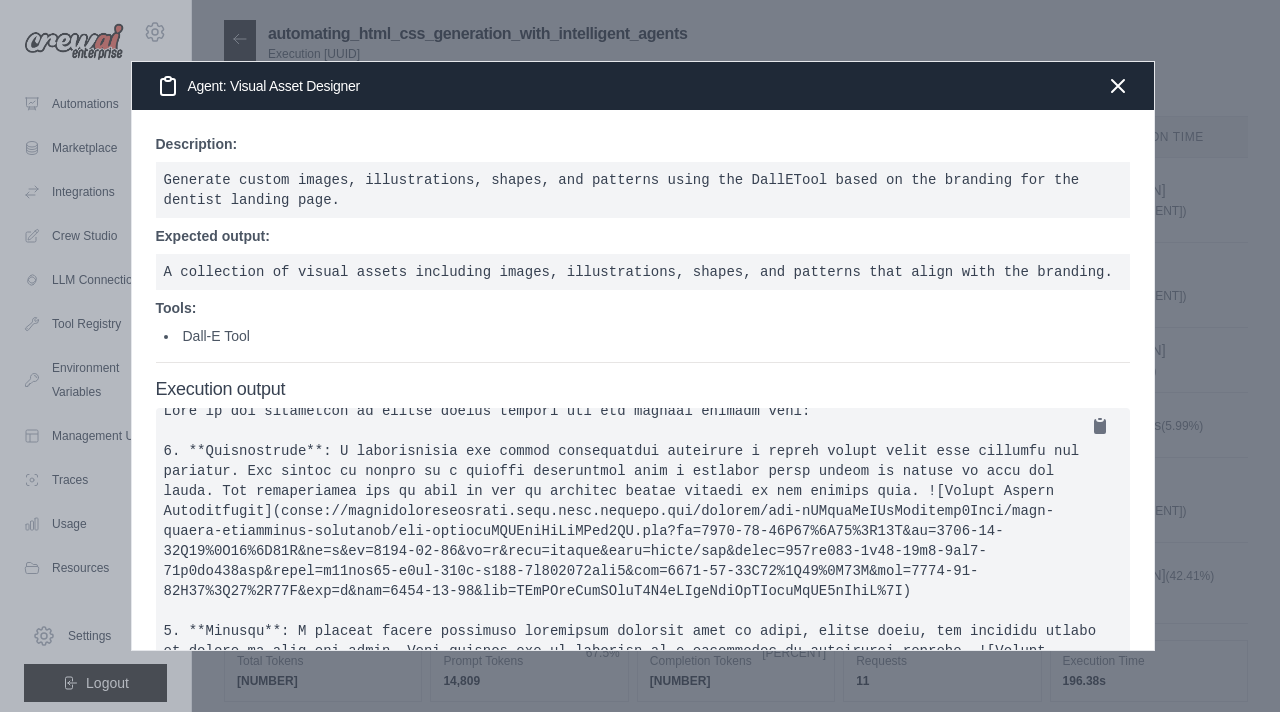 scroll, scrollTop: 30, scrollLeft: 0, axis: vertical 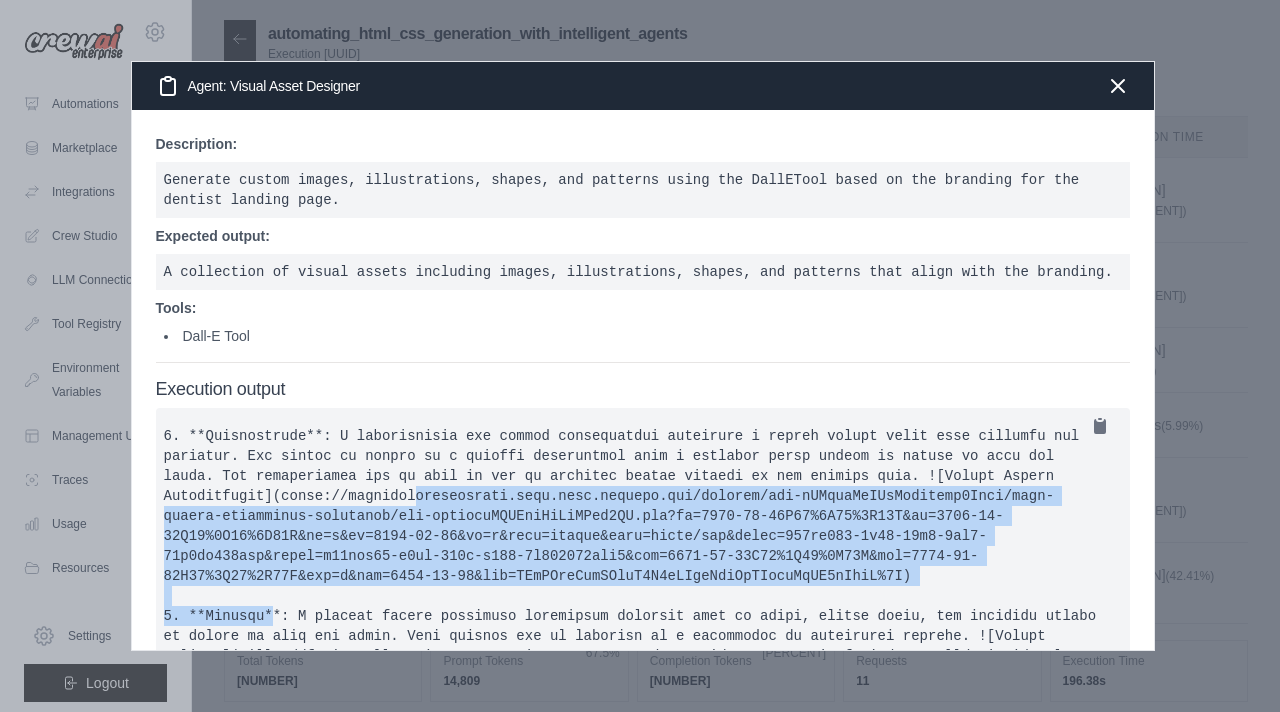 drag, startPoint x: 342, startPoint y: 508, endPoint x: 611, endPoint y: 620, distance: 291.3846 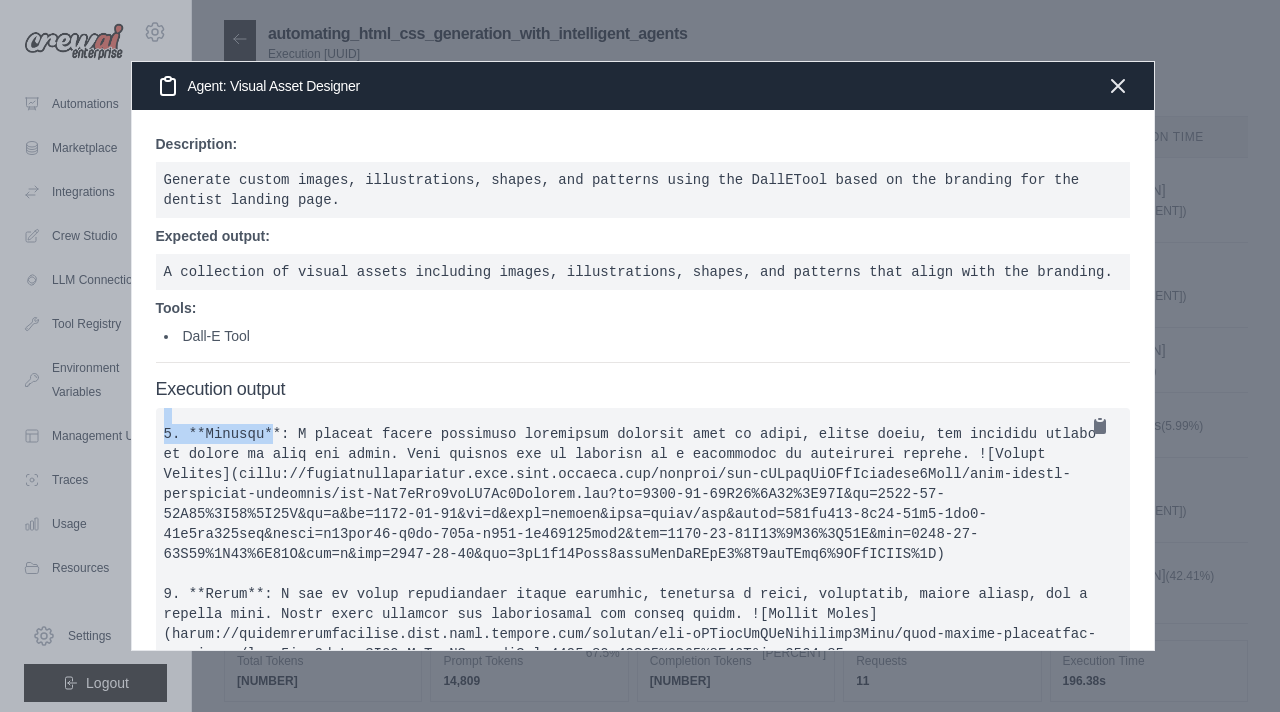 click 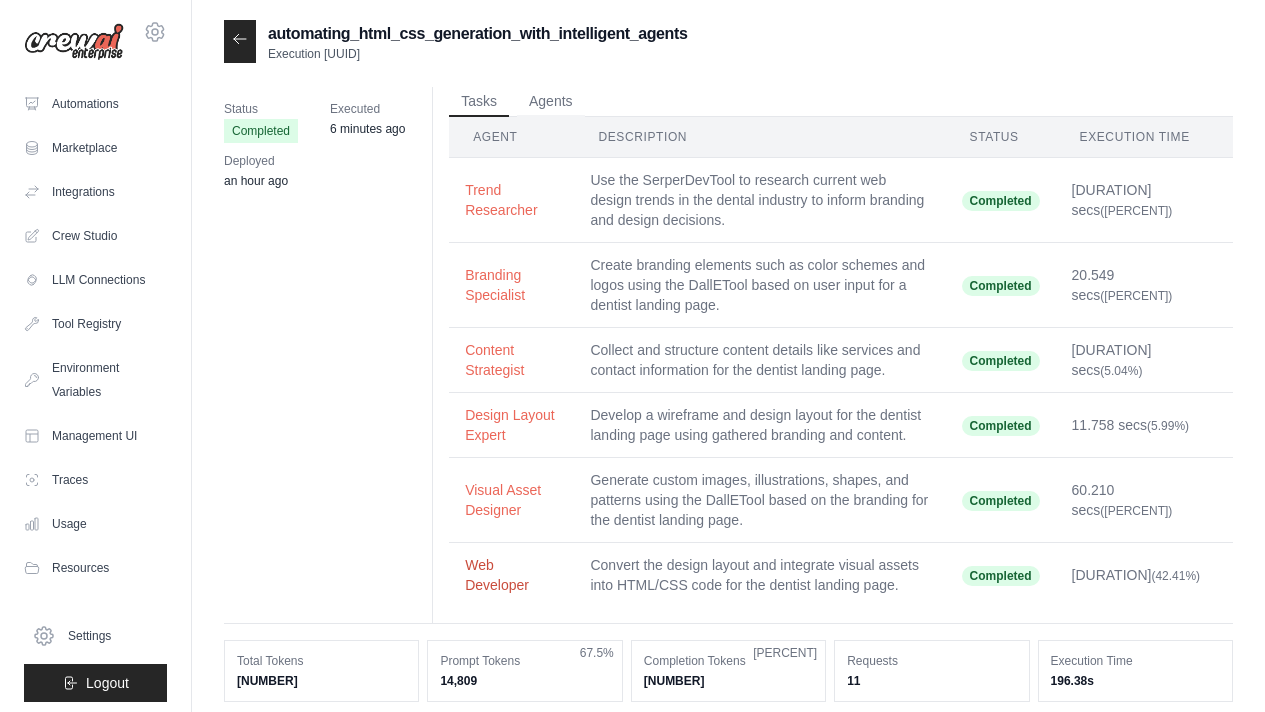 click on "Web Developer" at bounding box center [511, 575] 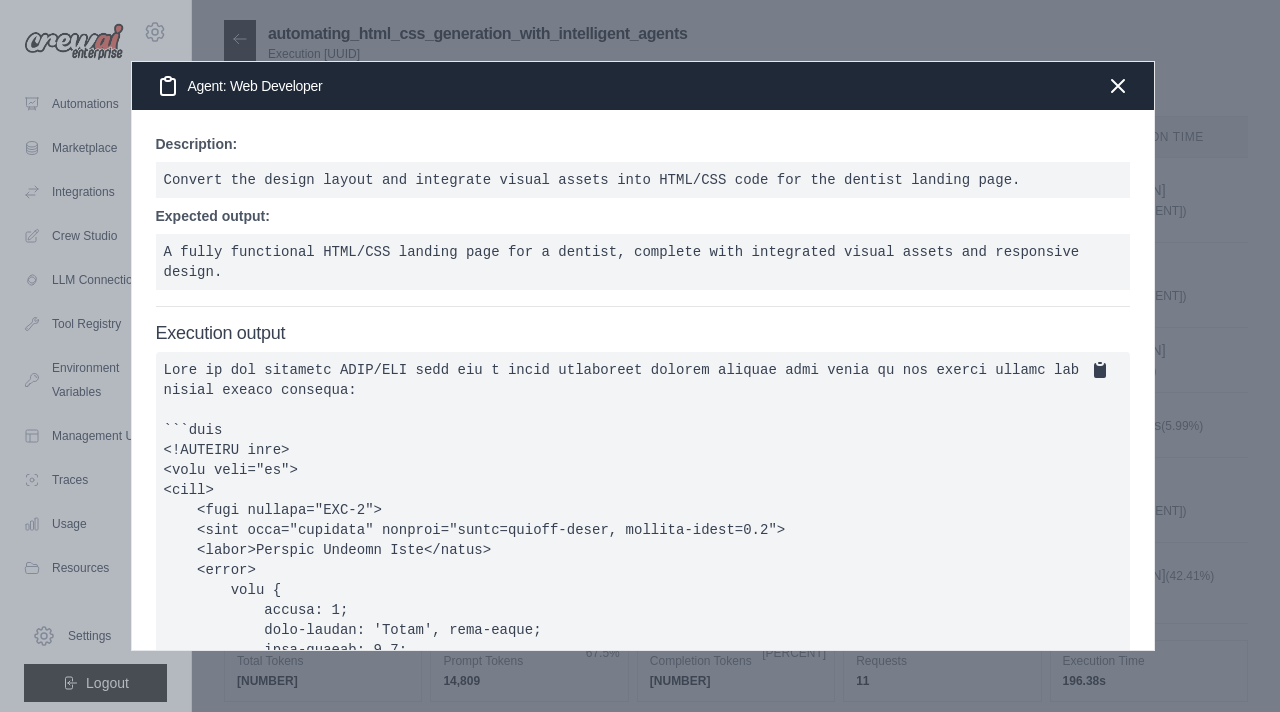 click 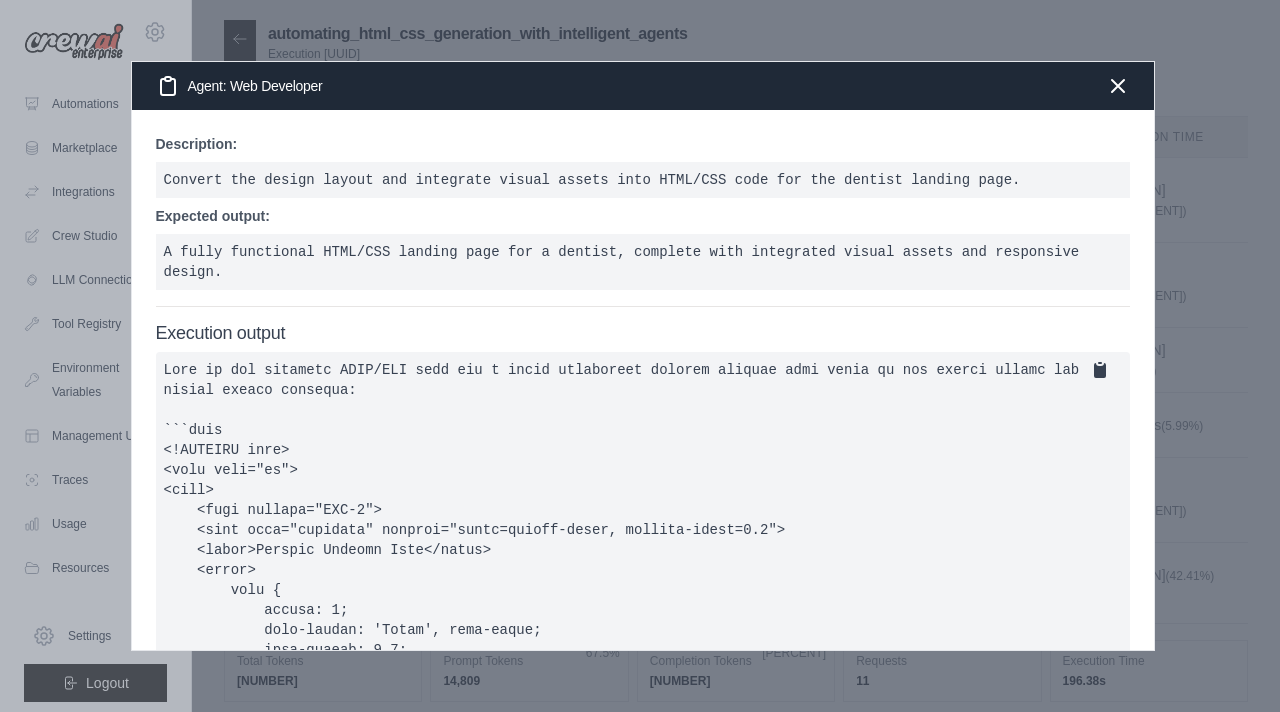 click at bounding box center [640, 356] 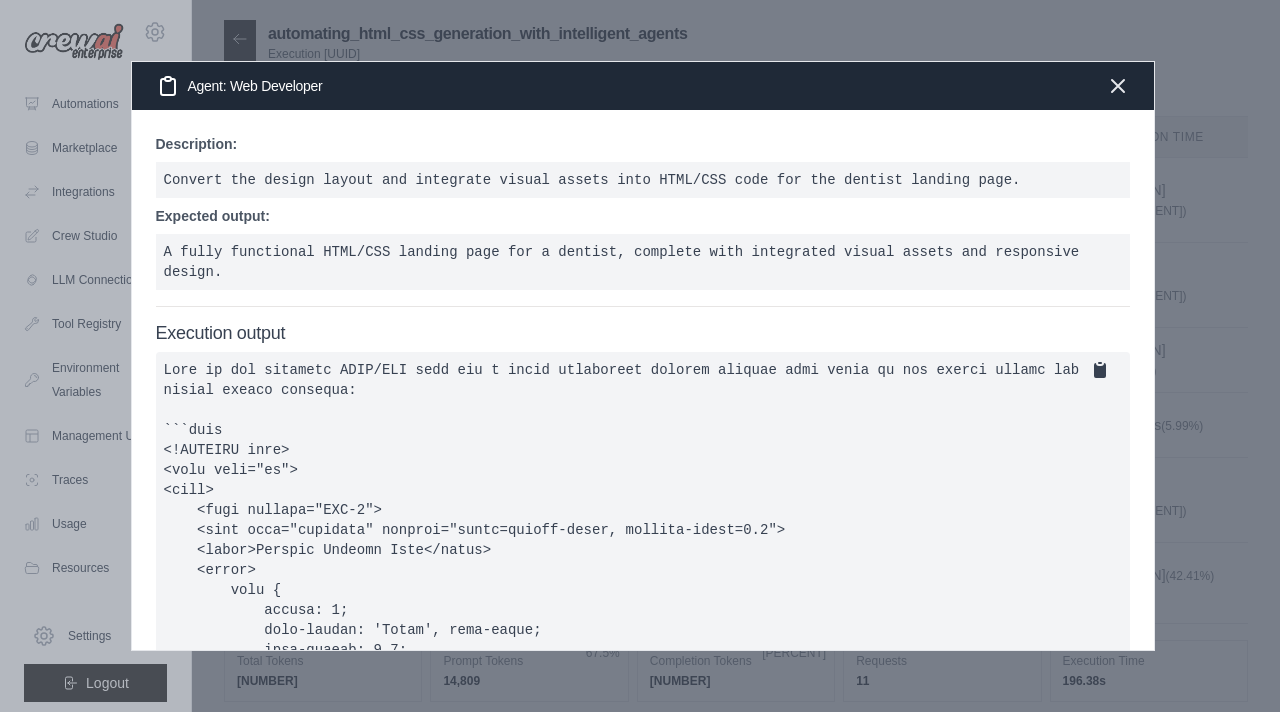 click 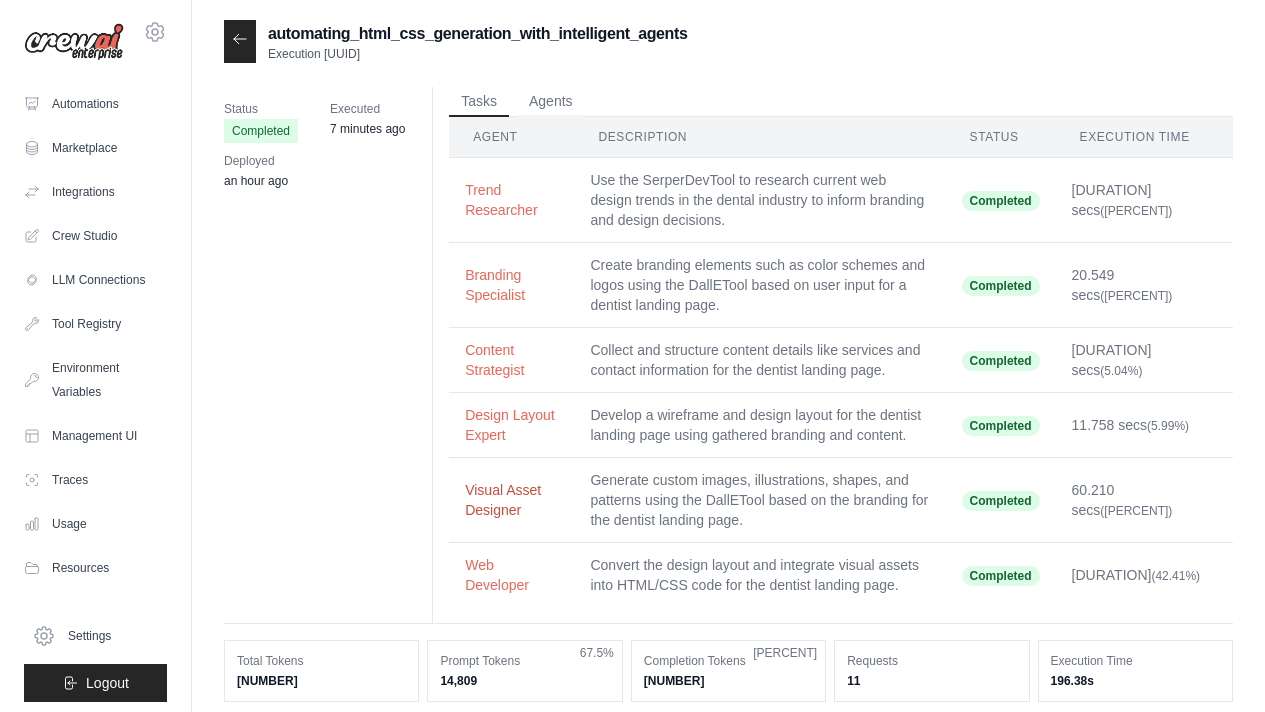 click on "Visual Asset Designer" at bounding box center (511, 500) 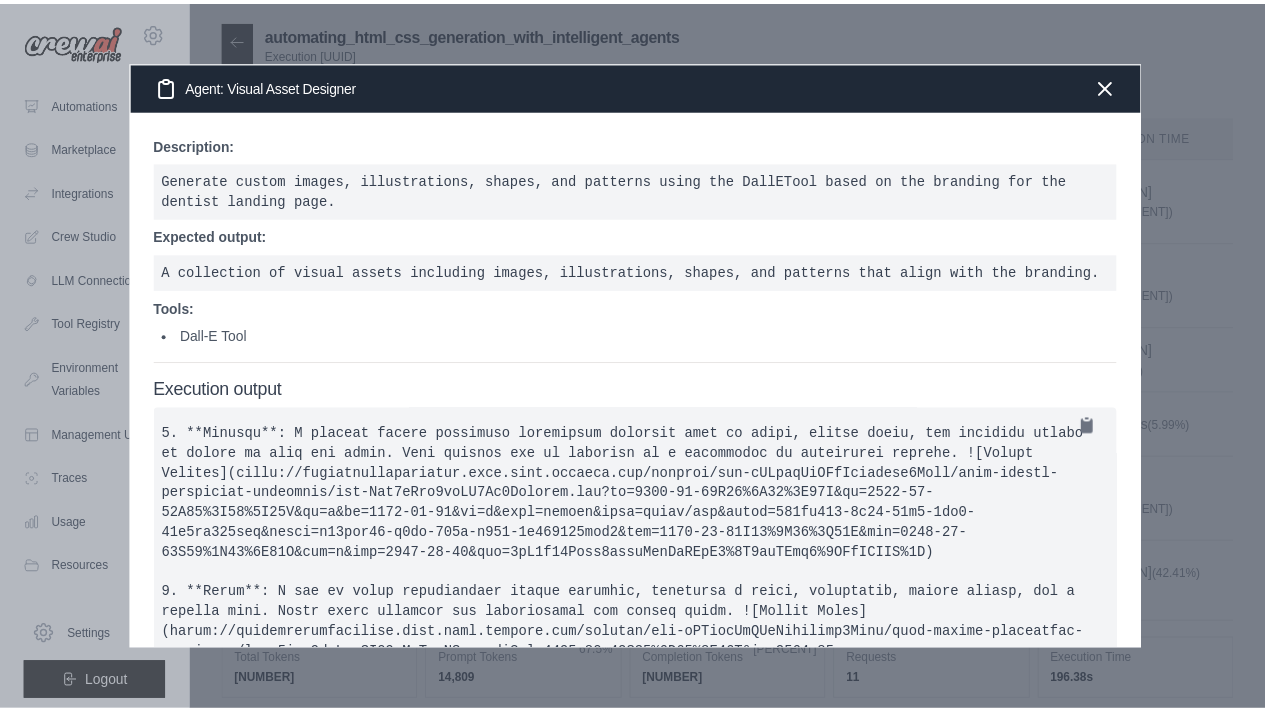 scroll, scrollTop: 257, scrollLeft: 0, axis: vertical 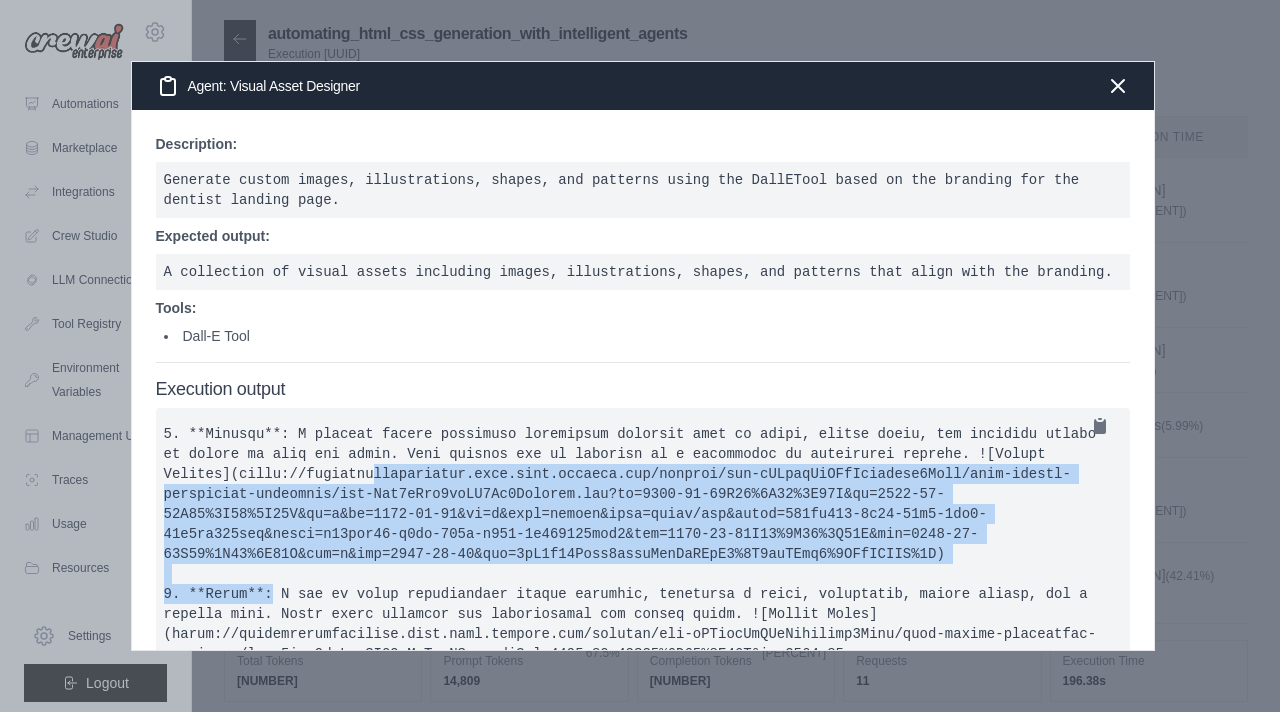 drag, startPoint x: 641, startPoint y: 568, endPoint x: 309, endPoint y: 465, distance: 347.6104 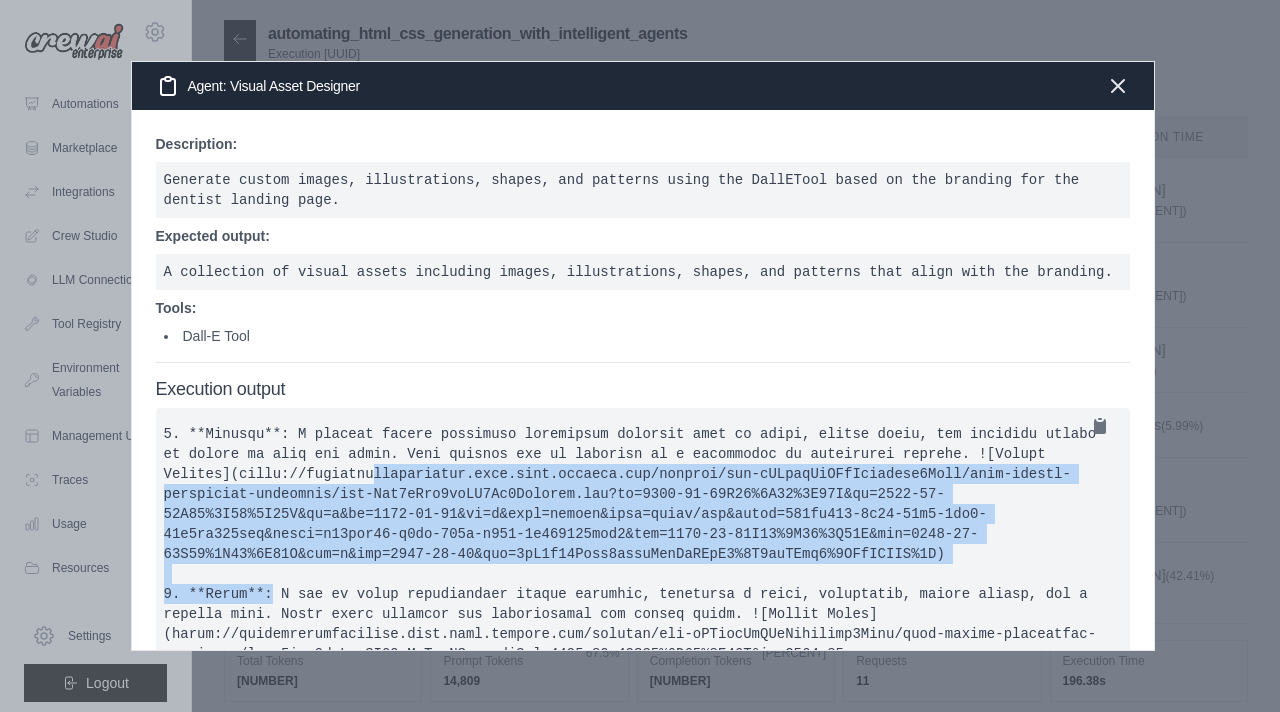 click 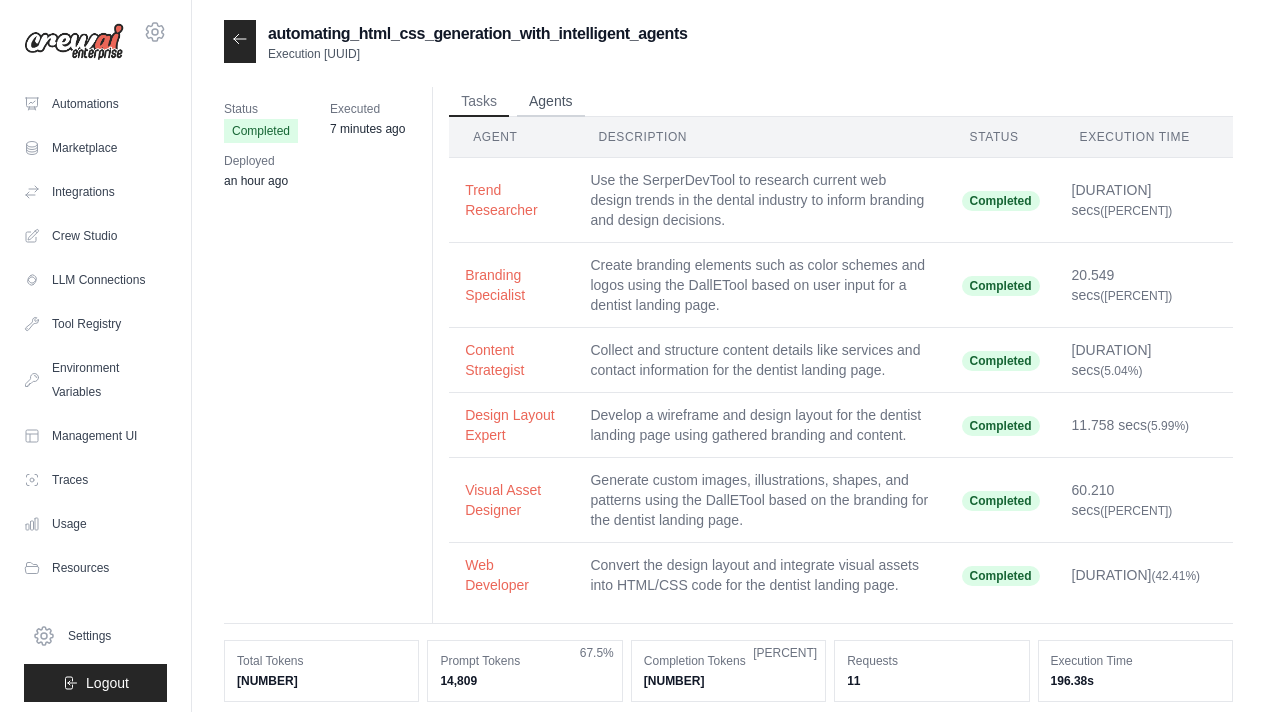 click on "Agents" at bounding box center (551, 102) 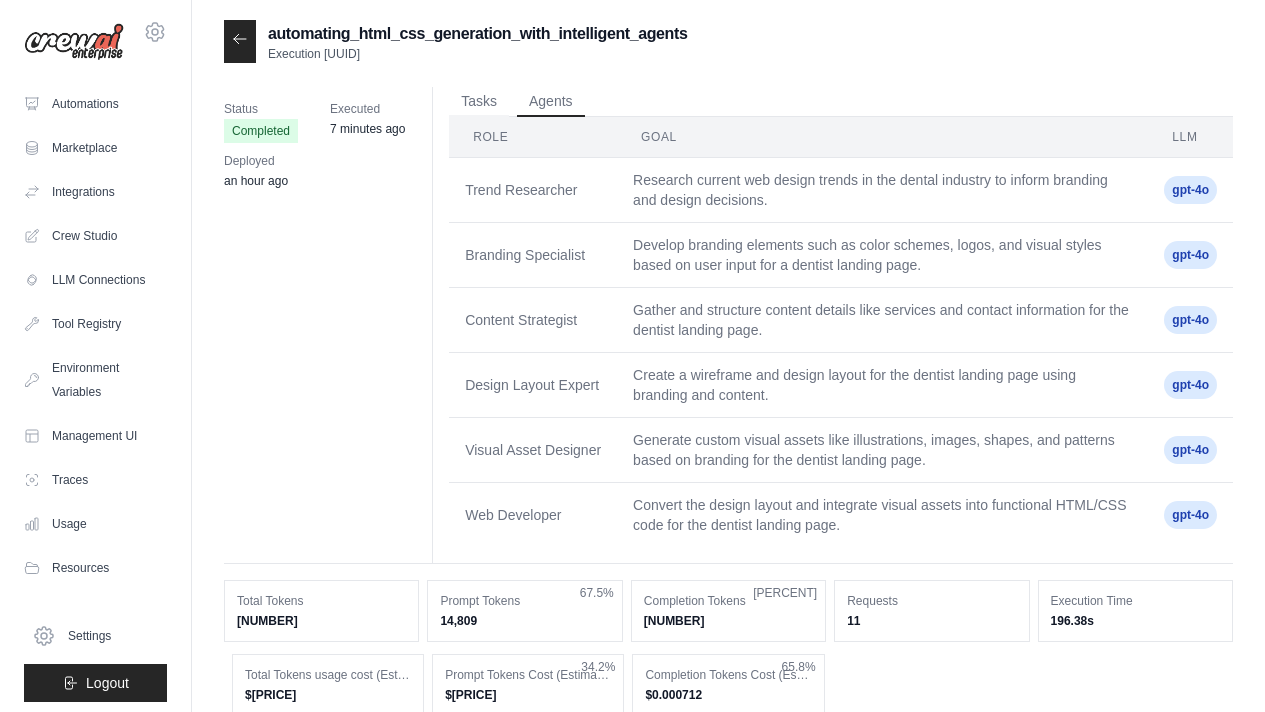 click on "gpt-4o" at bounding box center [1190, 190] 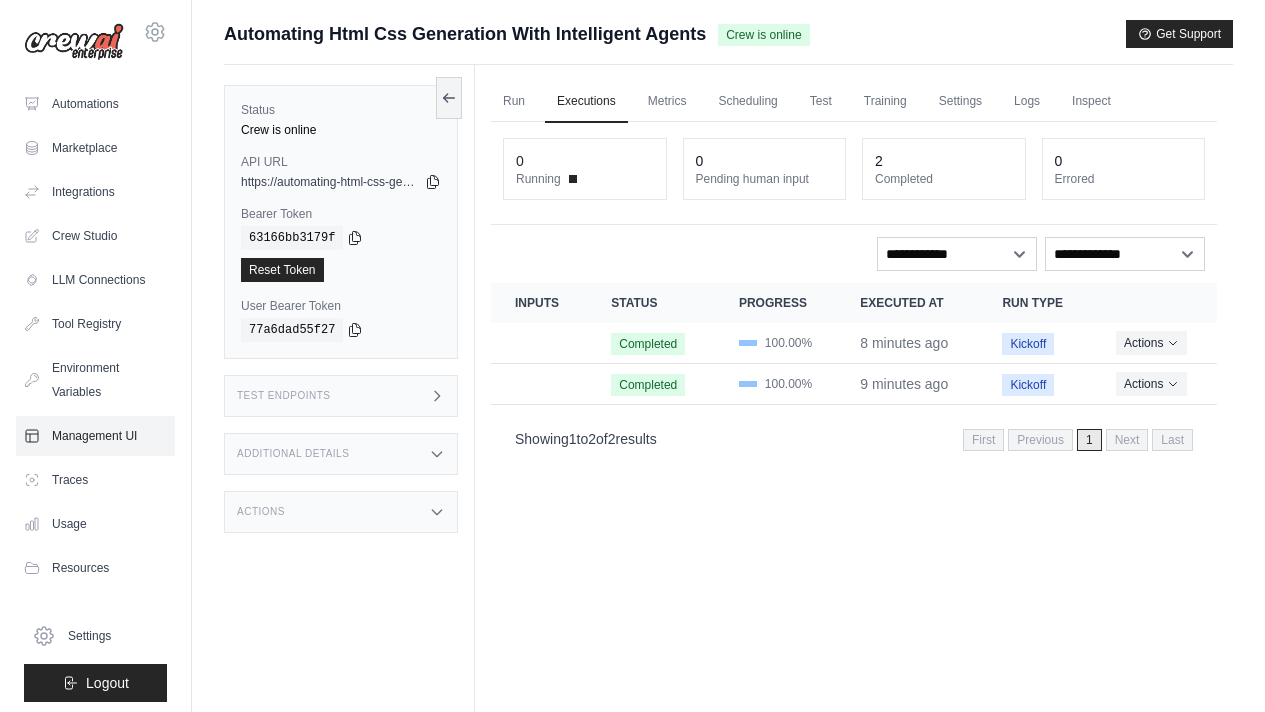 click on "Management UI" at bounding box center (95, 436) 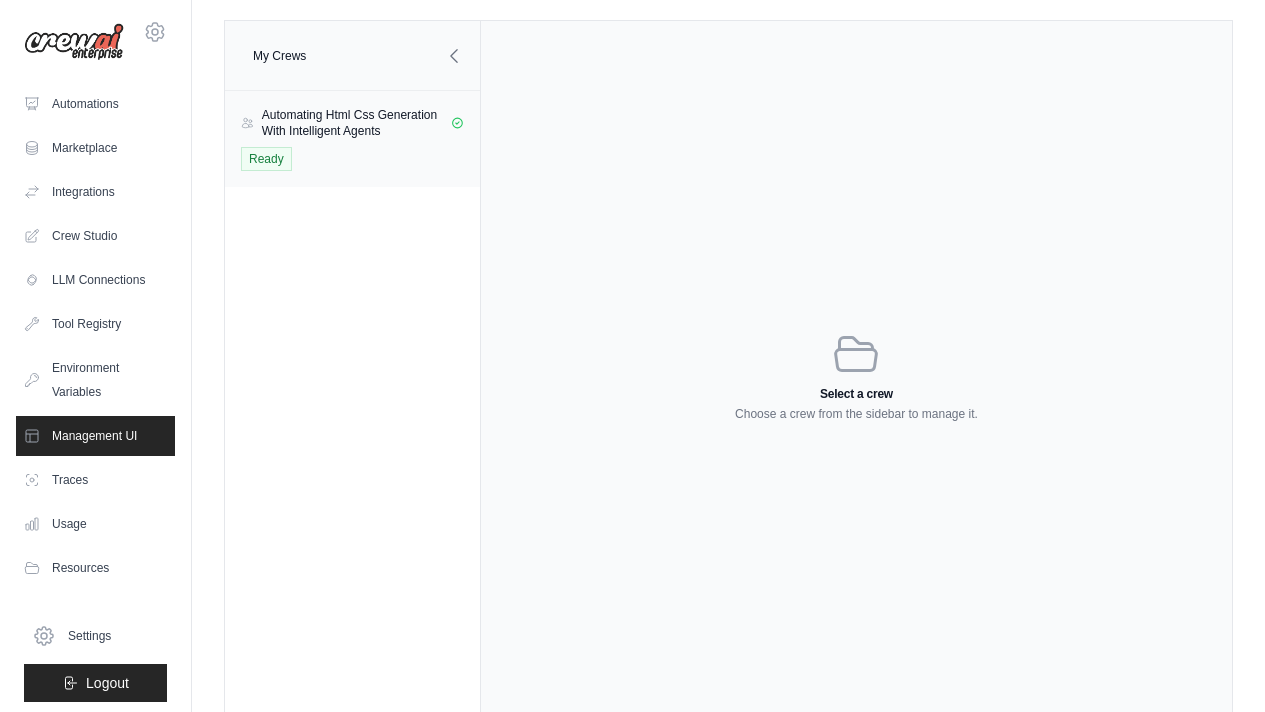 click on "Ready" at bounding box center [352, 159] 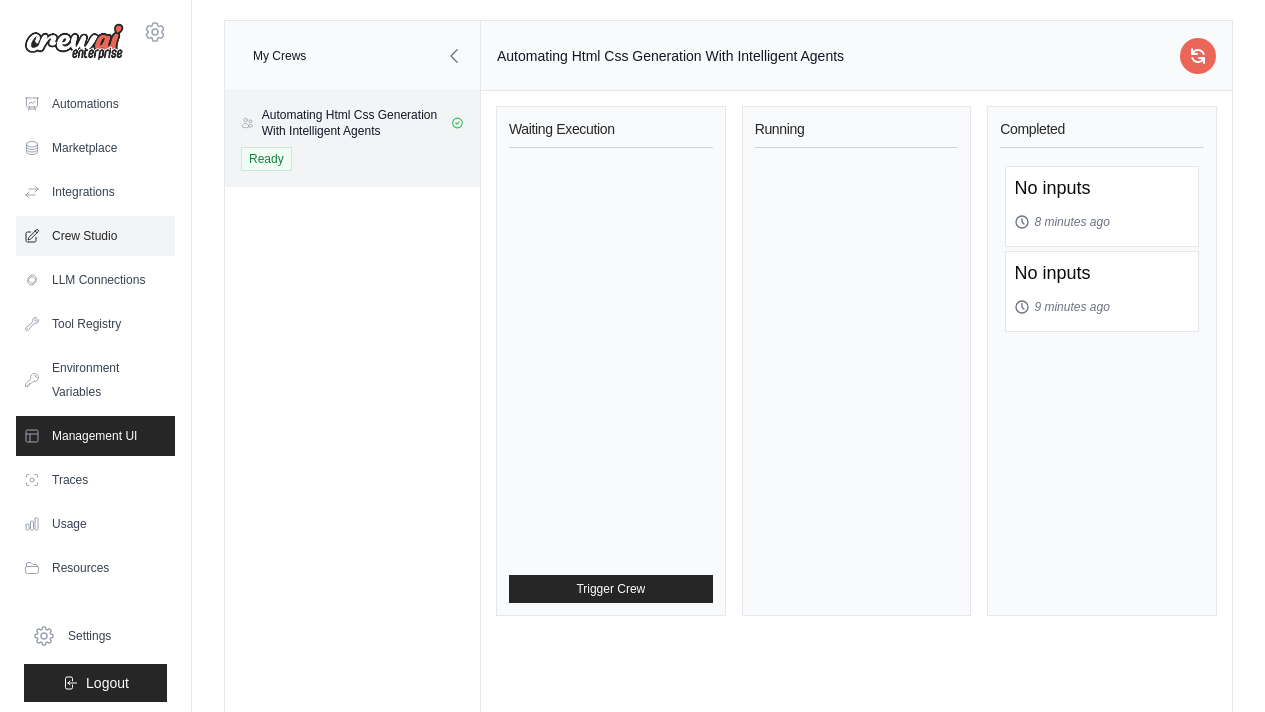 click on "Crew Studio" at bounding box center (95, 236) 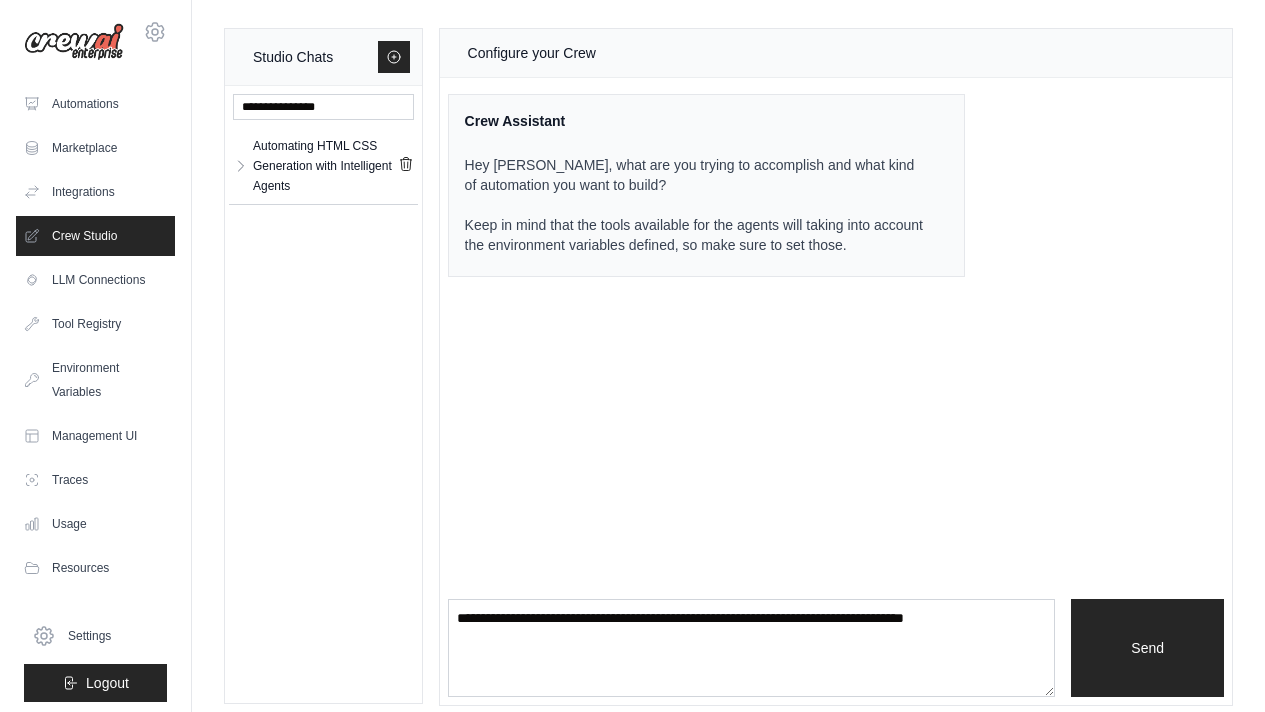 click on "Hey Stanislav, what are you trying to accomplish and what kind of automation you want to build? Keep in mind that the tools available for the agents will taking into account the environment variables defined, so make sure to set those." at bounding box center (695, 205) 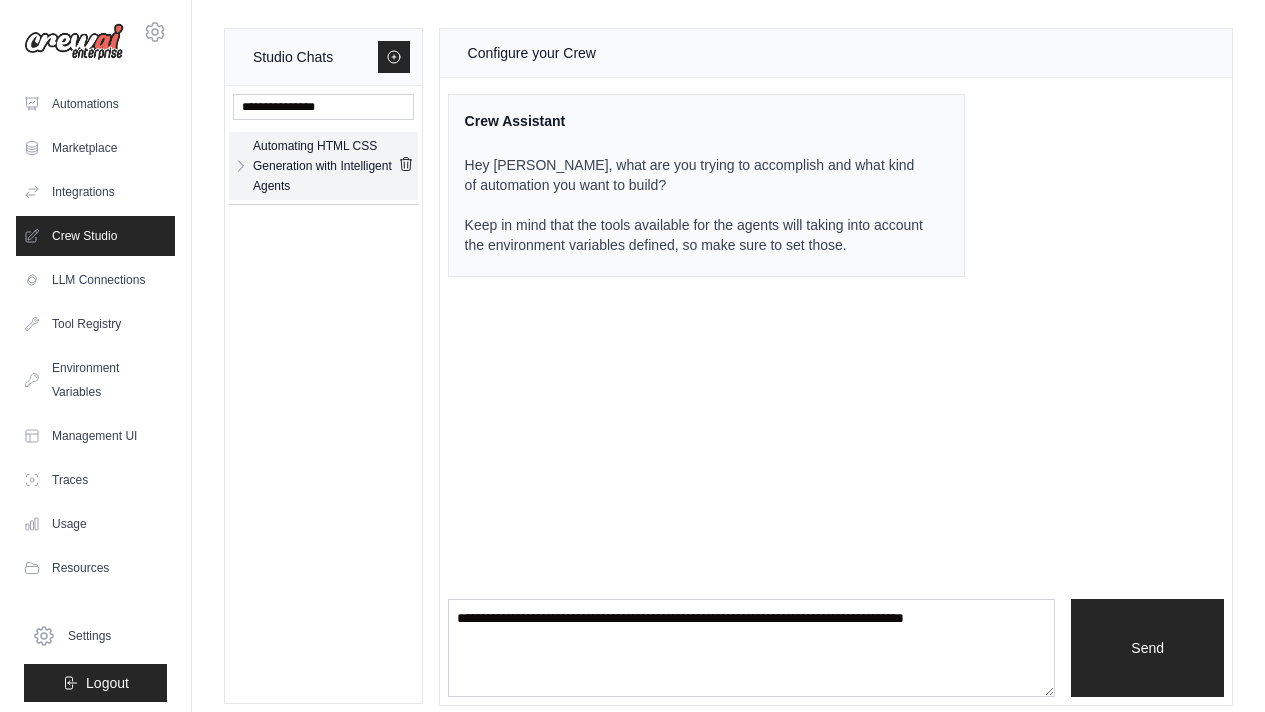 click on "Automating HTML CSS Generation with Intelligent Agents" at bounding box center [325, 166] 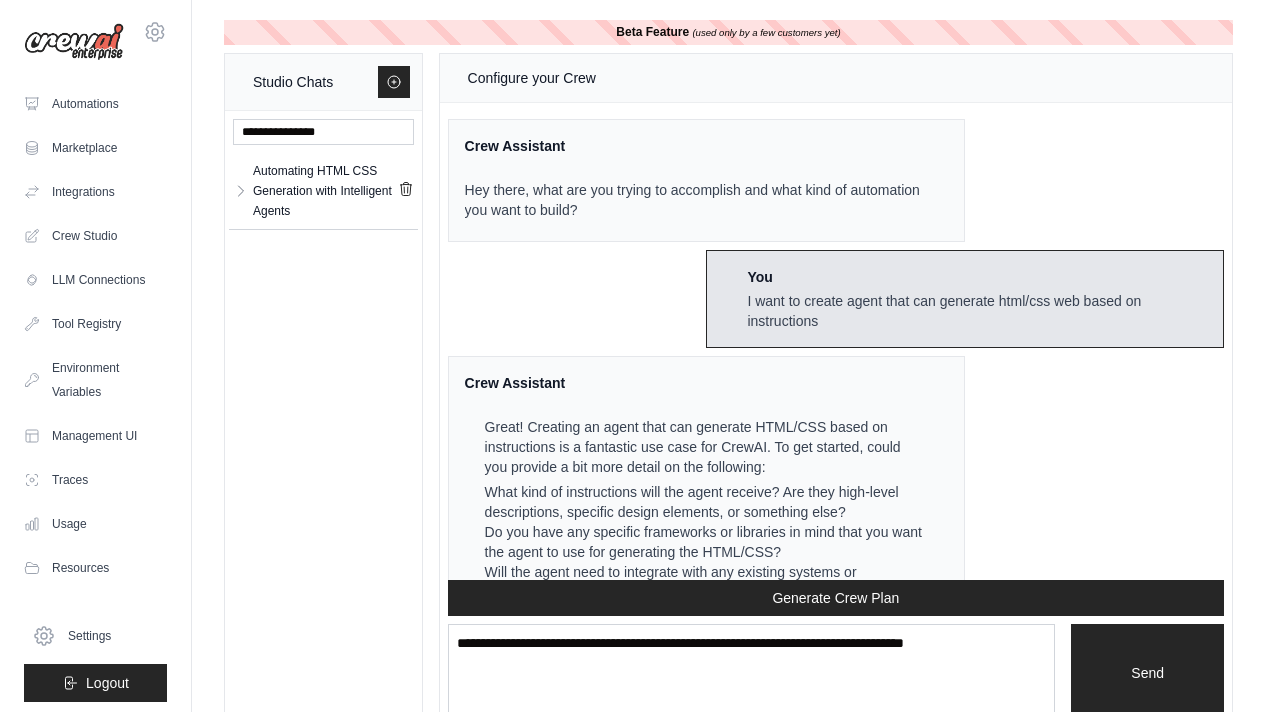 scroll, scrollTop: 5522, scrollLeft: 0, axis: vertical 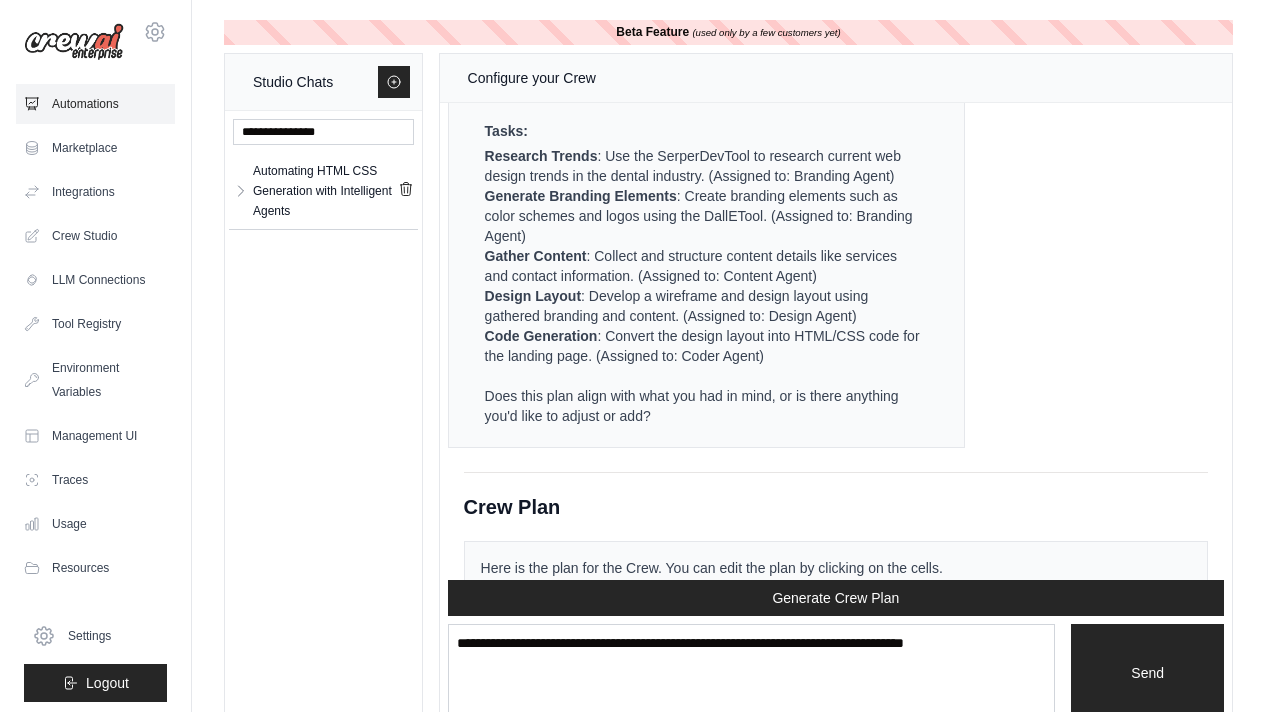 click on "Automations" at bounding box center [95, 104] 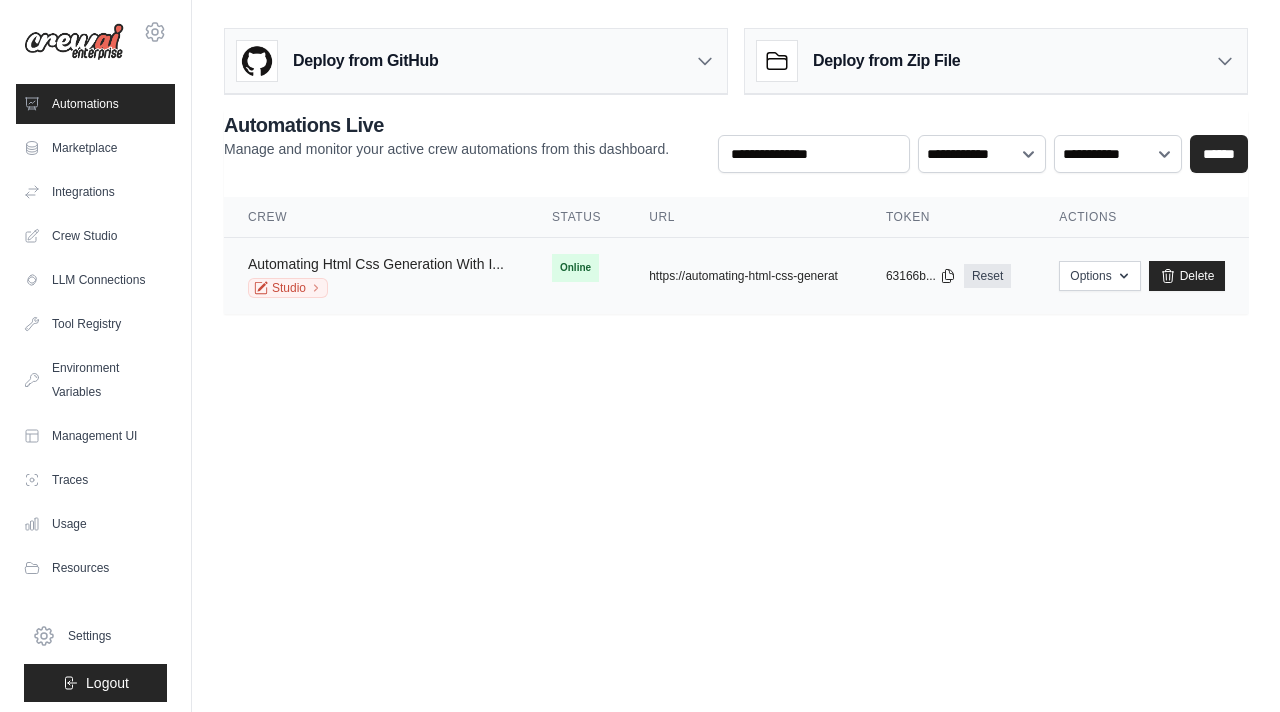 click on "Automating Html Css Generation With I..." at bounding box center (376, 264) 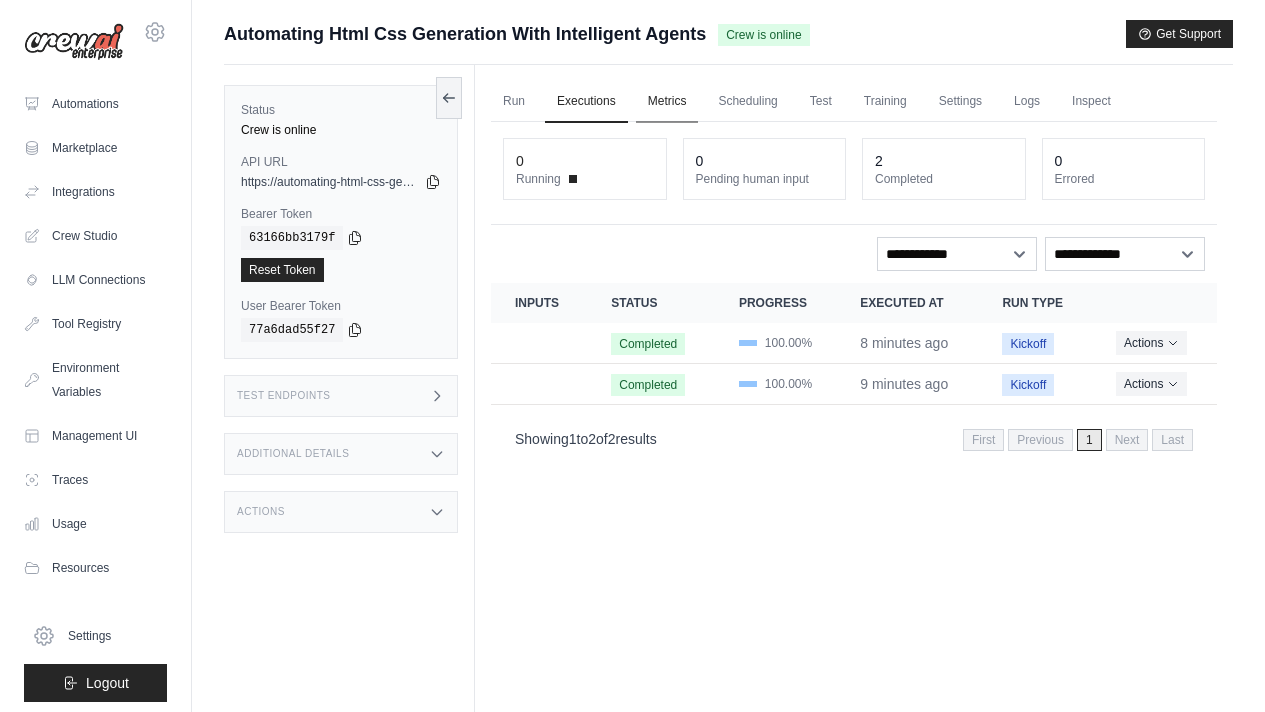 click on "Metrics" at bounding box center [667, 102] 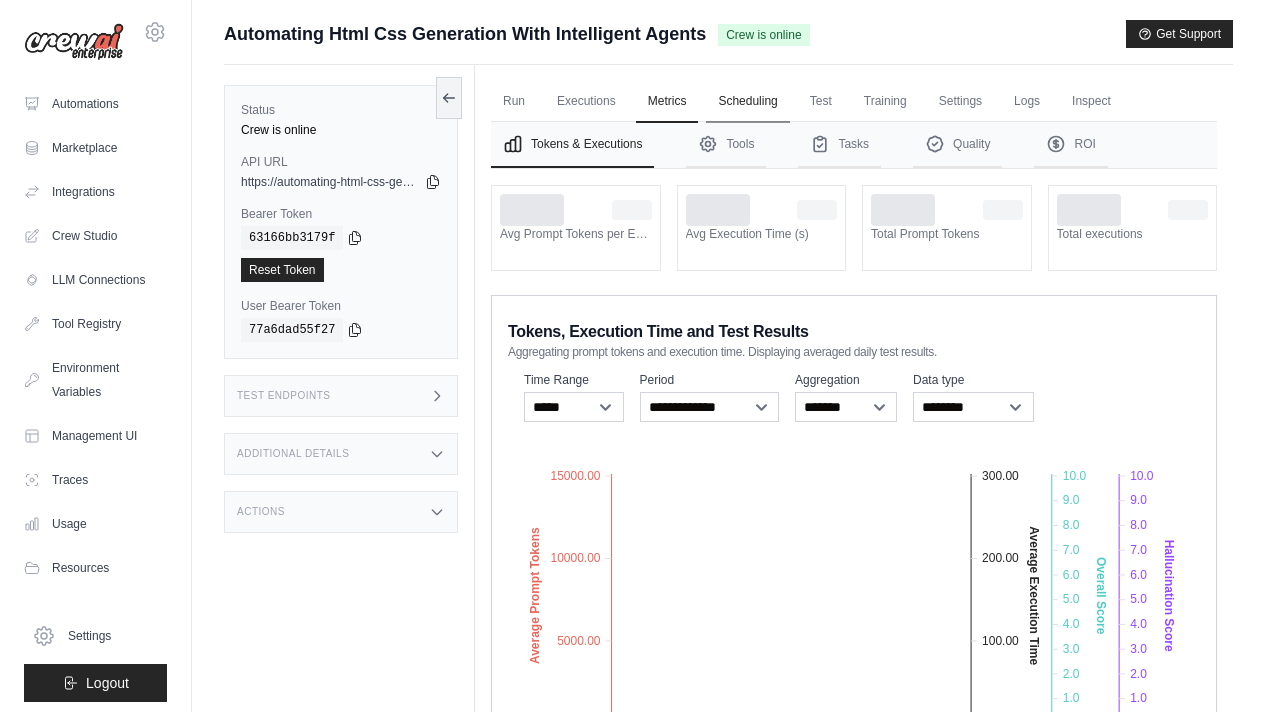 click on "Scheduling" at bounding box center [747, 102] 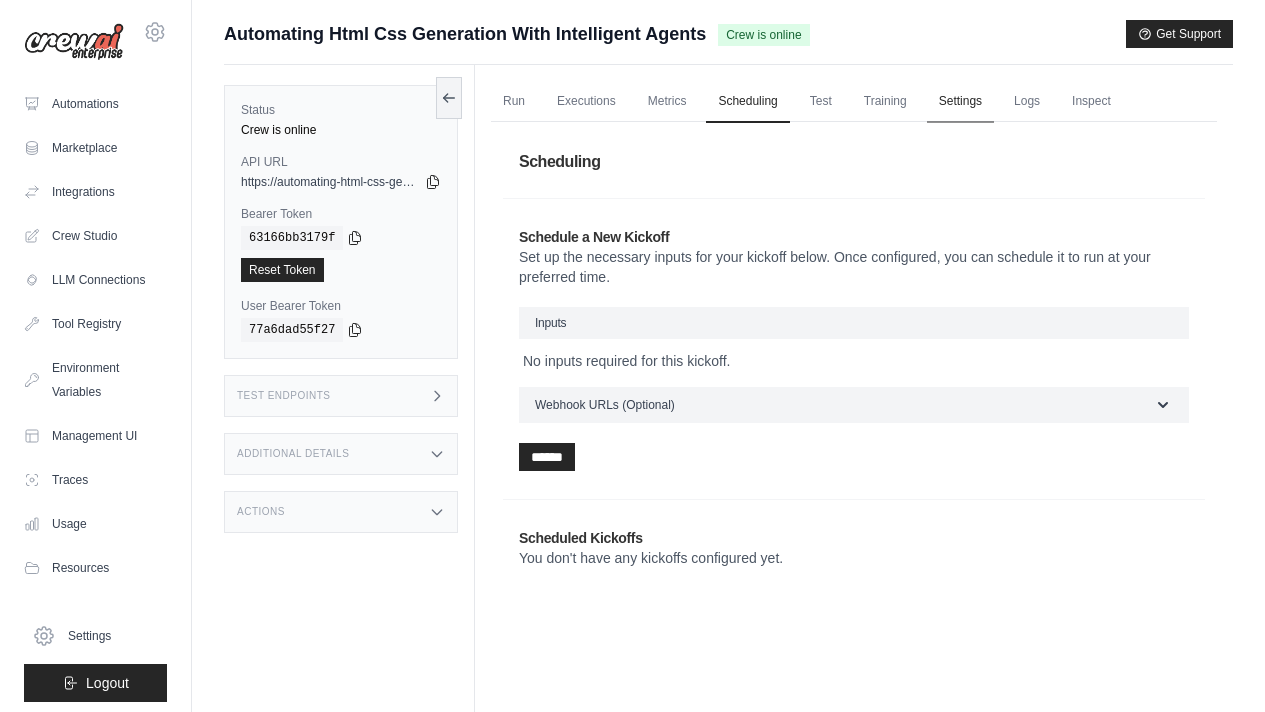 click on "Settings" at bounding box center [960, 102] 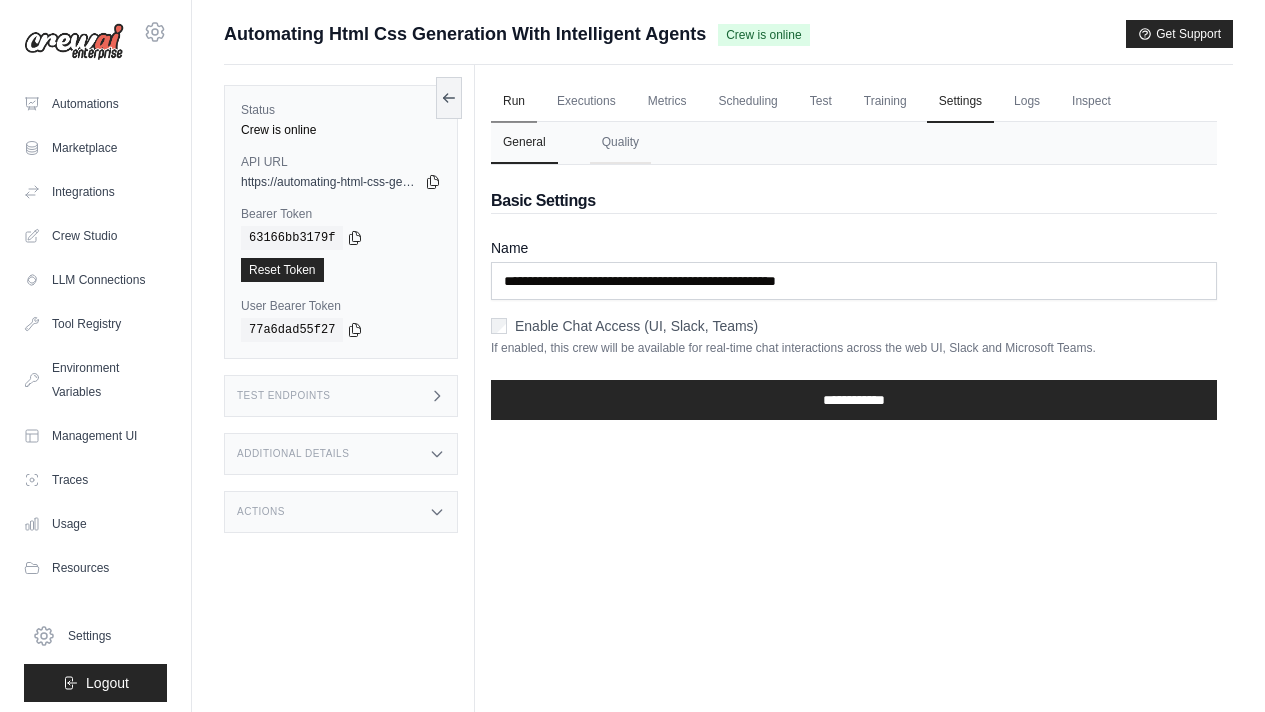 click on "Run" at bounding box center [514, 102] 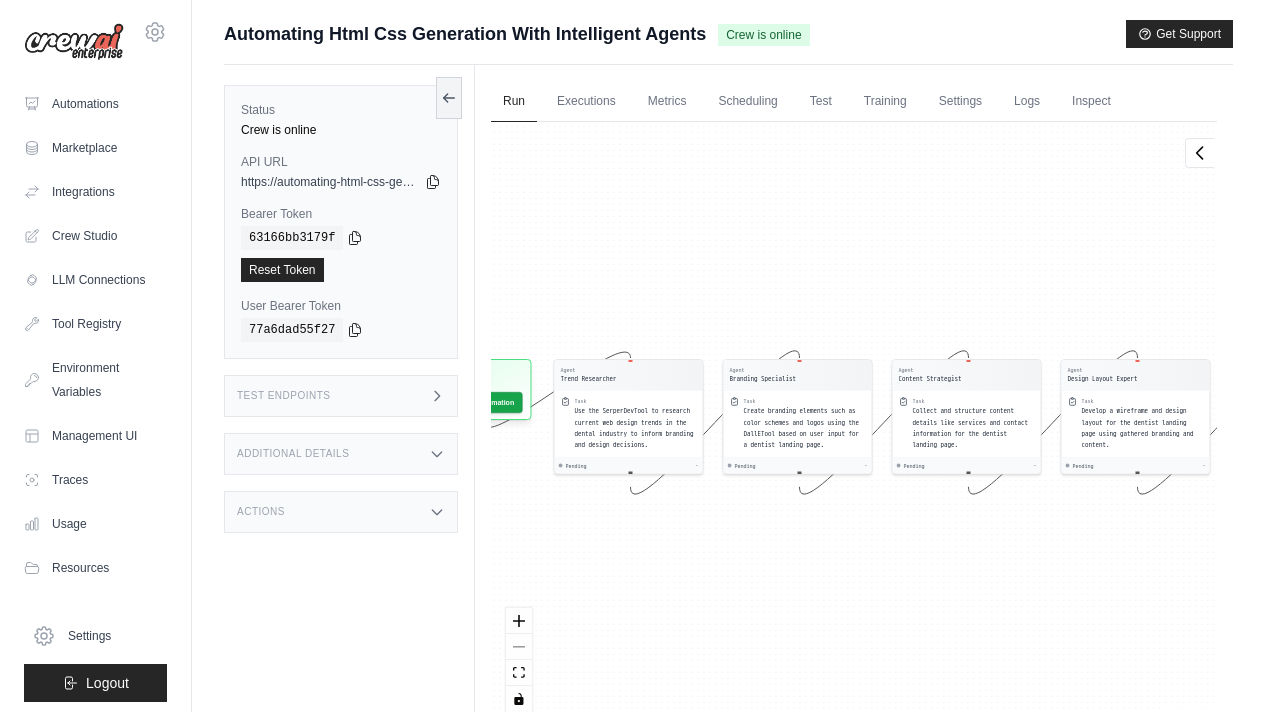 drag, startPoint x: 599, startPoint y: 546, endPoint x: 936, endPoint y: 581, distance: 338.81262 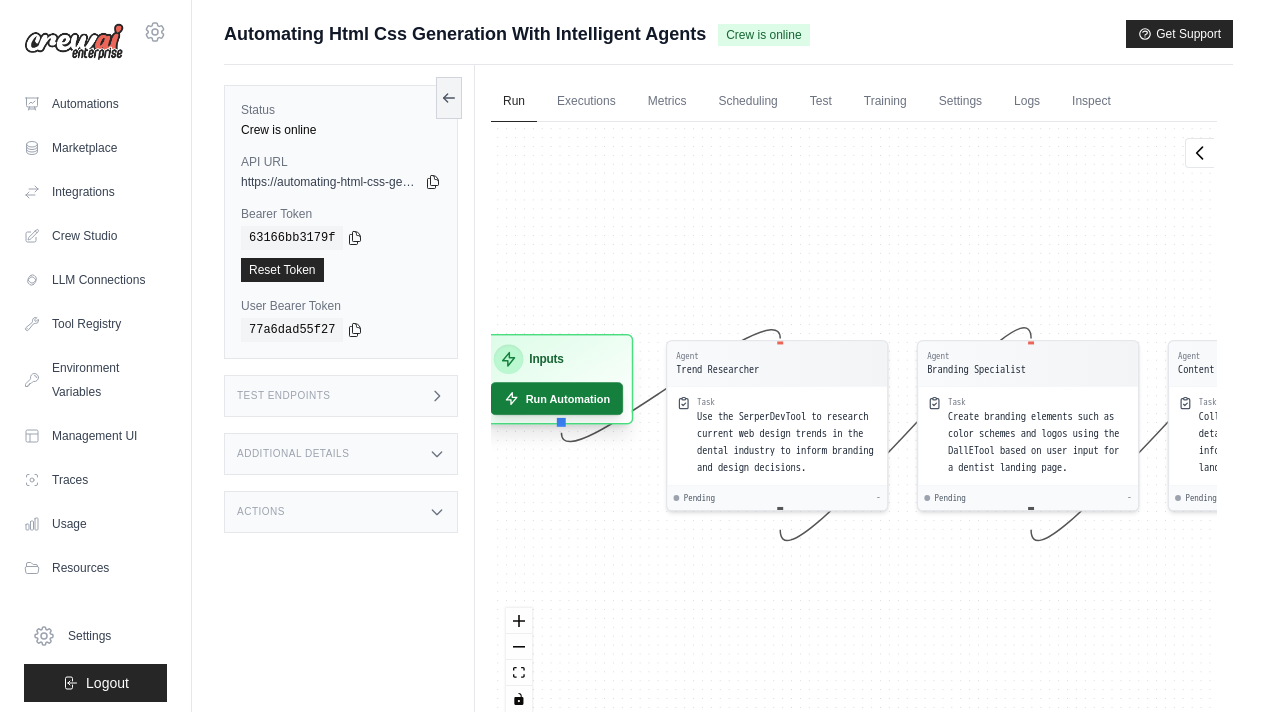 click on "Run Automation" at bounding box center (557, 398) 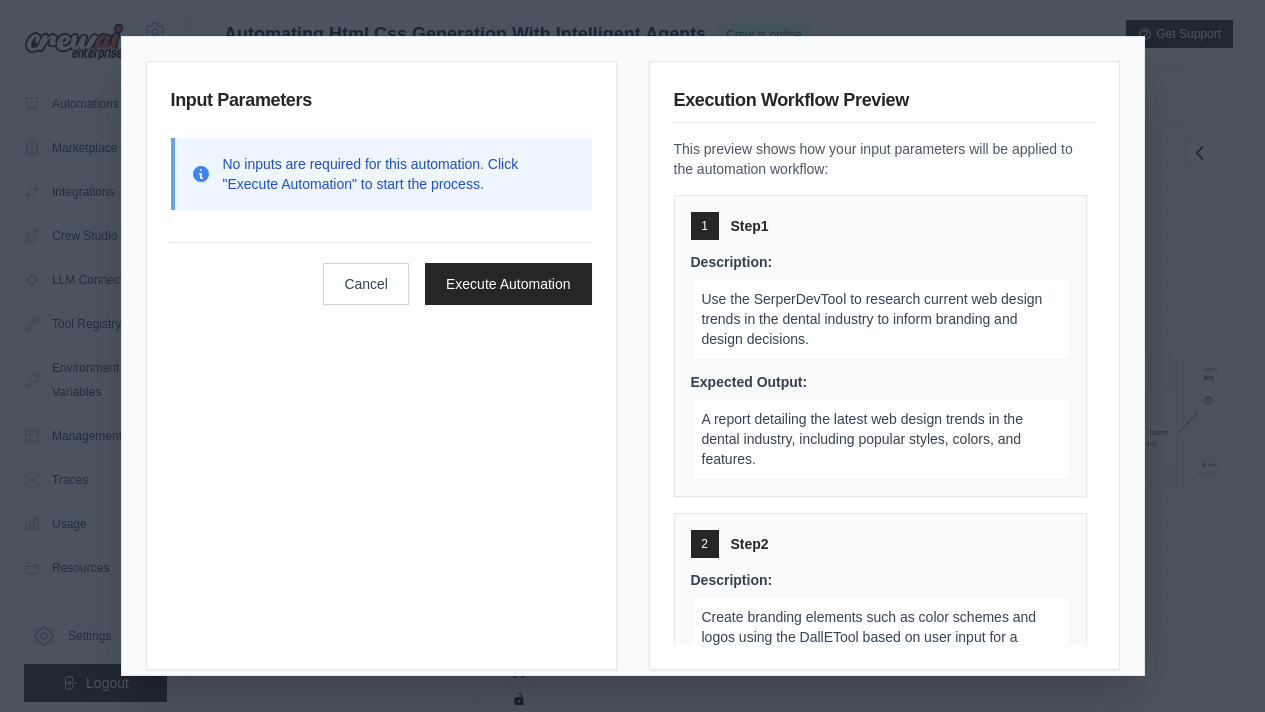 click on "No inputs are required for this automation. Click "Execute Automation" to start the process." at bounding box center (399, 174) 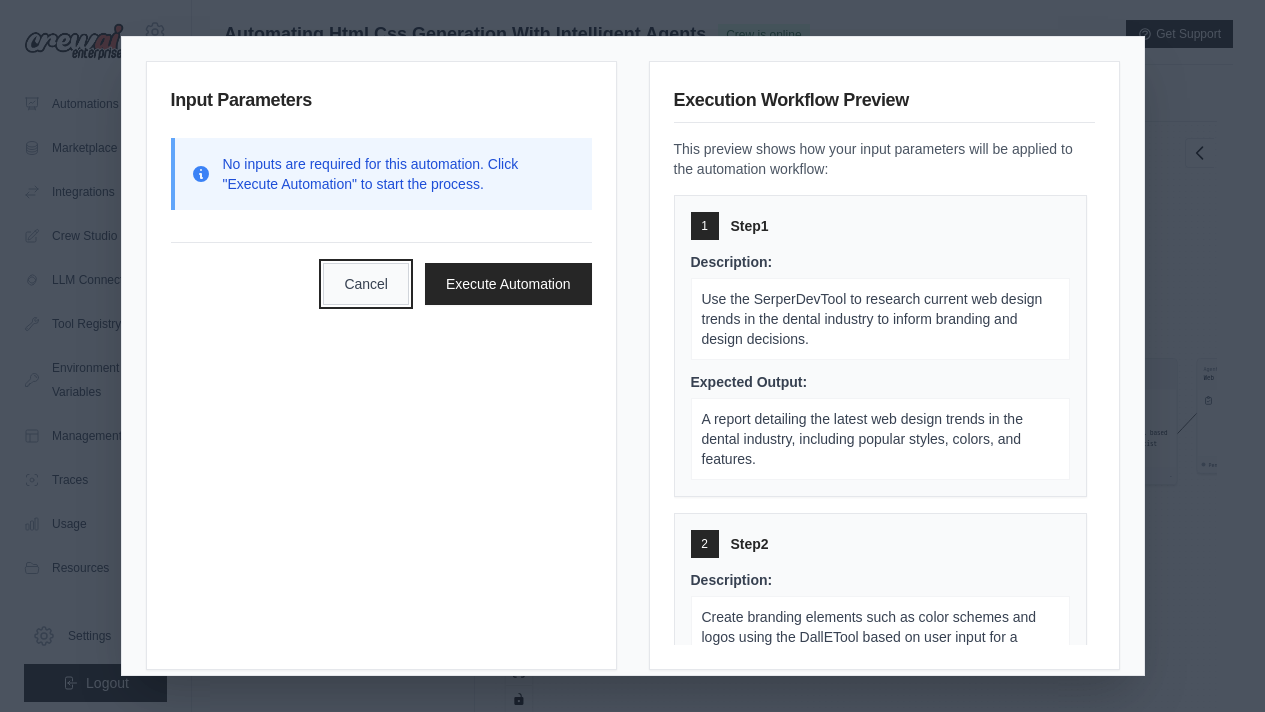 click on "Cancel" at bounding box center [366, 284] 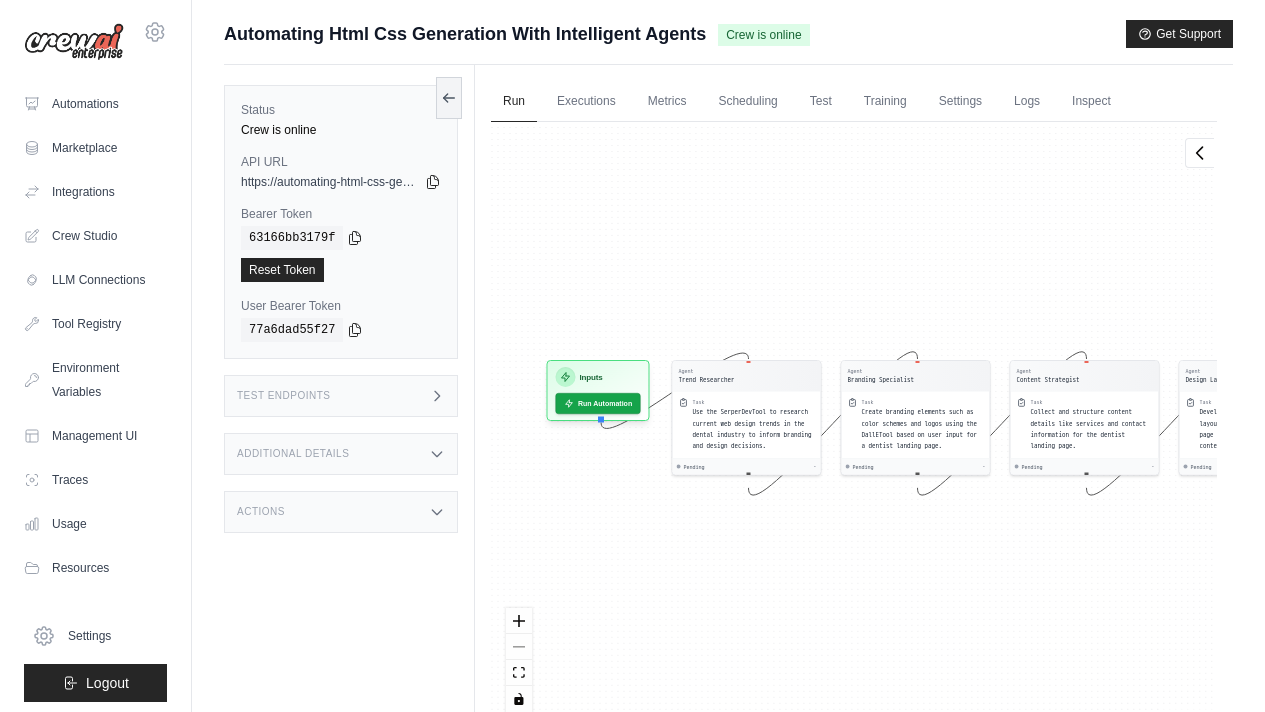 drag, startPoint x: 633, startPoint y: 525, endPoint x: 953, endPoint y: 527, distance: 320.00626 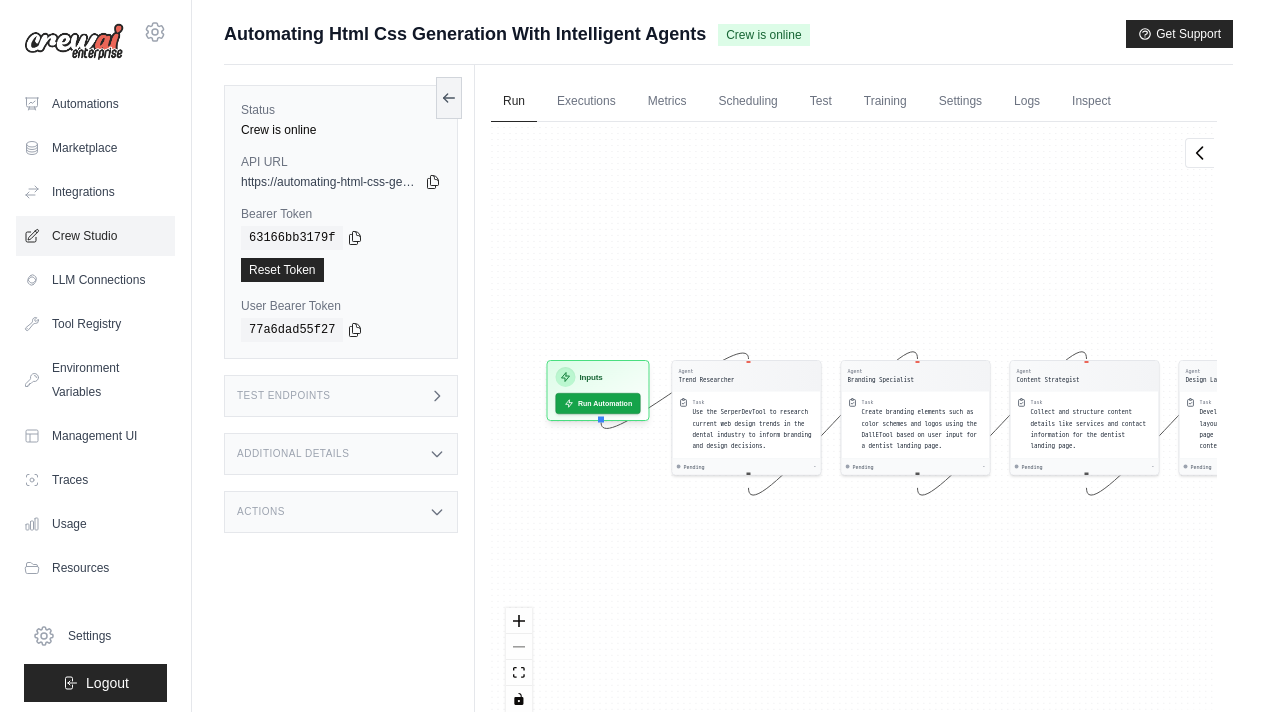 click on "Crew Studio" at bounding box center [95, 236] 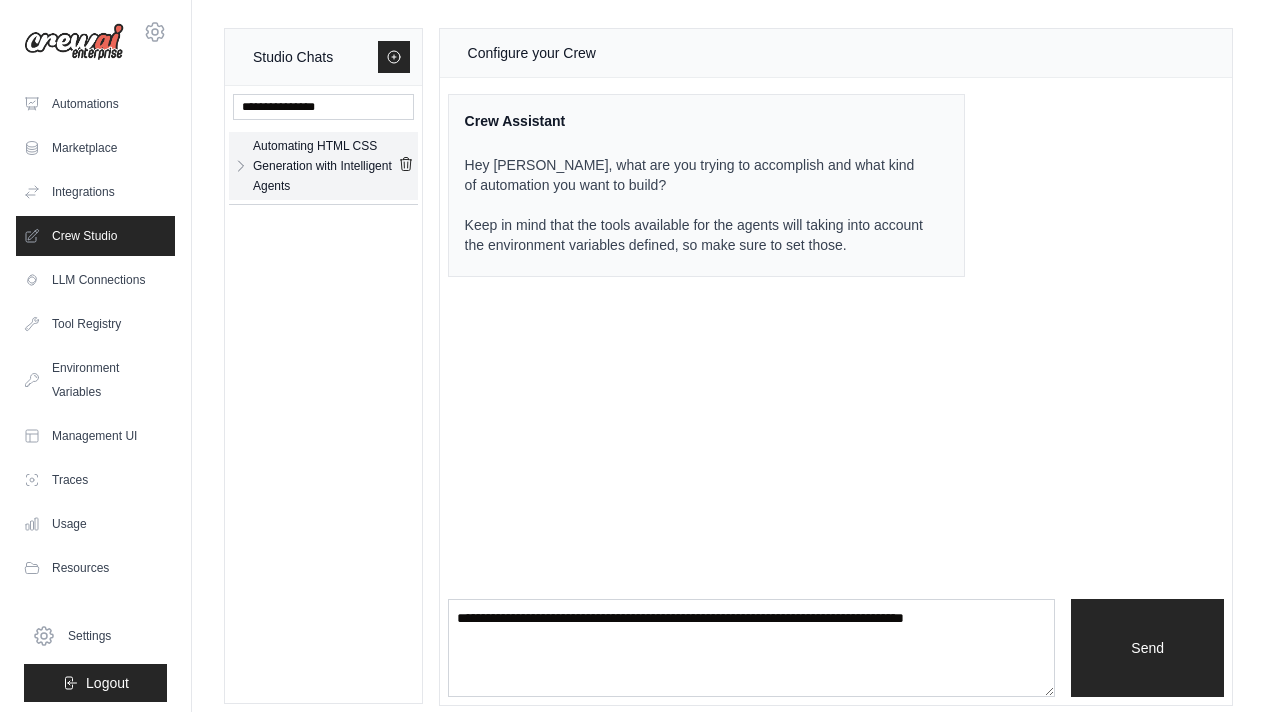 click on "Automating HTML CSS Generation with Intelligent Agents" at bounding box center [325, 166] 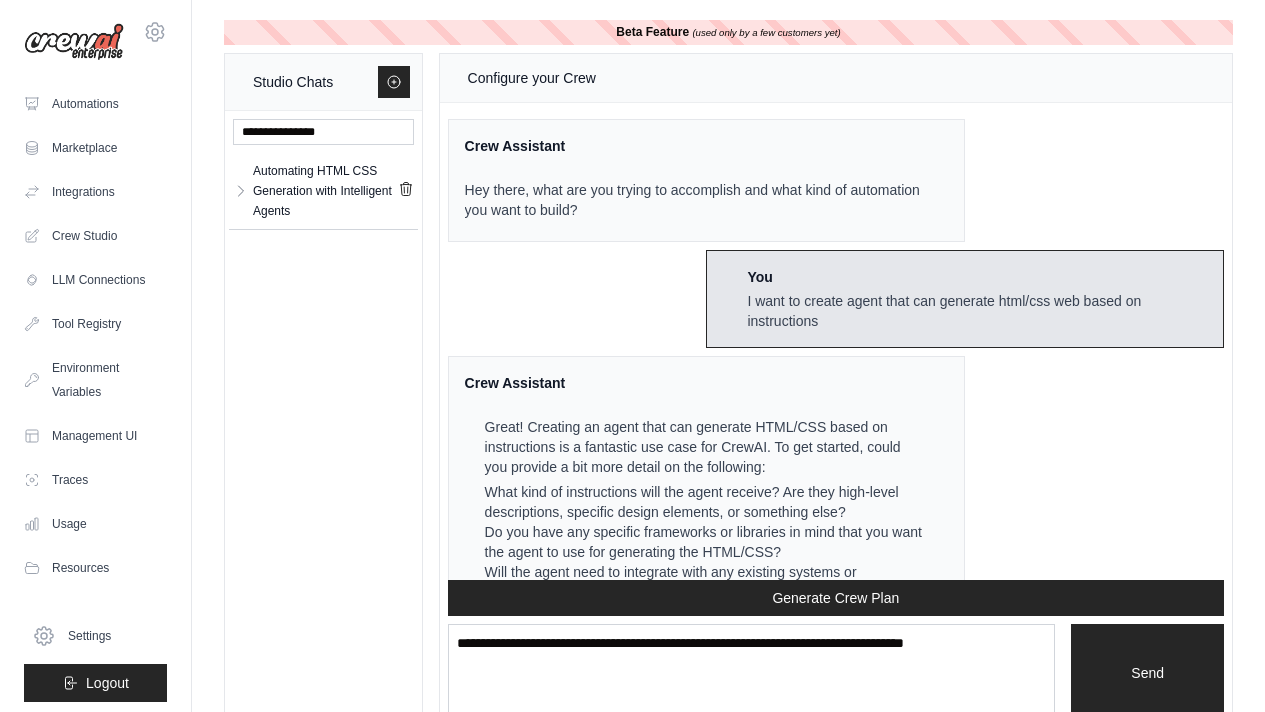 scroll, scrollTop: 5522, scrollLeft: 0, axis: vertical 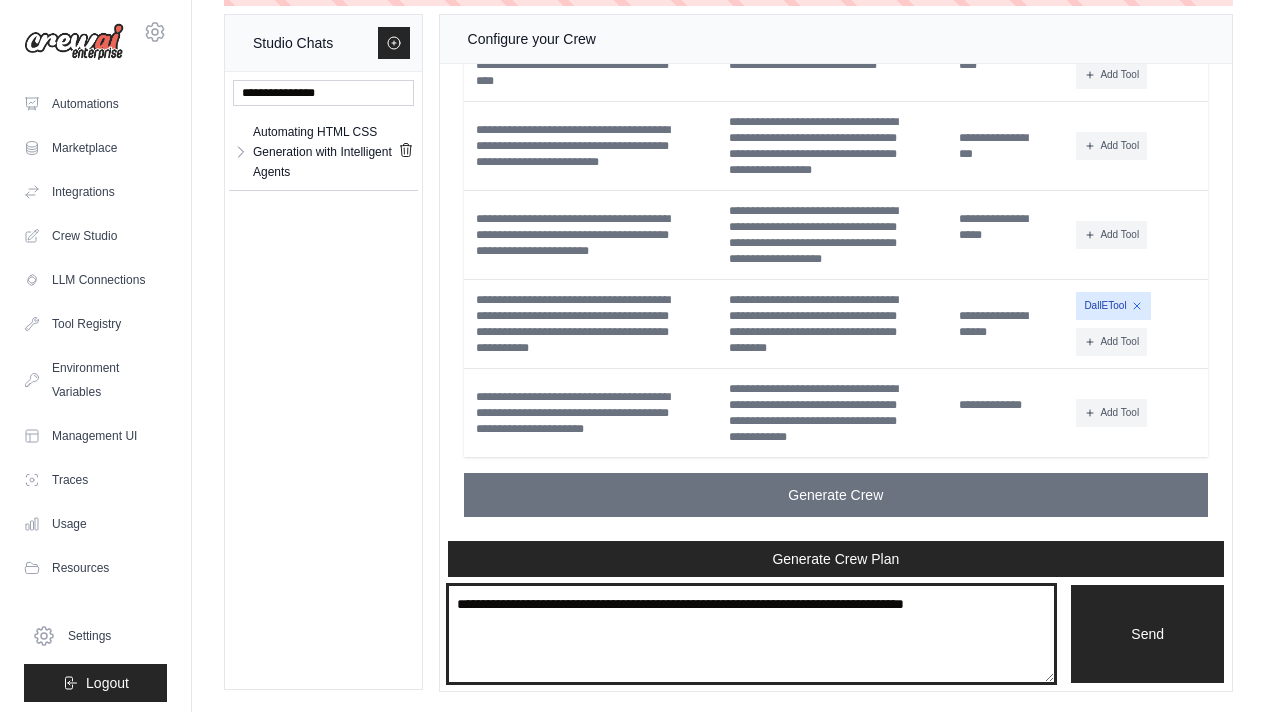 click at bounding box center (752, 634) 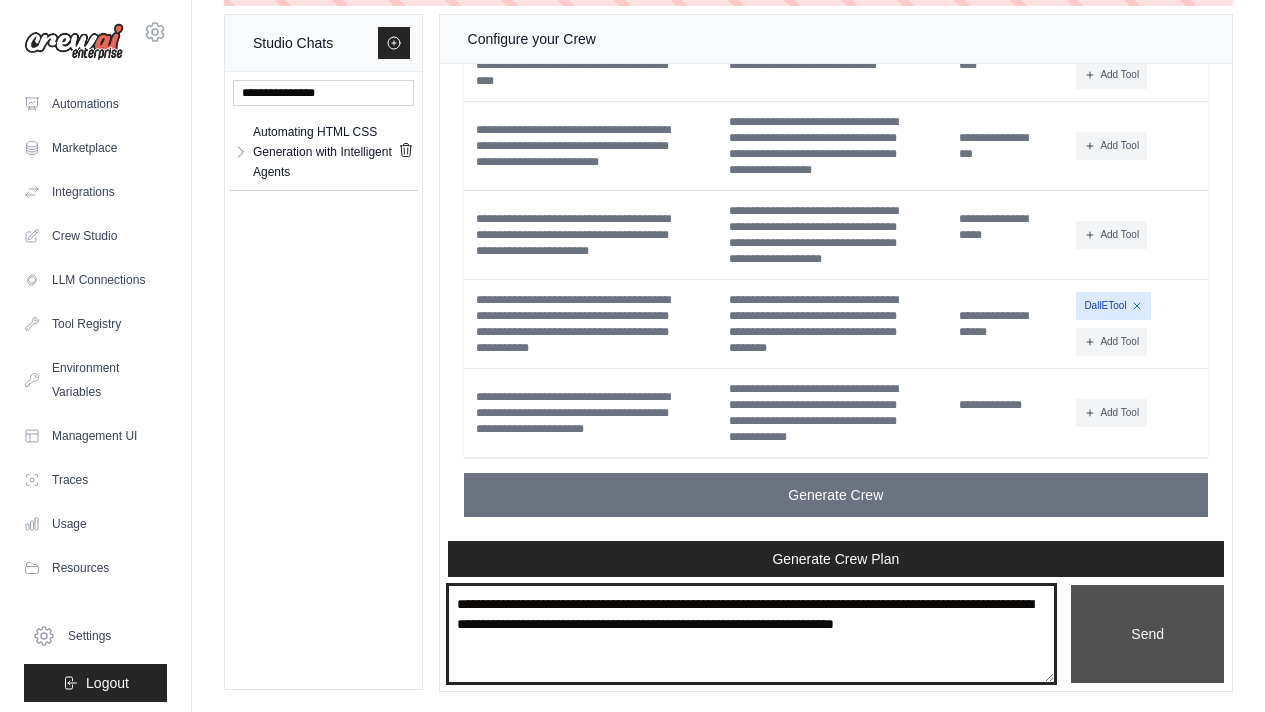 type on "**********" 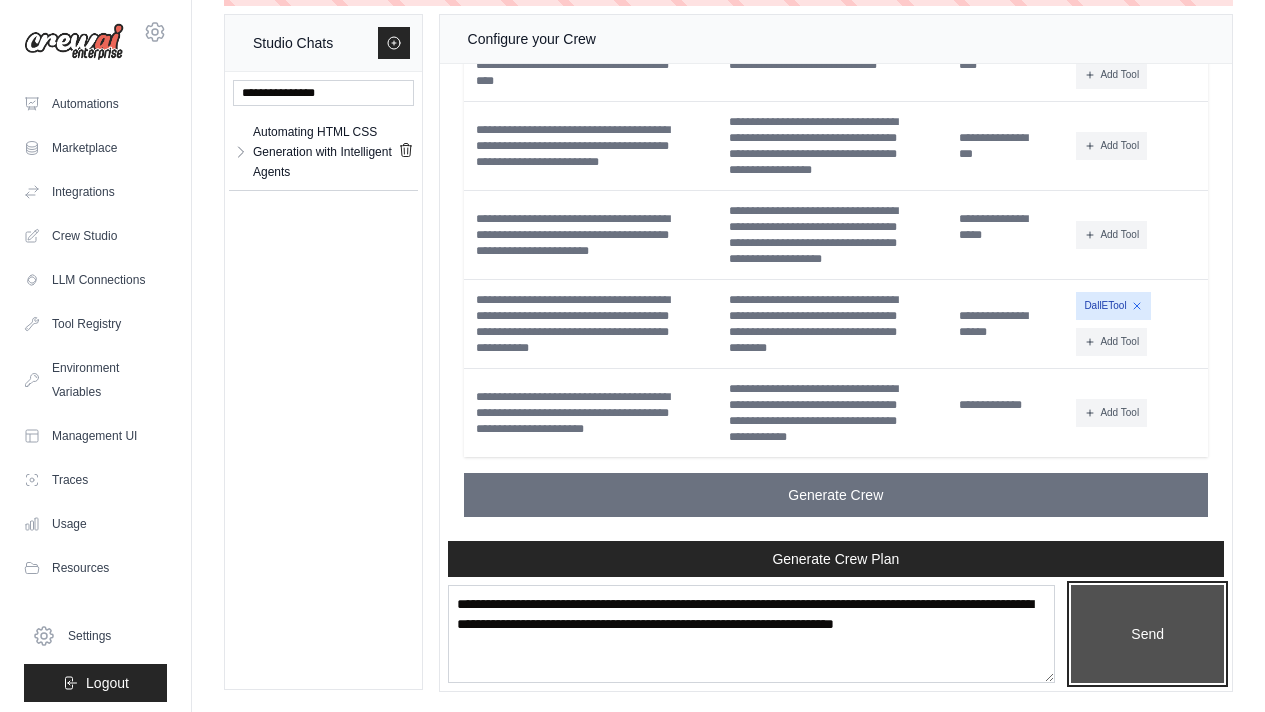 click on "Send" at bounding box center (1147, 634) 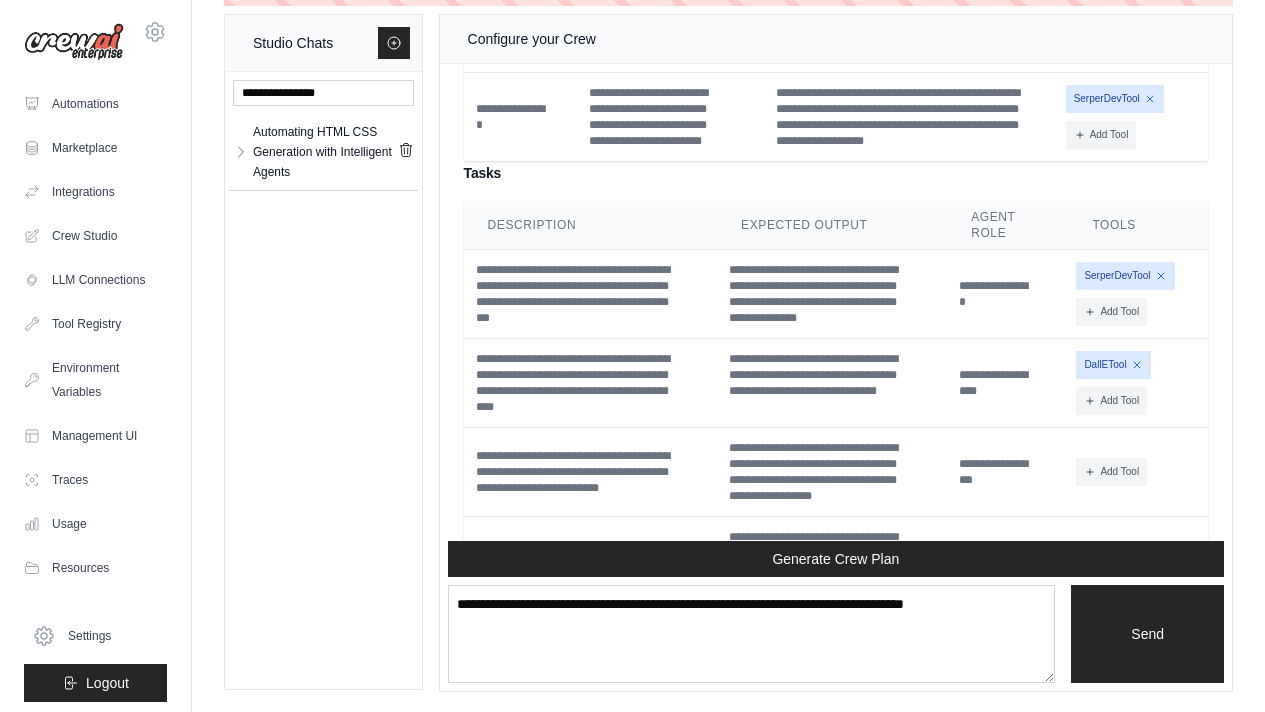 scroll, scrollTop: 6868, scrollLeft: 0, axis: vertical 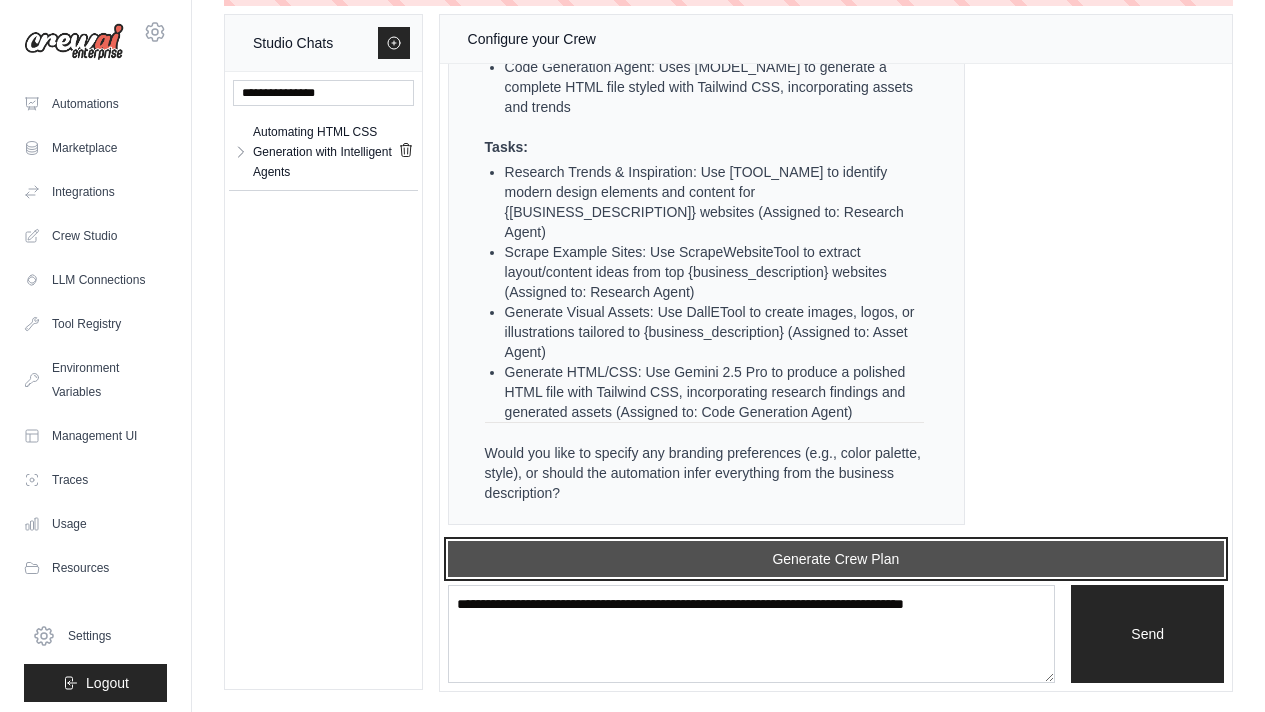 click on "Generate Crew Plan" at bounding box center [836, 559] 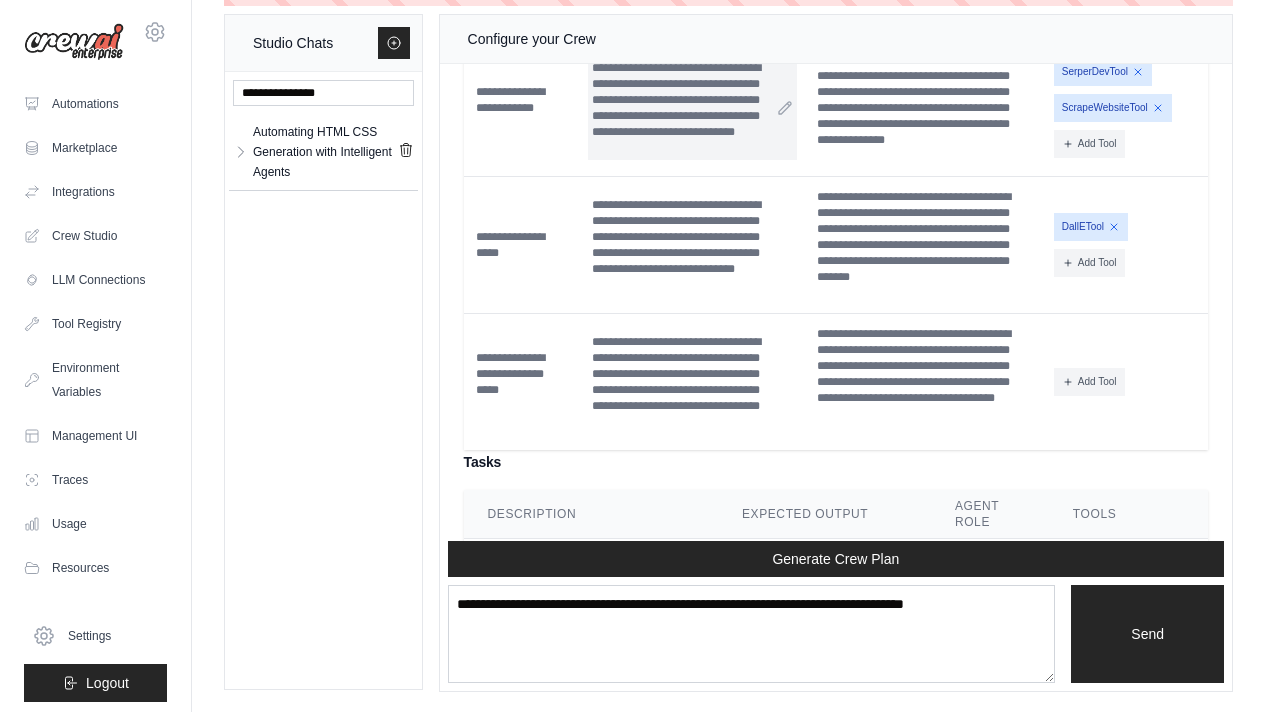 scroll, scrollTop: 7554, scrollLeft: 0, axis: vertical 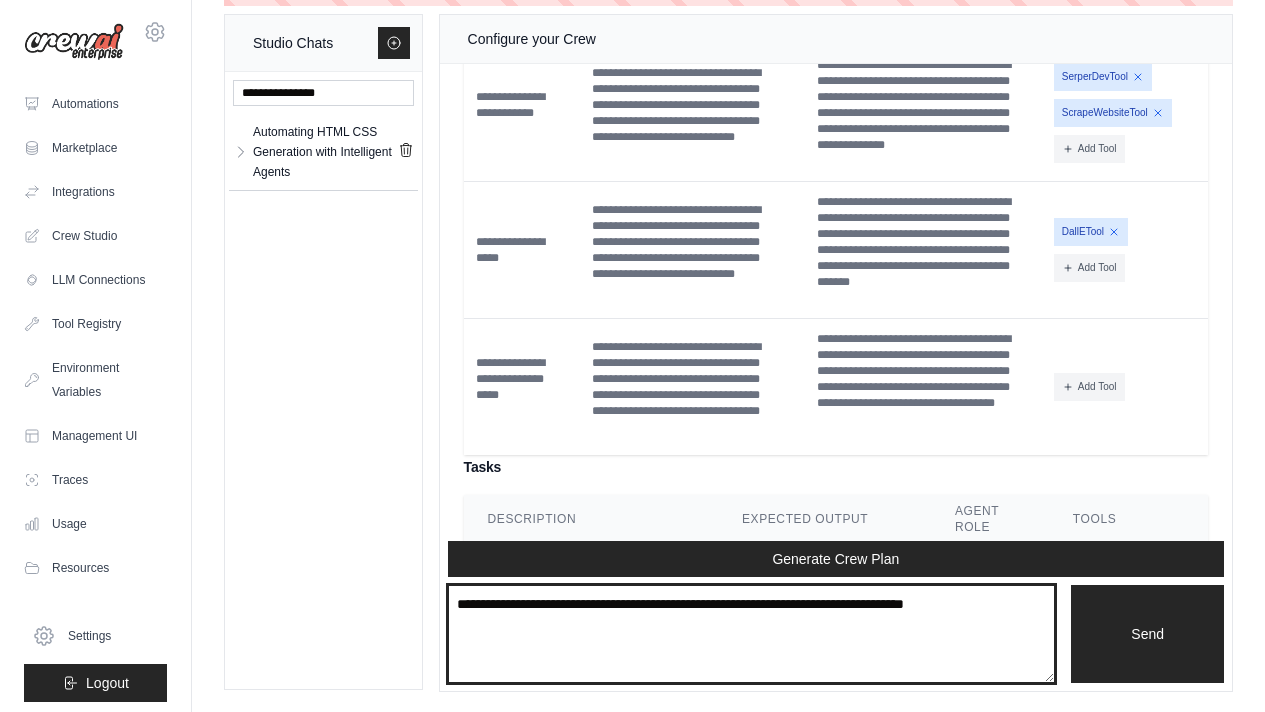 click at bounding box center (752, 634) 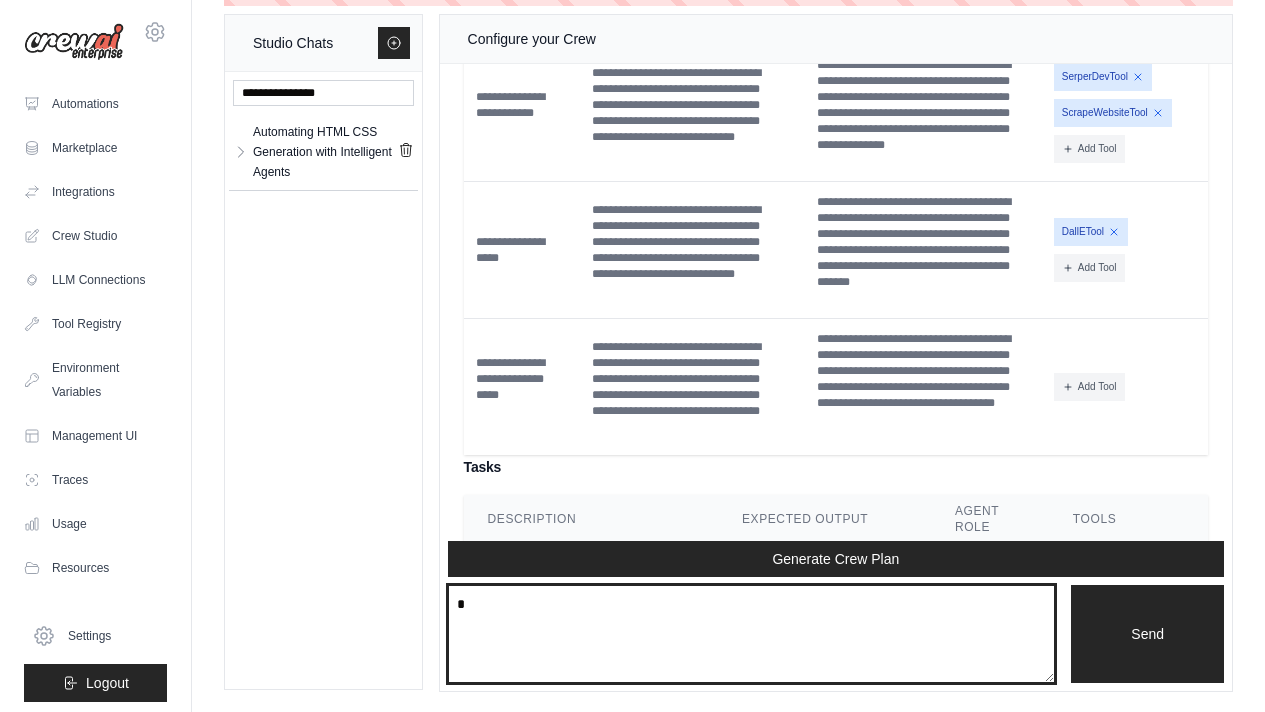 type on "**" 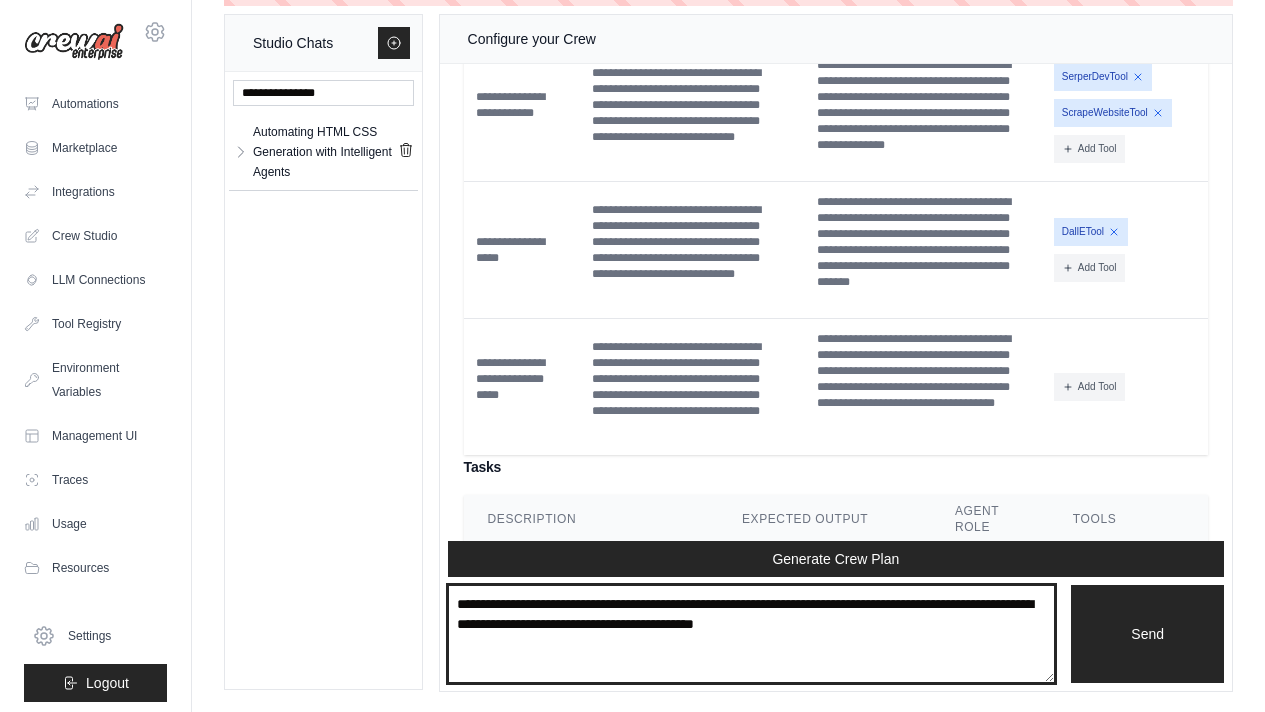 paste on "**********" 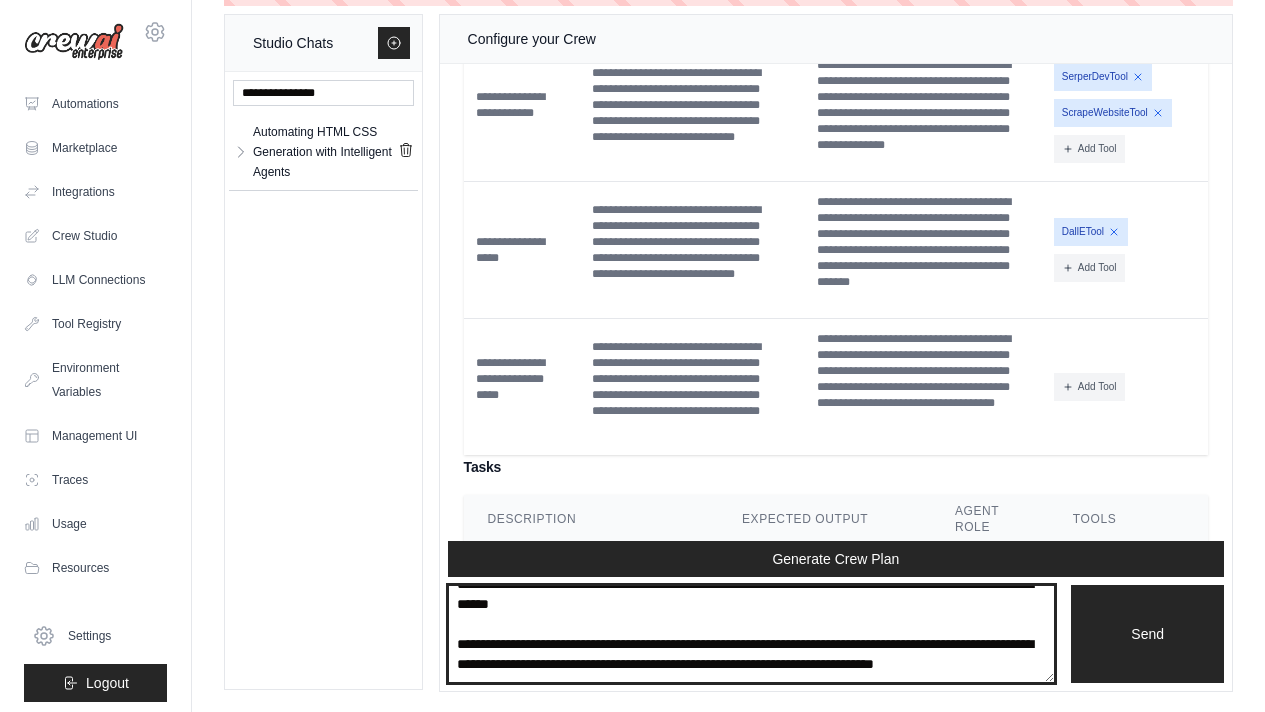 scroll, scrollTop: 3210, scrollLeft: 0, axis: vertical 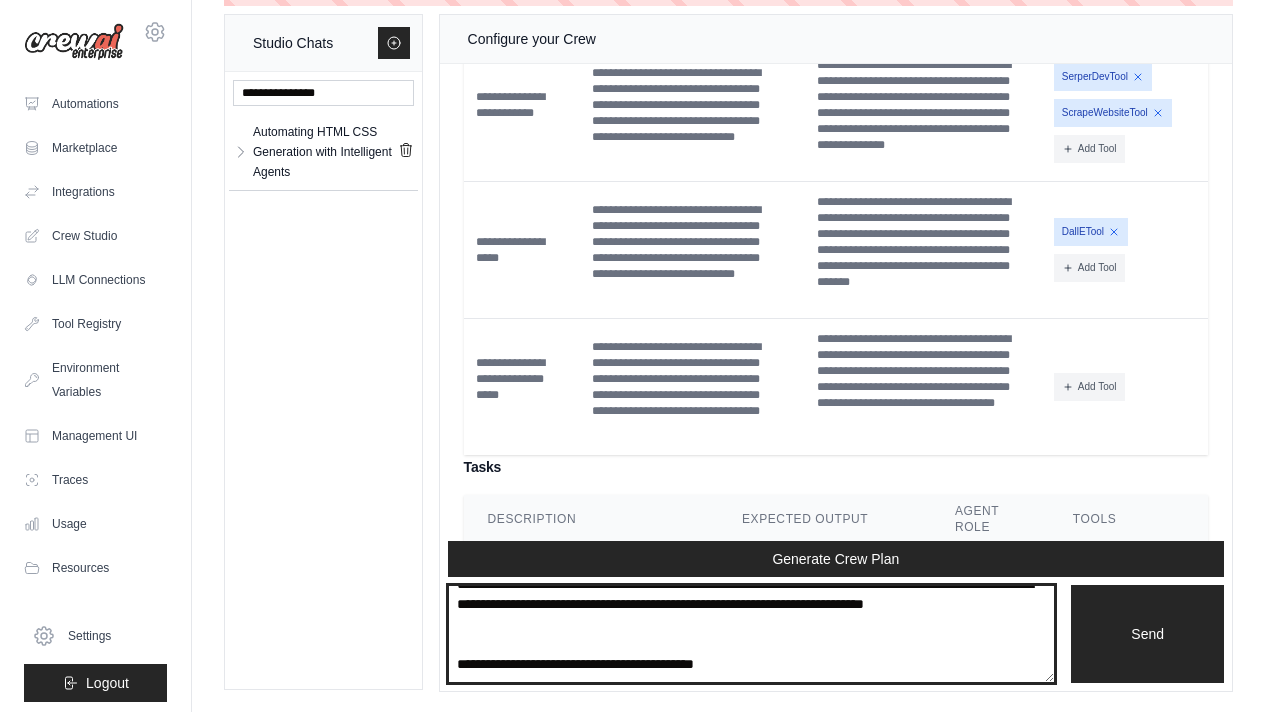 type on "**********" 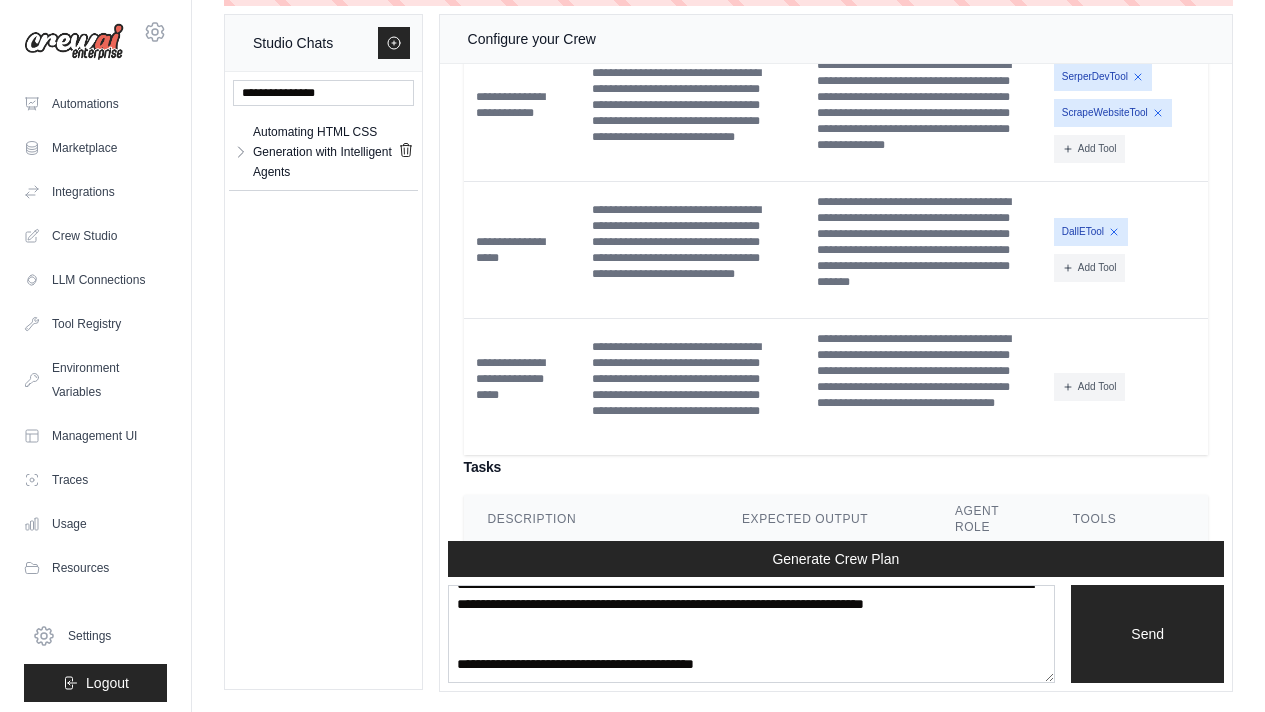 type 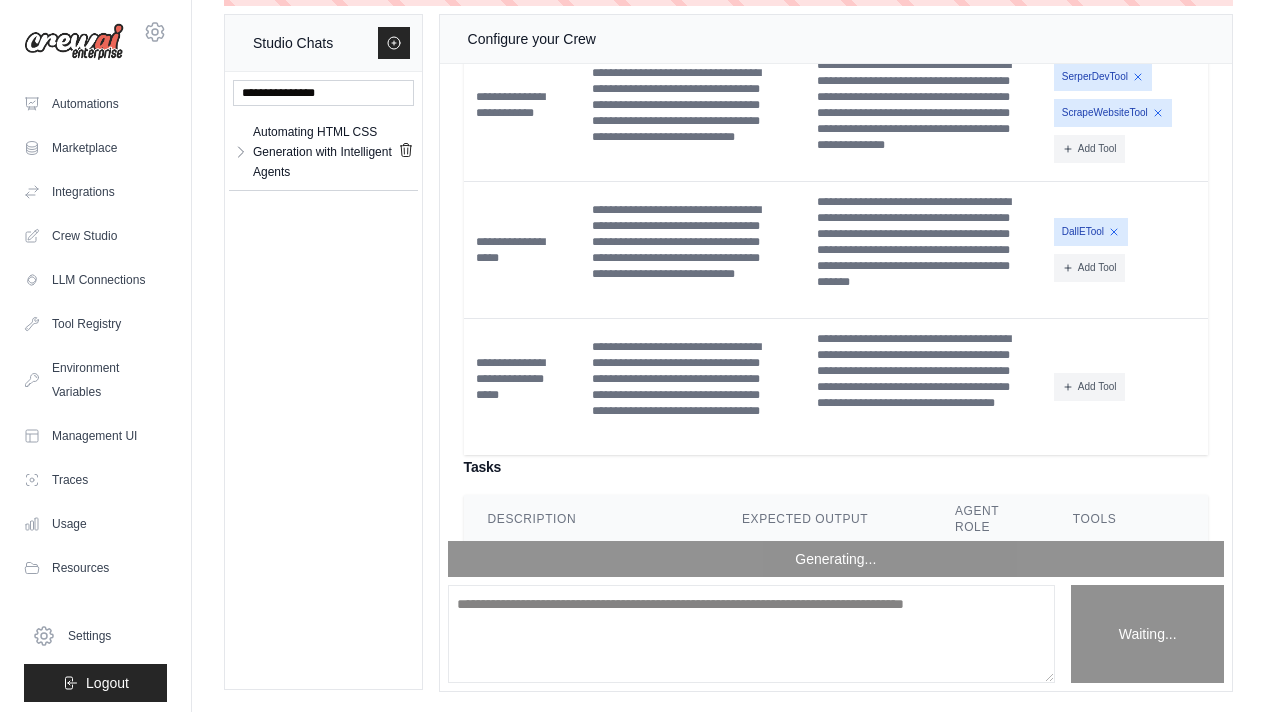 scroll, scrollTop: 0, scrollLeft: 0, axis: both 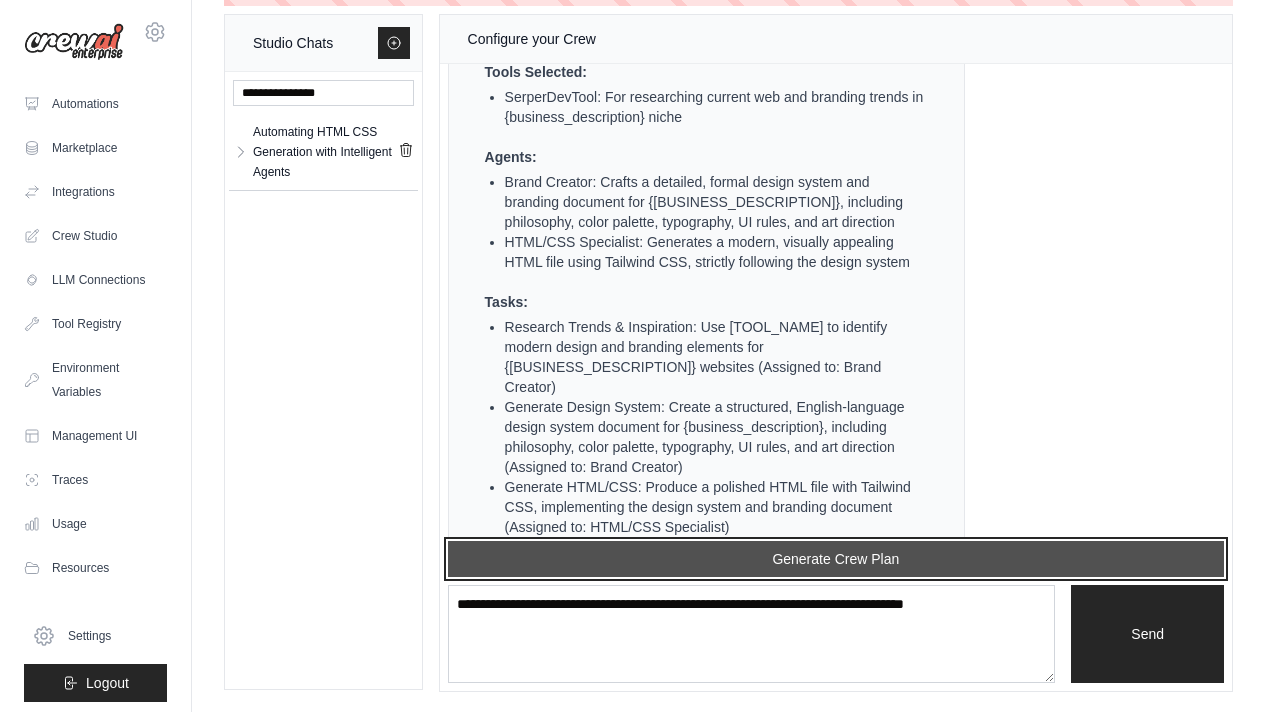 click on "Generate Crew Plan" at bounding box center (836, 559) 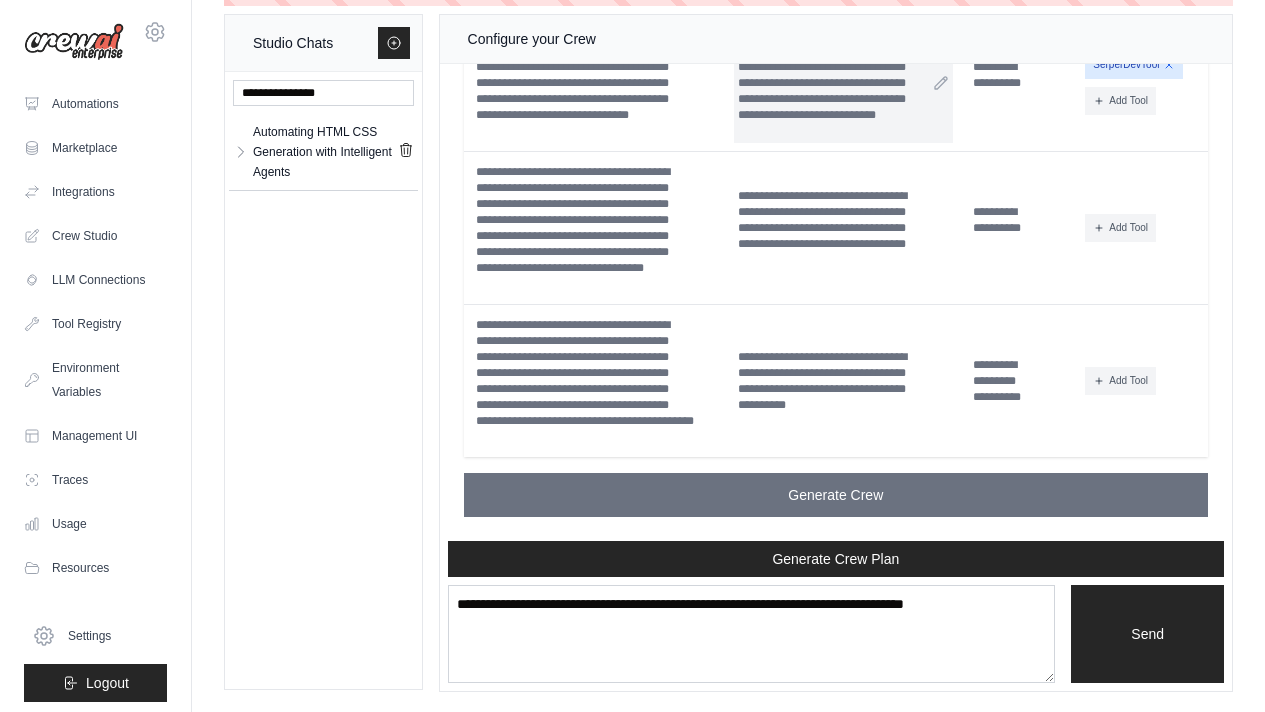 scroll, scrollTop: 14106, scrollLeft: 0, axis: vertical 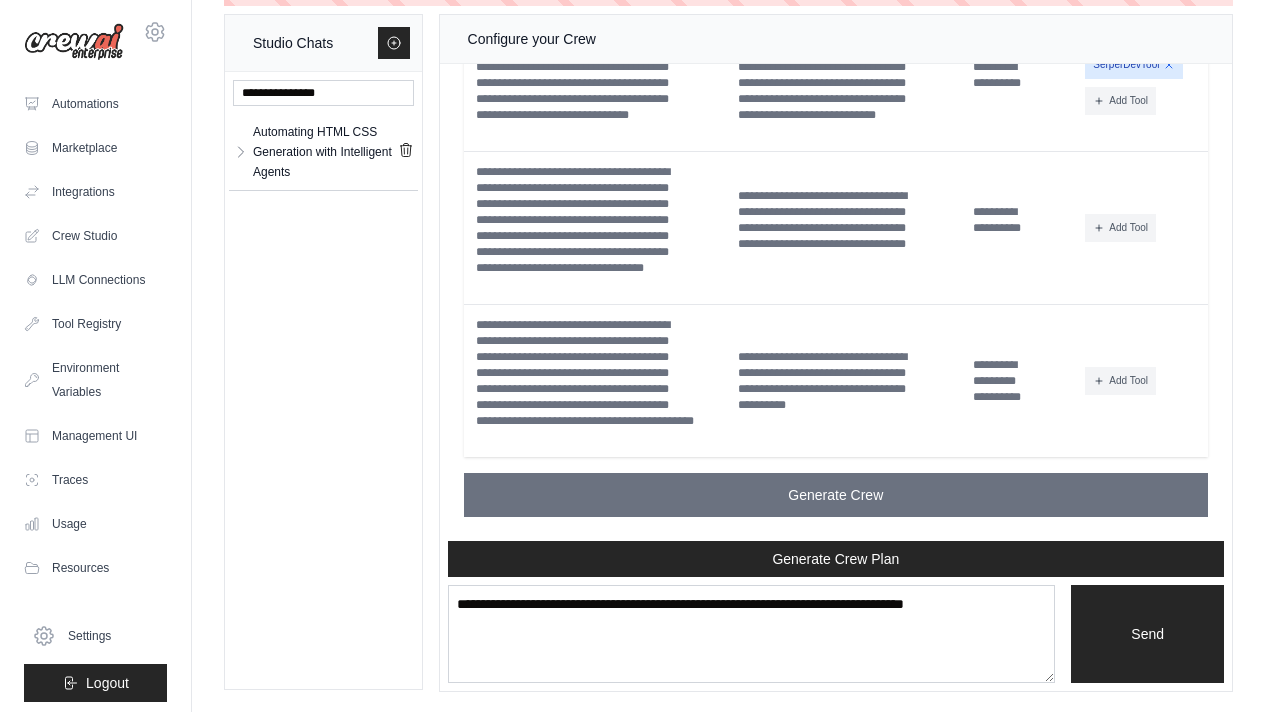 click on "**********" at bounding box center [843, 228] 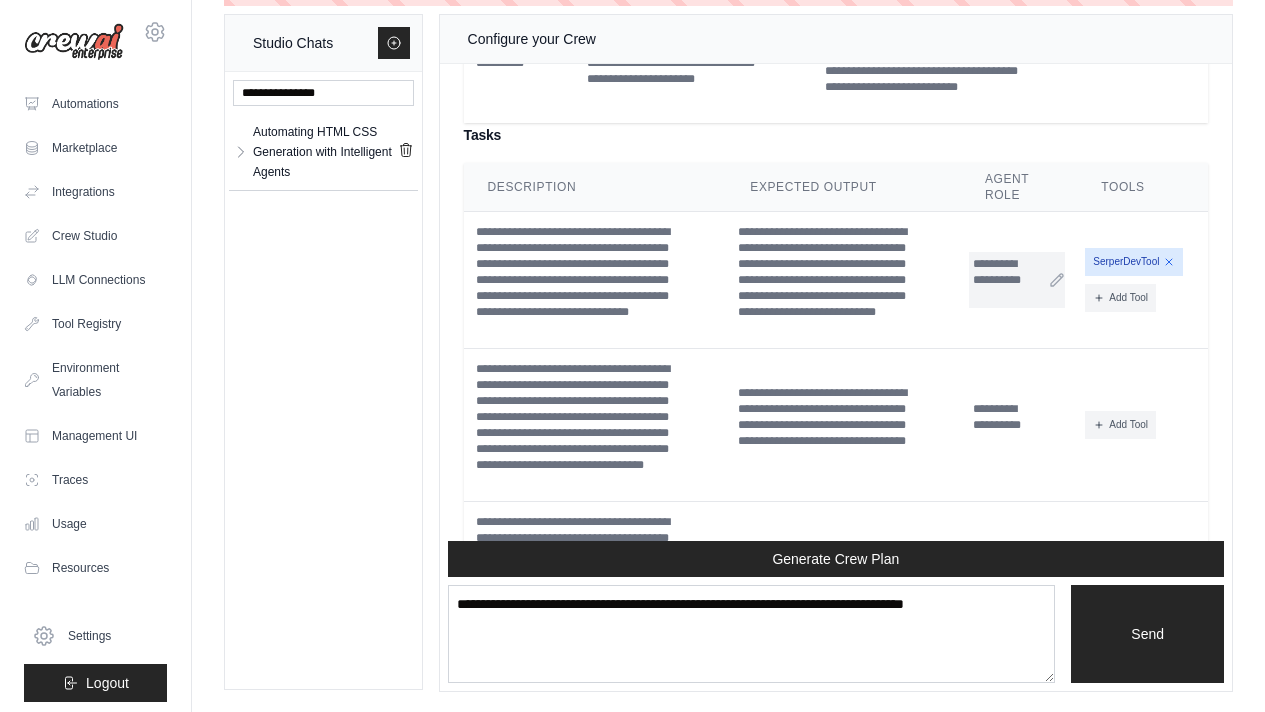 scroll, scrollTop: 13890, scrollLeft: 0, axis: vertical 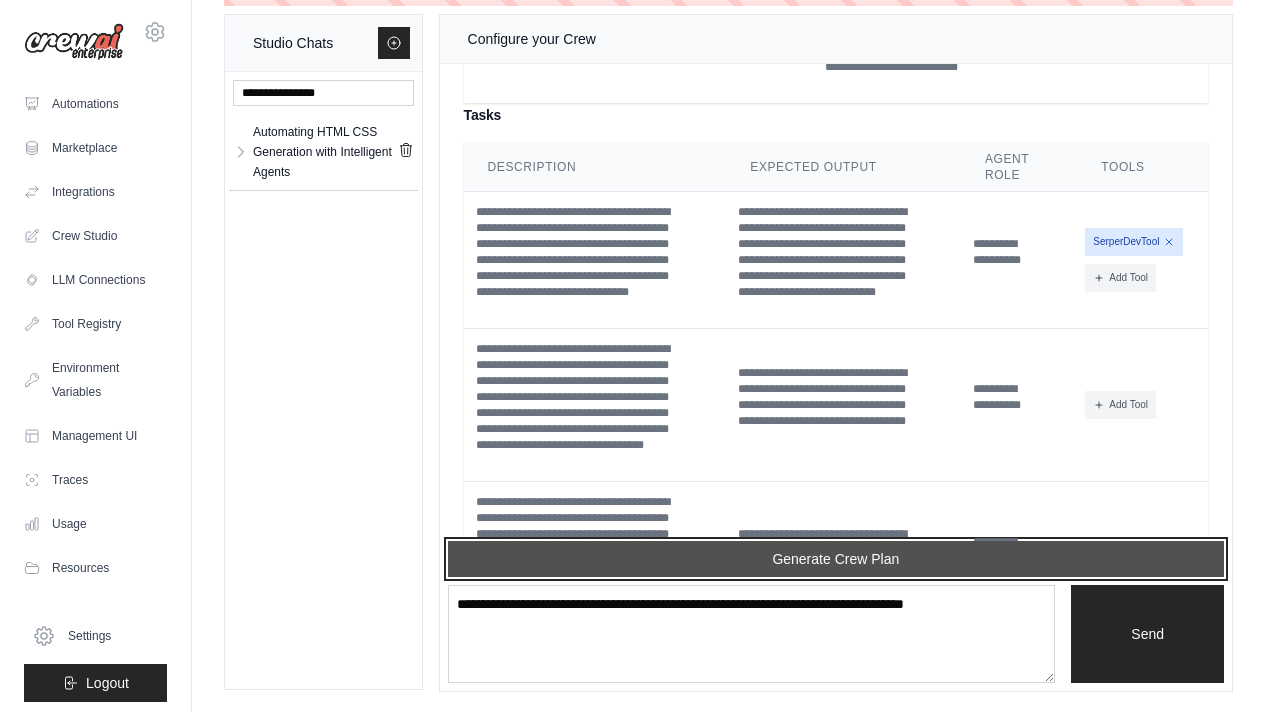 click on "Generate Crew Plan" at bounding box center [836, 559] 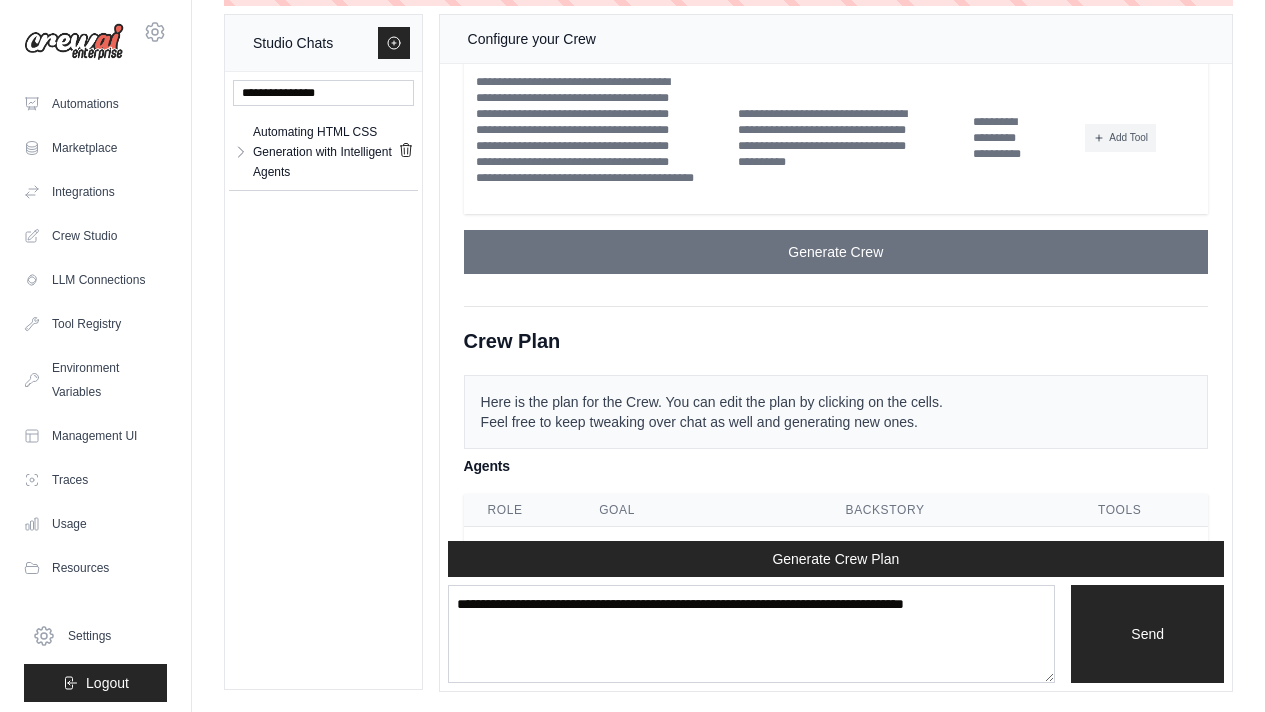 scroll, scrollTop: 14211, scrollLeft: 0, axis: vertical 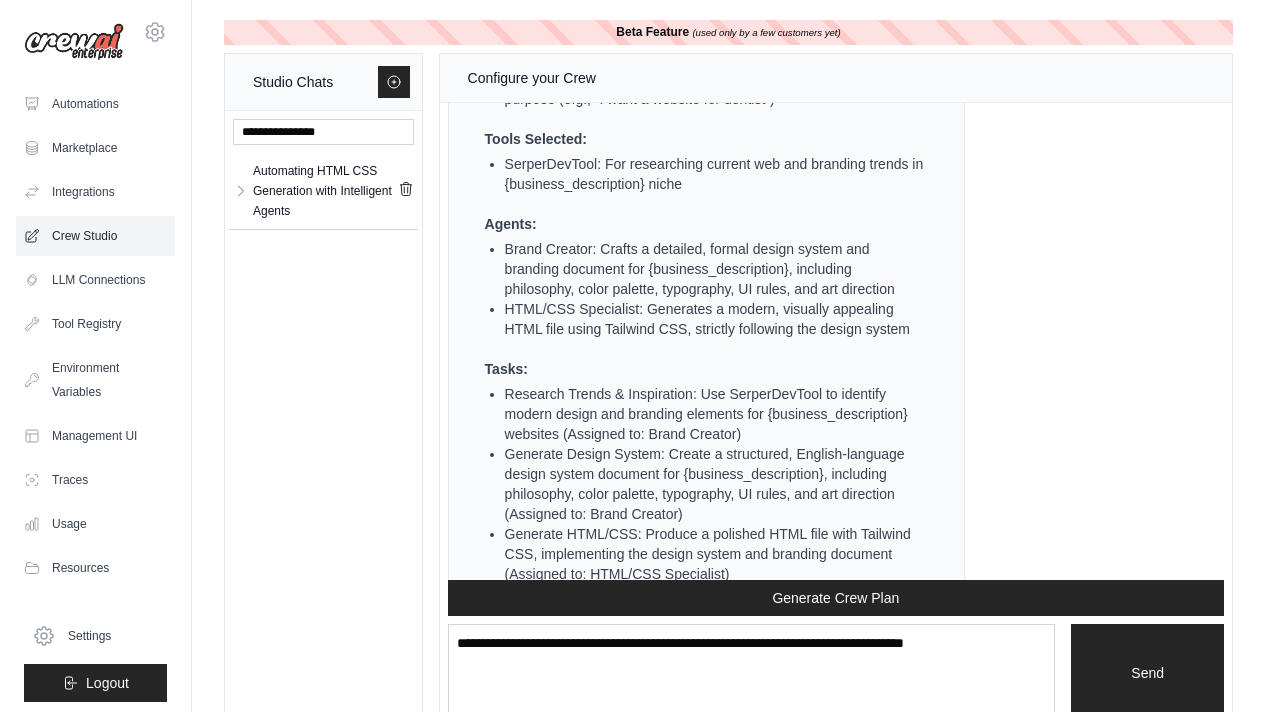 click on "Crew Studio" at bounding box center [95, 236] 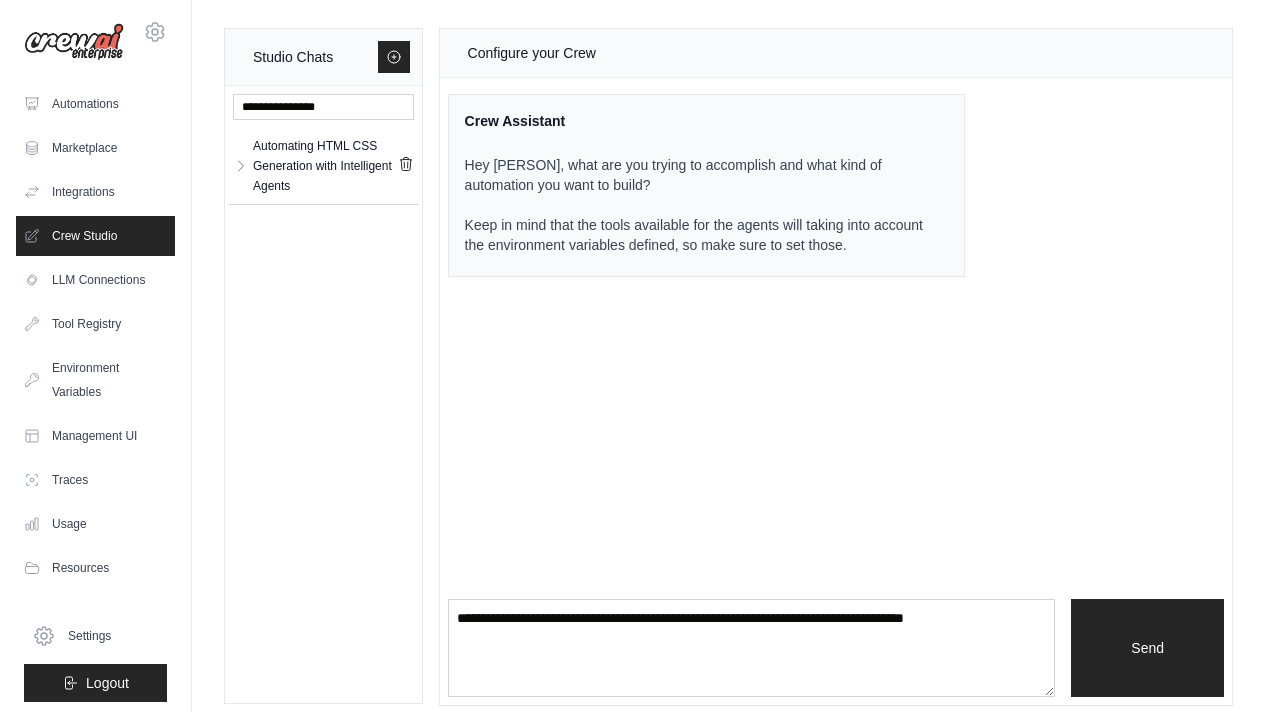 click on "LLM Connections" at bounding box center (95, 280) 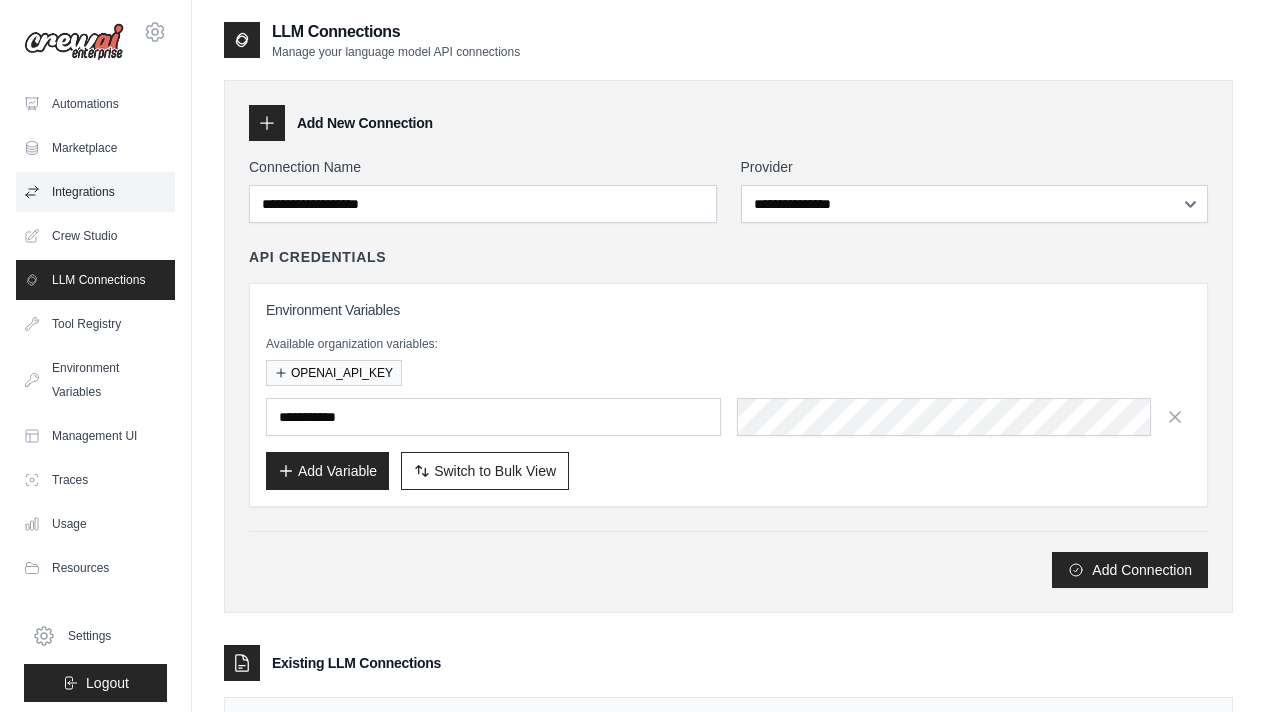 click on "Integrations" at bounding box center [95, 192] 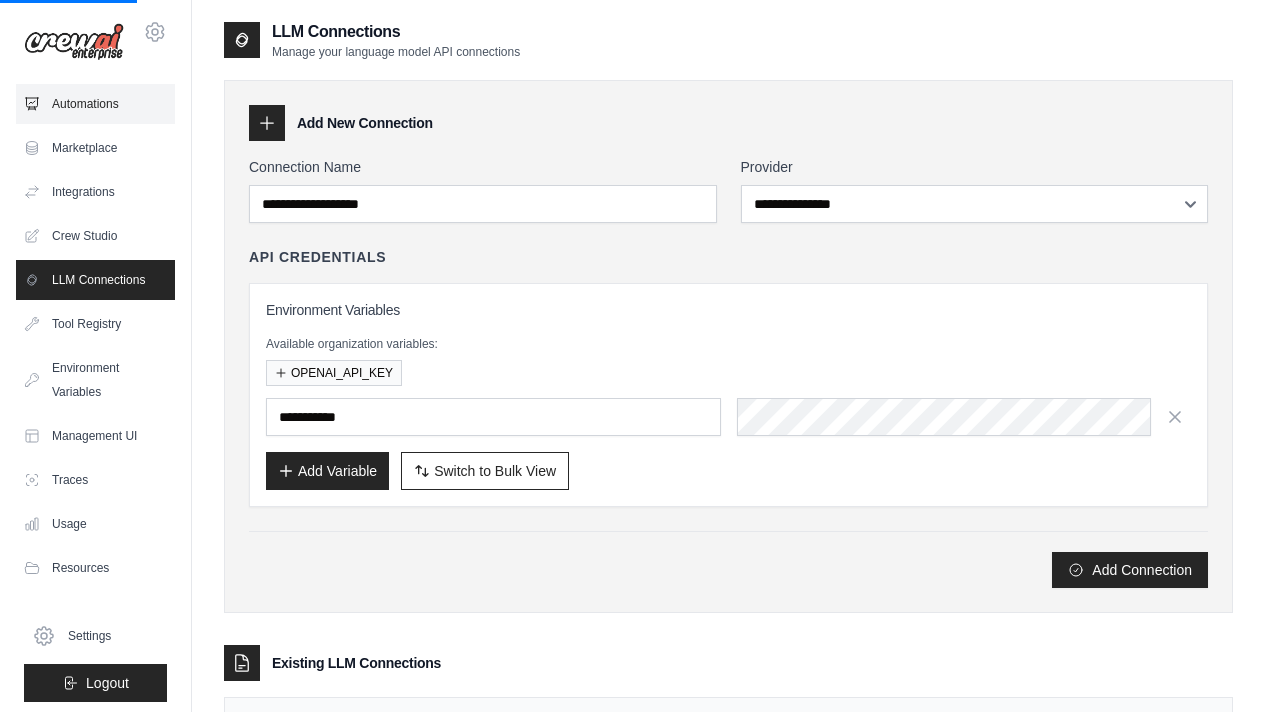 click on "Automations" at bounding box center (95, 104) 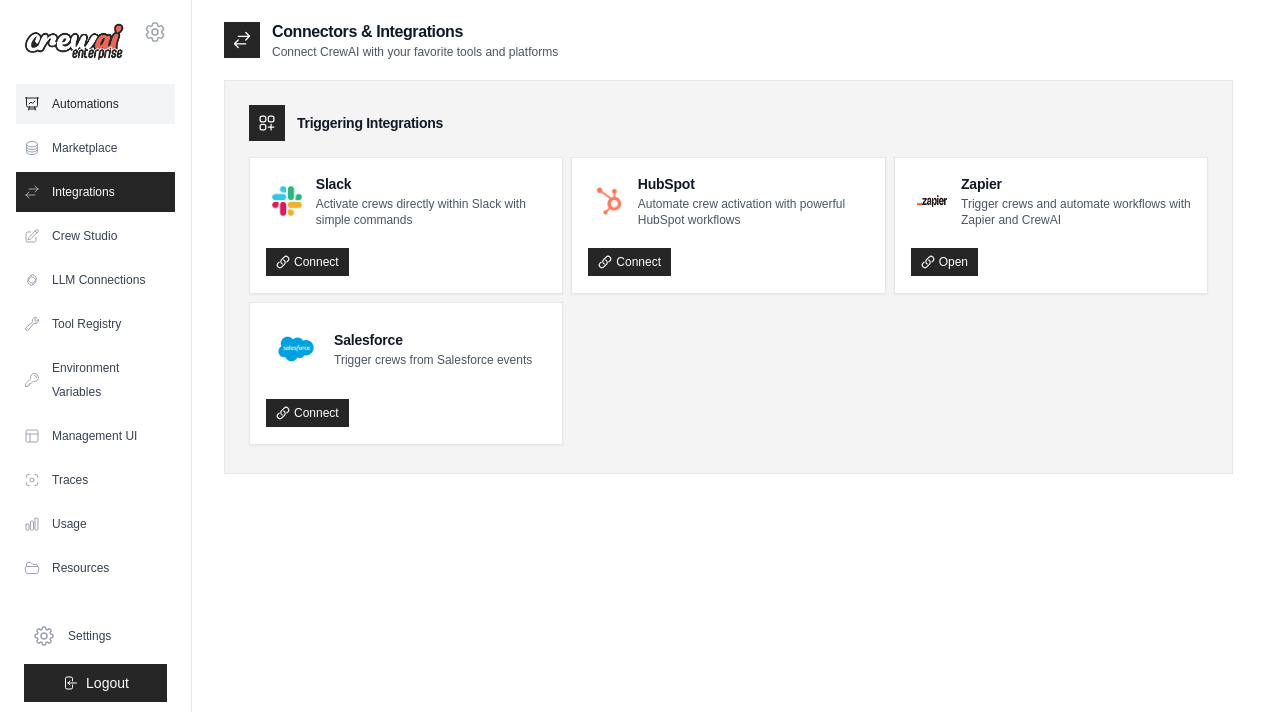 click on "Automations" at bounding box center [95, 104] 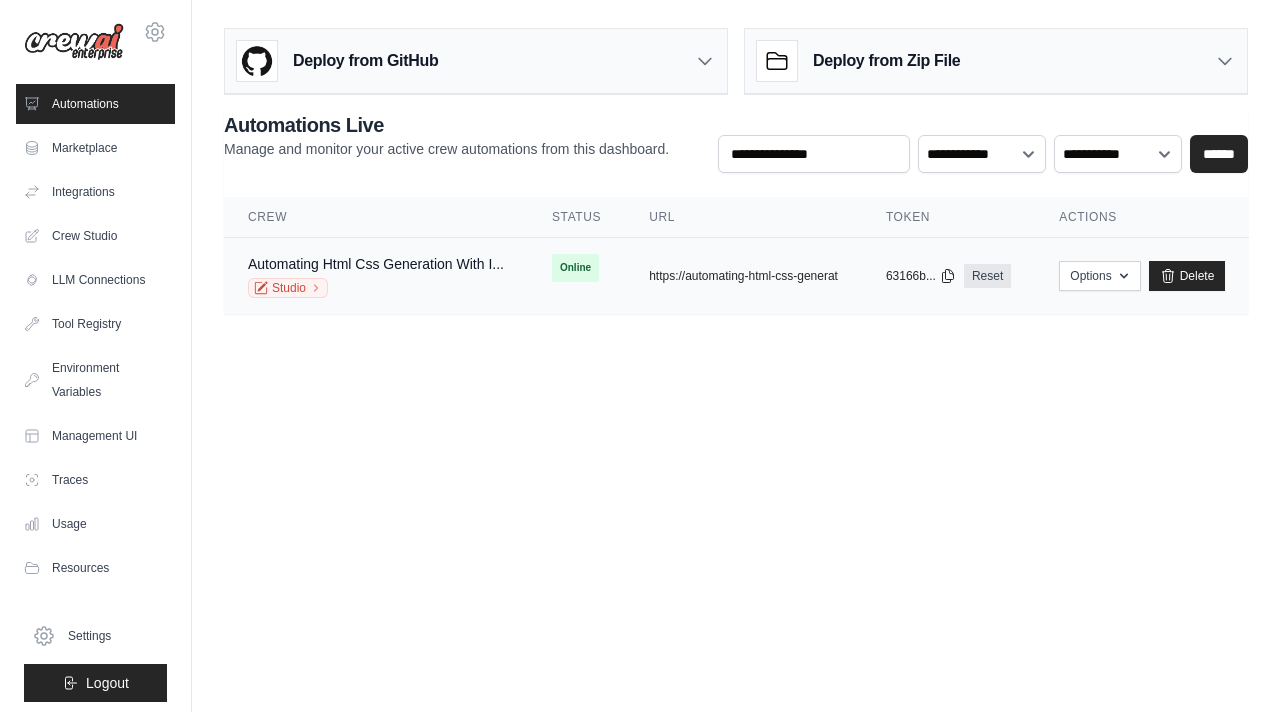 click on "Automating Html Css Generation With I...
Studio" at bounding box center [376, 276] 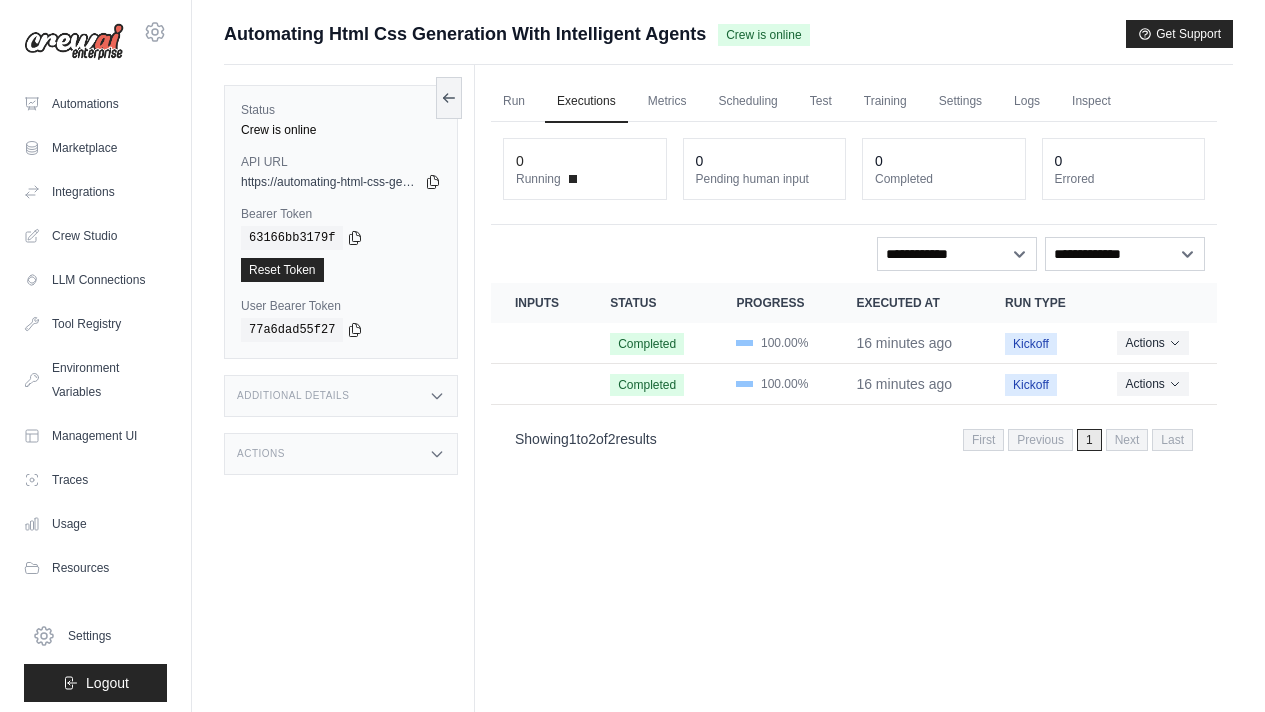 scroll, scrollTop: 0, scrollLeft: 0, axis: both 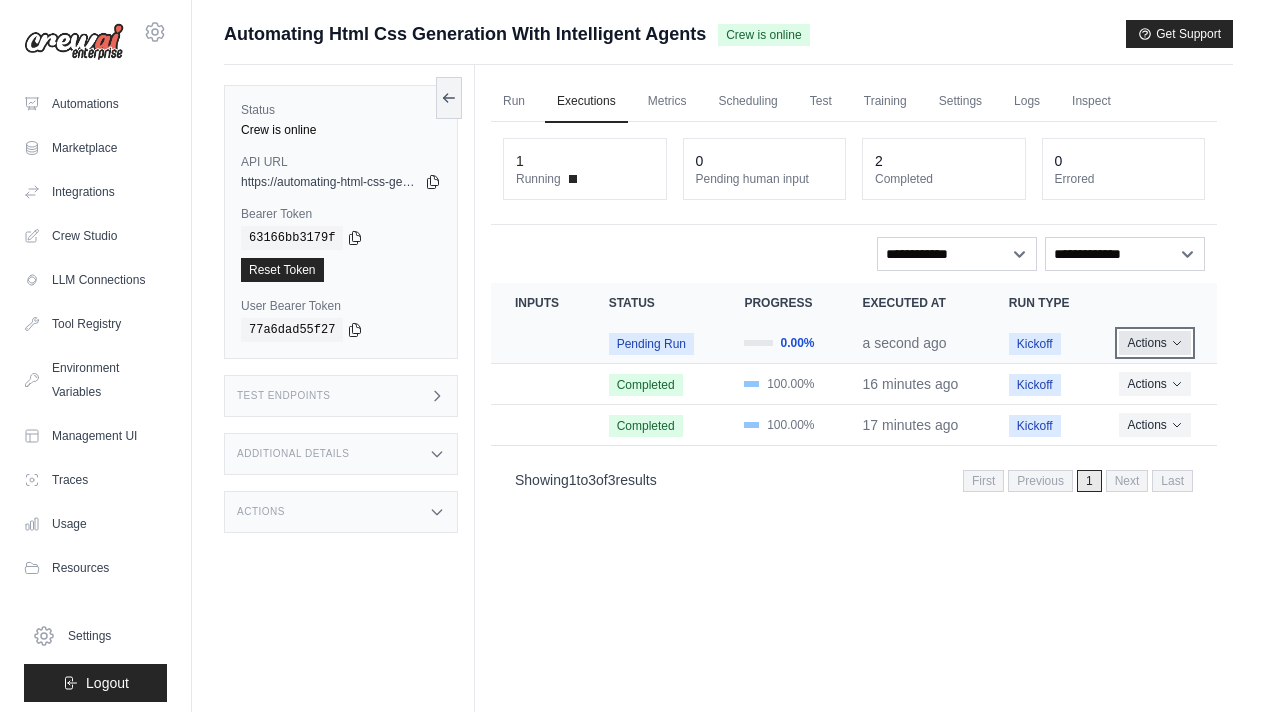 click on "Actions" at bounding box center (1154, 343) 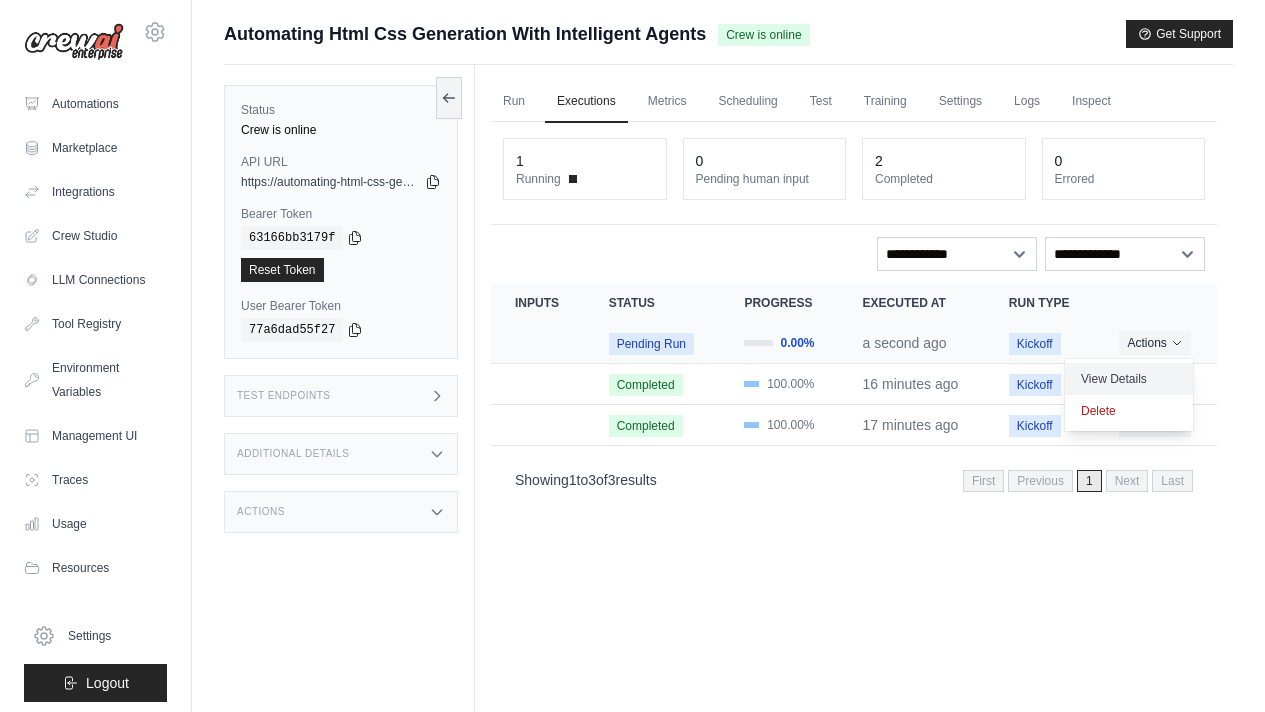 click on "View Details" at bounding box center [1129, 379] 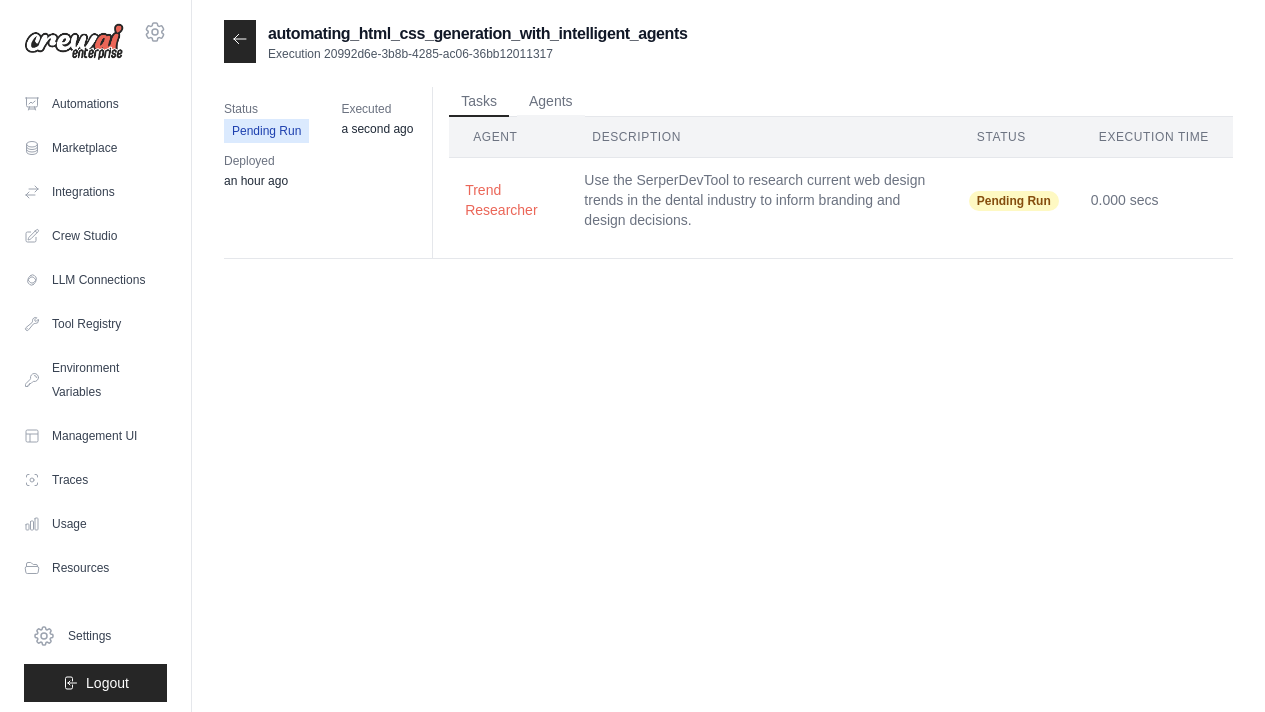 scroll, scrollTop: 0, scrollLeft: 0, axis: both 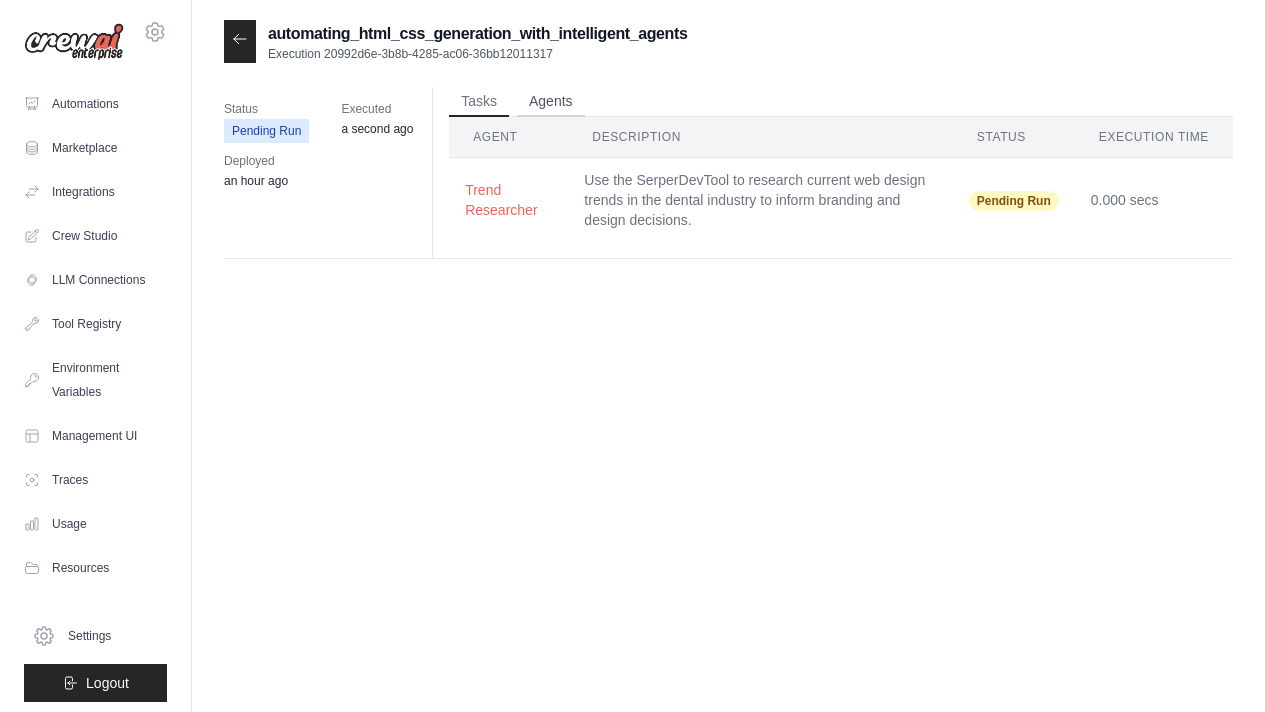 click on "Agents" at bounding box center (551, 102) 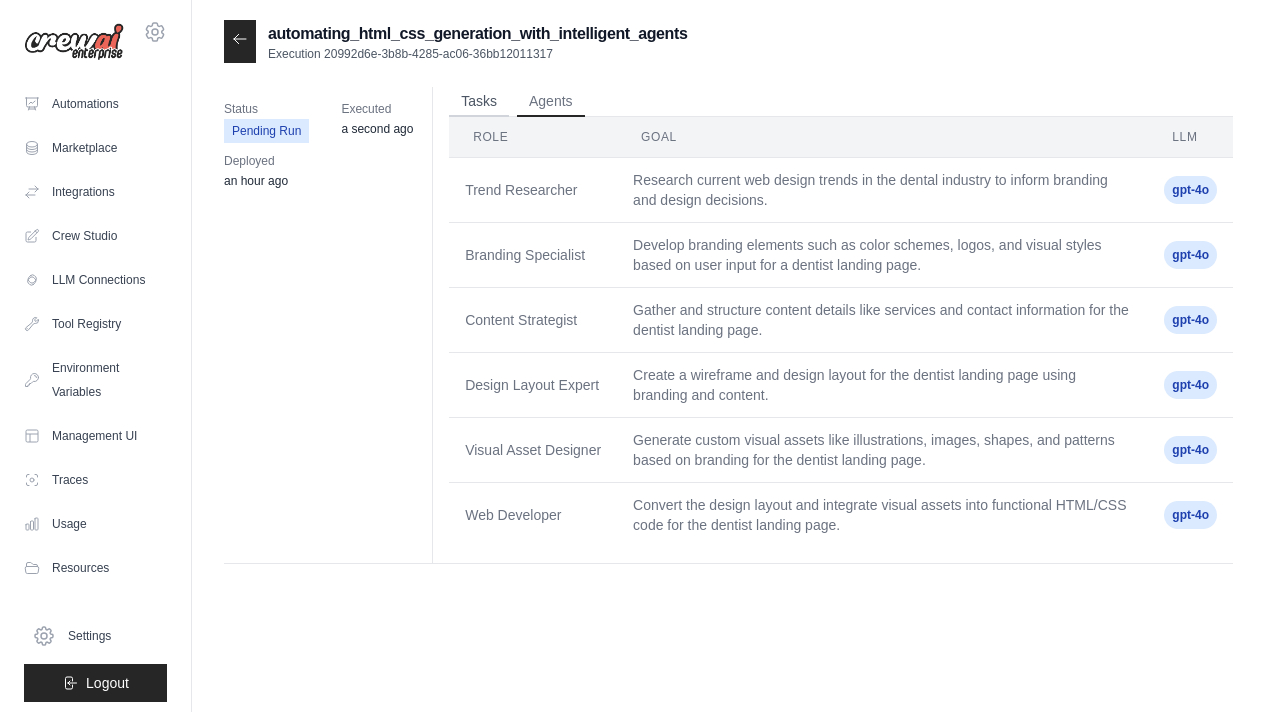 click on "Tasks" at bounding box center (479, 102) 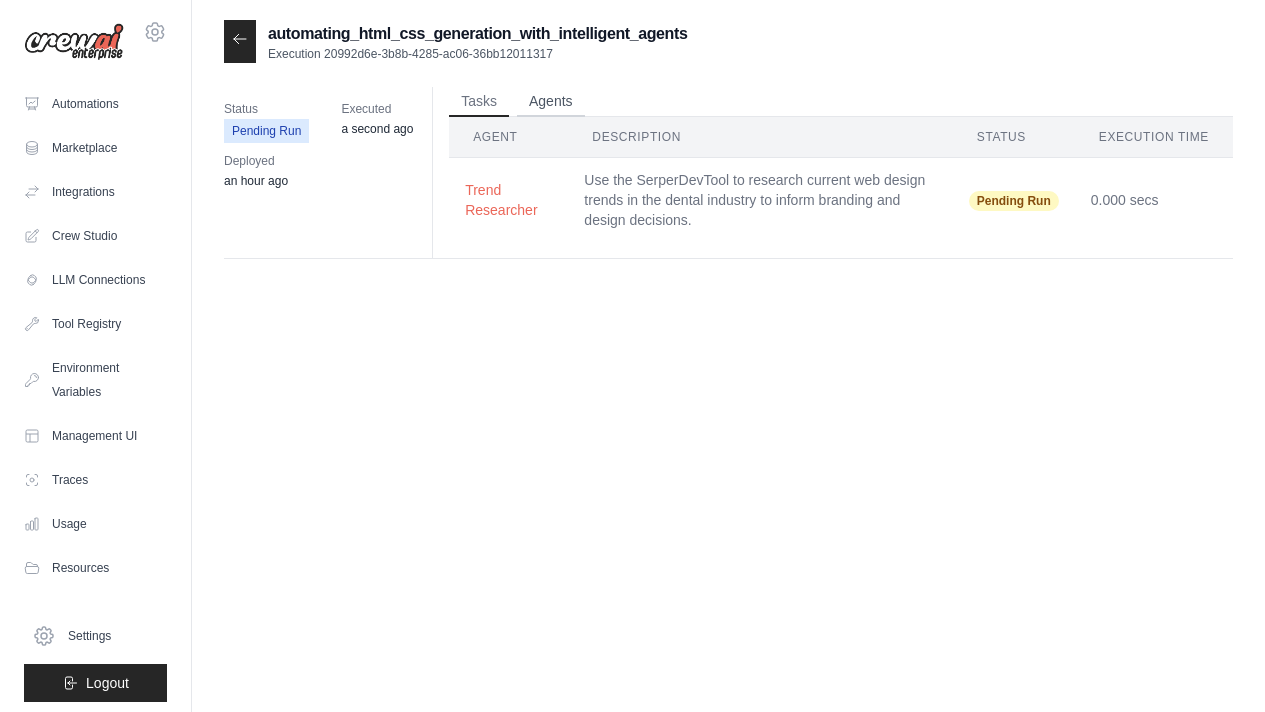 click on "Agents" at bounding box center (551, 102) 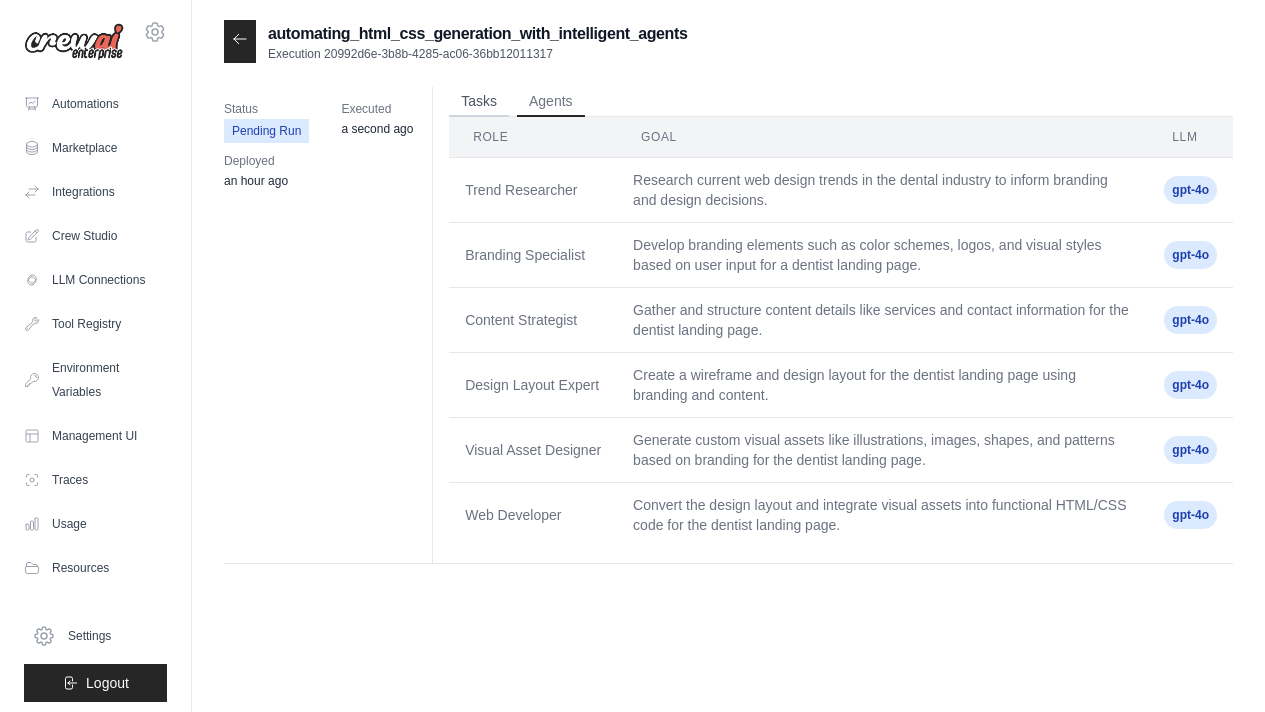 click on "Tasks" at bounding box center [479, 102] 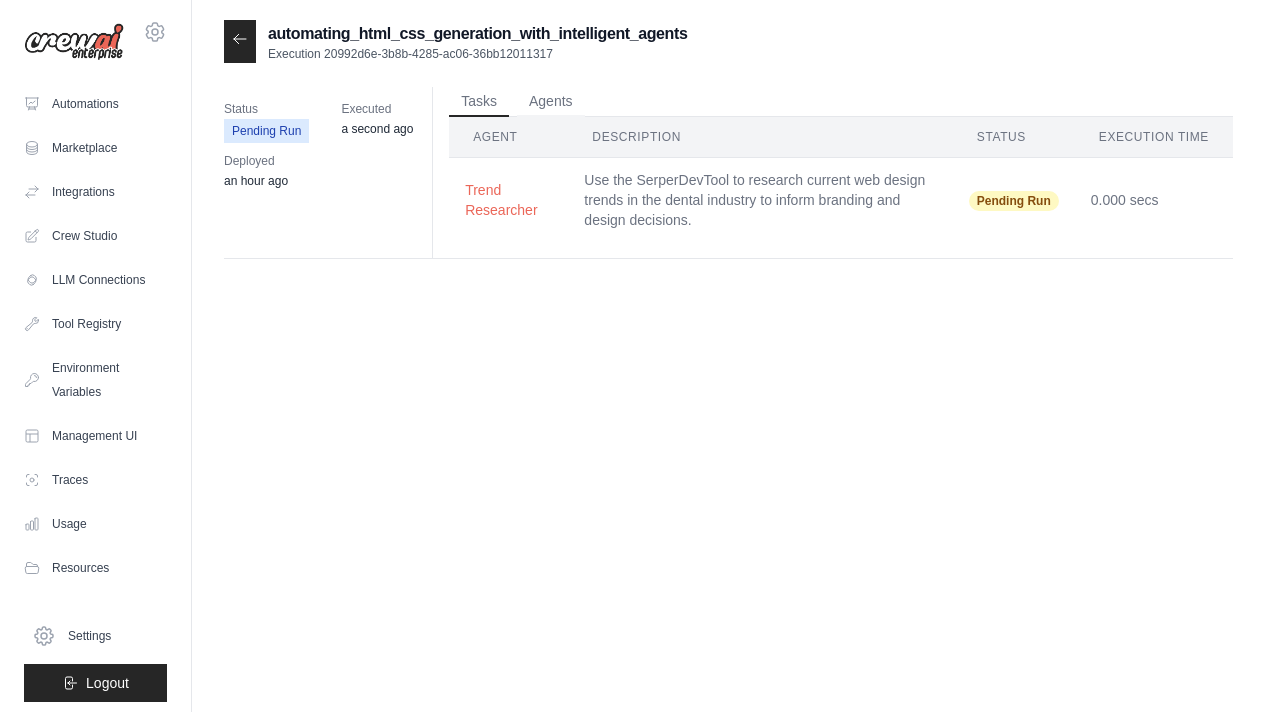 click 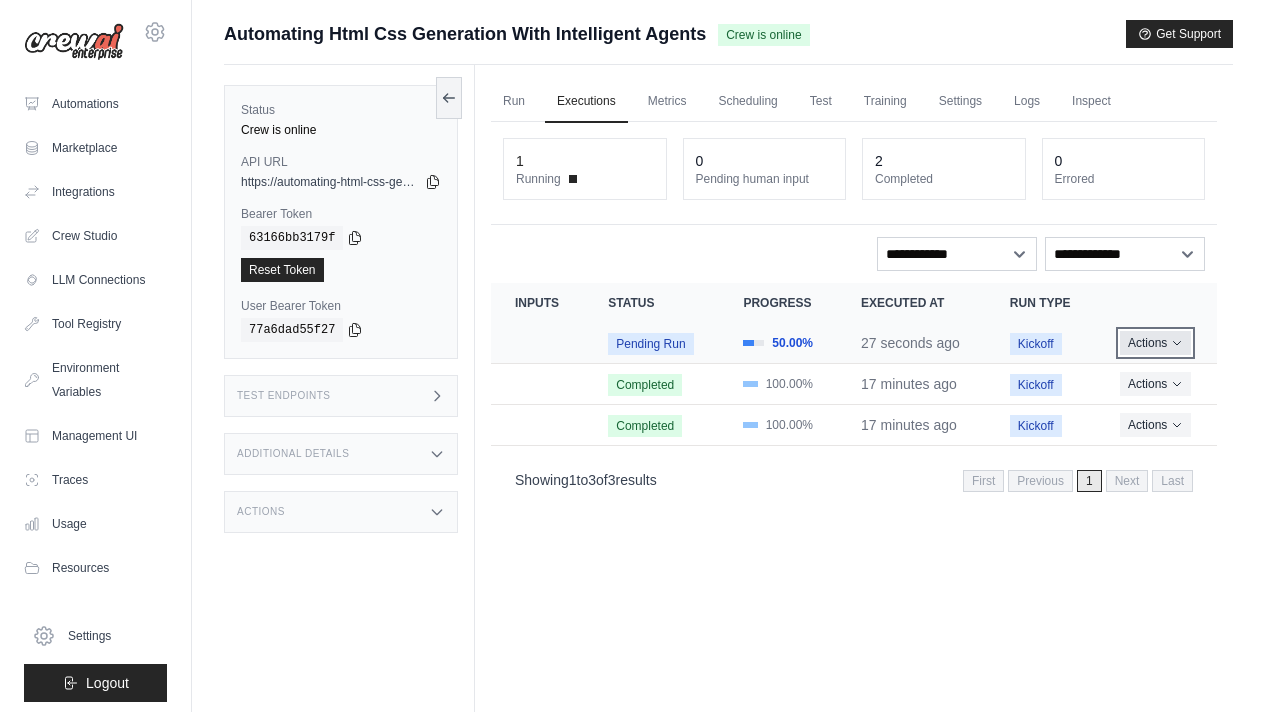 click on "Actions" at bounding box center (1155, 343) 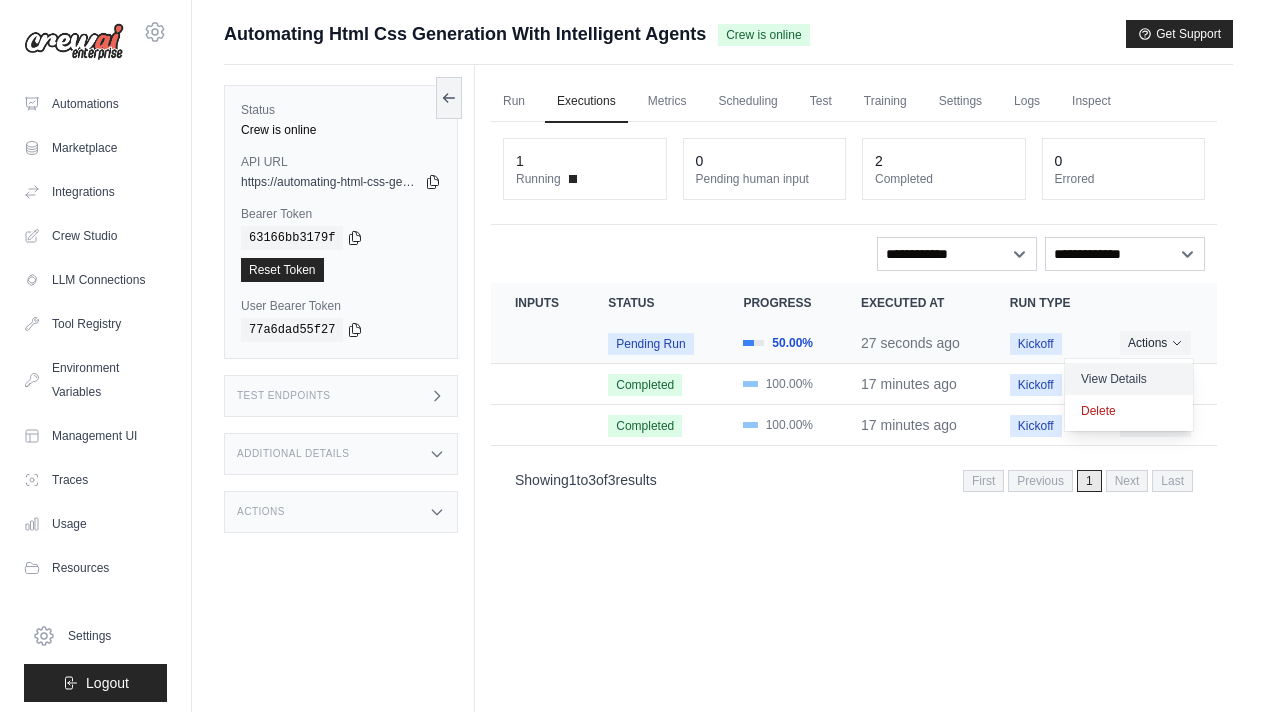 click on "View Details" at bounding box center (1129, 379) 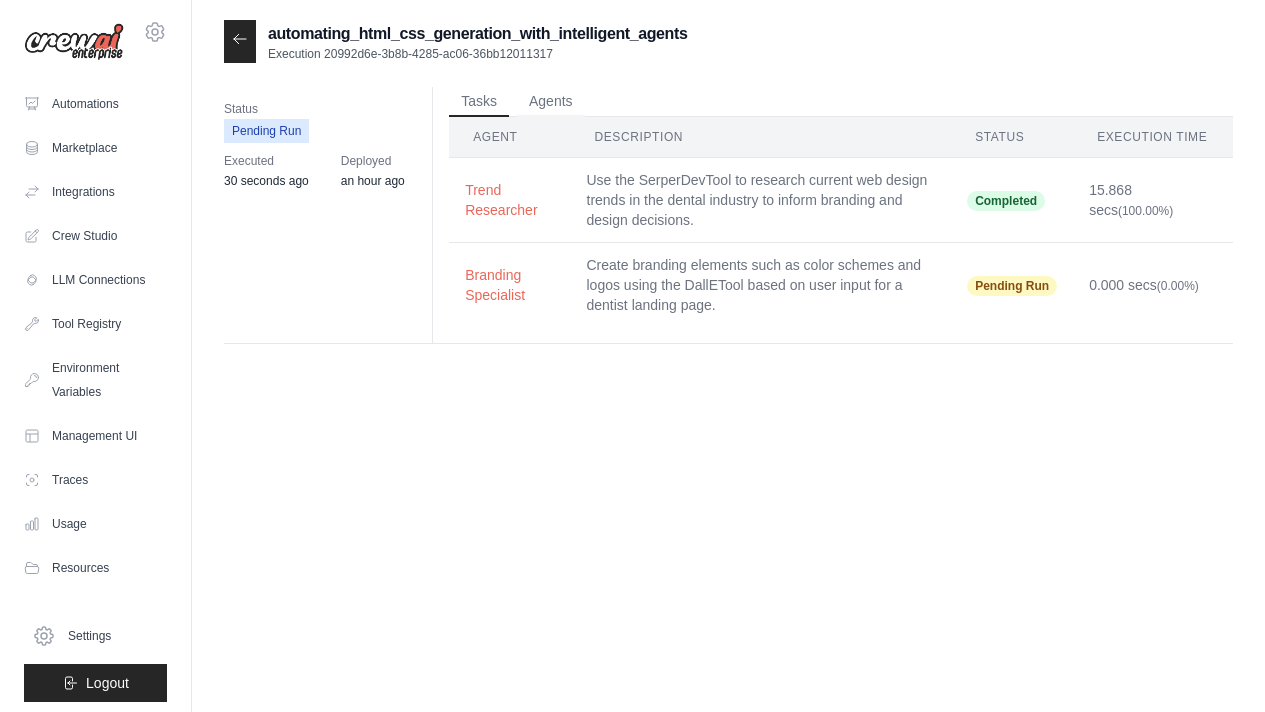 scroll, scrollTop: 0, scrollLeft: 0, axis: both 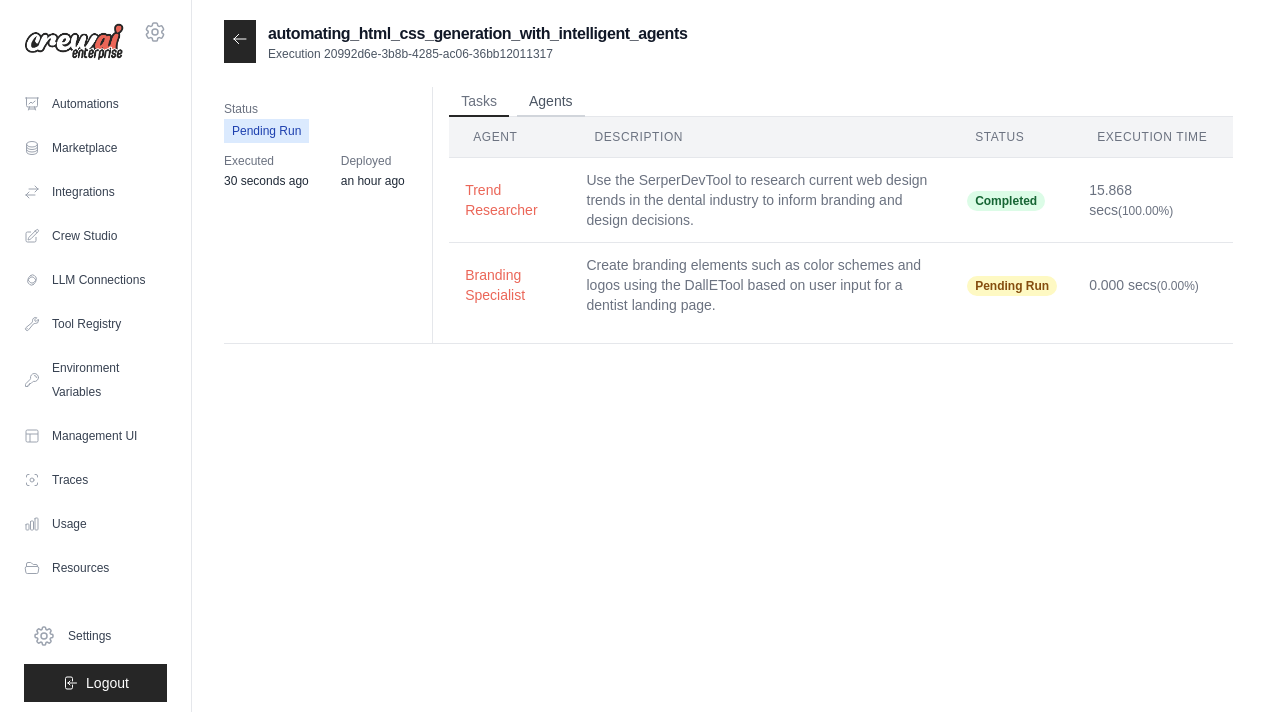 click on "Agents" at bounding box center [551, 102] 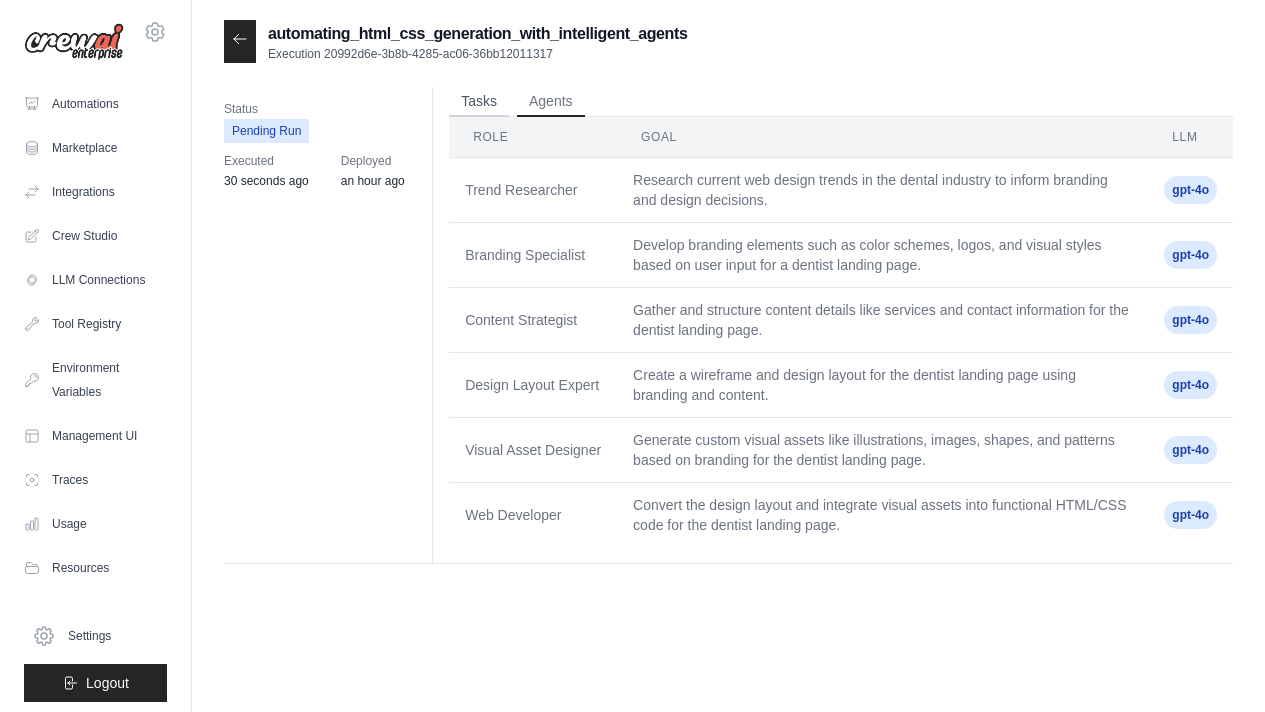 click on "Tasks" at bounding box center [479, 102] 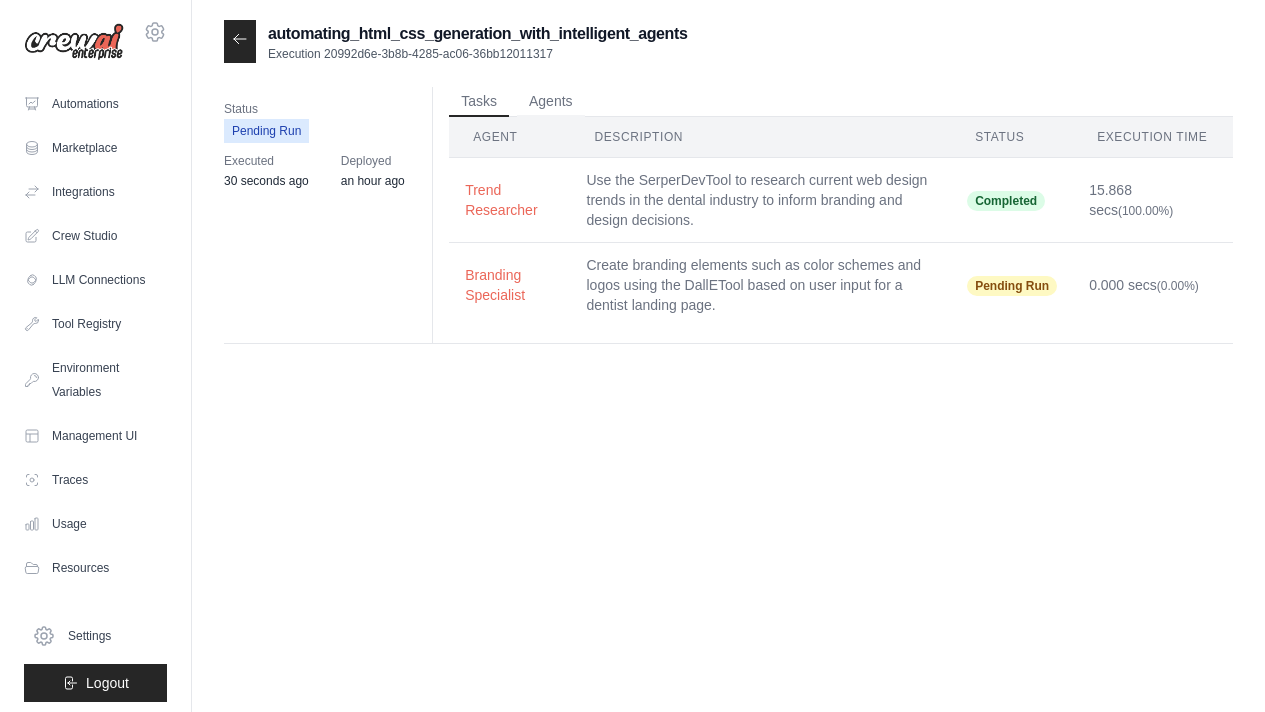 click 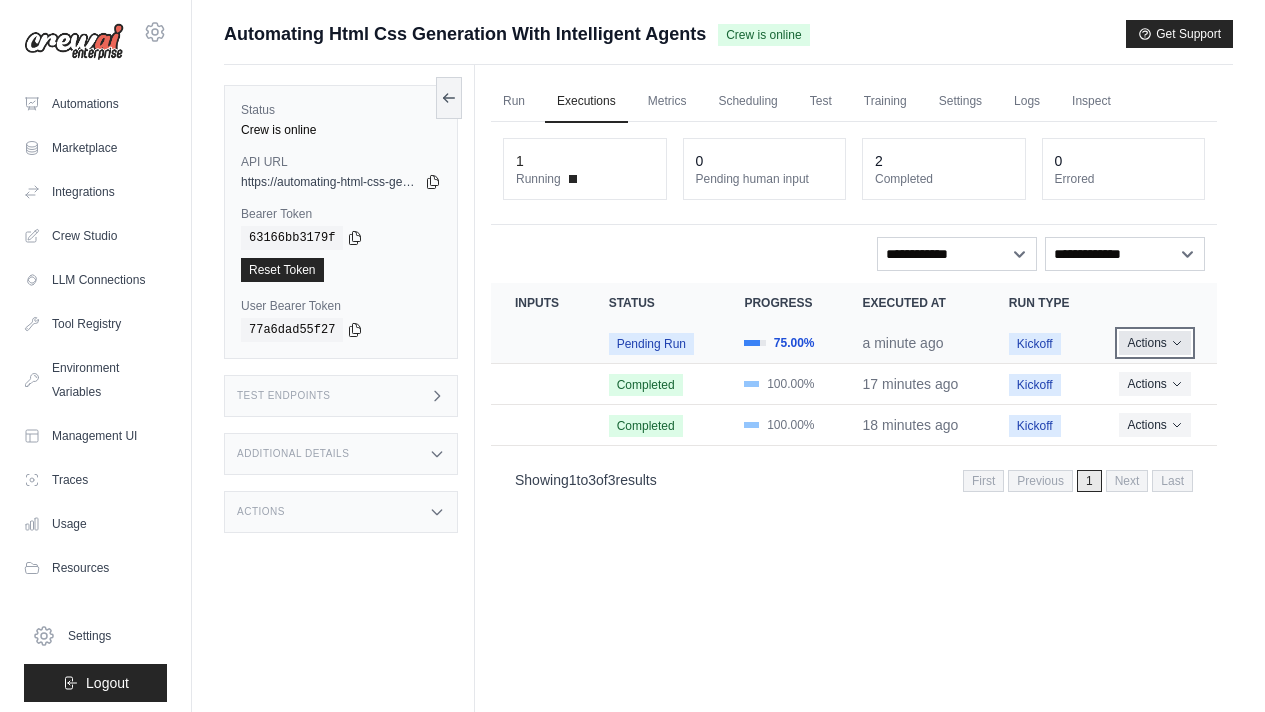 click on "Actions" at bounding box center (1154, 343) 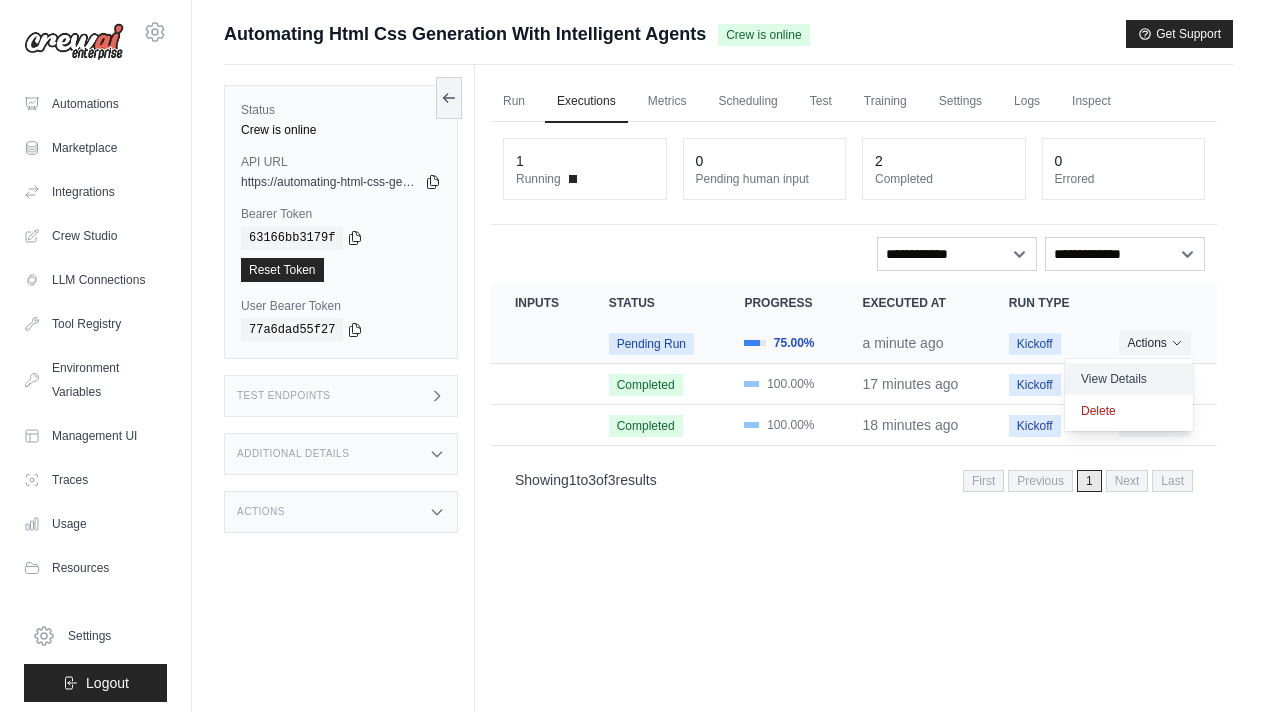 click on "View Details" at bounding box center [1129, 379] 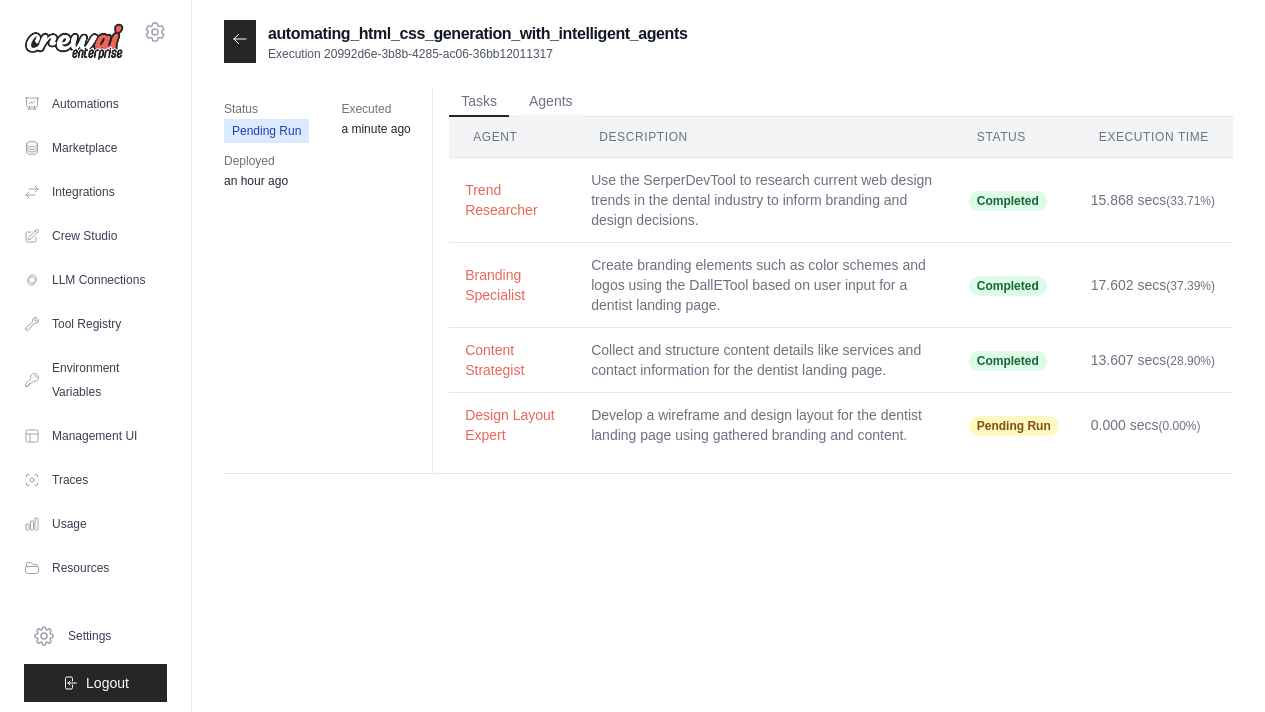scroll, scrollTop: 0, scrollLeft: 0, axis: both 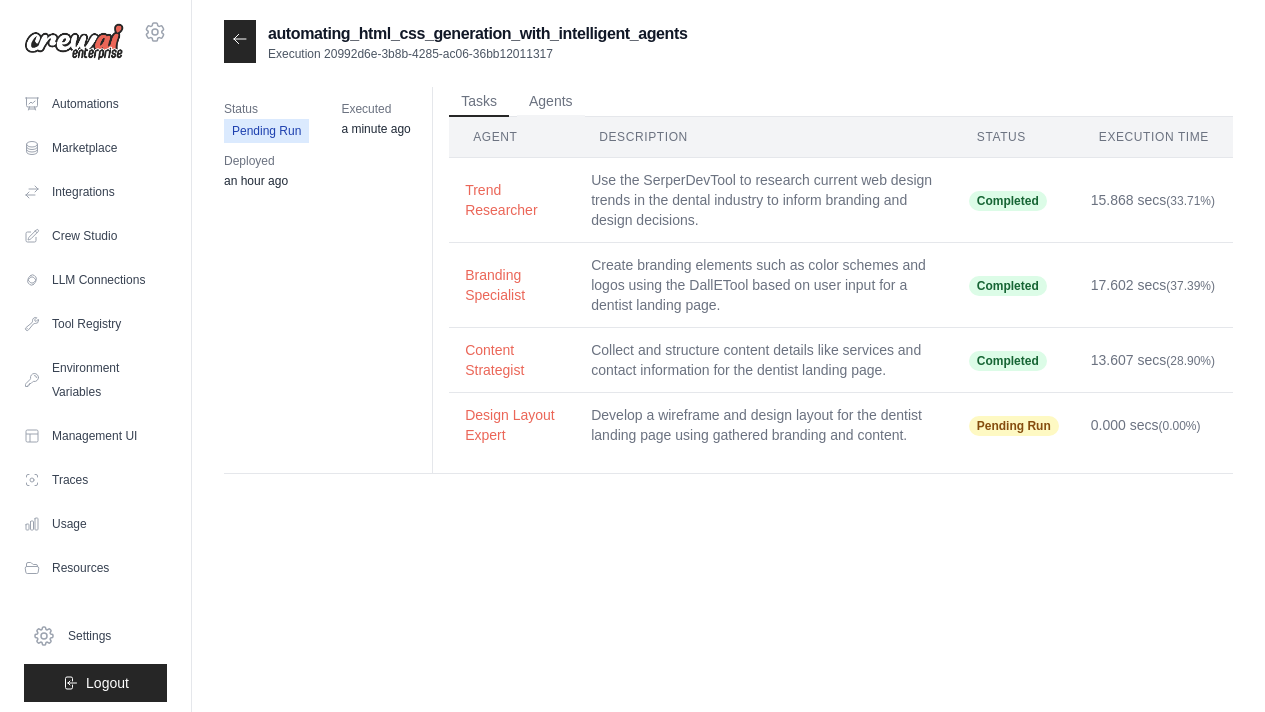 click at bounding box center [240, 41] 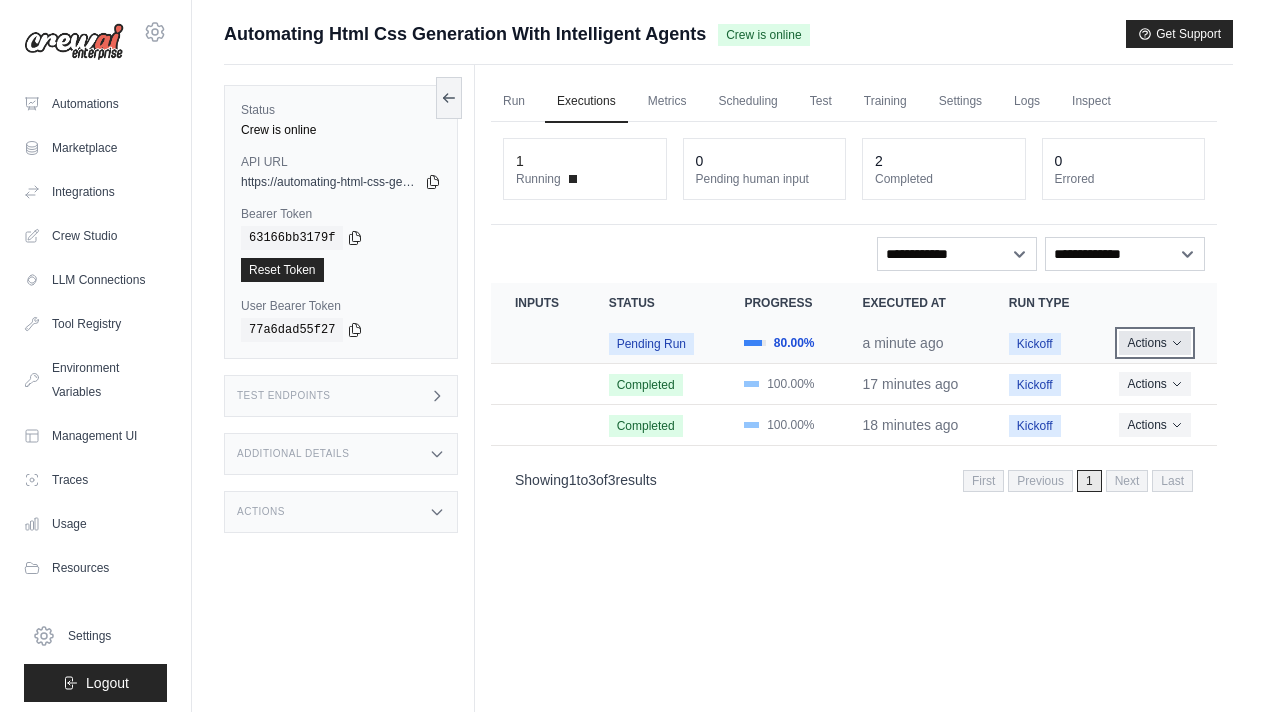 click on "Actions" at bounding box center (1154, 343) 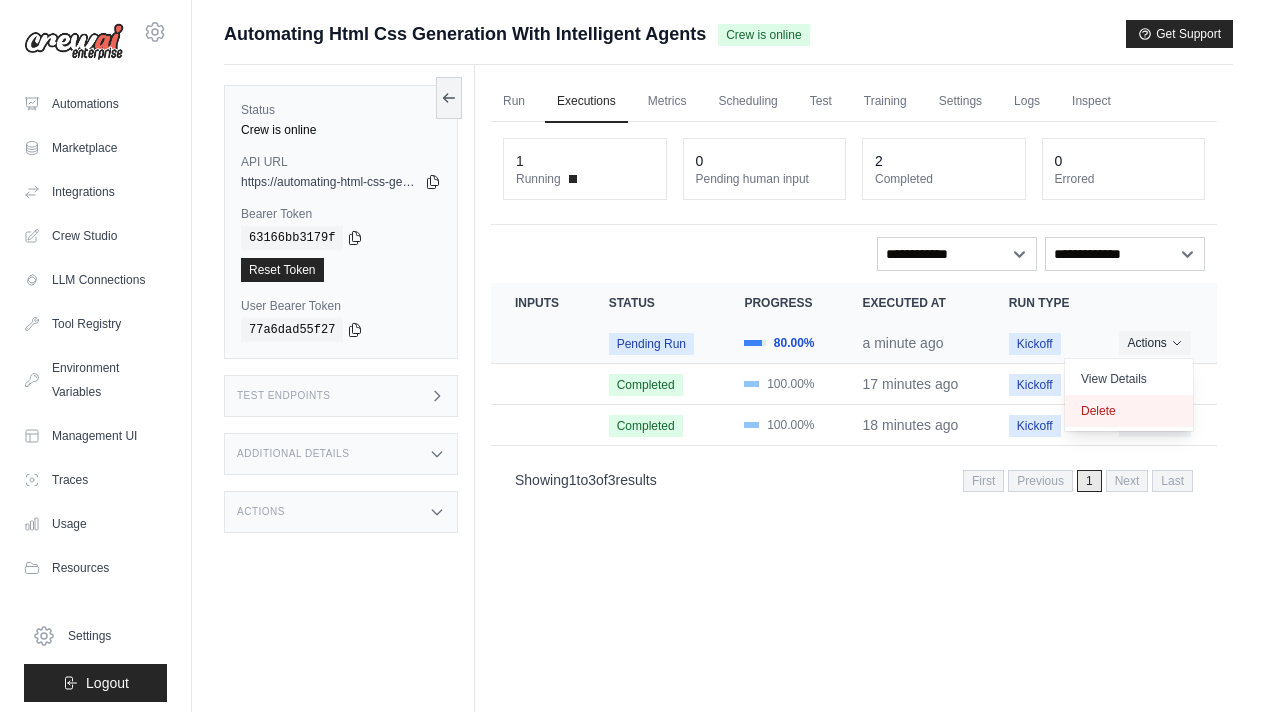 click on "Delete" at bounding box center [1129, 411] 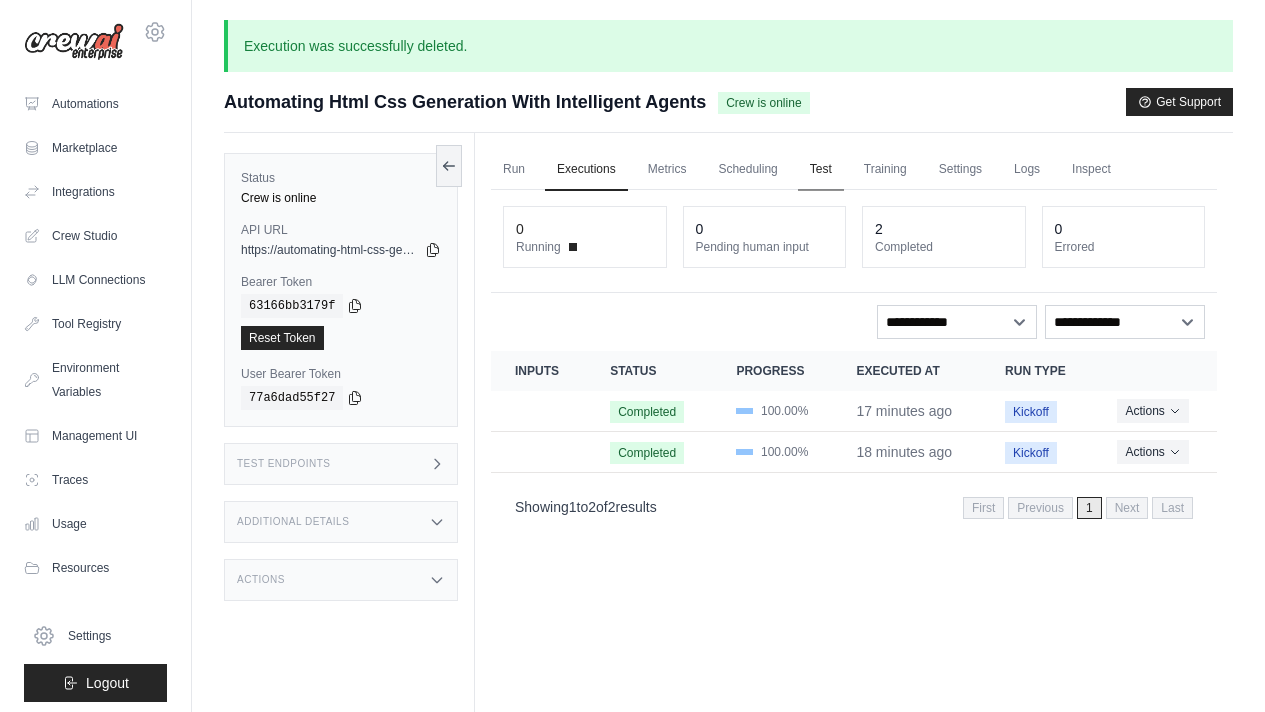 click on "Test" at bounding box center [821, 170] 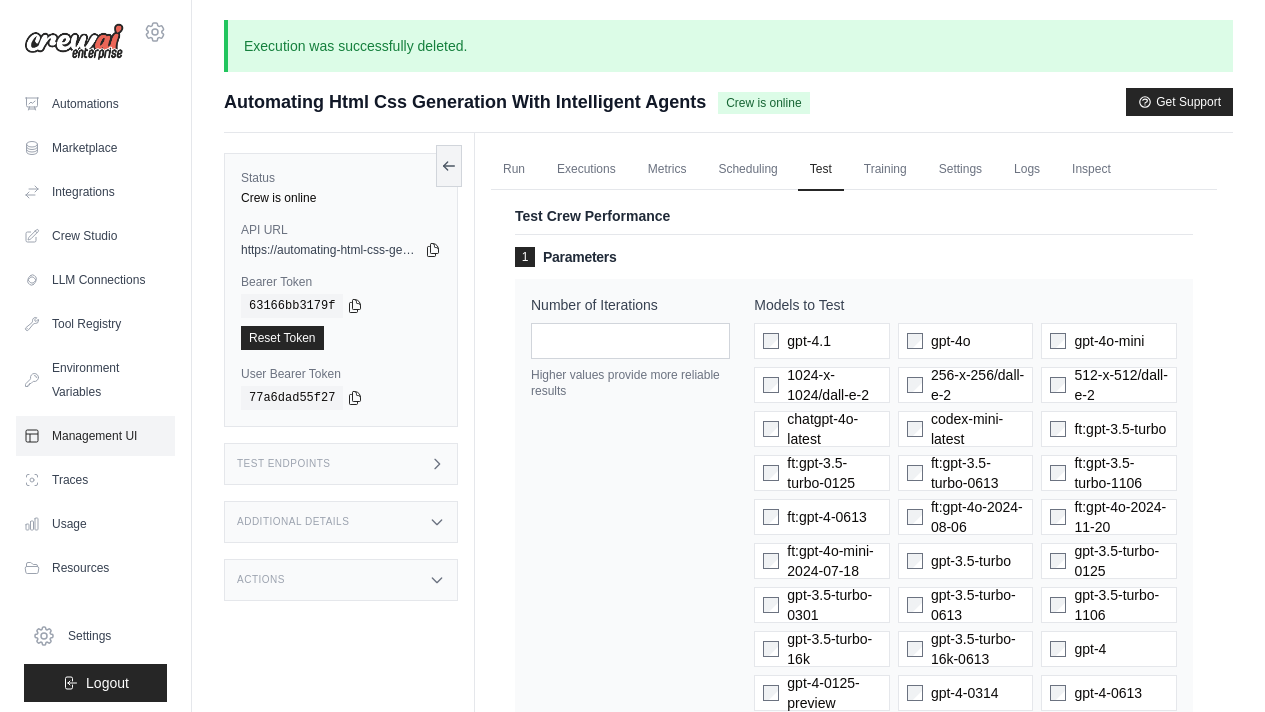 click on "Management UI" at bounding box center [95, 436] 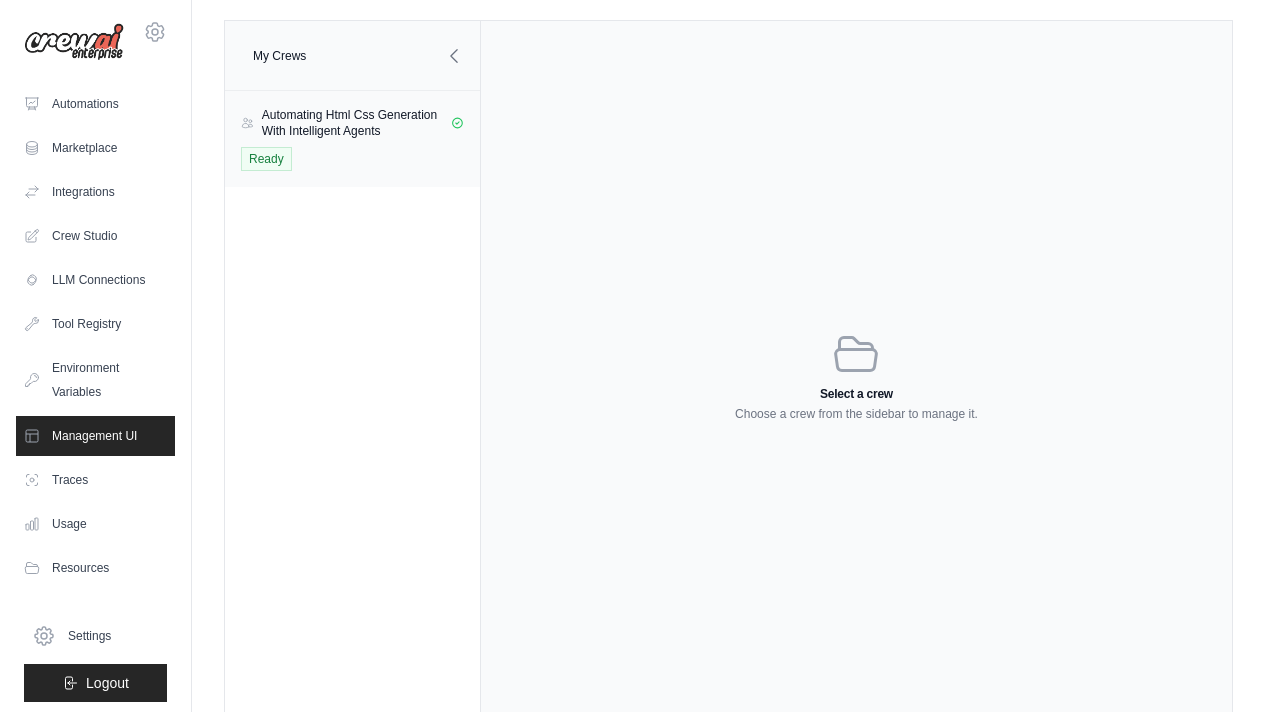 click on "Automating Html Css Generation With Intelligent Agents" at bounding box center [356, 123] 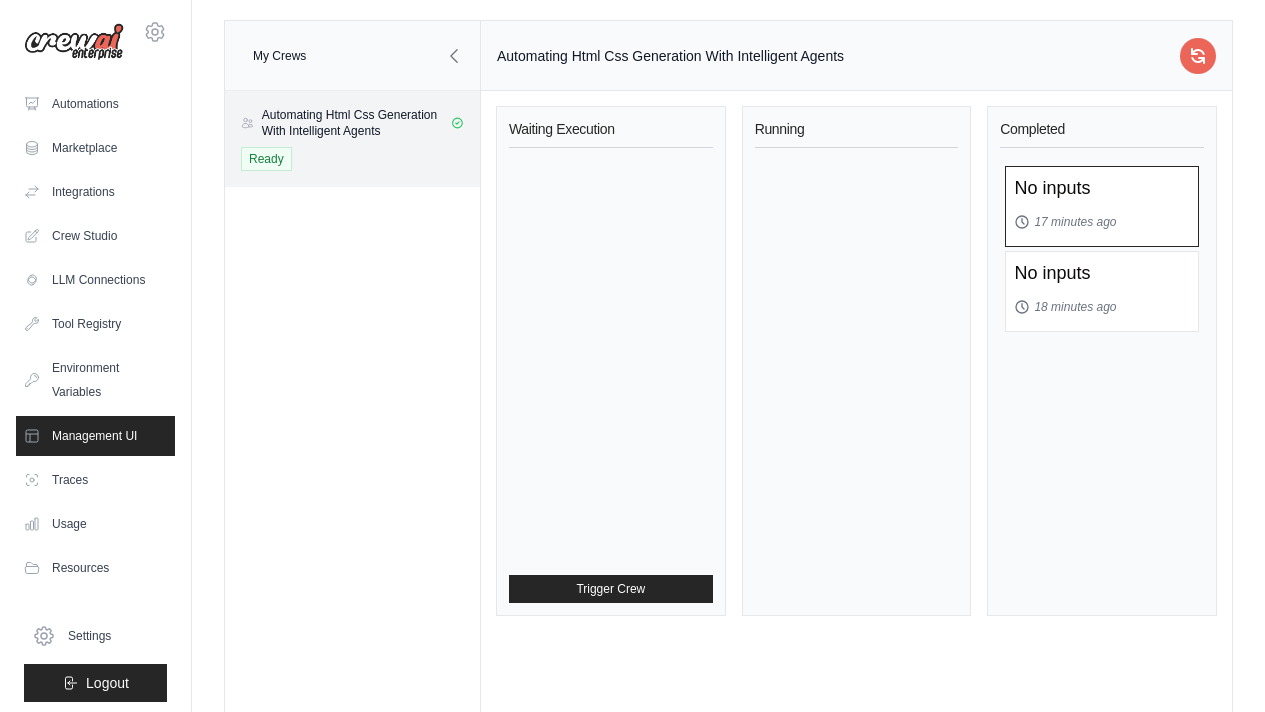 click on "No inputs 17 minutes ago" at bounding box center (1101, 202) 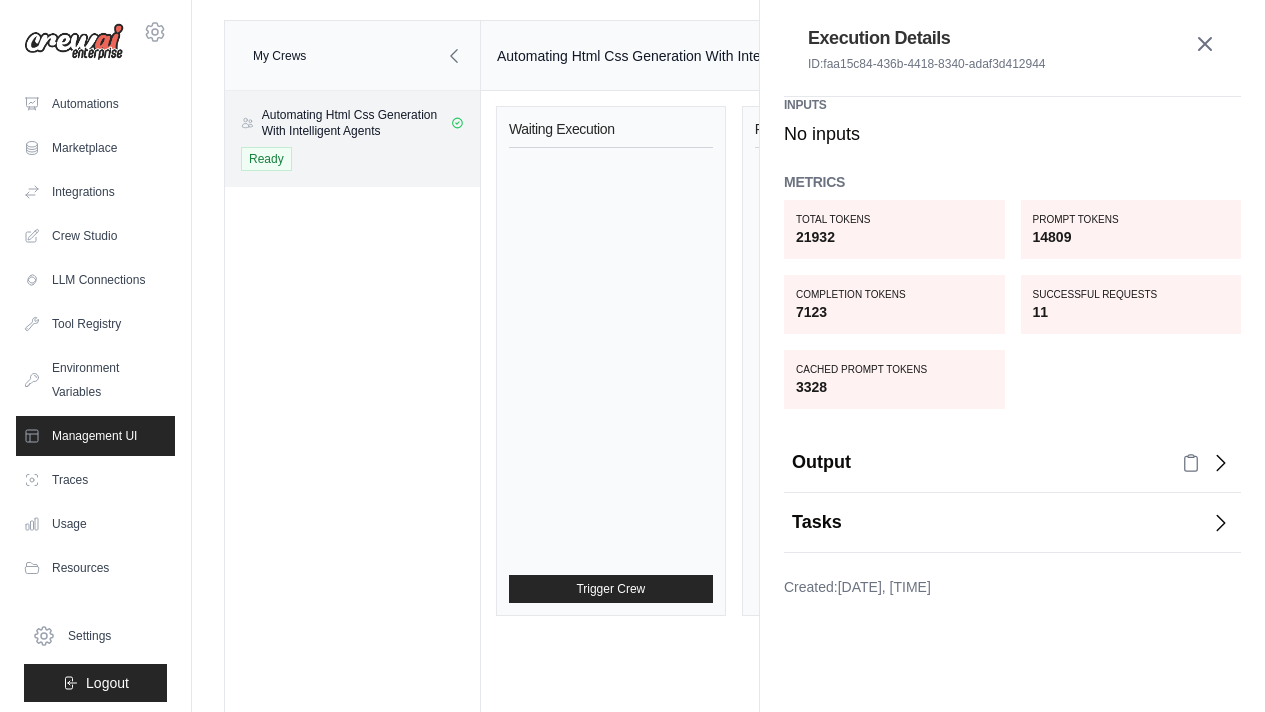 click on "TOTAL TOKENS 21932 PROMPT TOKENS 14809 COMPLETION TOKENS 7123 SUCCESSFUL REQUESTS 11 CACHED PROMPT TOKENS 3328" at bounding box center [1012, 304] 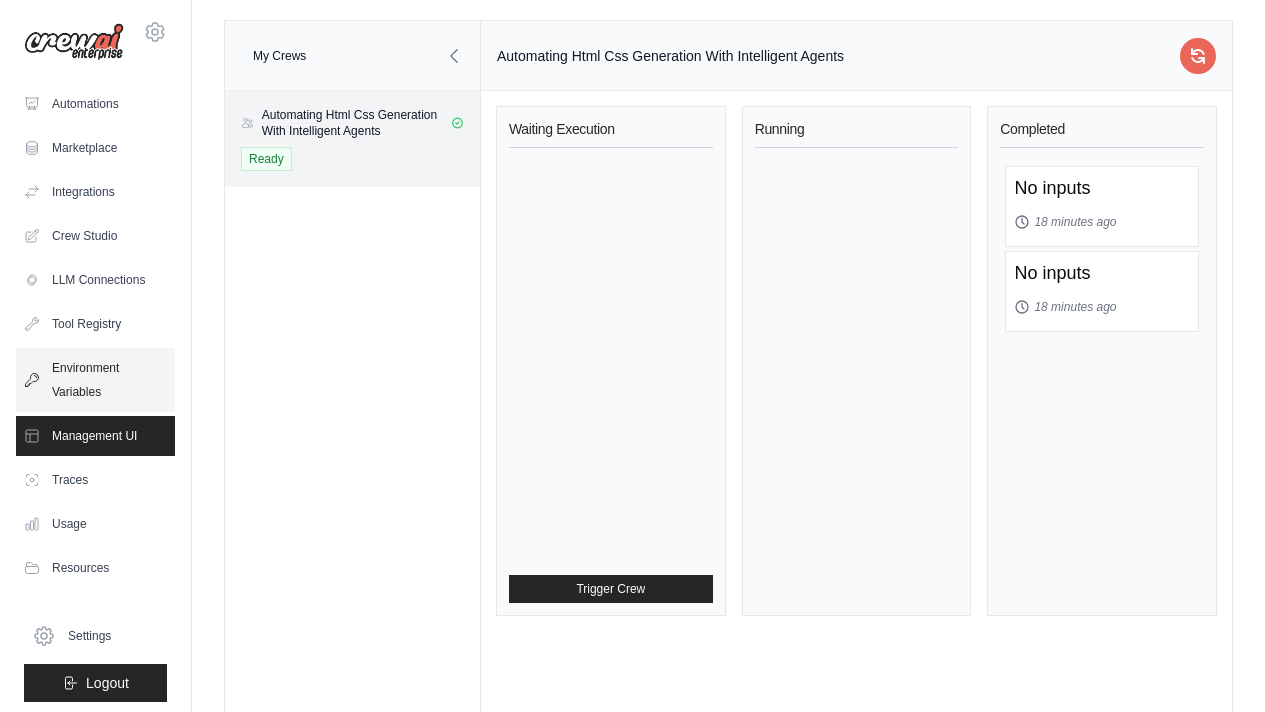 click on "Environment Variables" at bounding box center (95, 380) 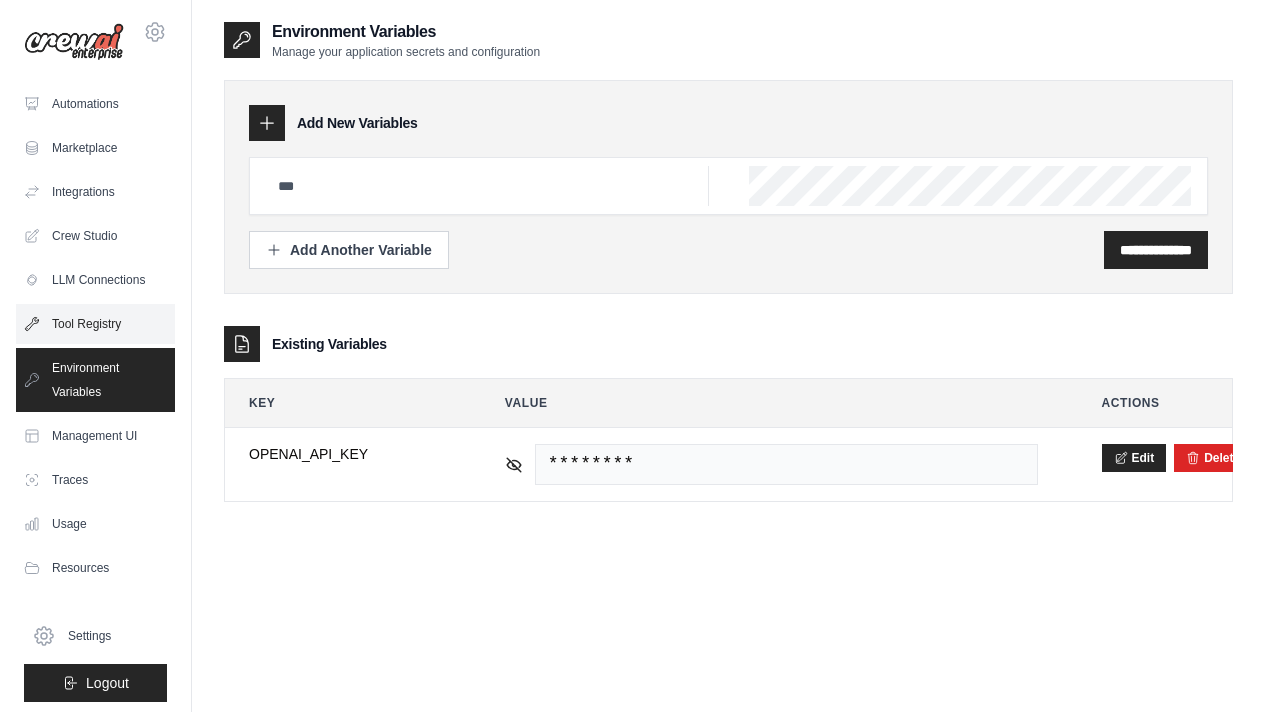 click on "Tool Registry" at bounding box center [95, 324] 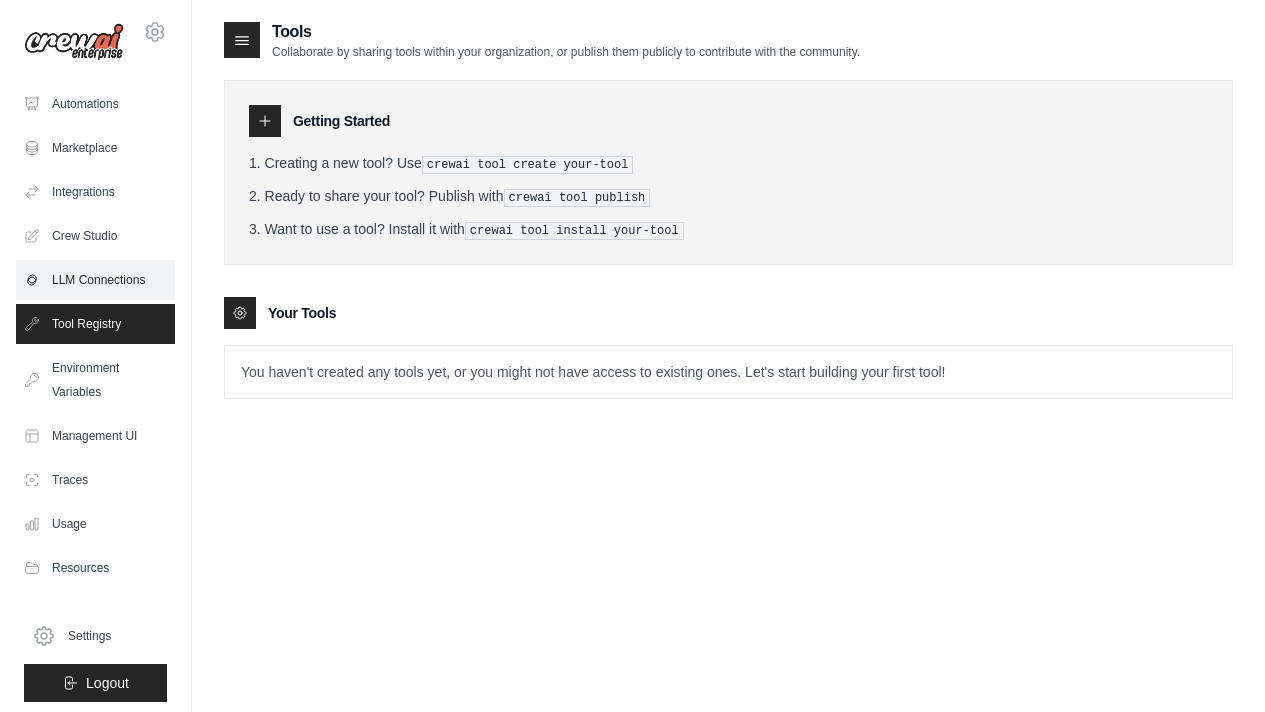 click on "LLM Connections" at bounding box center [95, 280] 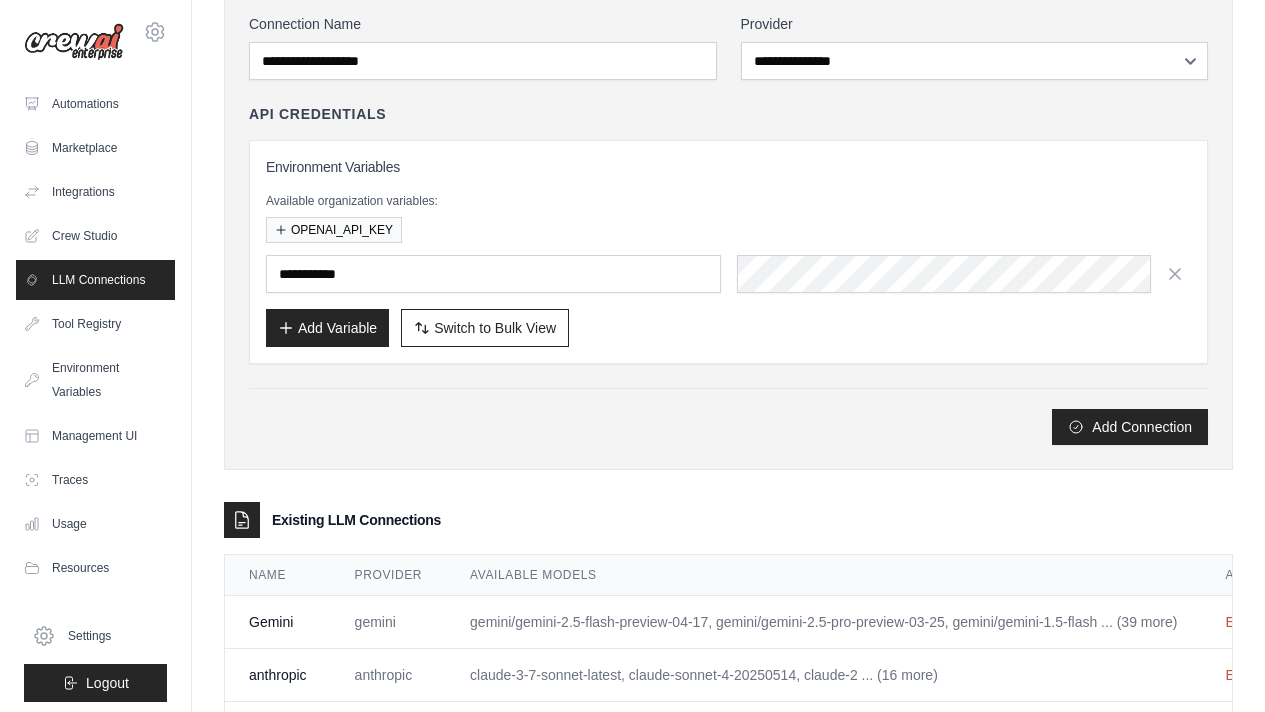 scroll, scrollTop: 253, scrollLeft: 0, axis: vertical 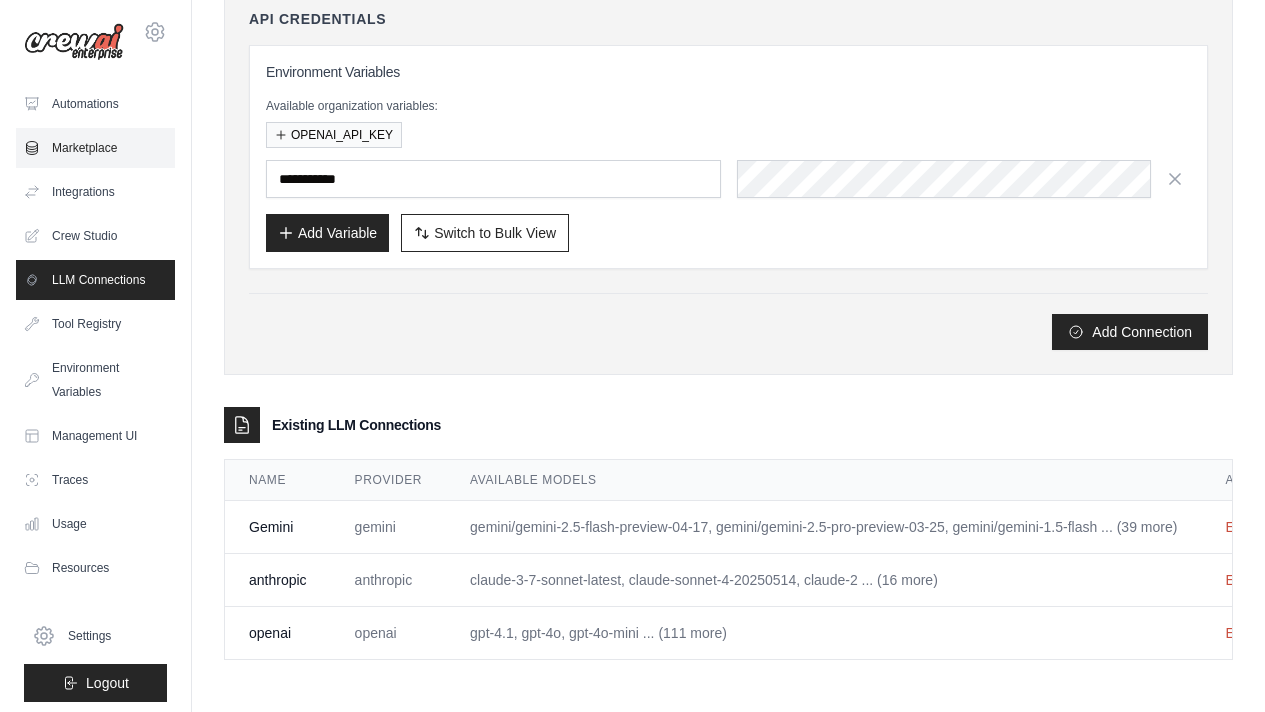 click on "Marketplace" at bounding box center (95, 148) 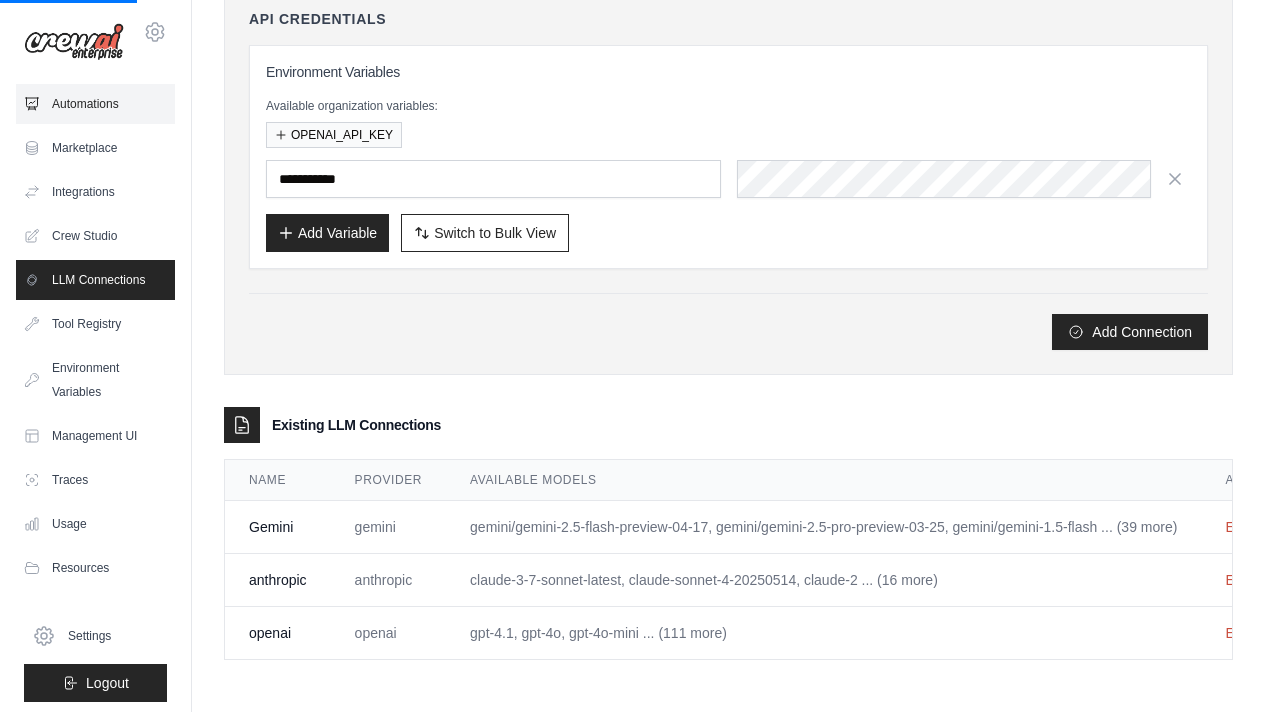 scroll, scrollTop: 0, scrollLeft: 0, axis: both 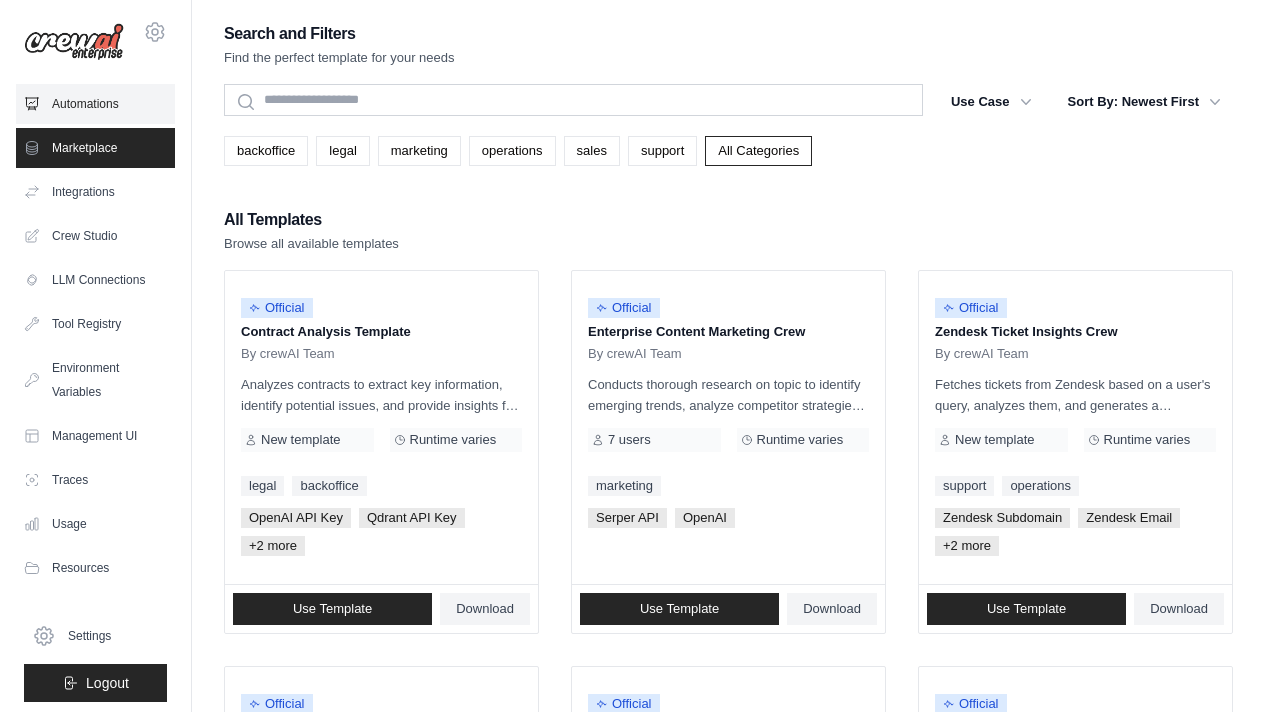 click on "Automations" at bounding box center (95, 104) 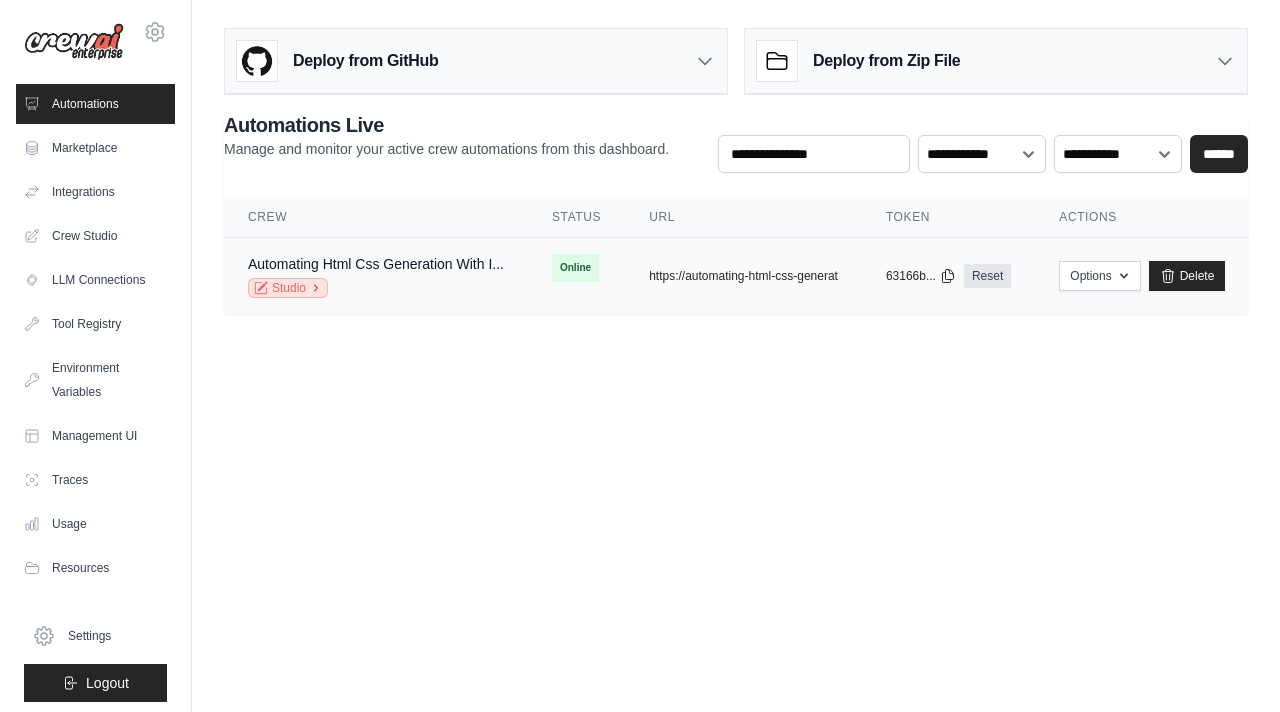 click on "Studio" at bounding box center (288, 288) 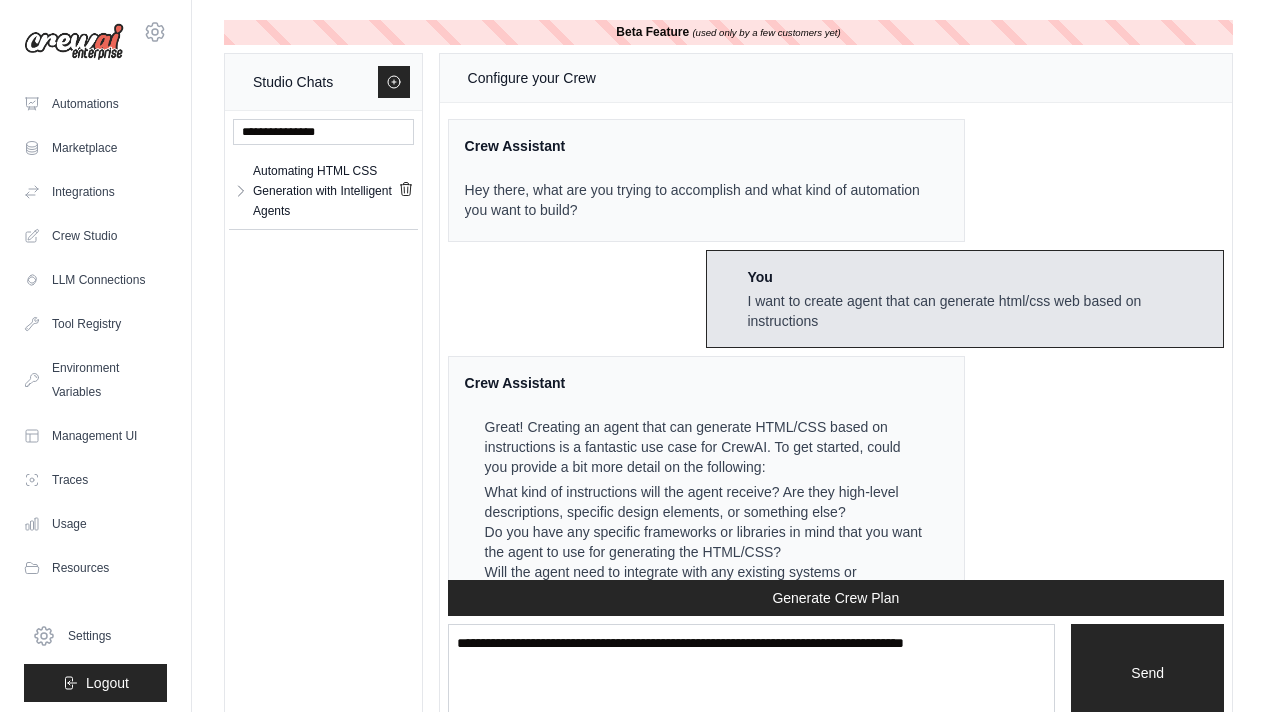 scroll, scrollTop: 15118, scrollLeft: 0, axis: vertical 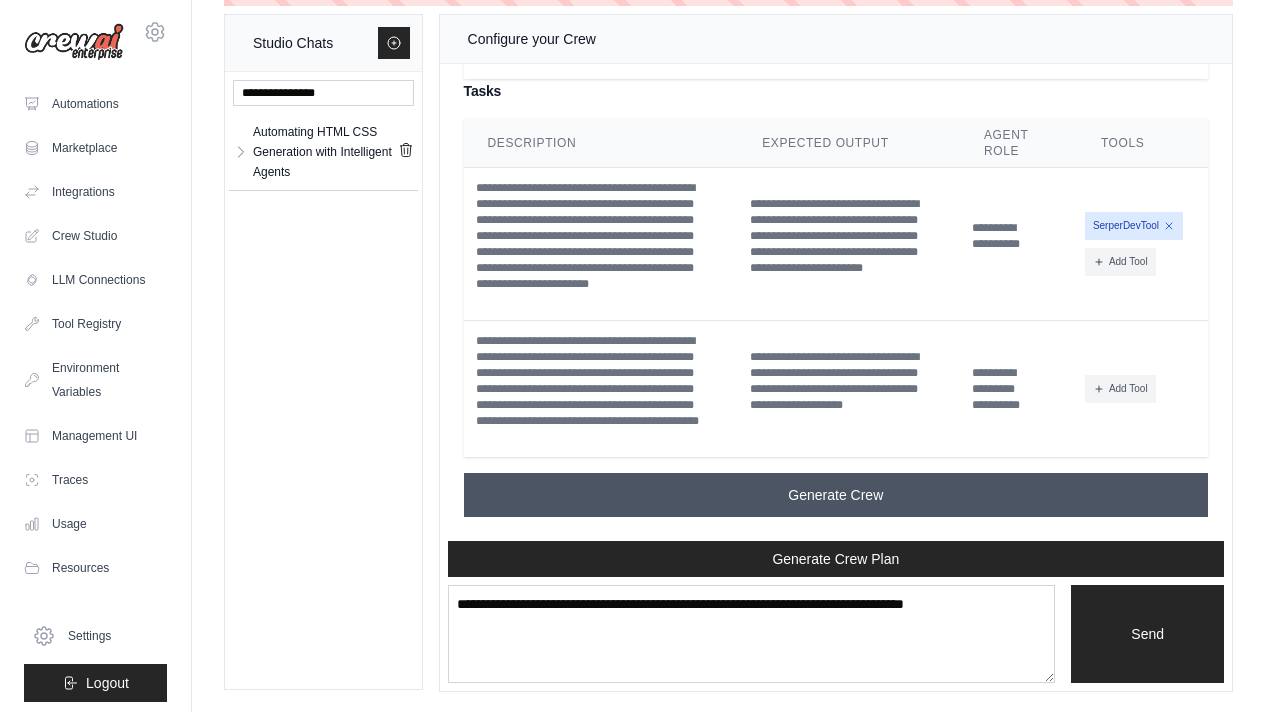 click on "Generate Crew" at bounding box center [835, 495] 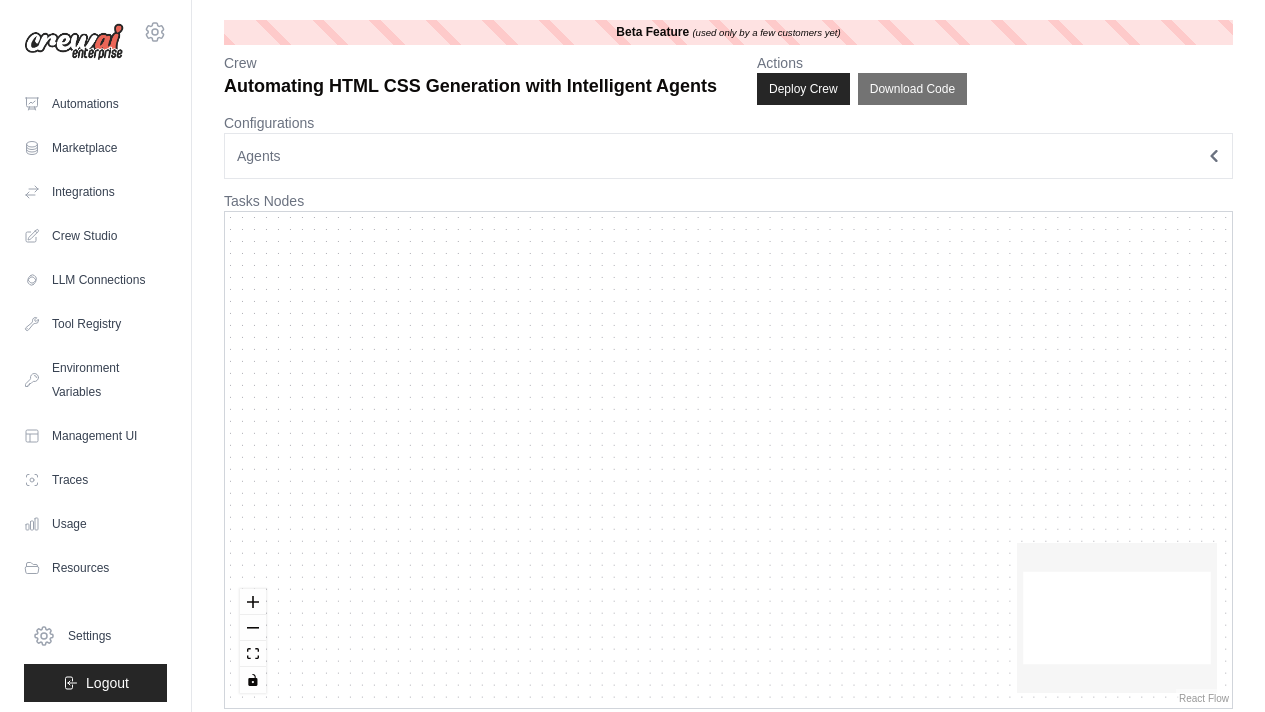 scroll, scrollTop: 0, scrollLeft: 0, axis: both 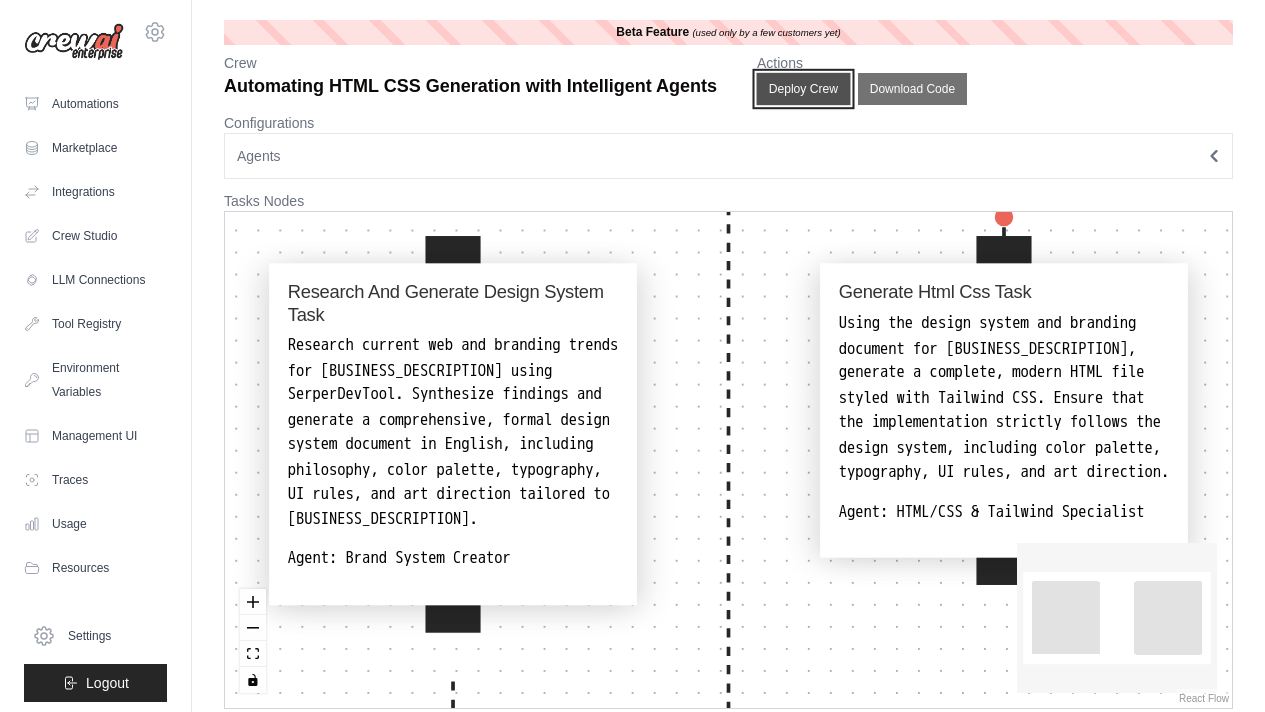 click on "Deploy Crew" at bounding box center (804, 89) 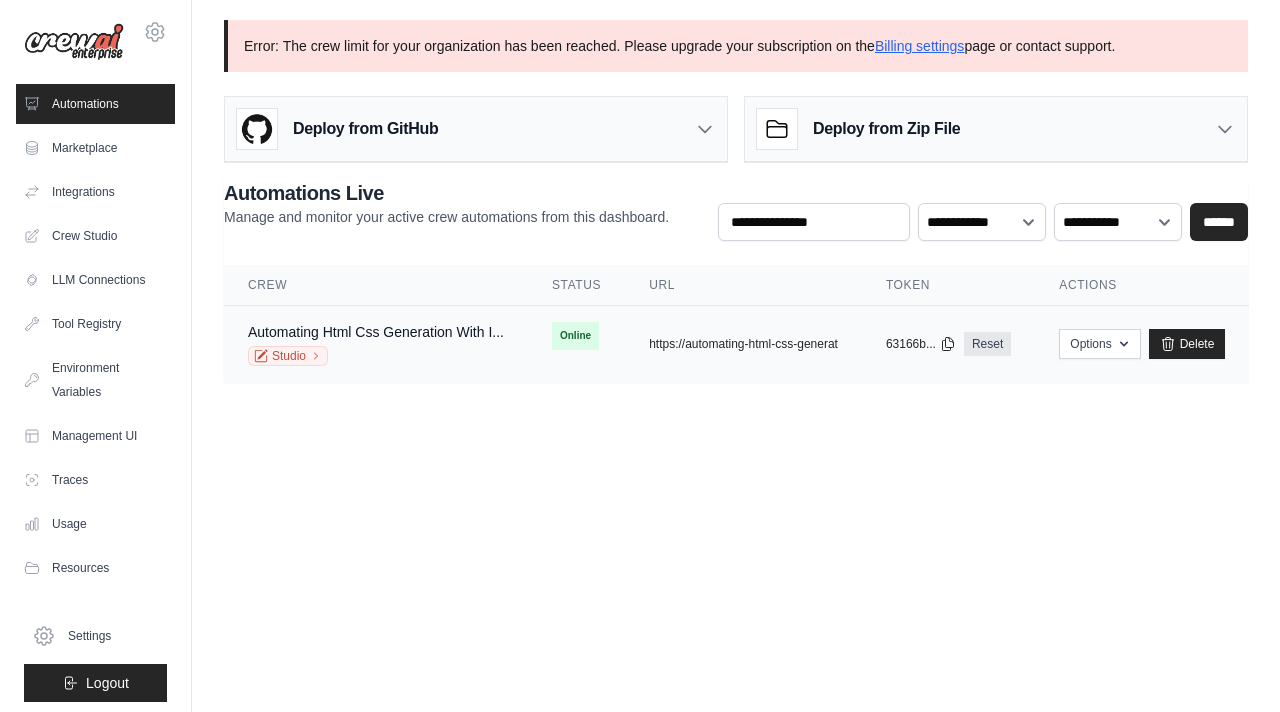 click on "Studio" at bounding box center [376, 356] 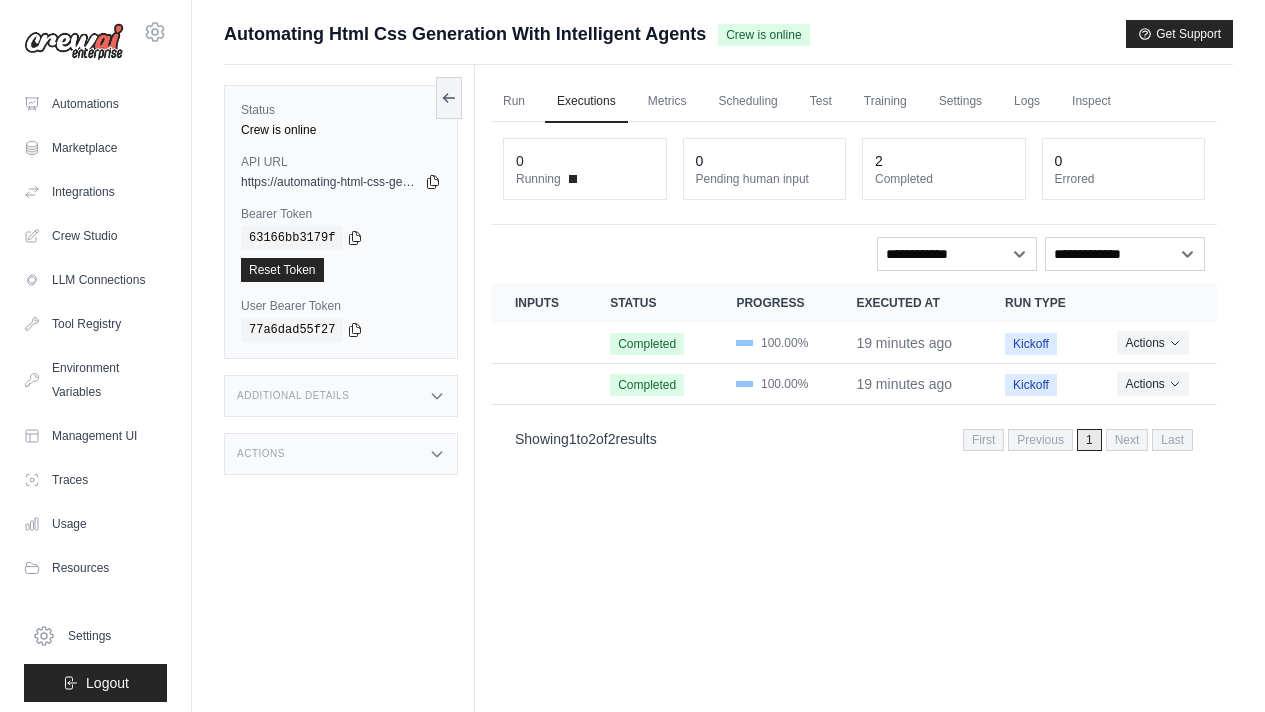 scroll, scrollTop: 0, scrollLeft: 0, axis: both 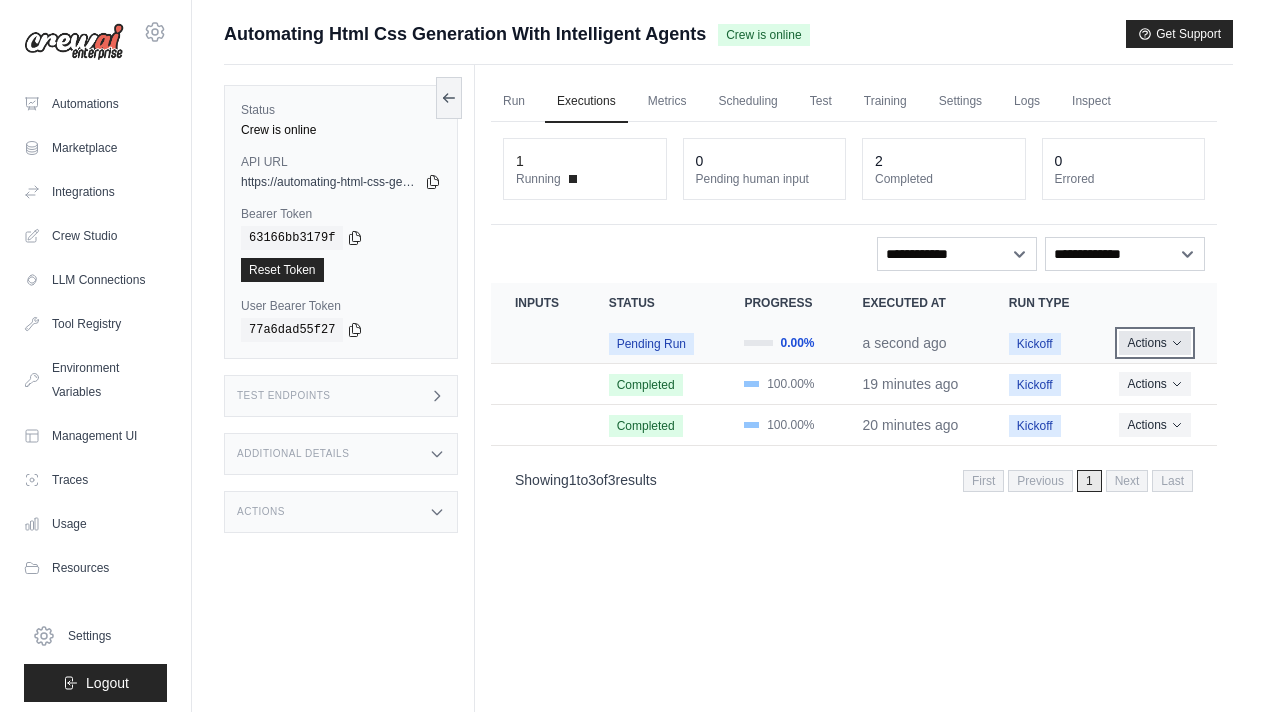 click on "Actions" at bounding box center (1154, 343) 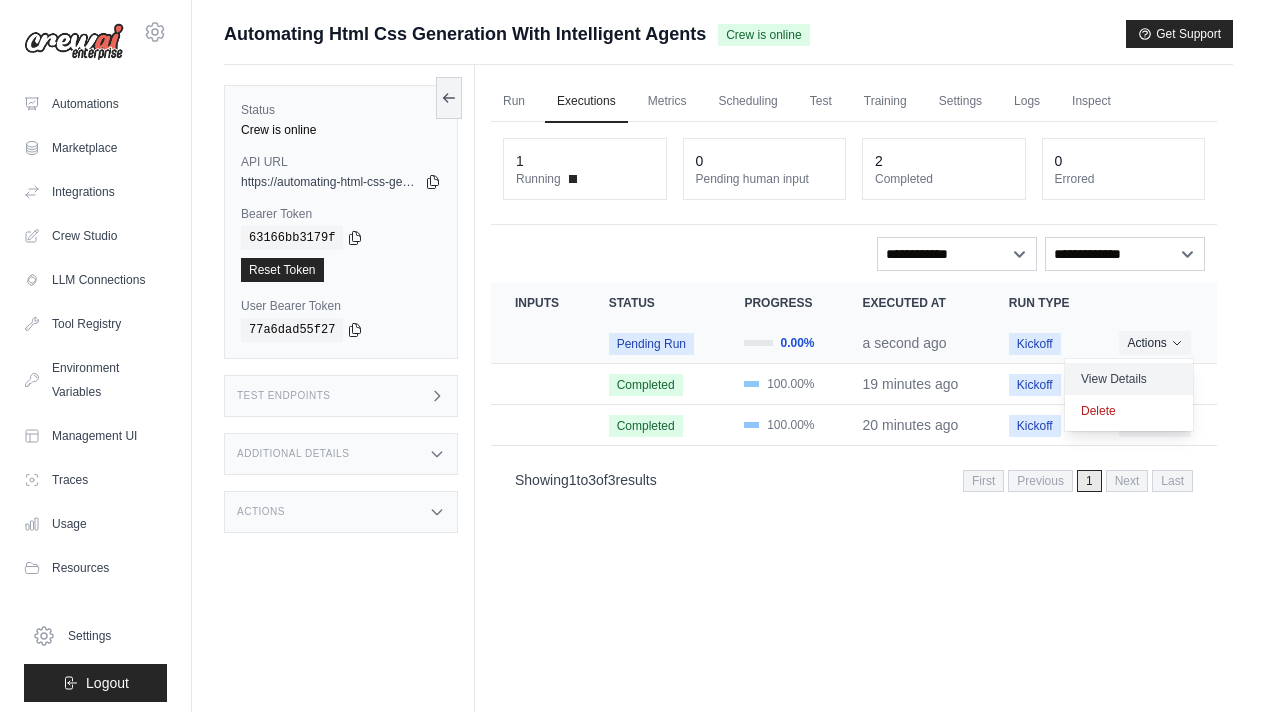 click on "View Details" at bounding box center [1129, 379] 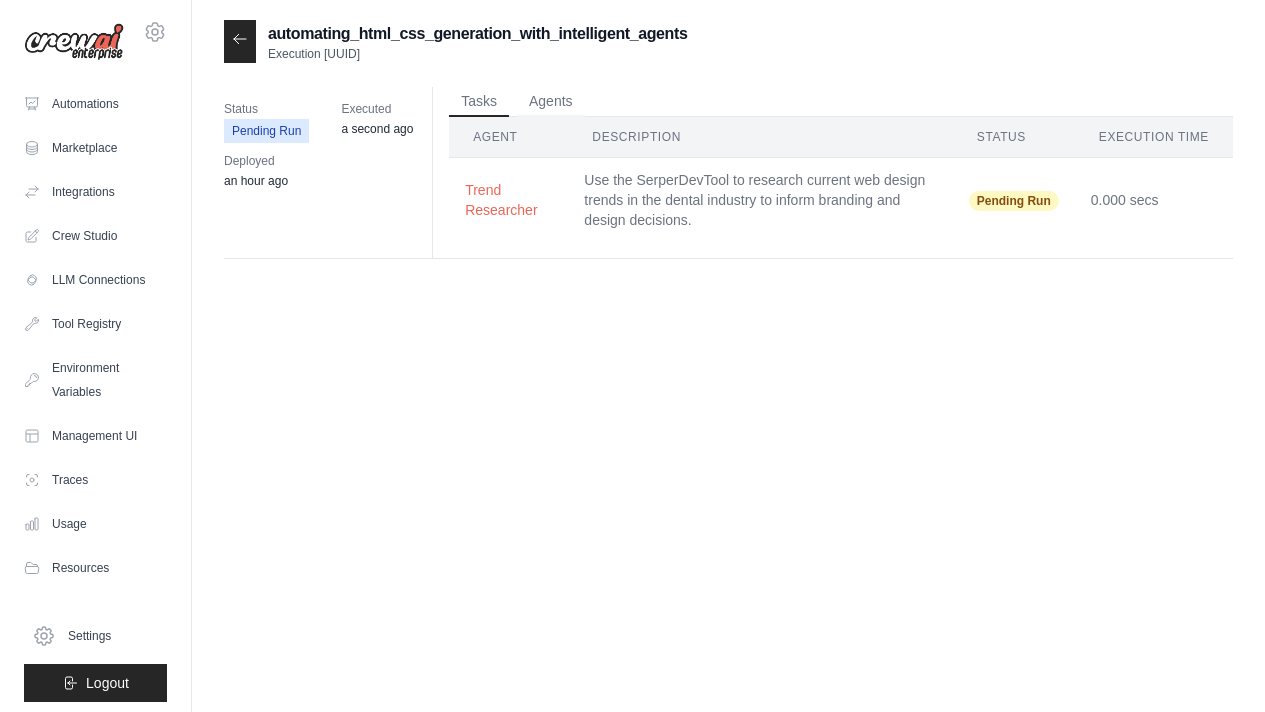 scroll, scrollTop: 0, scrollLeft: 0, axis: both 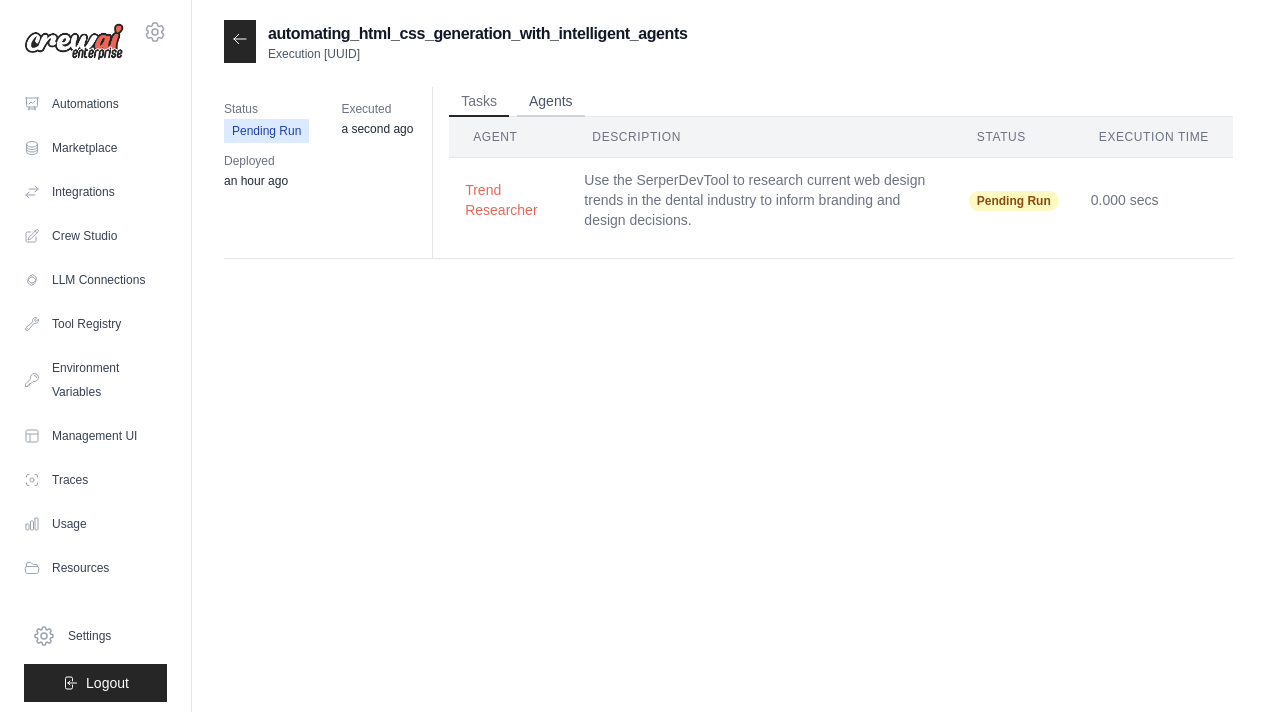 click on "Agents" at bounding box center (551, 102) 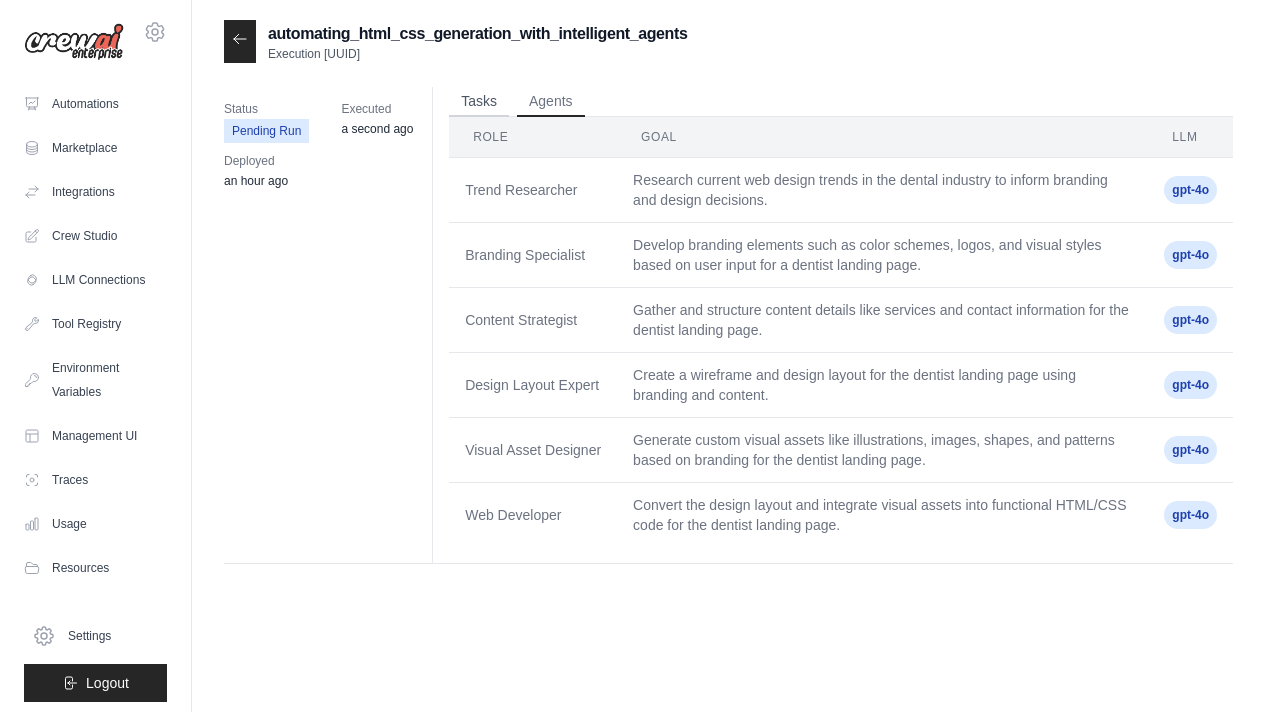 click on "Tasks" at bounding box center [479, 102] 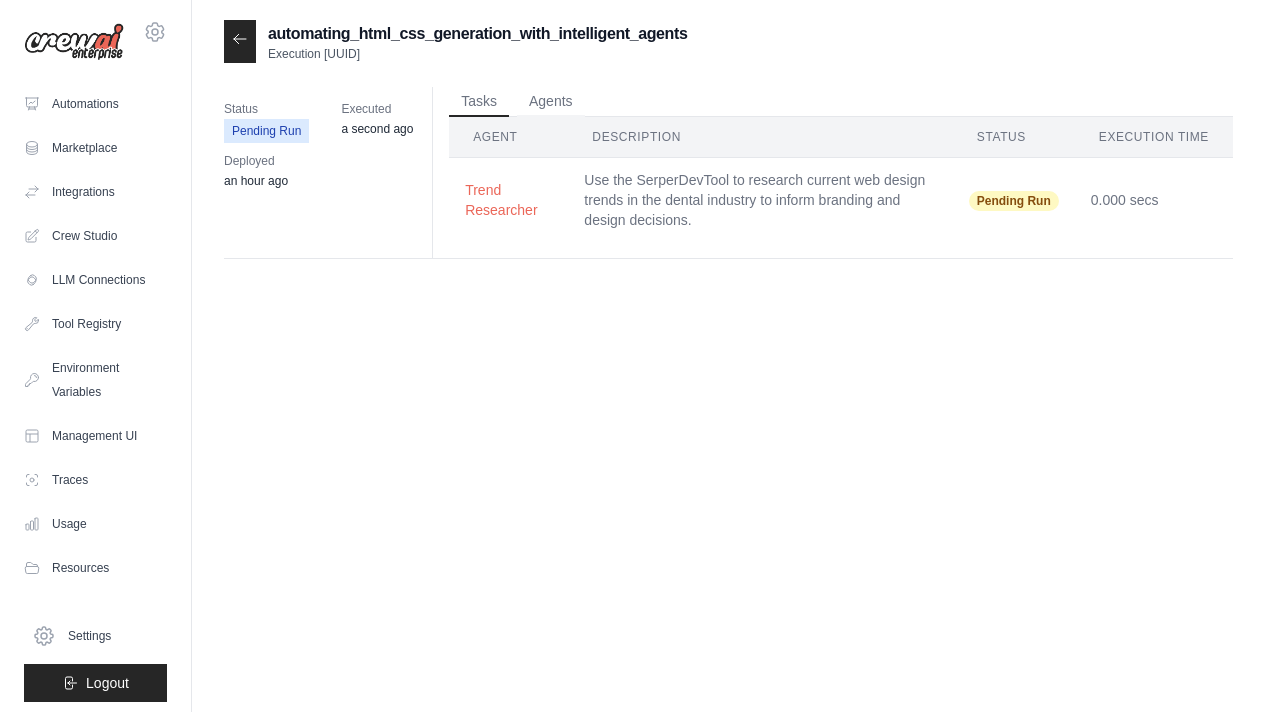 click 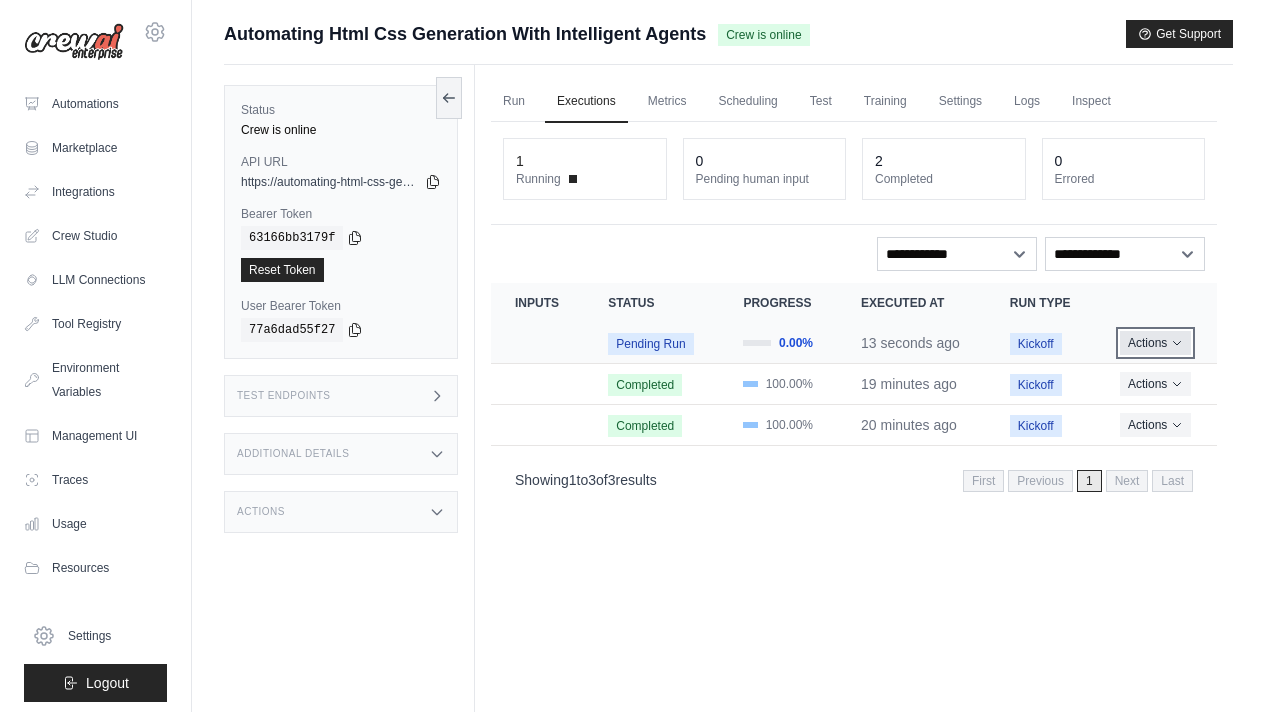 click on "Actions" at bounding box center (1155, 343) 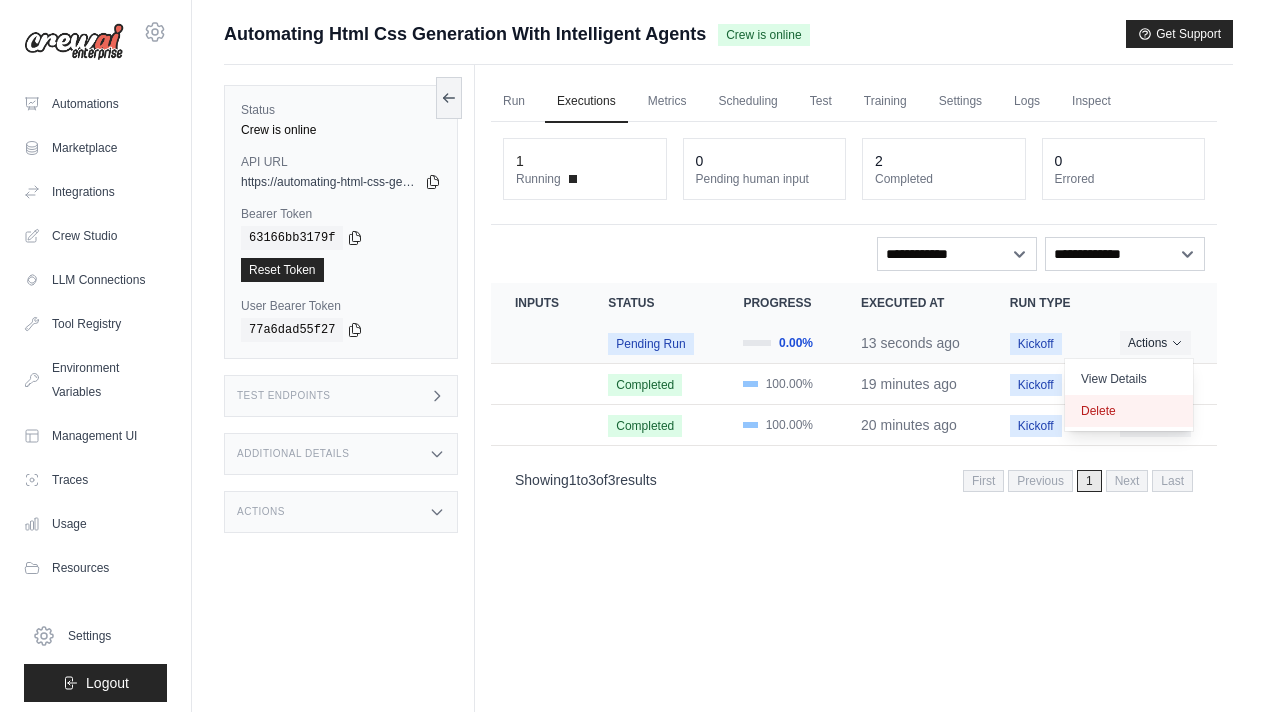 click on "Delete" at bounding box center (1129, 411) 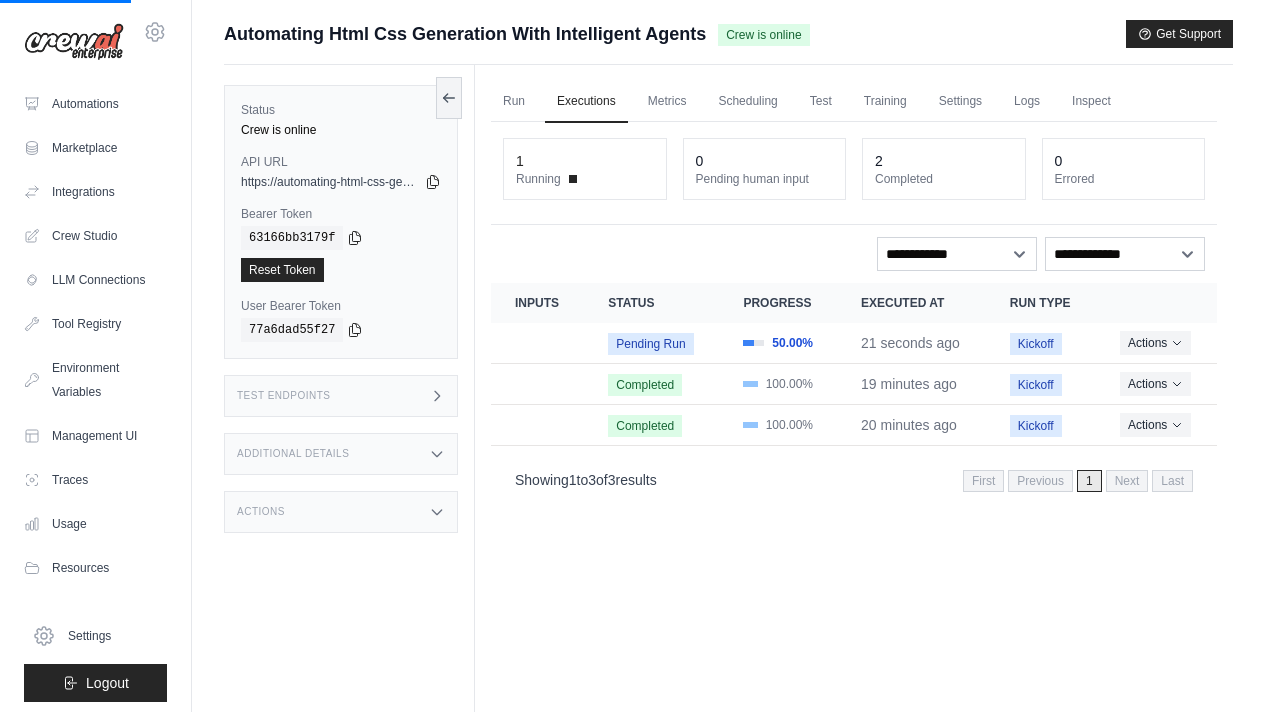 click on "Status
Crew is online
API URL
copied
https://automating-html-css-generation-with-intelli-5ae5f338.crewai.com
Bearer Token
copied
63166bb3179f
Reset Token
User Bearer Token
copied
77a6dad55f27" at bounding box center [341, 222] 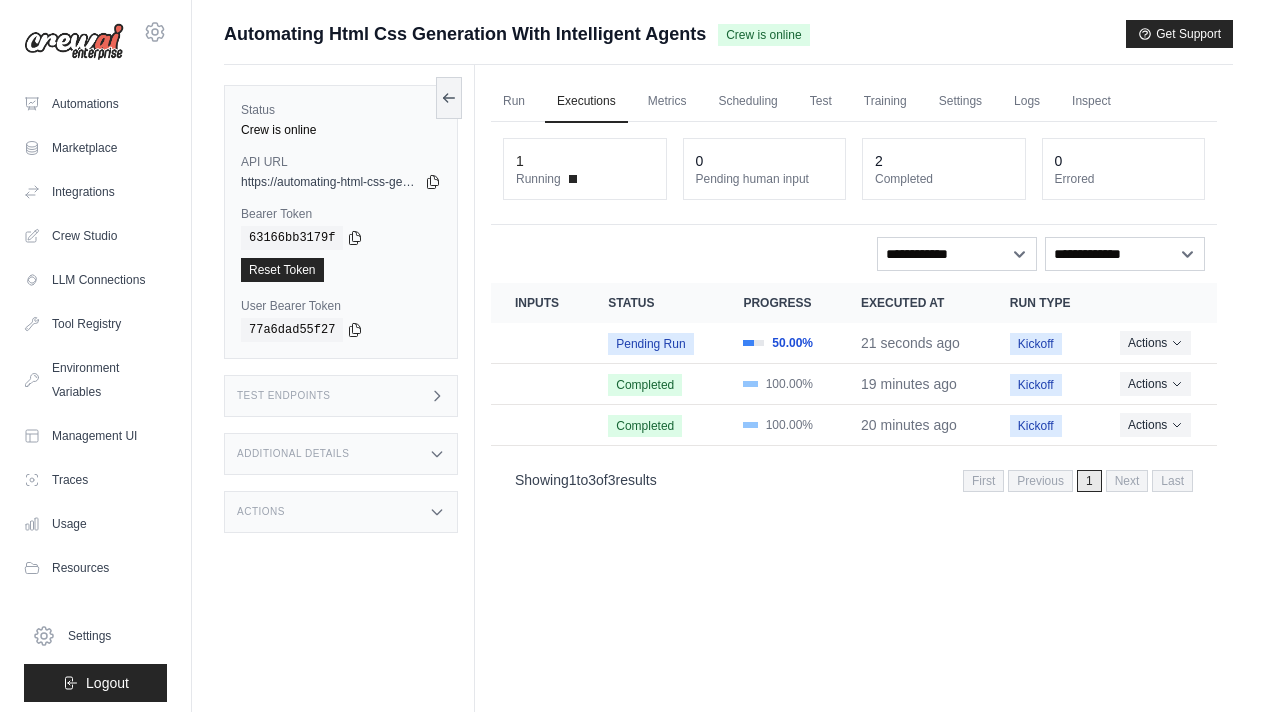 click on "Status
Crew is online
API URL
copied
https://automating-html-css-generation-with-intelli-5ae5f338.crewai.com
Bearer Token
copied
63166bb3179f
Reset Token
User Bearer Token
copied
77a6dad55f27" at bounding box center (341, 222) 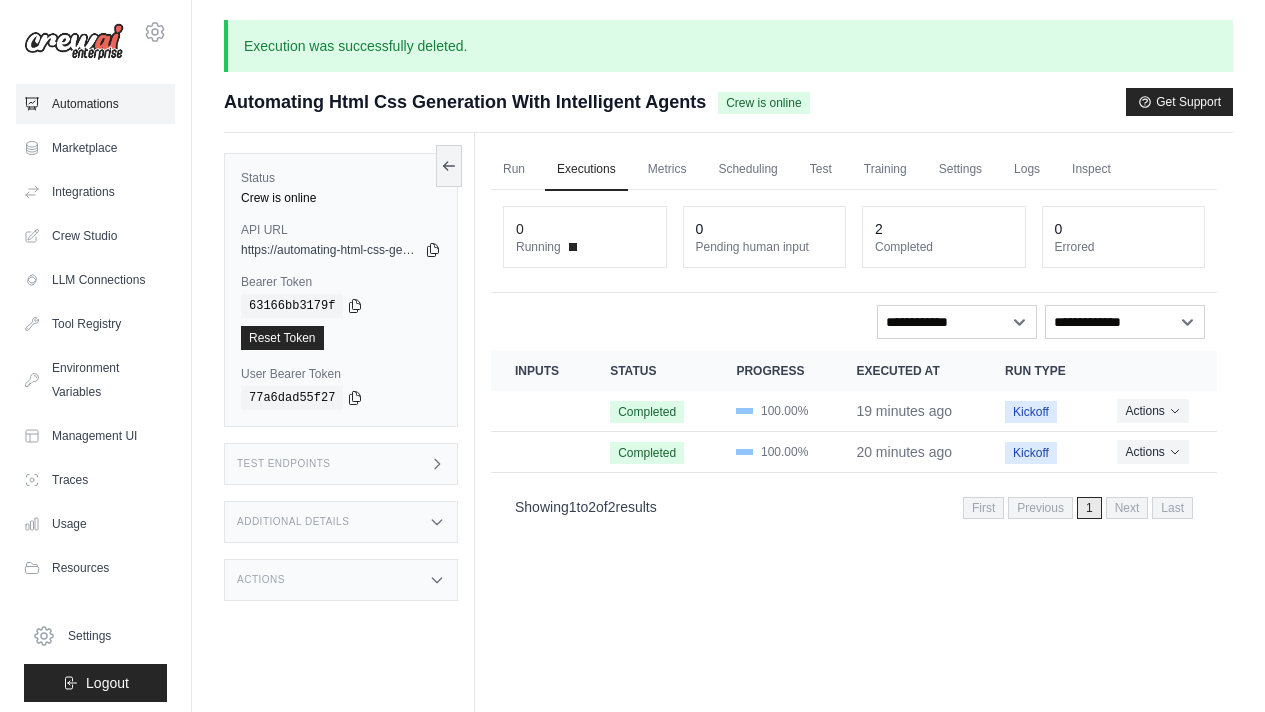 click on "Automations" at bounding box center [95, 104] 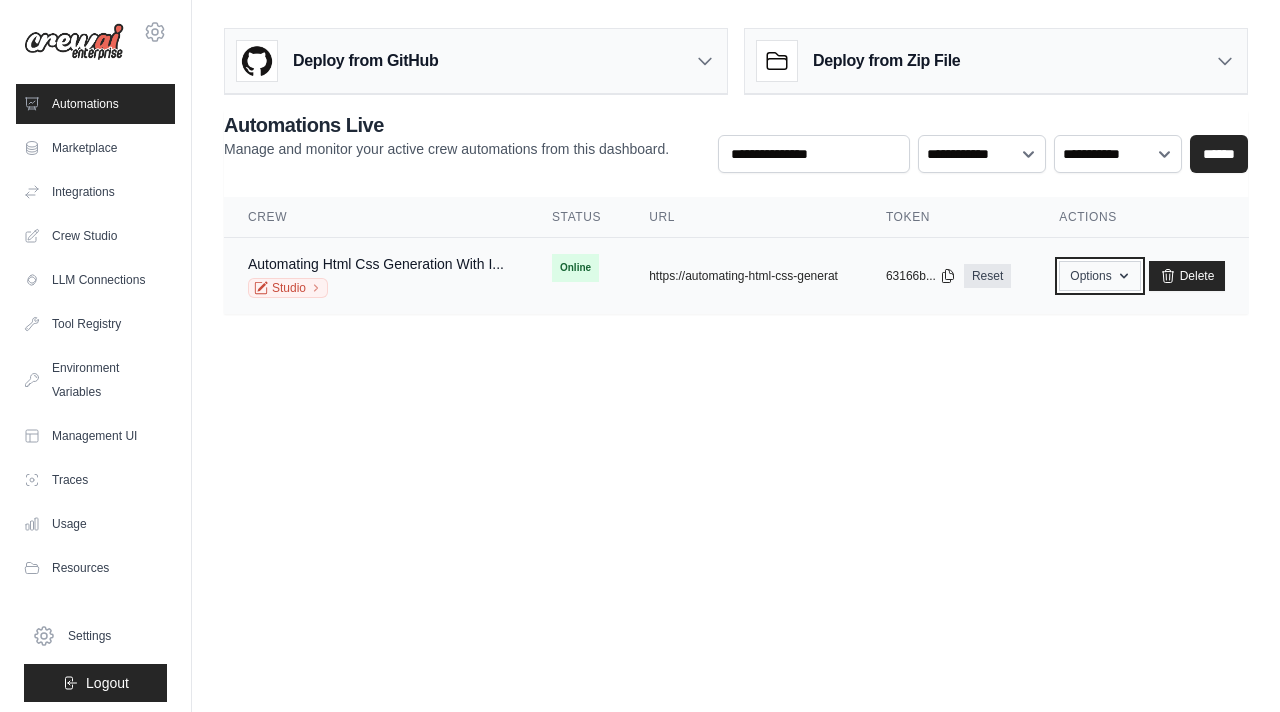 click on "Options" at bounding box center (1099, 276) 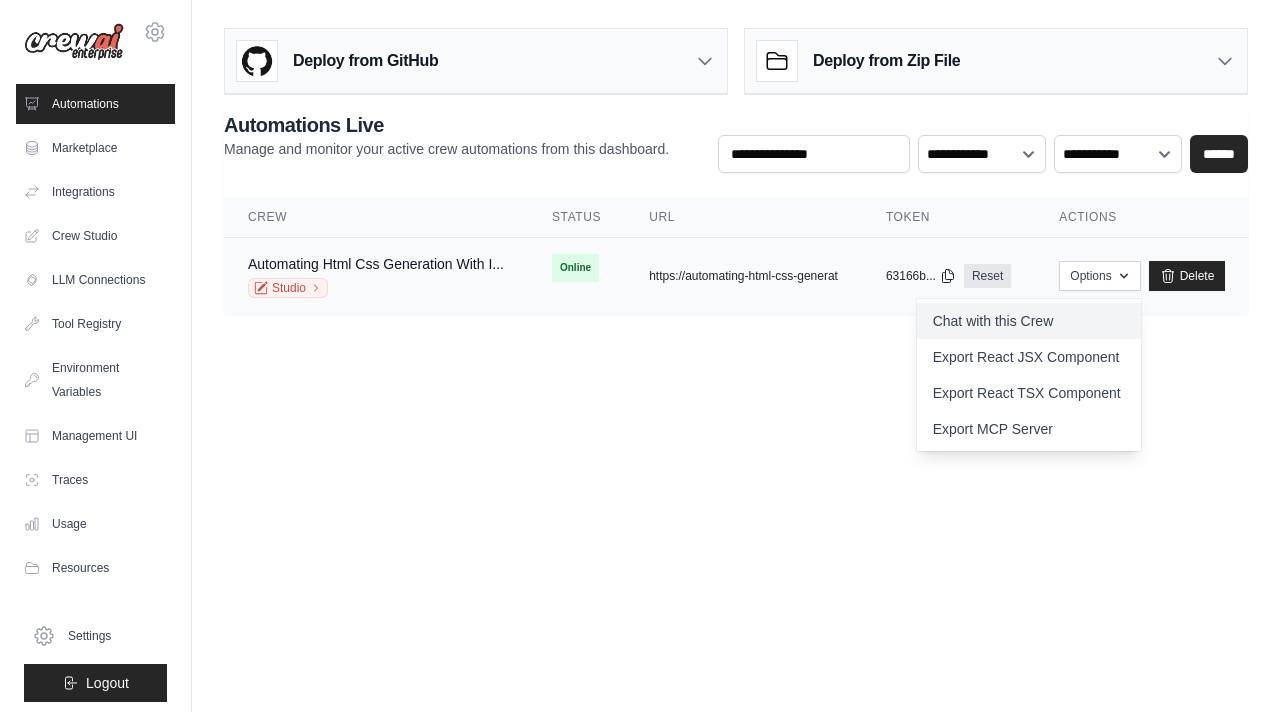 click on "Chat with this
Crew" at bounding box center (1029, 321) 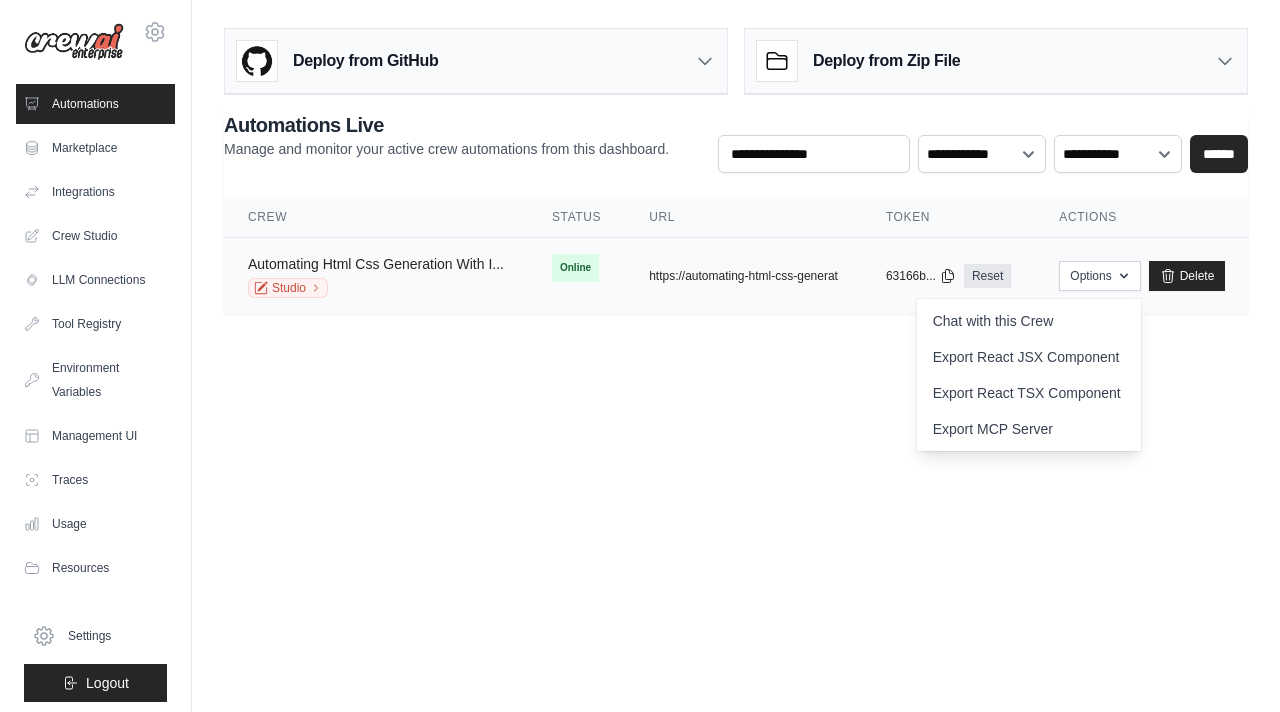 click on "Automating Html Css Generation With I..." at bounding box center (376, 264) 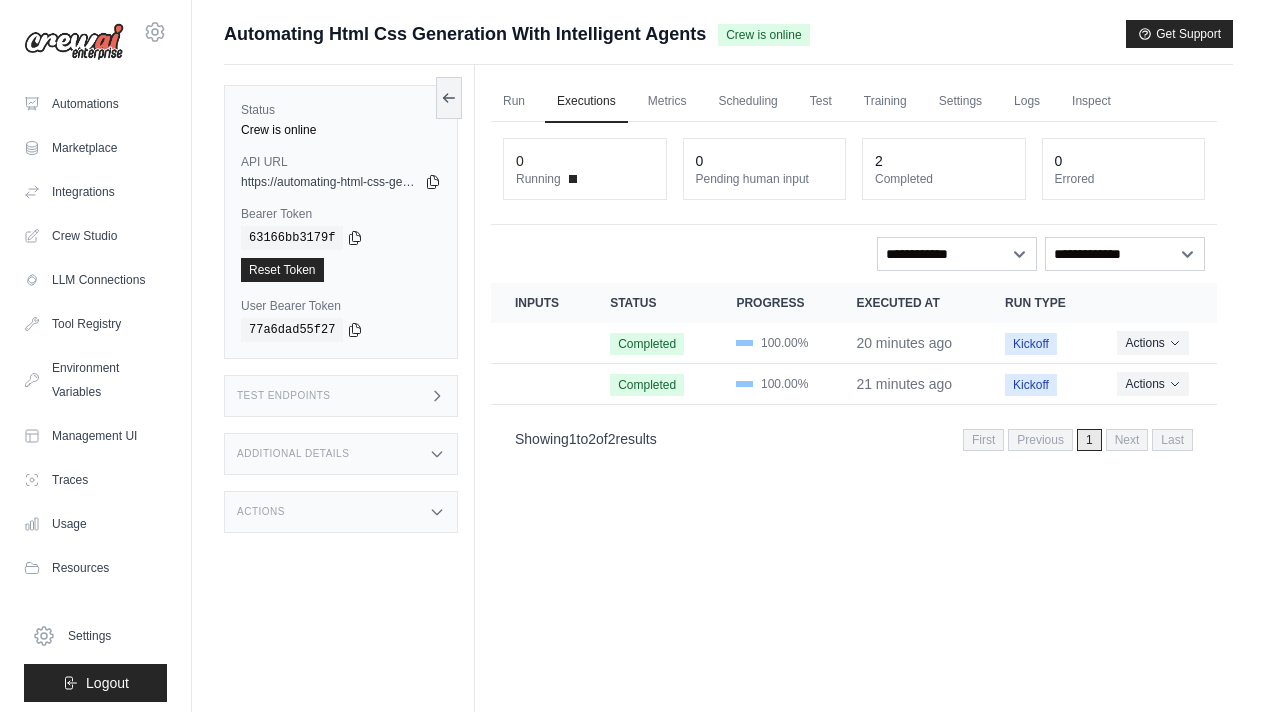 click on "Test Endpoints" at bounding box center [341, 396] 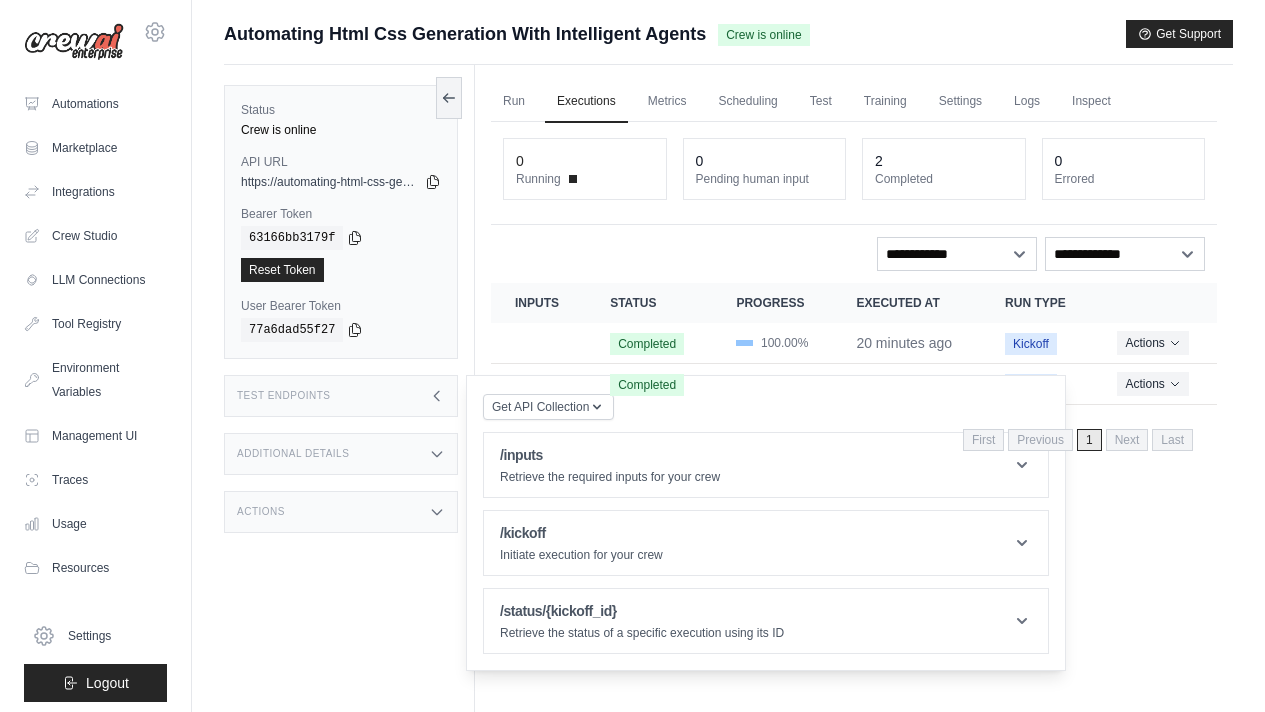 click on "Additional Details" at bounding box center [341, 454] 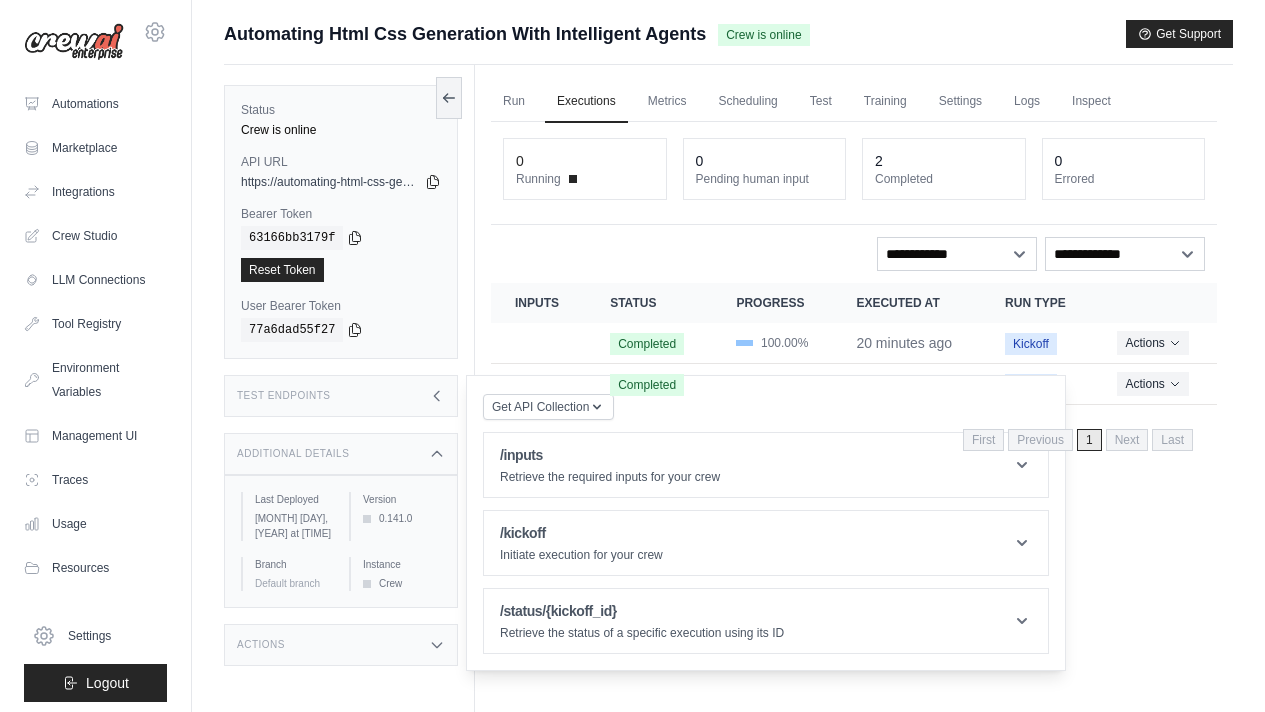 click on "Additional Details" at bounding box center [341, 454] 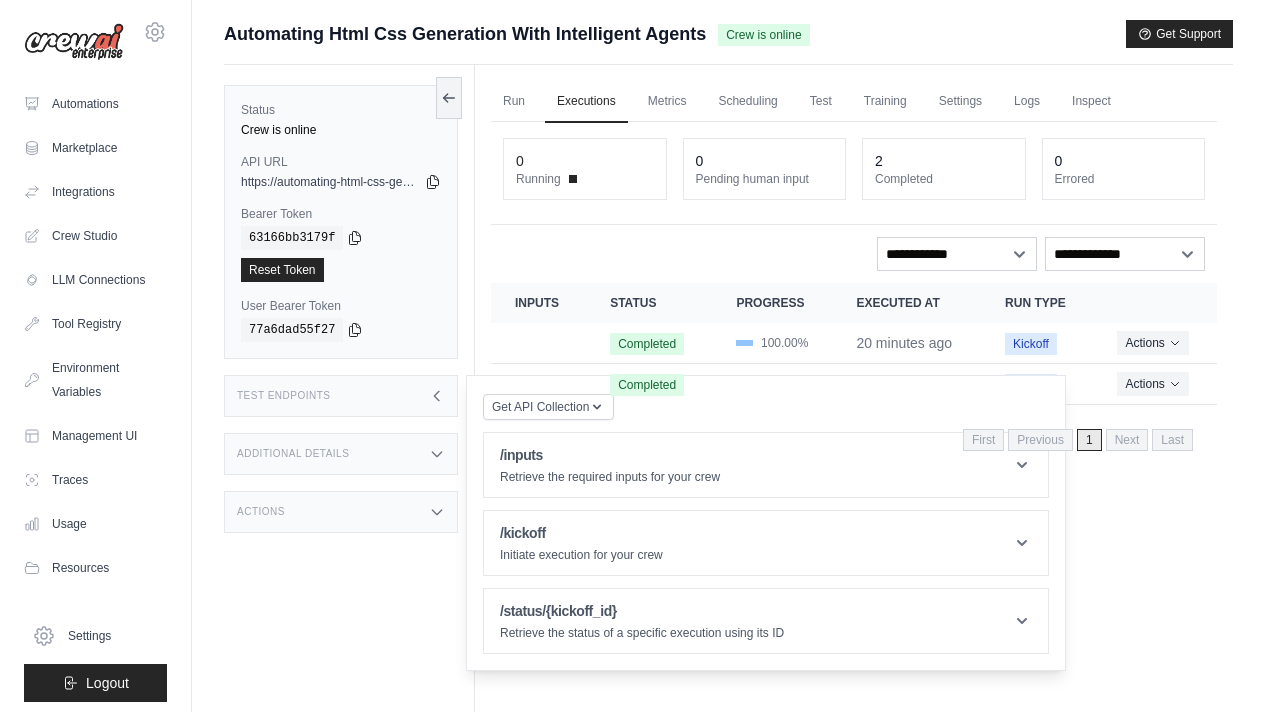 click on "Additional Details" at bounding box center (341, 454) 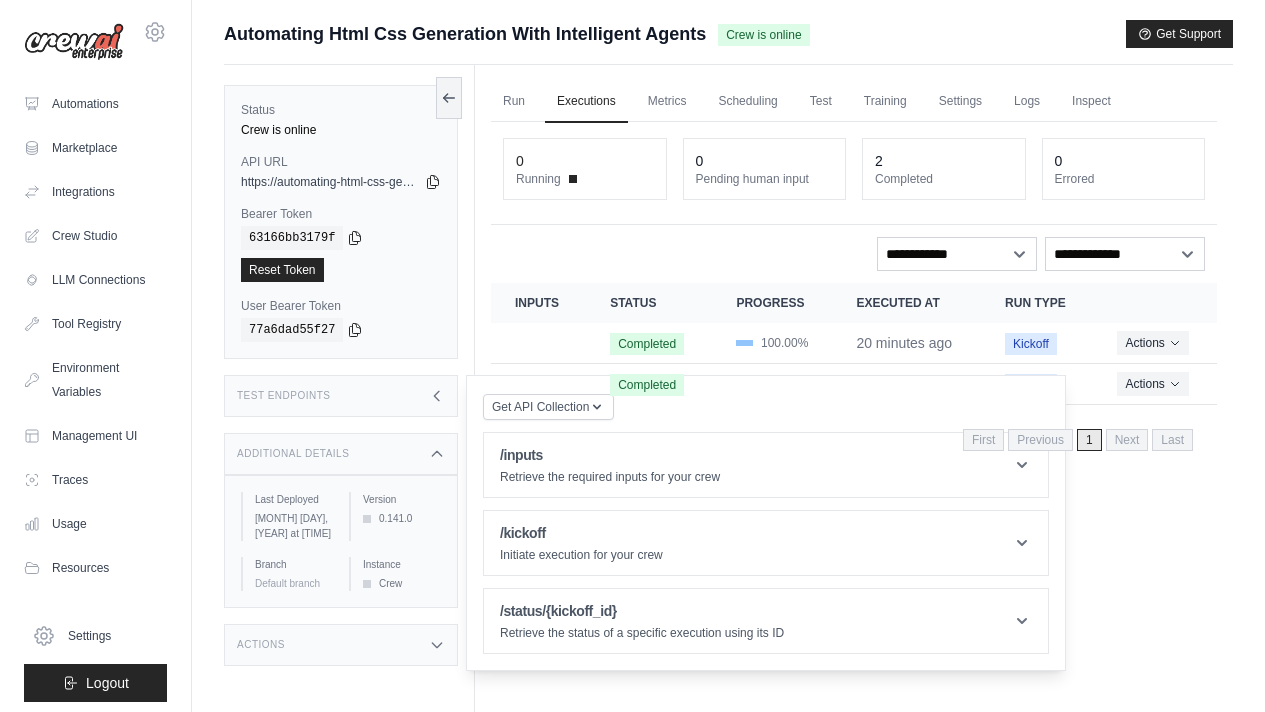 click on "Additional Details" at bounding box center [341, 454] 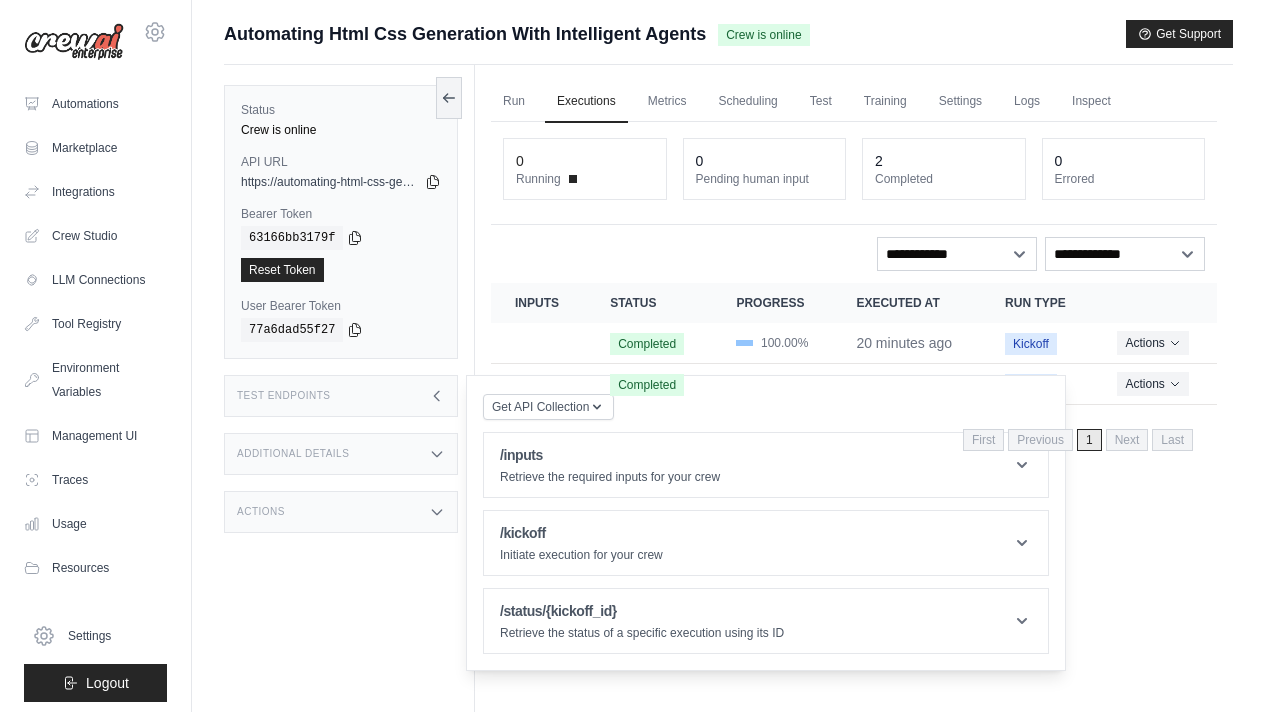 click on "Actions" at bounding box center [341, 512] 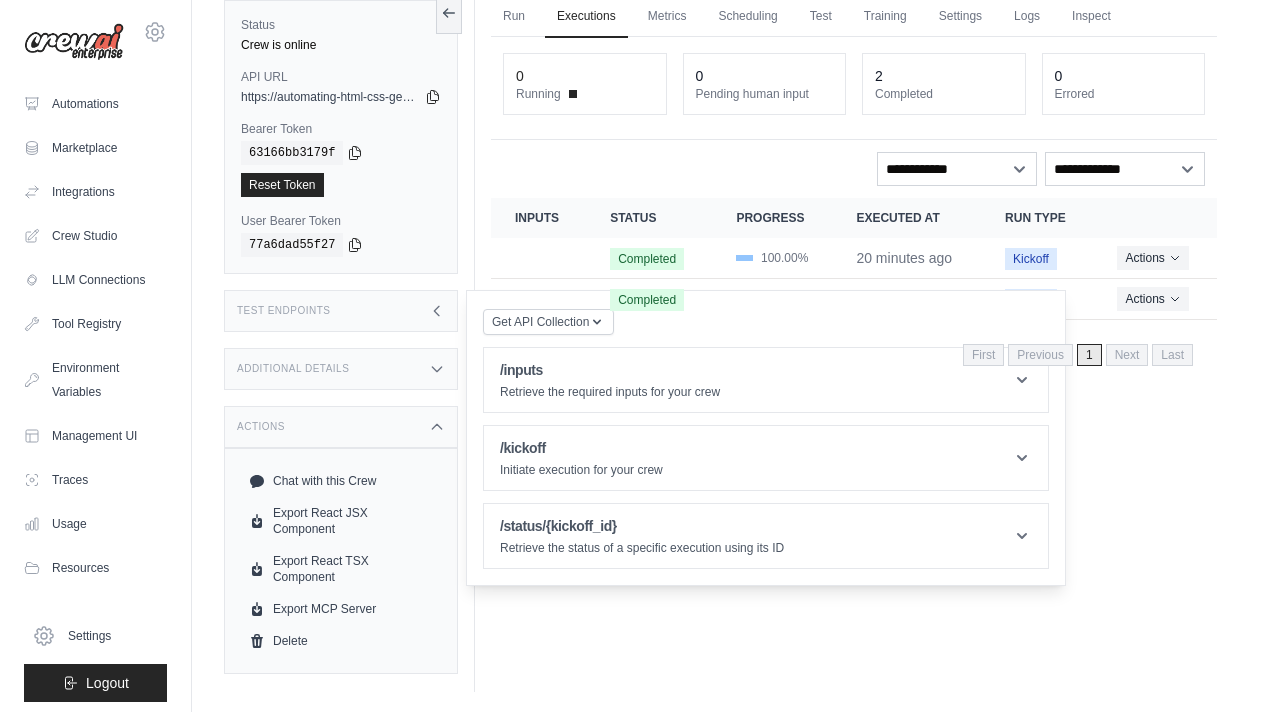 scroll, scrollTop: 0, scrollLeft: 0, axis: both 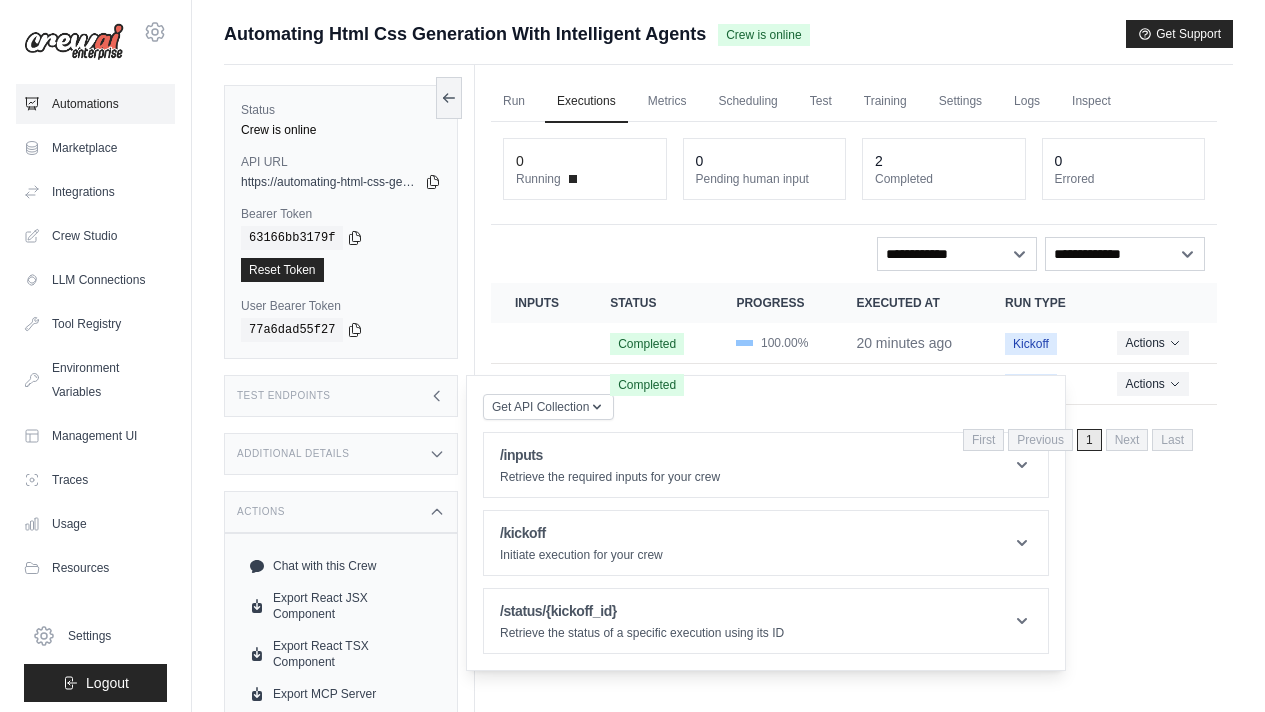 click on "Automations" at bounding box center (95, 104) 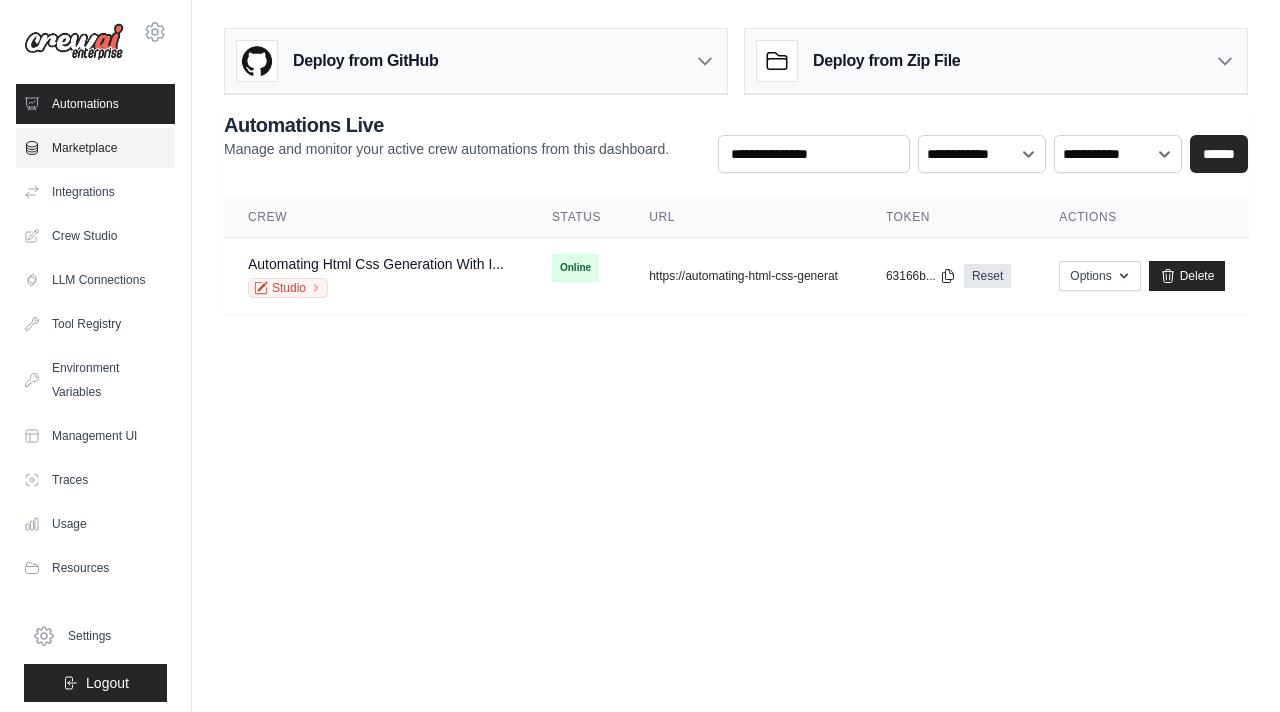 click on "Marketplace" at bounding box center (95, 148) 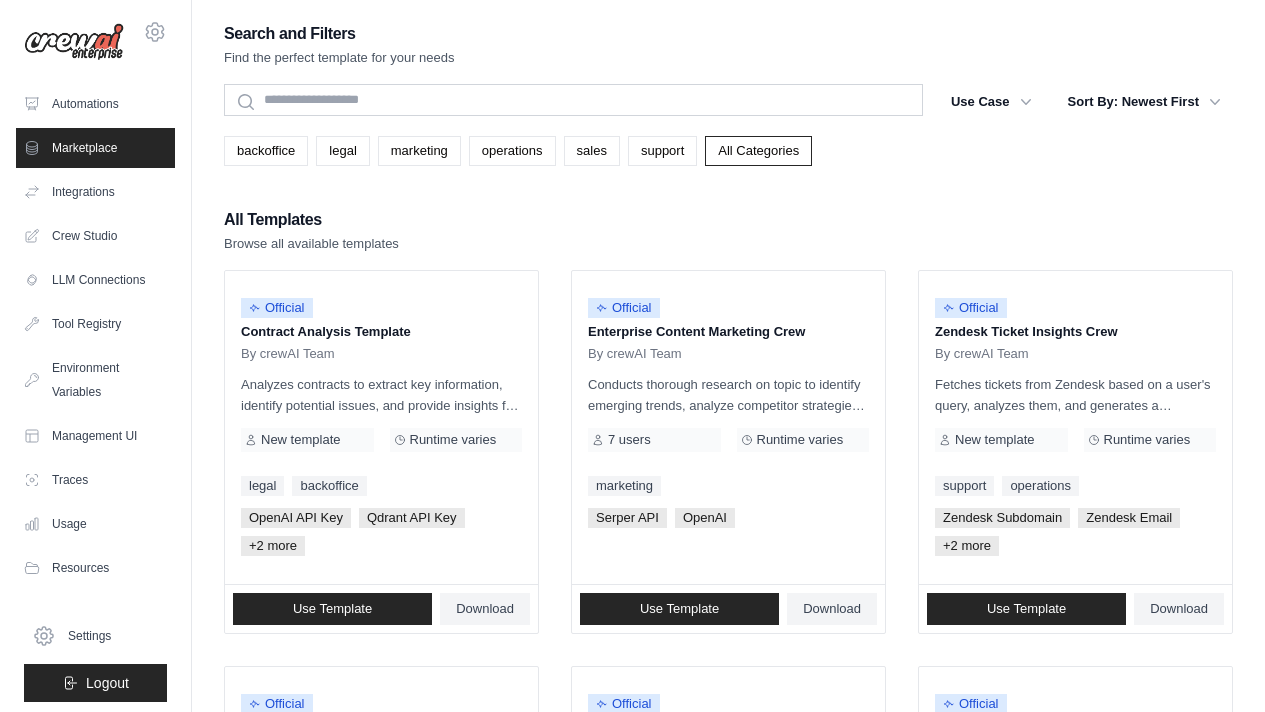 click on "Automations
Marketplace
Integrations
Crew Studio
LLM Connections" at bounding box center [95, 336] 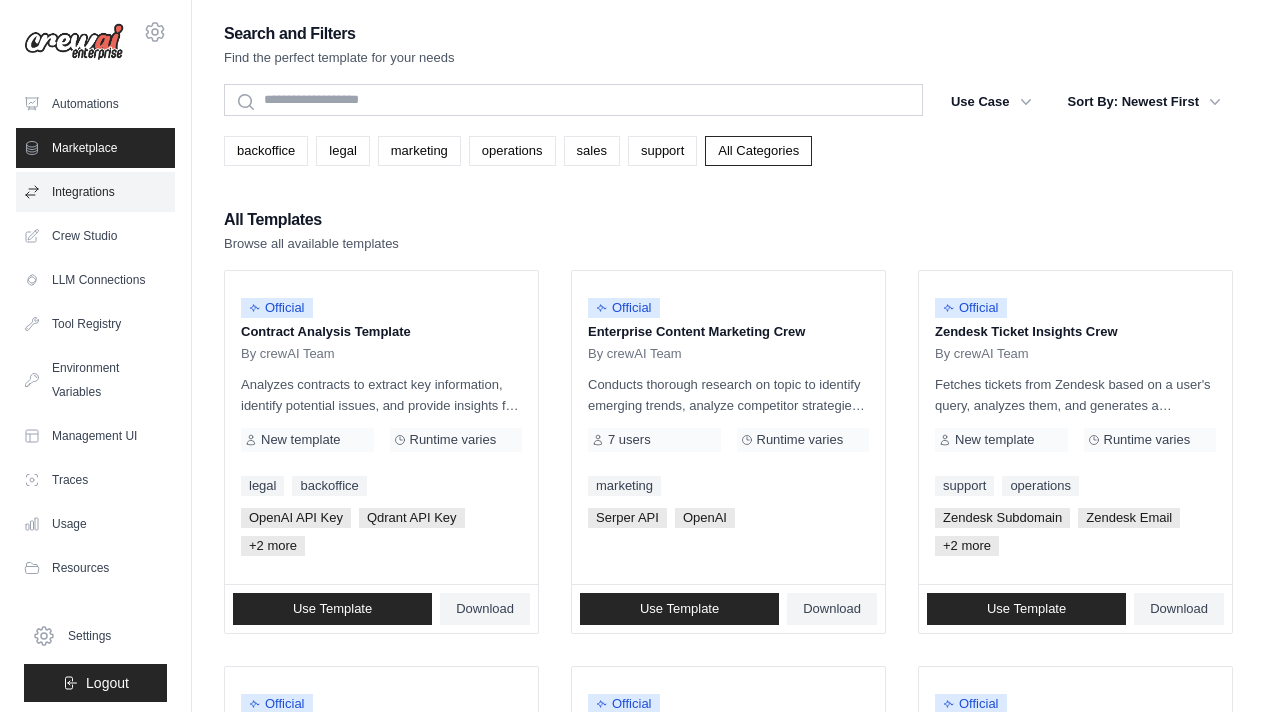 click on "Integrations" at bounding box center [95, 192] 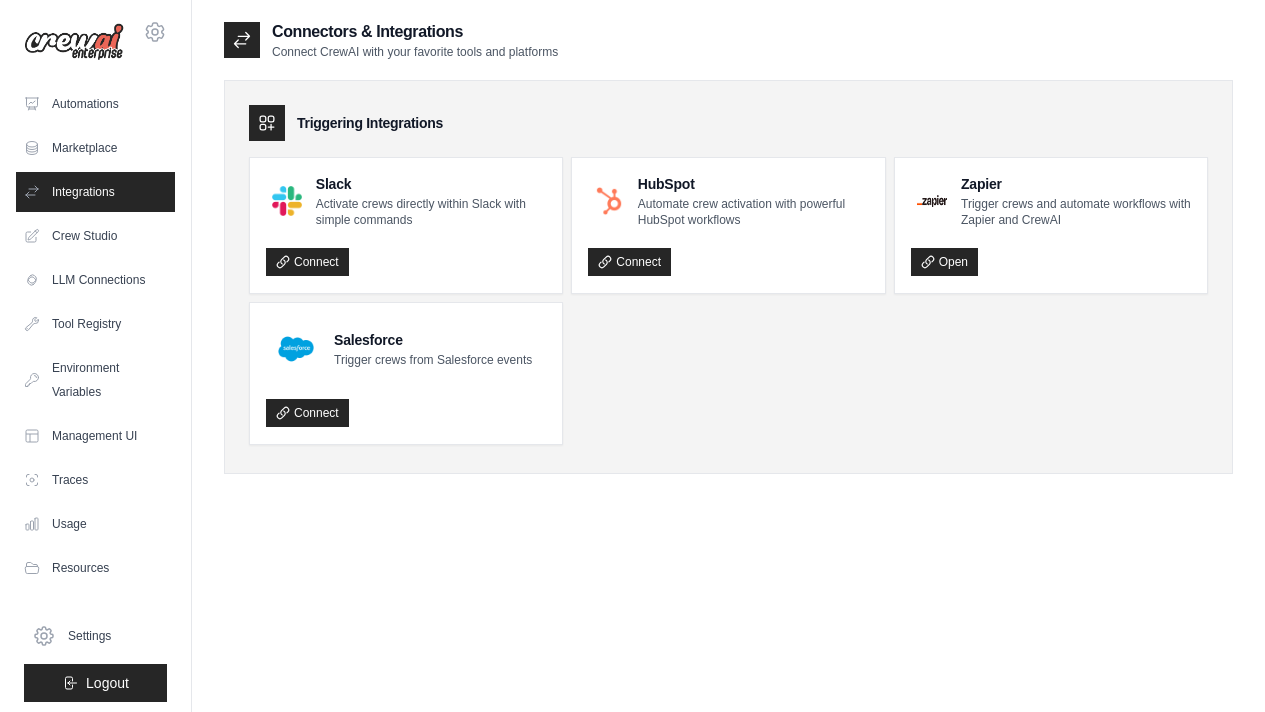 click on "Crew Studio" at bounding box center [95, 236] 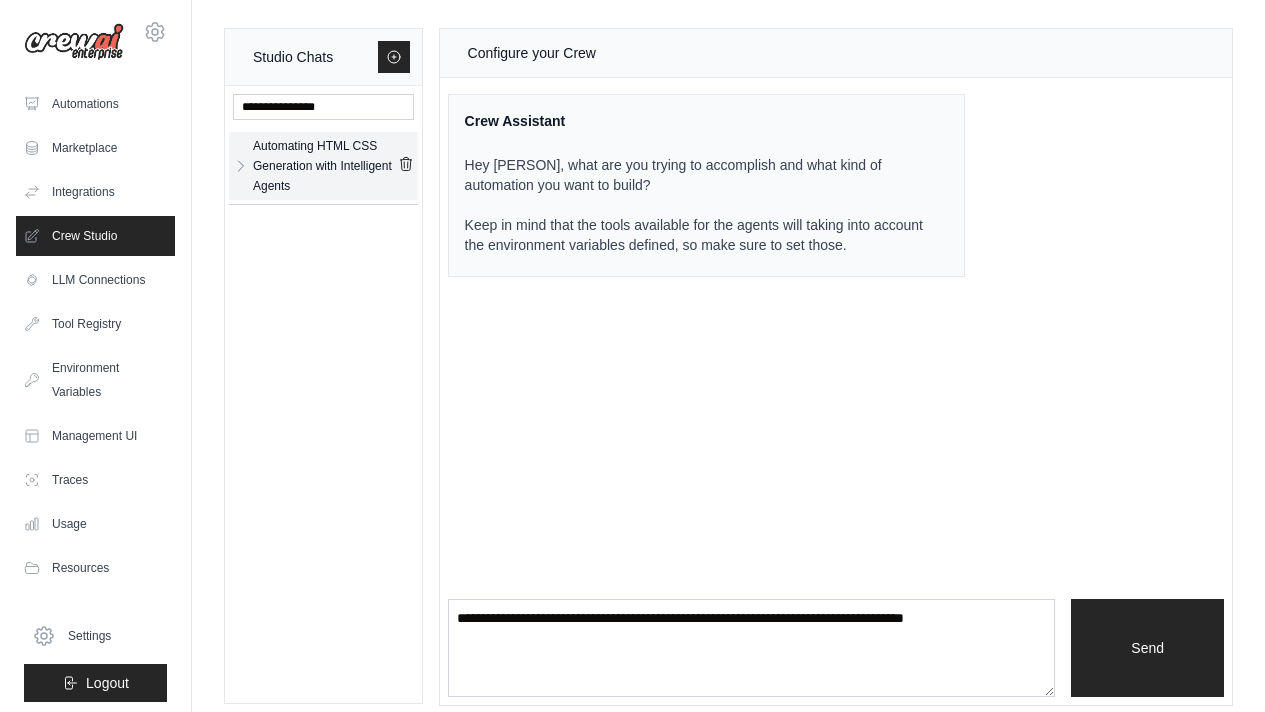 click on "Automating HTML CSS Generation with Intelligent Agents" at bounding box center [325, 166] 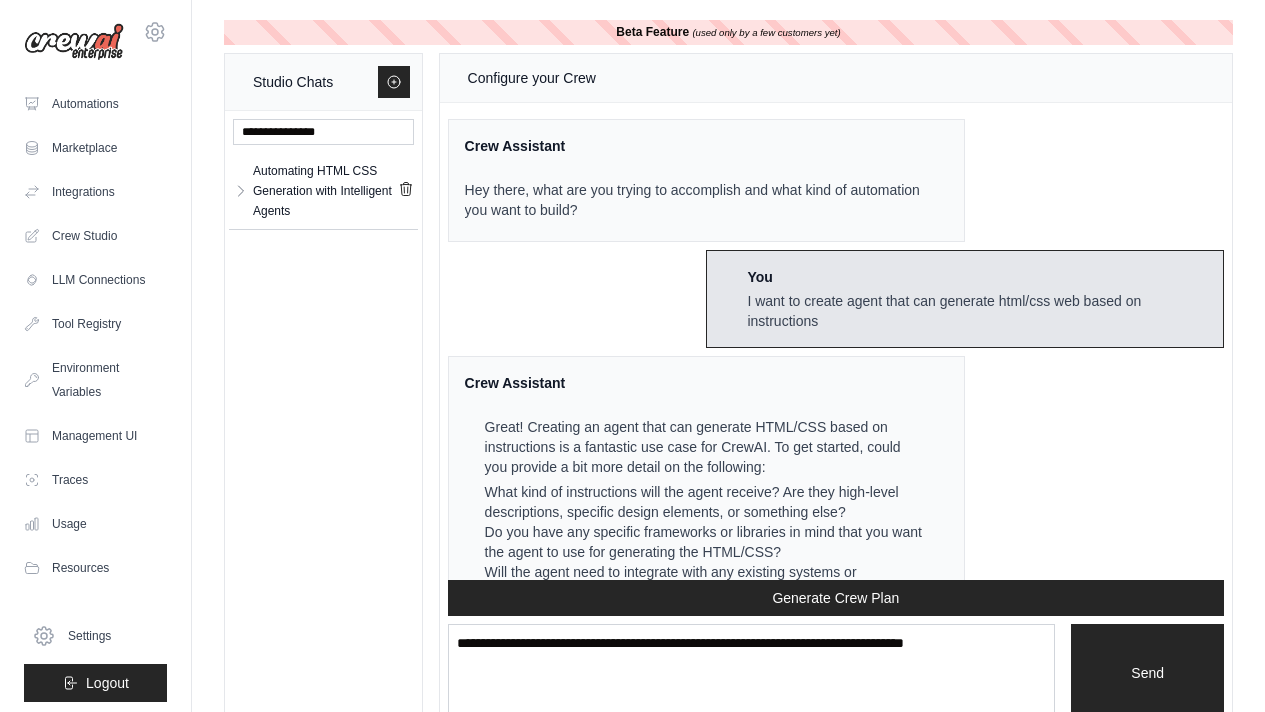 scroll, scrollTop: 15118, scrollLeft: 0, axis: vertical 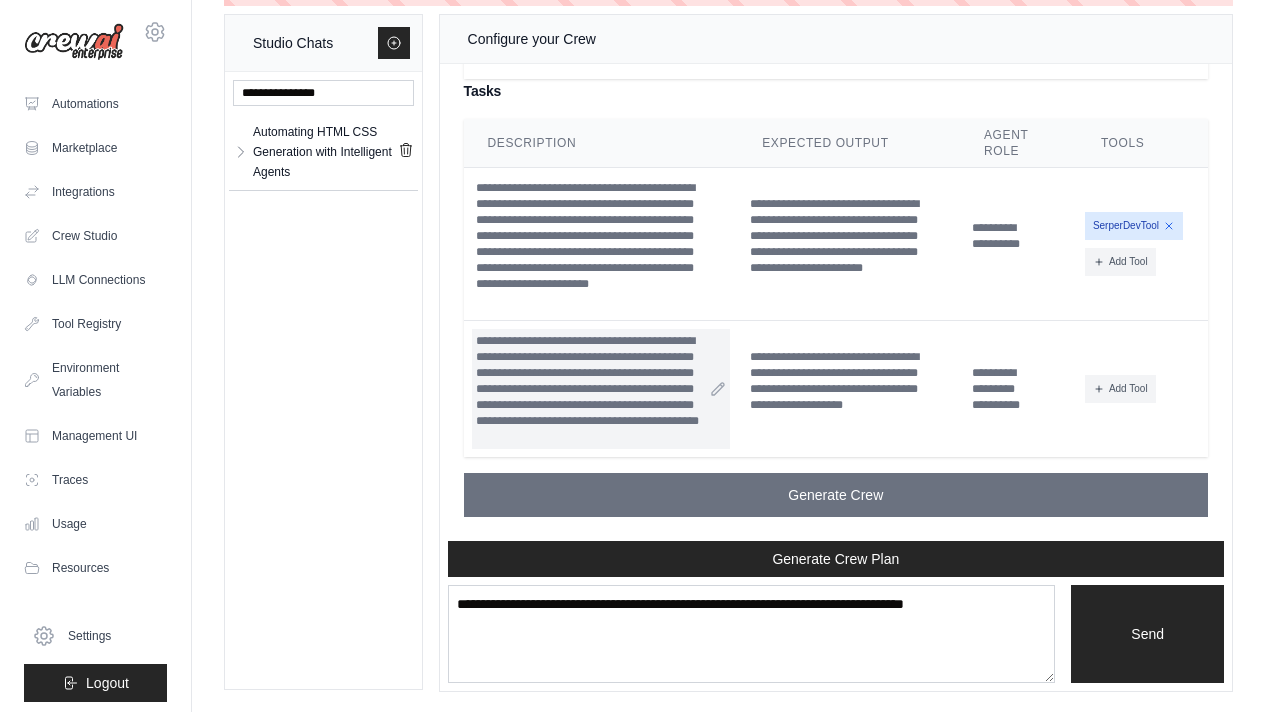 drag, startPoint x: 715, startPoint y: 494, endPoint x: 507, endPoint y: 366, distance: 244.2294 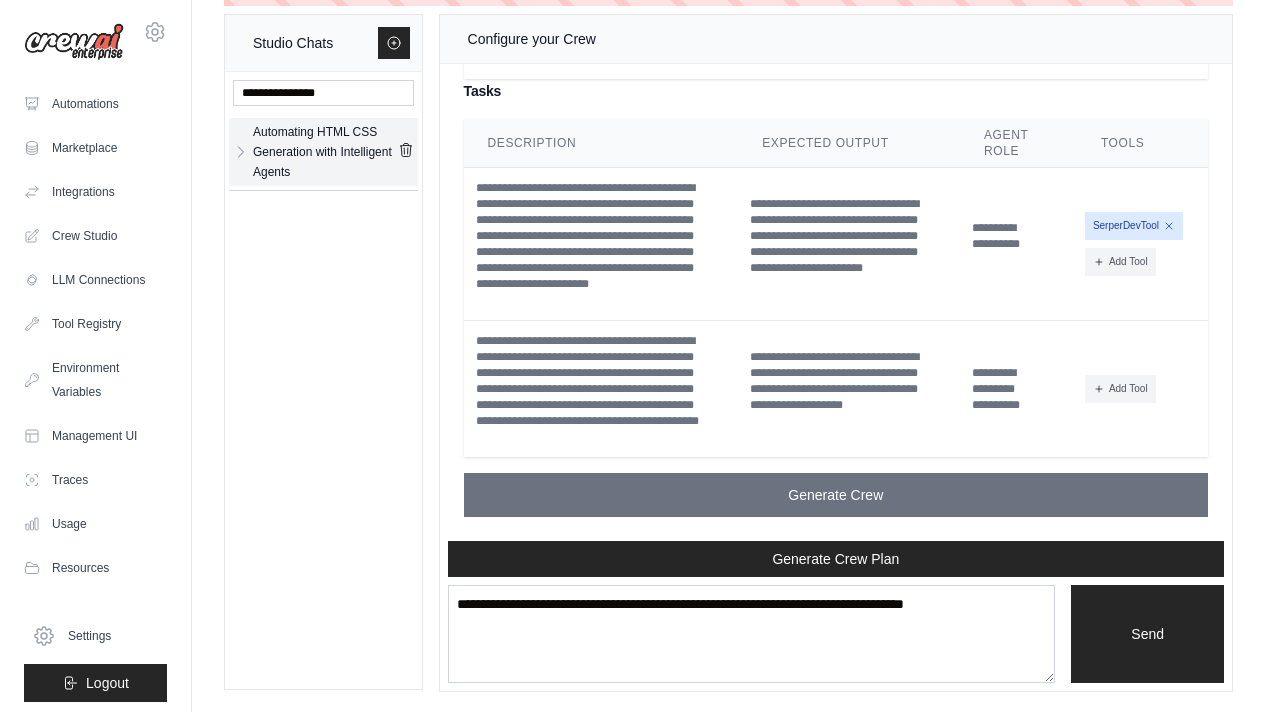 click on "Automating HTML CSS Generation with Intelligent Agents" at bounding box center [325, 152] 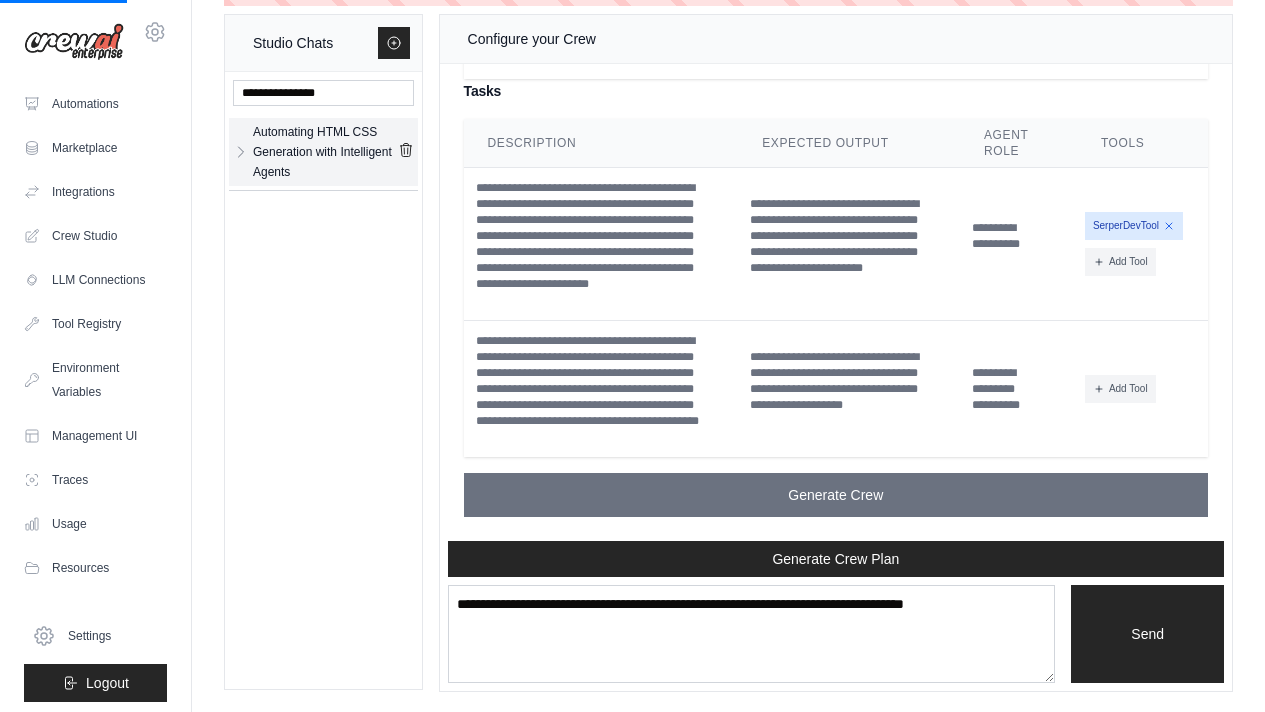 click on "Automating HTML CSS Generation with Intelligent Agents" at bounding box center (323, 152) 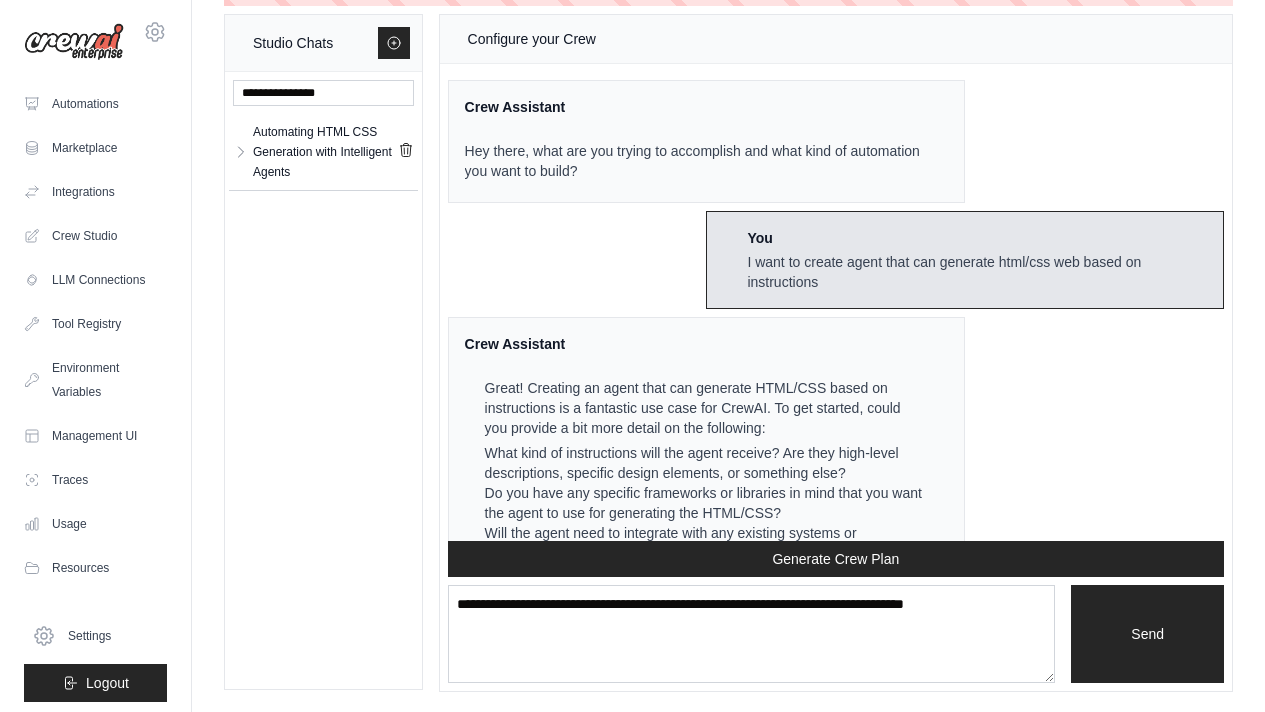 scroll, scrollTop: 0, scrollLeft: 0, axis: both 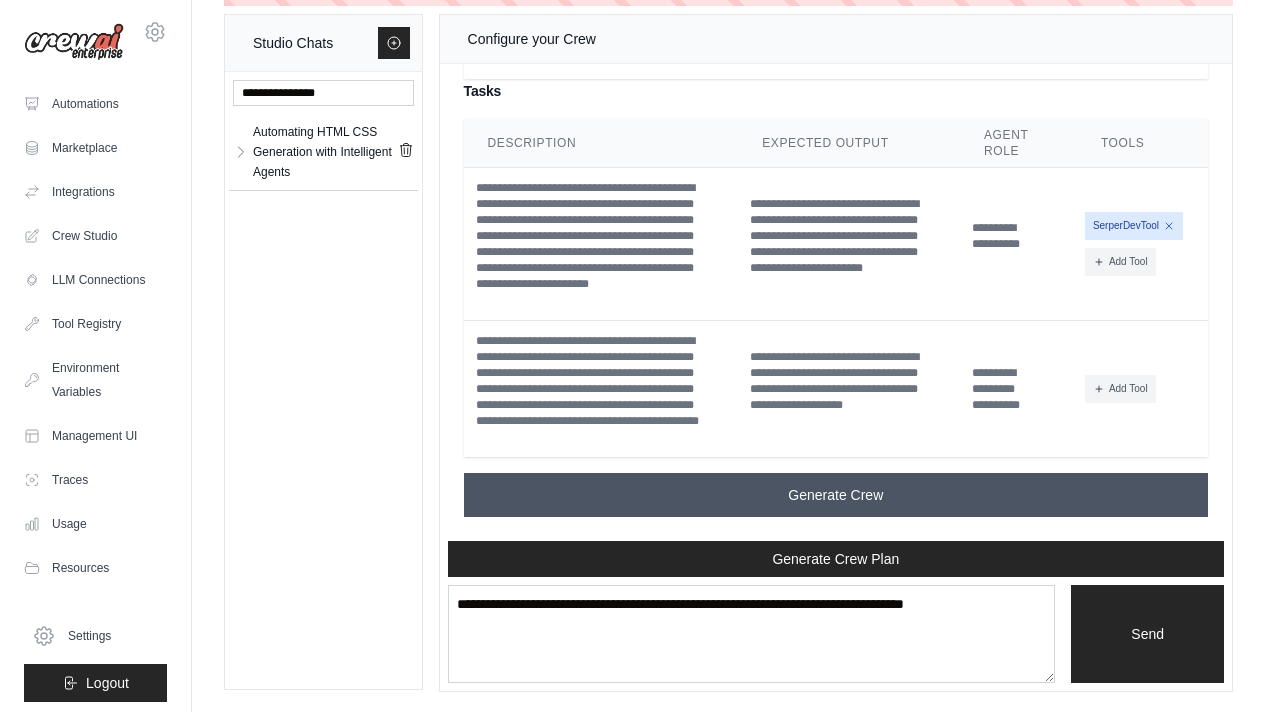 click on "Generate Crew" at bounding box center (835, 495) 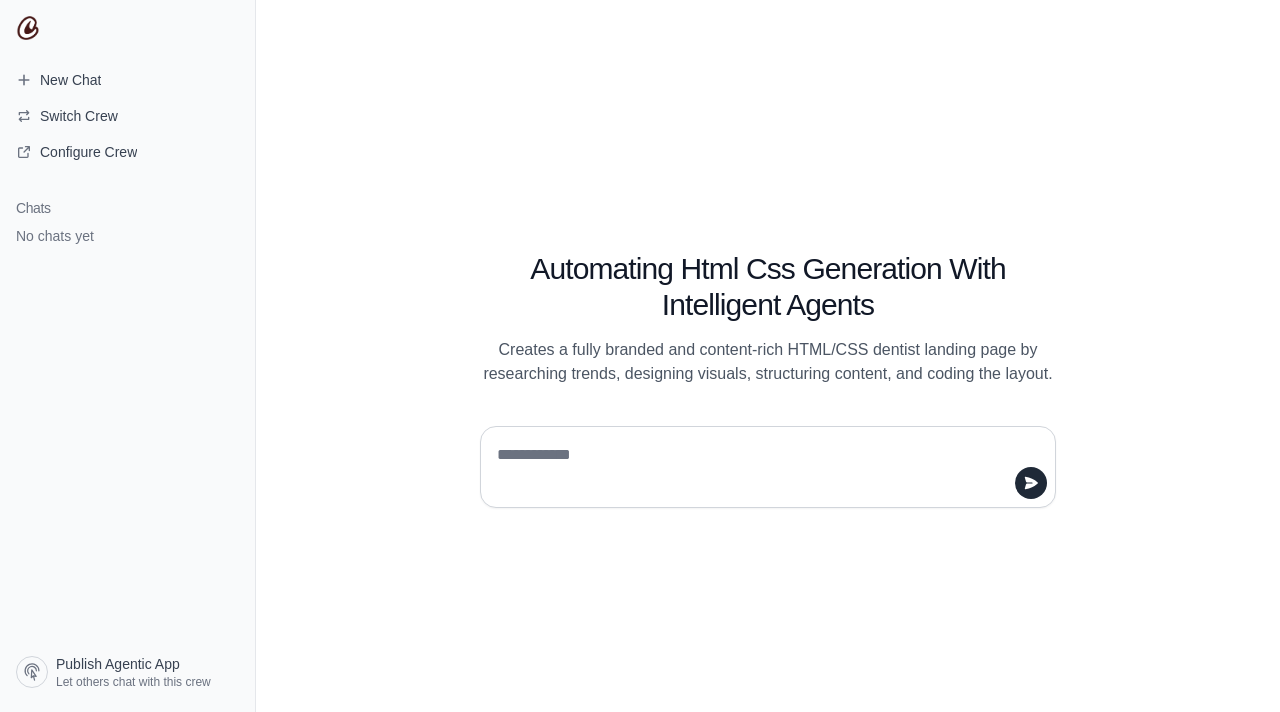 scroll, scrollTop: 0, scrollLeft: 0, axis: both 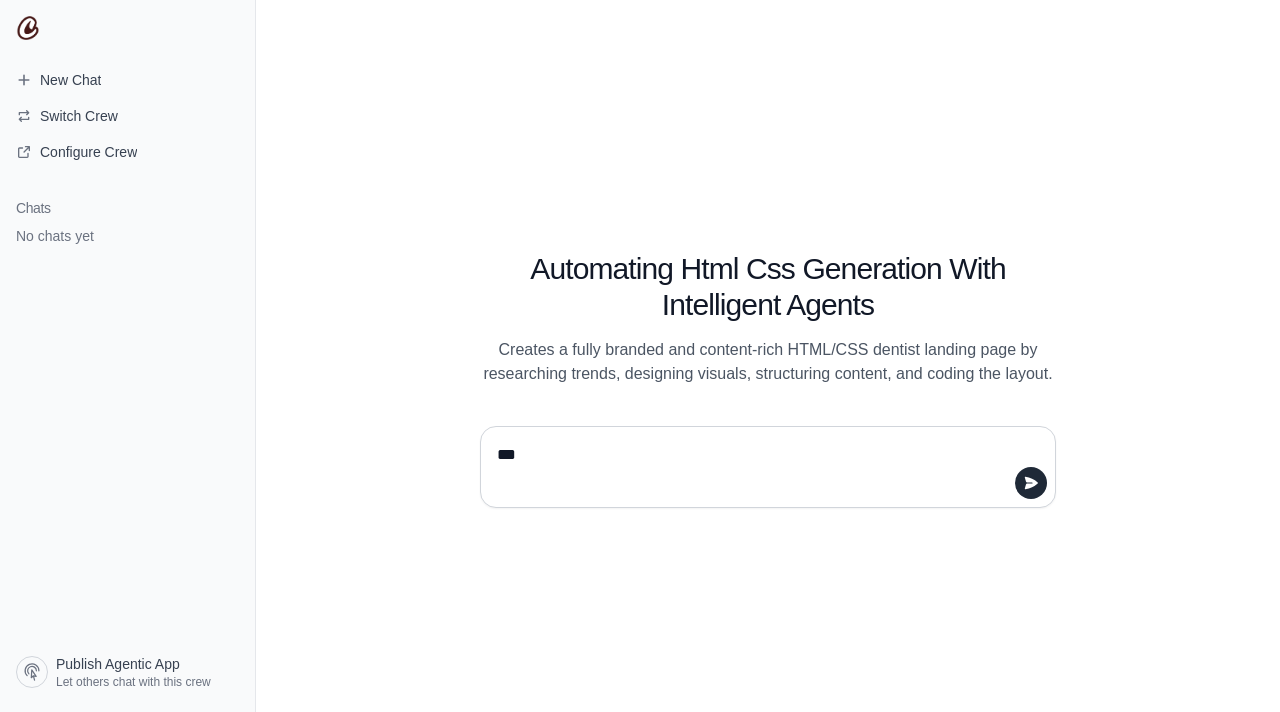type on "****" 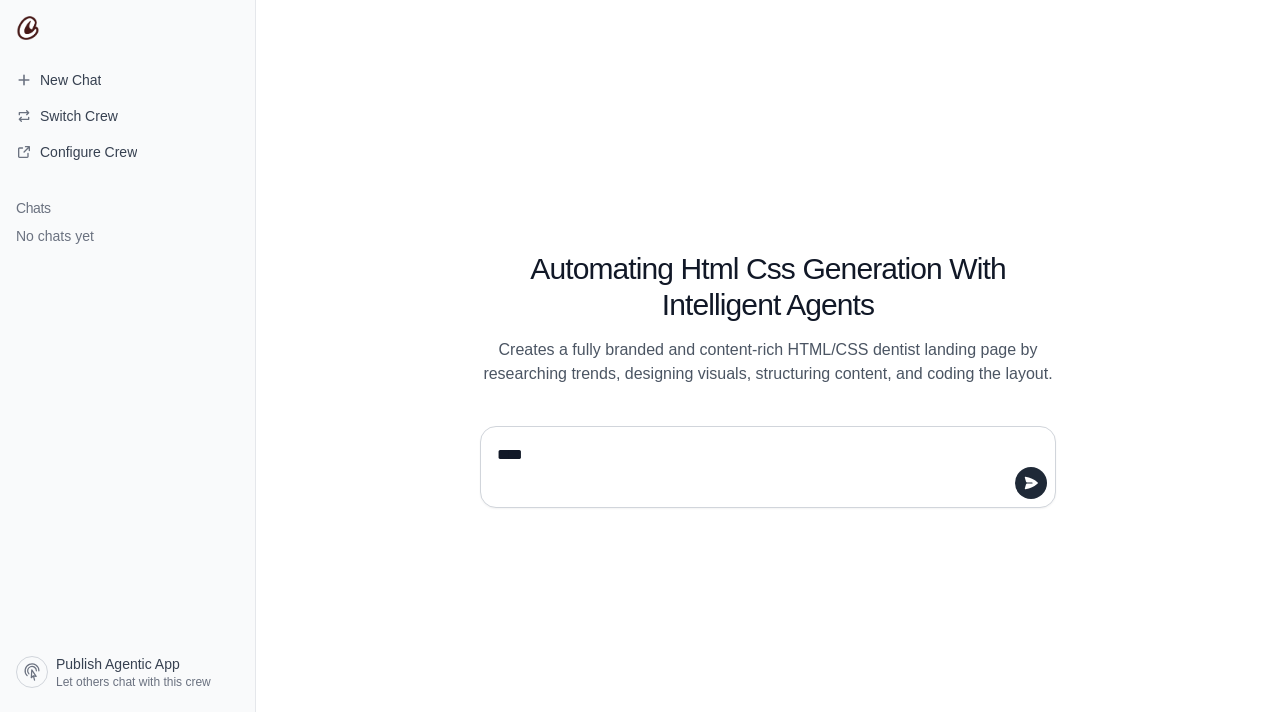 type 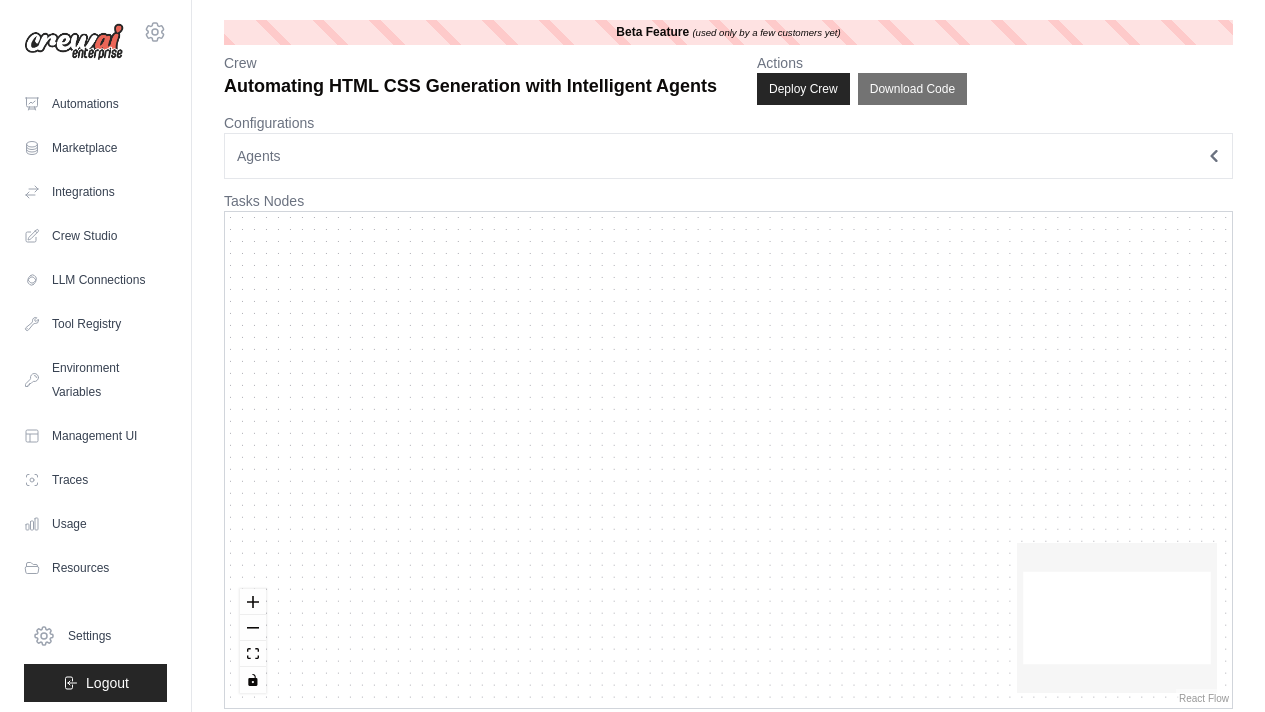 scroll, scrollTop: 0, scrollLeft: 0, axis: both 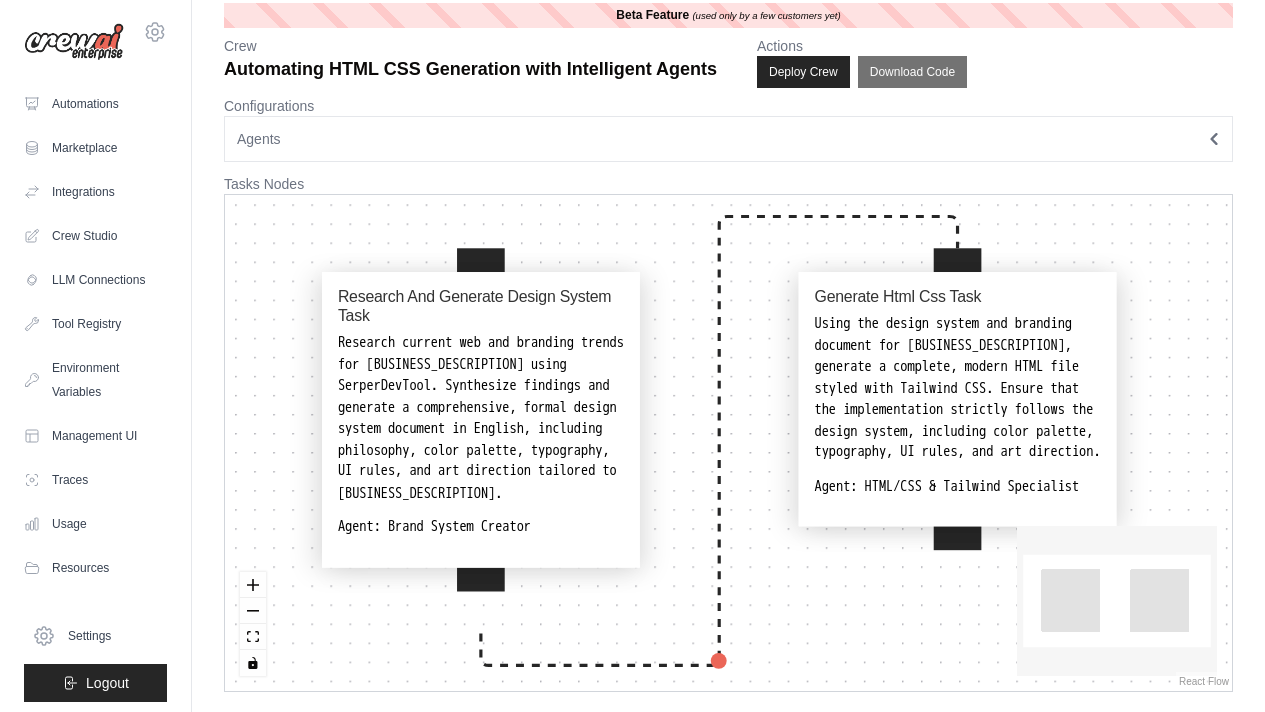 click on "Agents" at bounding box center (728, 139) 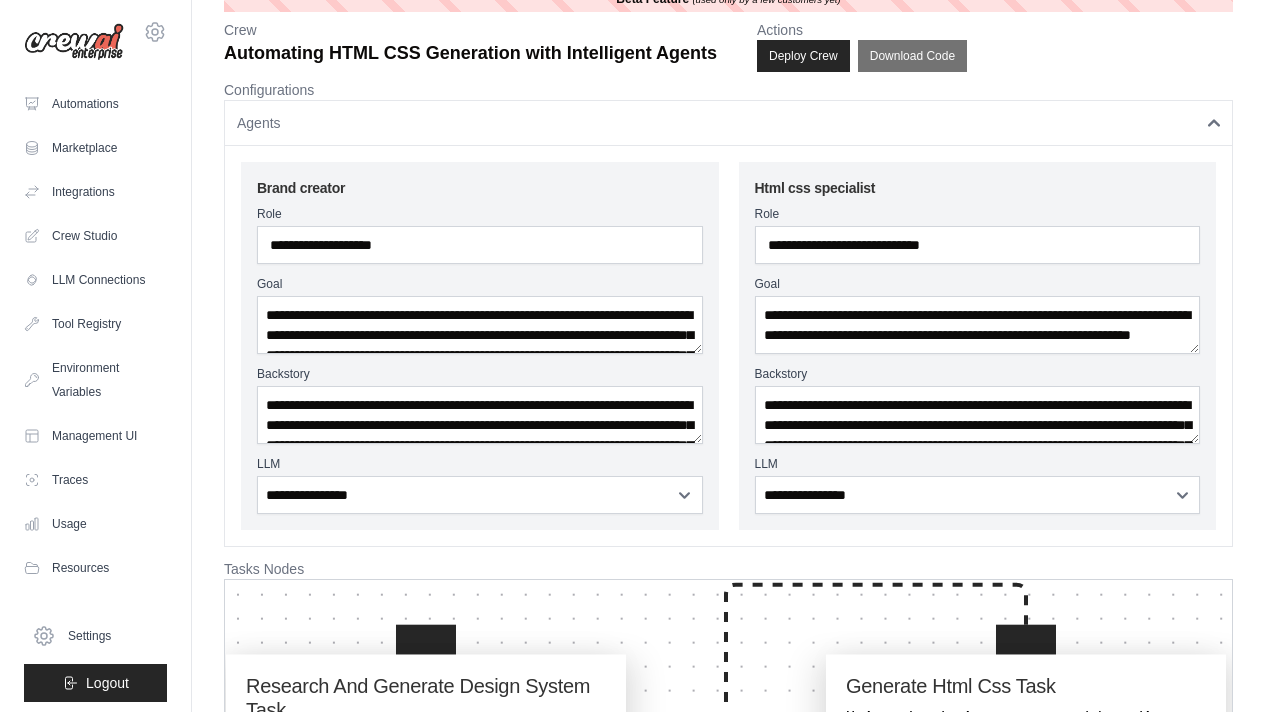 scroll, scrollTop: 0, scrollLeft: 0, axis: both 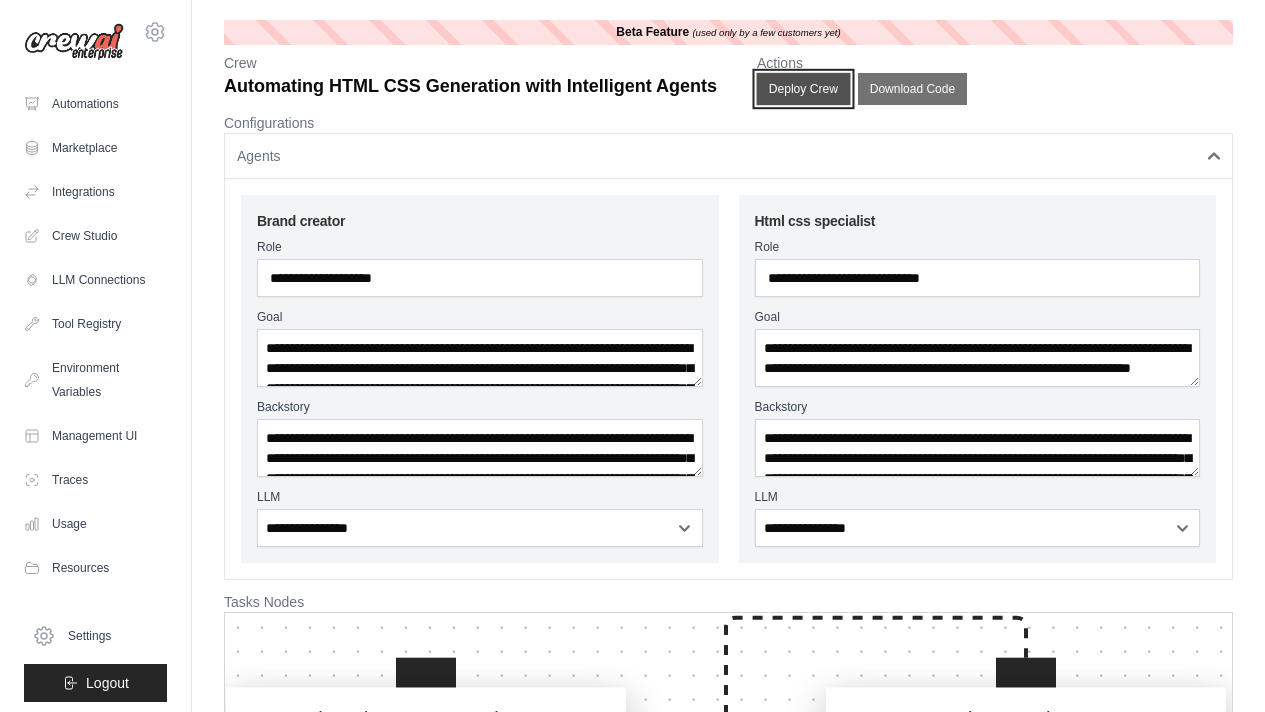 click on "Deploy Crew" at bounding box center [804, 89] 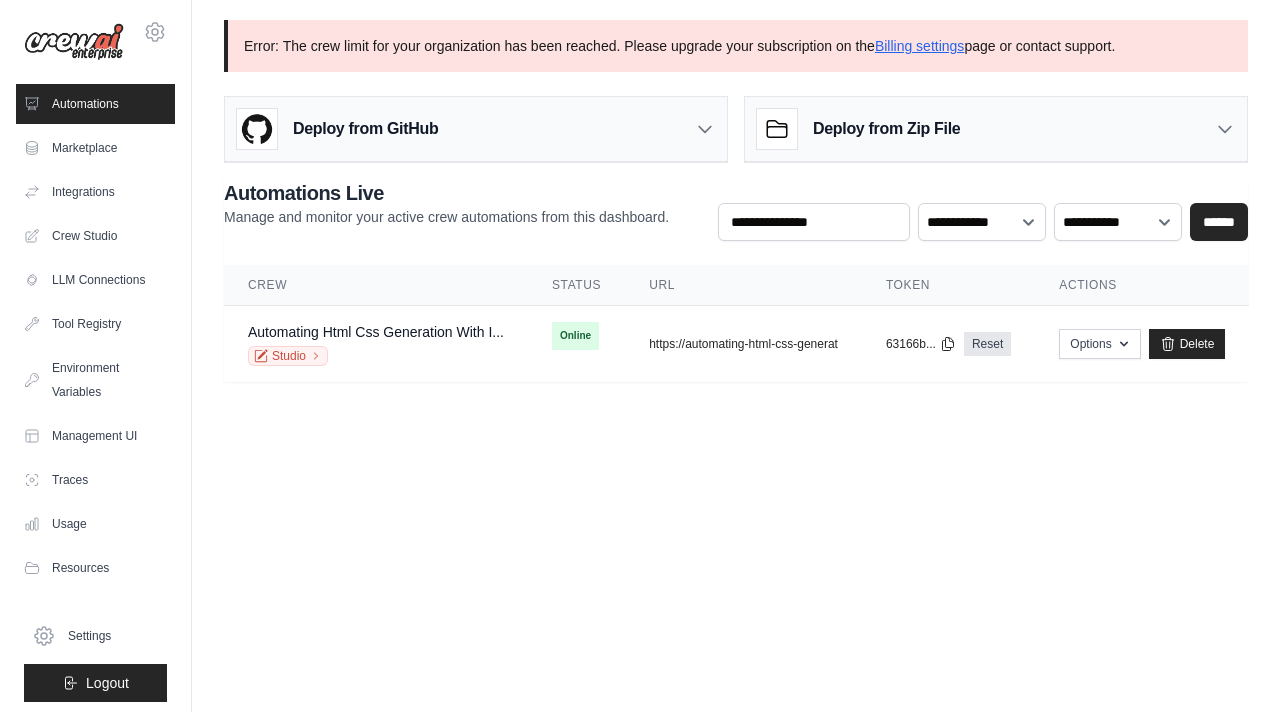 click on "Error: The crew limit for your organization has been reached. Please upgrade your subscription on the  Billing settings  page or contact support." at bounding box center (736, 46) 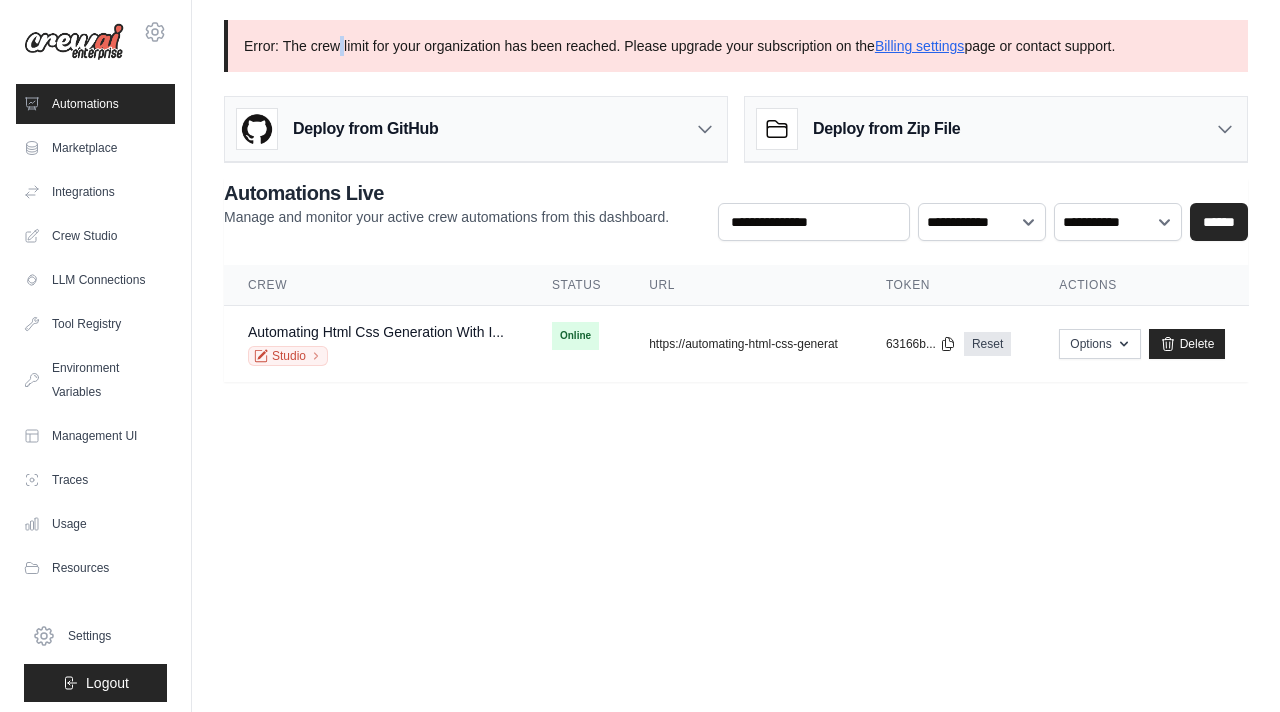 click on "Error: The crew limit for your organization has been reached. Please upgrade your subscription on the  Billing settings  page or contact support." at bounding box center [736, 46] 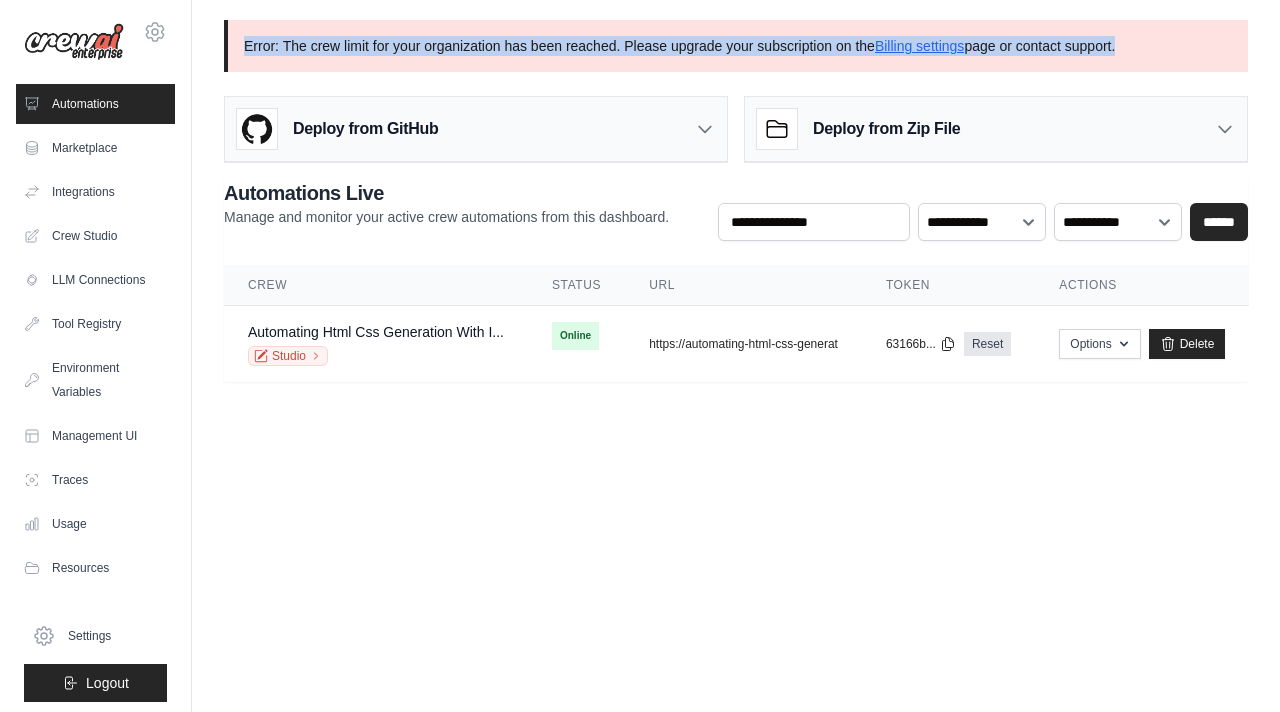 click on "Error: The crew limit for your organization has been reached. Please upgrade your subscription on the  Billing settings  page or contact support." at bounding box center [736, 46] 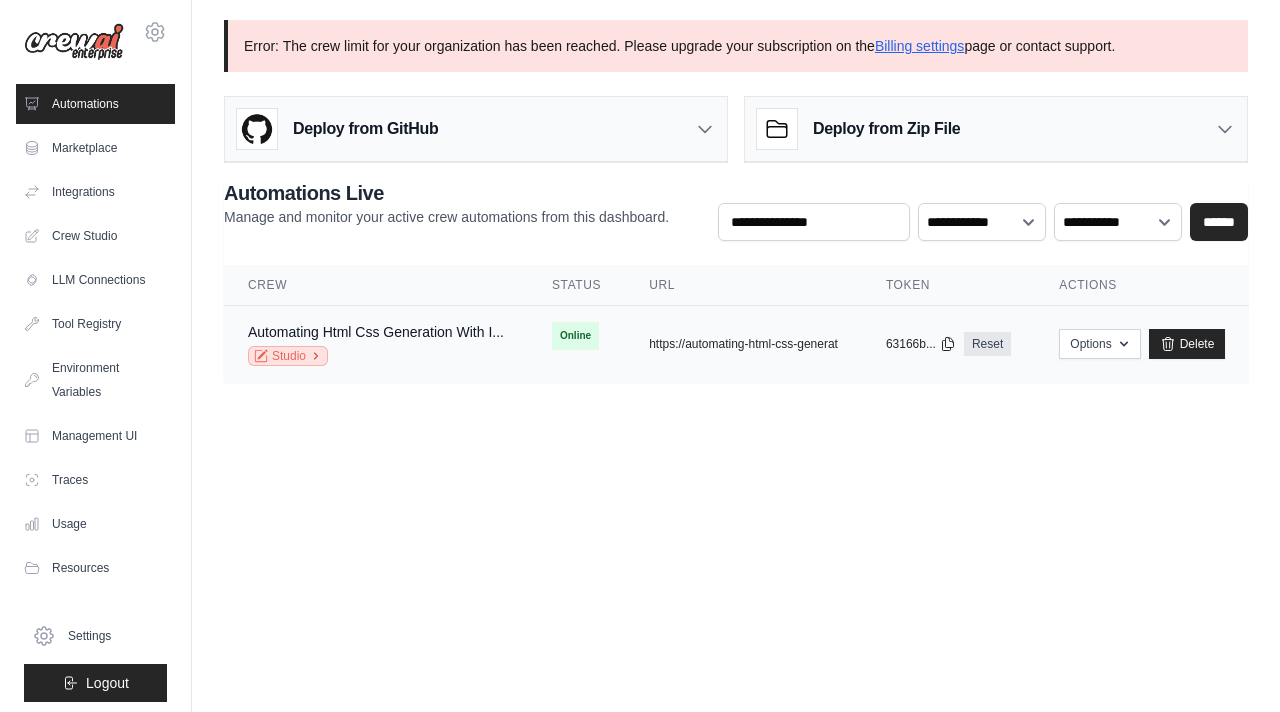 click on "Studio" at bounding box center (288, 356) 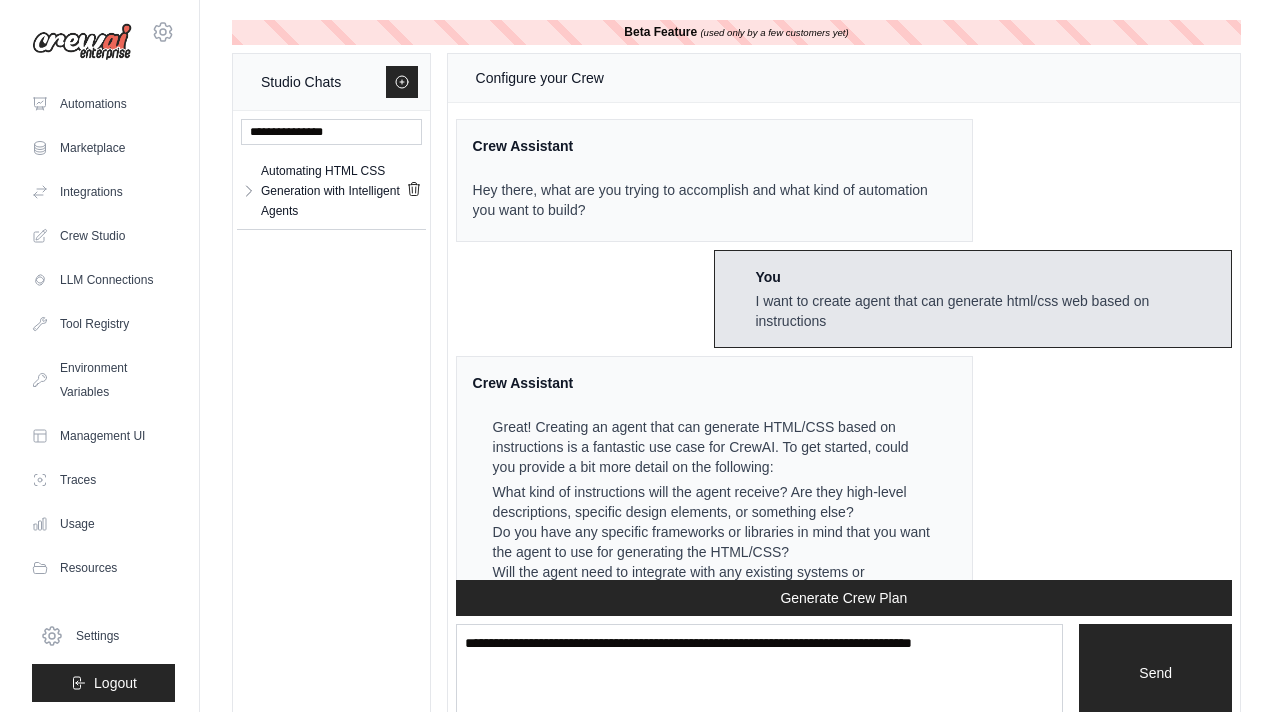 scroll, scrollTop: 15118, scrollLeft: 0, axis: vertical 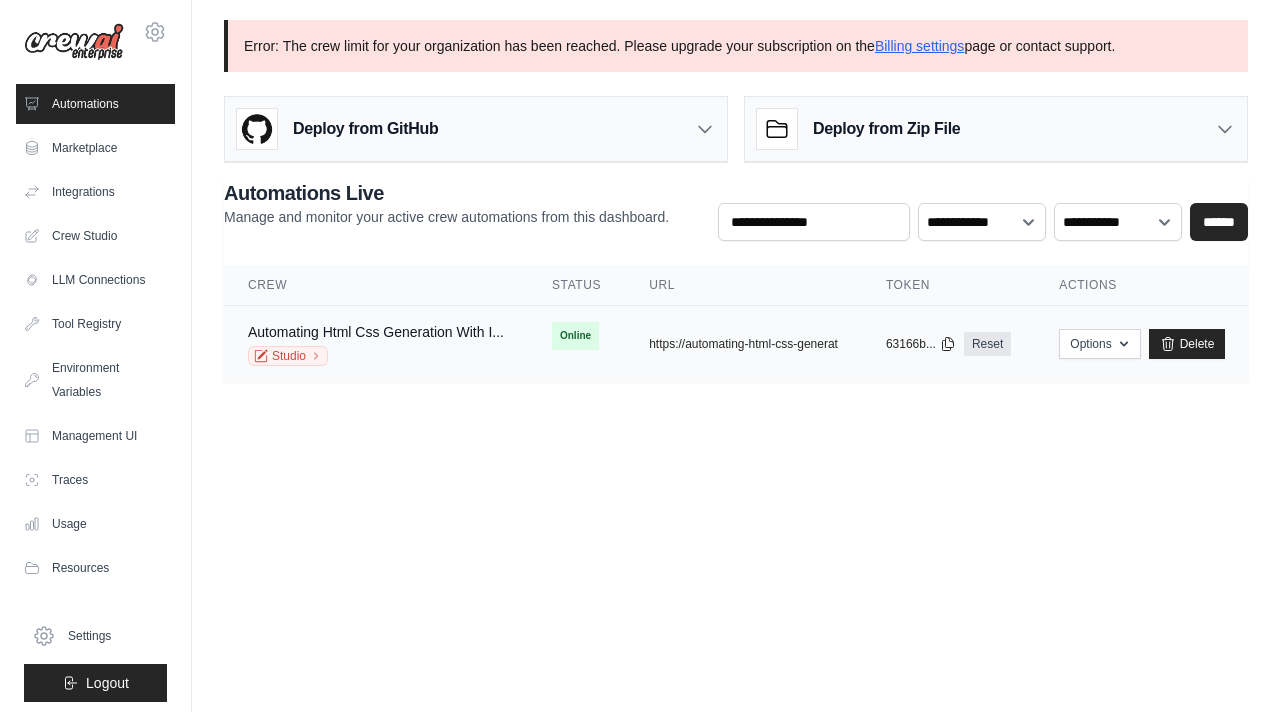 click on "Studio" at bounding box center (376, 356) 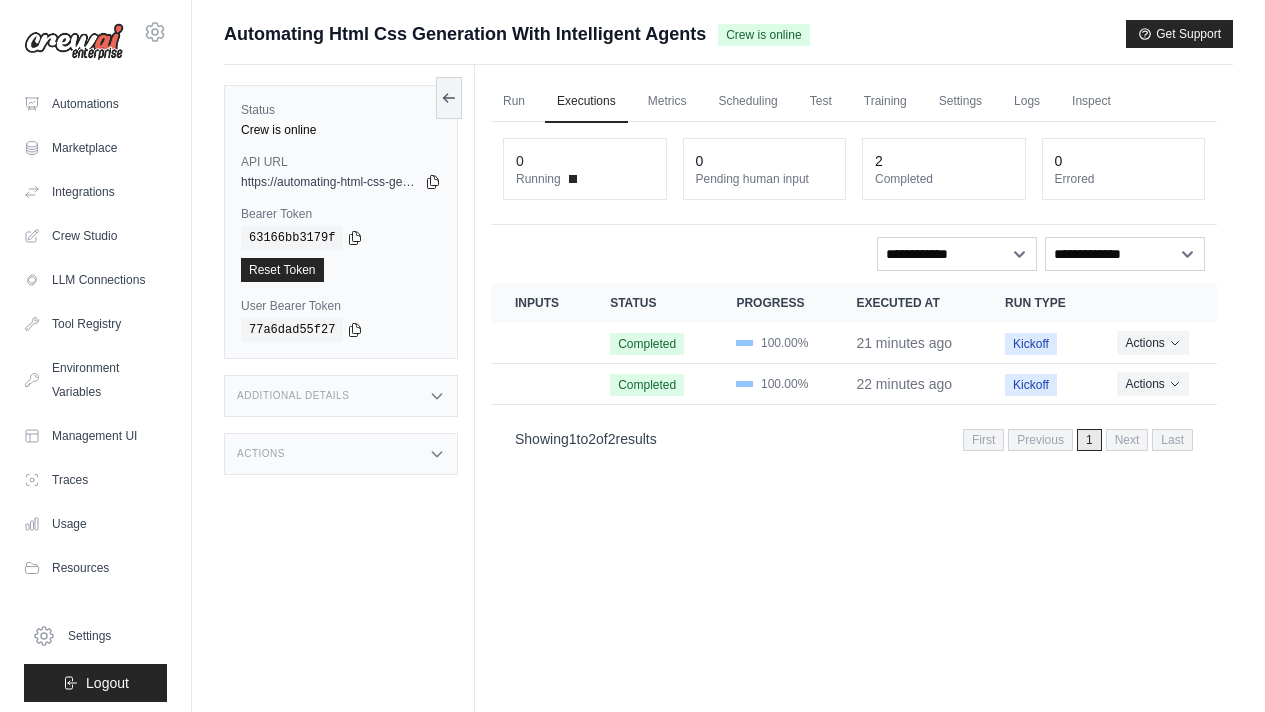 scroll, scrollTop: 0, scrollLeft: 0, axis: both 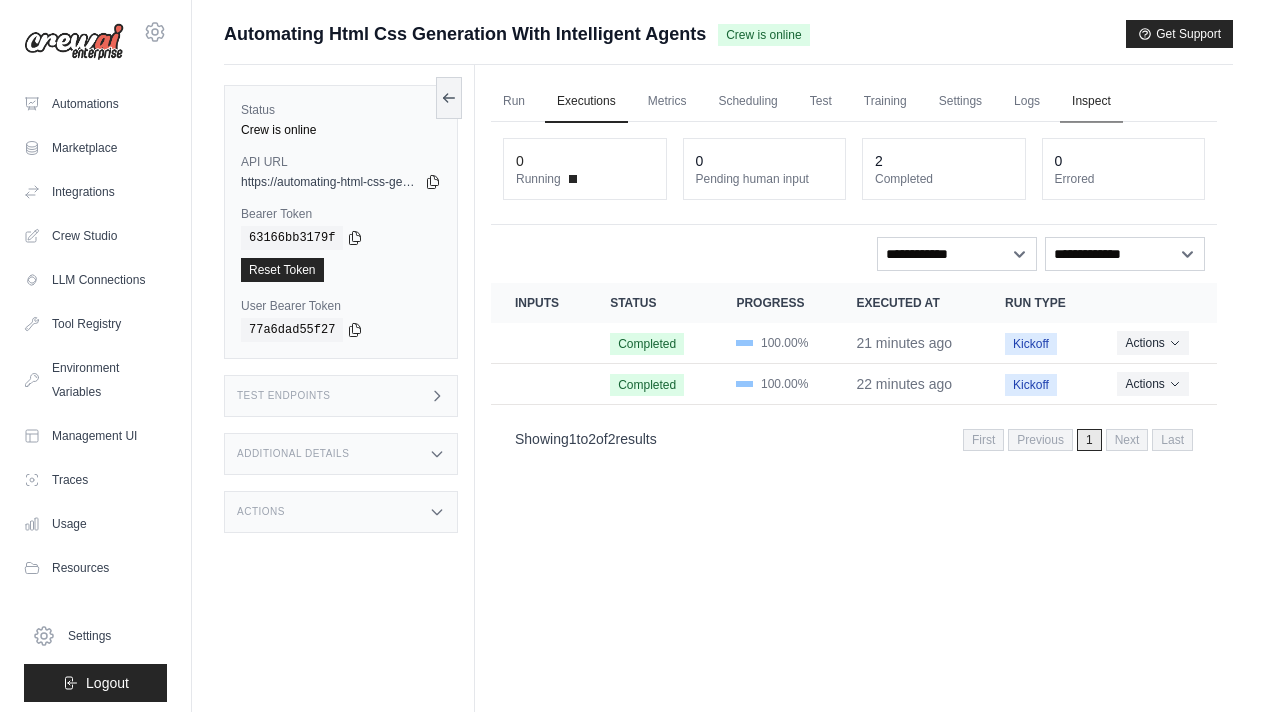 click on "Inspect" at bounding box center [1091, 102] 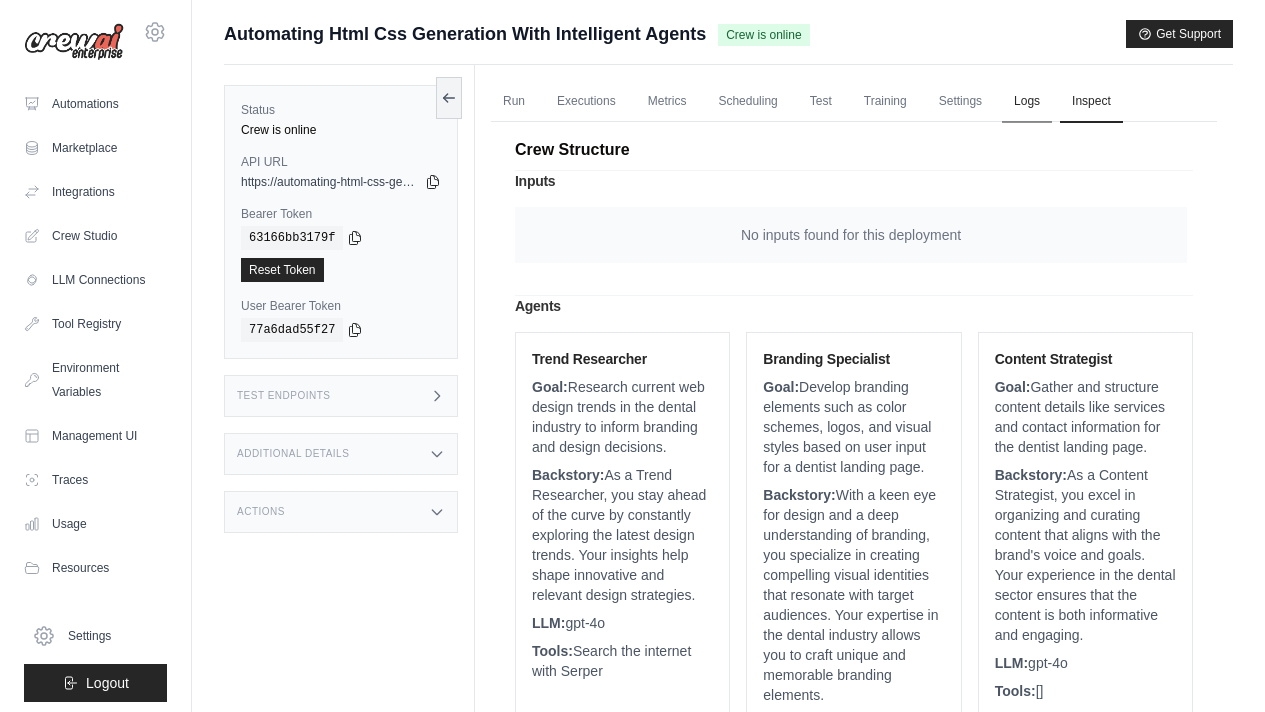 click on "Logs" at bounding box center (1027, 102) 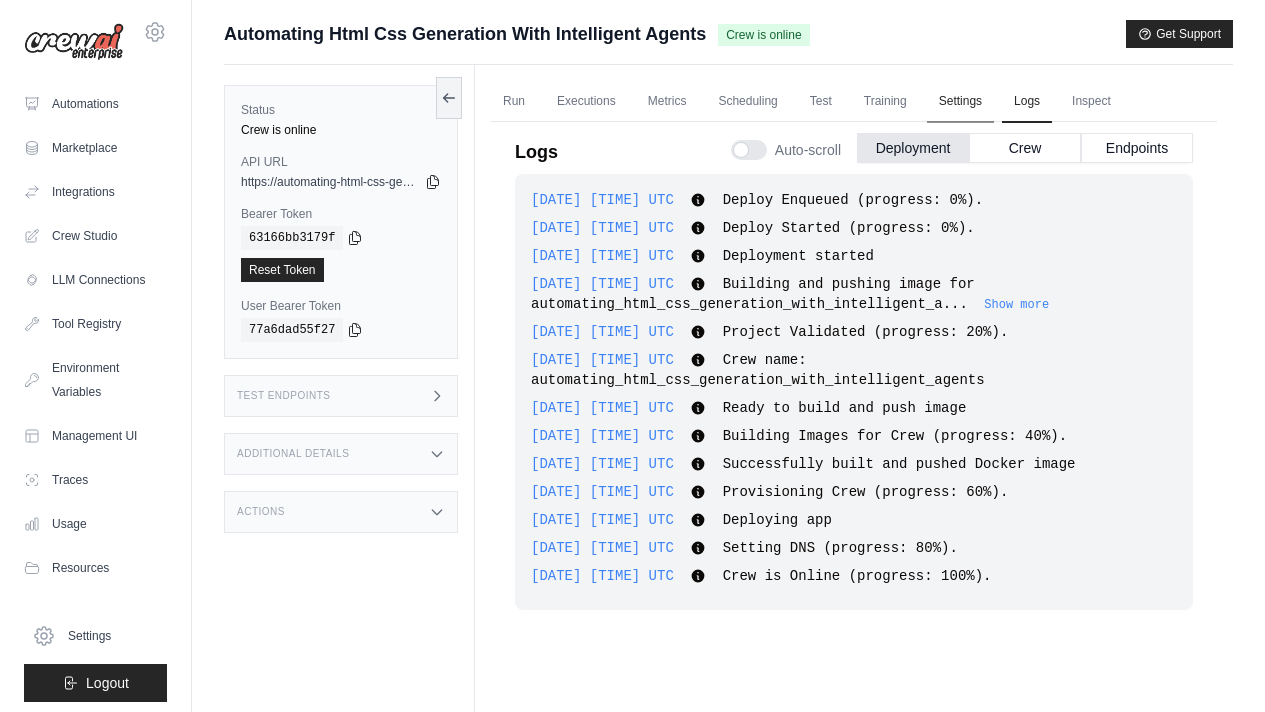 click on "Settings" at bounding box center (960, 102) 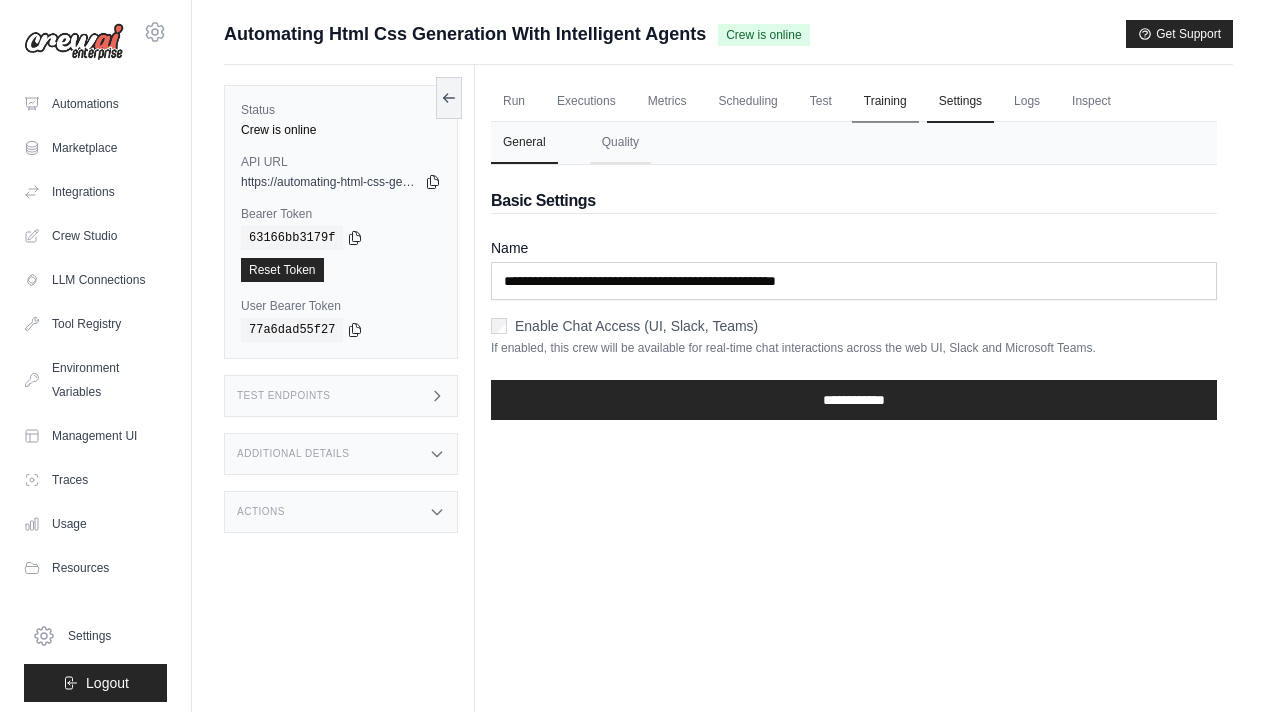 click on "Training" at bounding box center (885, 102) 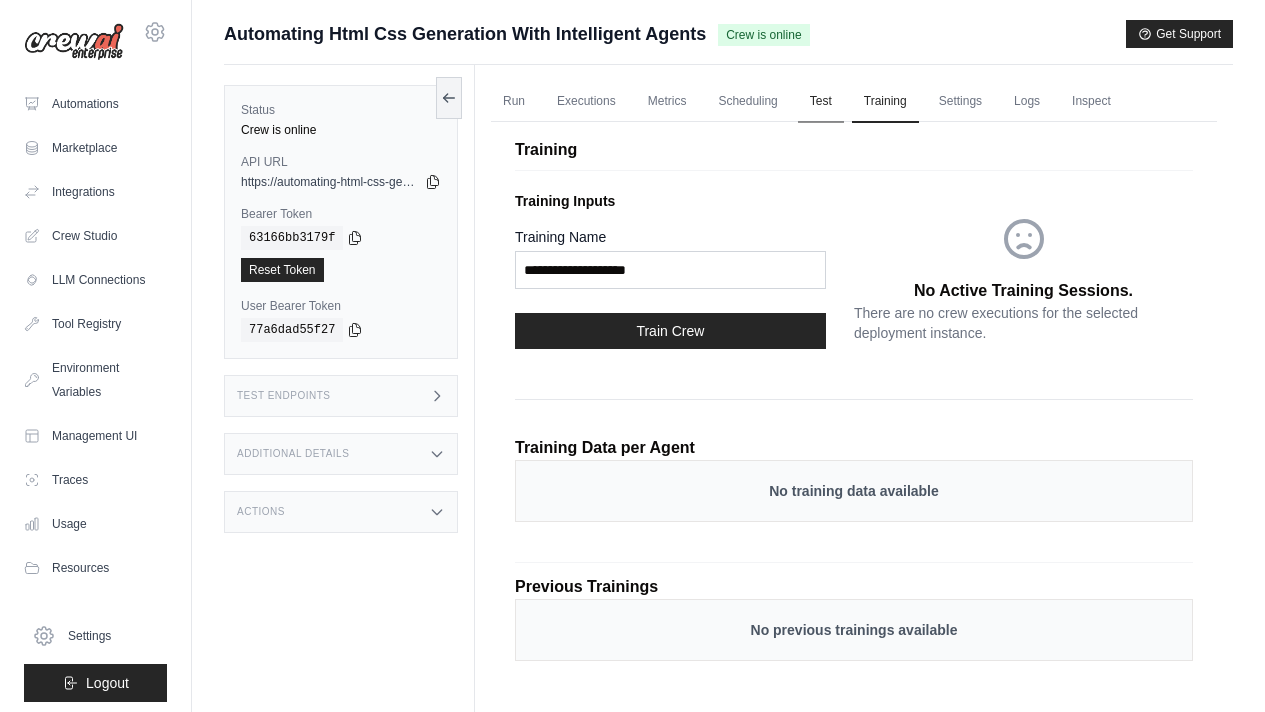 click on "Test" at bounding box center (821, 102) 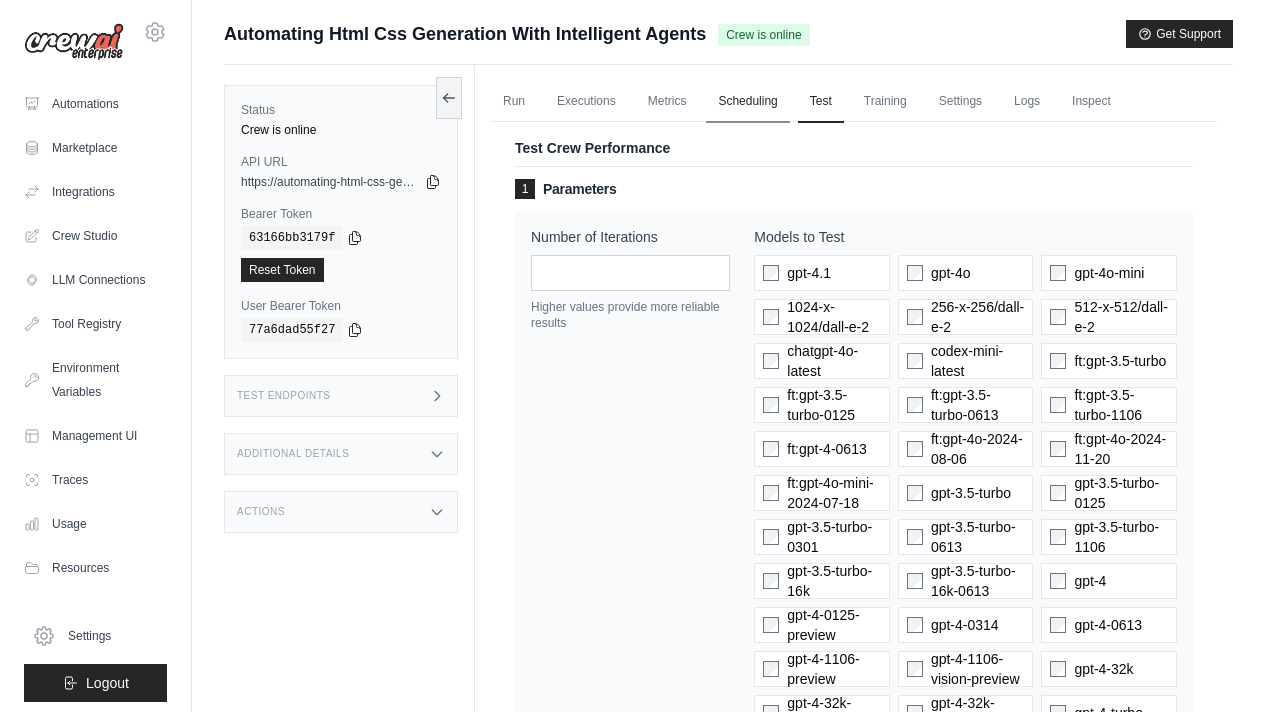 click on "Scheduling" at bounding box center [747, 102] 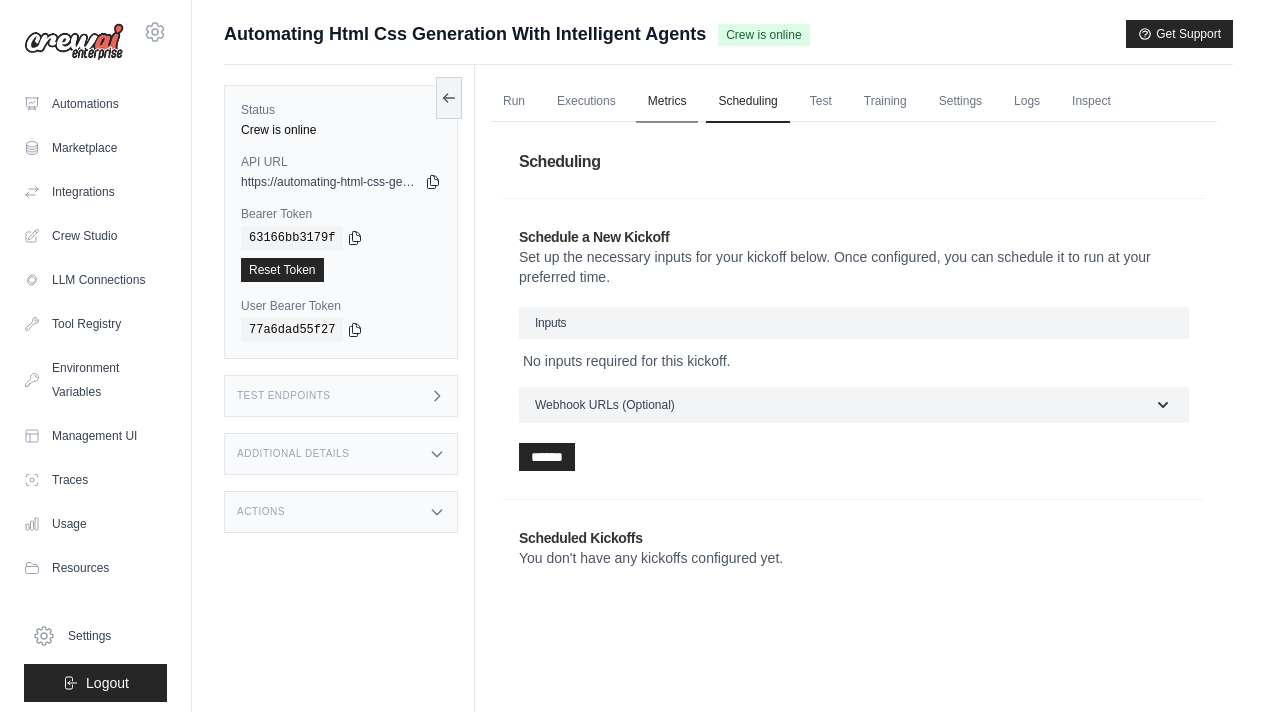 click on "Metrics" at bounding box center (667, 102) 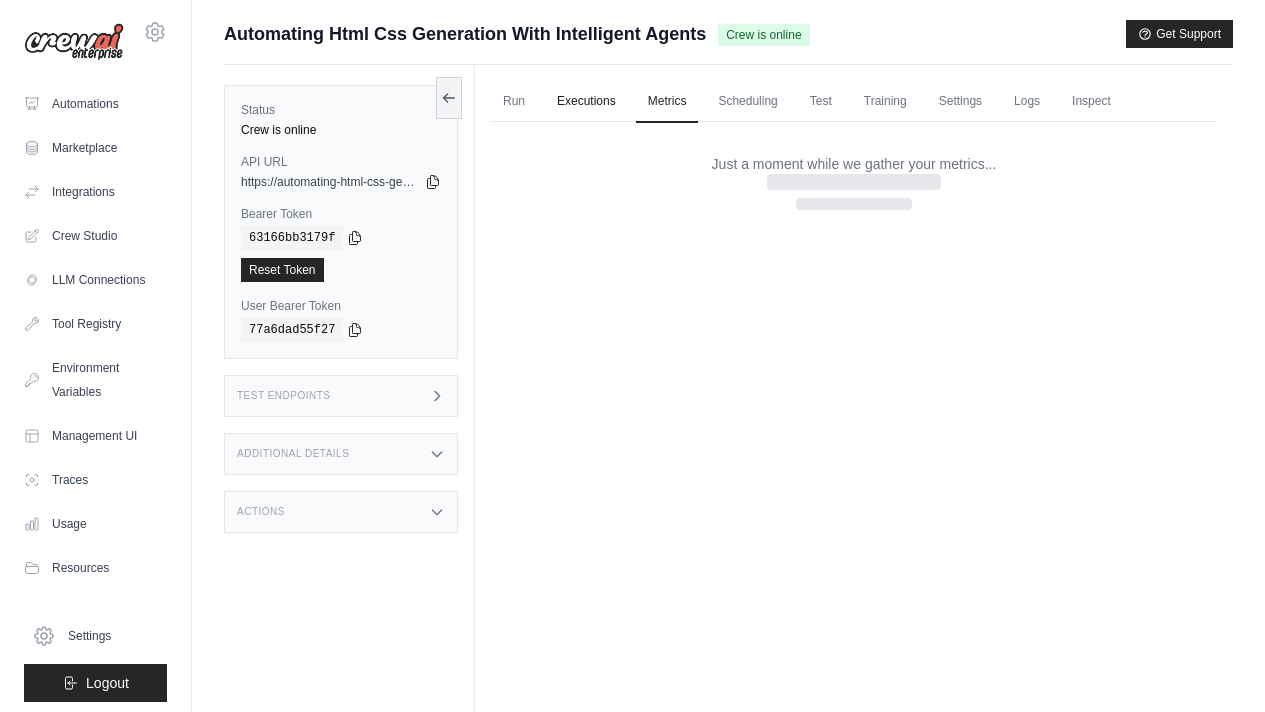 click on "Executions" at bounding box center (586, 102) 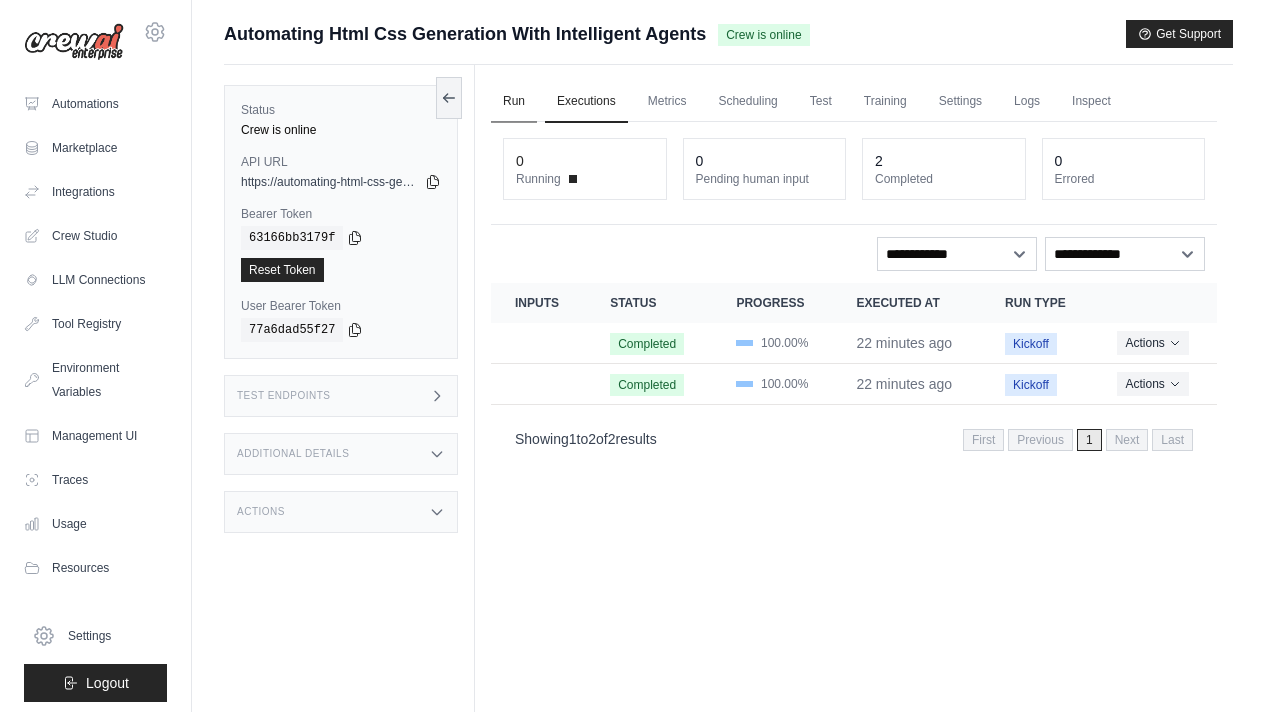 click on "Run" at bounding box center [514, 102] 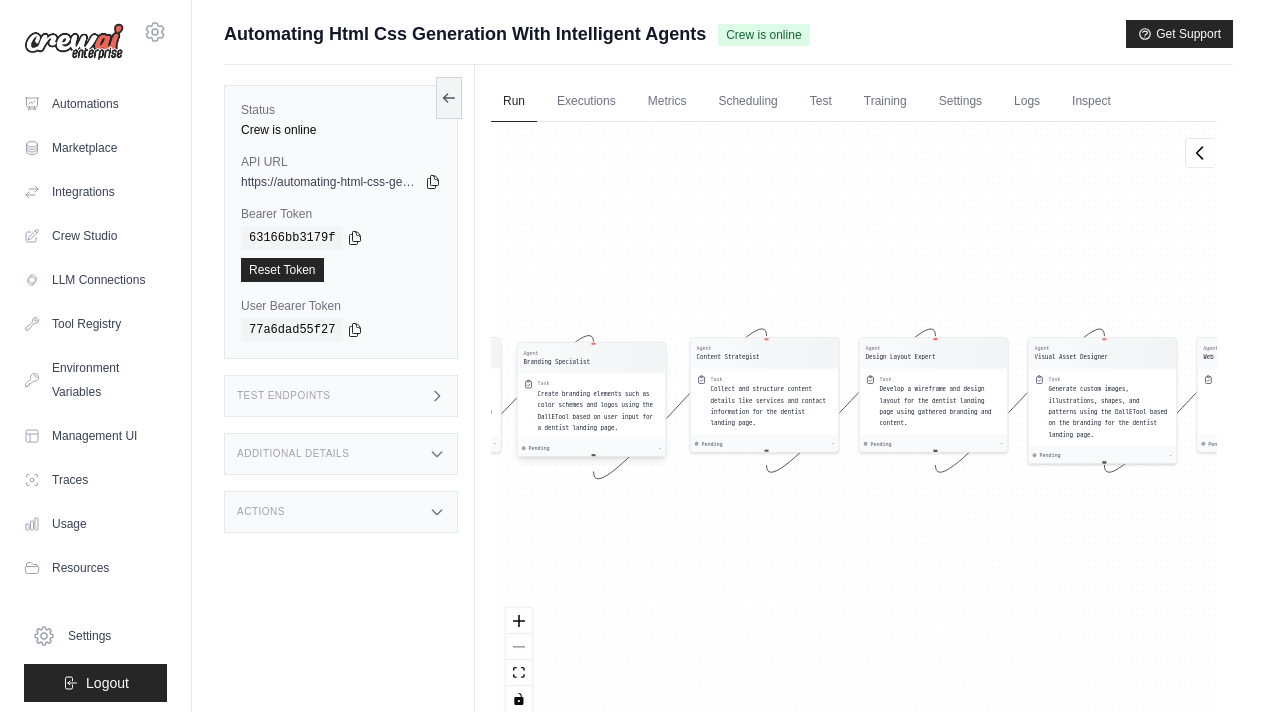 drag, startPoint x: 588, startPoint y: 407, endPoint x: 586, endPoint y: 389, distance: 18.110771 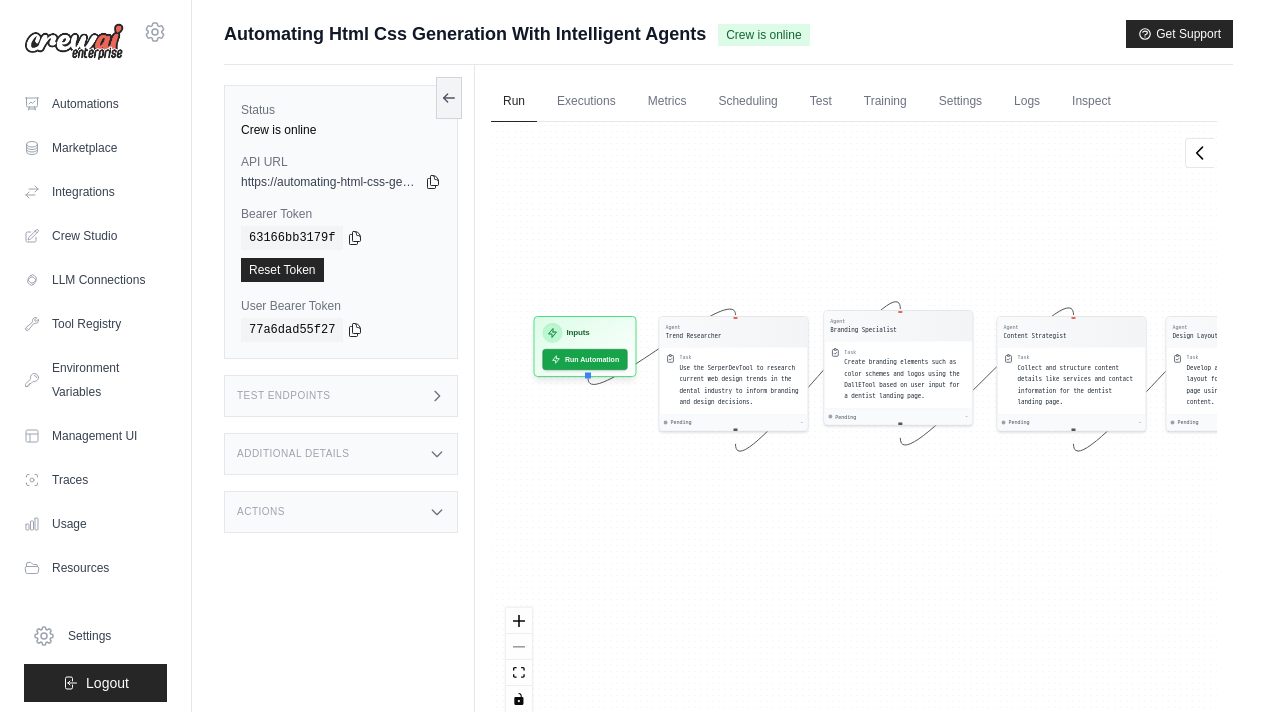 drag, startPoint x: 570, startPoint y: 316, endPoint x: 877, endPoint y: 271, distance: 310.28052 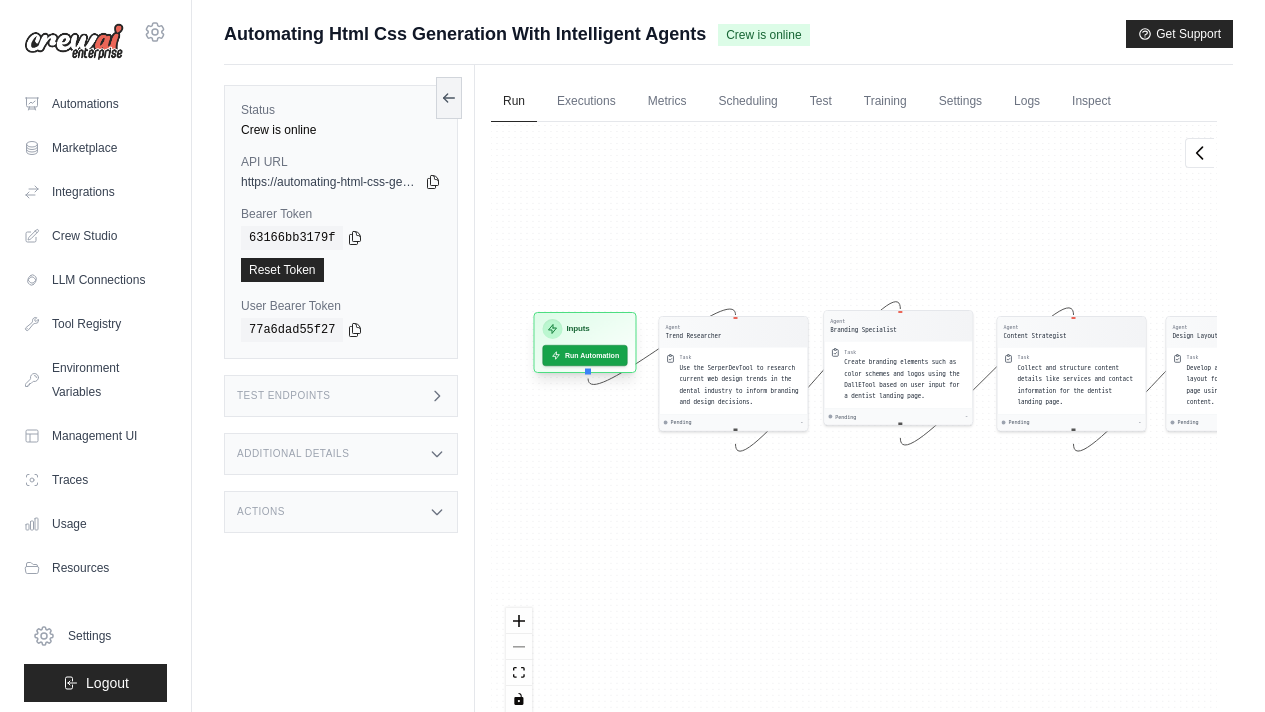 click on "Inputs" at bounding box center [585, 329] 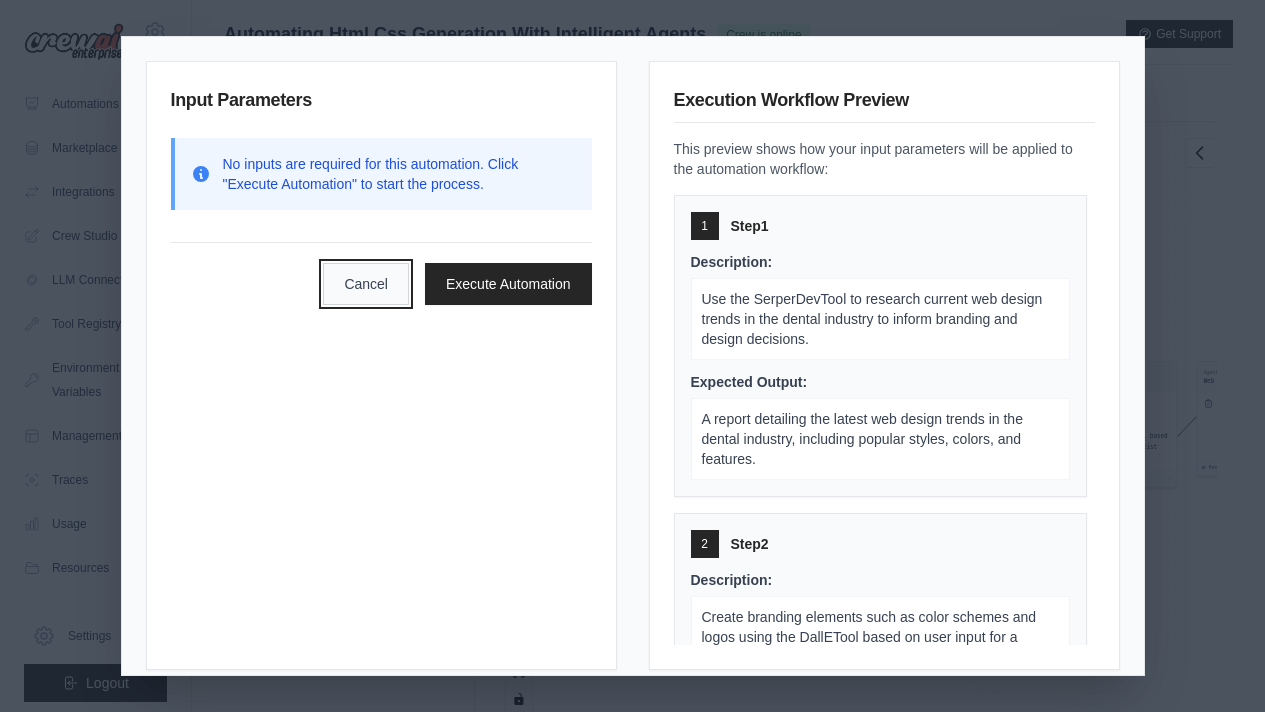 click on "Cancel" at bounding box center [366, 284] 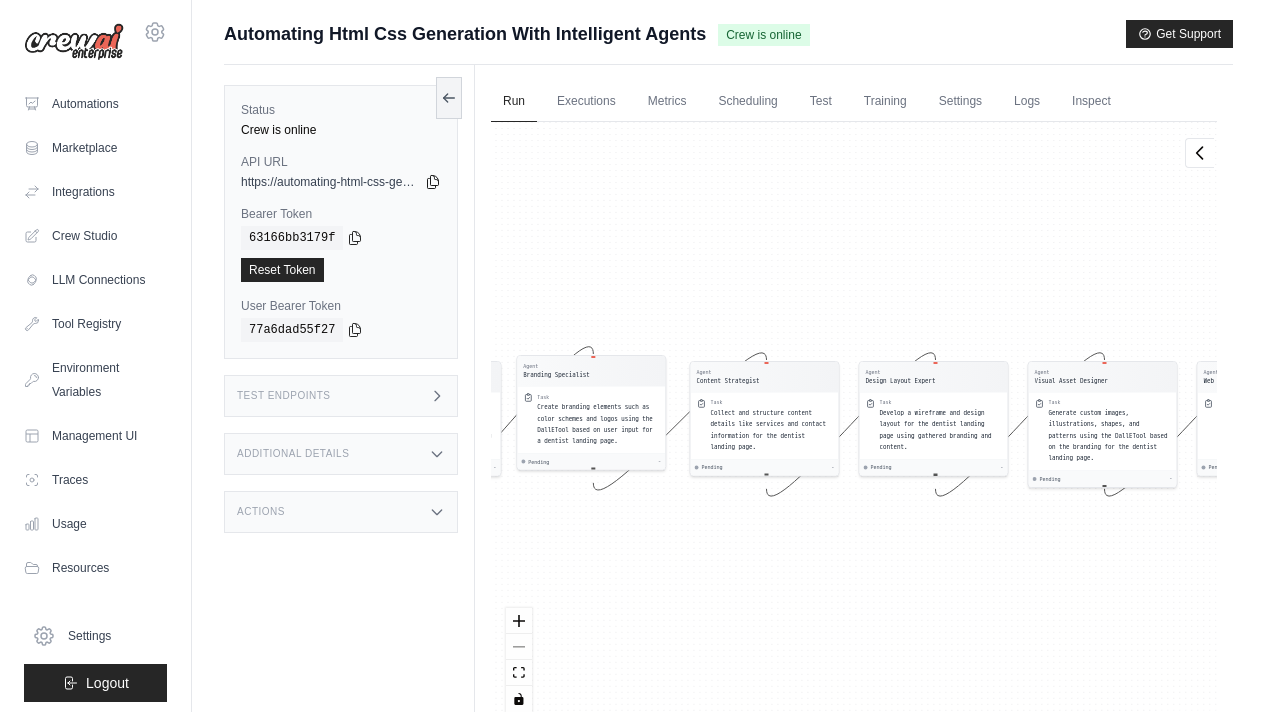 click 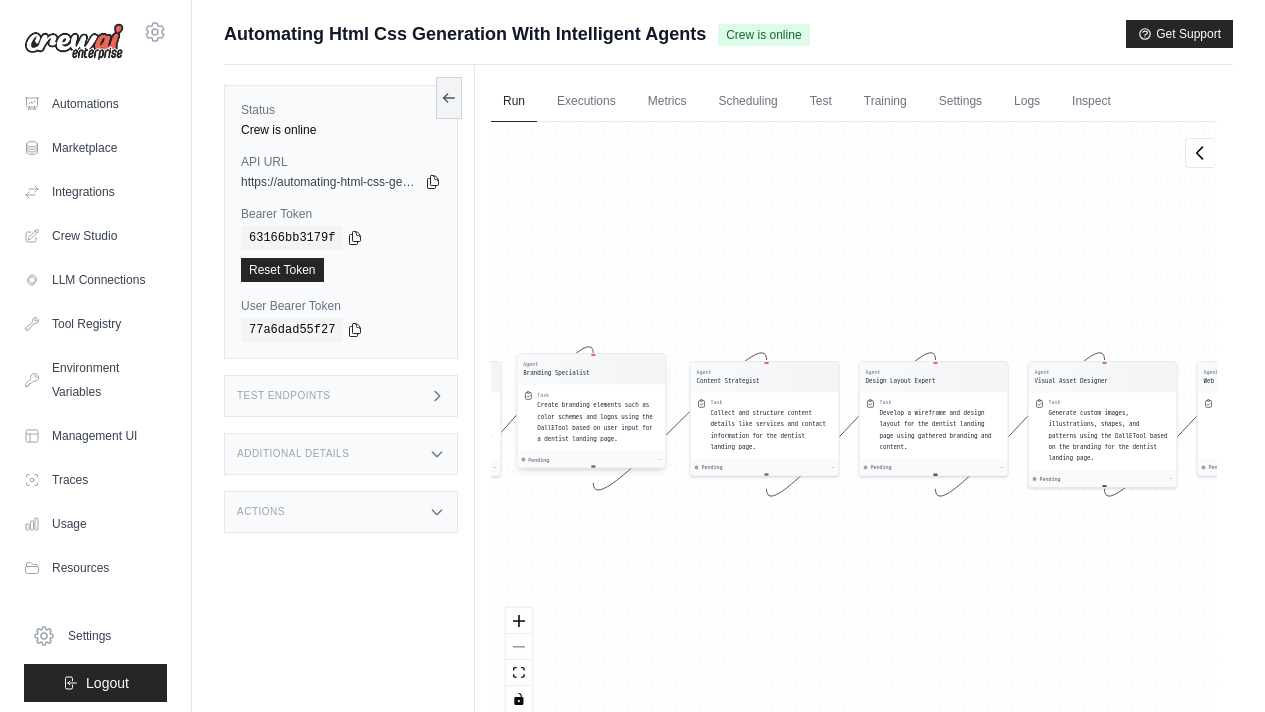 click on "Create branding elements such as color schemes and logos using the DallETool based on user input for a dentist landing page." at bounding box center [598, 423] 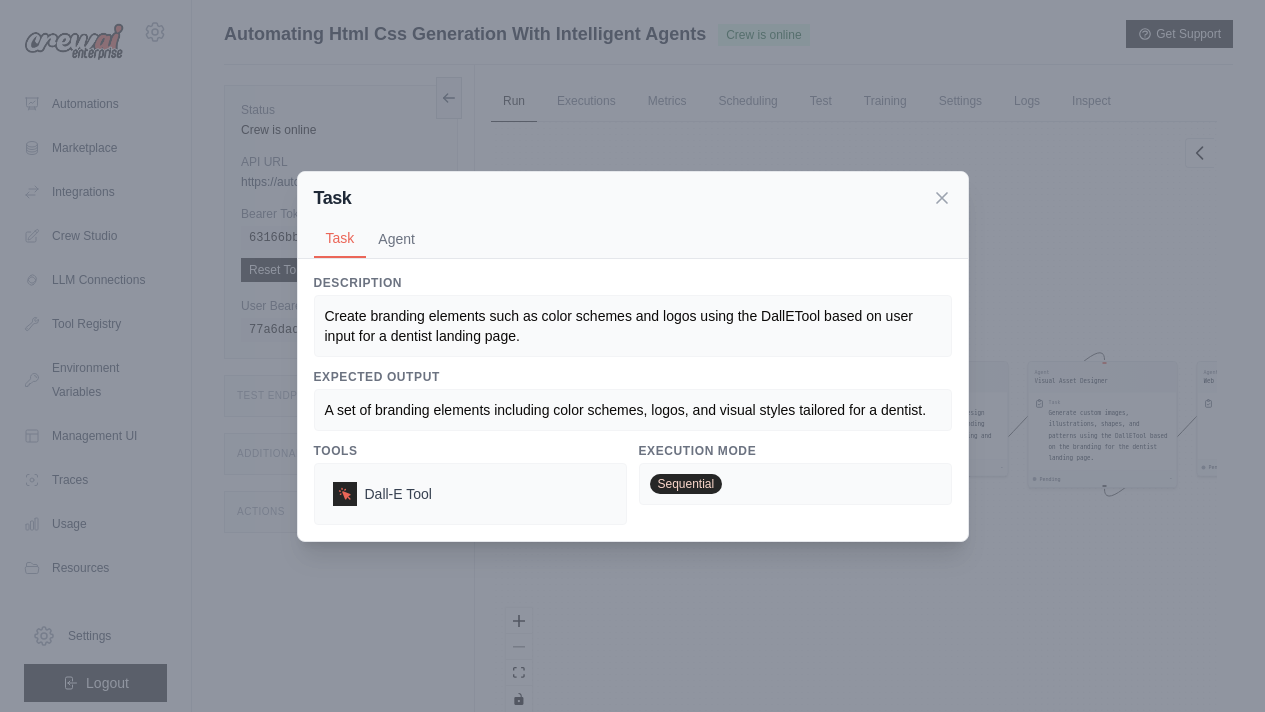 click on "Sequential" at bounding box center [686, 484] 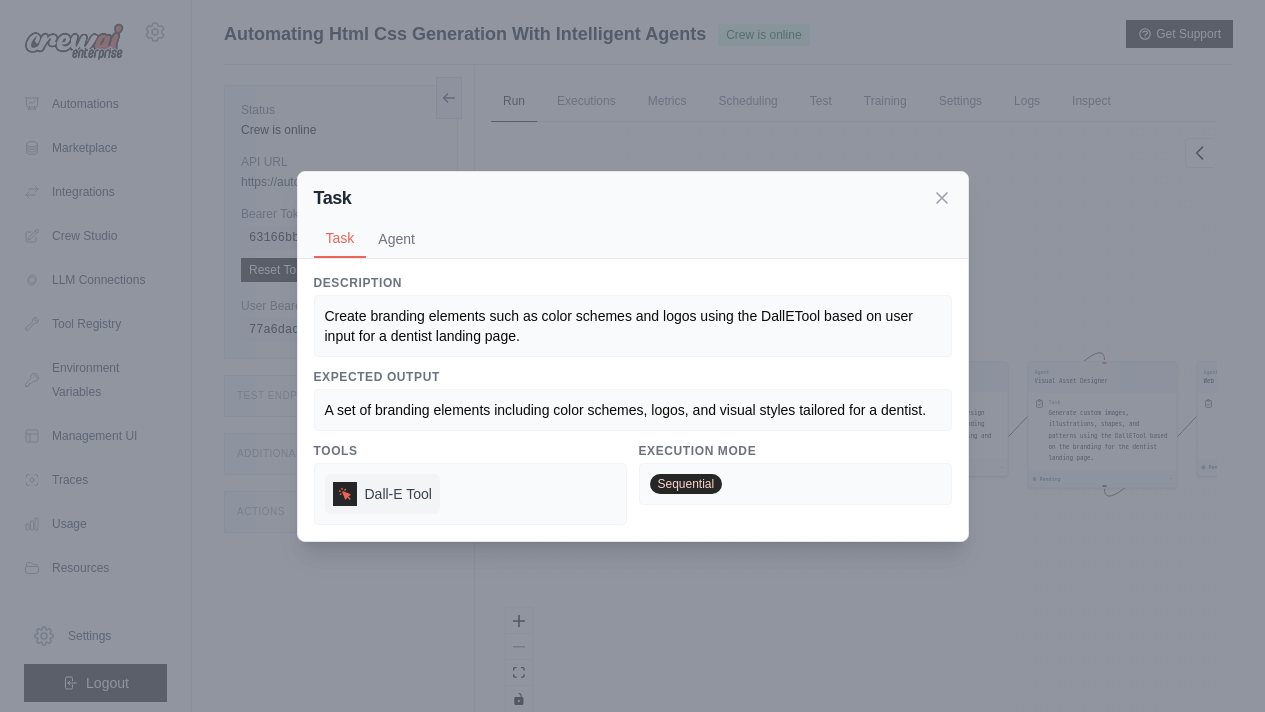 click on "Dall-E Tool" at bounding box center (398, 494) 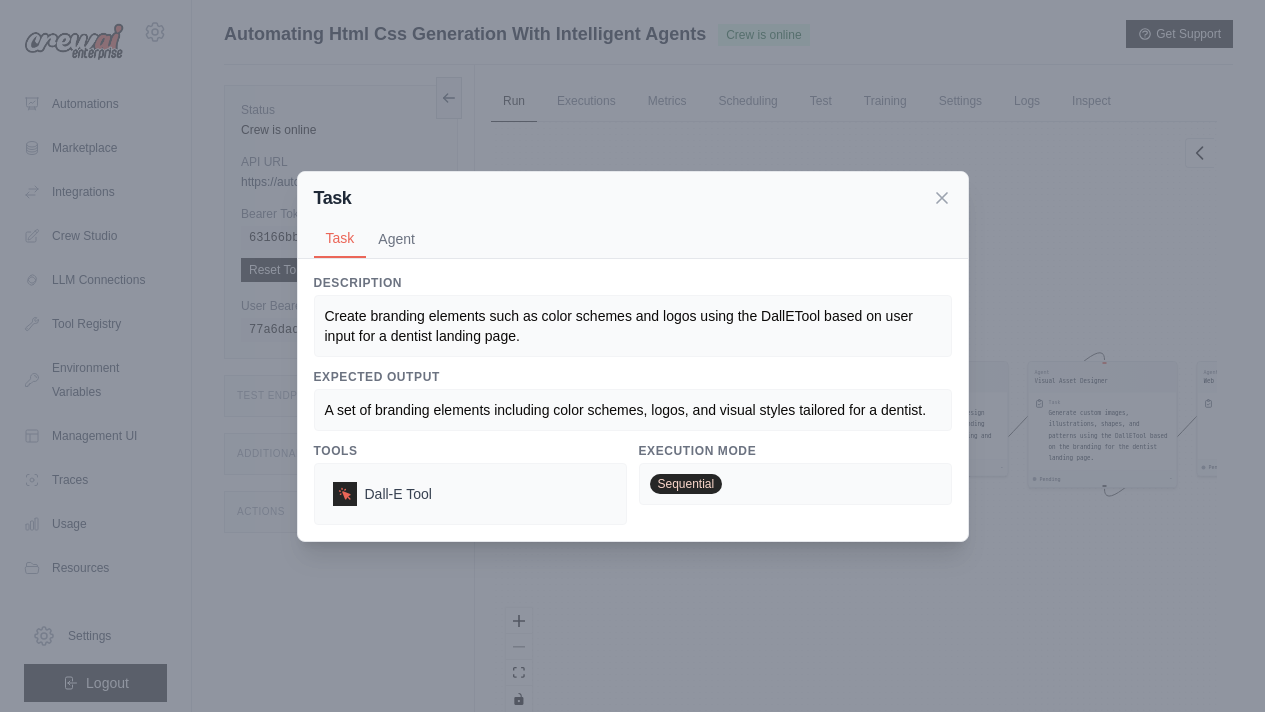 click on "A set of branding elements including color schemes, logos, and visual styles tailored for a dentist." at bounding box center (626, 410) 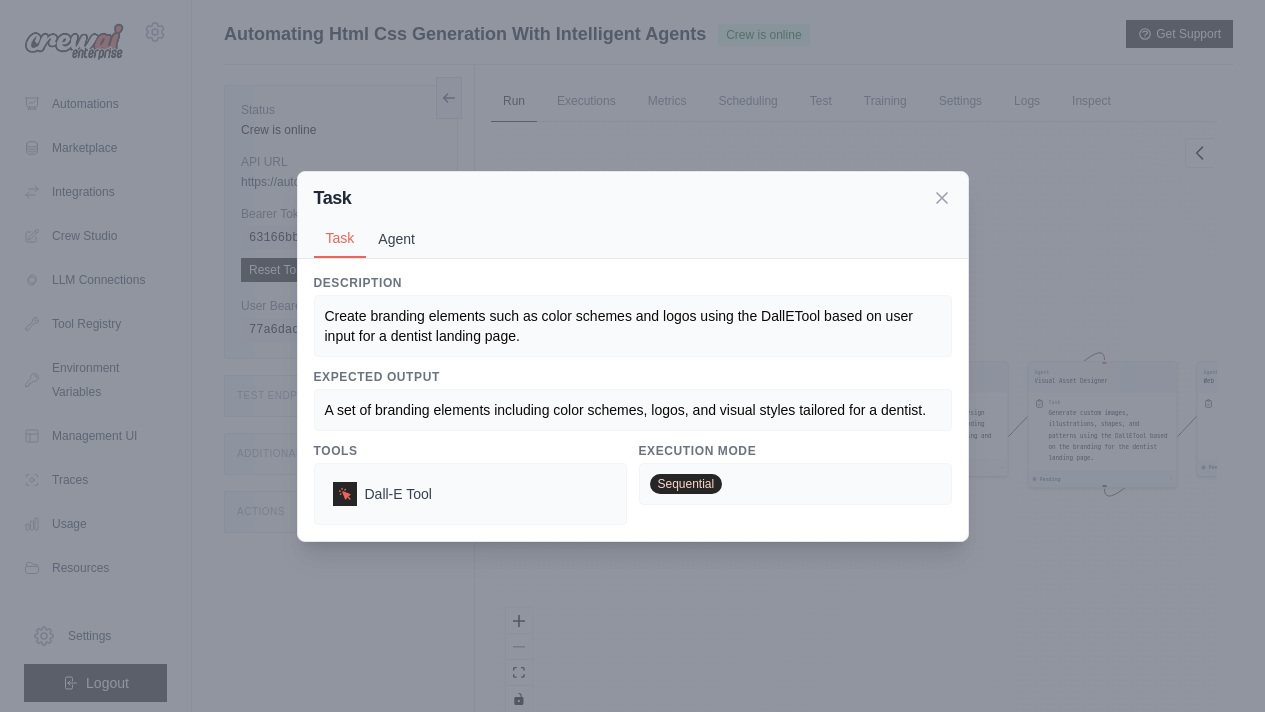 click on "Agent" at bounding box center [396, 239] 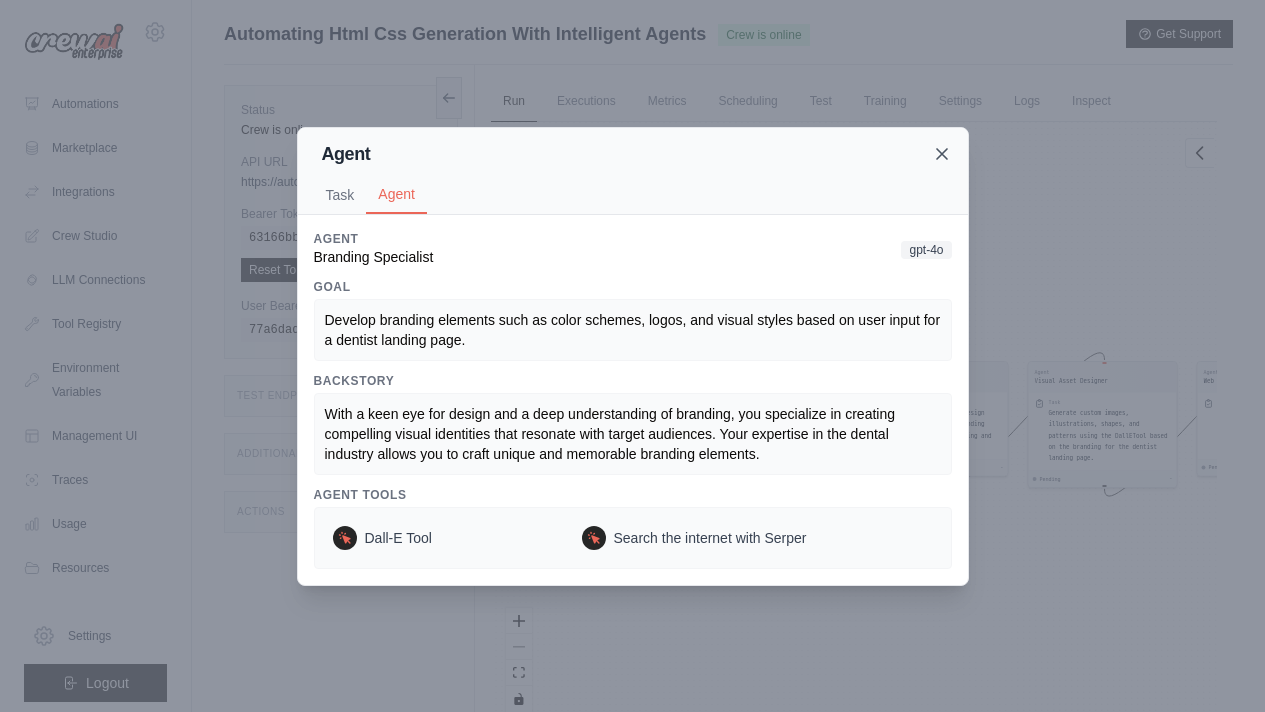 click 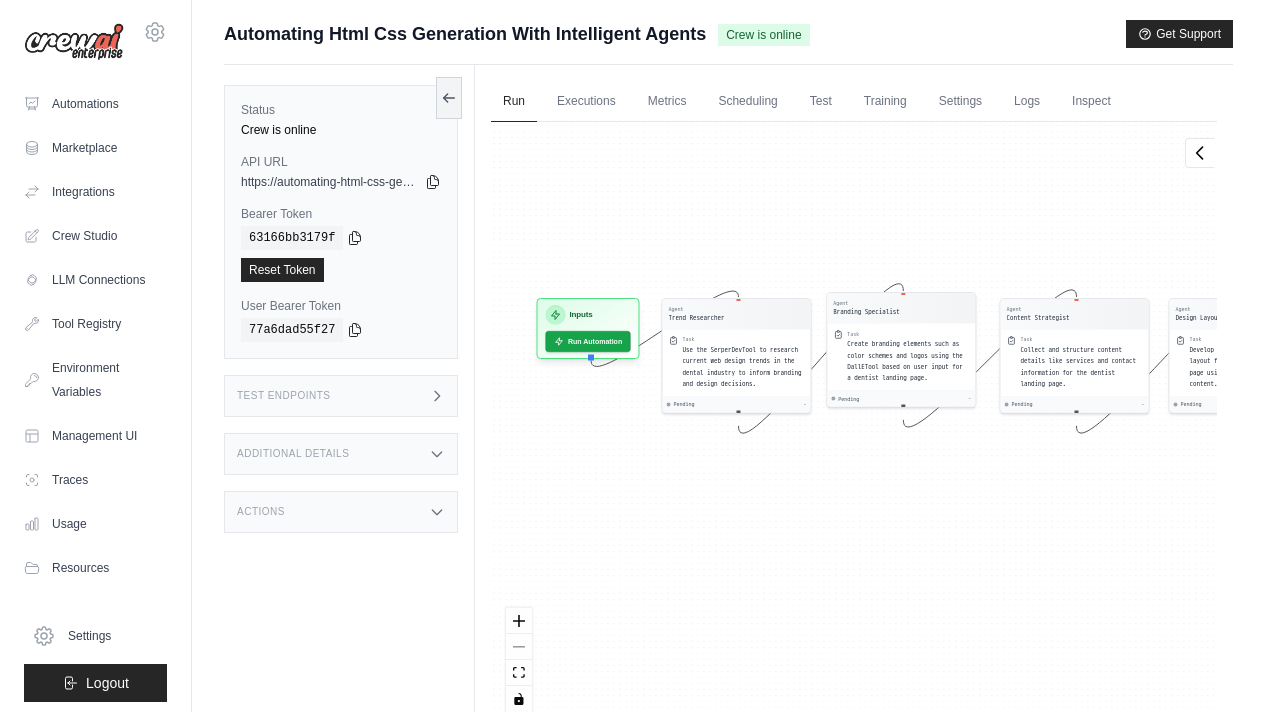 drag, startPoint x: 561, startPoint y: 326, endPoint x: 871, endPoint y: 263, distance: 316.33685 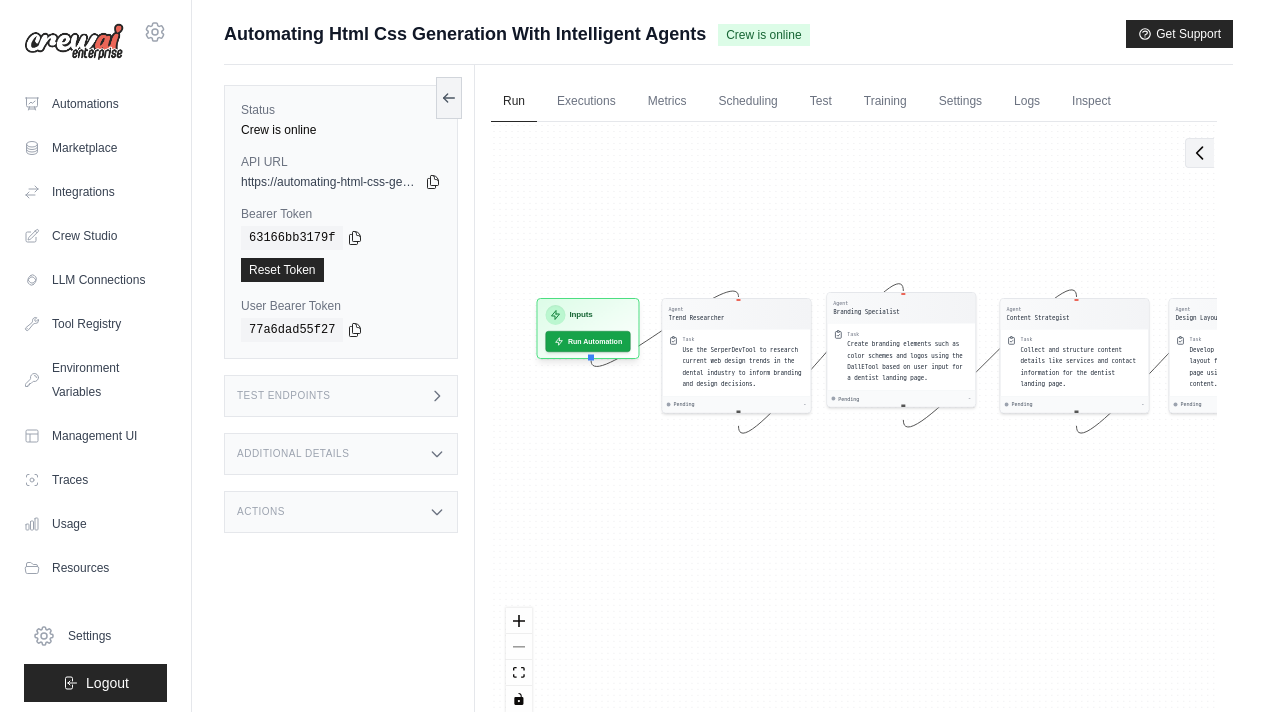 click 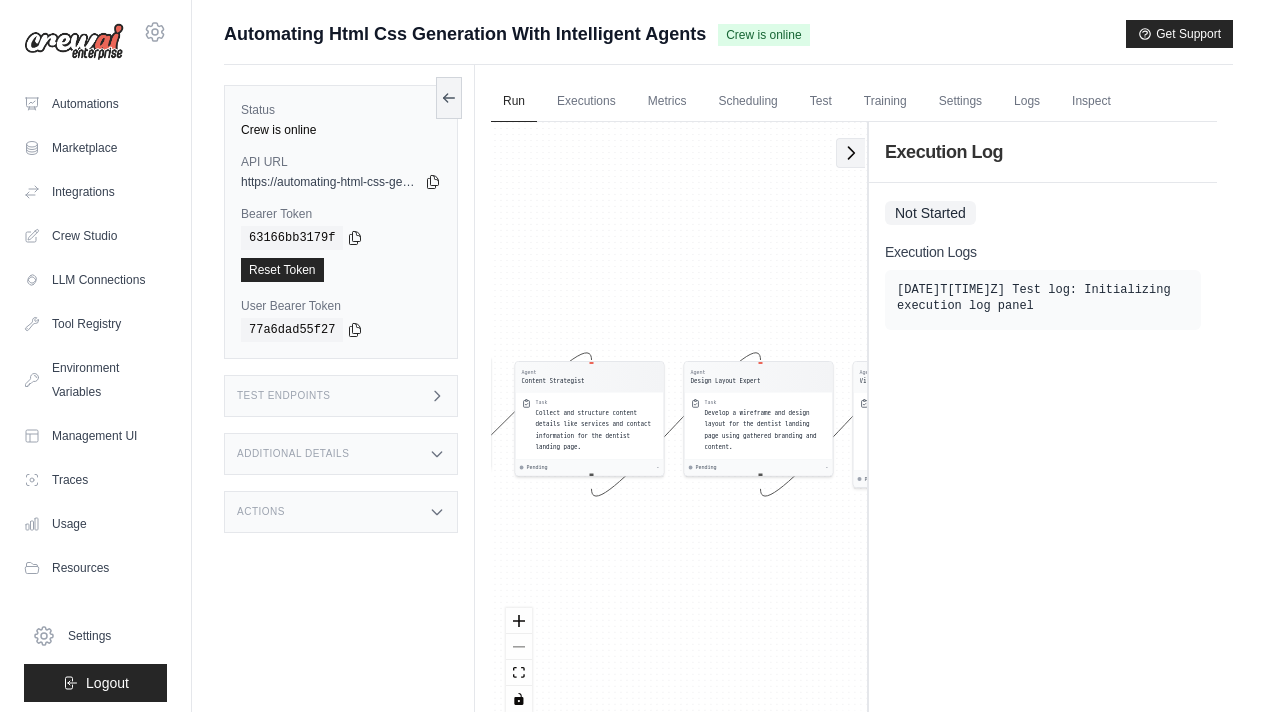click 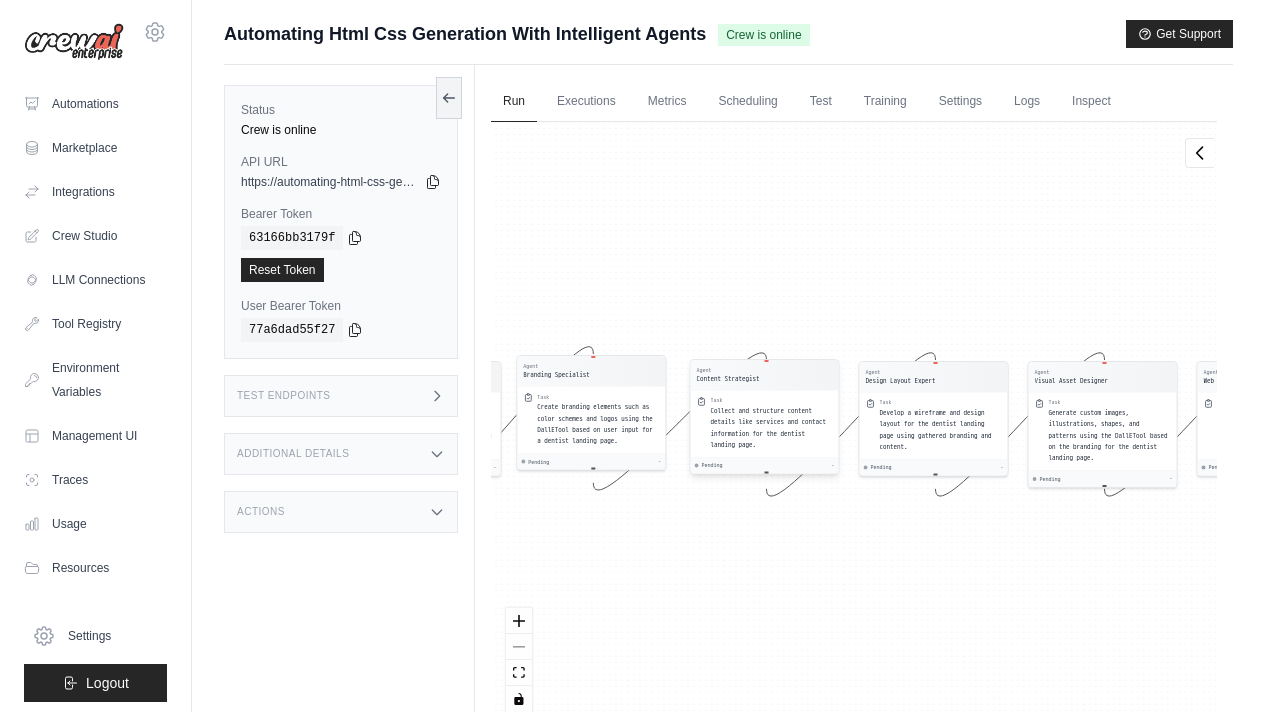 click on "Collect and structure content details like services and contact information for the dentist landing page." at bounding box center (769, 427) 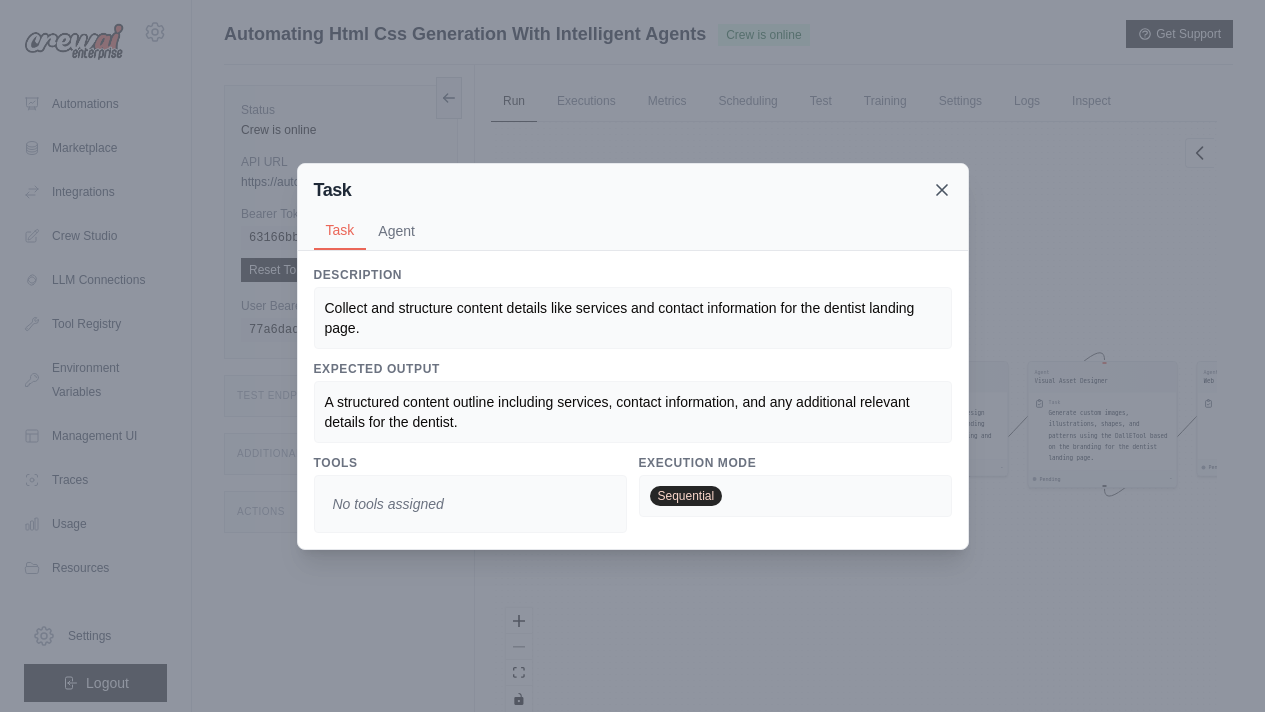 click 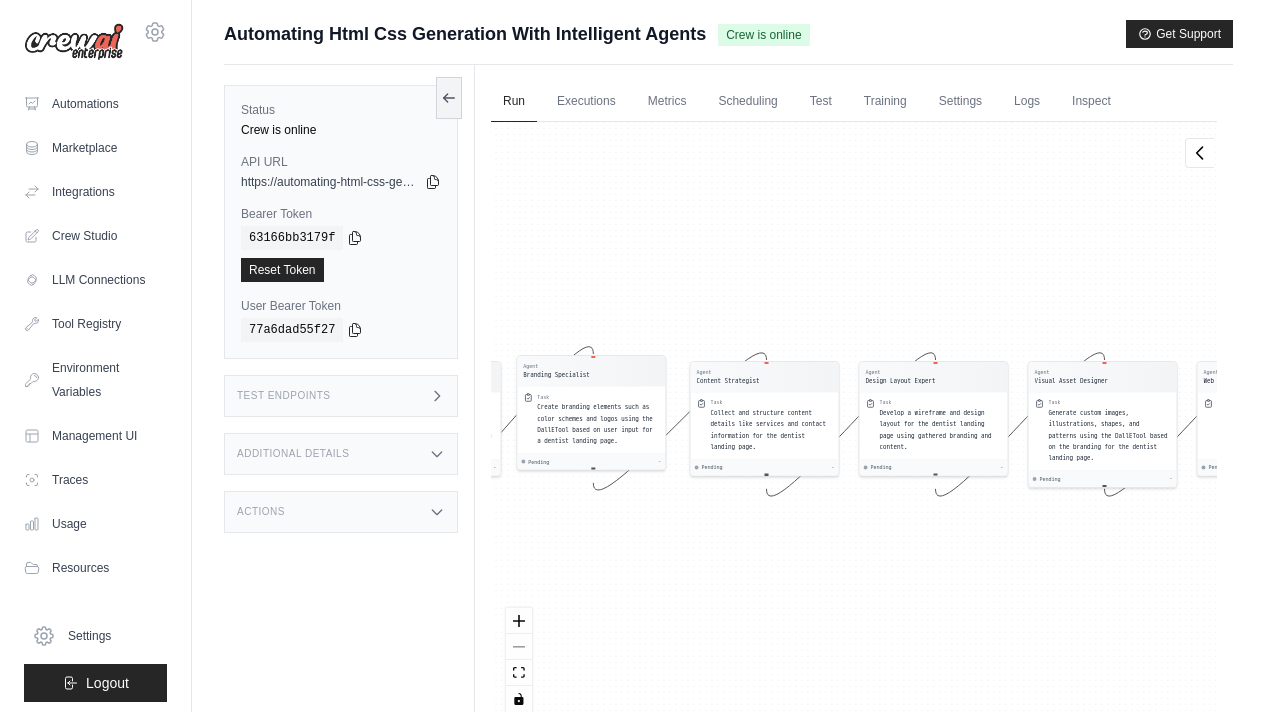 click on "Test Endpoints" at bounding box center (341, 396) 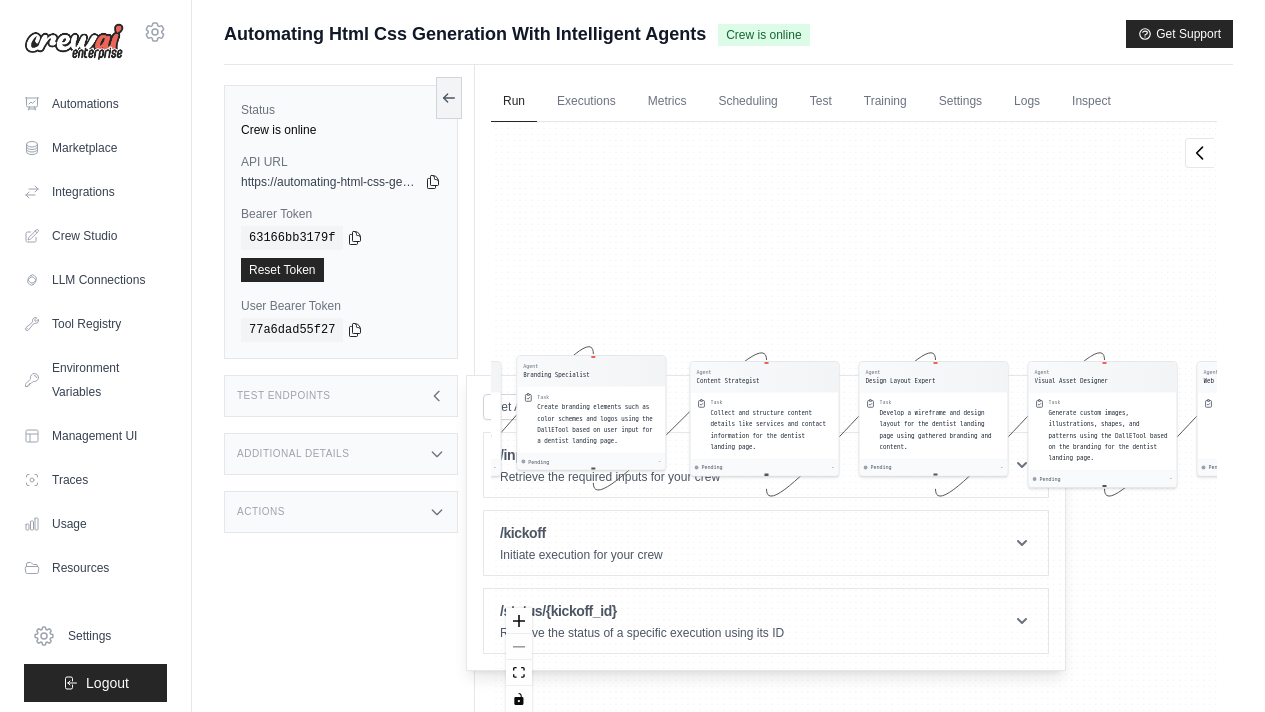 click on "Additional Details" at bounding box center [341, 454] 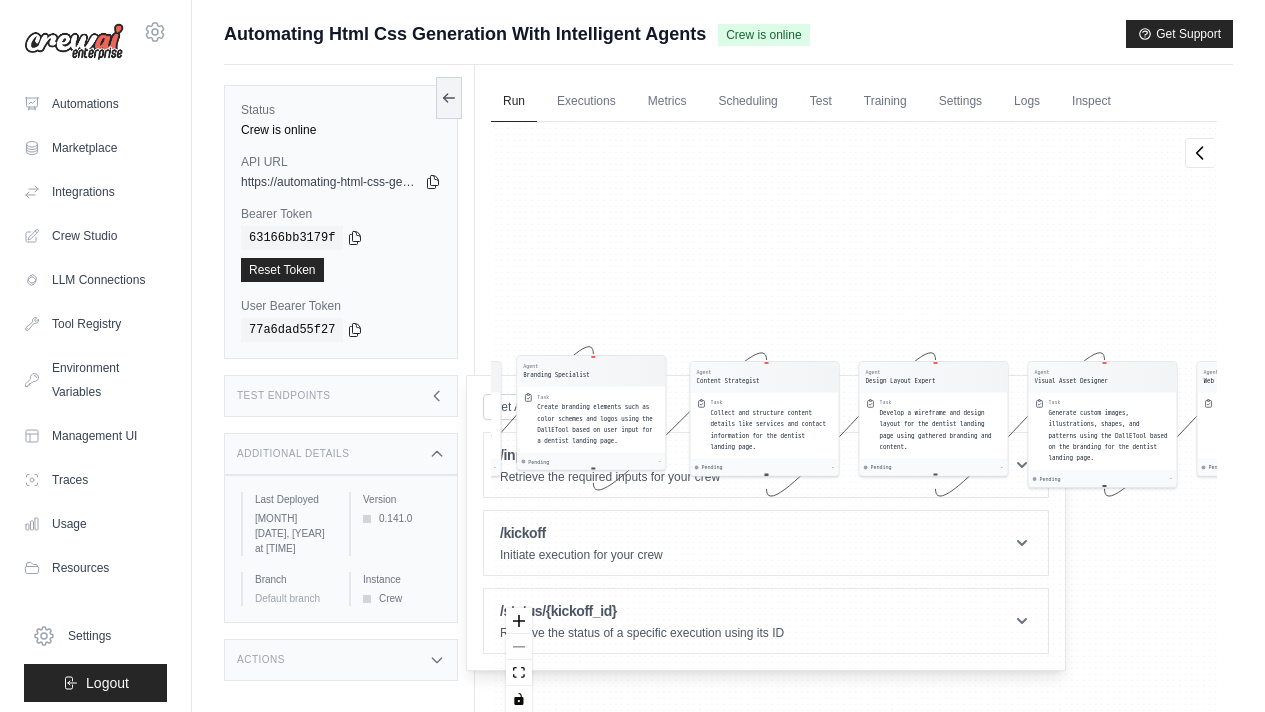 click on "Actions" at bounding box center [341, 660] 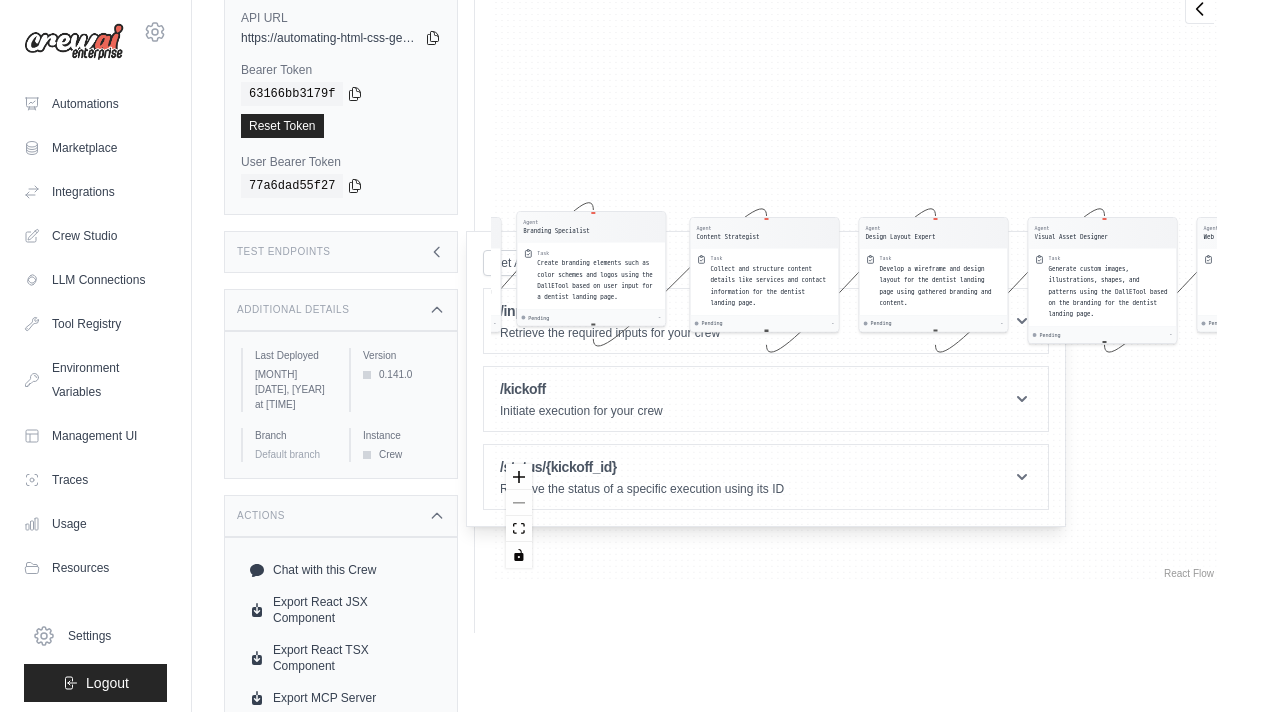 scroll, scrollTop: 180, scrollLeft: 0, axis: vertical 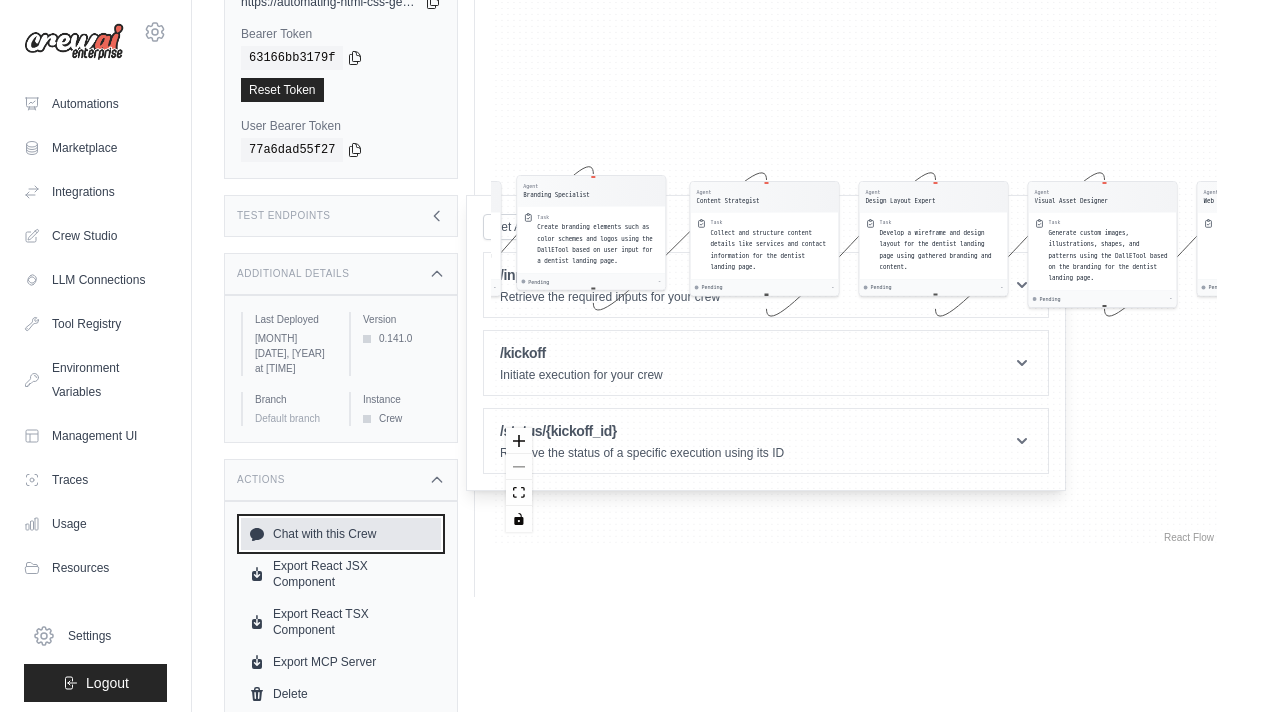 click on "Chat with this
Crew" at bounding box center (341, 534) 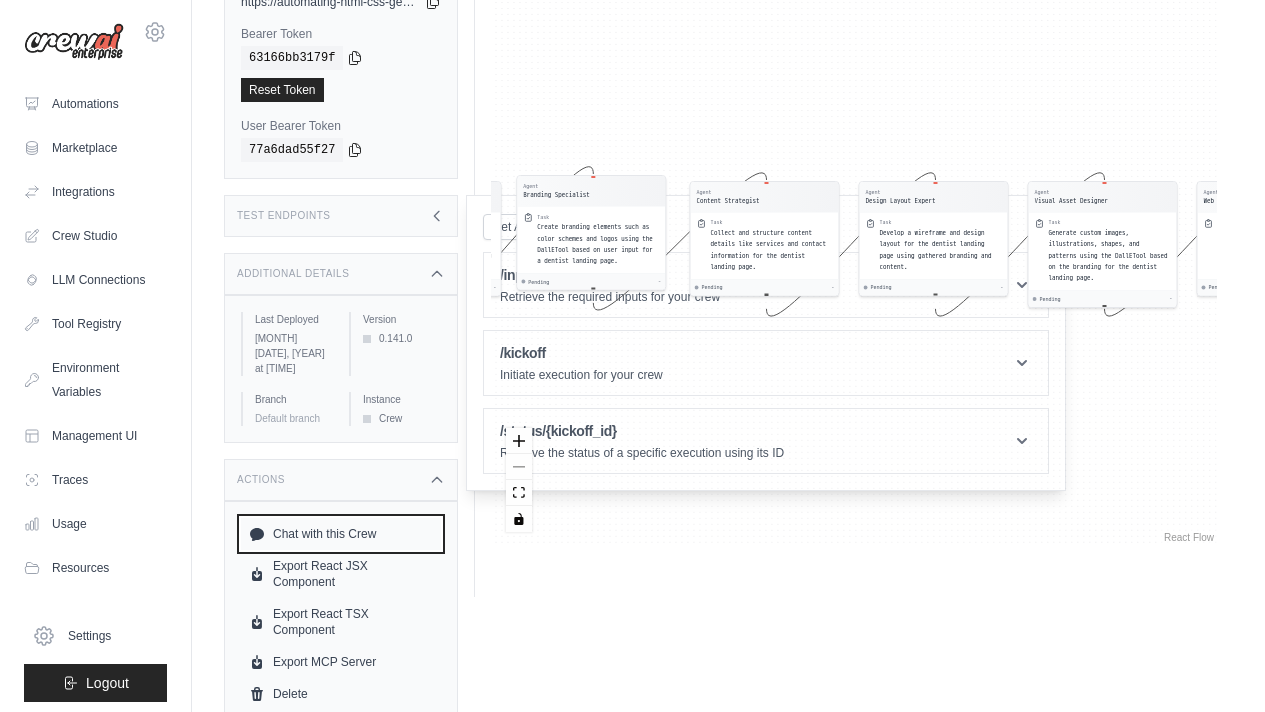 scroll, scrollTop: 0, scrollLeft: 0, axis: both 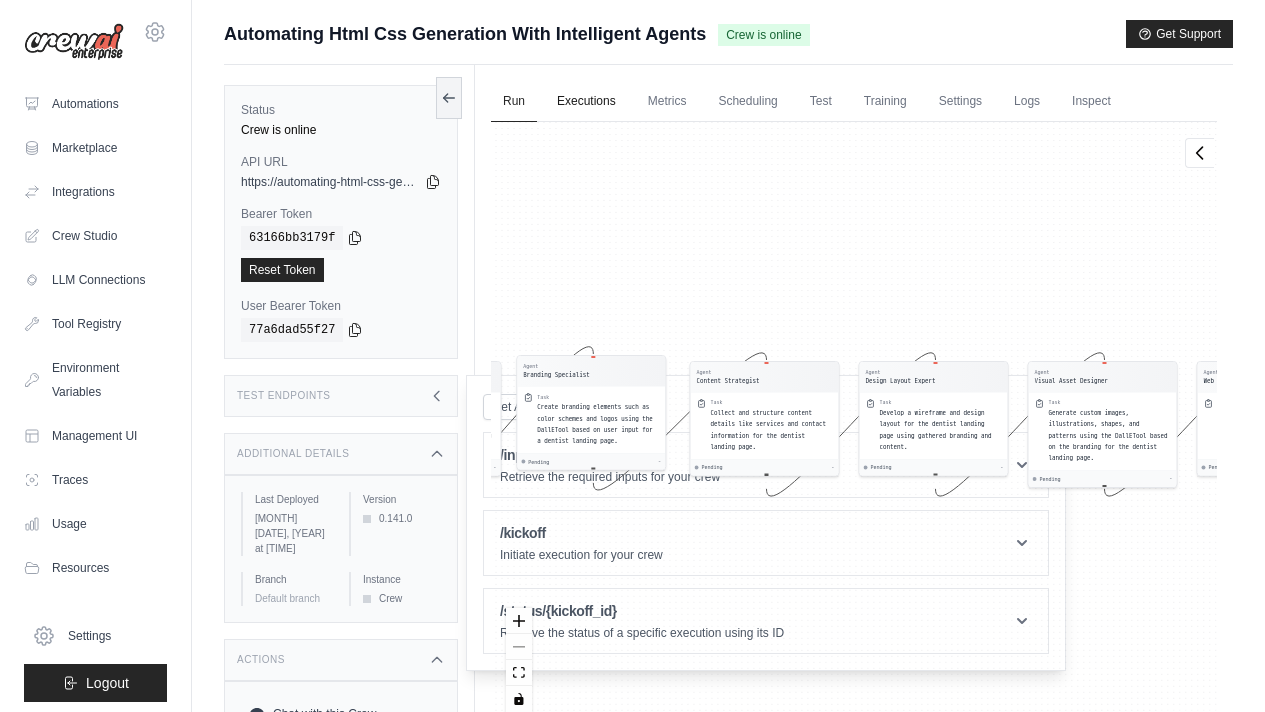 click on "Executions" at bounding box center (586, 102) 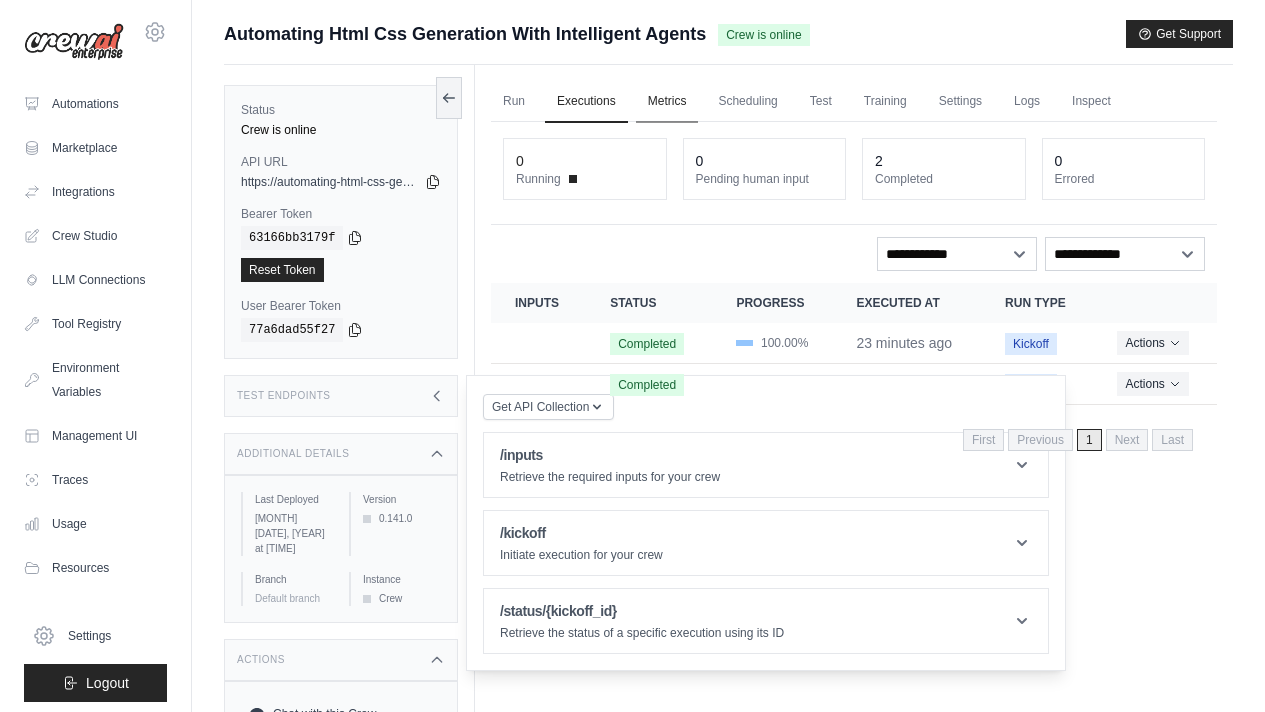 click on "Metrics" at bounding box center (667, 102) 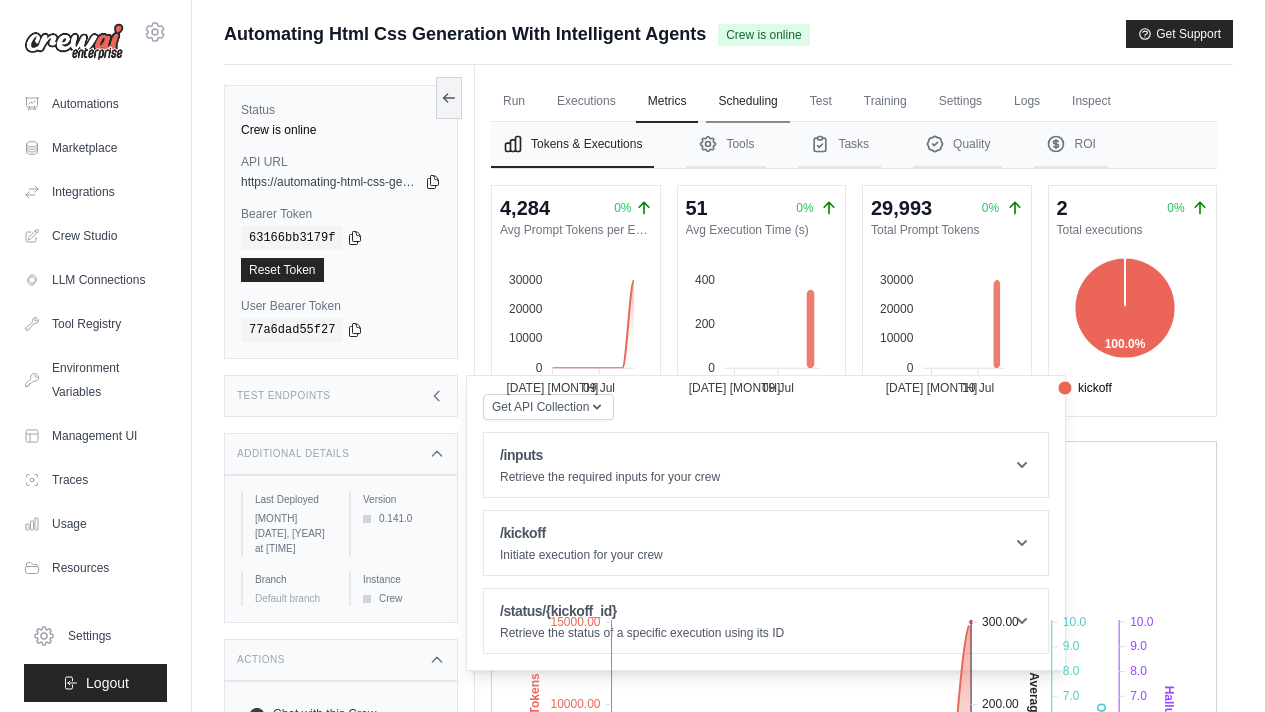 click on "Scheduling" at bounding box center [747, 102] 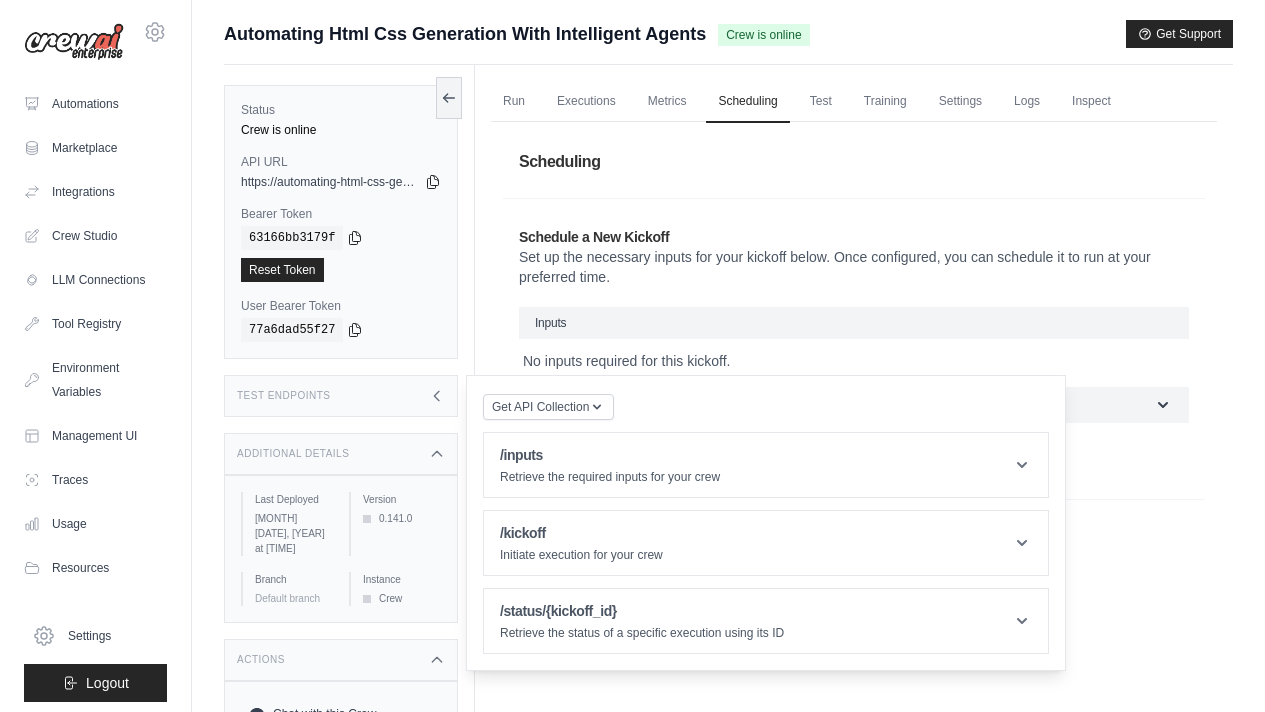 click on "Run
Executions
Metrics
Scheduling
Test
Training
Settings
Logs
Inspect" at bounding box center (854, 101) 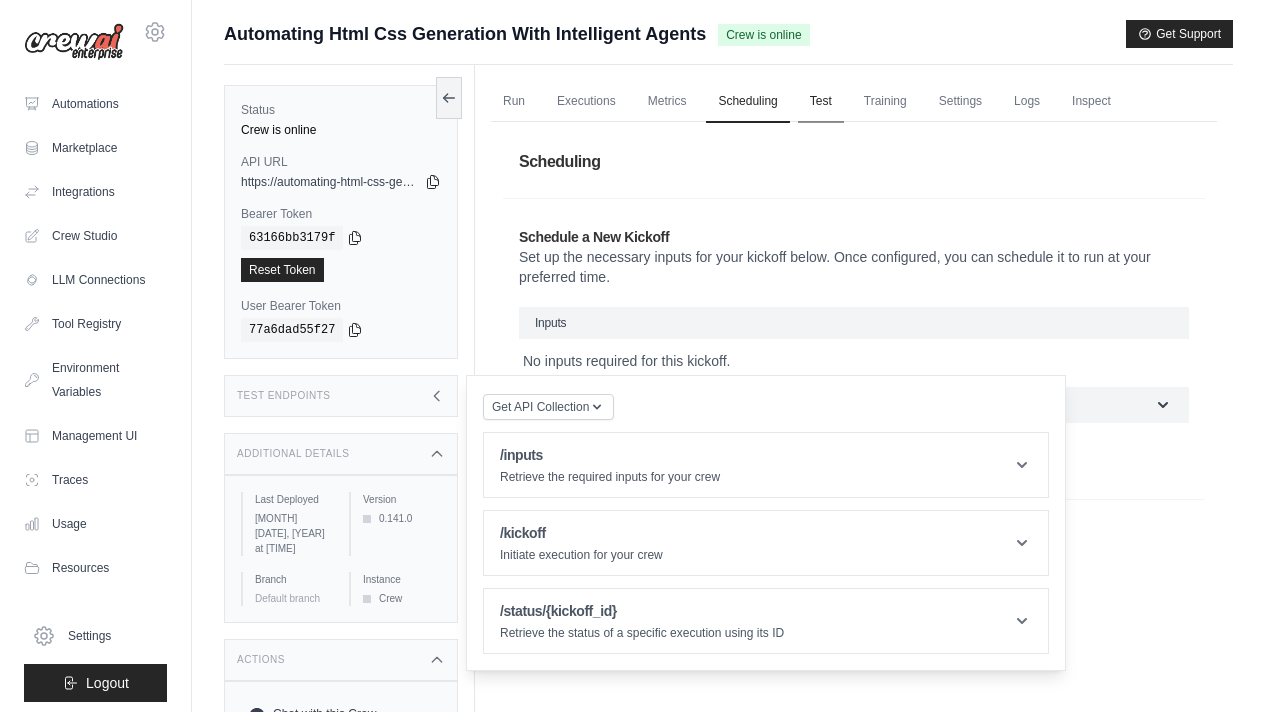 click on "Test" at bounding box center (821, 102) 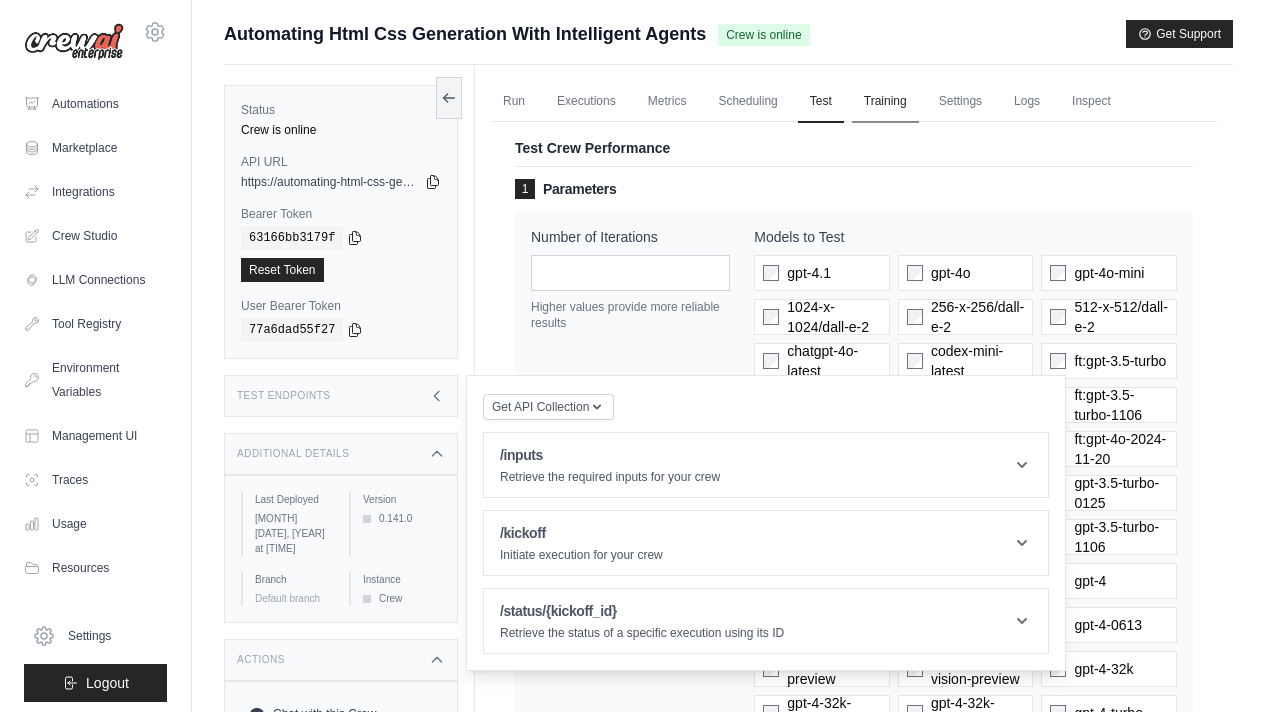 click on "Training" at bounding box center (885, 102) 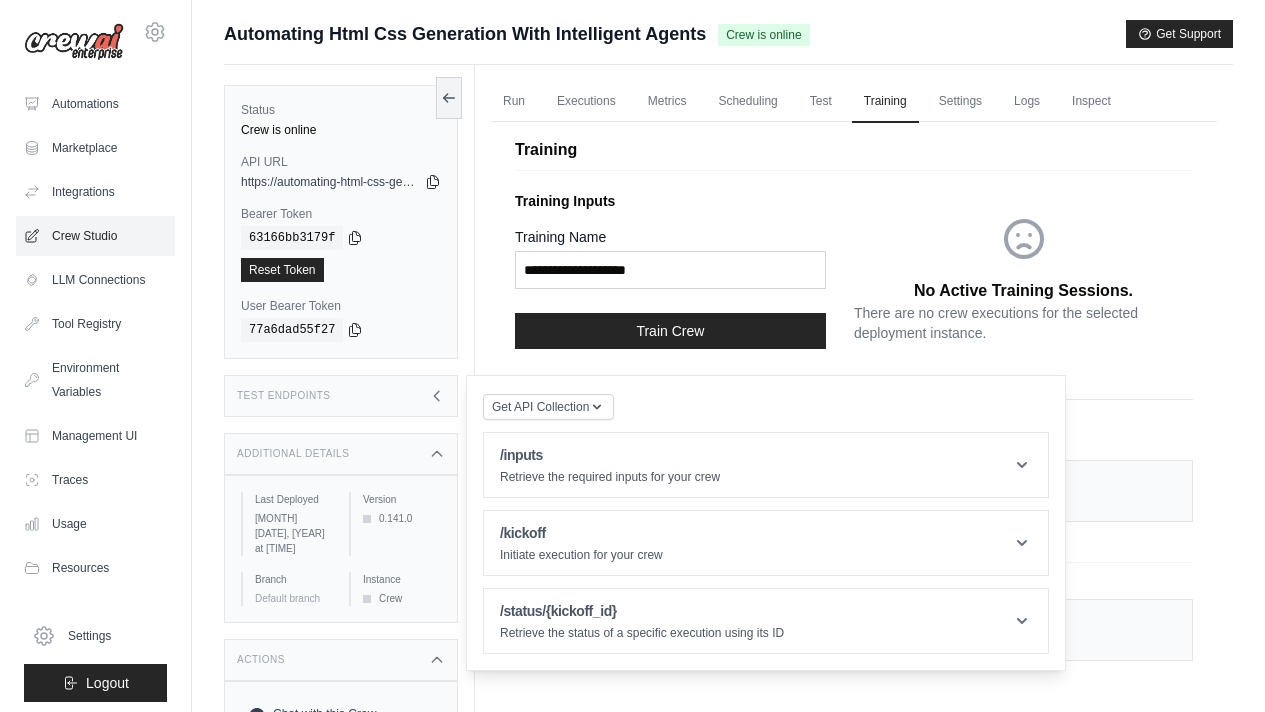 click on "Crew Studio" at bounding box center [95, 236] 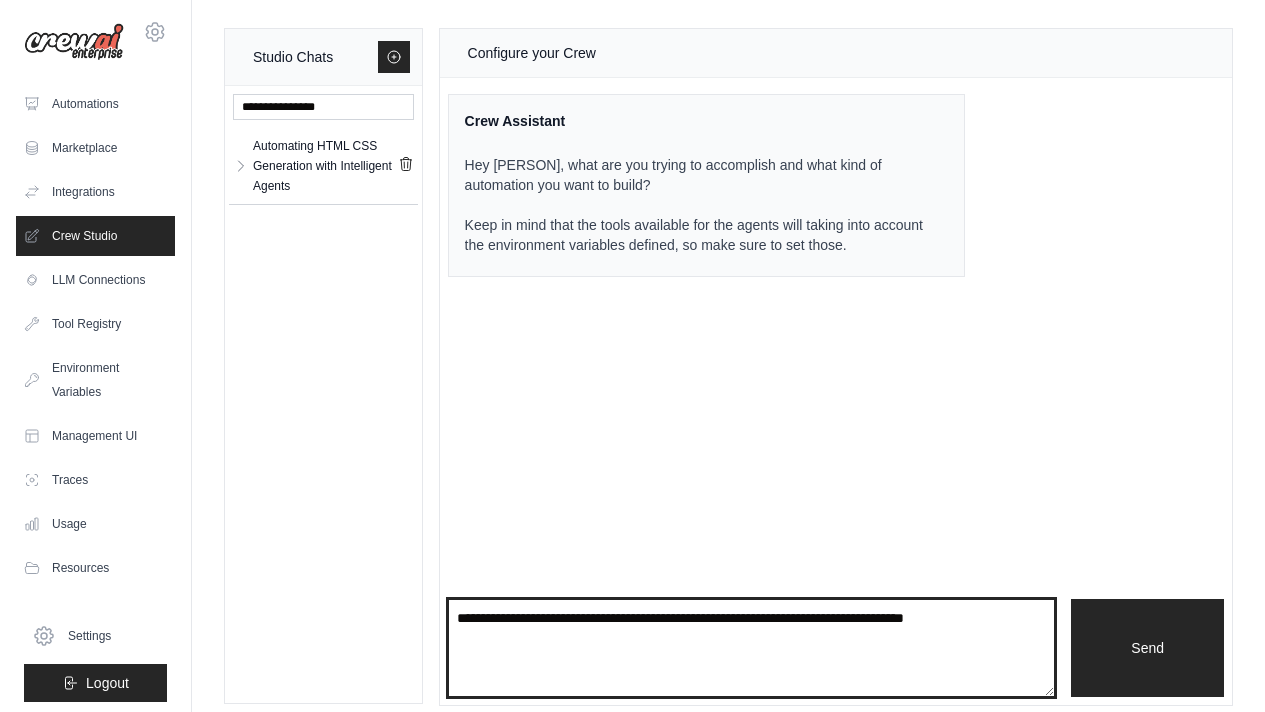 click at bounding box center (752, 648) 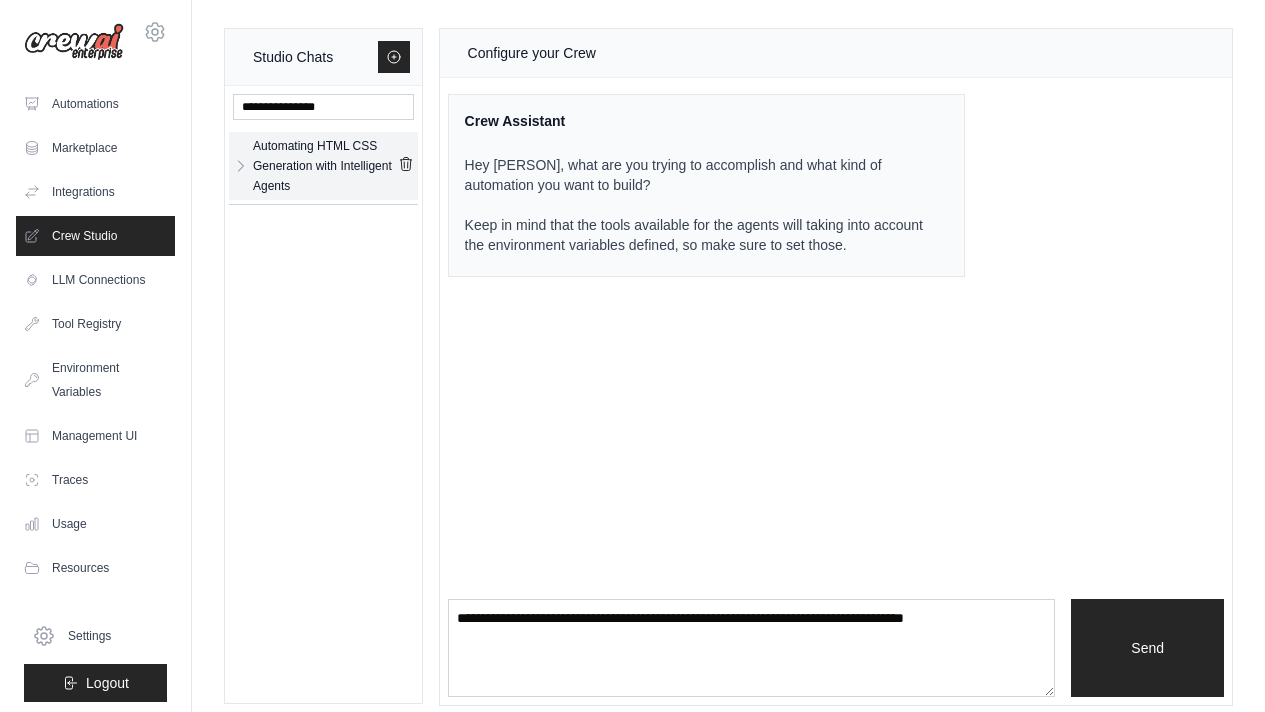 click on "Automating HTML CSS Generation with Intelligent Agents" at bounding box center (325, 166) 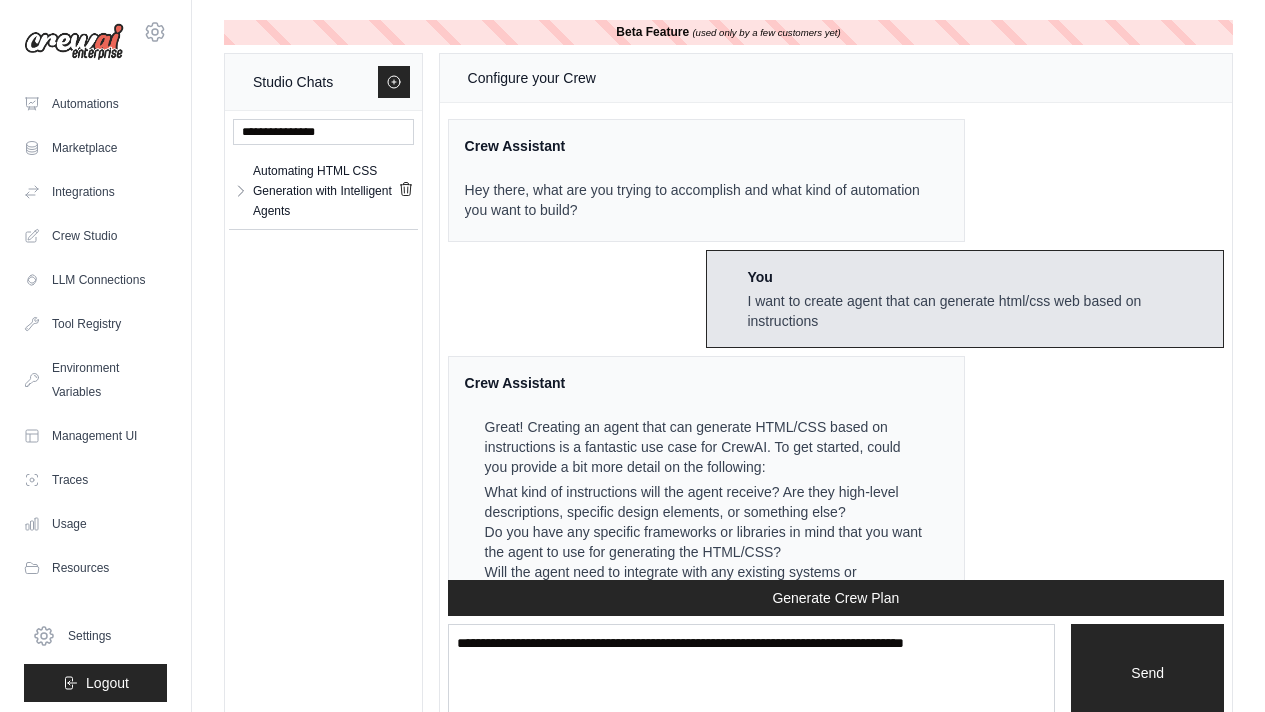 scroll, scrollTop: 15118, scrollLeft: 0, axis: vertical 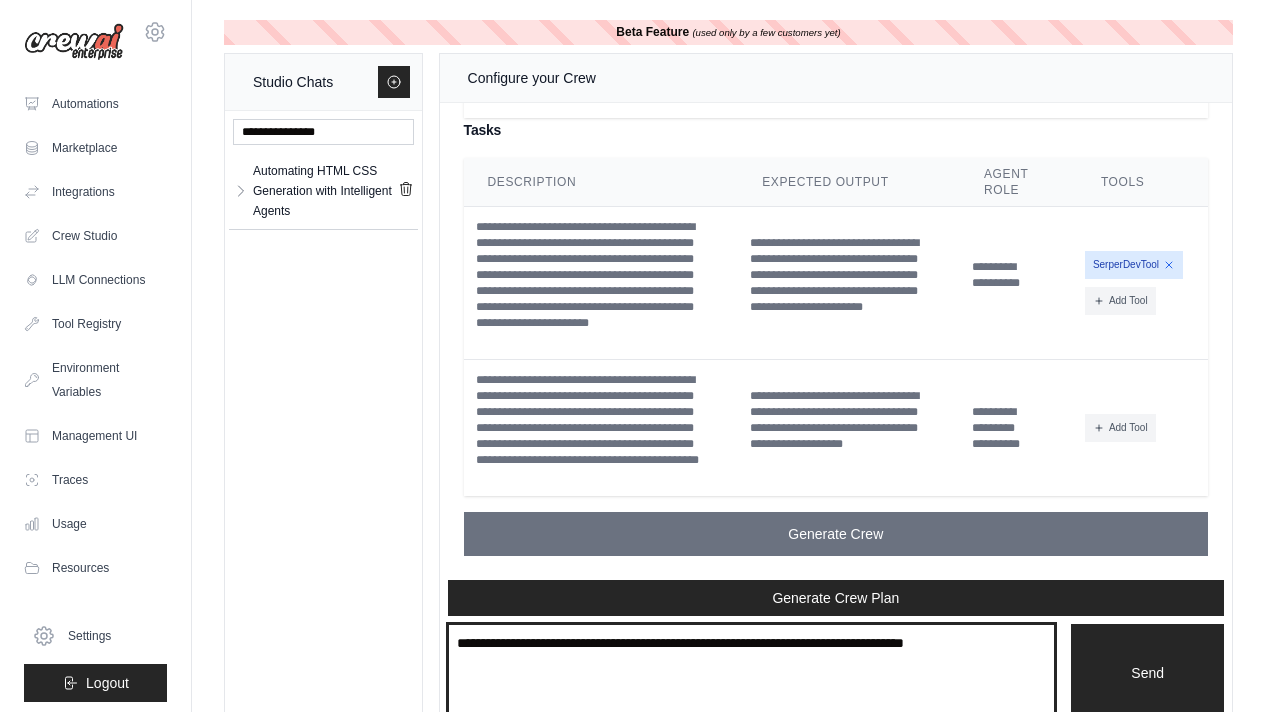 click at bounding box center [752, 673] 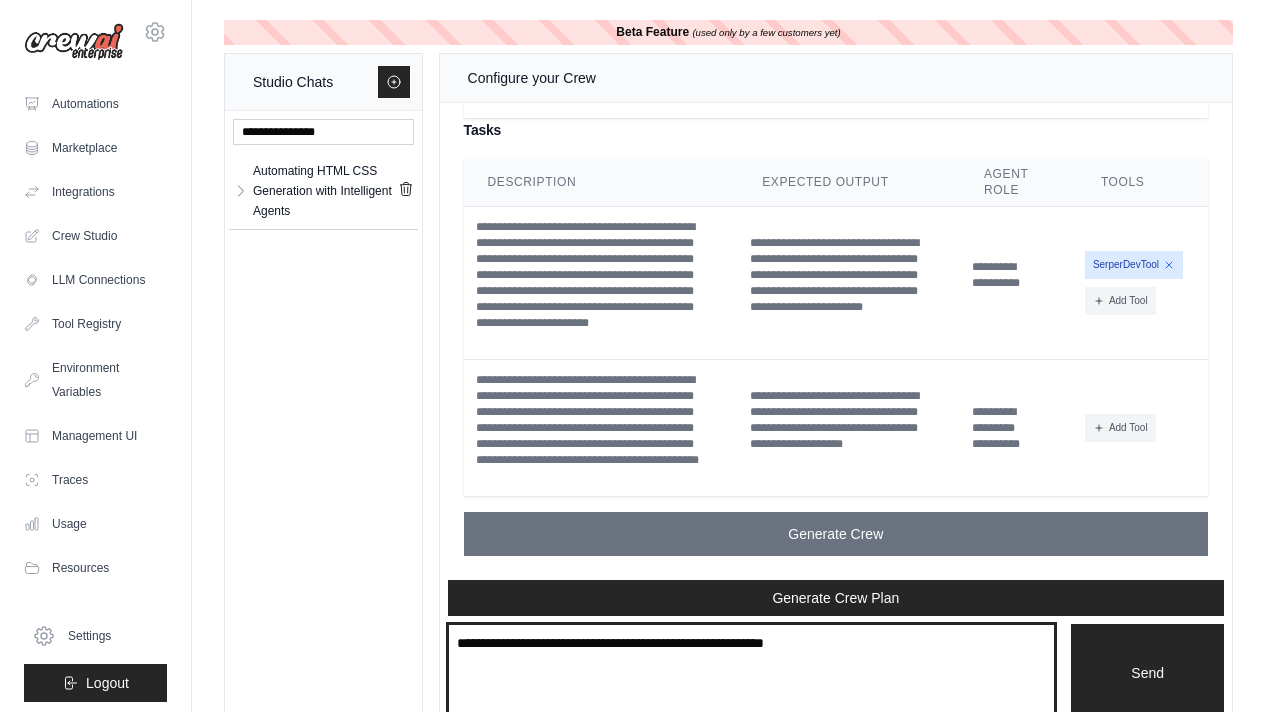 type on "**********" 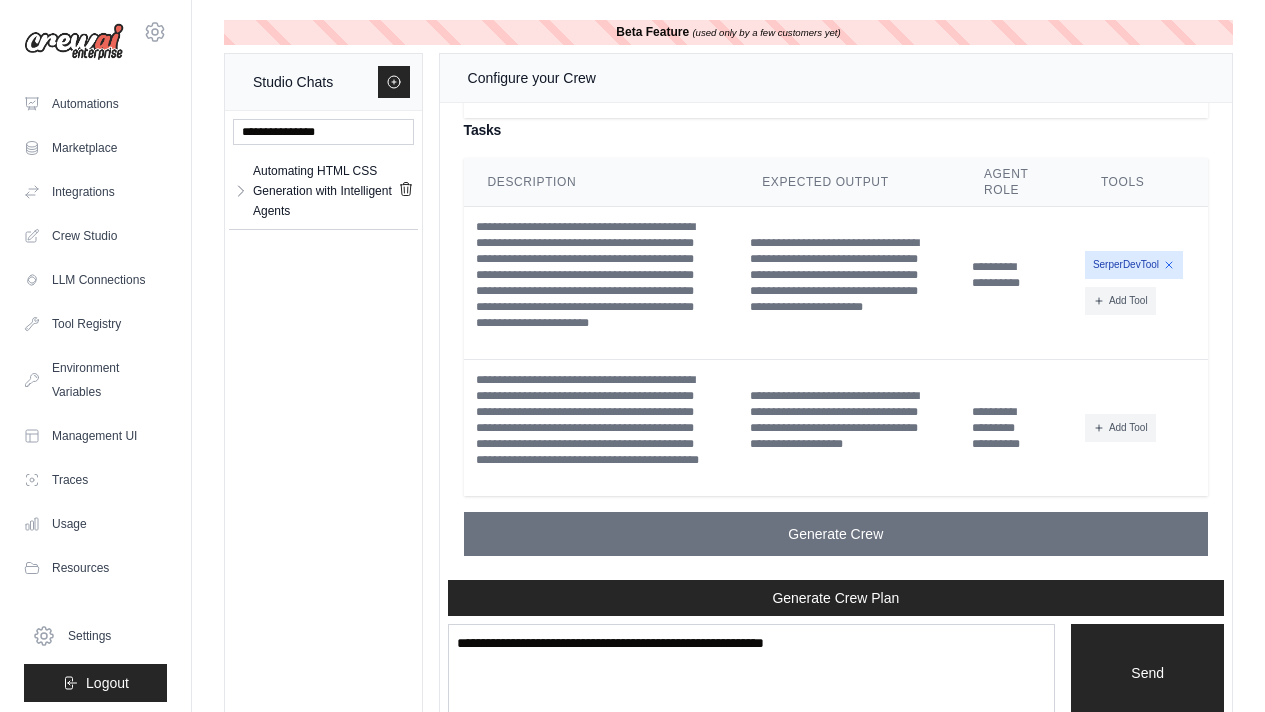 type 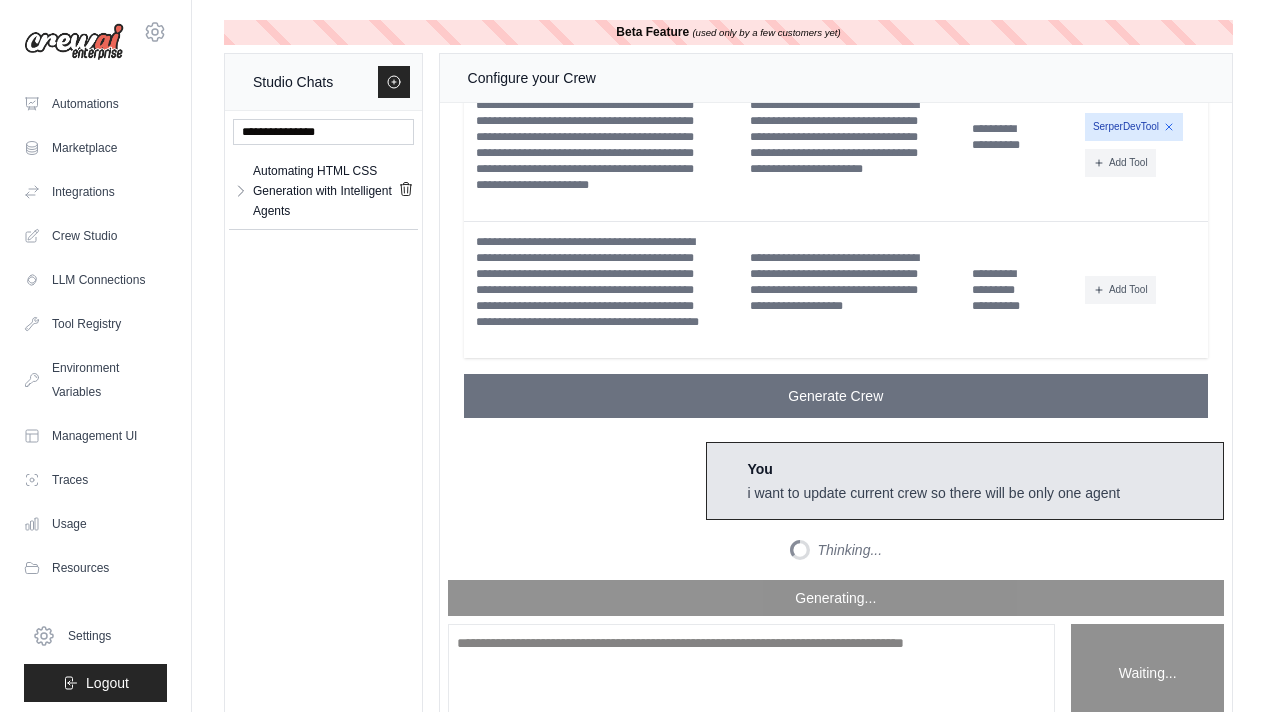 scroll, scrollTop: 16249, scrollLeft: 0, axis: vertical 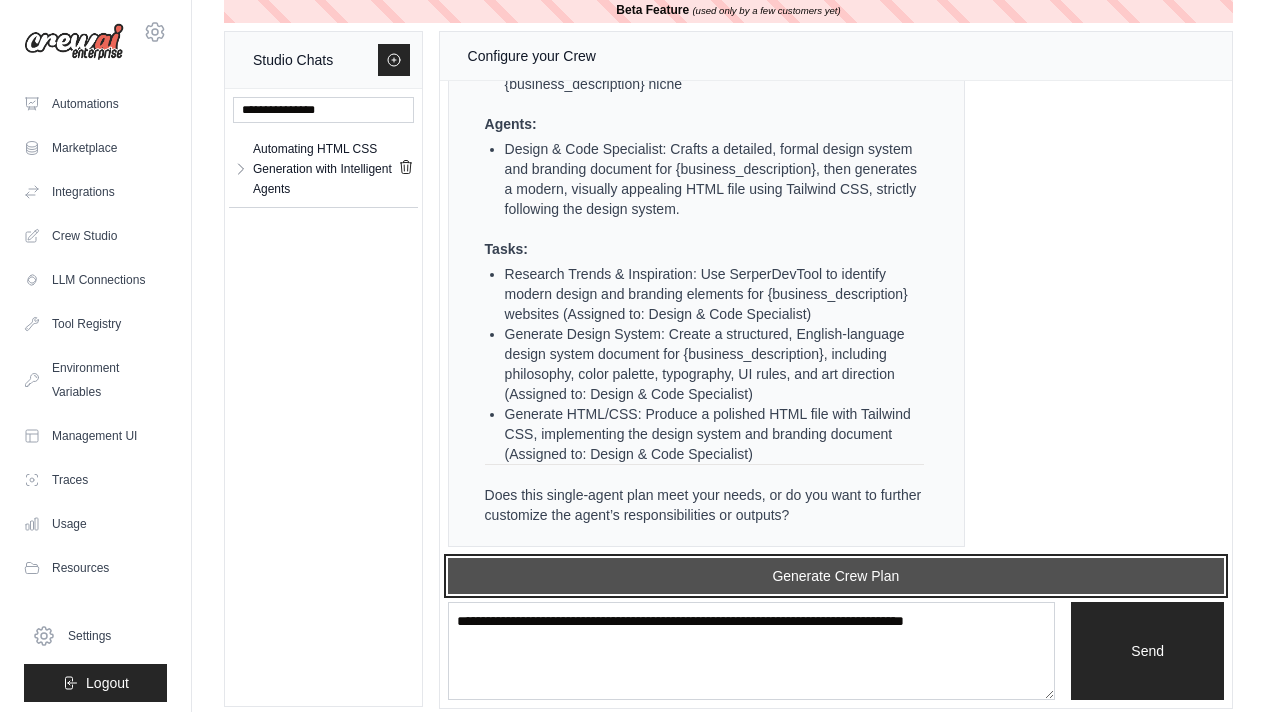 click on "Generate Crew Plan" at bounding box center (836, 576) 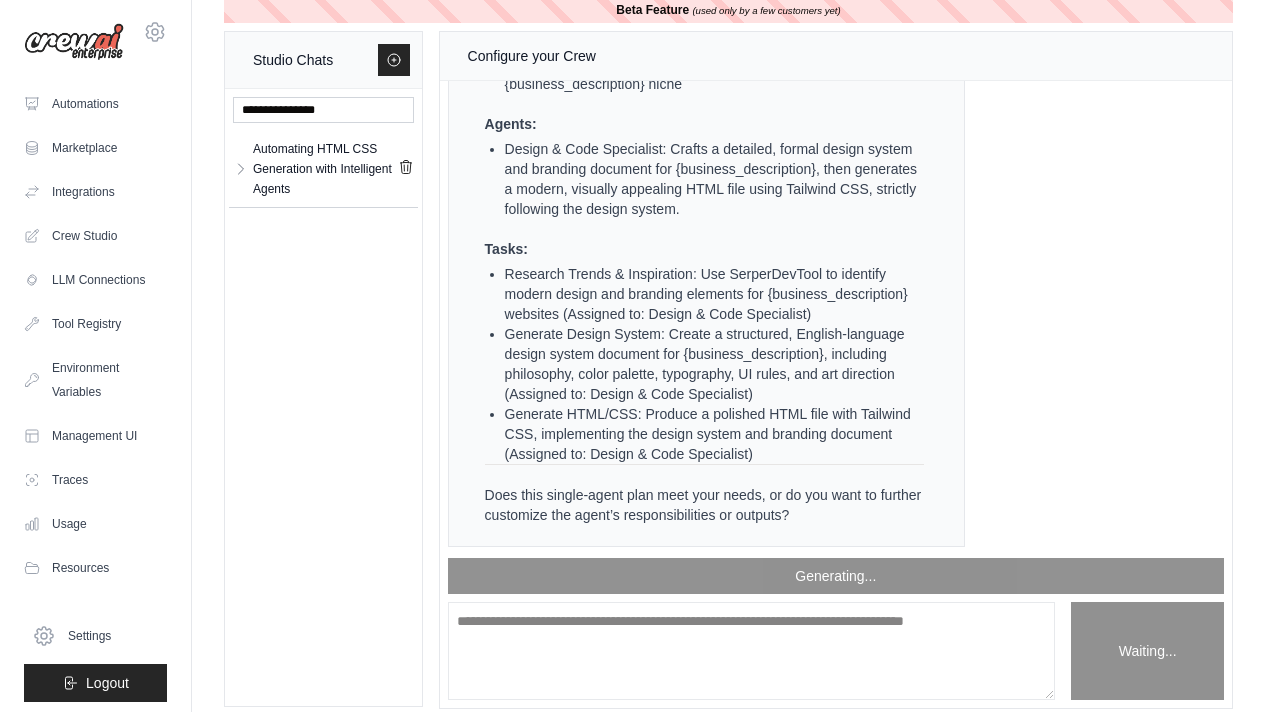 scroll, scrollTop: 17325, scrollLeft: 0, axis: vertical 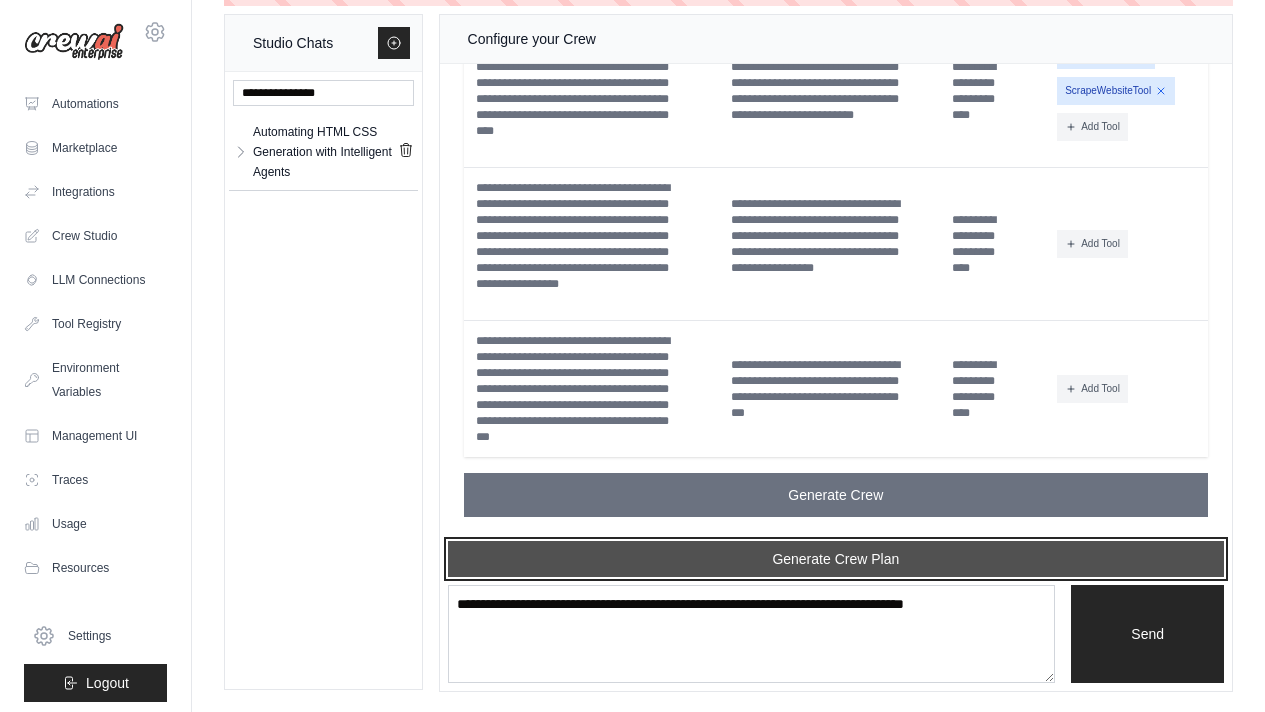 click on "Generate Crew Plan" at bounding box center [836, 559] 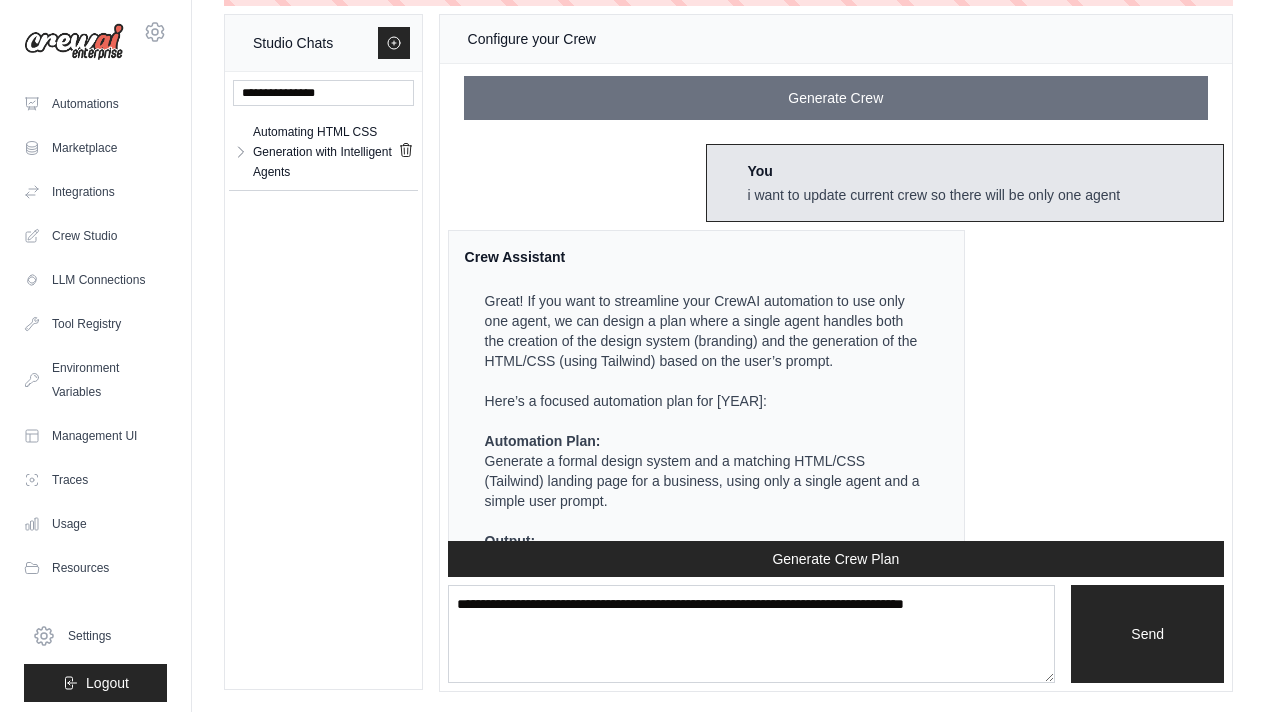 scroll, scrollTop: 15432, scrollLeft: 0, axis: vertical 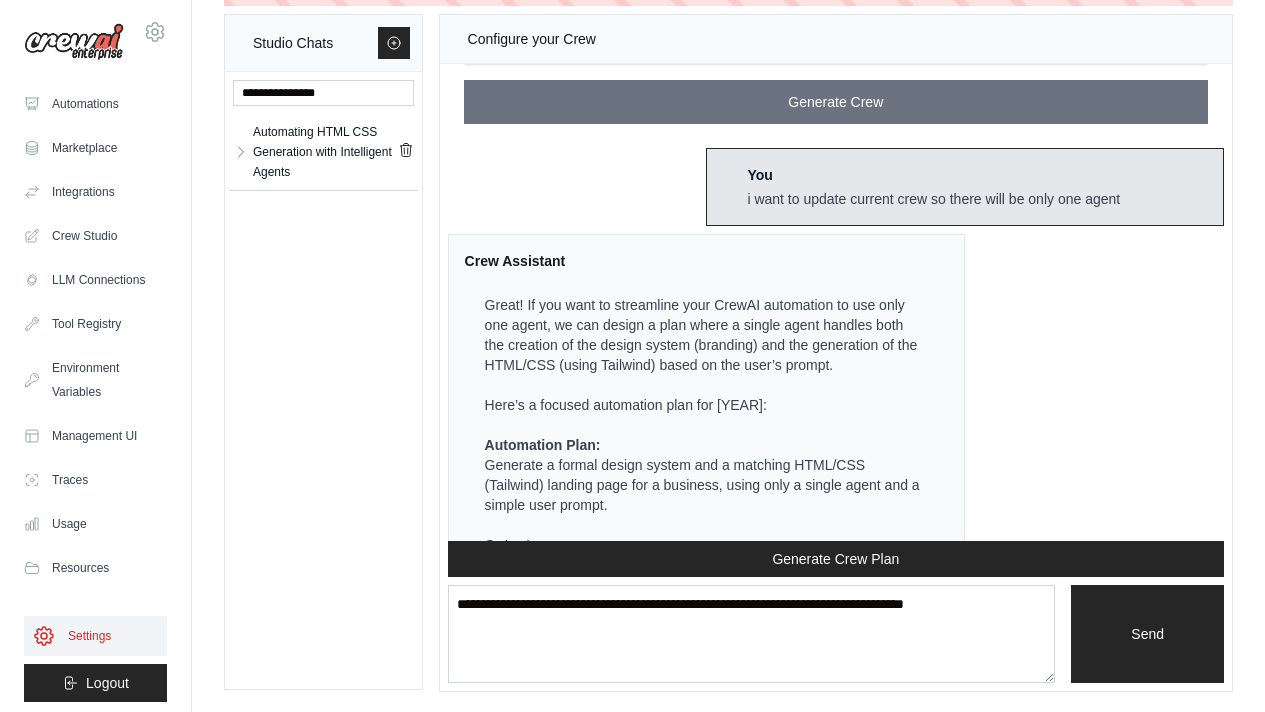 click on "Settings" at bounding box center [95, 636] 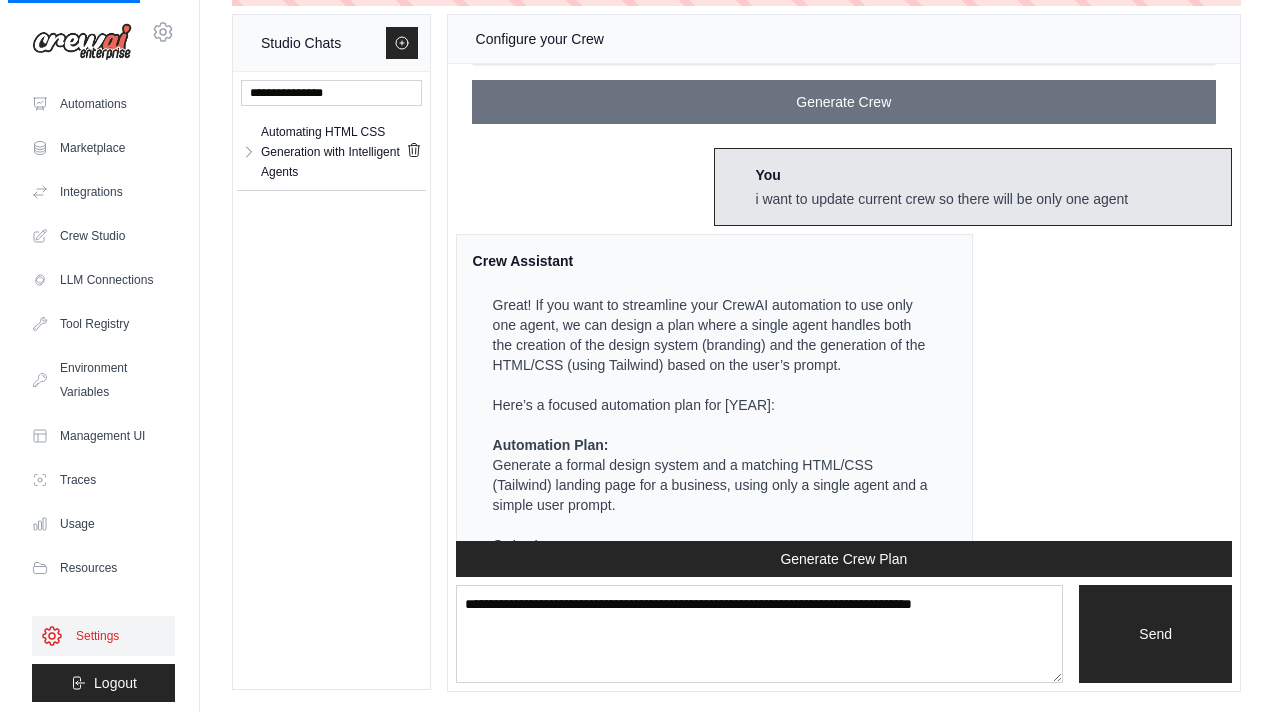 scroll, scrollTop: 0, scrollLeft: 0, axis: both 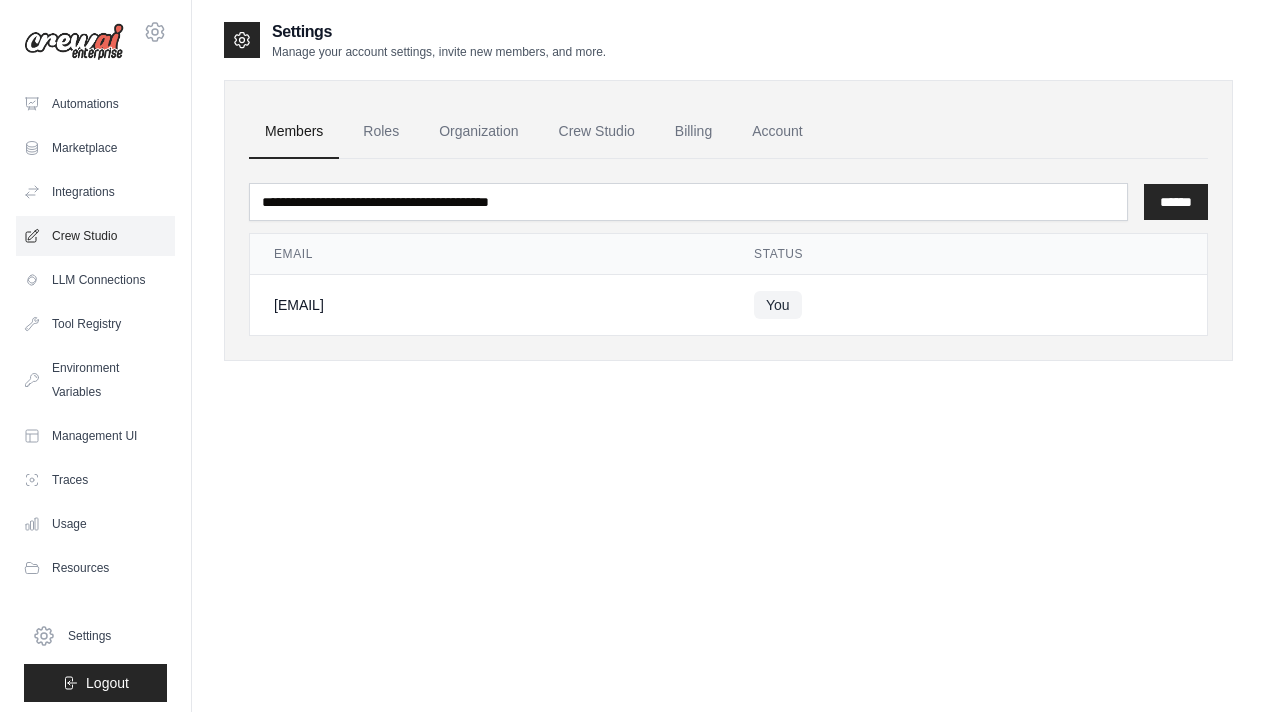 click on "Crew Studio" at bounding box center (95, 236) 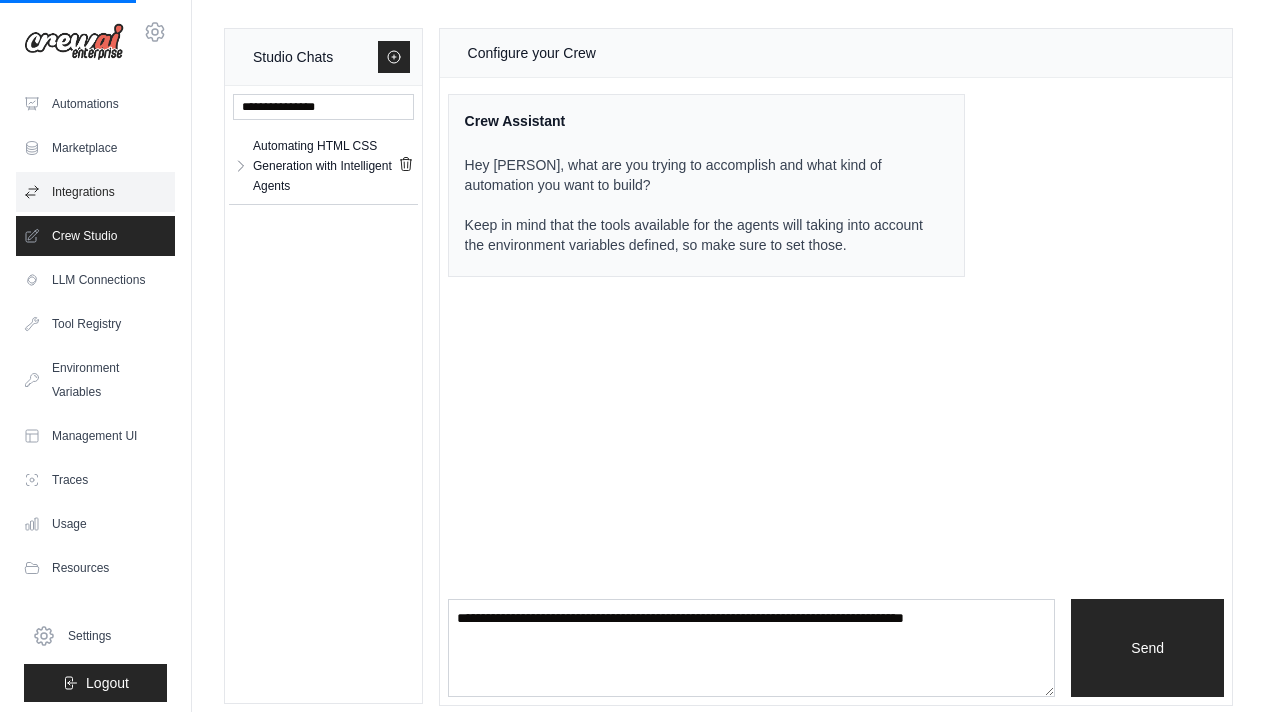 click on "Integrations" at bounding box center [95, 192] 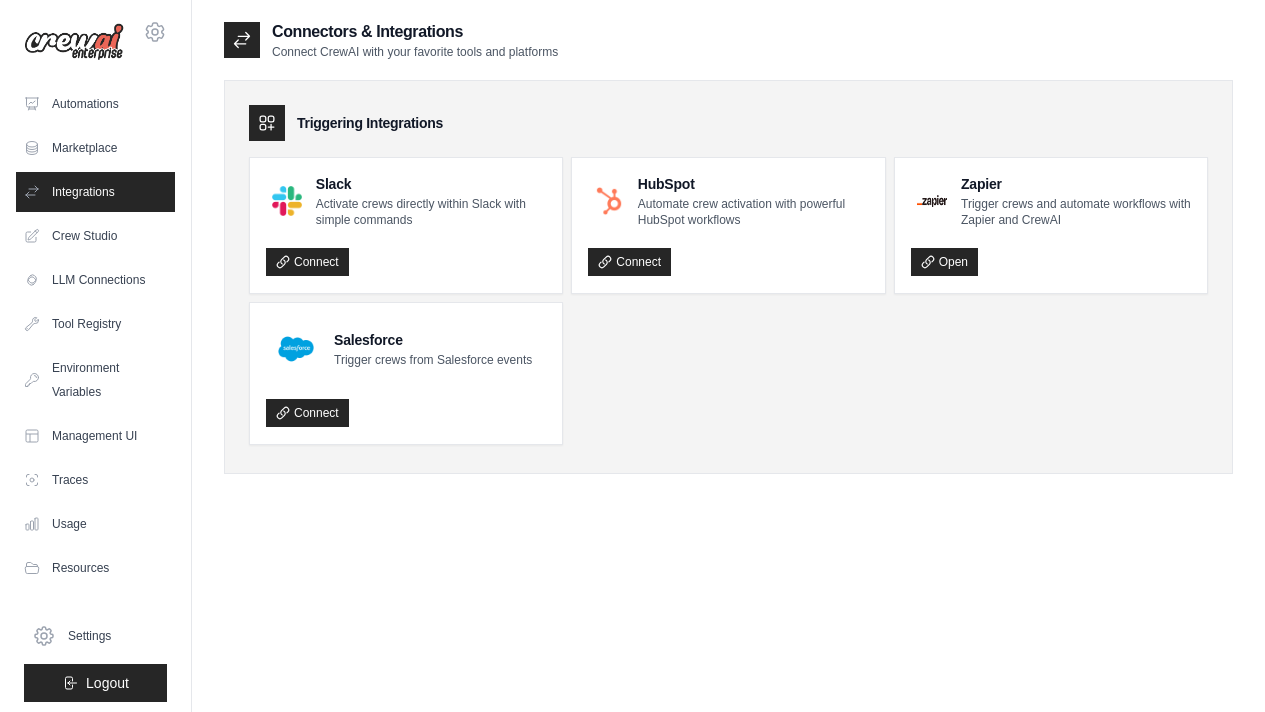 click on "Marketplace" at bounding box center [95, 148] 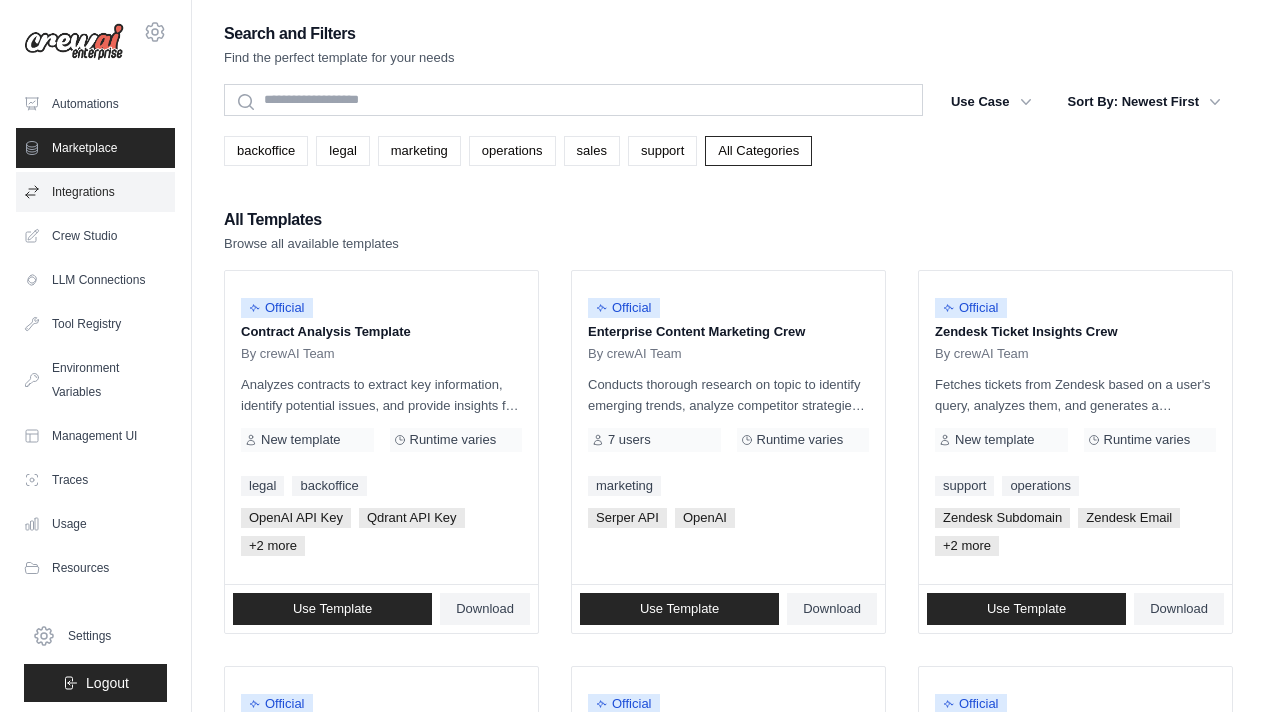 click on "Integrations" at bounding box center (95, 192) 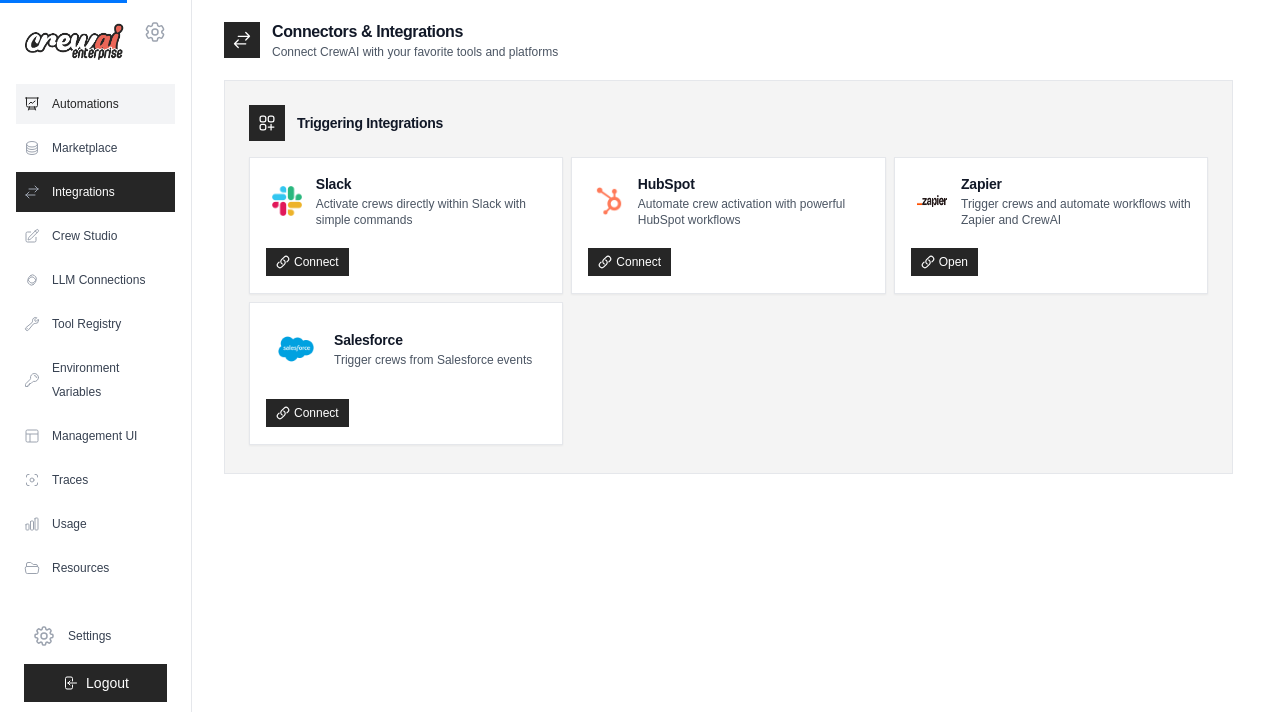 click on "Automations" at bounding box center (95, 104) 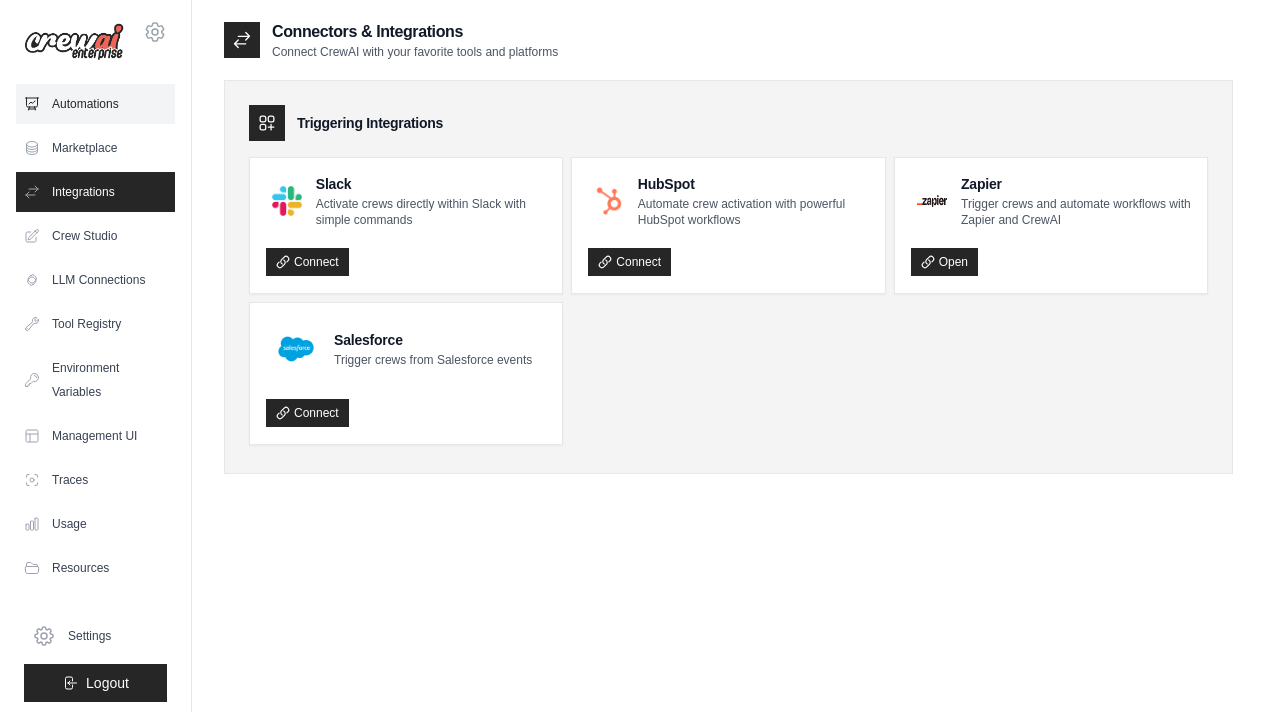 click on "Automations" at bounding box center (95, 104) 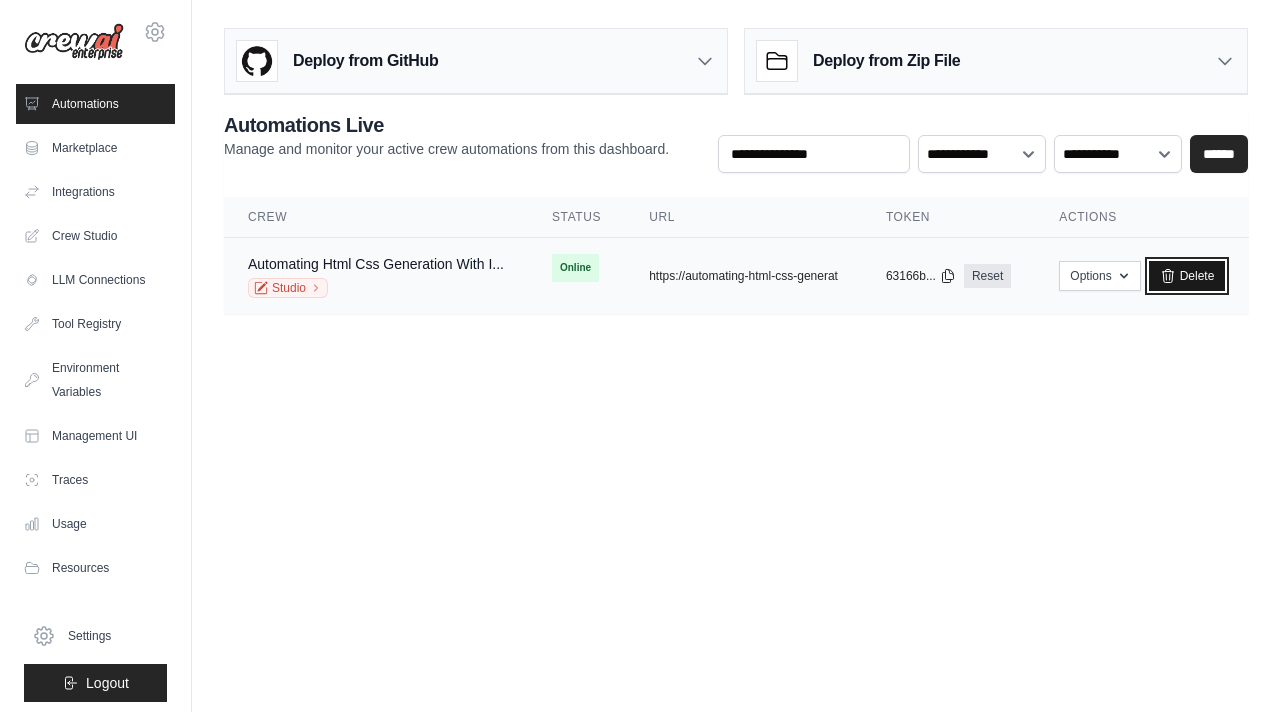 click on "Delete" at bounding box center (1187, 276) 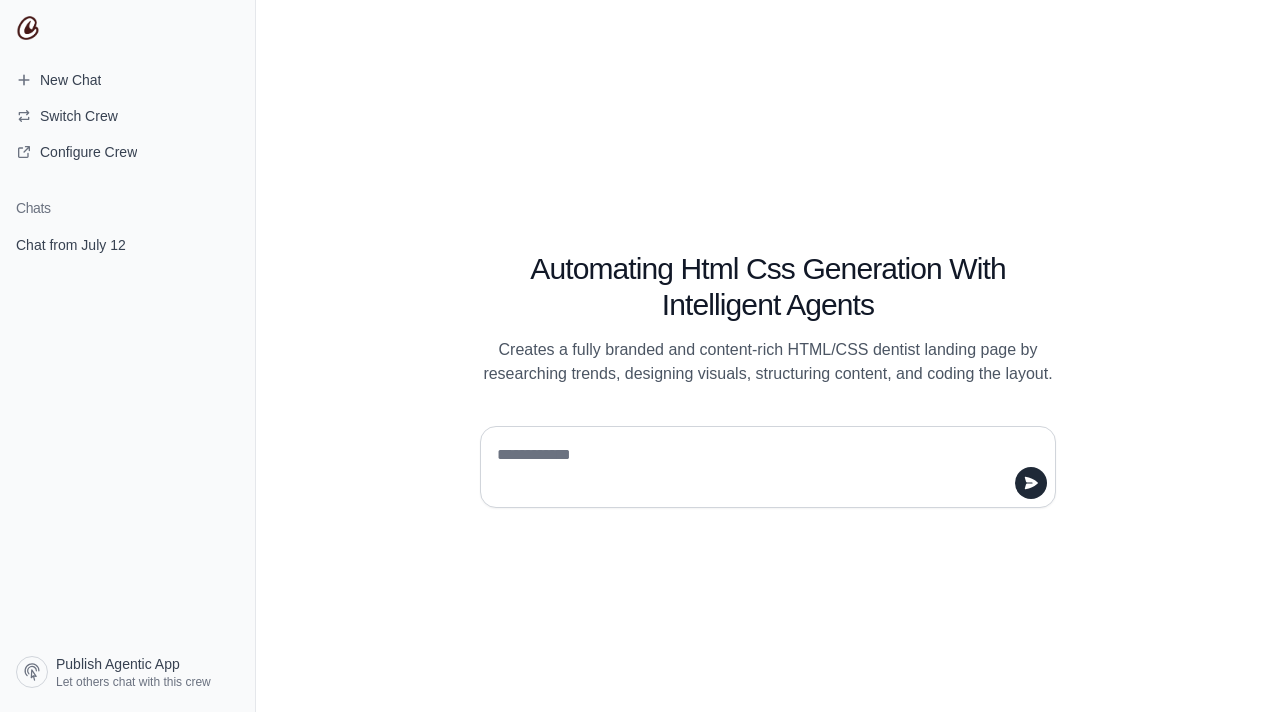 scroll, scrollTop: 0, scrollLeft: 0, axis: both 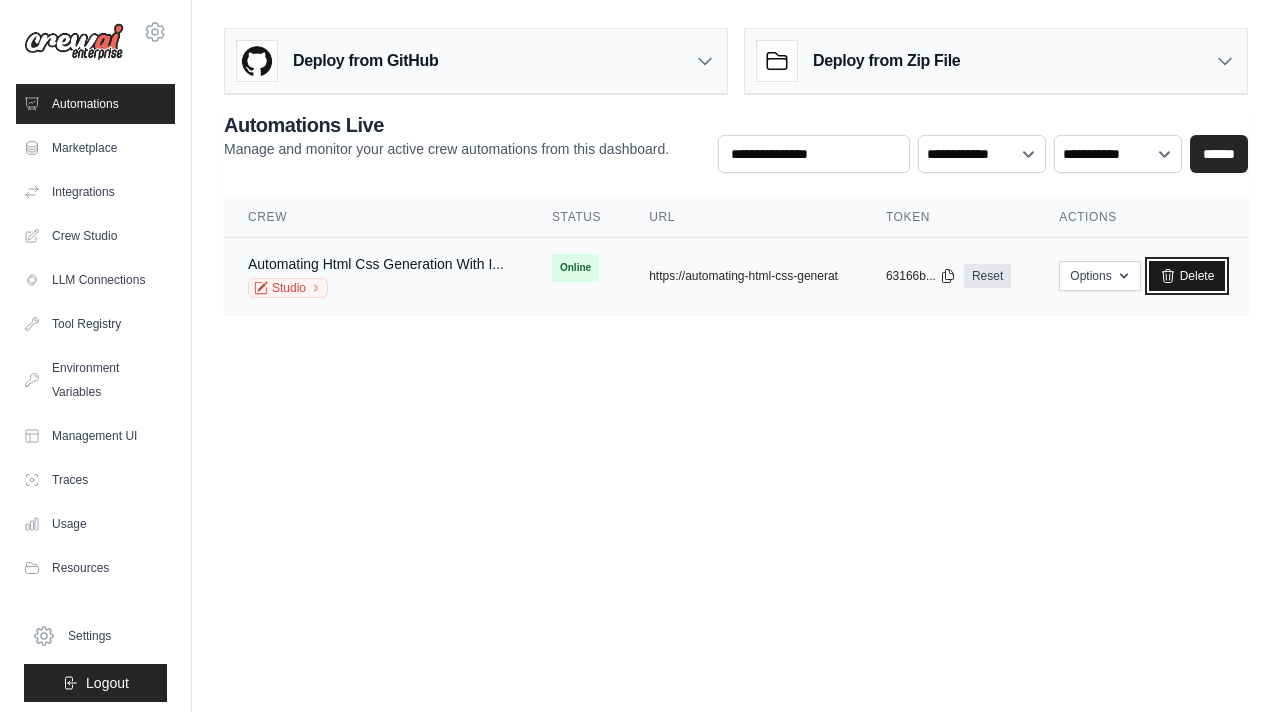 click 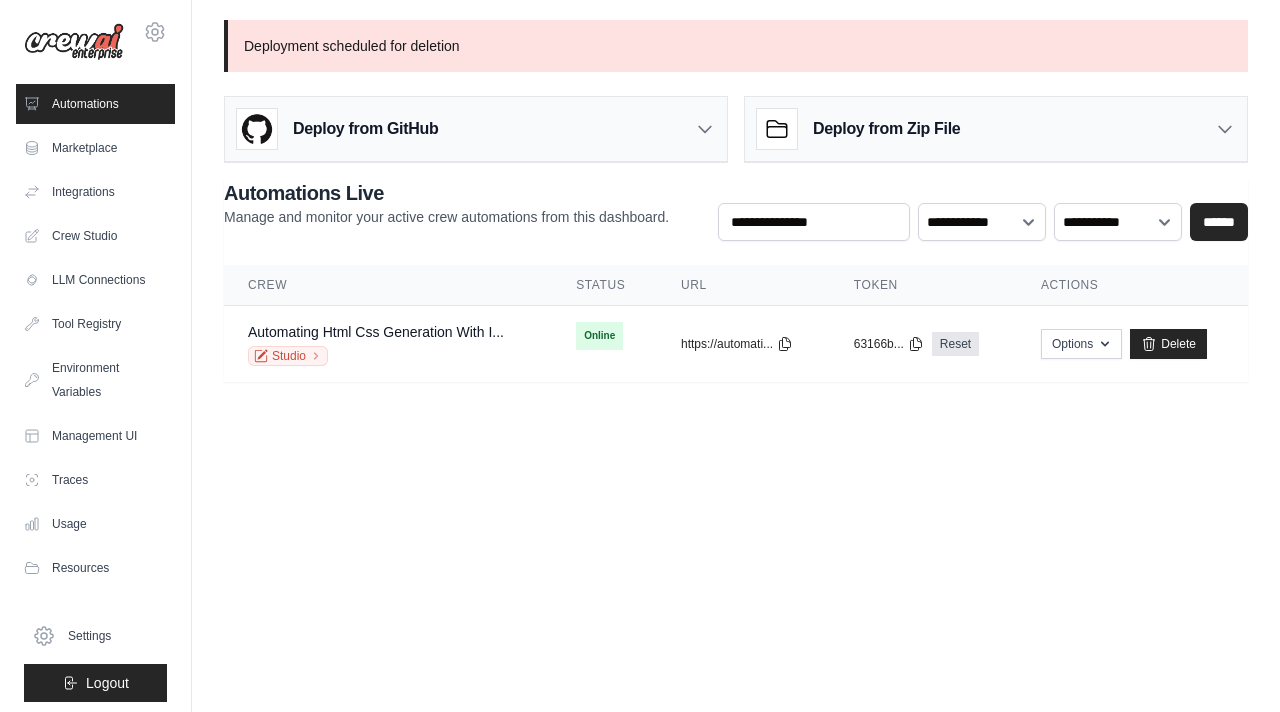 scroll, scrollTop: 0, scrollLeft: 0, axis: both 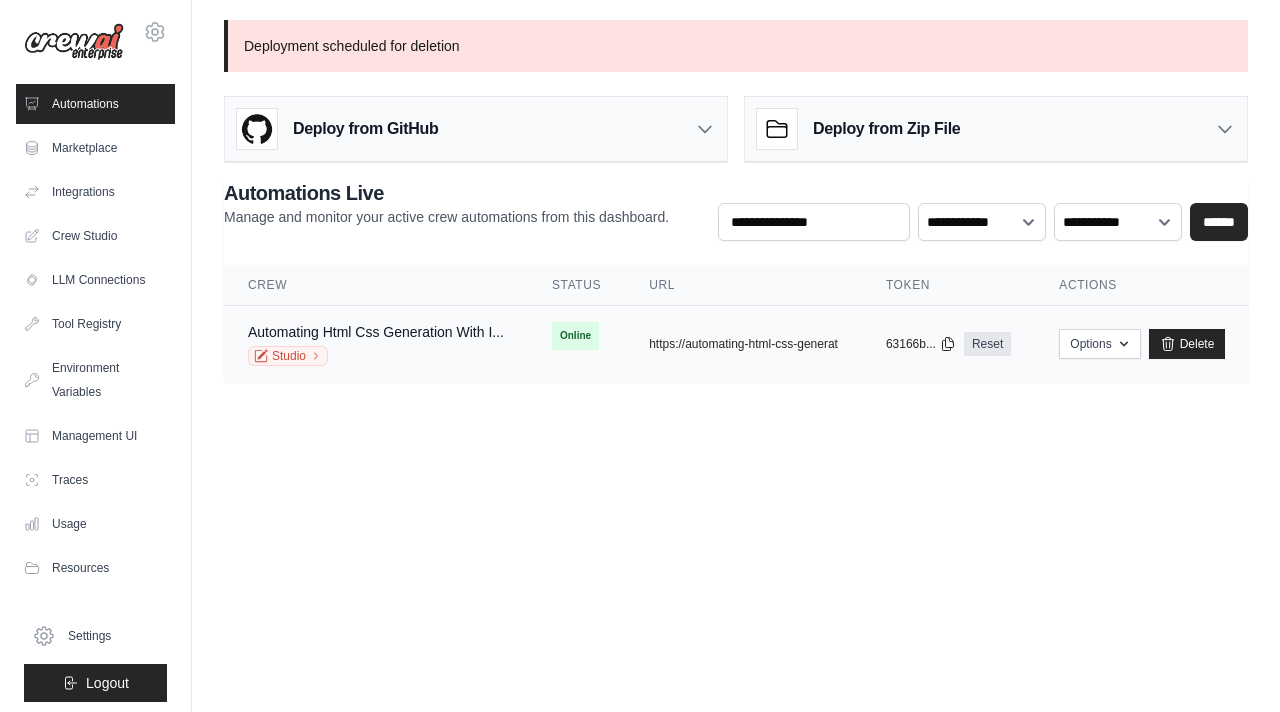 click on "Automating Html Css Generation With I...
Studio" at bounding box center [376, 344] 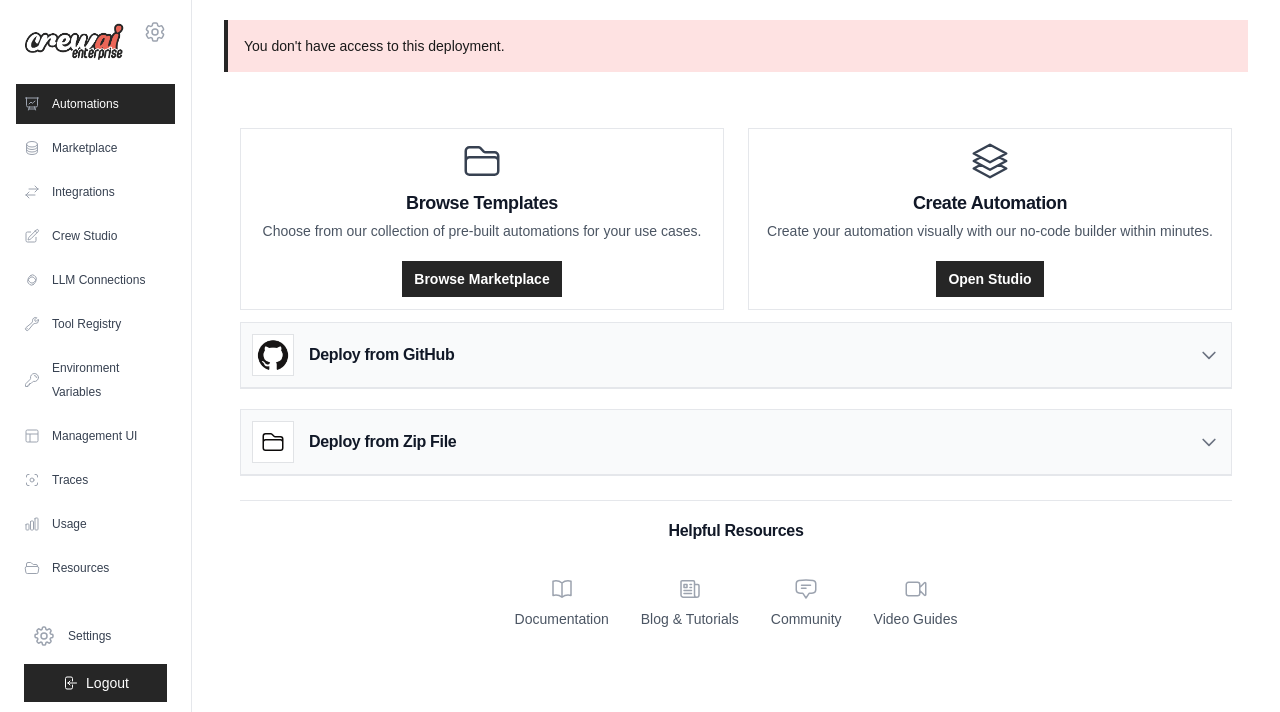 scroll, scrollTop: 0, scrollLeft: 0, axis: both 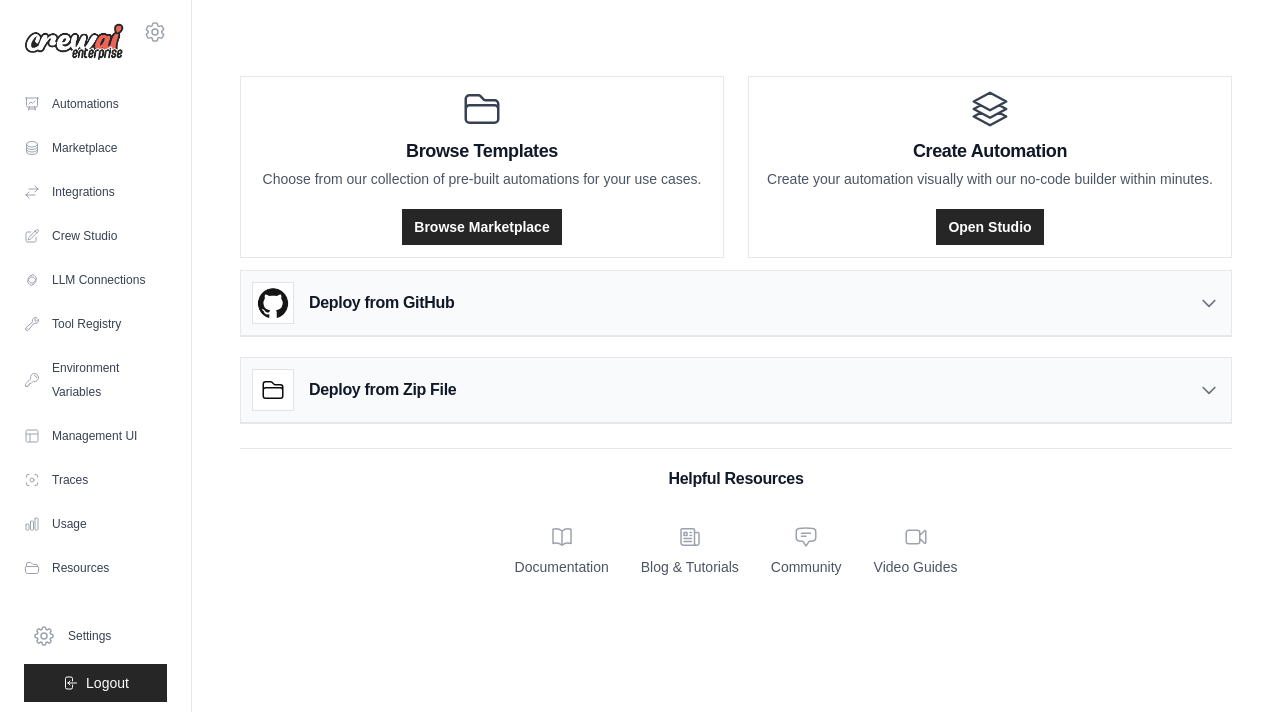 click on "Deploy from GitHub" at bounding box center [736, 303] 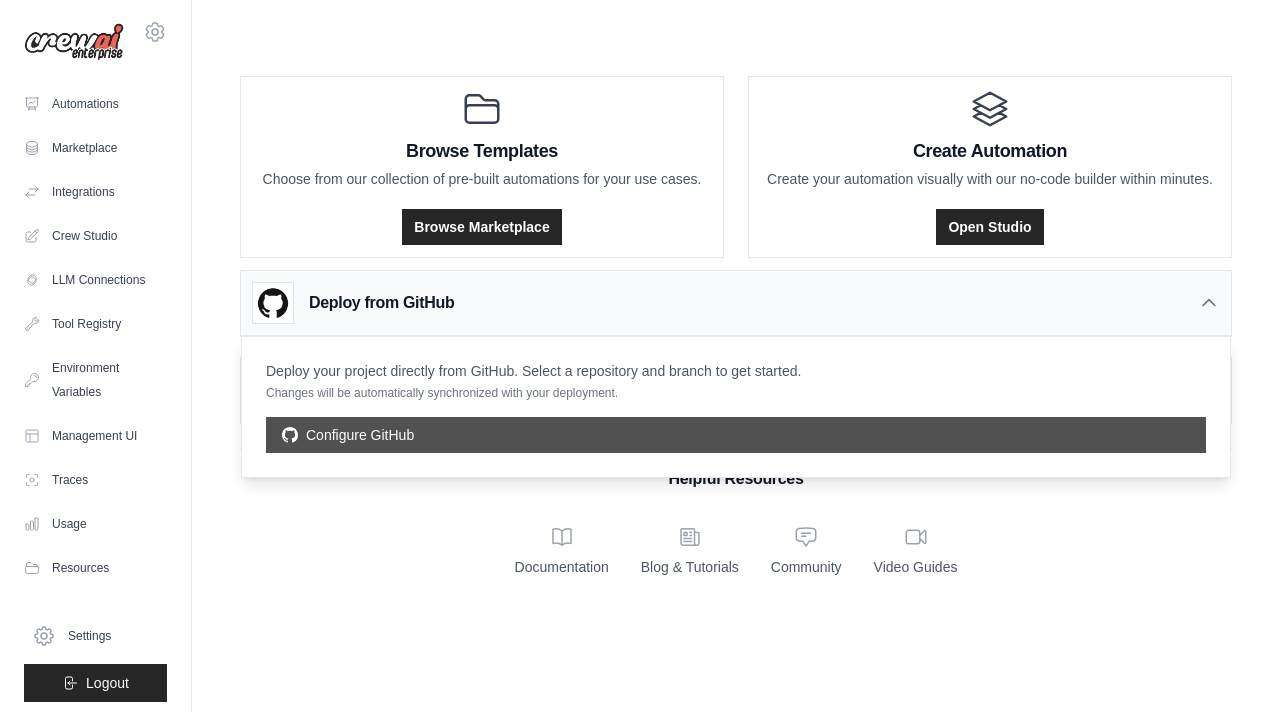 click on "Configure GitHub" at bounding box center [736, 435] 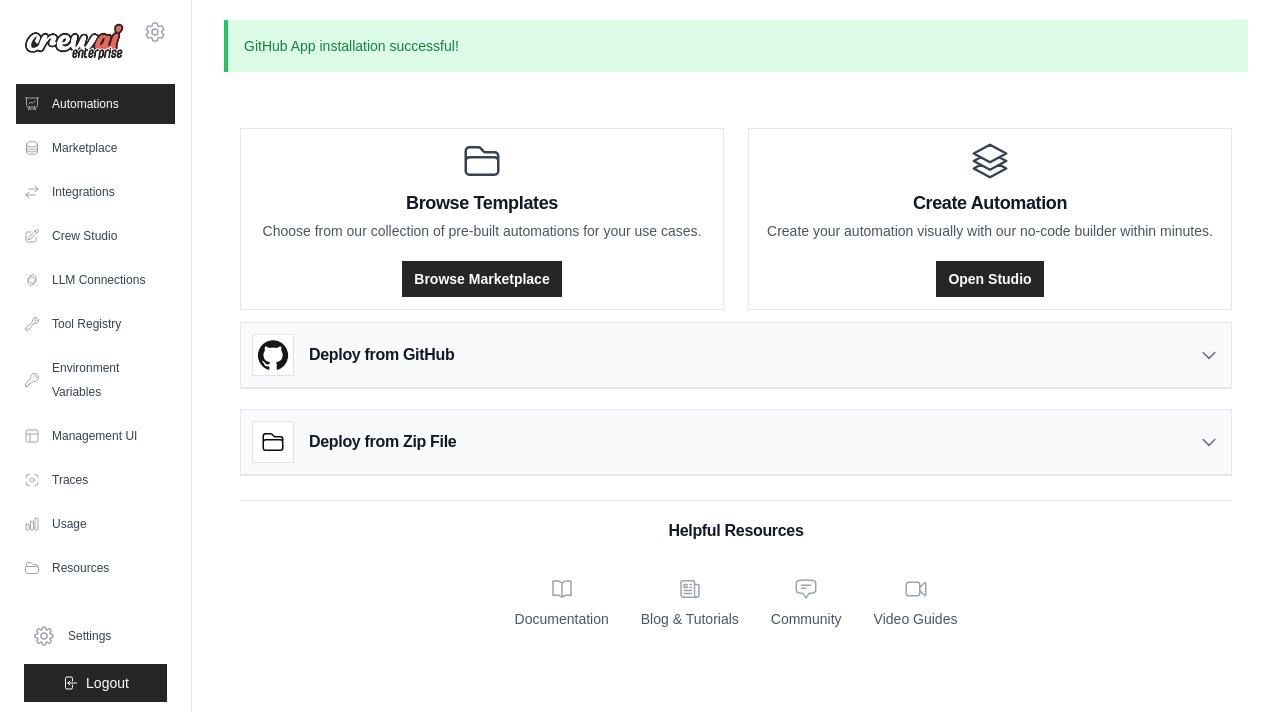 scroll, scrollTop: 0, scrollLeft: 0, axis: both 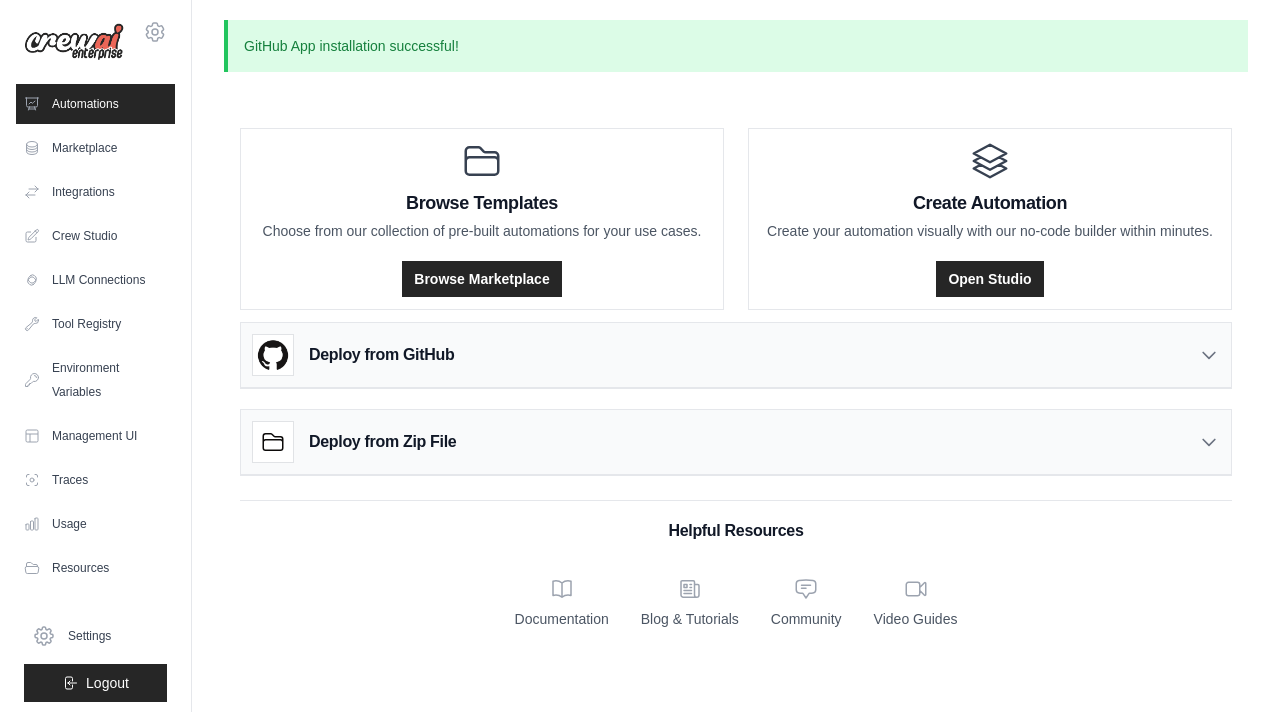 click on "Deploy from GitHub" at bounding box center (736, 355) 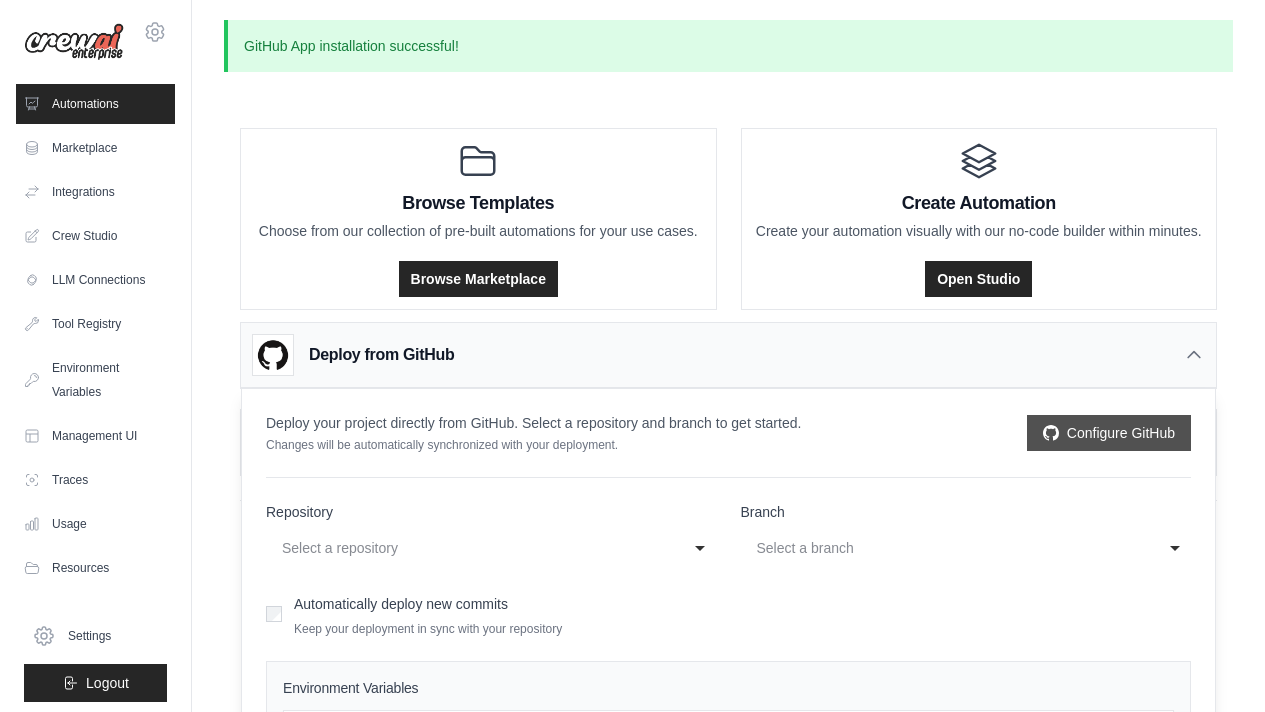 click on "Configure GitHub" at bounding box center (1109, 433) 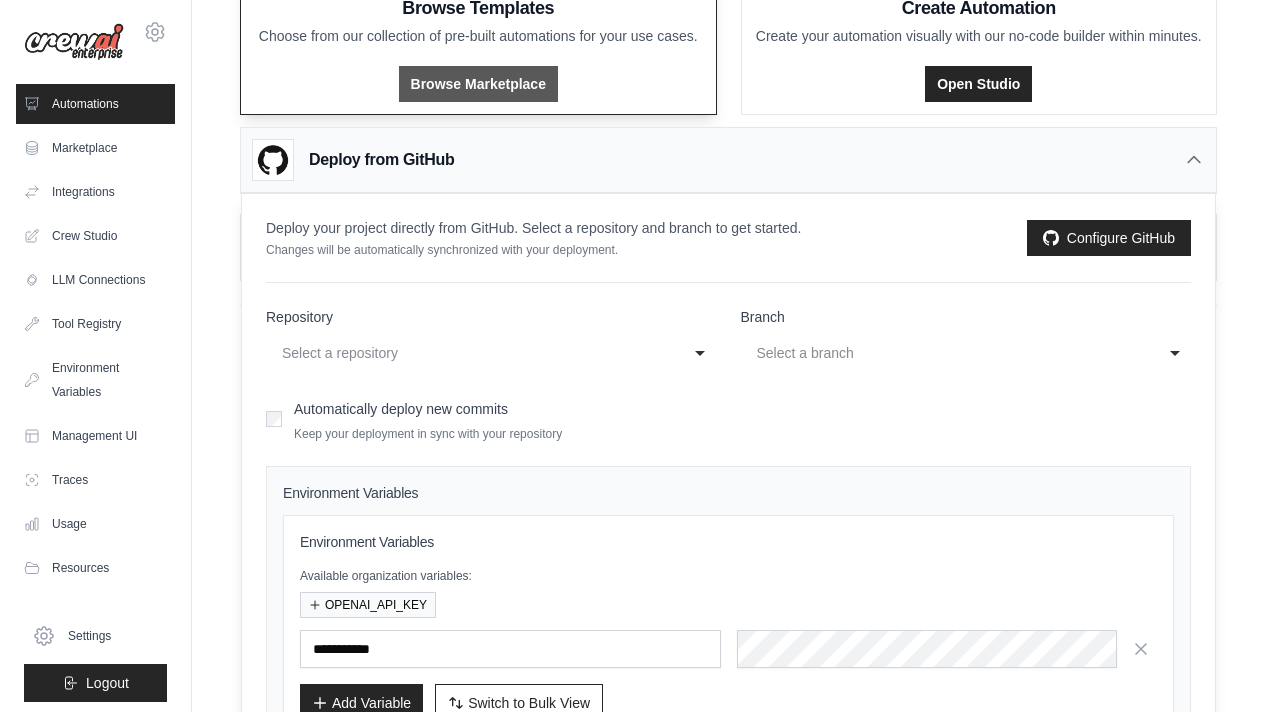 scroll, scrollTop: 274, scrollLeft: 0, axis: vertical 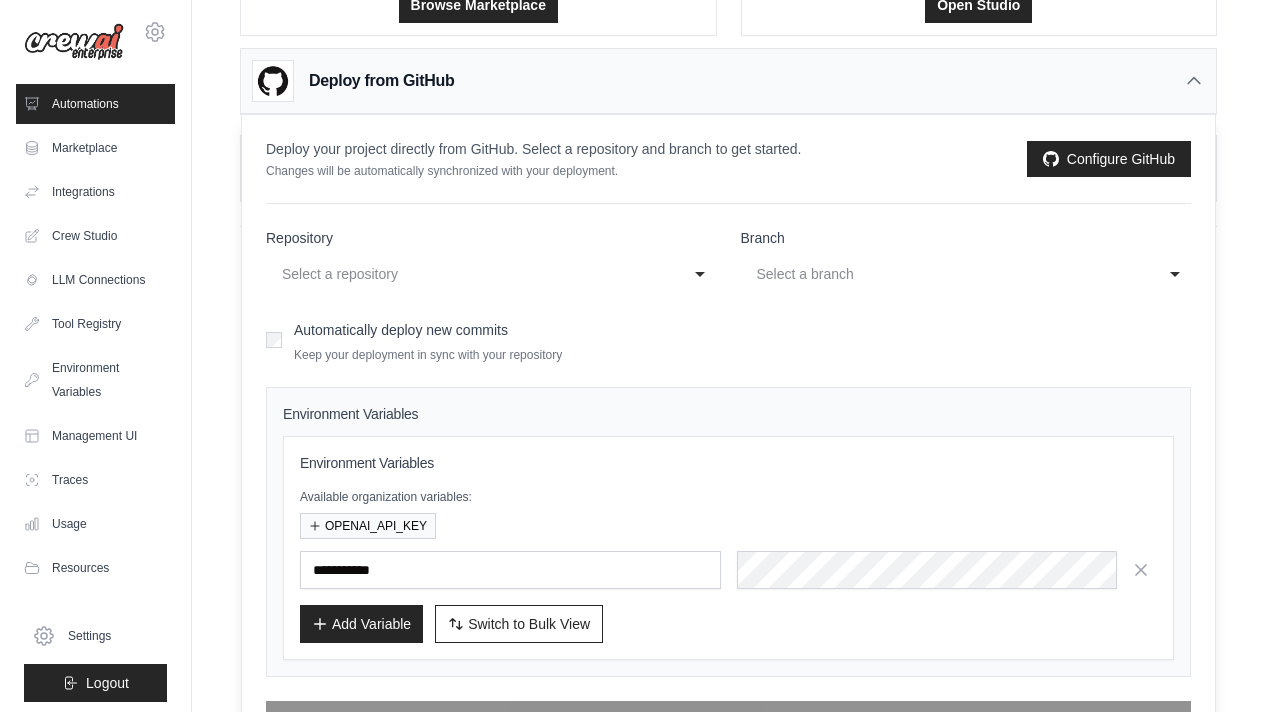 click on "Automatically deploy new commits" at bounding box center (401, 330) 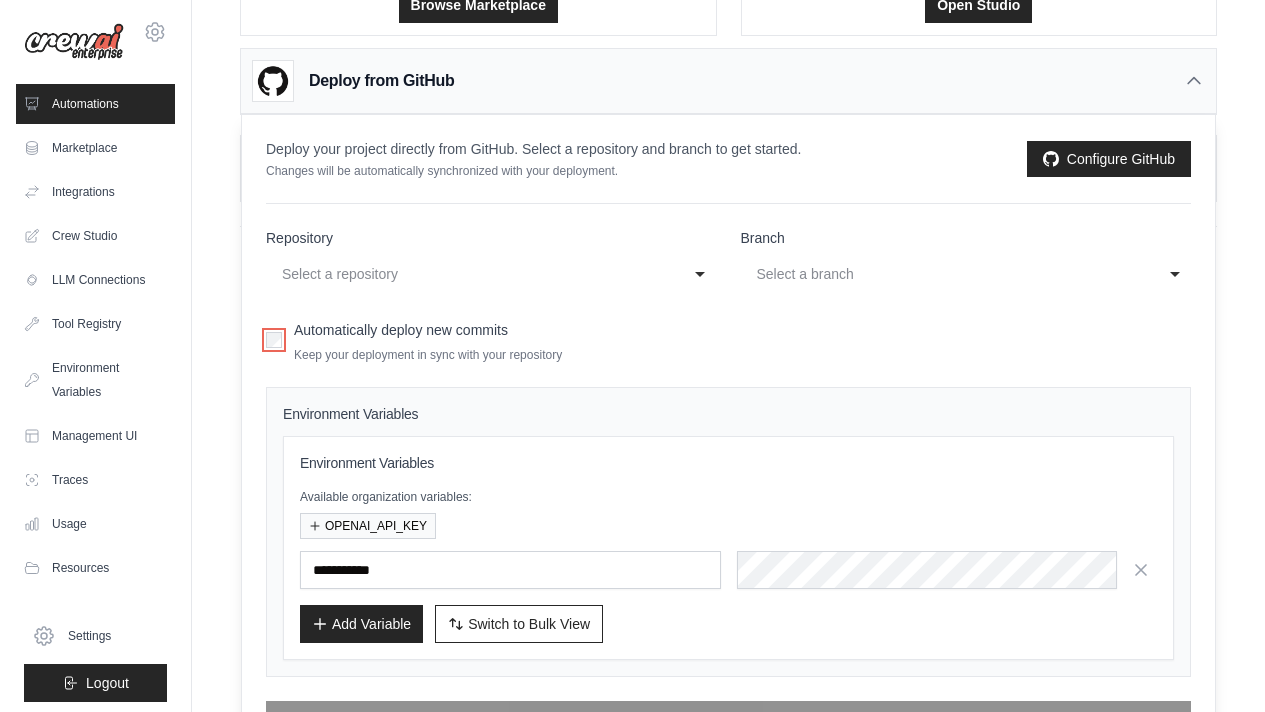 scroll, scrollTop: 326, scrollLeft: 0, axis: vertical 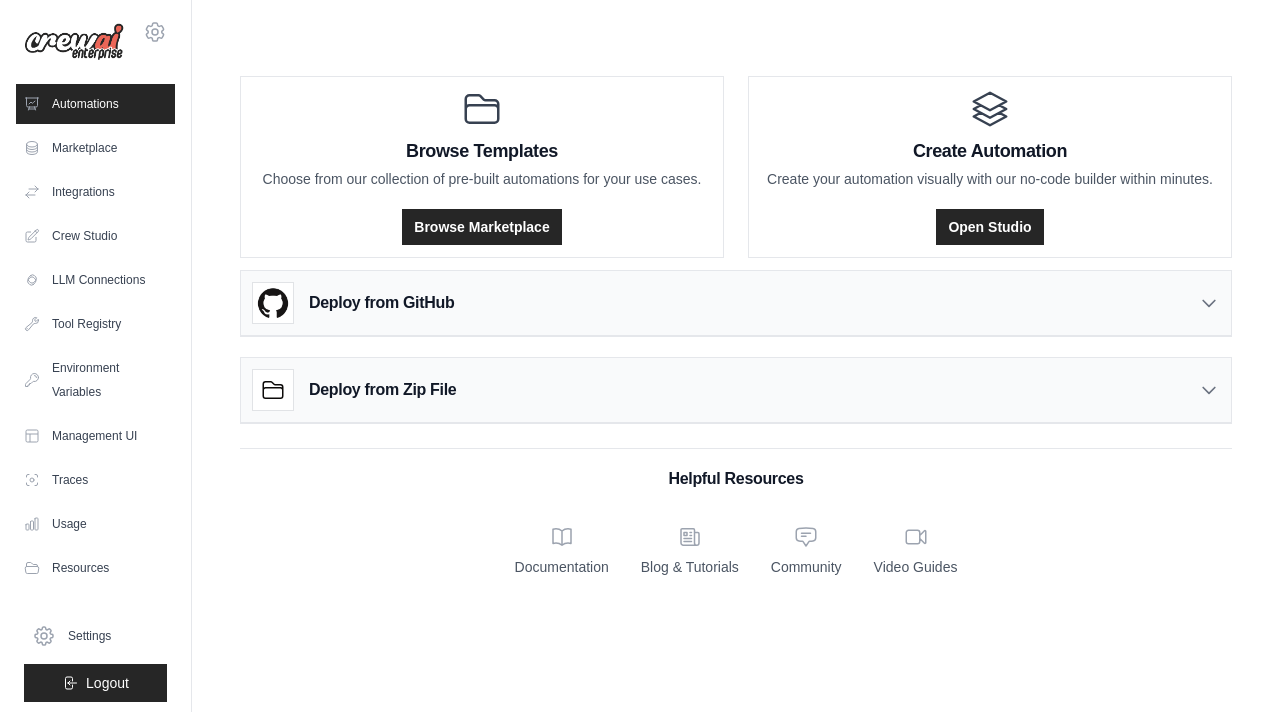 click on "Deploy from GitHub" at bounding box center (381, 303) 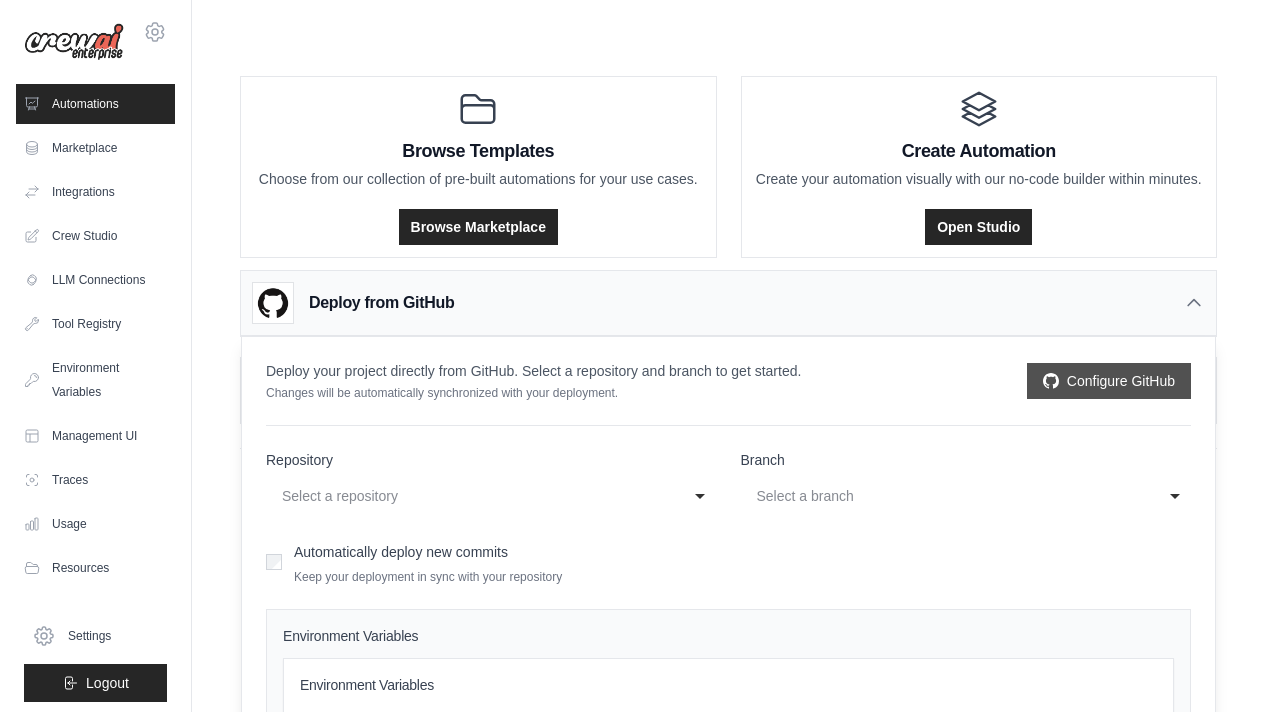 click on "Configure GitHub" at bounding box center (1109, 381) 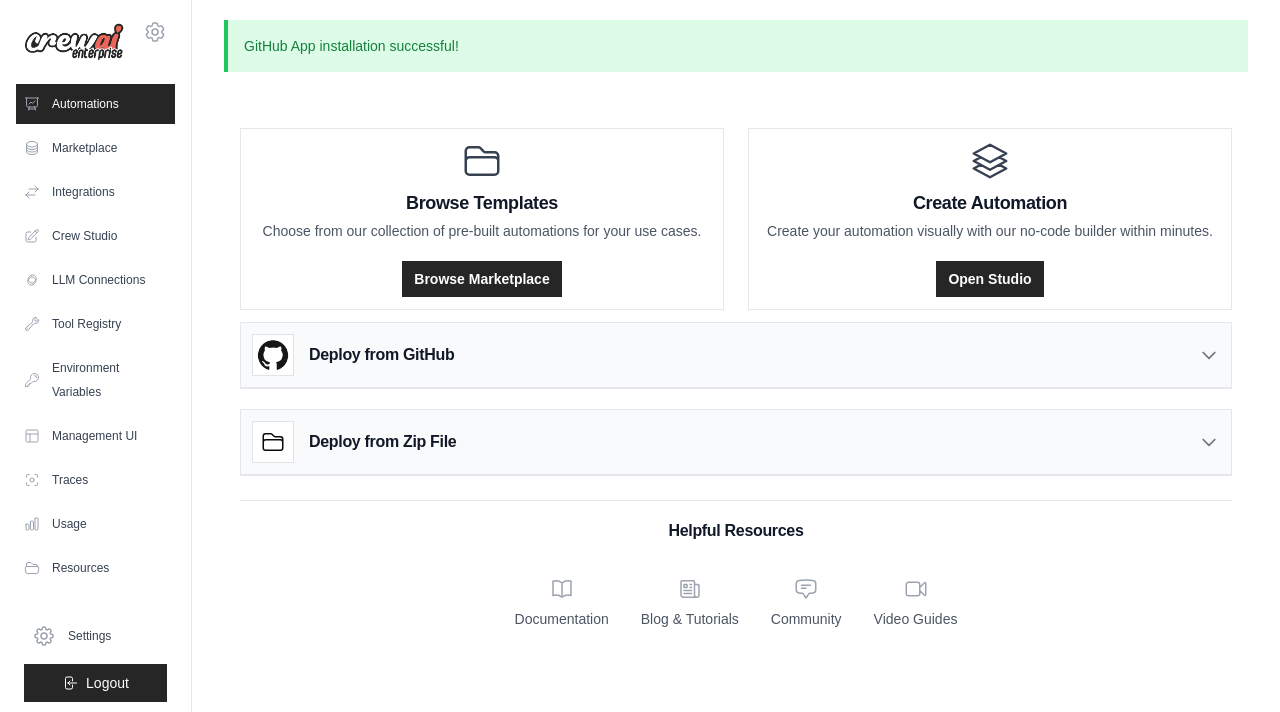 scroll, scrollTop: 0, scrollLeft: 0, axis: both 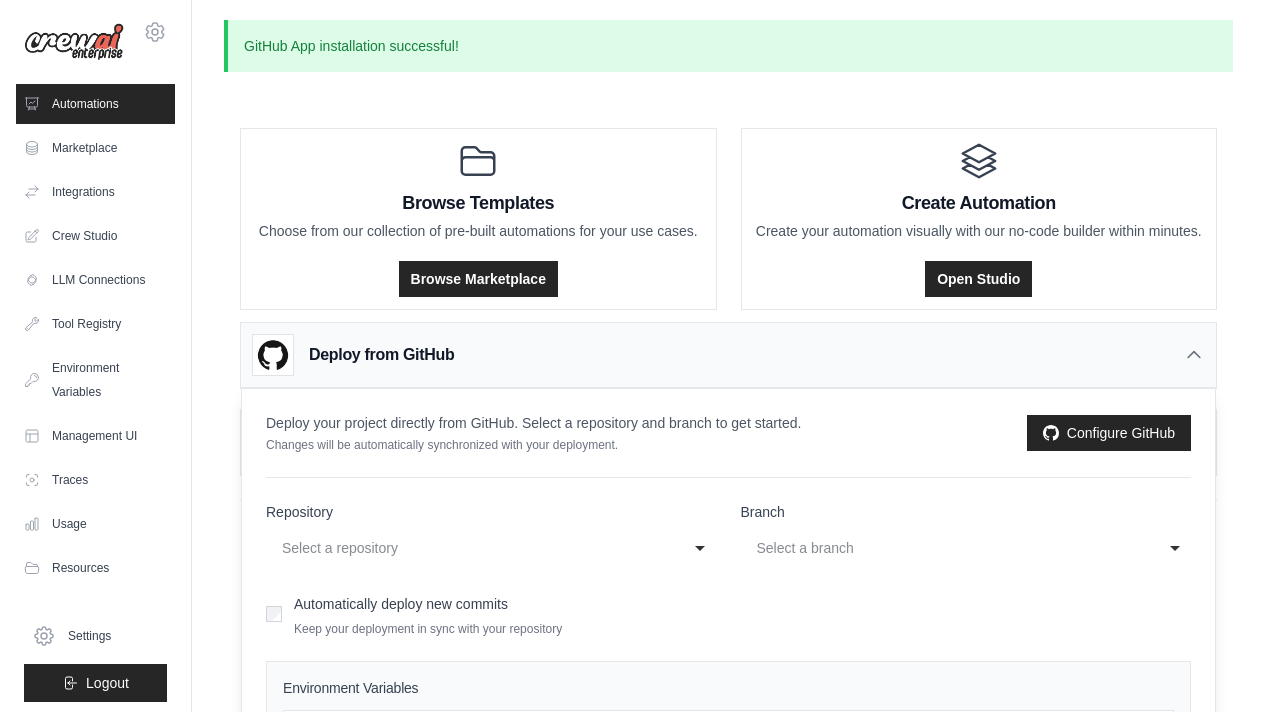 click on "Deploy your project directly from GitHub. Select a repository and
branch to get started.
Changes will be automatically synchronized with your deployment.
Configure GitHub" at bounding box center [728, 433] 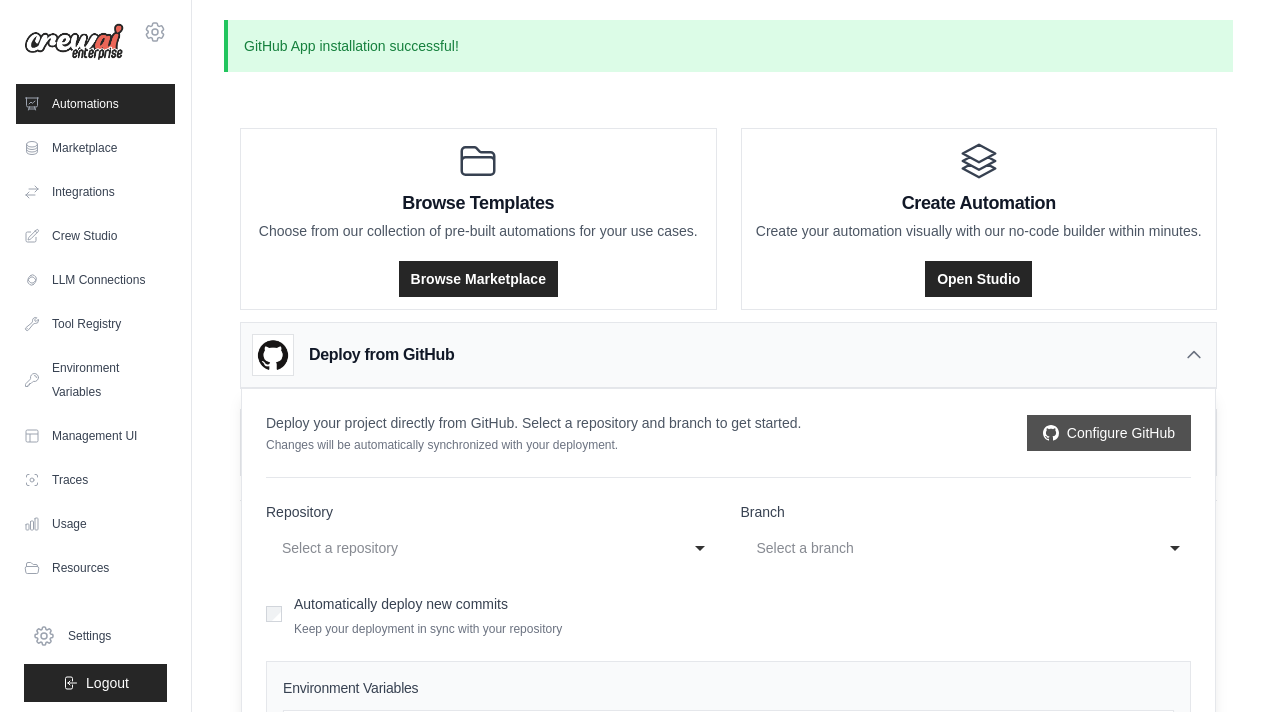 click on "Configure GitHub" at bounding box center [1109, 433] 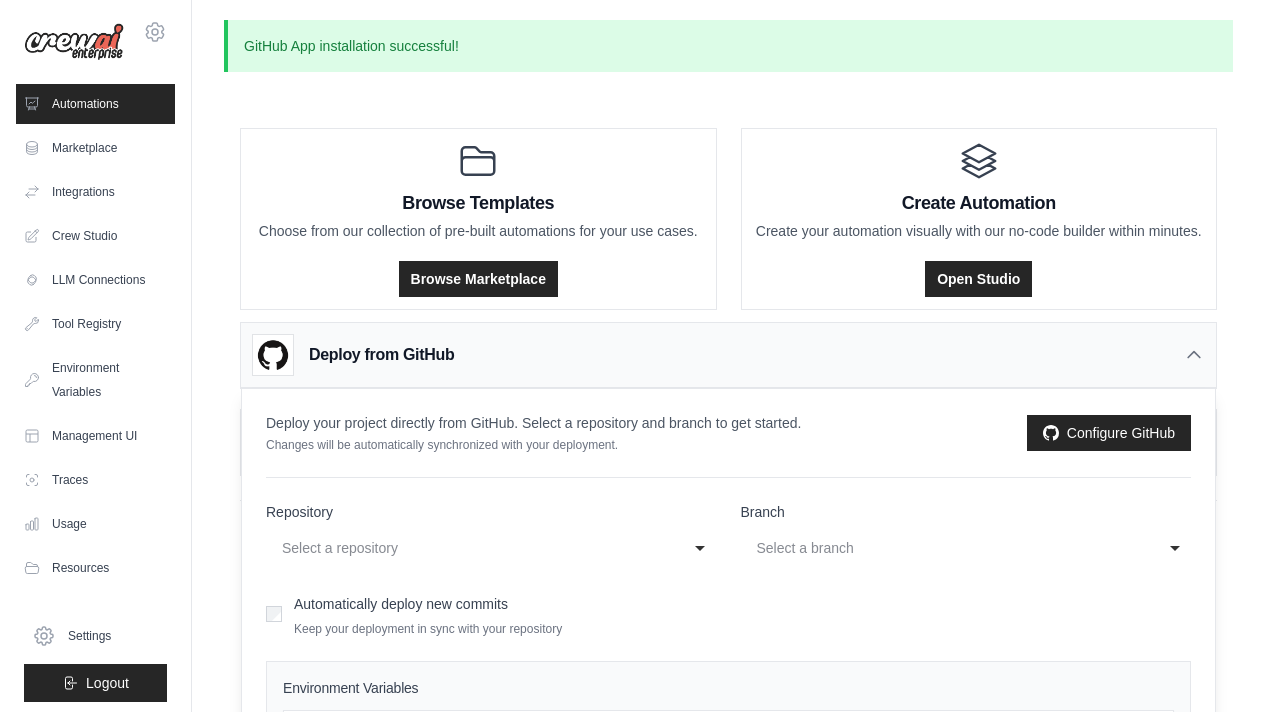 click on "Automations" at bounding box center (95, 104) 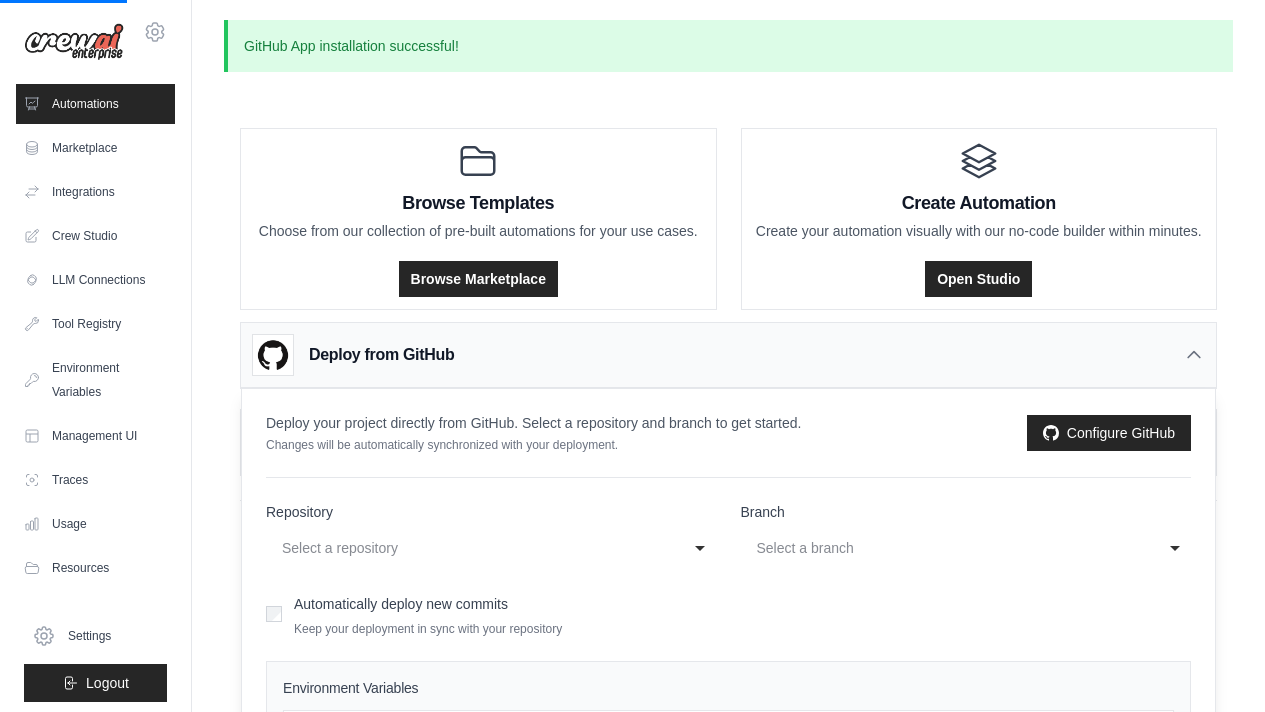 click at bounding box center (74, 42) 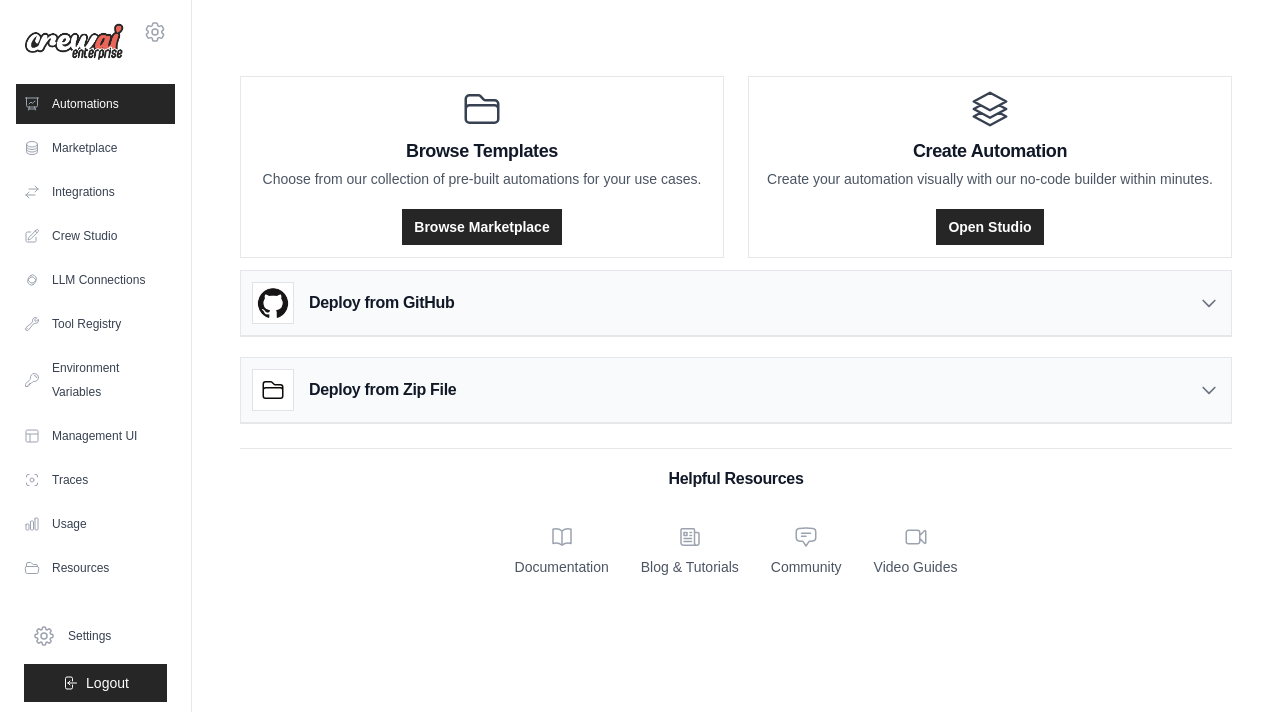 click on "Deploy from GitHub" at bounding box center (736, 303) 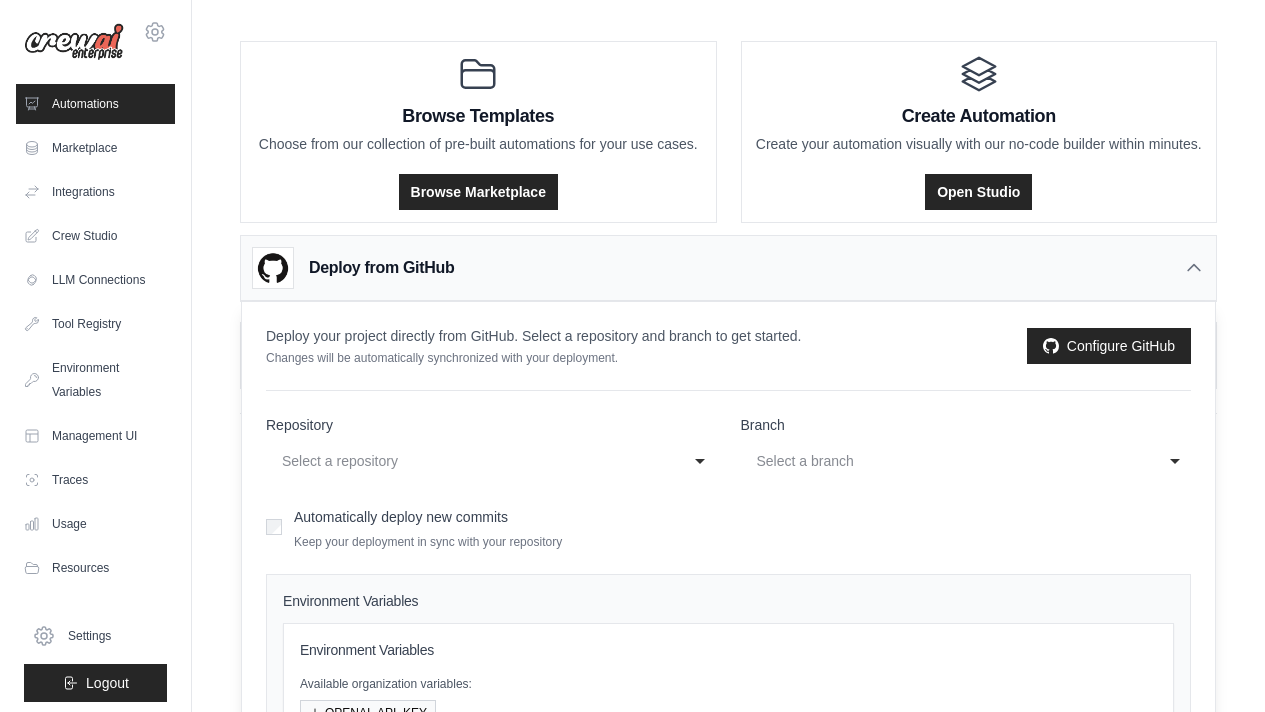 scroll, scrollTop: 140, scrollLeft: 0, axis: vertical 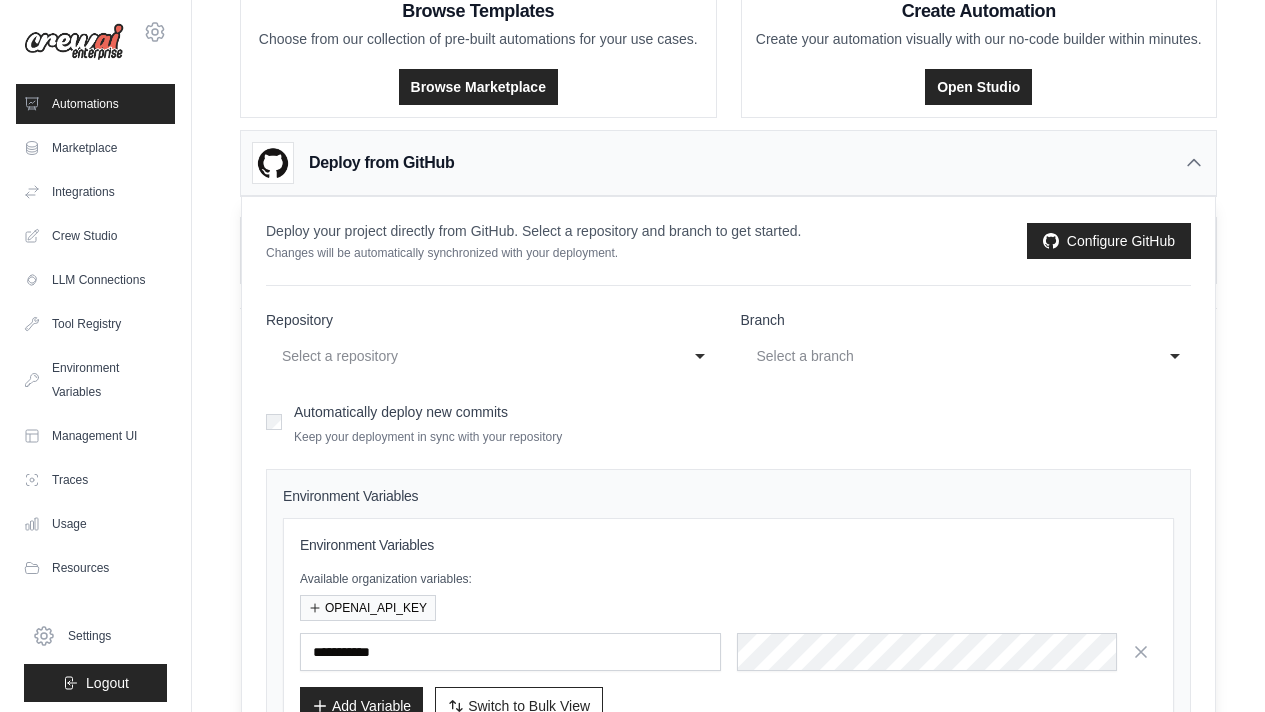 click on "Select a repository" at bounding box center [471, 356] 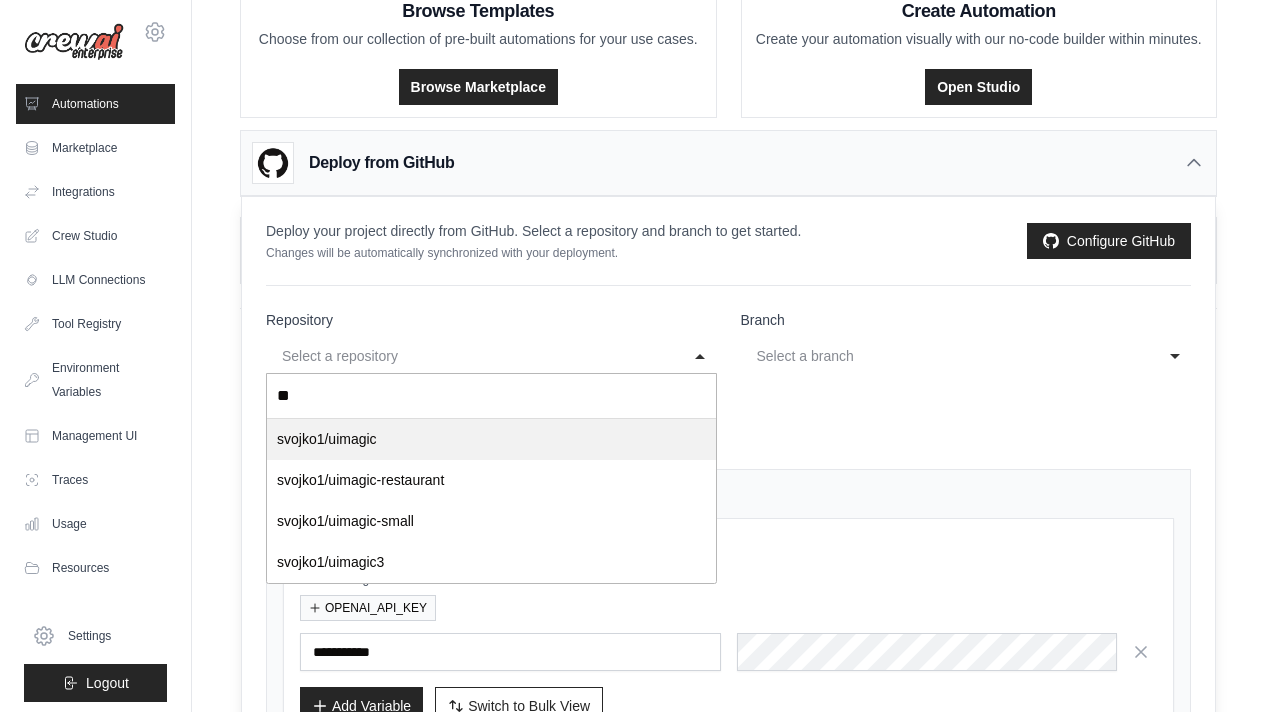 type on "***" 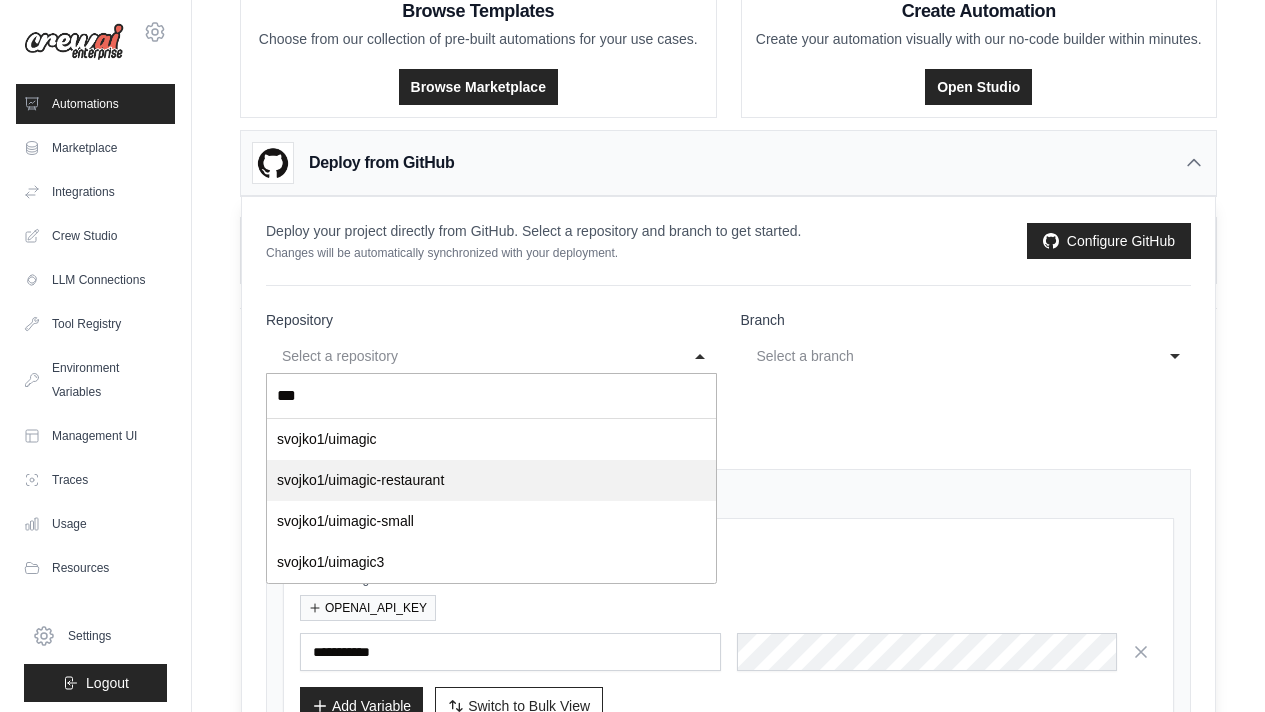 select on "**********" 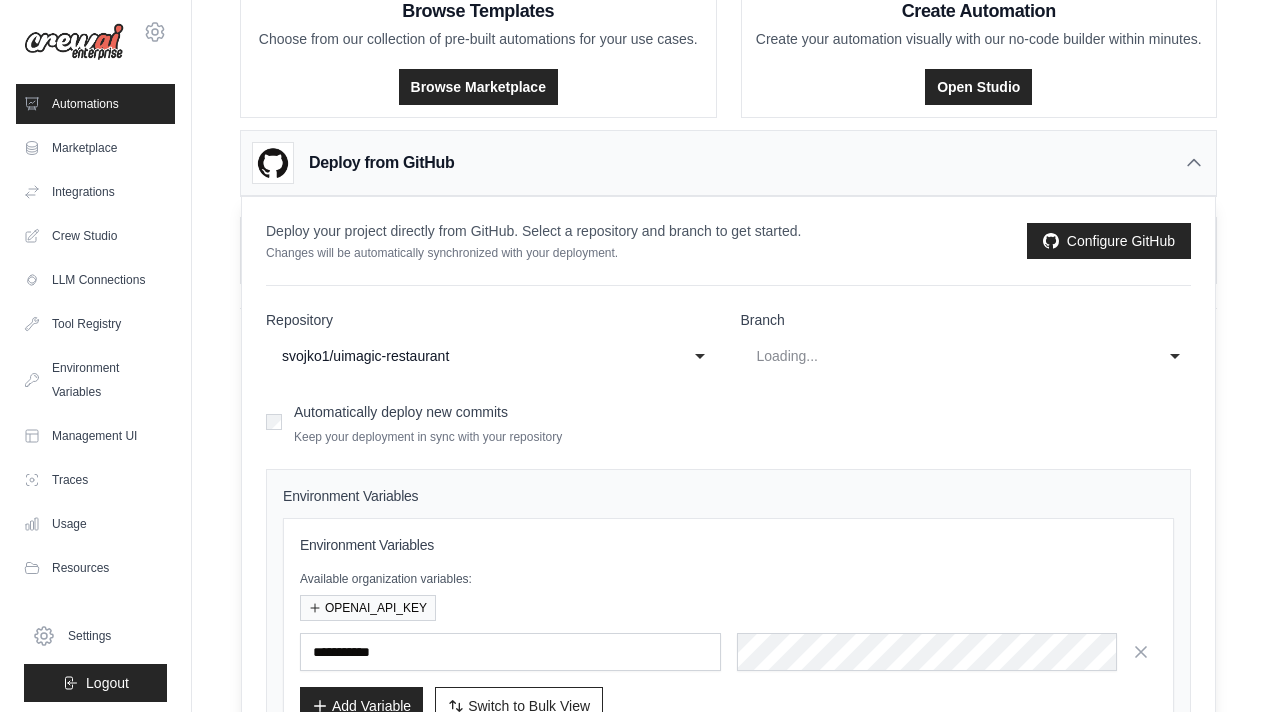 select on "****" 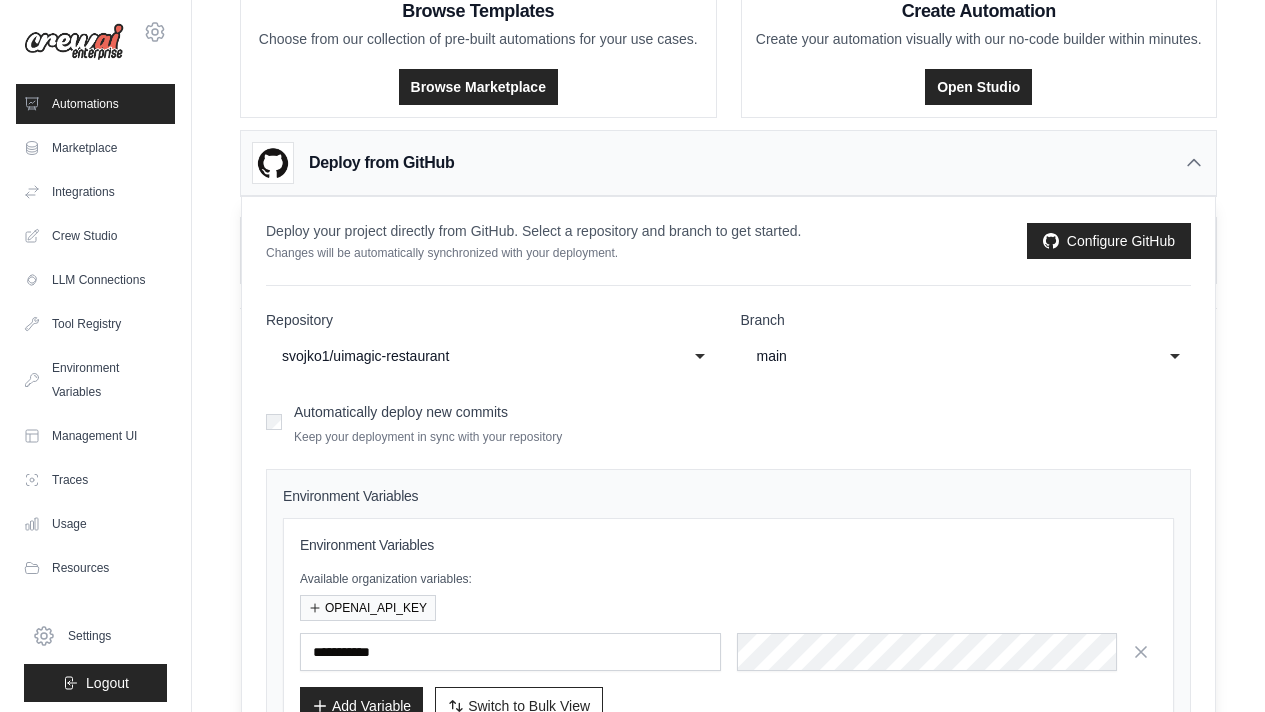 click on "Automatically deploy new commits" at bounding box center (401, 412) 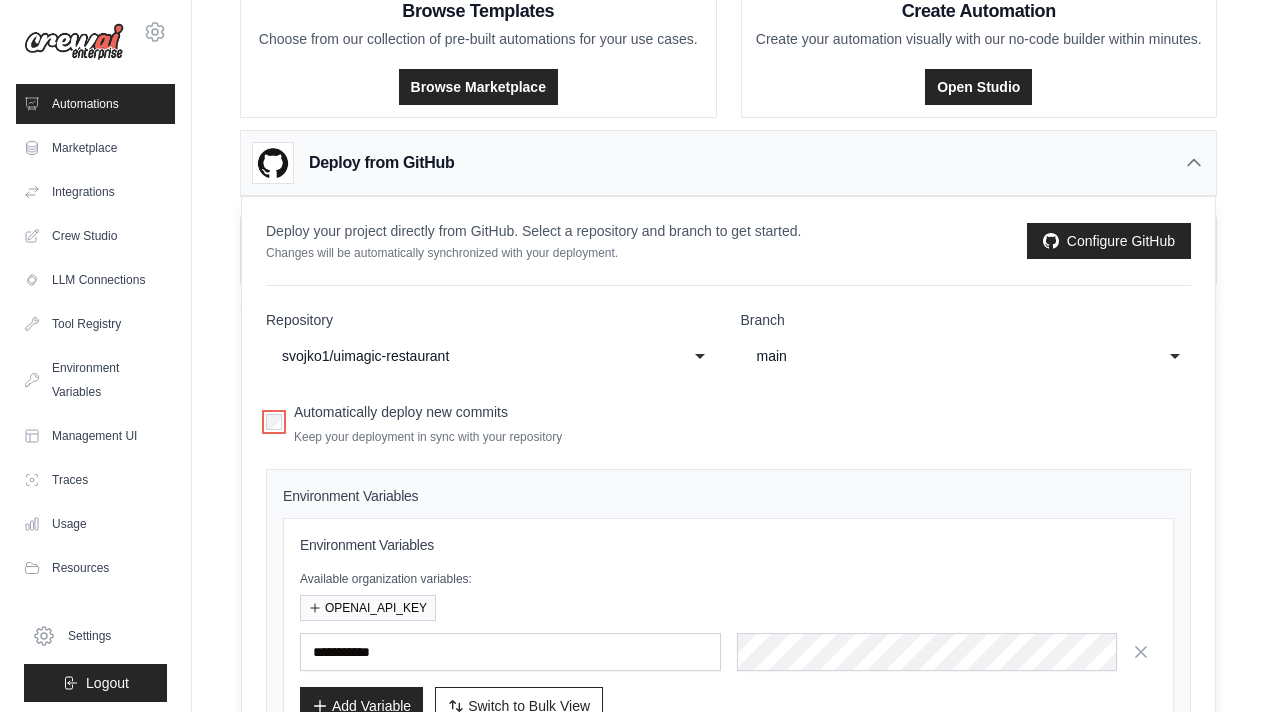 scroll, scrollTop: 274, scrollLeft: 0, axis: vertical 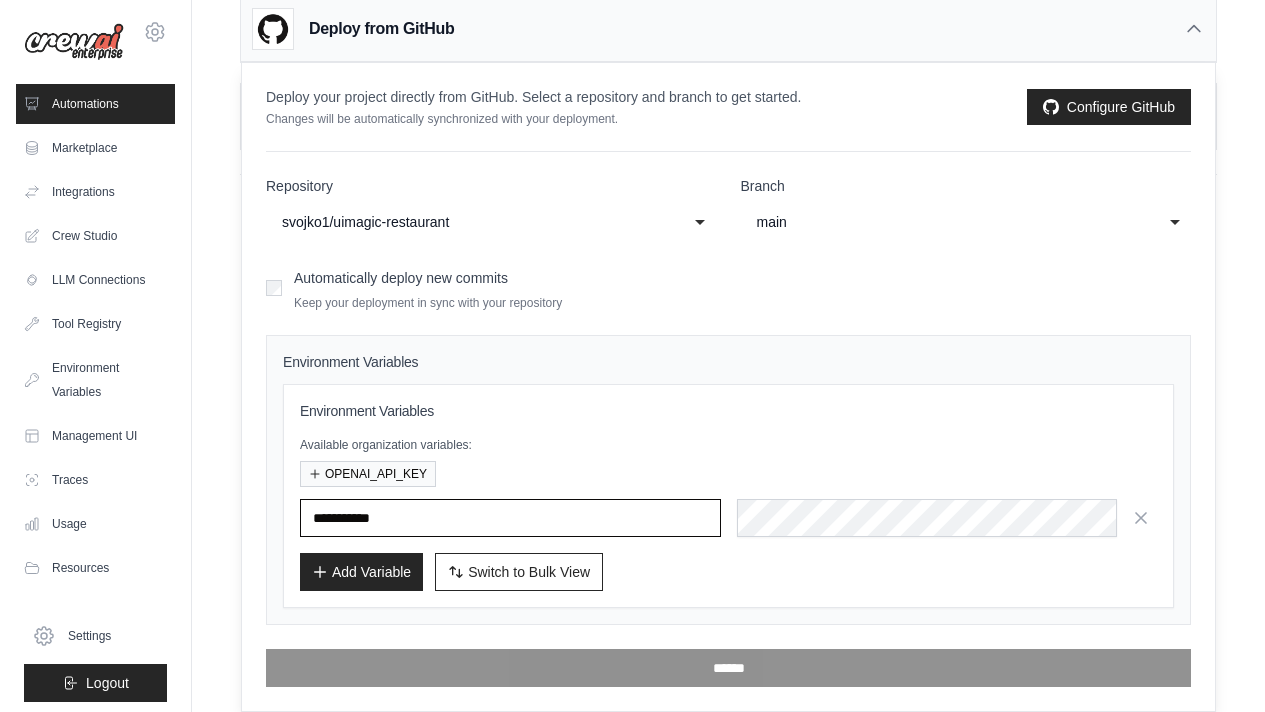 click at bounding box center [510, 518] 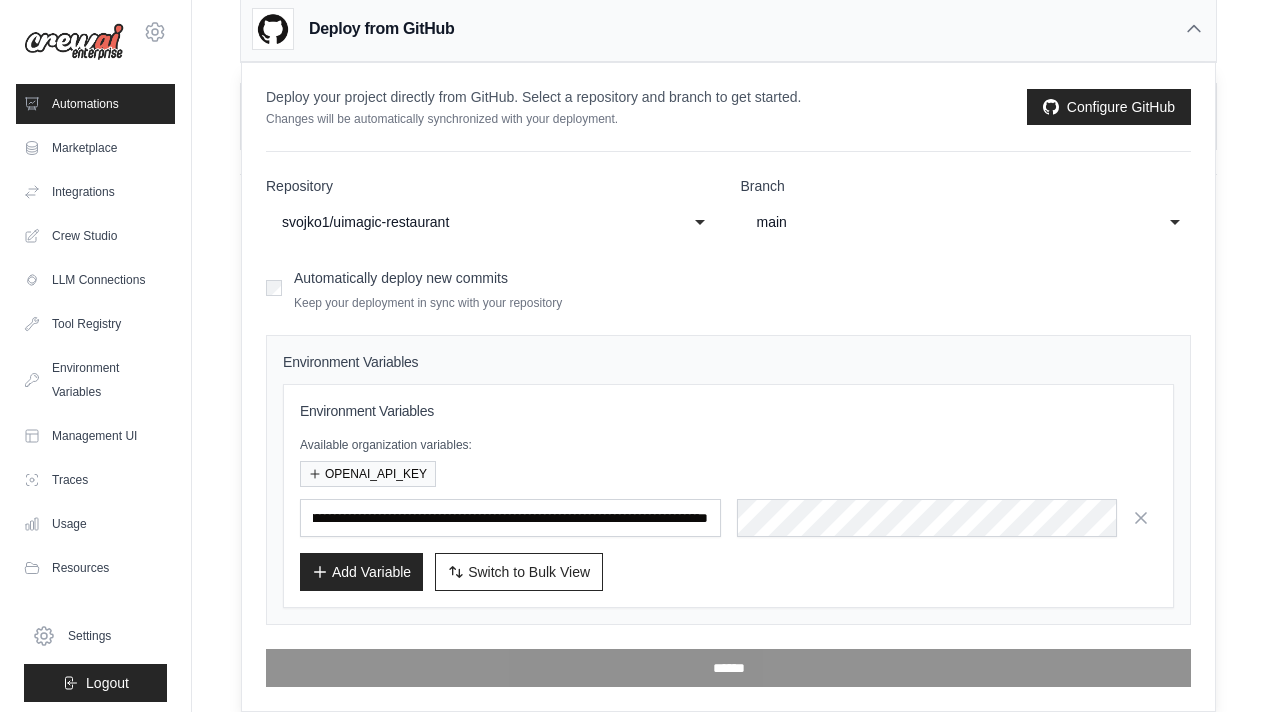 scroll, scrollTop: 0, scrollLeft: 0, axis: both 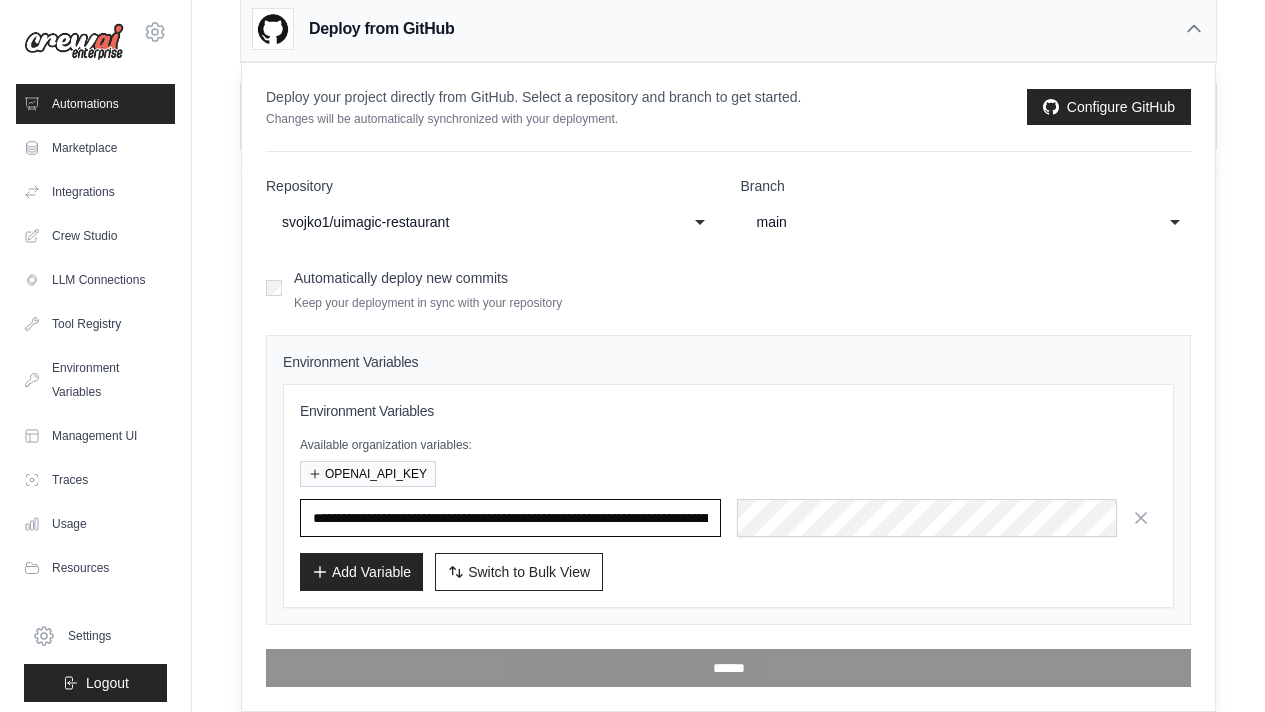 click on "**********" at bounding box center [510, 518] 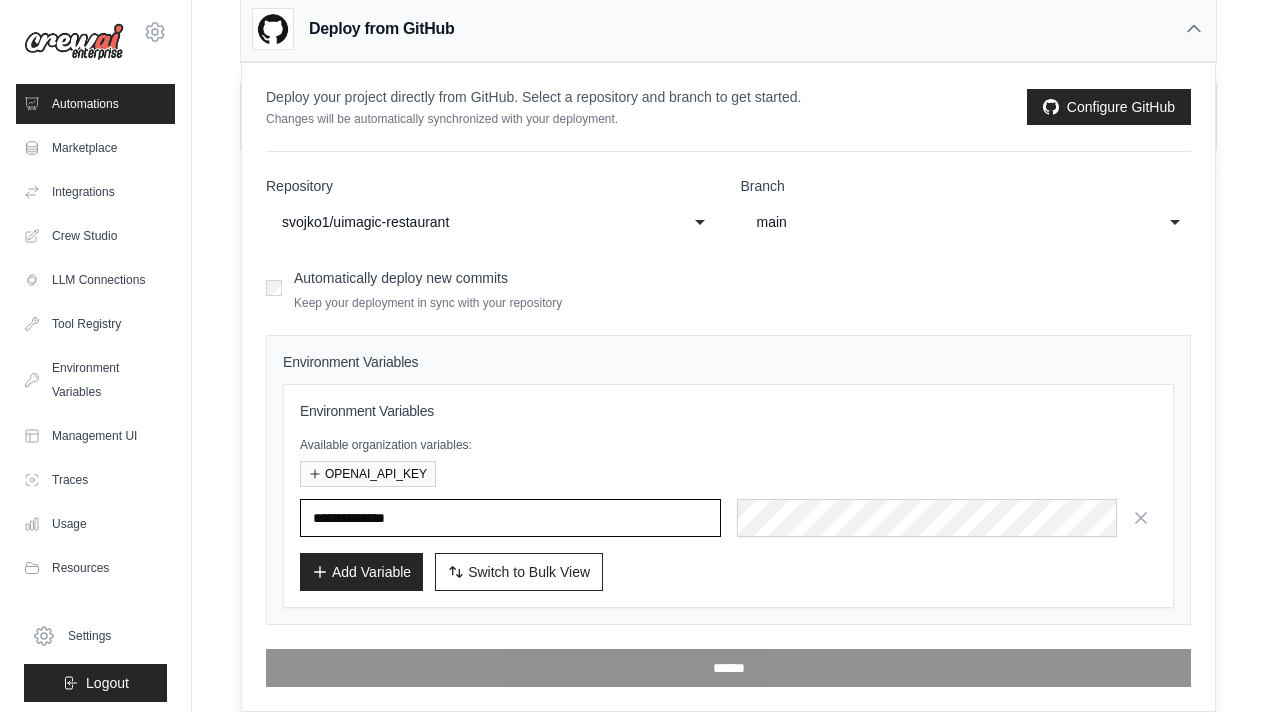 type on "**********" 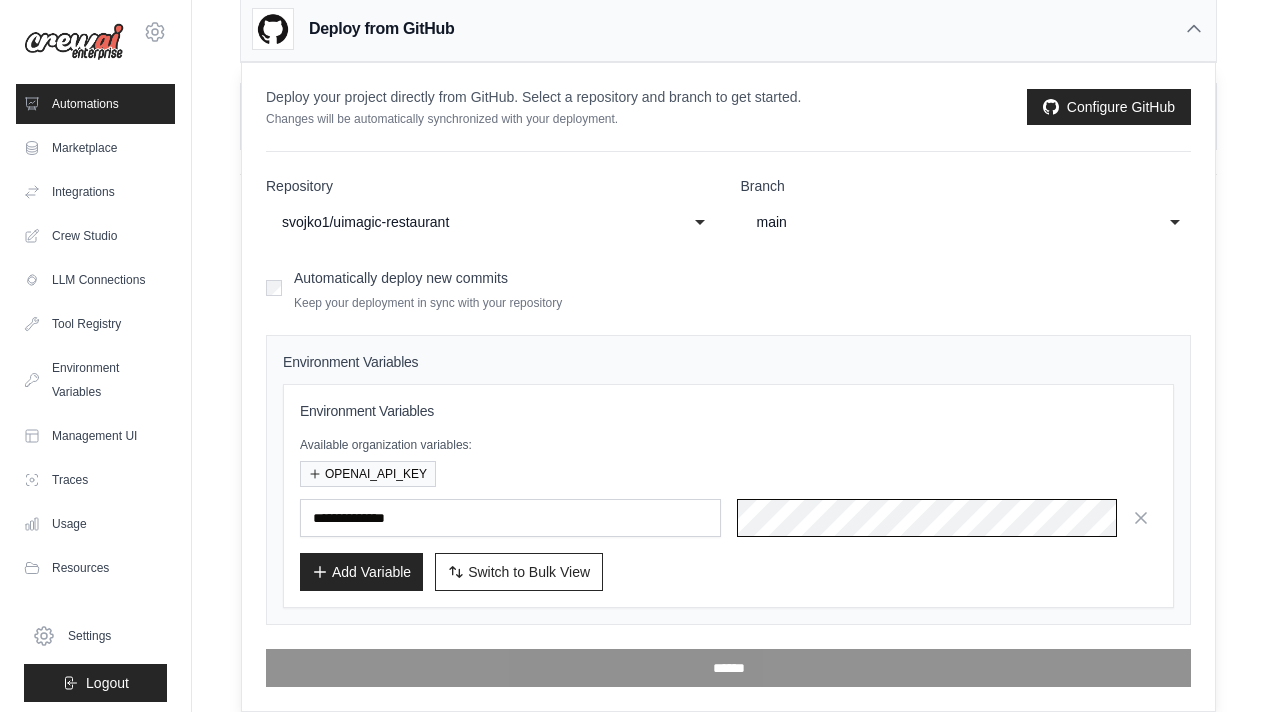 scroll, scrollTop: 0, scrollLeft: 1027, axis: horizontal 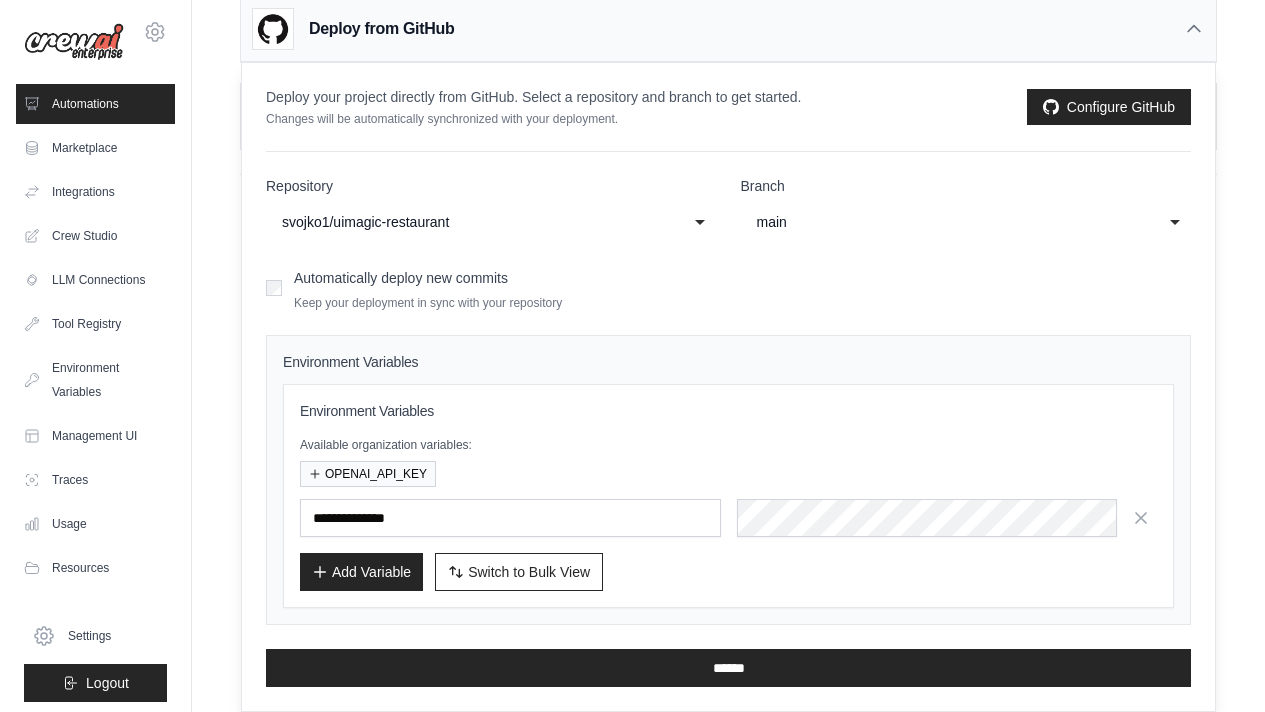 click on "Add Variable" at bounding box center (361, 572) 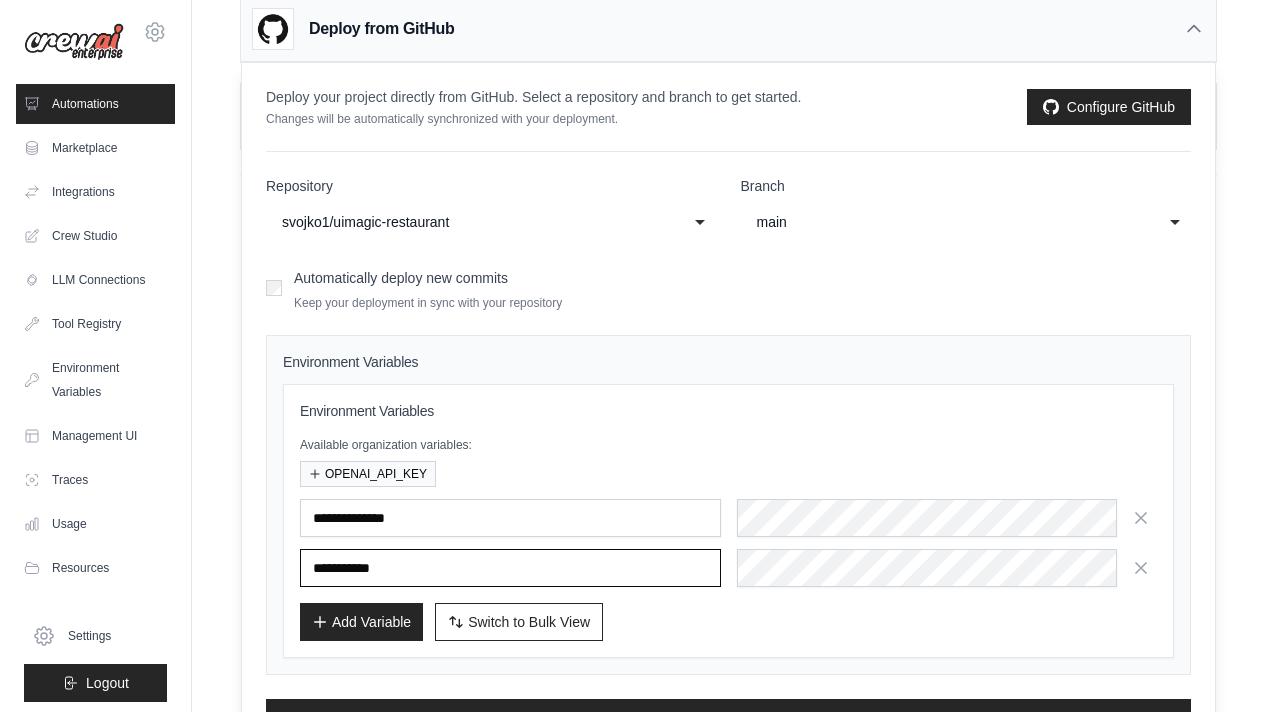 click at bounding box center [510, 568] 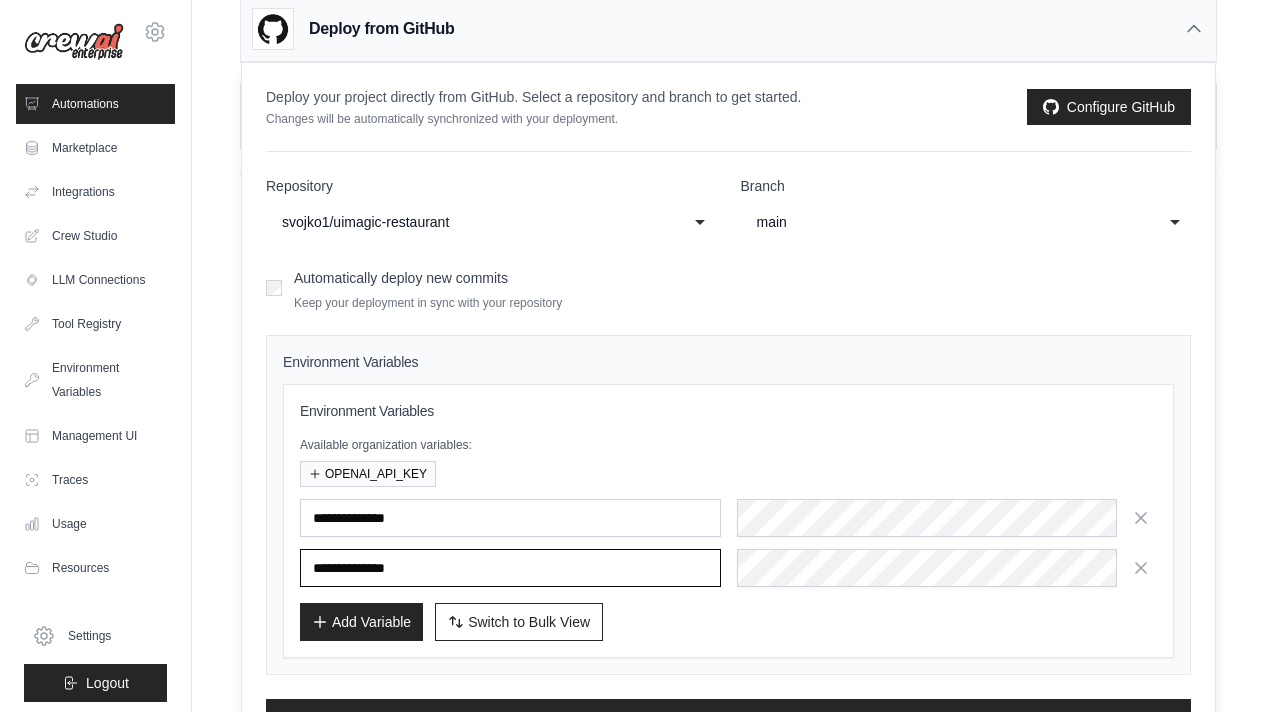 type on "**********" 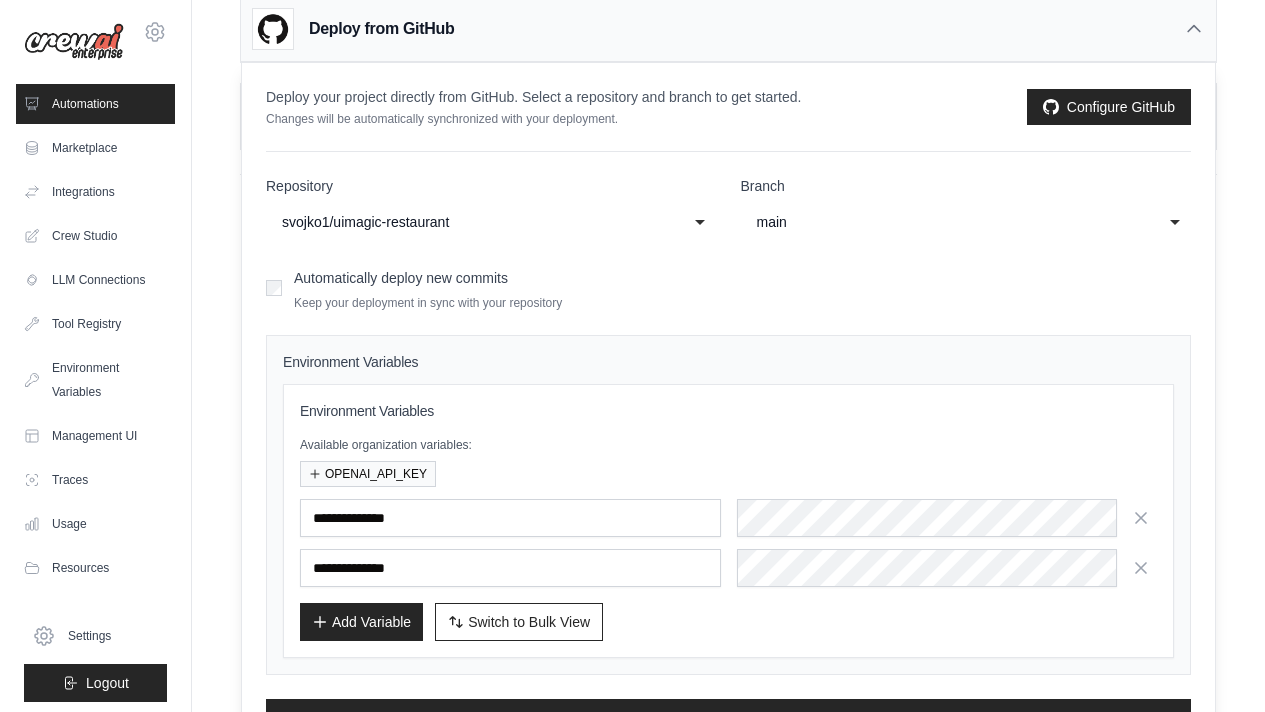 click on "Add Variable" at bounding box center [361, 622] 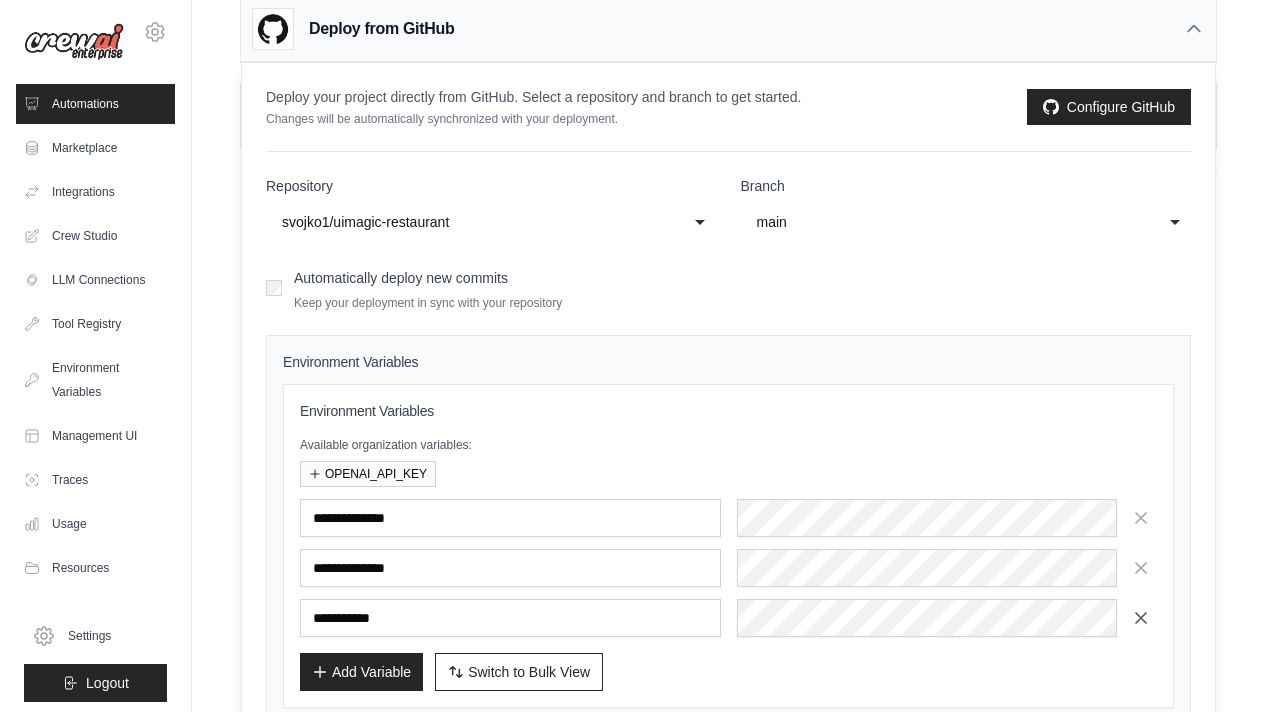 click 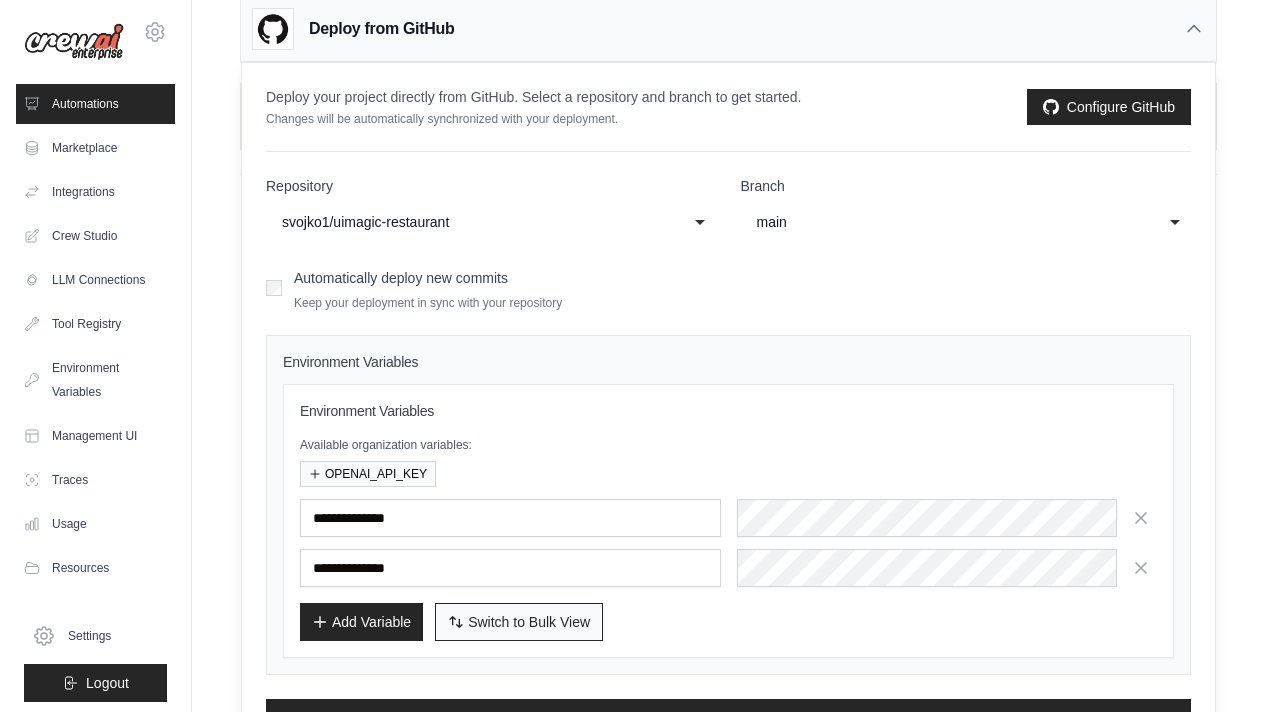 scroll, scrollTop: 324, scrollLeft: 0, axis: vertical 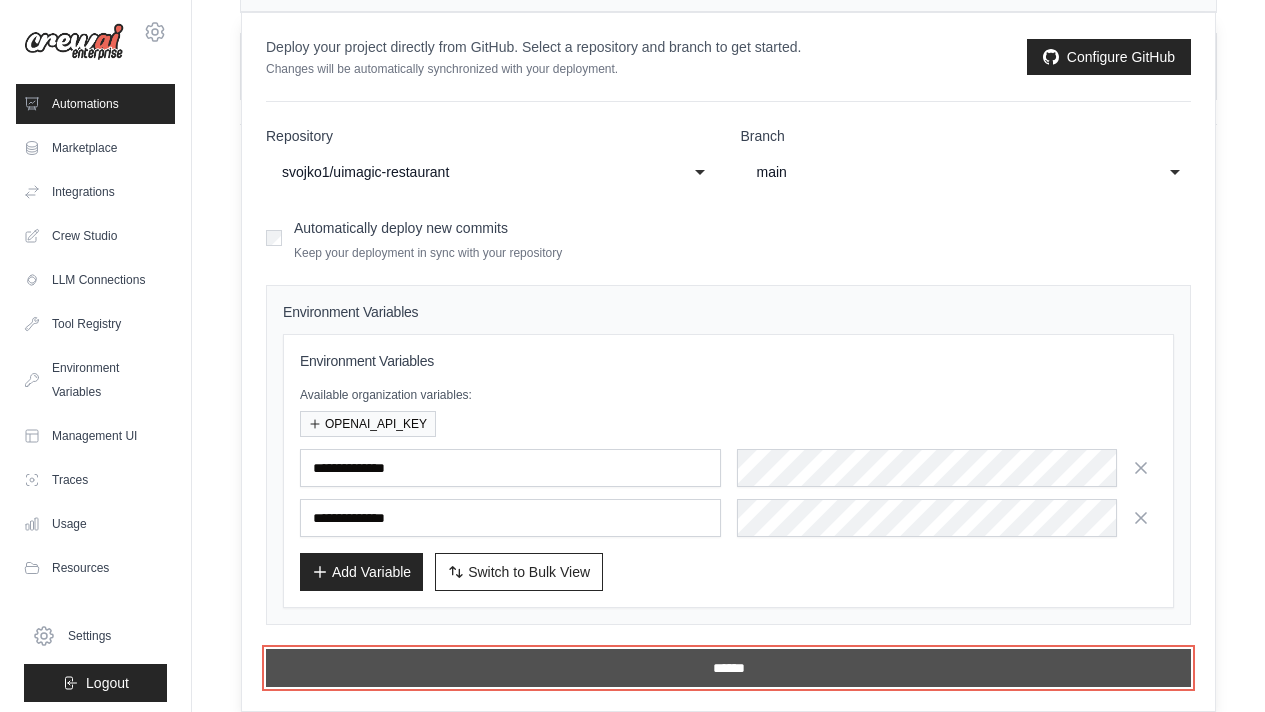 click on "******" at bounding box center [728, 668] 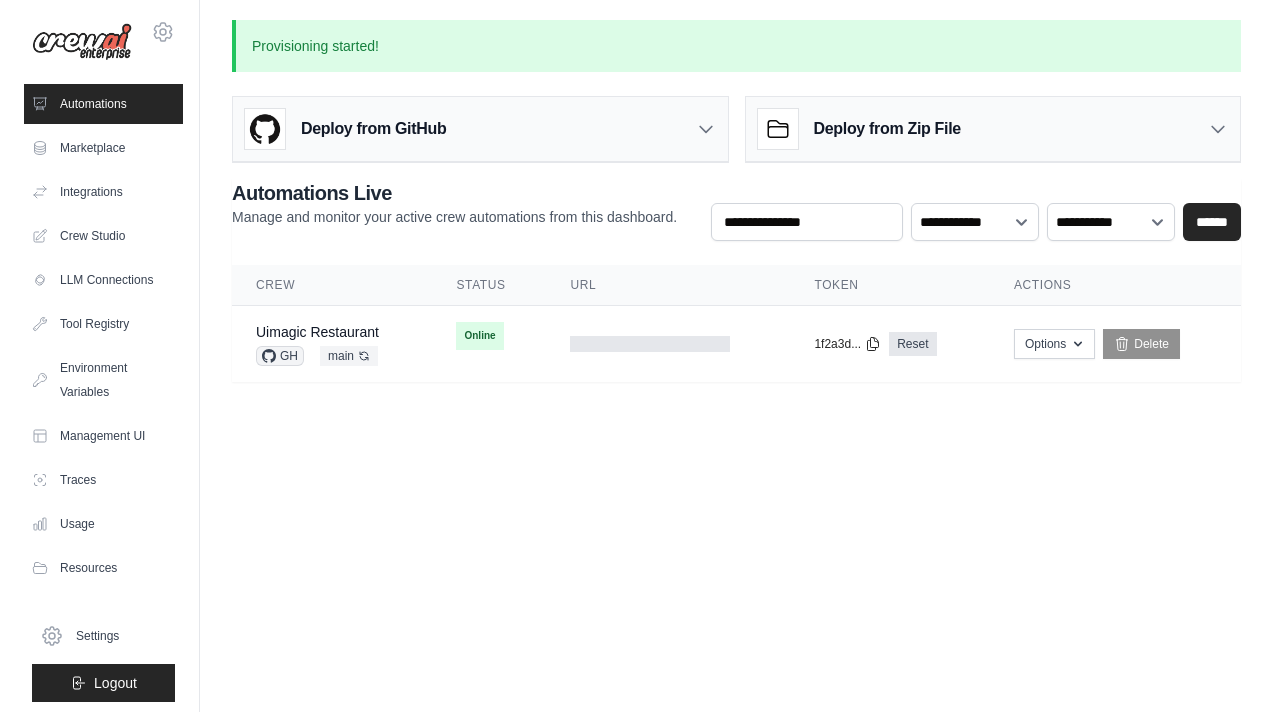 scroll, scrollTop: 0, scrollLeft: 0, axis: both 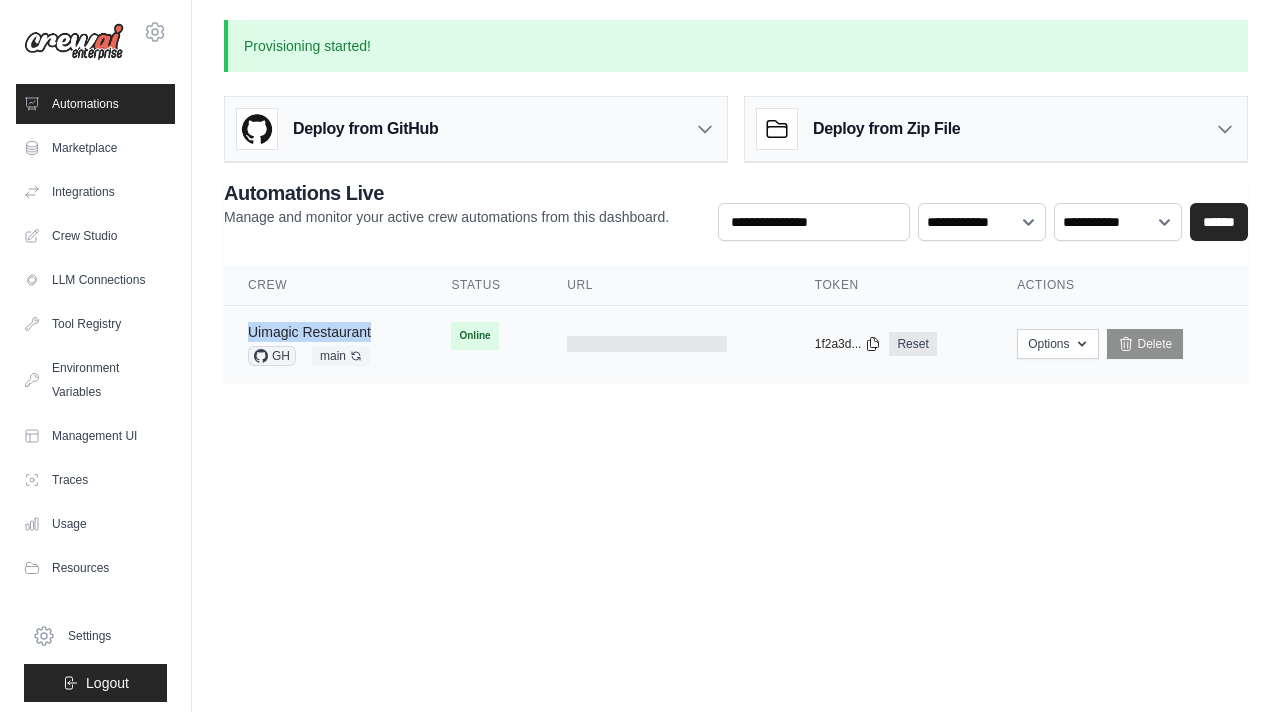 drag, startPoint x: 379, startPoint y: 337, endPoint x: 252, endPoint y: 336, distance: 127.00394 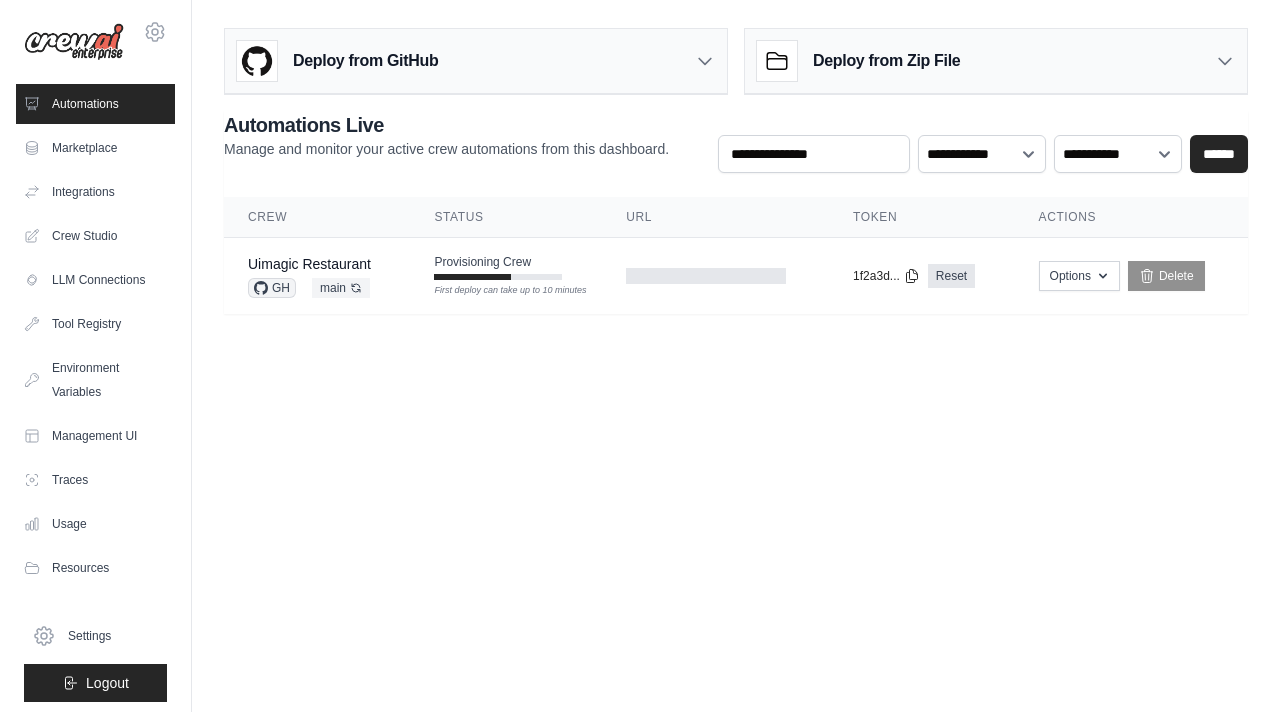 scroll, scrollTop: 0, scrollLeft: 0, axis: both 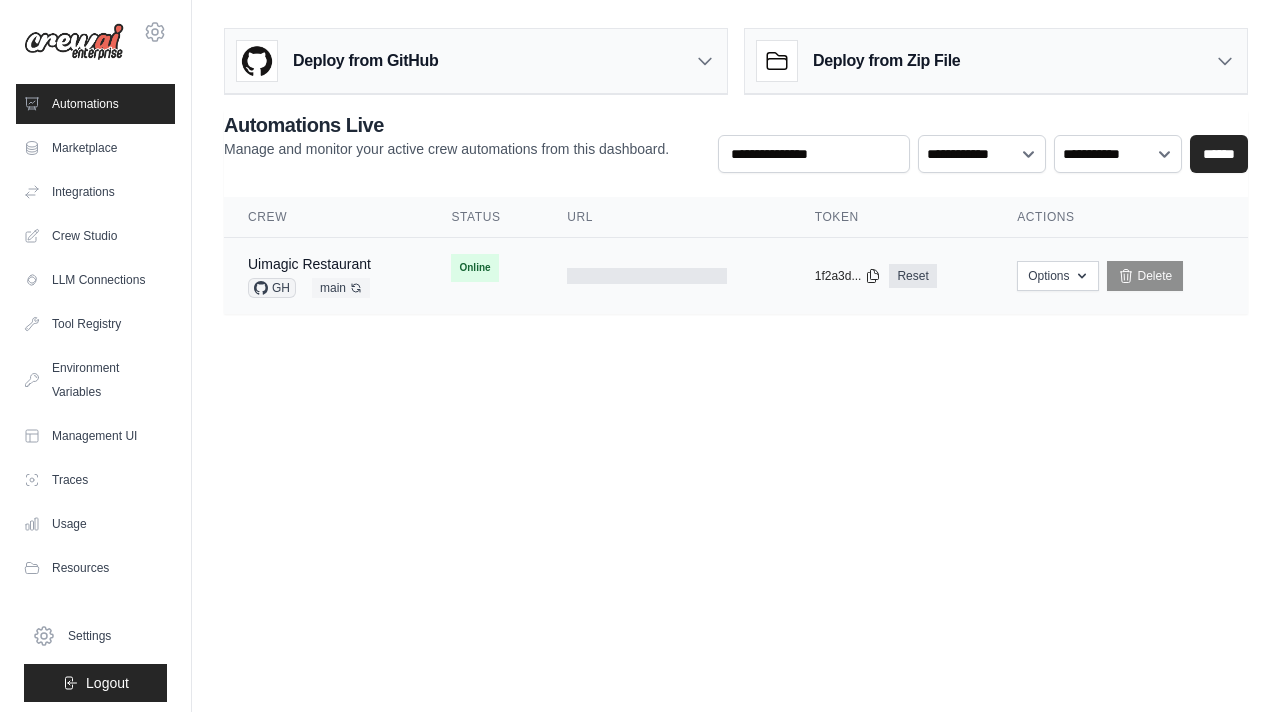 click on "Uimagic Restaurant
[STATE_CODE]
main
Auto-deploy enabled" at bounding box center (325, 276) 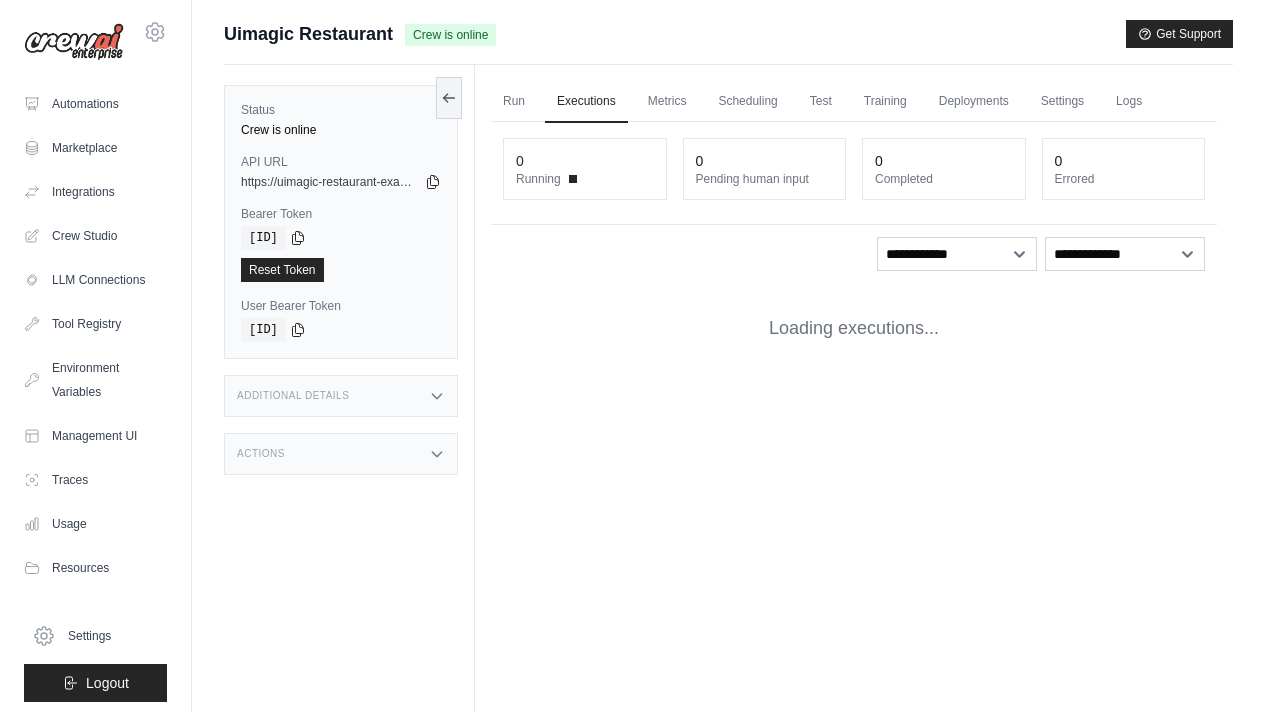 scroll, scrollTop: 0, scrollLeft: 0, axis: both 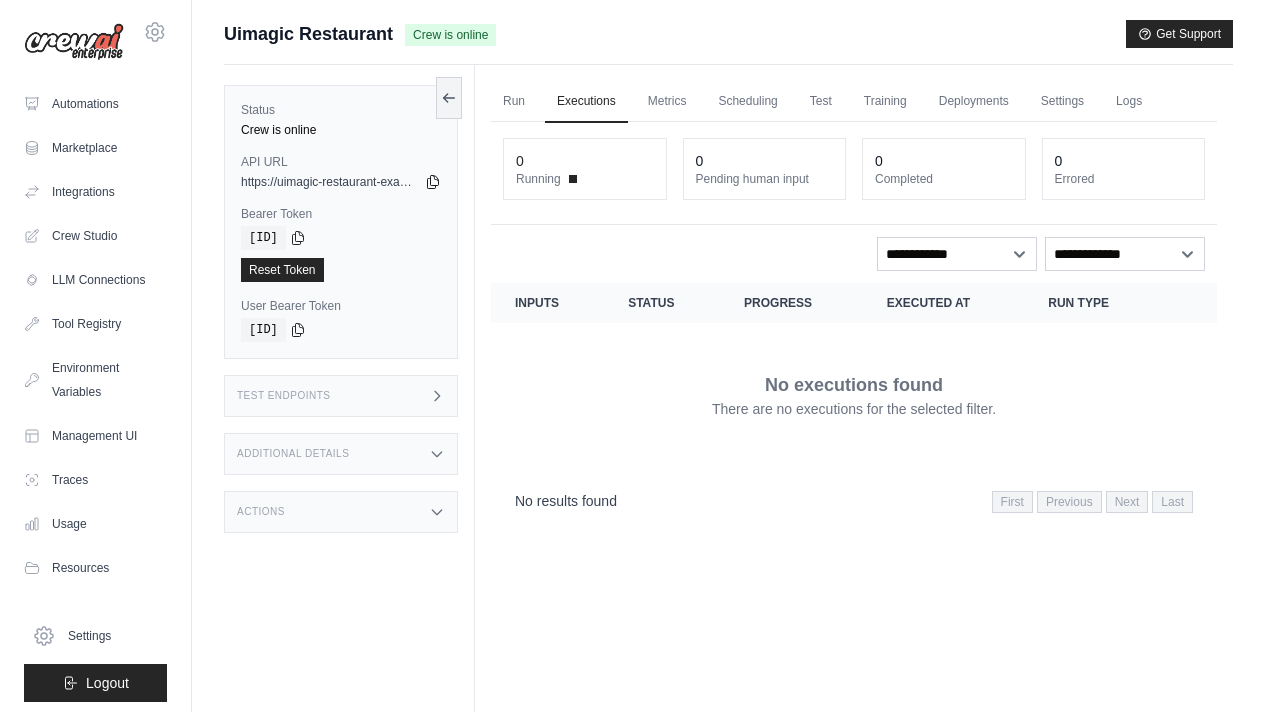 click 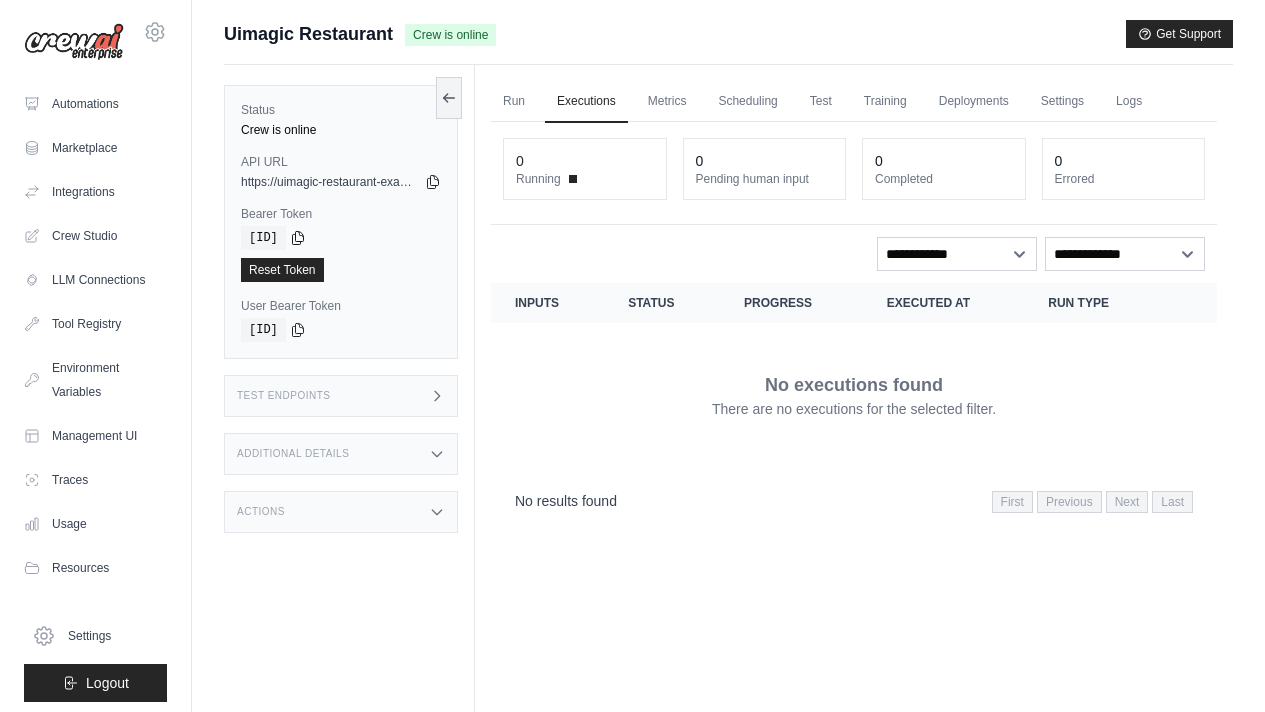 click 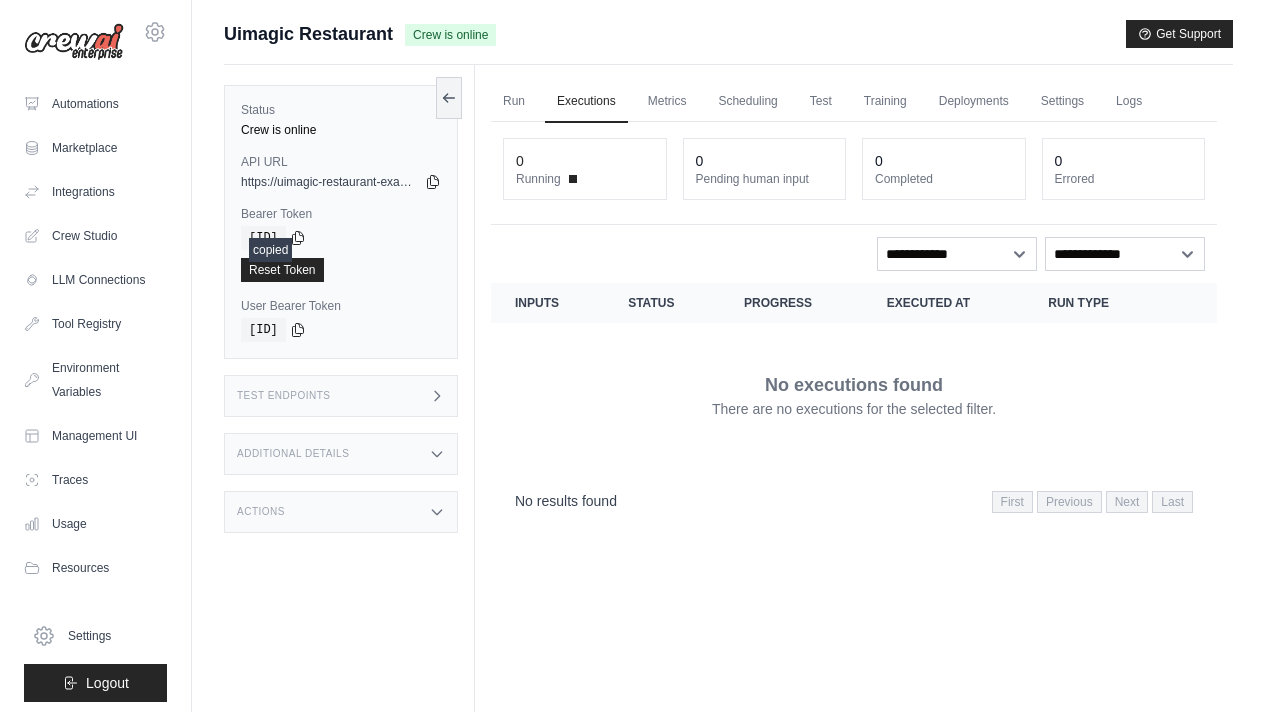 type 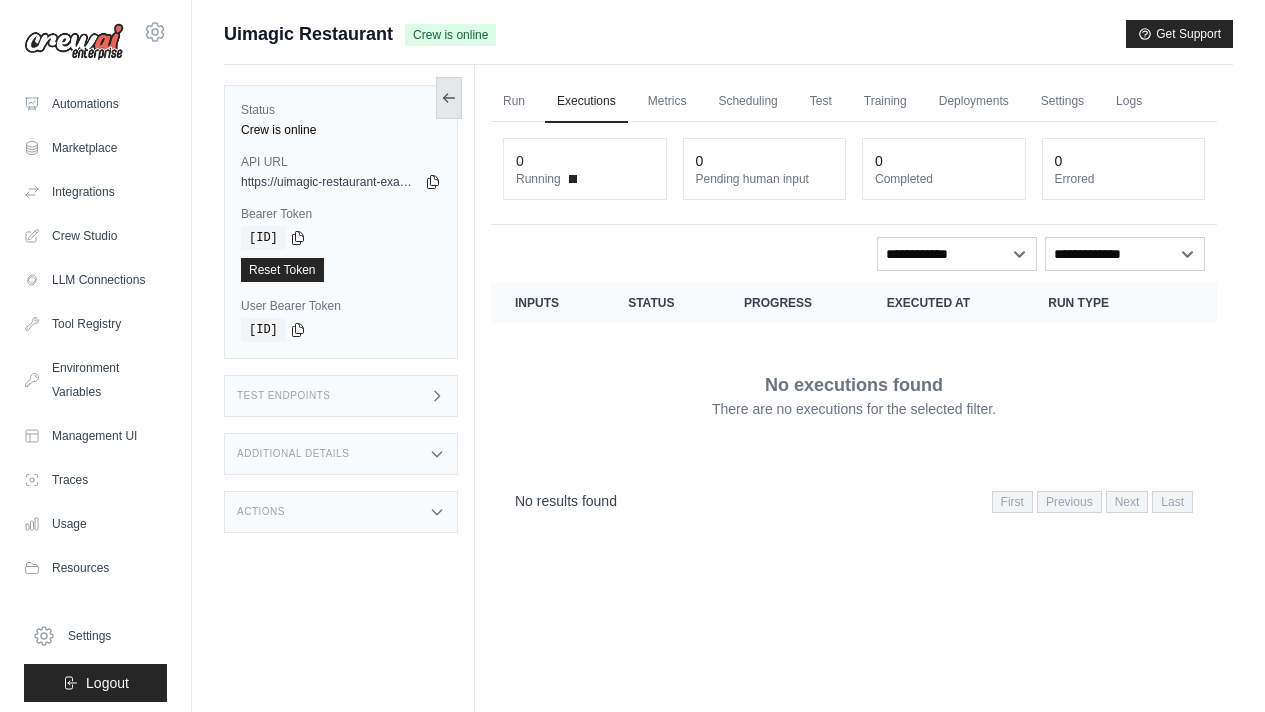click 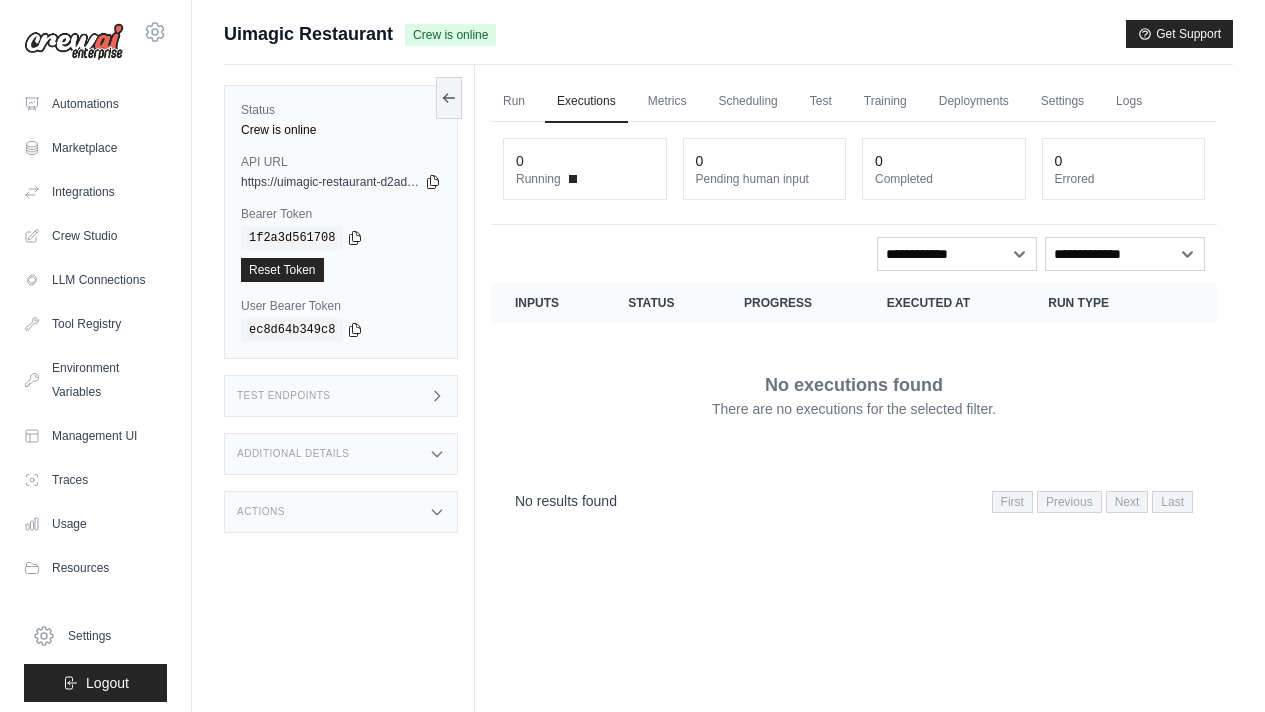 scroll, scrollTop: 0, scrollLeft: 0, axis: both 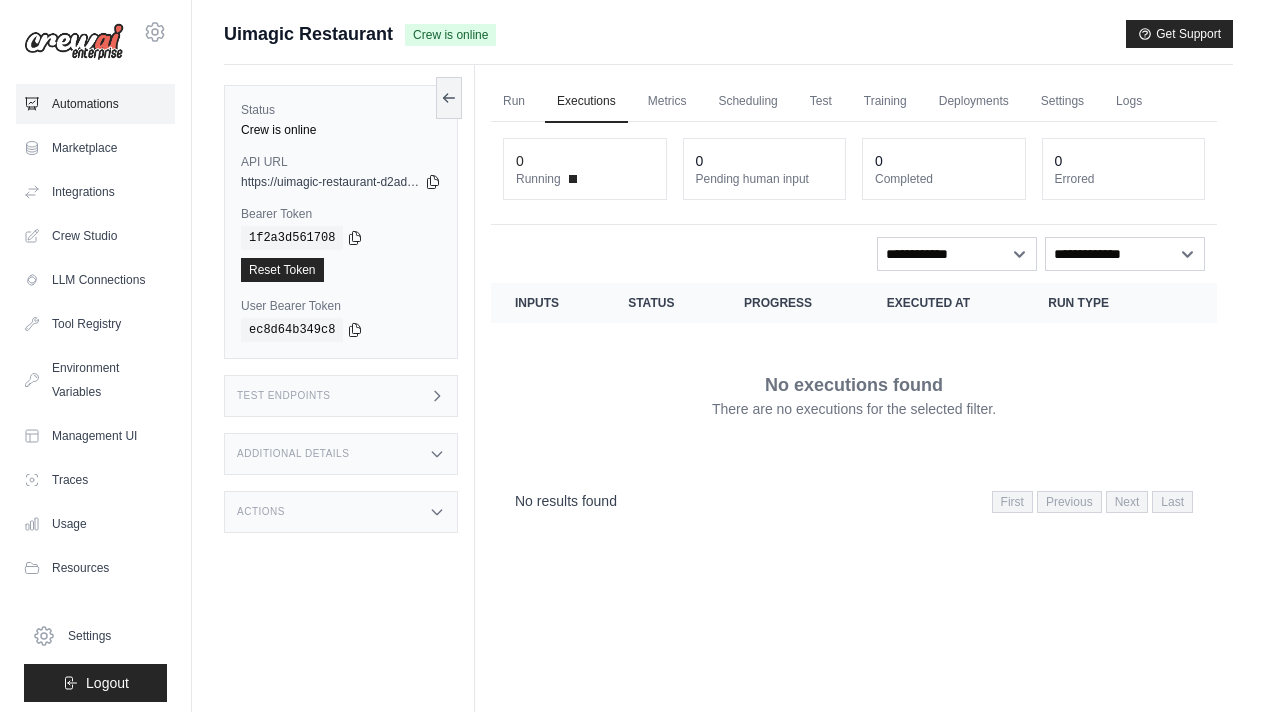 click on "Automations" at bounding box center [95, 104] 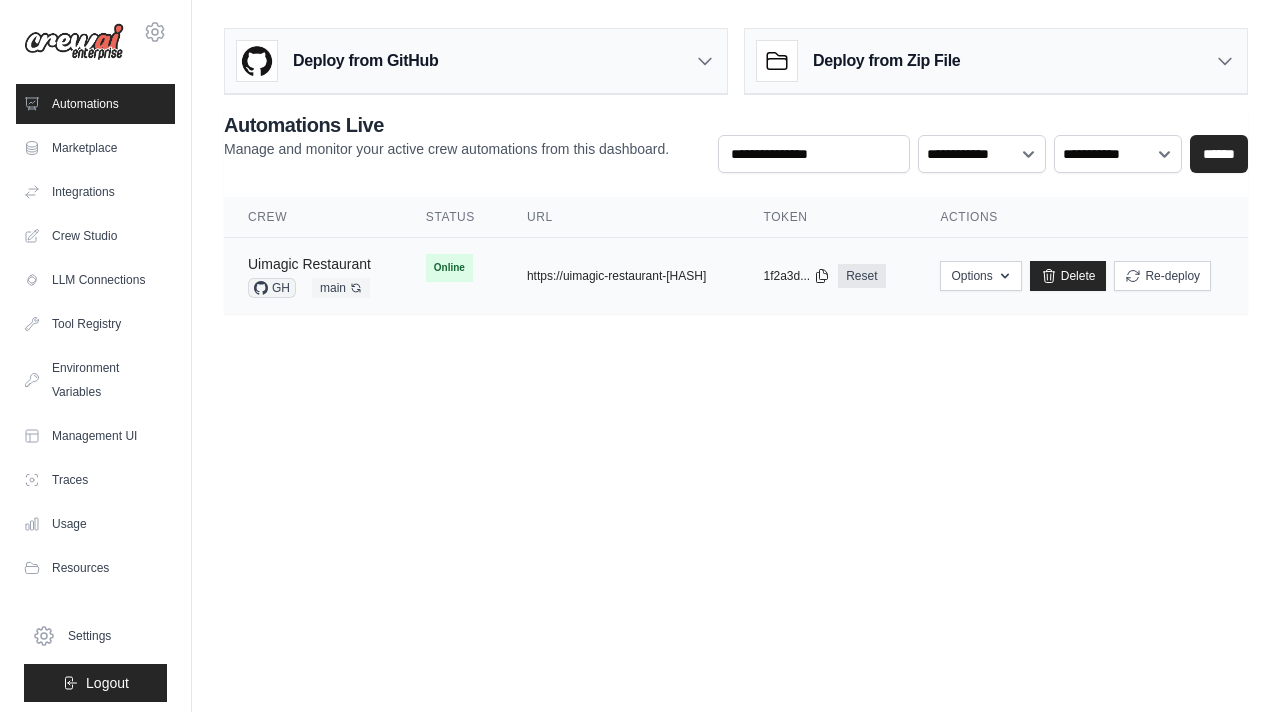 click on "Uimagic Restaurant" at bounding box center [309, 264] 